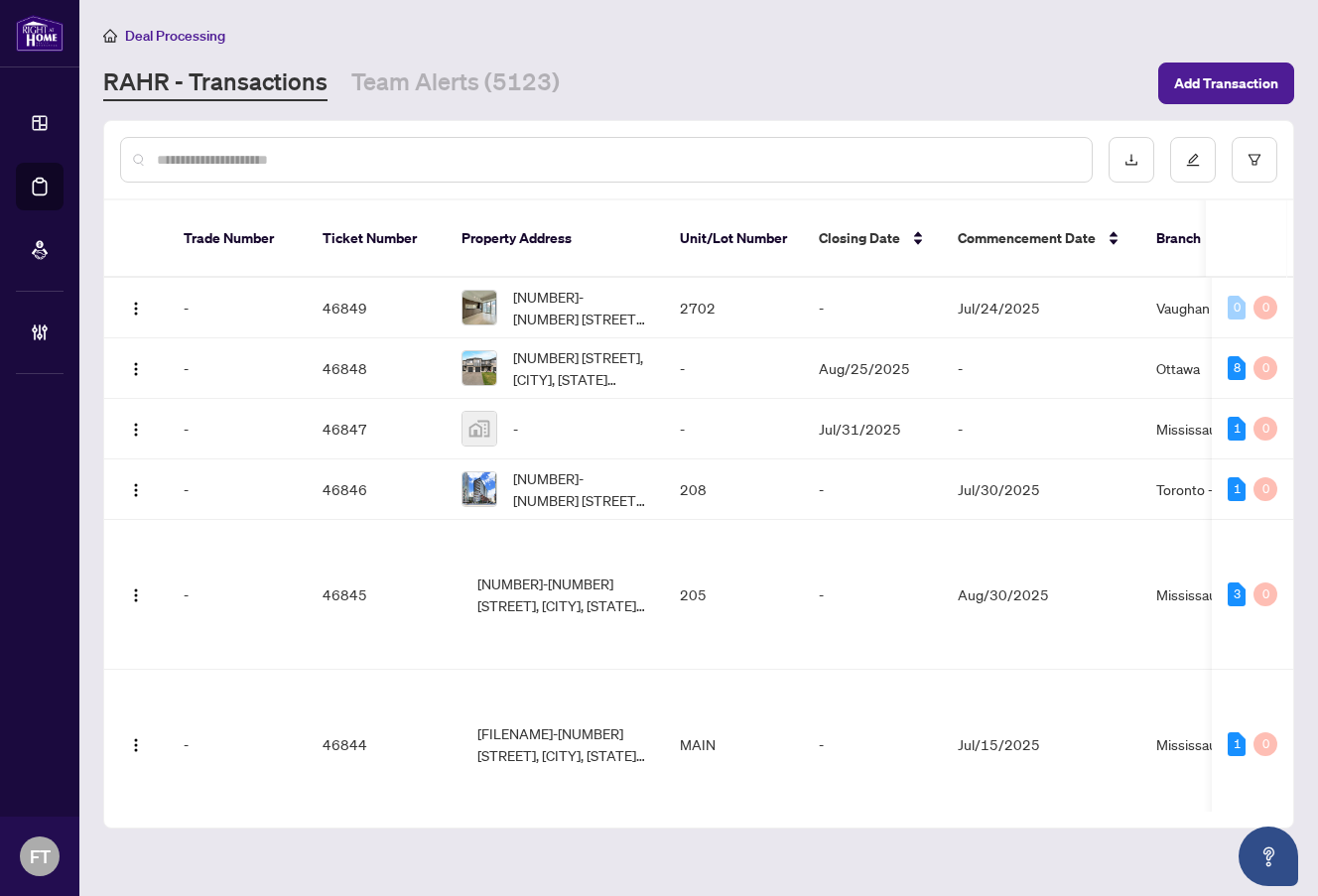scroll, scrollTop: 0, scrollLeft: 0, axis: both 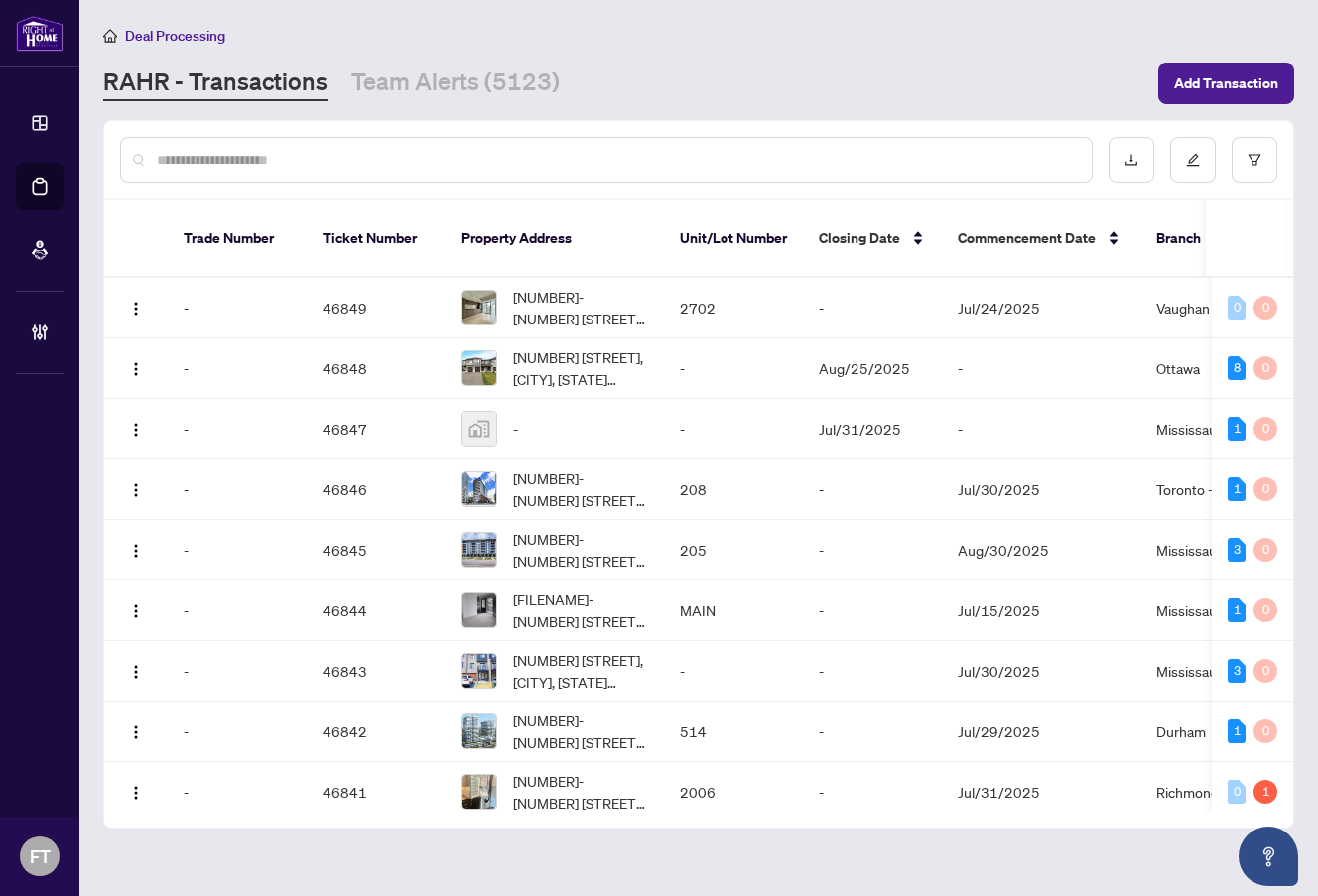 click at bounding box center [616, 160] 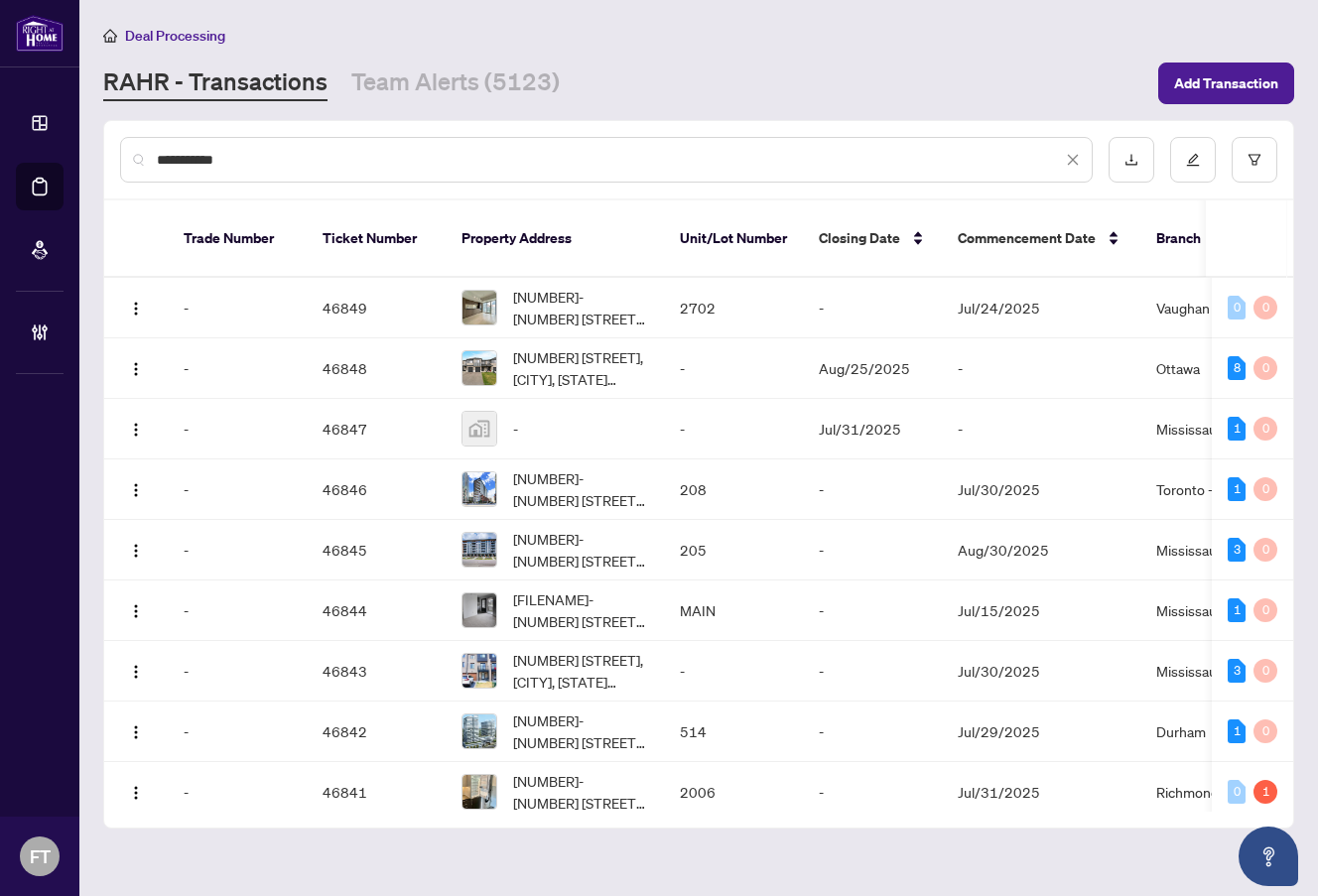 type on "**********" 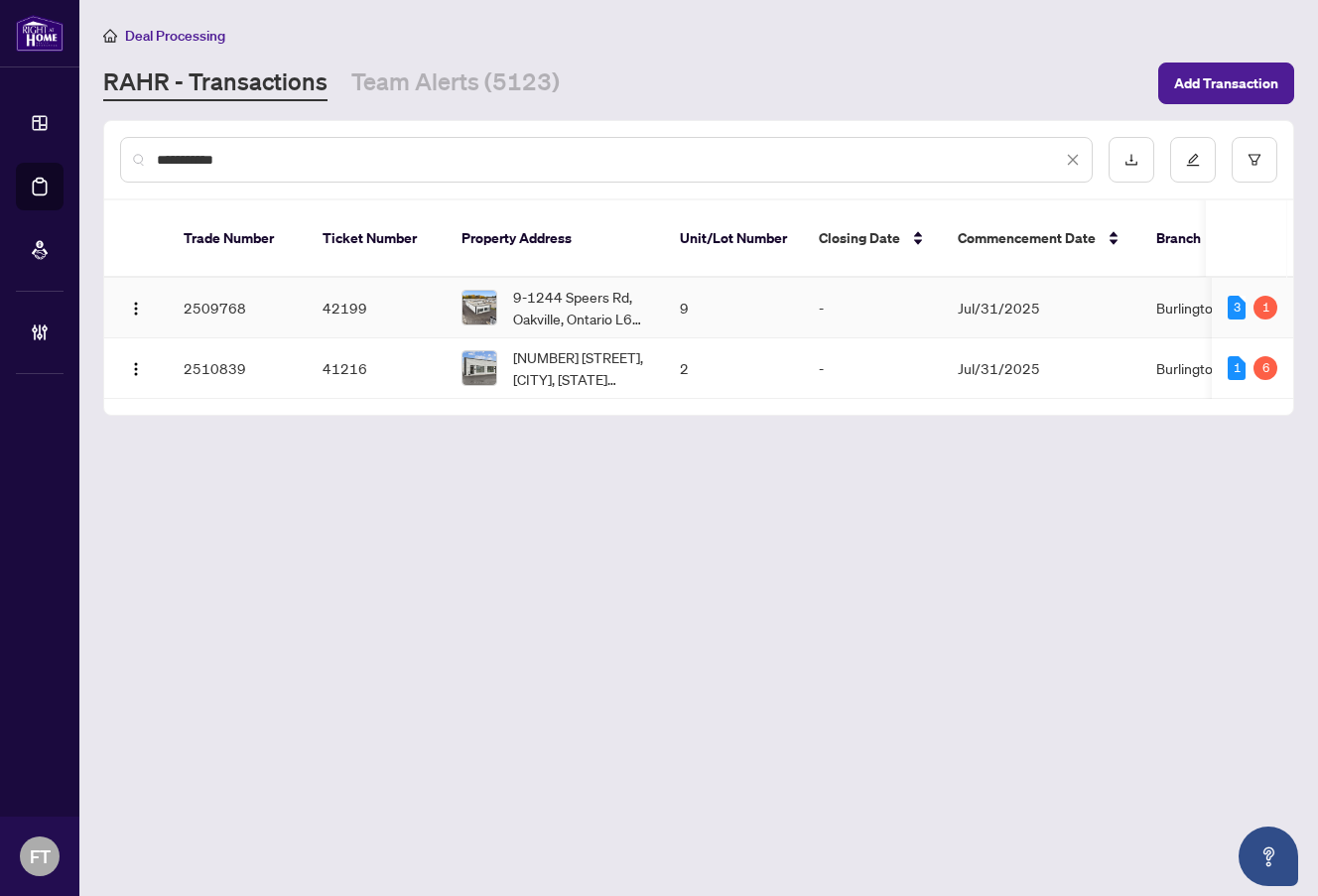 click on "Jul/31/2025" at bounding box center (1041, 308) 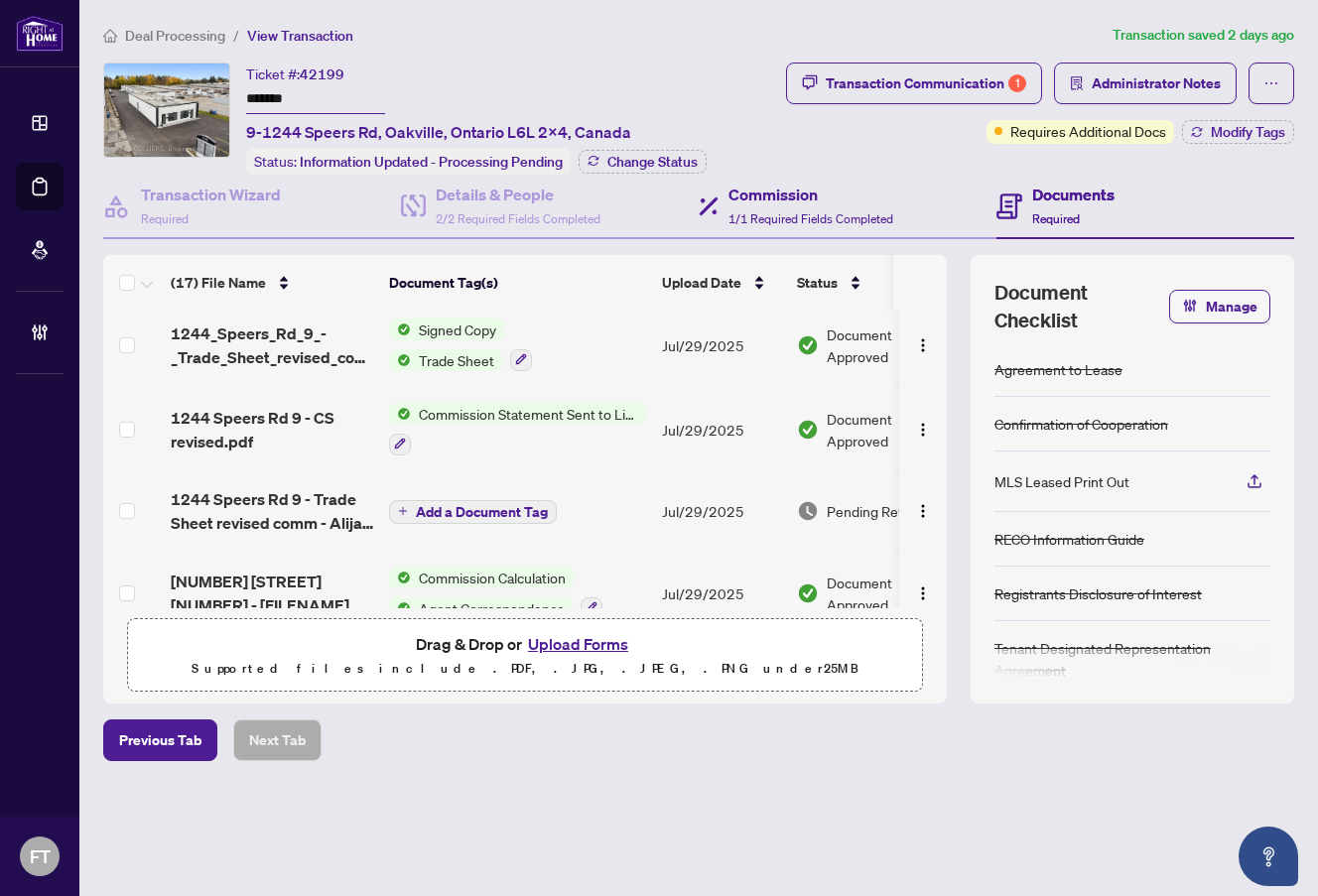 scroll, scrollTop: 0, scrollLeft: 0, axis: both 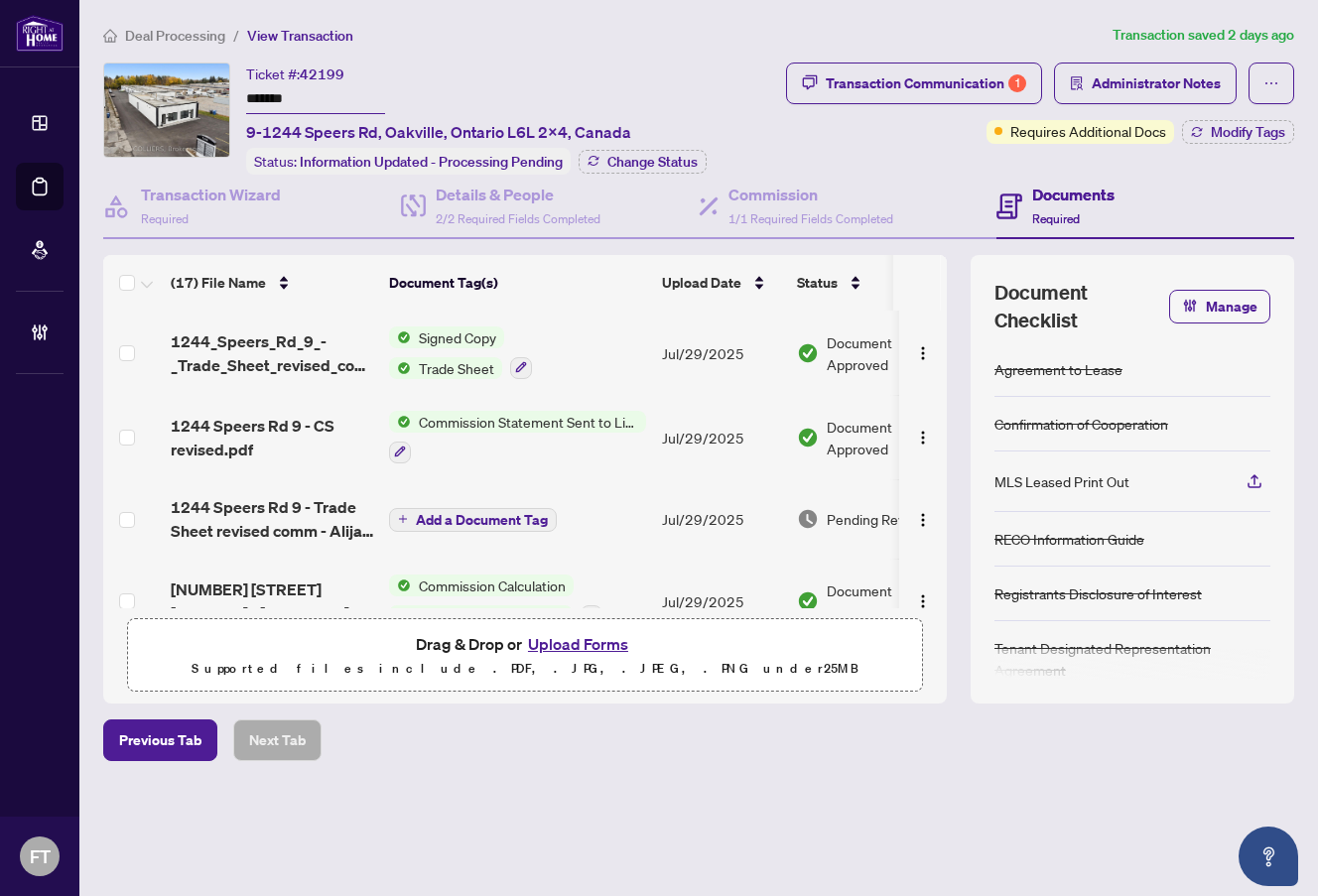 click on "Deal Processing" at bounding box center (175, 36) 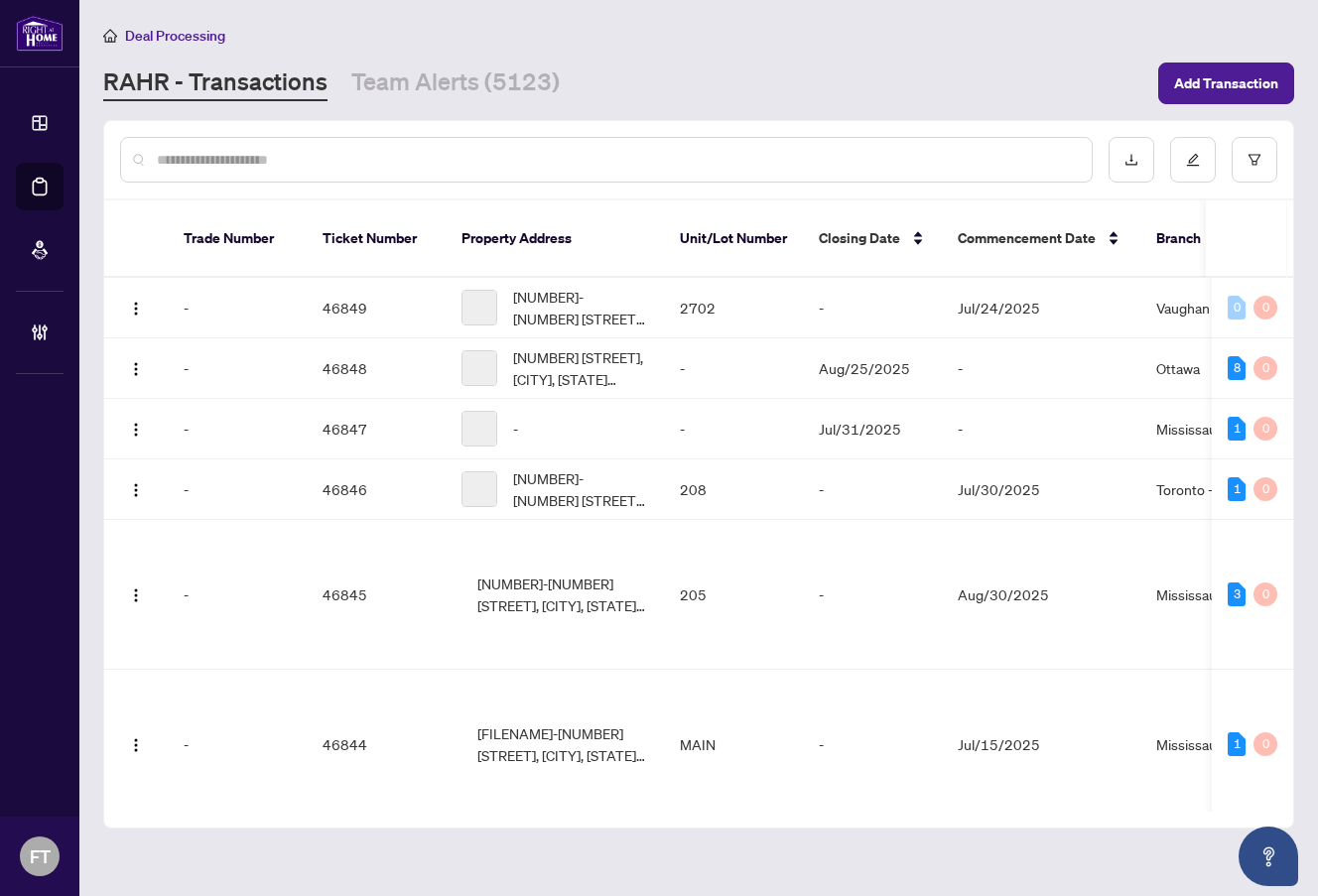 click at bounding box center (616, 160) 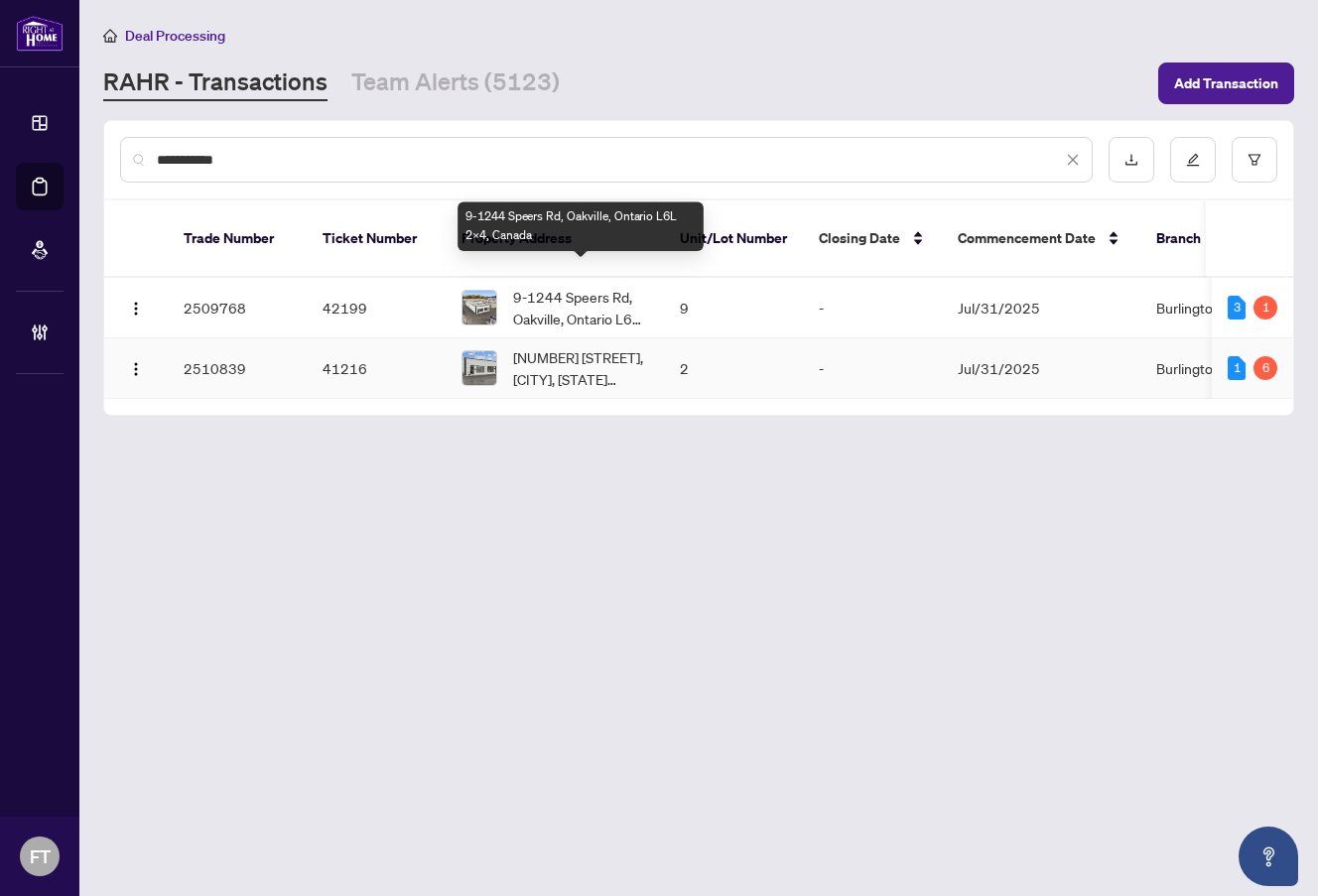 type on "**********" 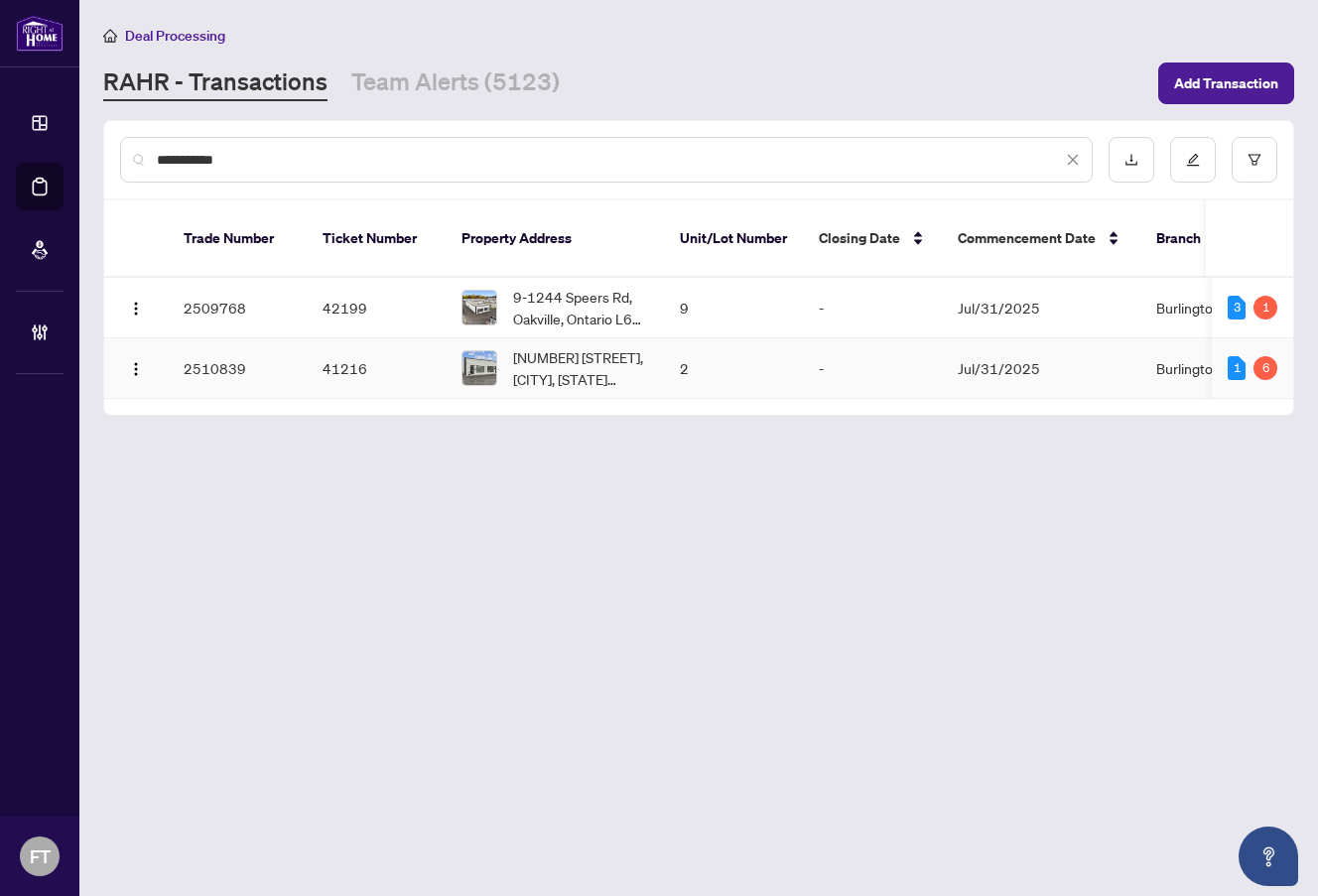 click on "2-1244 Speers Rd, Oakville, Ontario L6L 2X4, Canada" at bounding box center [581, 368] 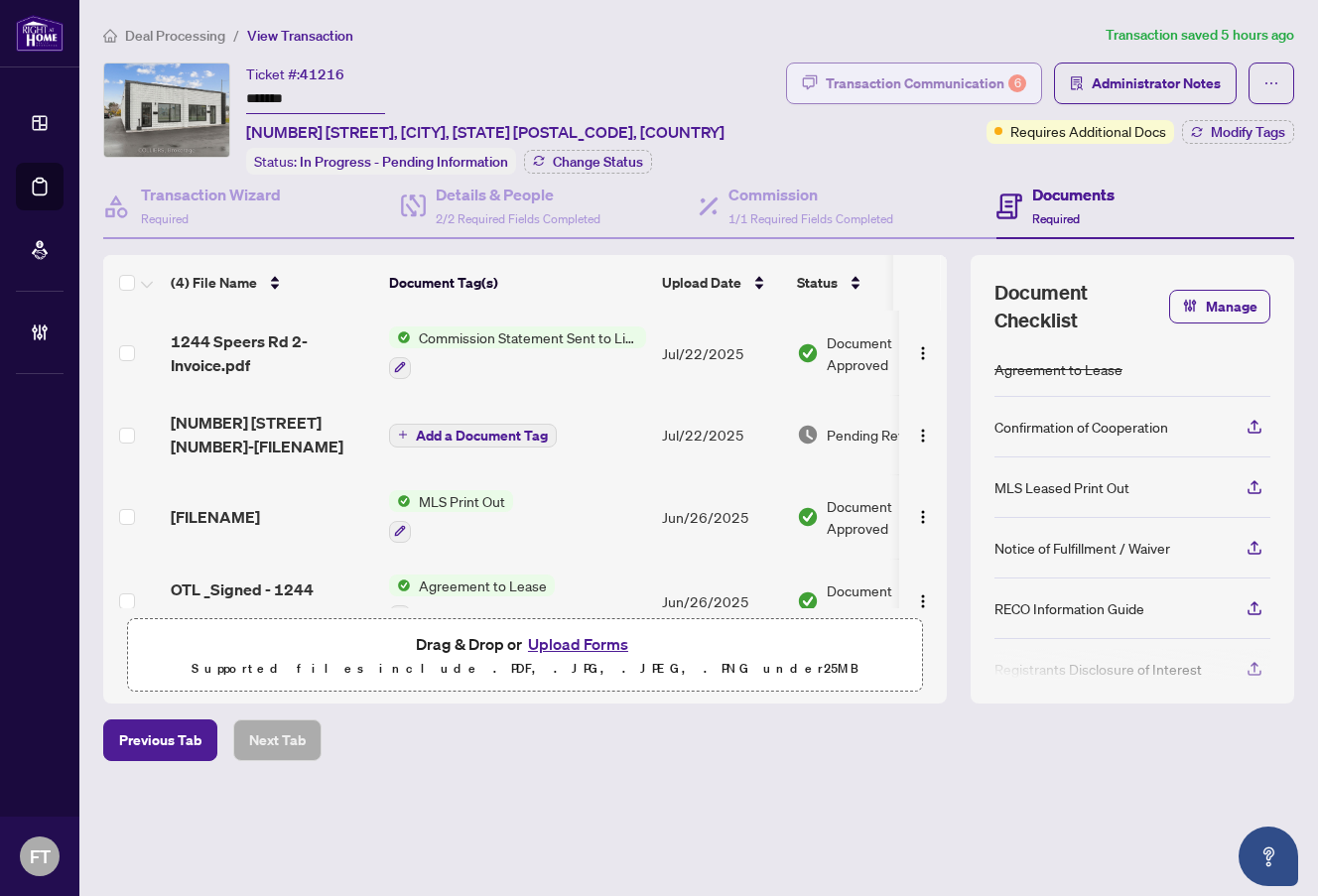 click on "Transaction Communication 6" at bounding box center (926, 83) 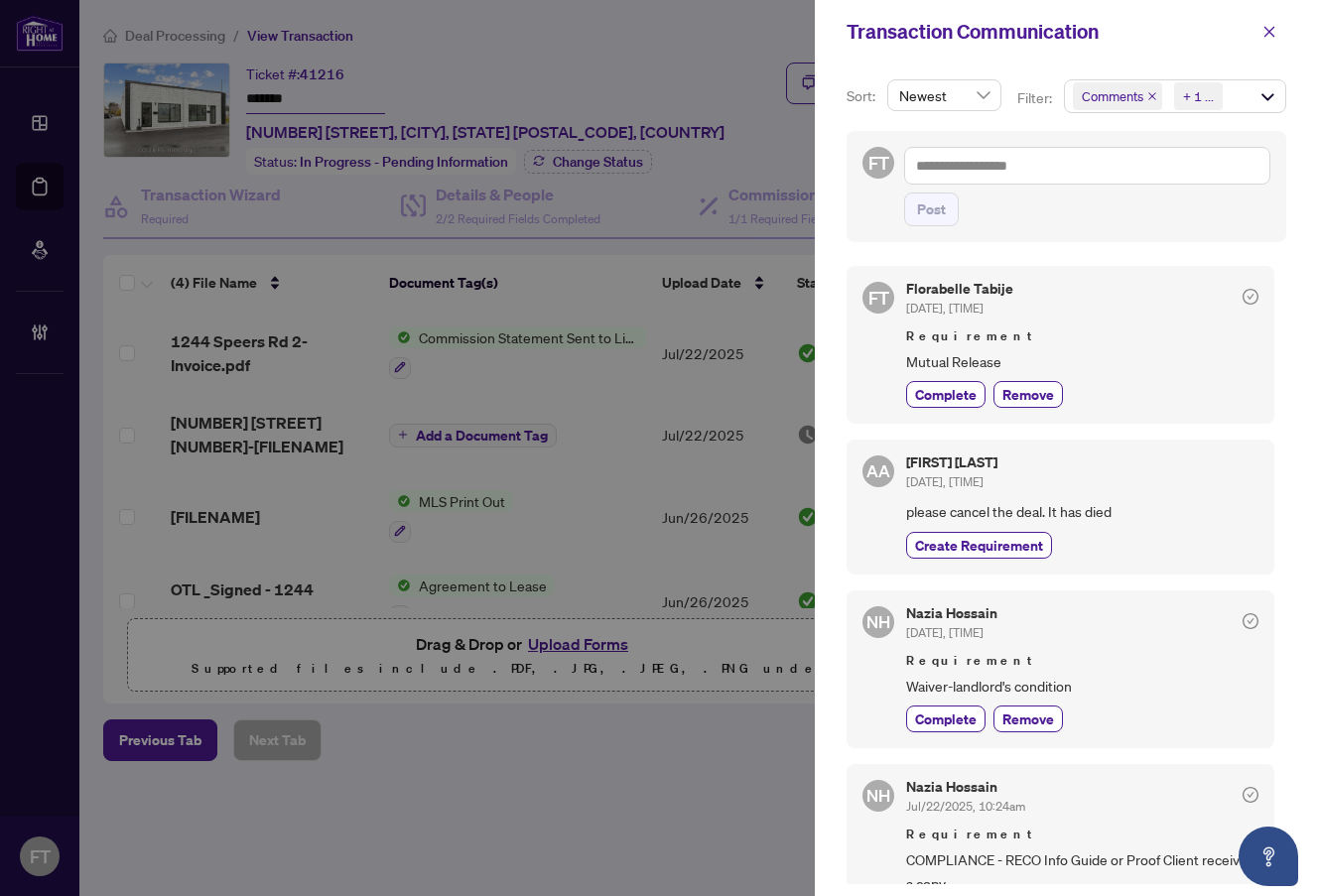 click at bounding box center [659, 448] 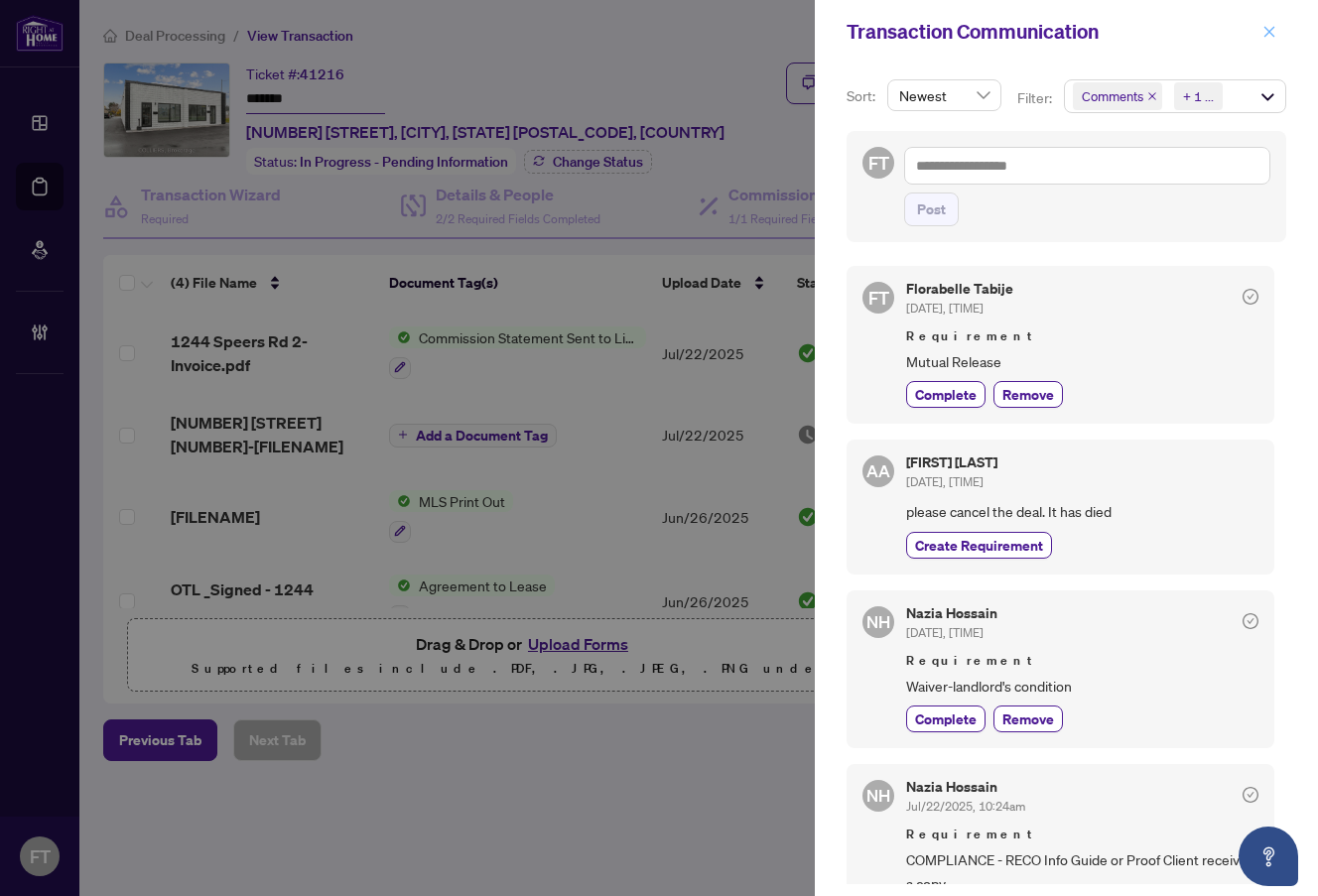 click 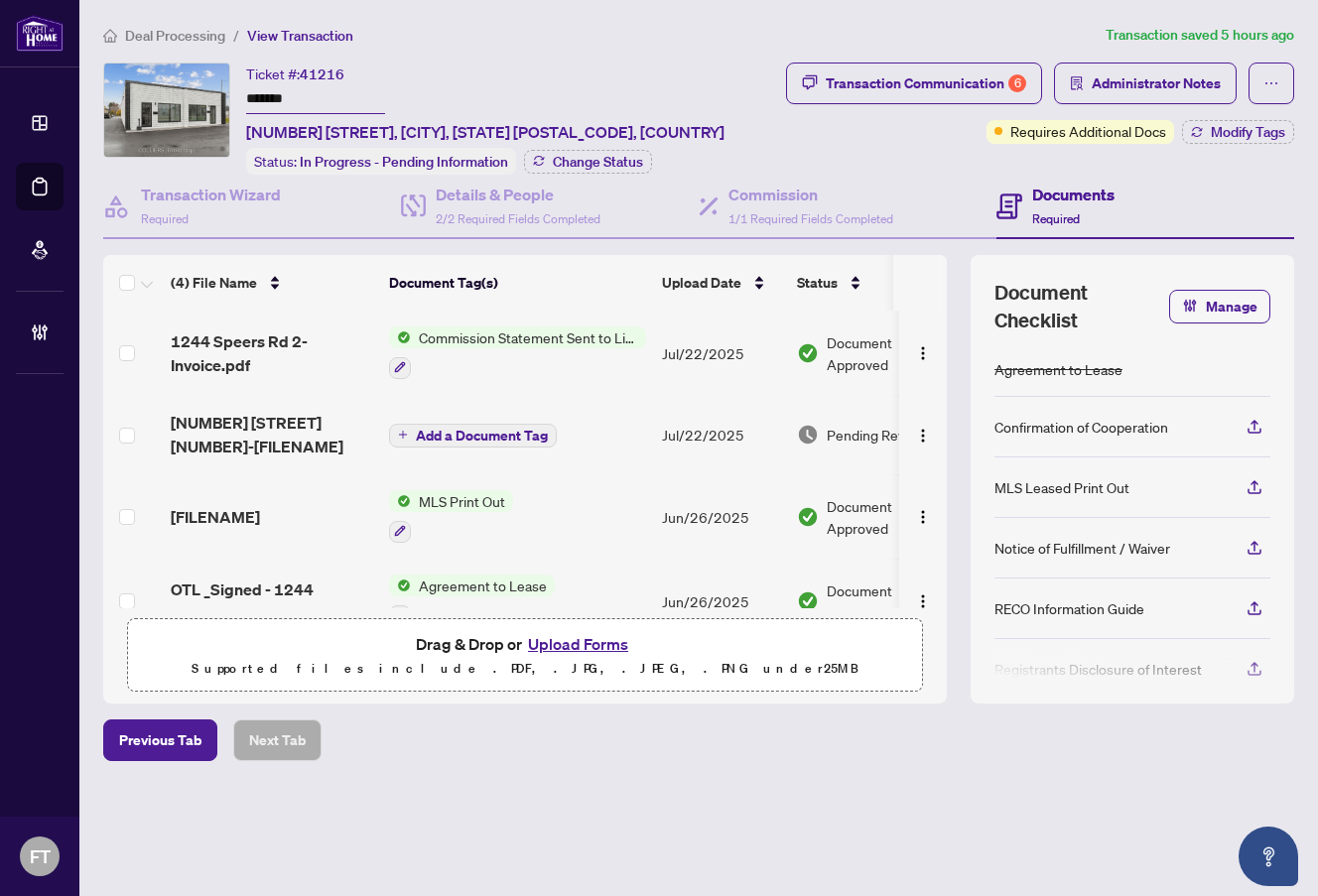 click on "Deal Processing" at bounding box center (175, 36) 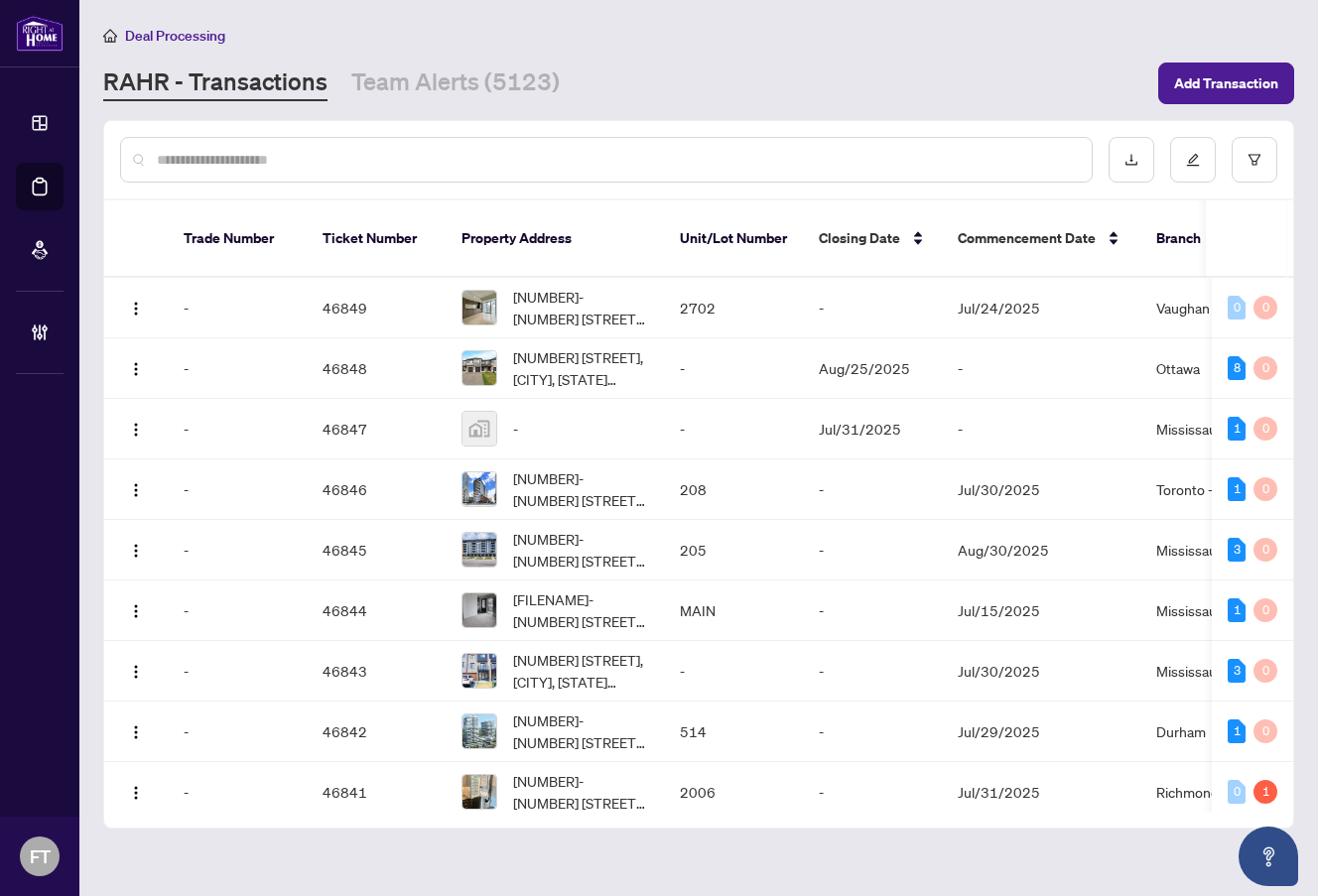 click at bounding box center (616, 160) 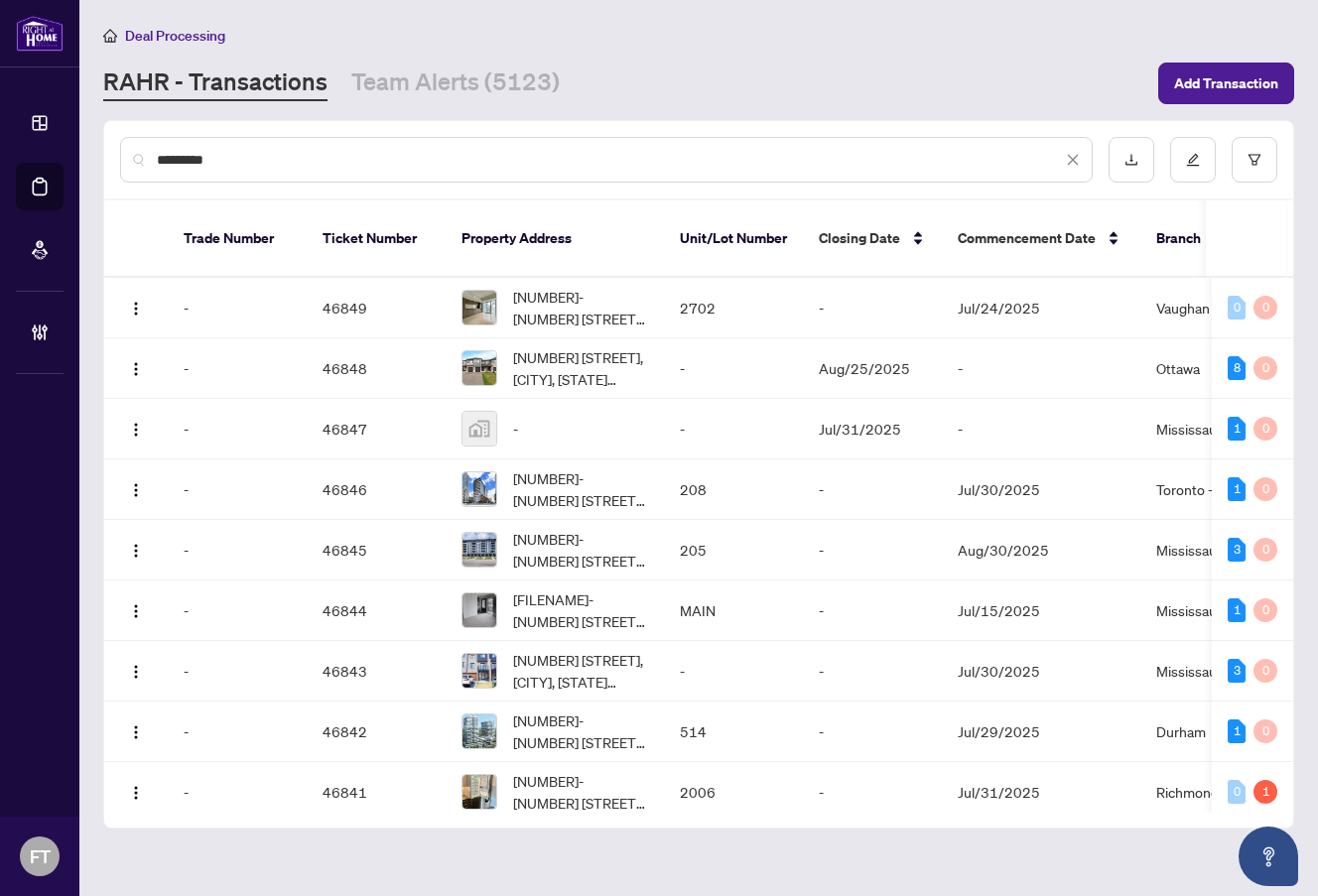 type on "*********" 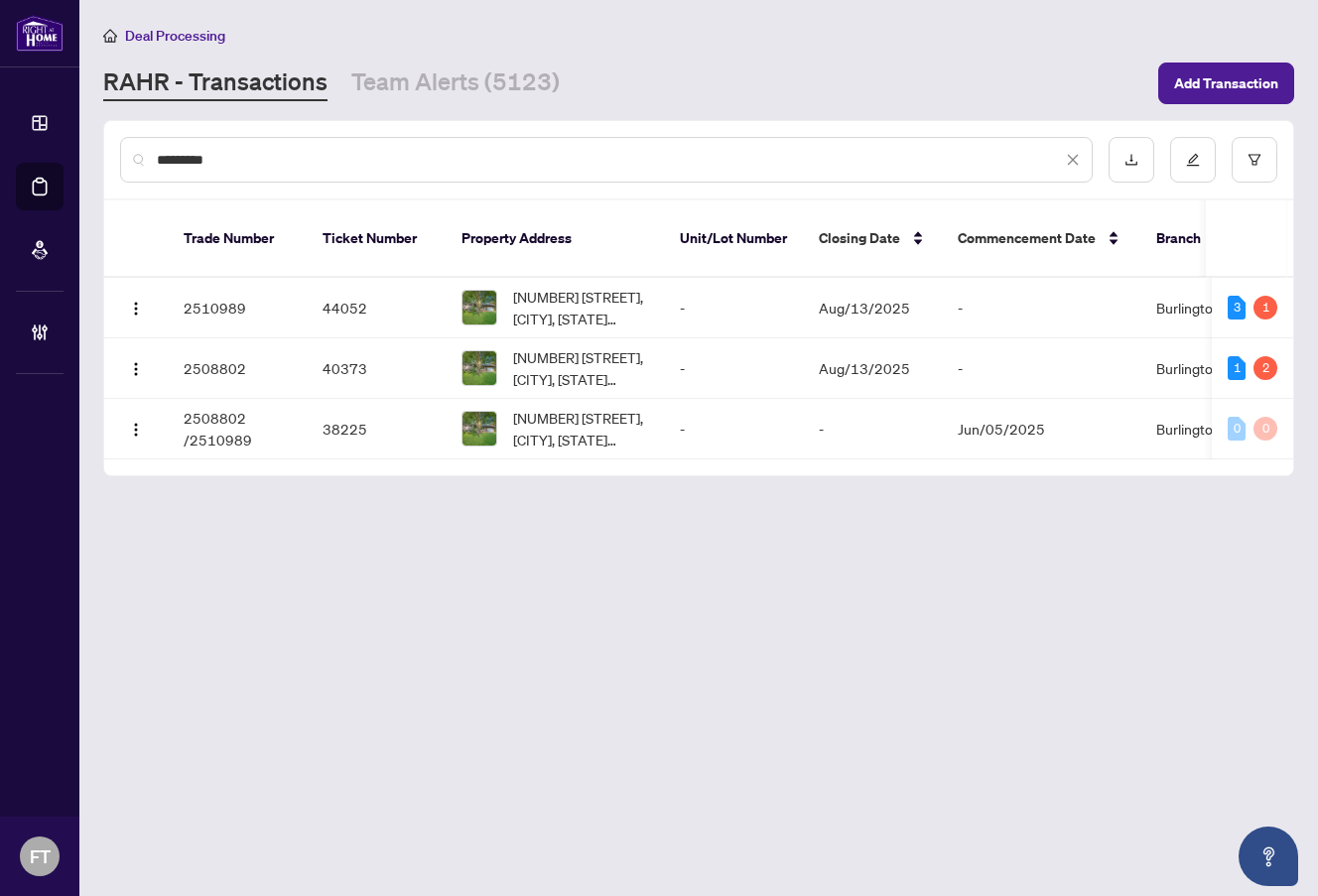 click on "Deal Processing RAHR - Transactions Team Alerts   (5123) Add Transaction ********* Trade Number Ticket Number Property Address Unit/Lot Number Closing Date Commencement Date Branch Transaction Type Tags Created By Project Name Created Date Last Modified Date Last Updated By Submission Date MLS #                                     2510989 44052 1940 Wagg Road, Niagara-on-the-Lake, ON L0S 1J0, Canada - Aug/13/2025 - Burlington Deal - Sell Side Sale Requires Additional Docs Angelika Zammit - Jul/15/2025 Aug/01/2025 Rhea Alipio Jul/15/2025 40735604 3 1 2508802 40373 1940 Wagg Road, Niagara-on-the-Lake, ON L0S 1J0, Canada - Aug/13/2025 - Burlington Deal - Sell Side Sale 2 Tags Angelika Zammit - Jun/20/2025 Jul/29/2025 YuPan Wang Jun/20/2025 40735604 1 2 2508802 /2510989 38225 1940 Wagg Road, Niagara-on-the-Lake, ON L0S 1J0, Canada - - Jun/05/2025 Burlington Listing Approved Angelika Zammit - Jun/06/2025 Jul/25/2025 Jocelyne Wong Jun/11/2025 40735604 0 0" at bounding box center [699, 448] 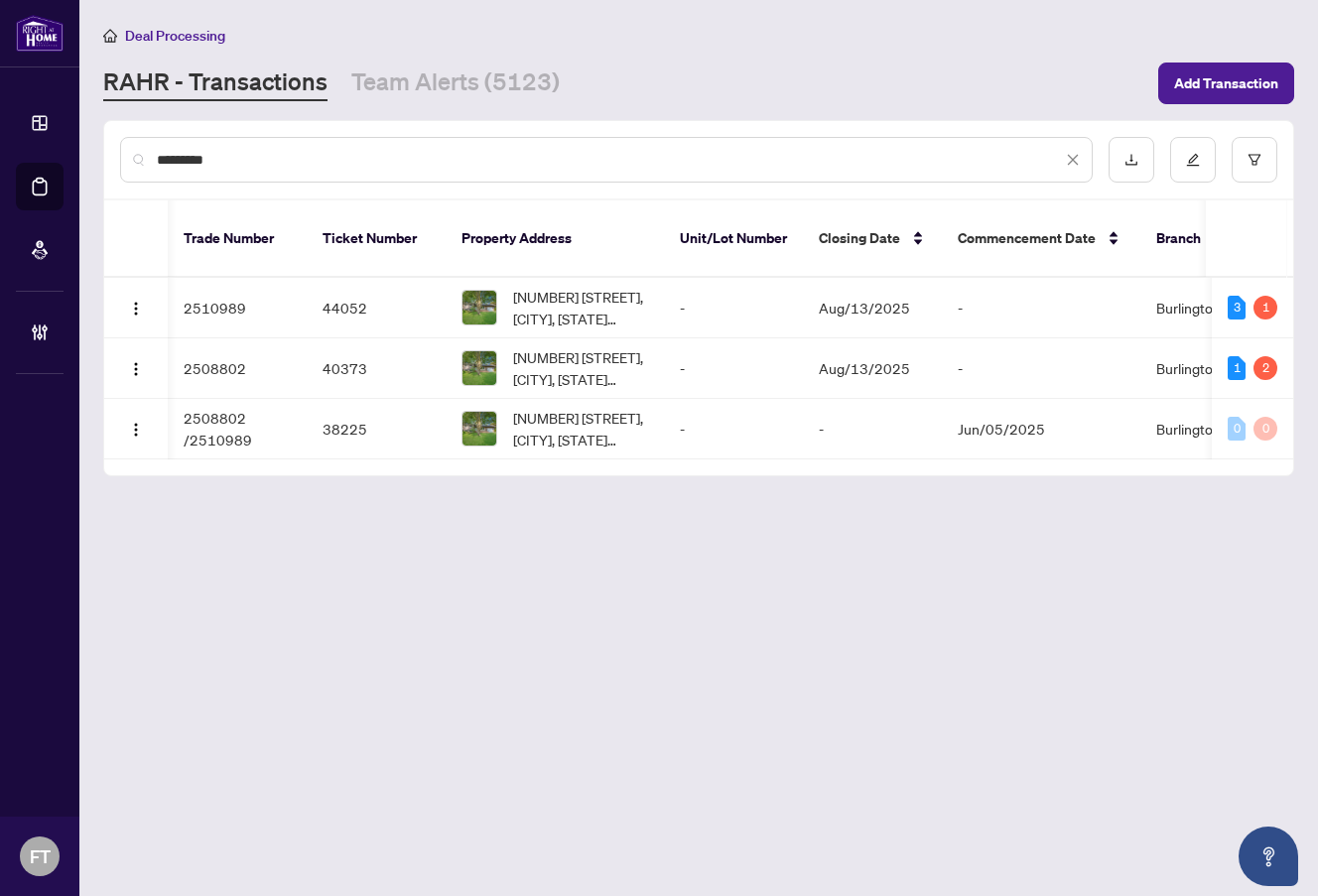 scroll, scrollTop: 0, scrollLeft: 568, axis: horizontal 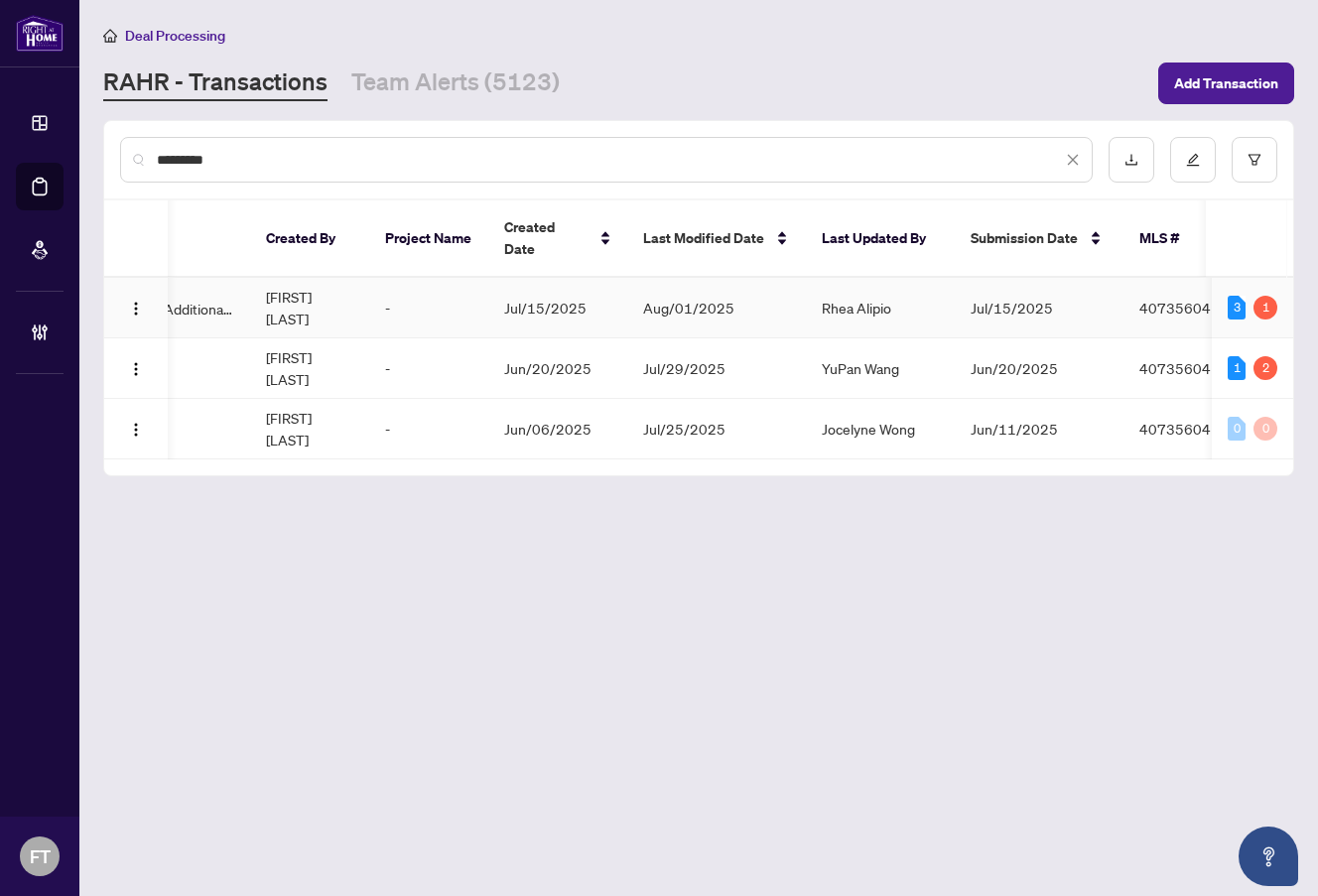 click on "Jul/15/2025" at bounding box center [545, 308] 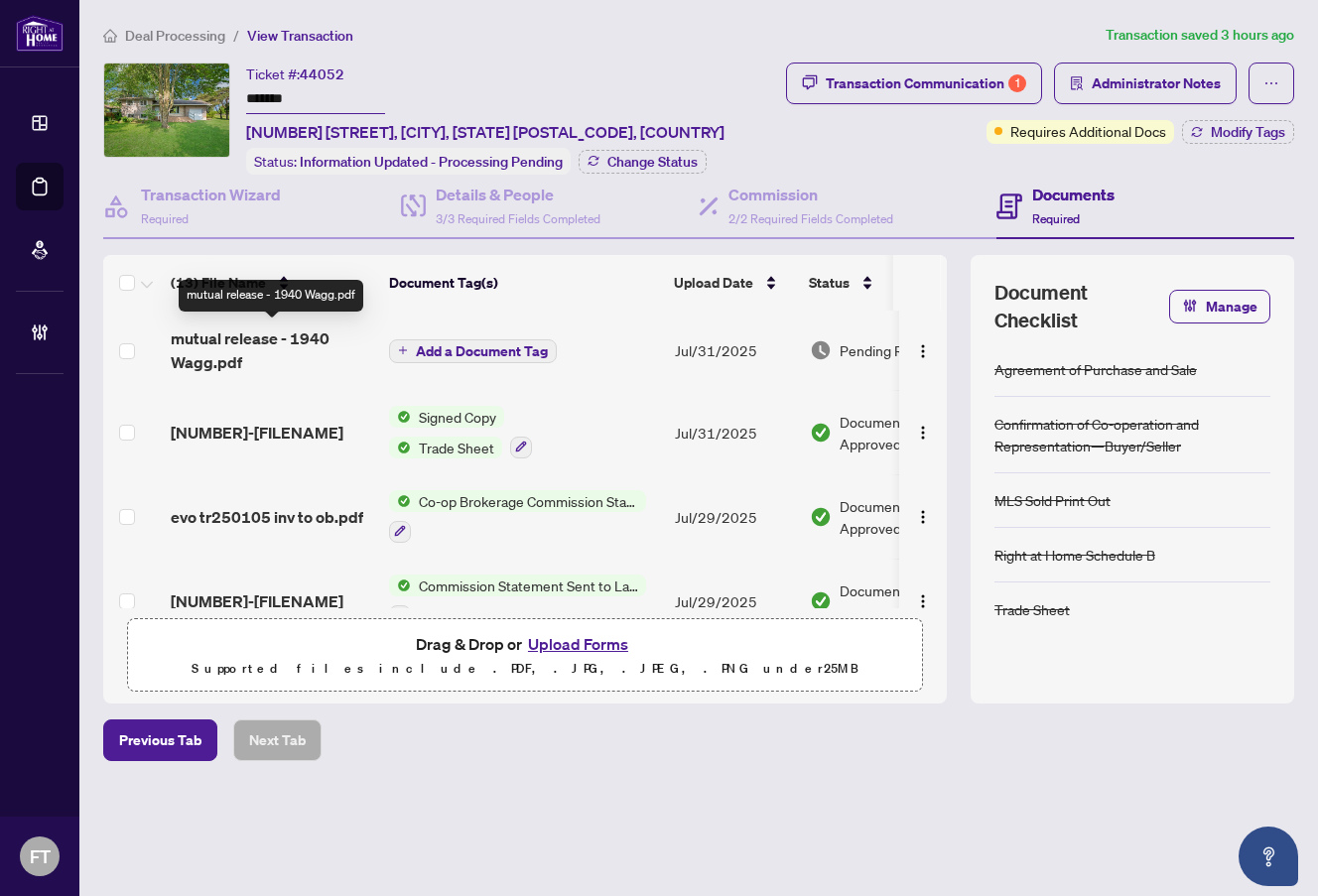 click on "mutual release - 1940 Wagg.pdf" at bounding box center [272, 350] 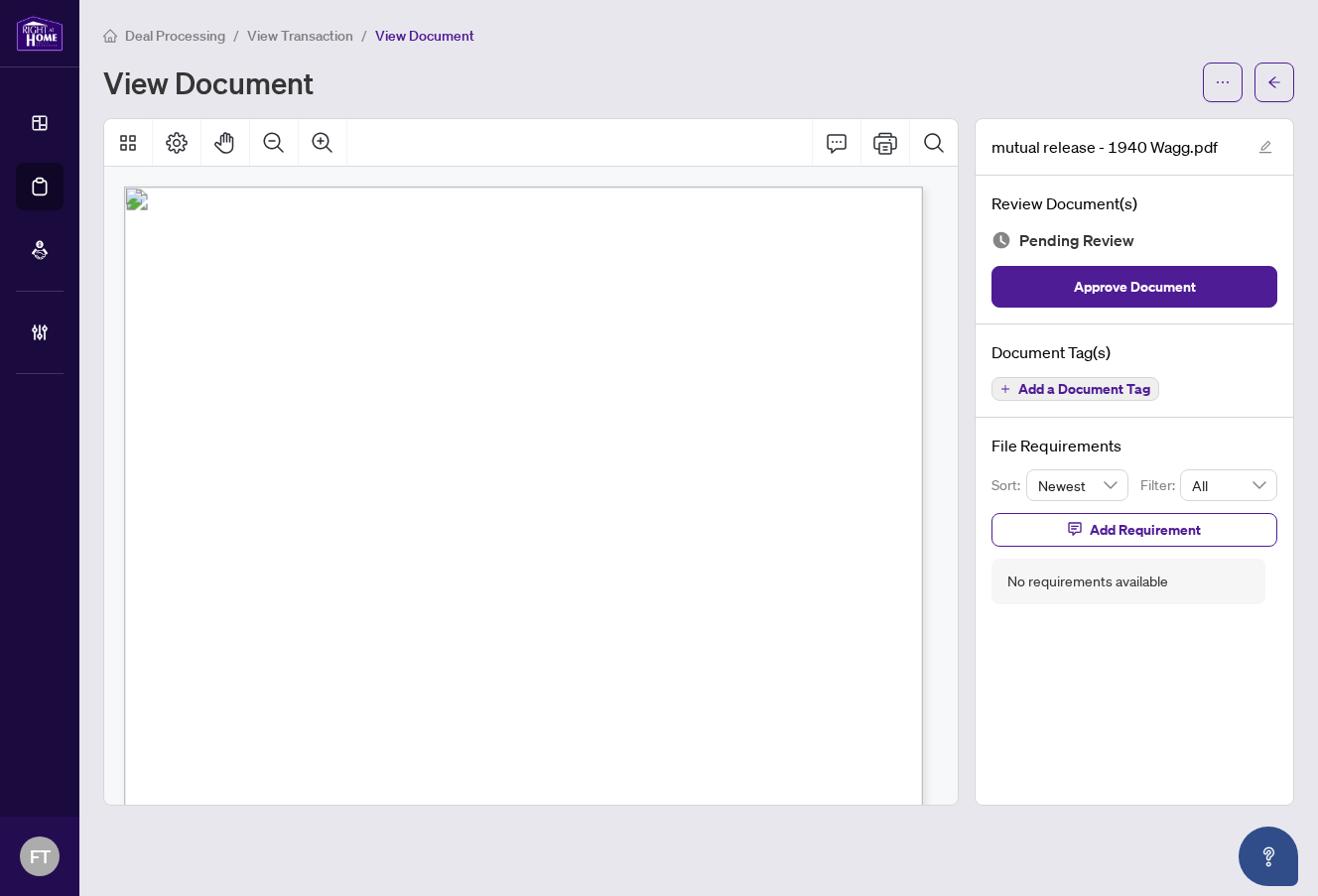 click on "View Transaction" at bounding box center [300, 36] 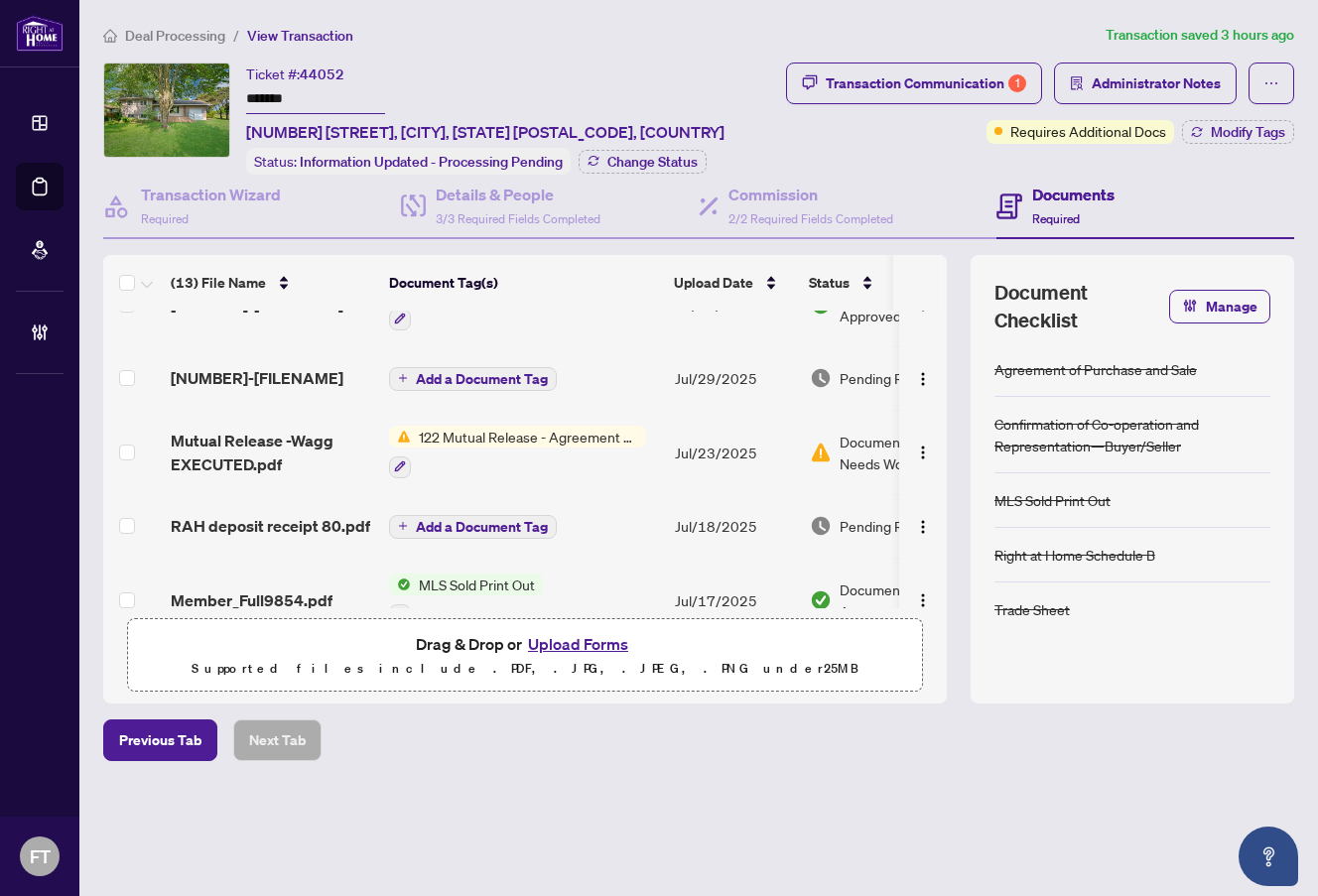 scroll, scrollTop: 298, scrollLeft: 0, axis: vertical 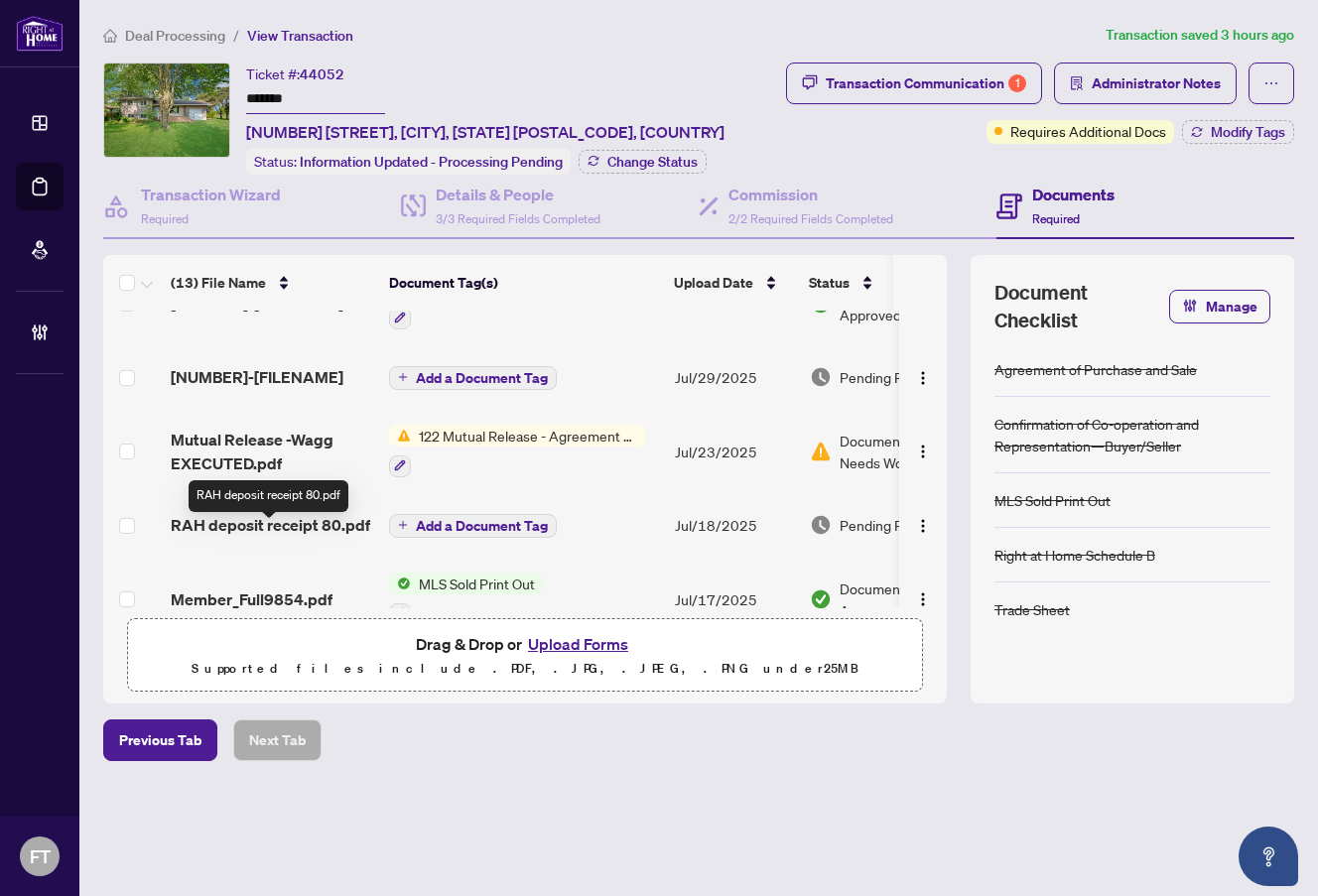 click on "RAH deposit receipt 80.pdf" at bounding box center (270, 525) 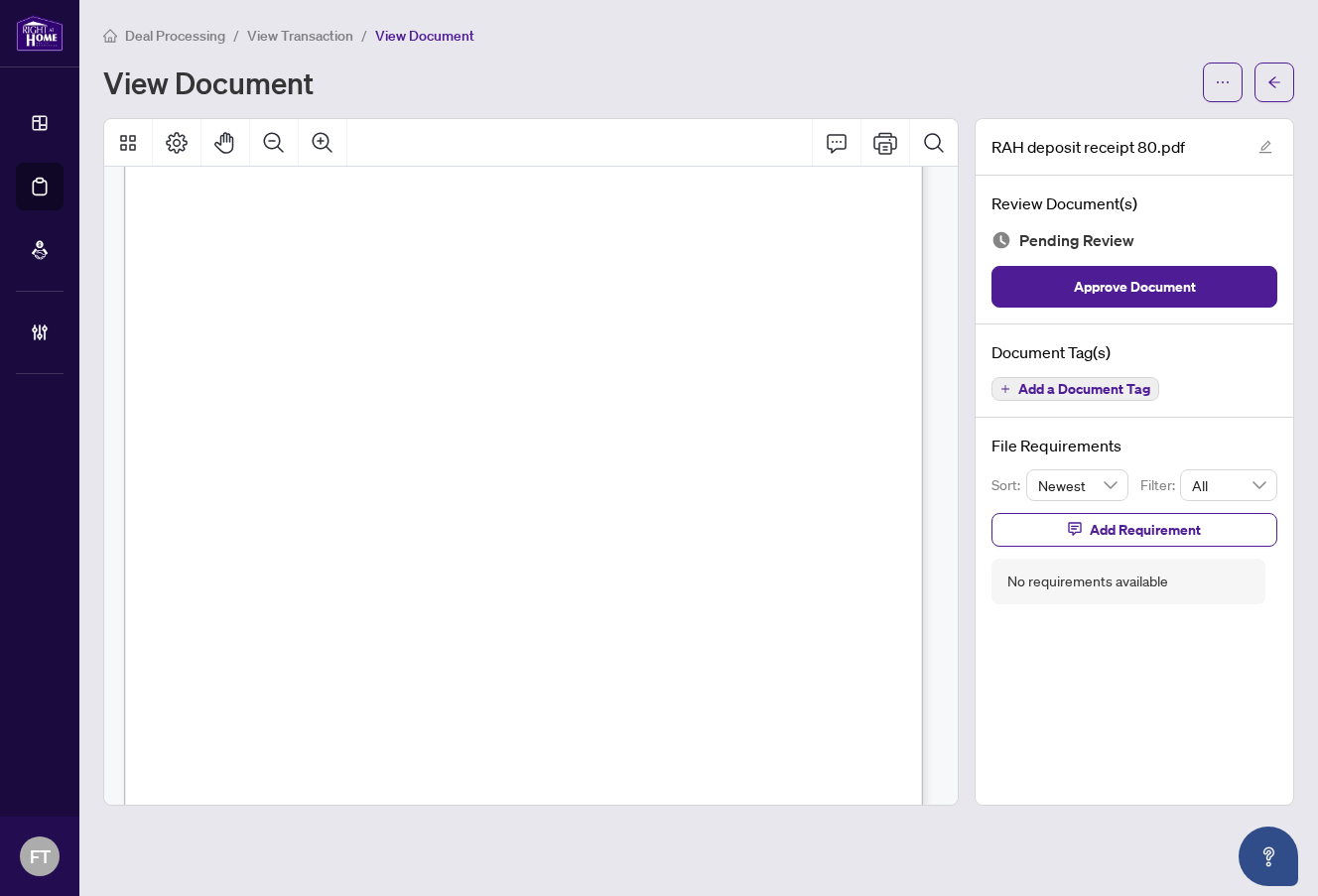 scroll, scrollTop: 0, scrollLeft: 0, axis: both 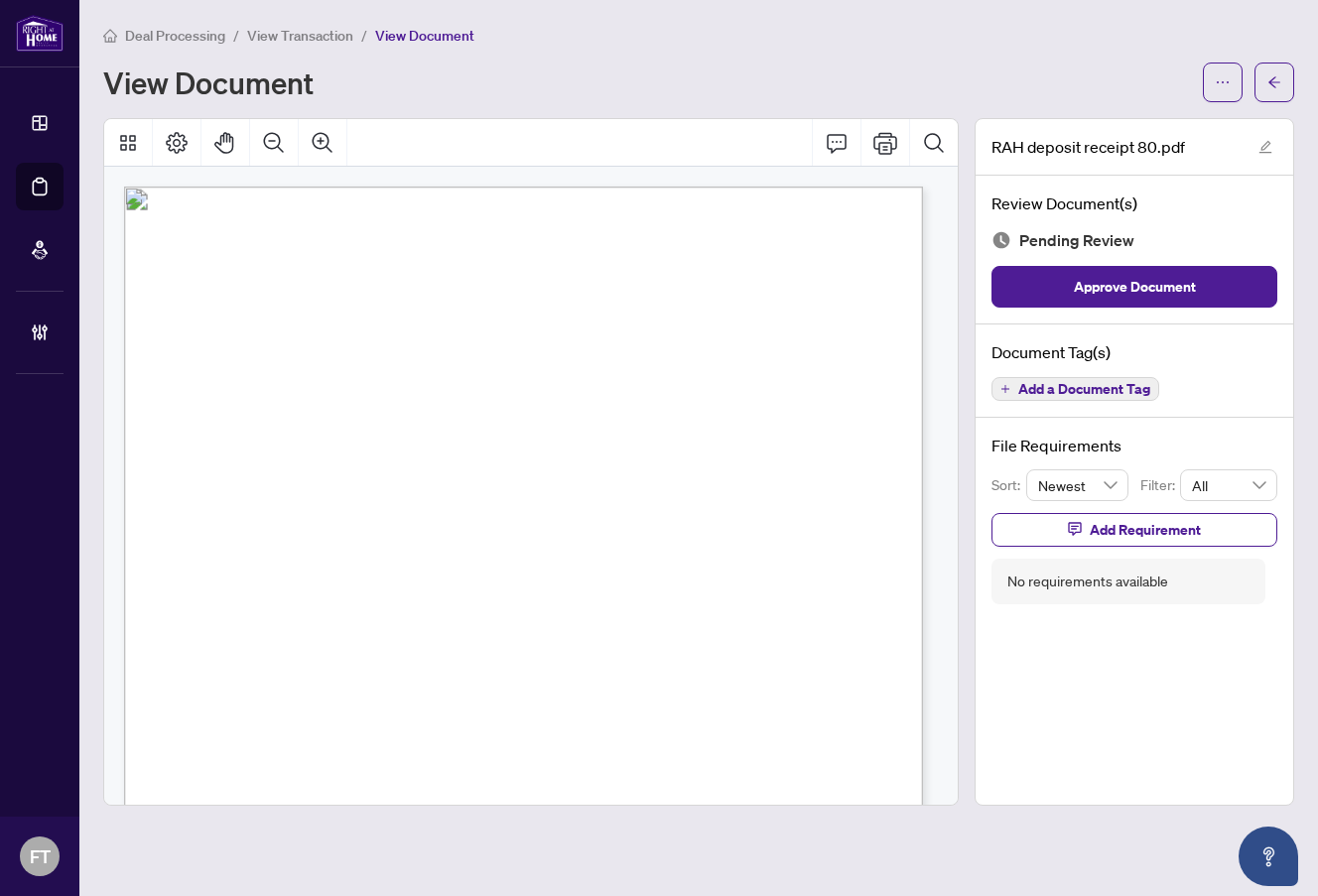click on "View Transaction" at bounding box center (300, 36) 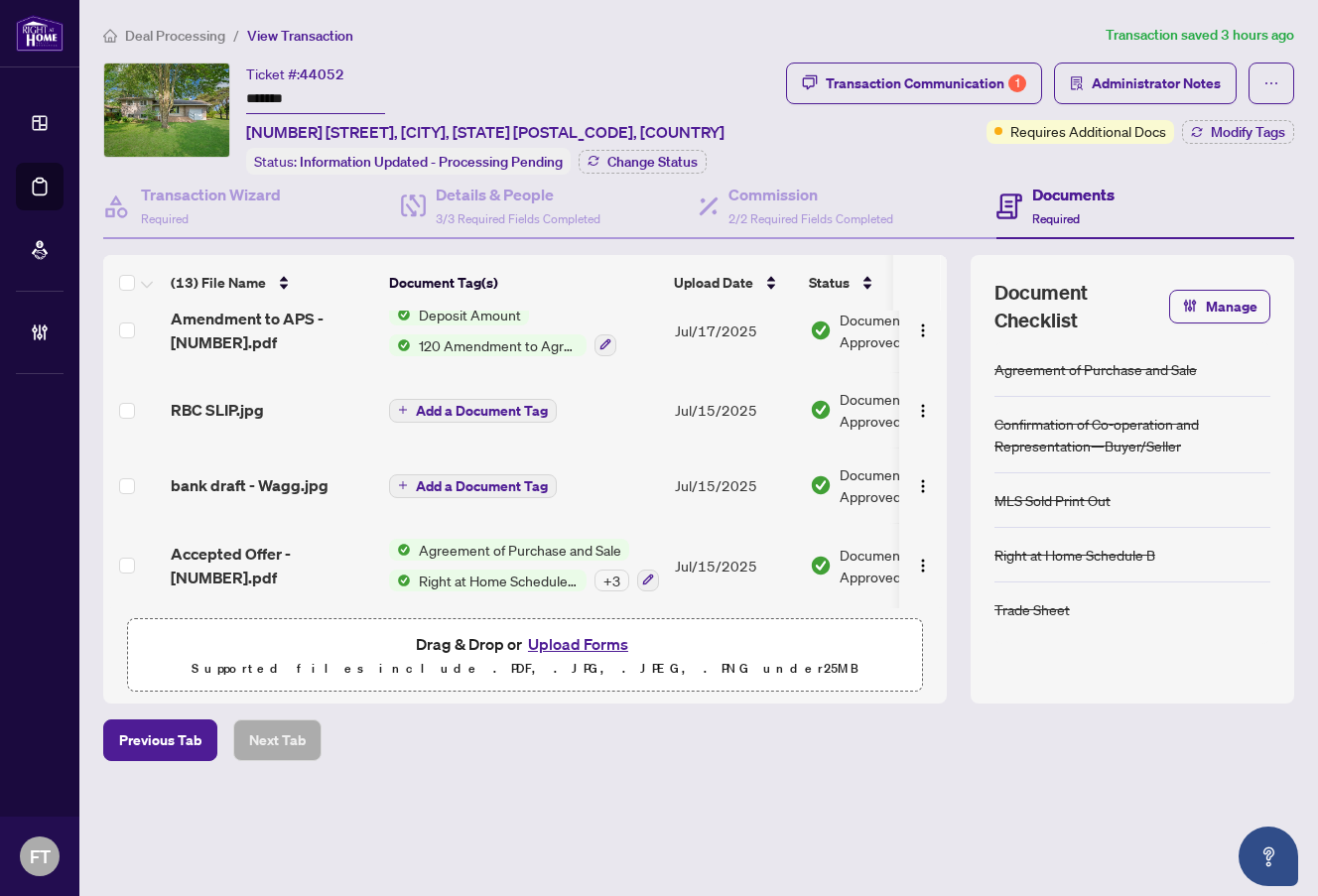 scroll, scrollTop: 753, scrollLeft: 0, axis: vertical 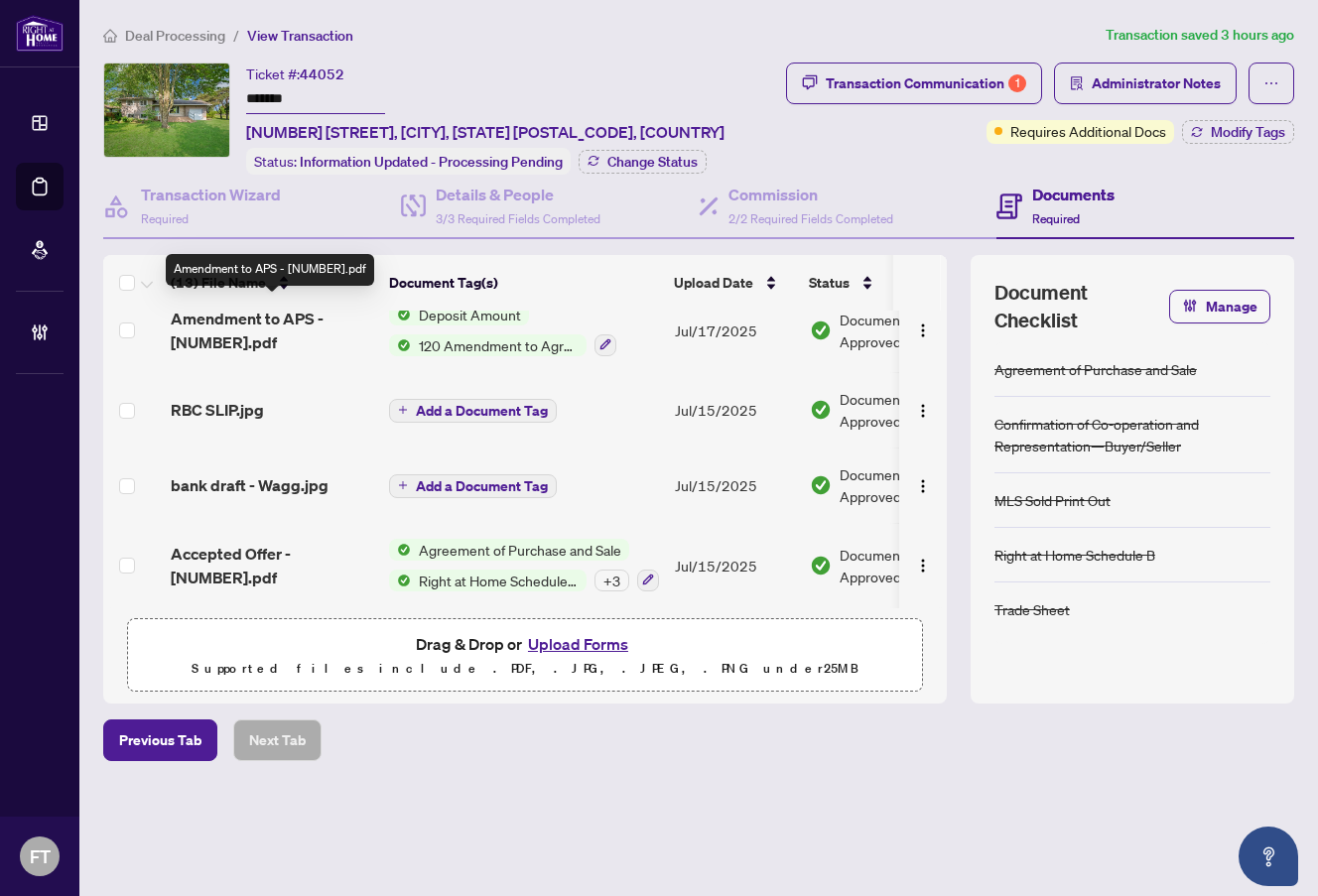 click on "Amendment to APS - 1940 Wagg.pdf" at bounding box center [272, 330] 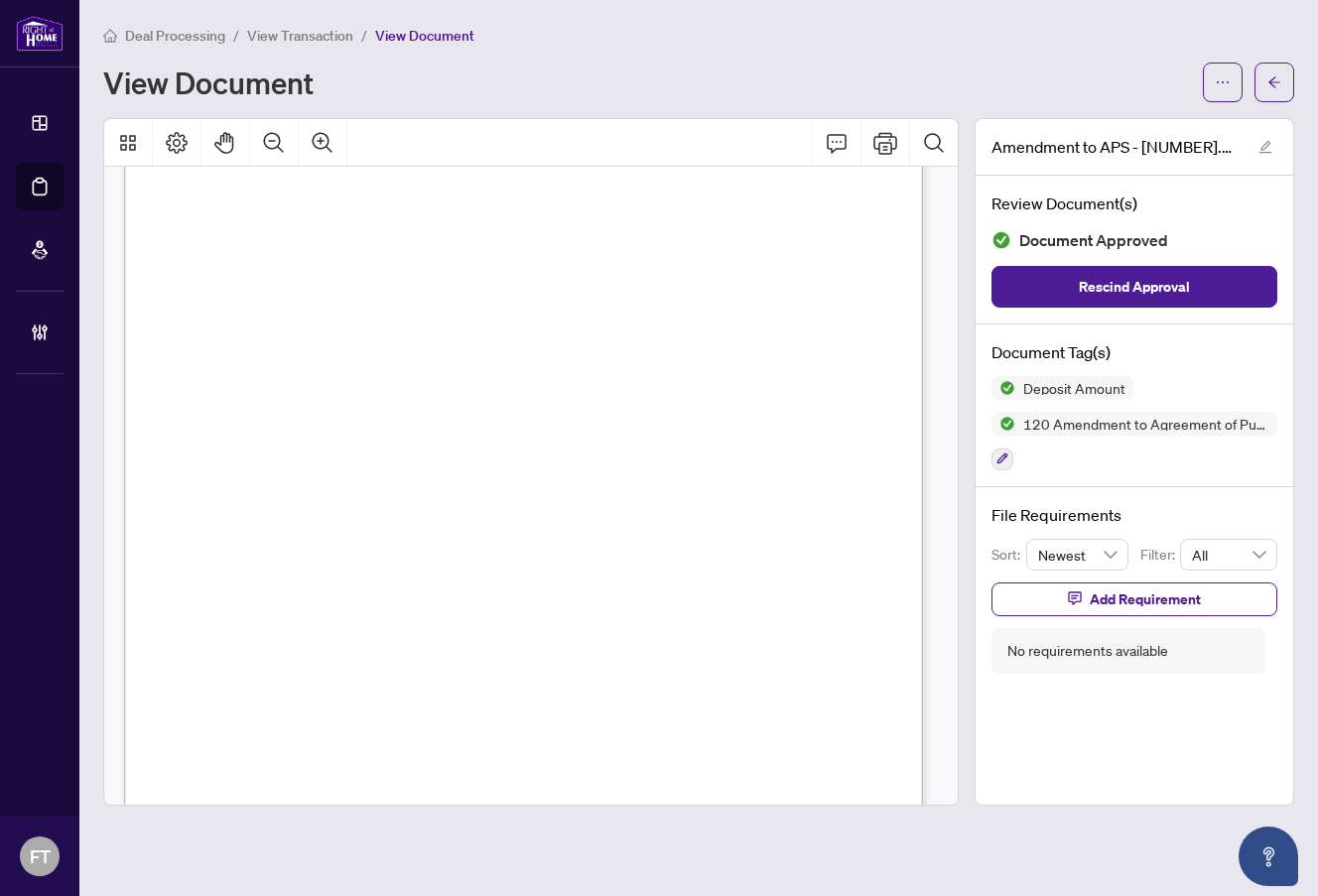 scroll, scrollTop: 198, scrollLeft: 0, axis: vertical 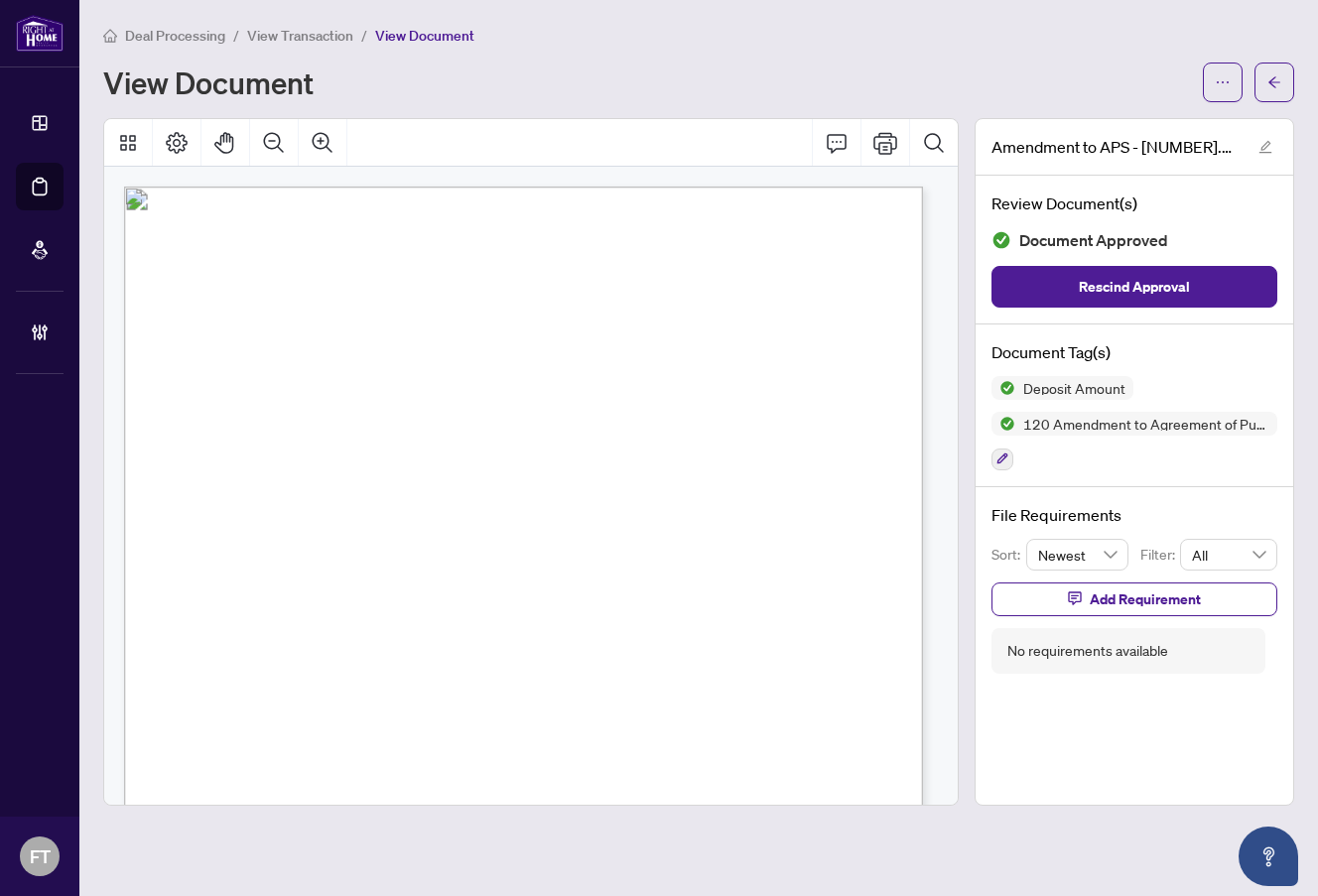 click on "View Transaction" at bounding box center [300, 36] 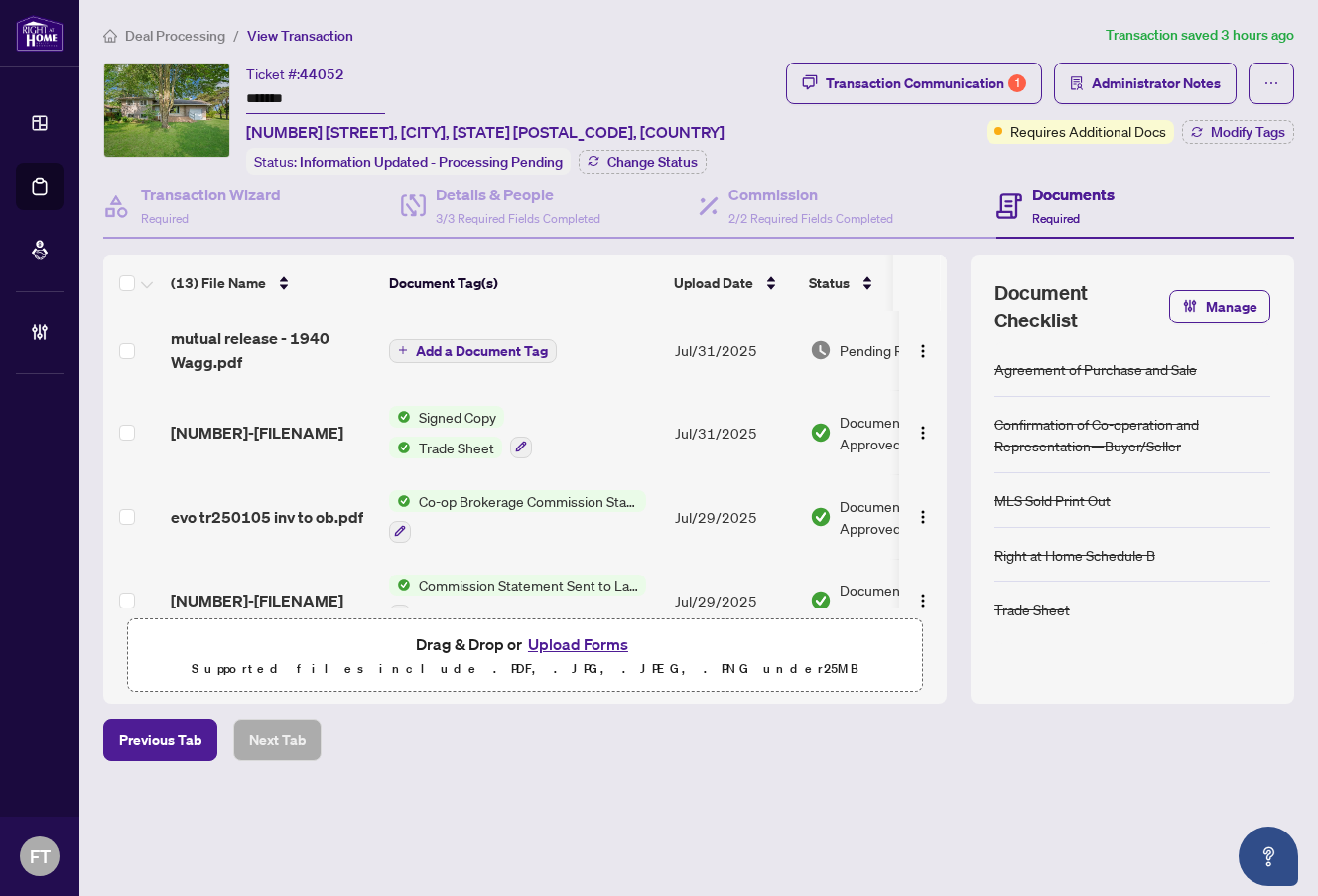 click on "Deal Processing" at bounding box center (175, 36) 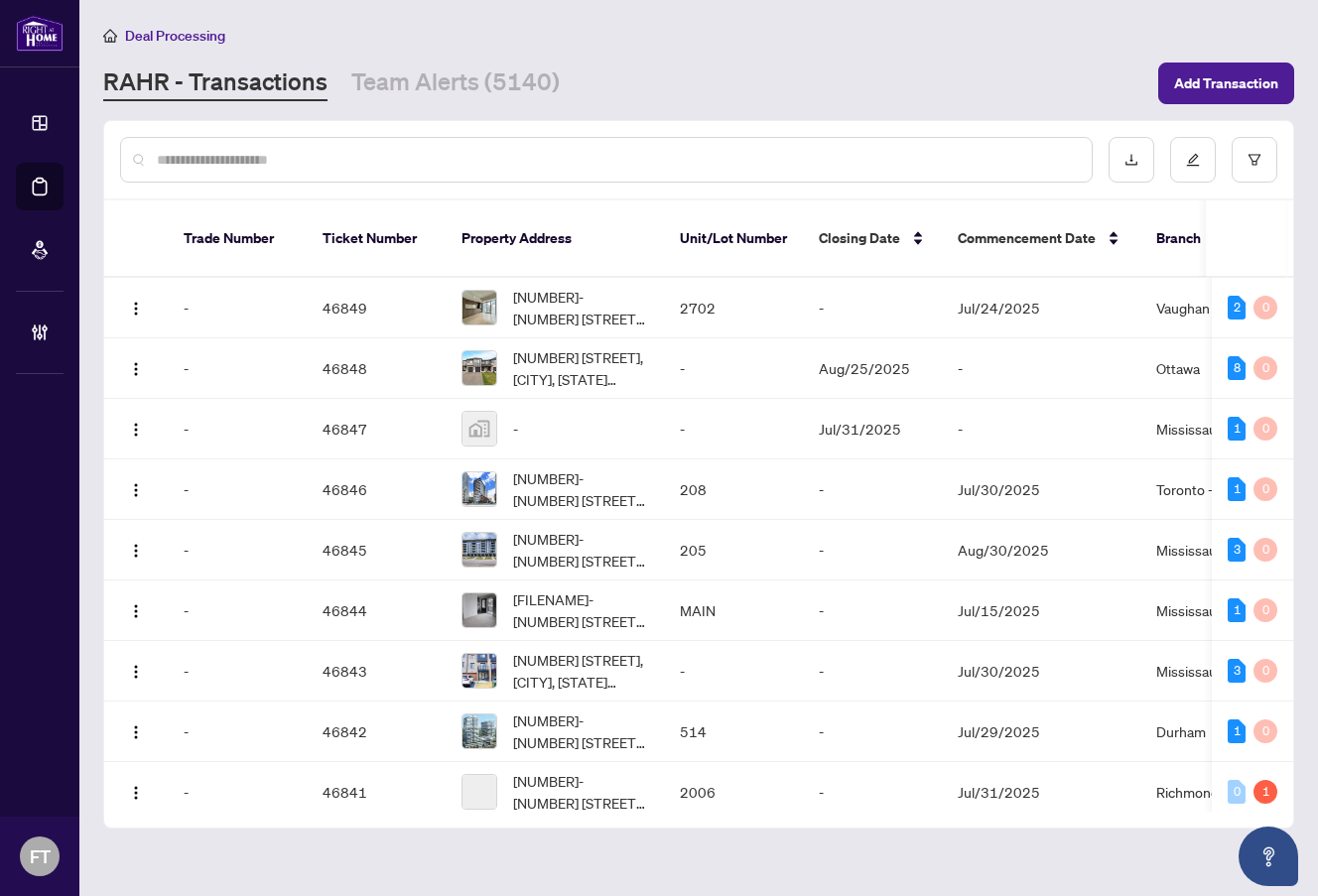 drag, startPoint x: 297, startPoint y: 170, endPoint x: 296, endPoint y: 160, distance: 10.049876 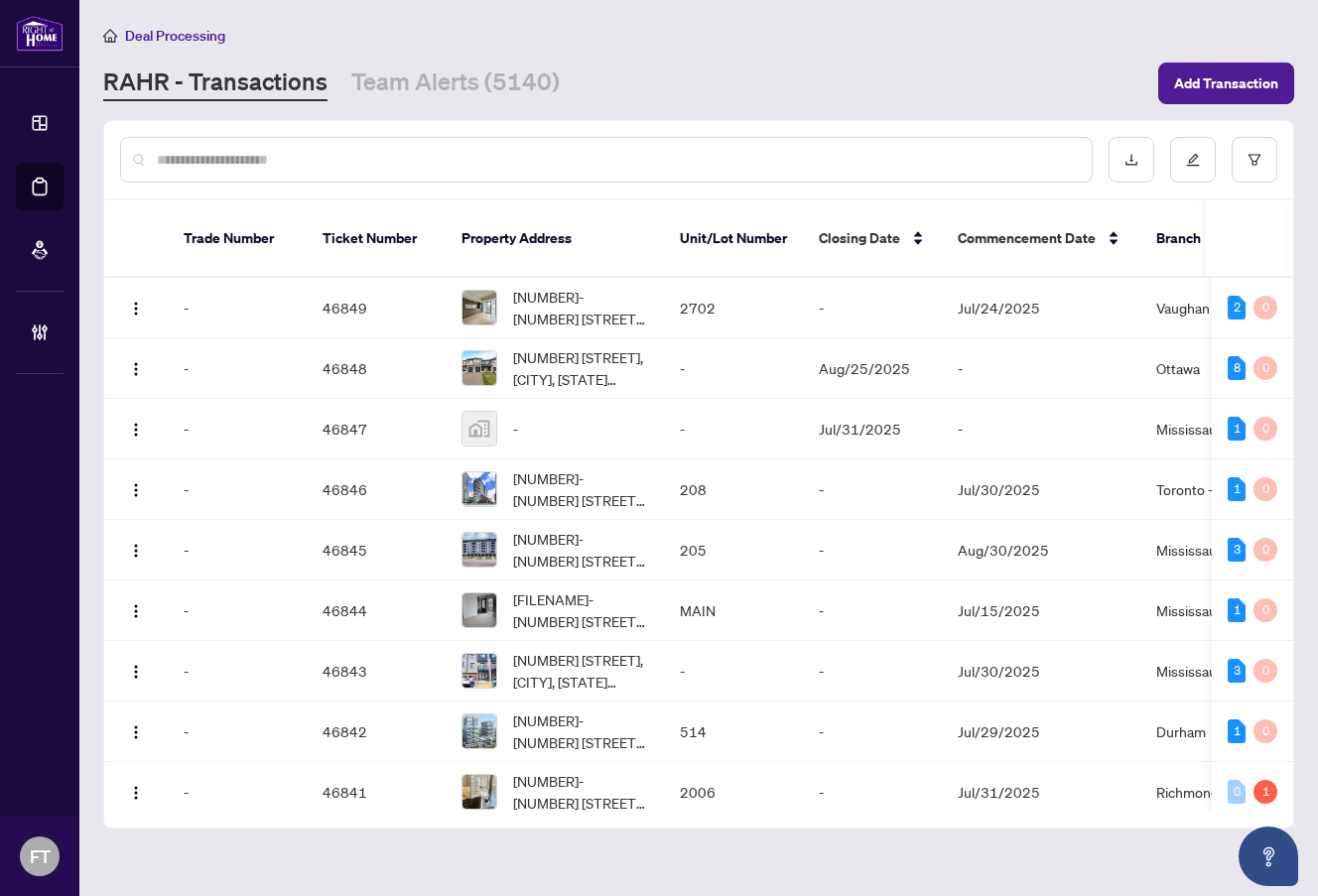 click at bounding box center [616, 160] 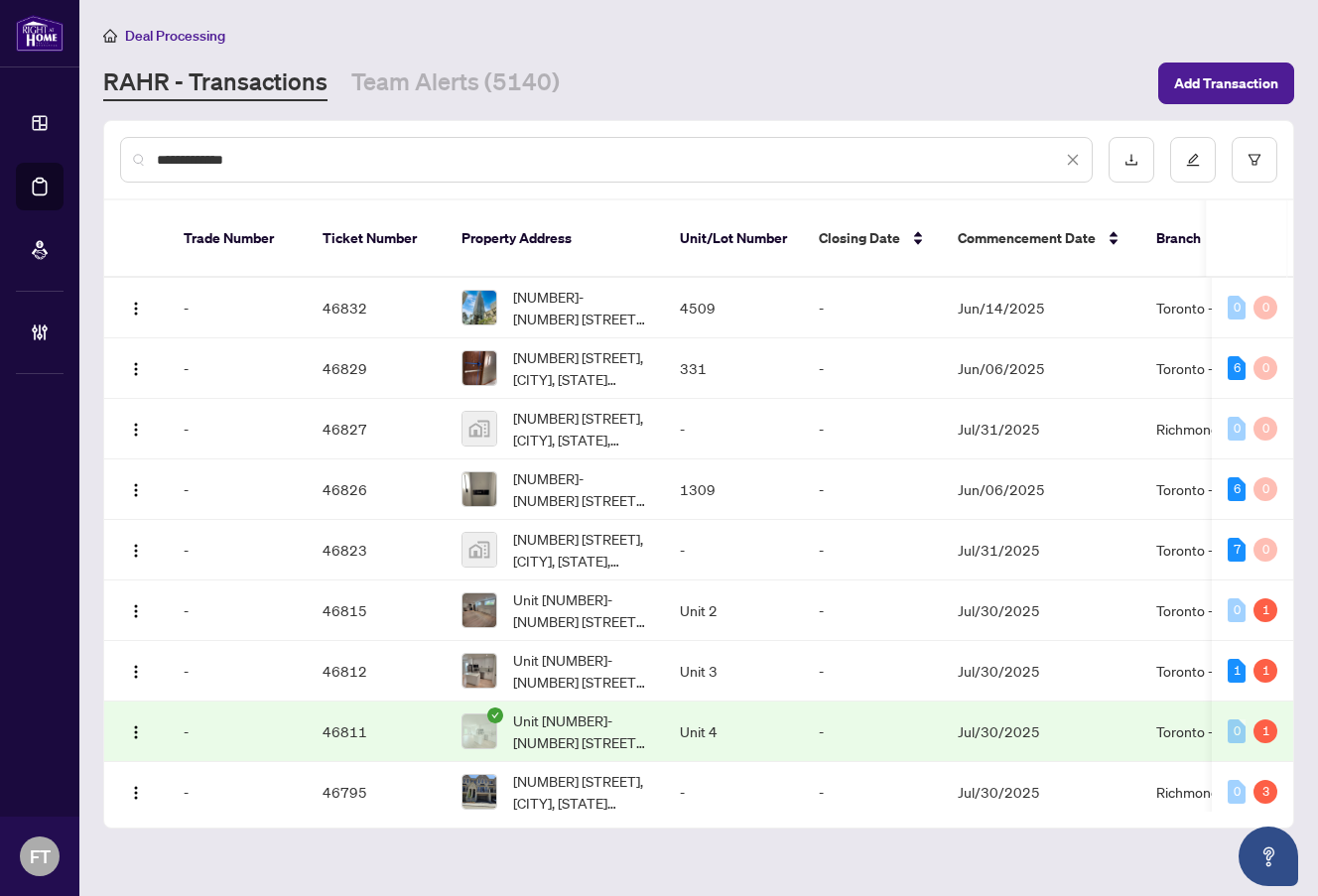 type on "**********" 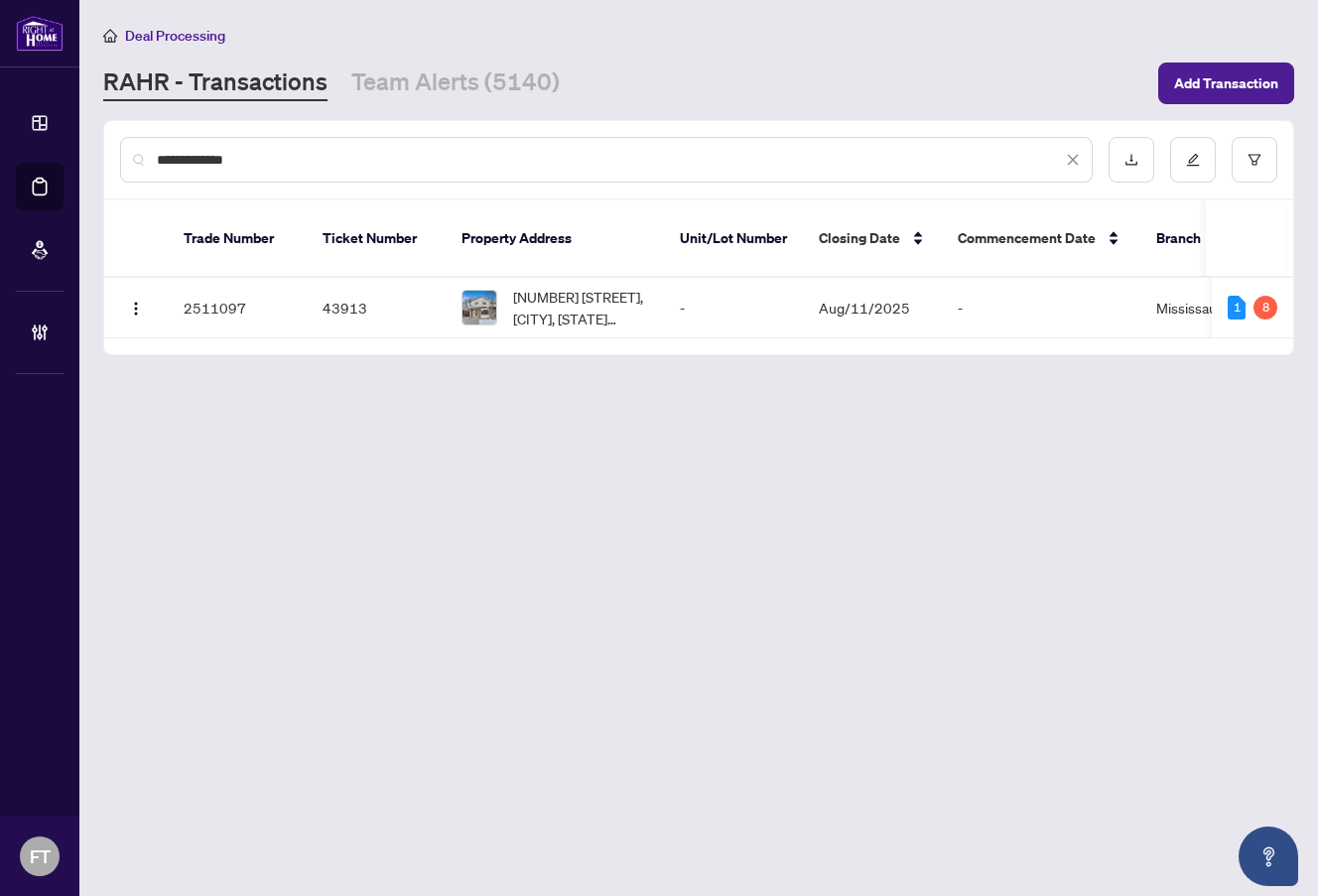 drag, startPoint x: 235, startPoint y: 527, endPoint x: 737, endPoint y: 340, distance: 535.69861 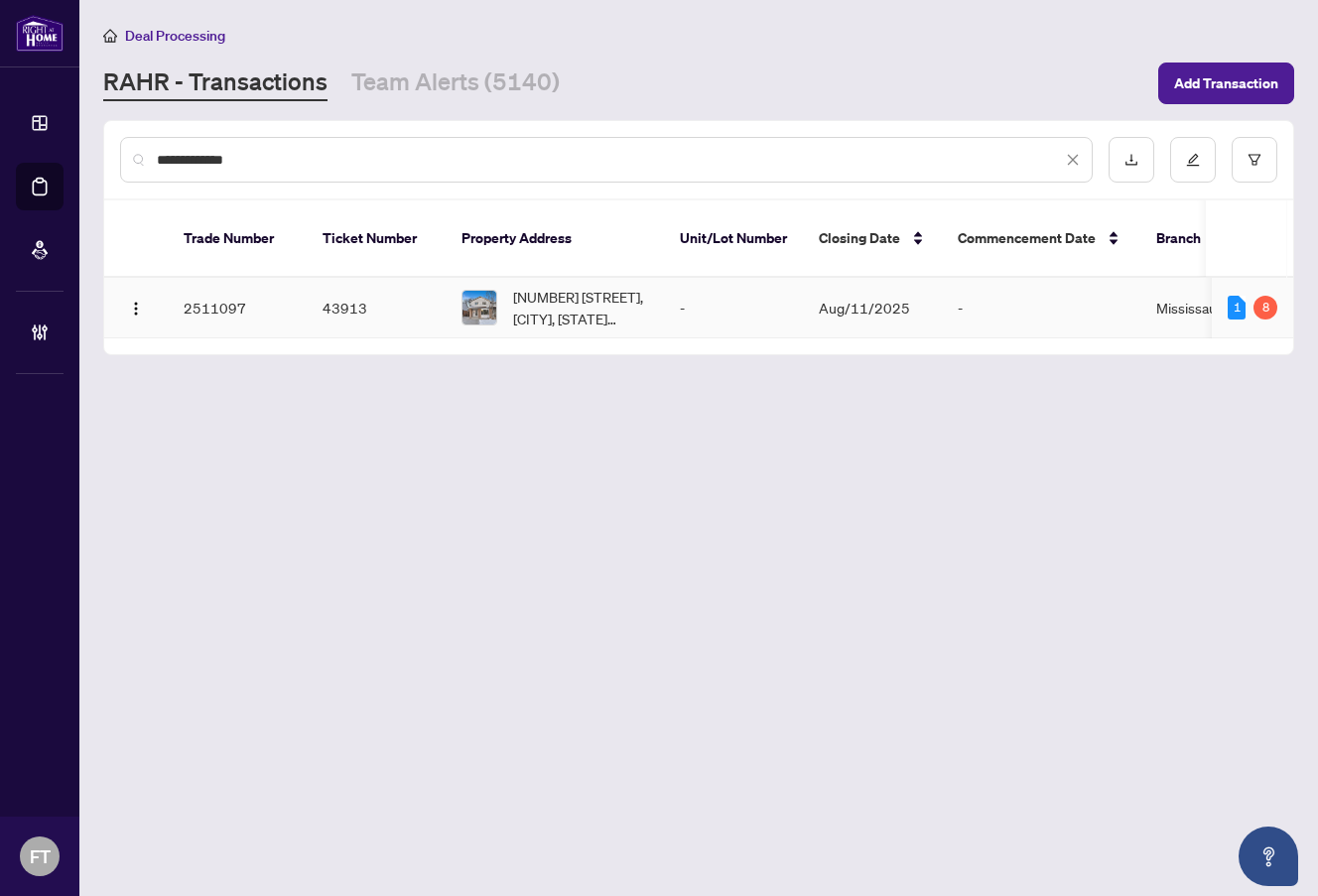 click on "-" at bounding box center (1041, 308) 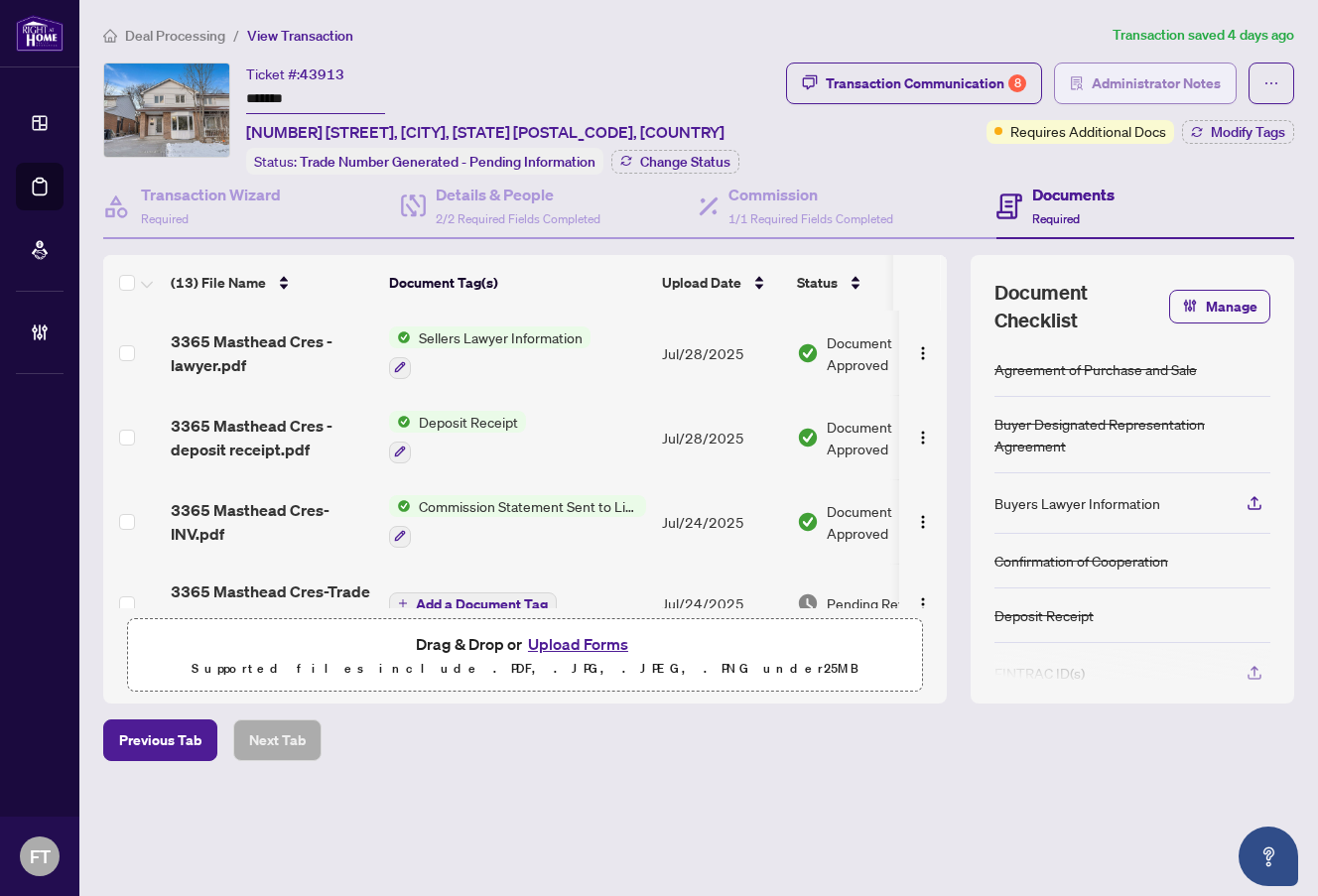 click on "Administrator Notes" at bounding box center [1156, 83] 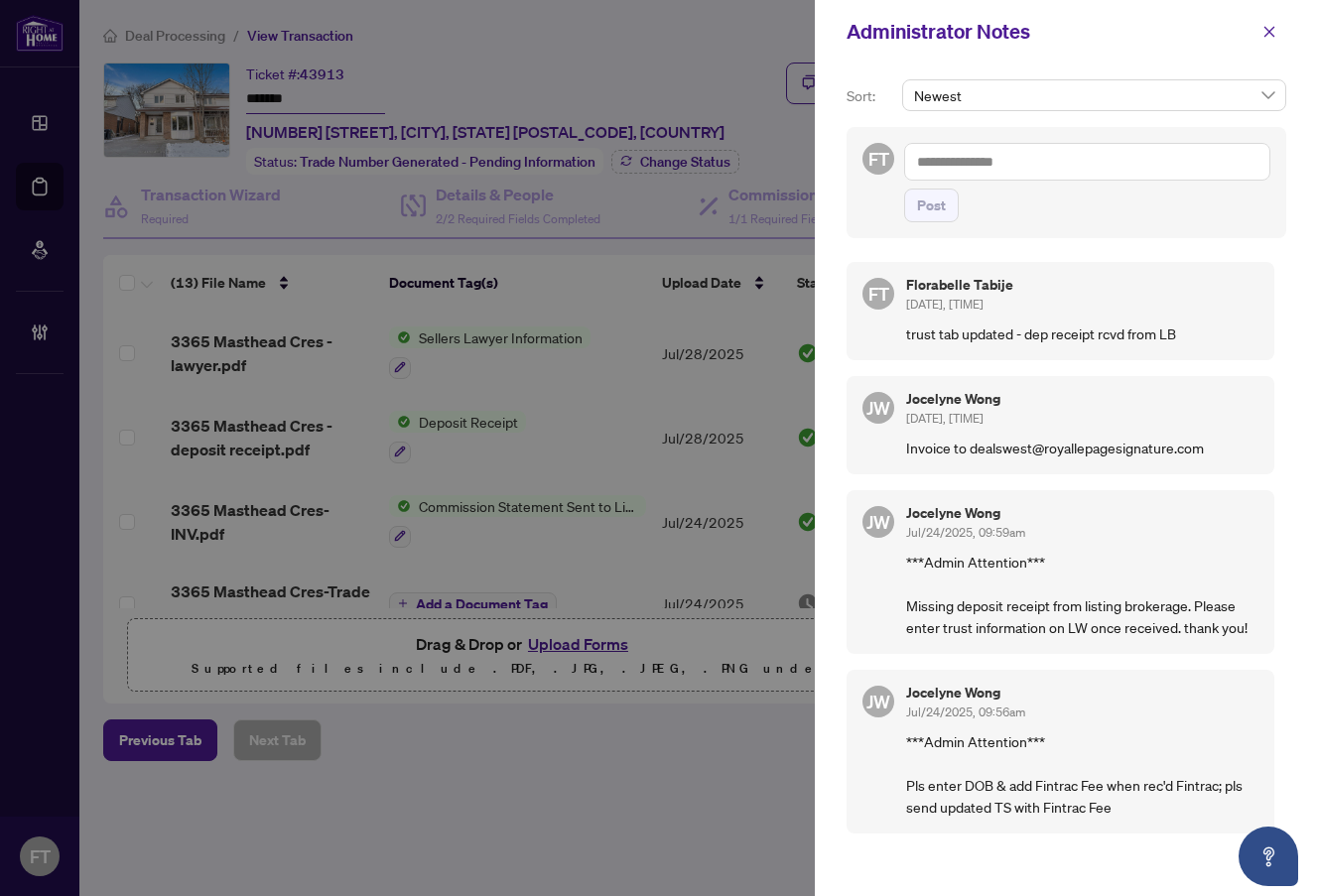 drag, startPoint x: 423, startPoint y: 77, endPoint x: 477, endPoint y: 89, distance: 55.317267 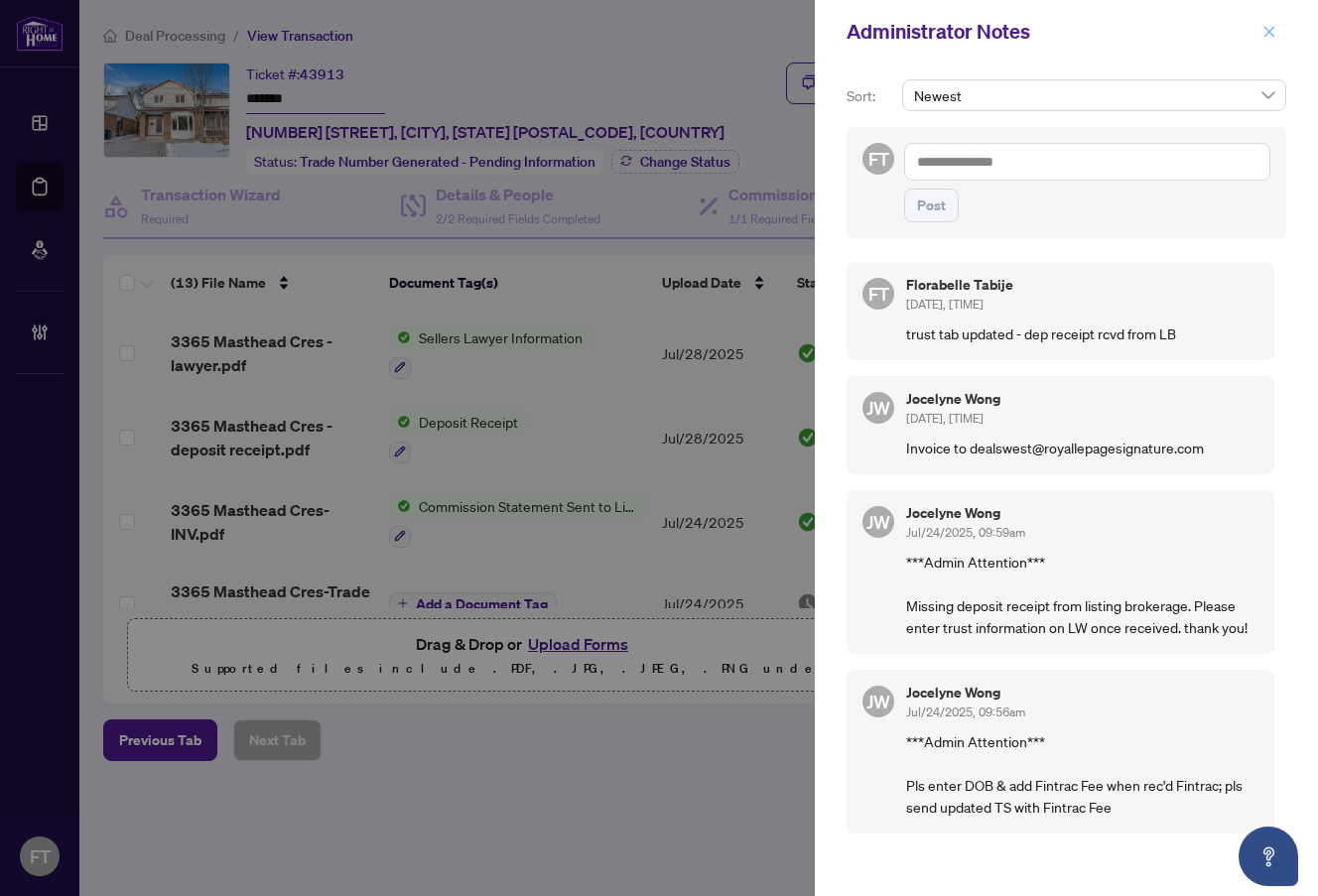 click at bounding box center [1269, 32] 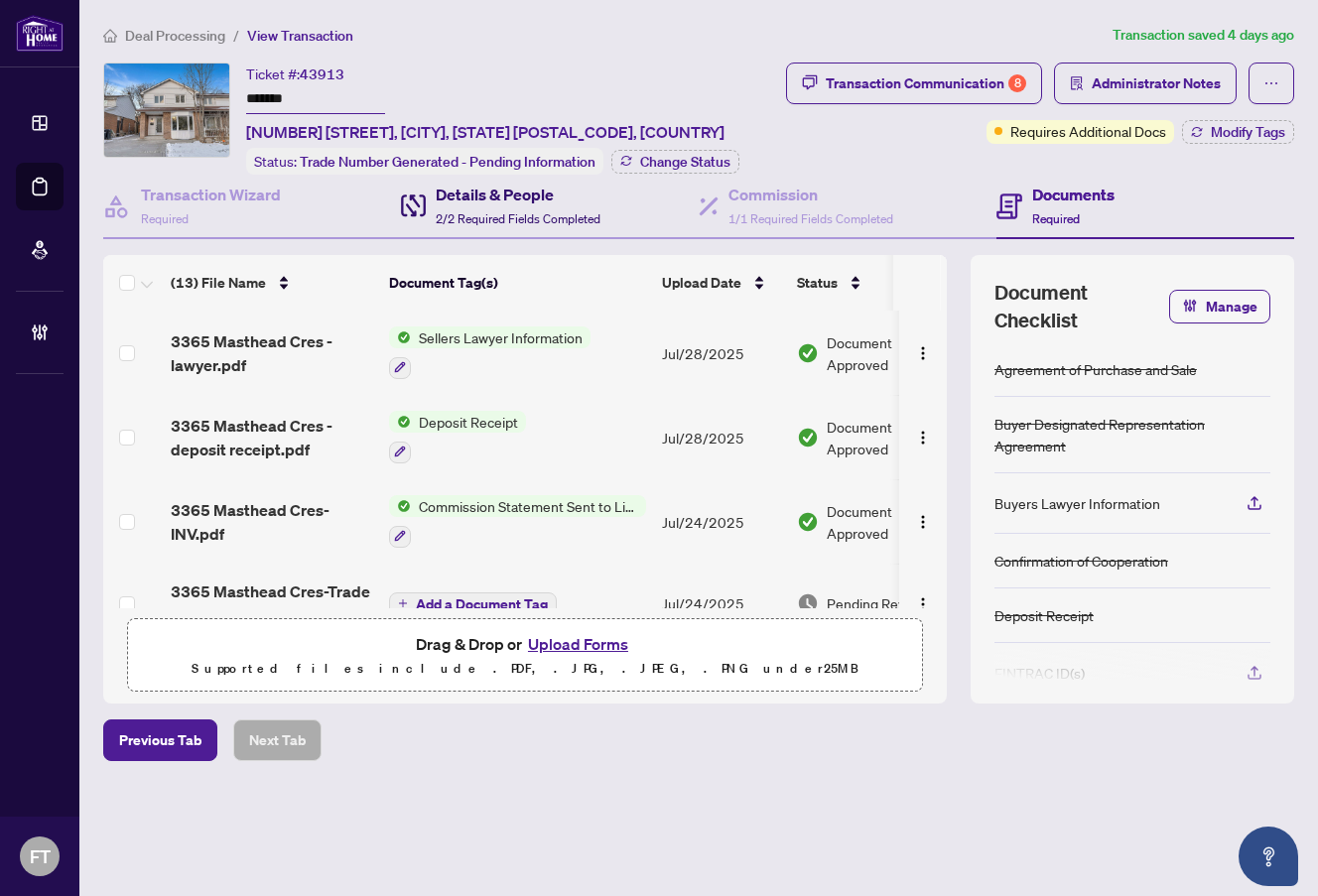 click on "Details & People" at bounding box center [518, 194] 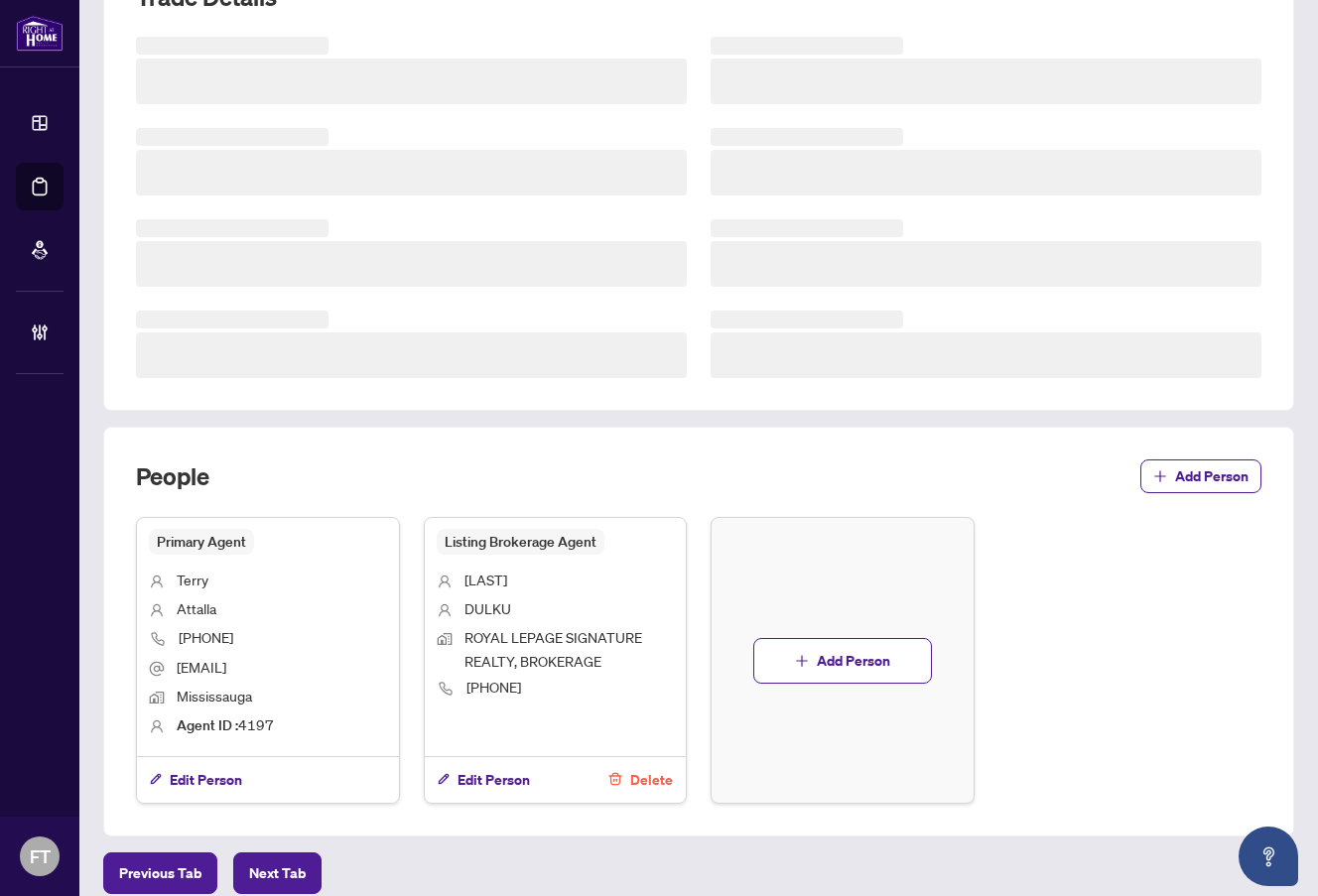 scroll, scrollTop: 394, scrollLeft: 0, axis: vertical 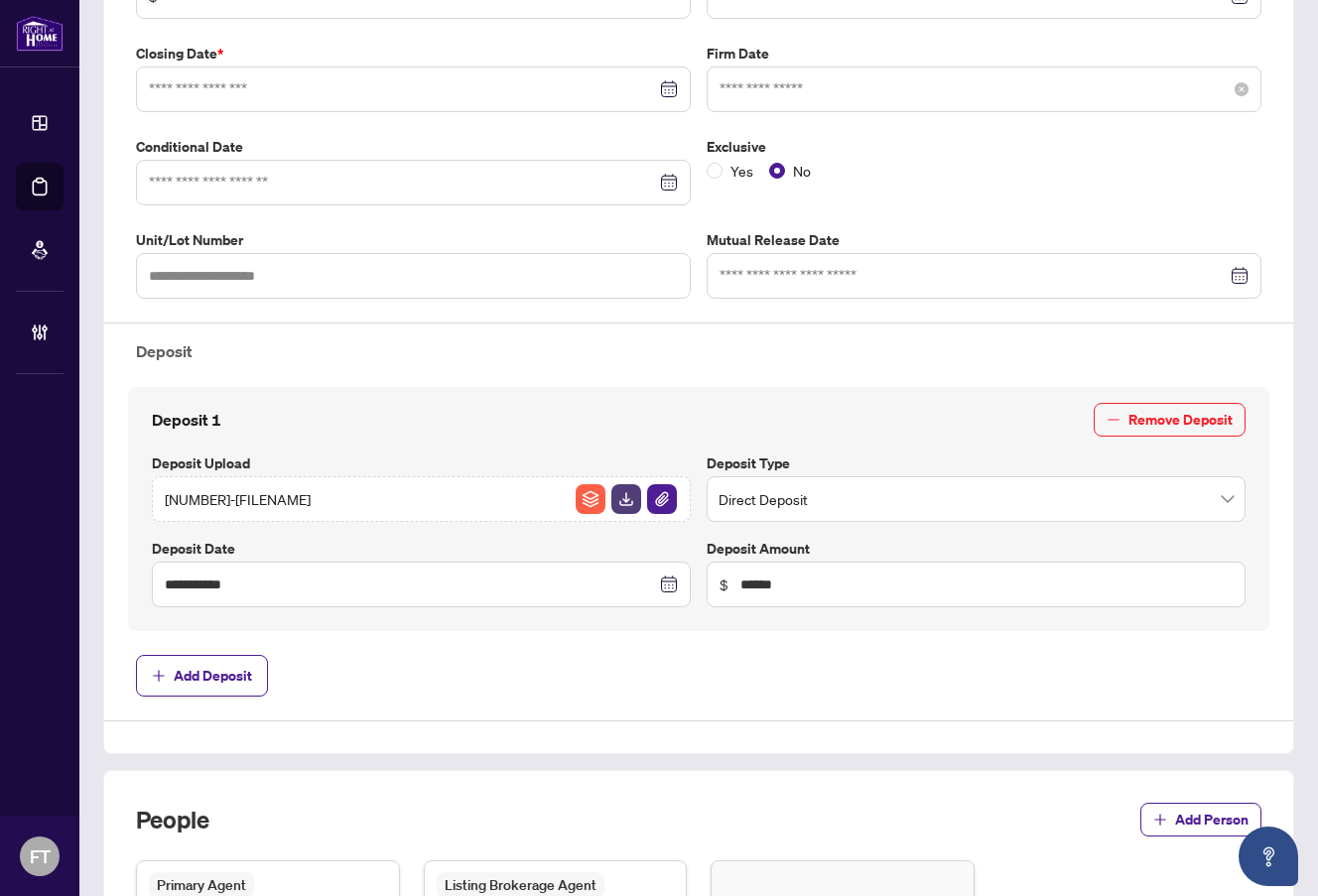 type on "**********" 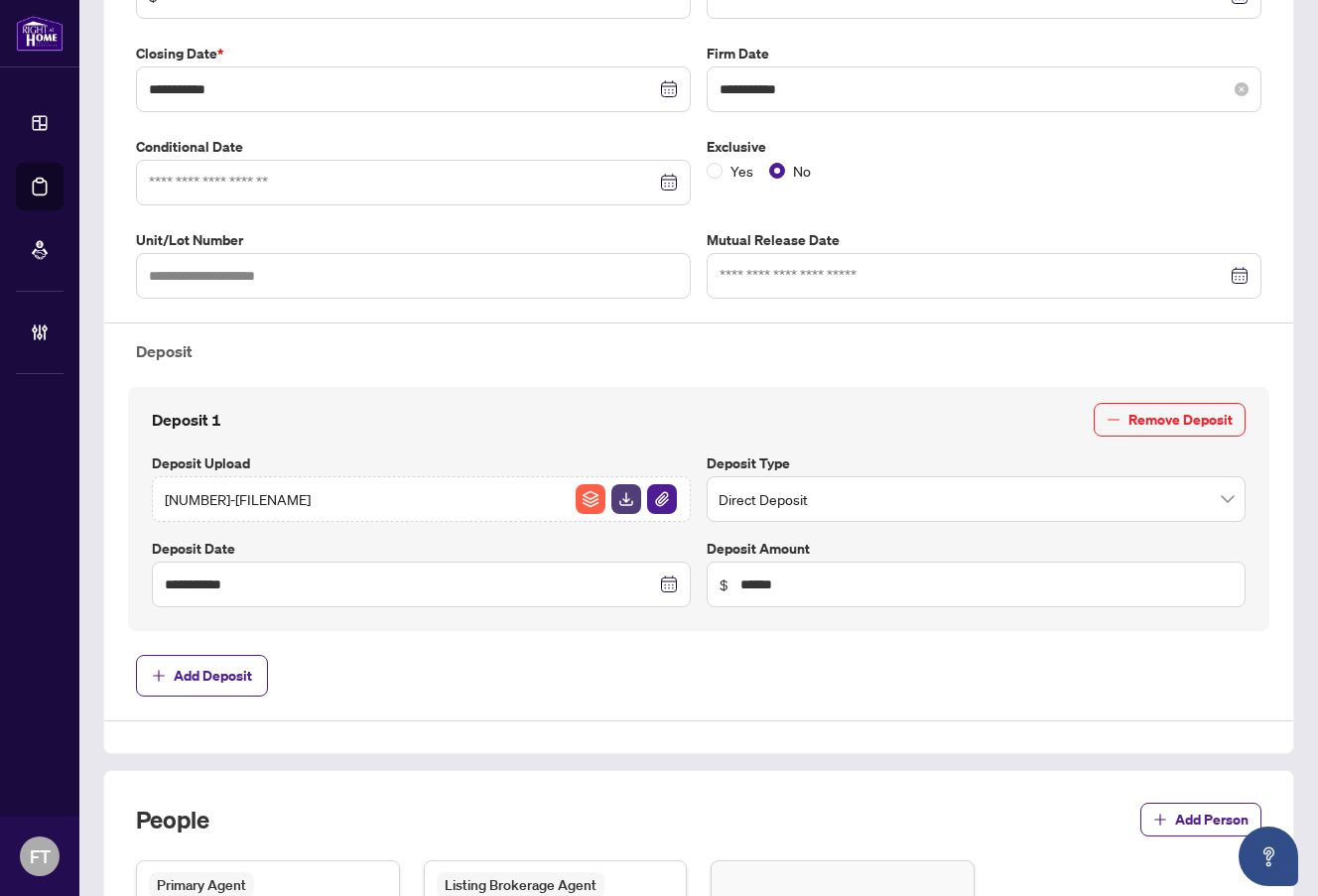 scroll, scrollTop: 0, scrollLeft: 0, axis: both 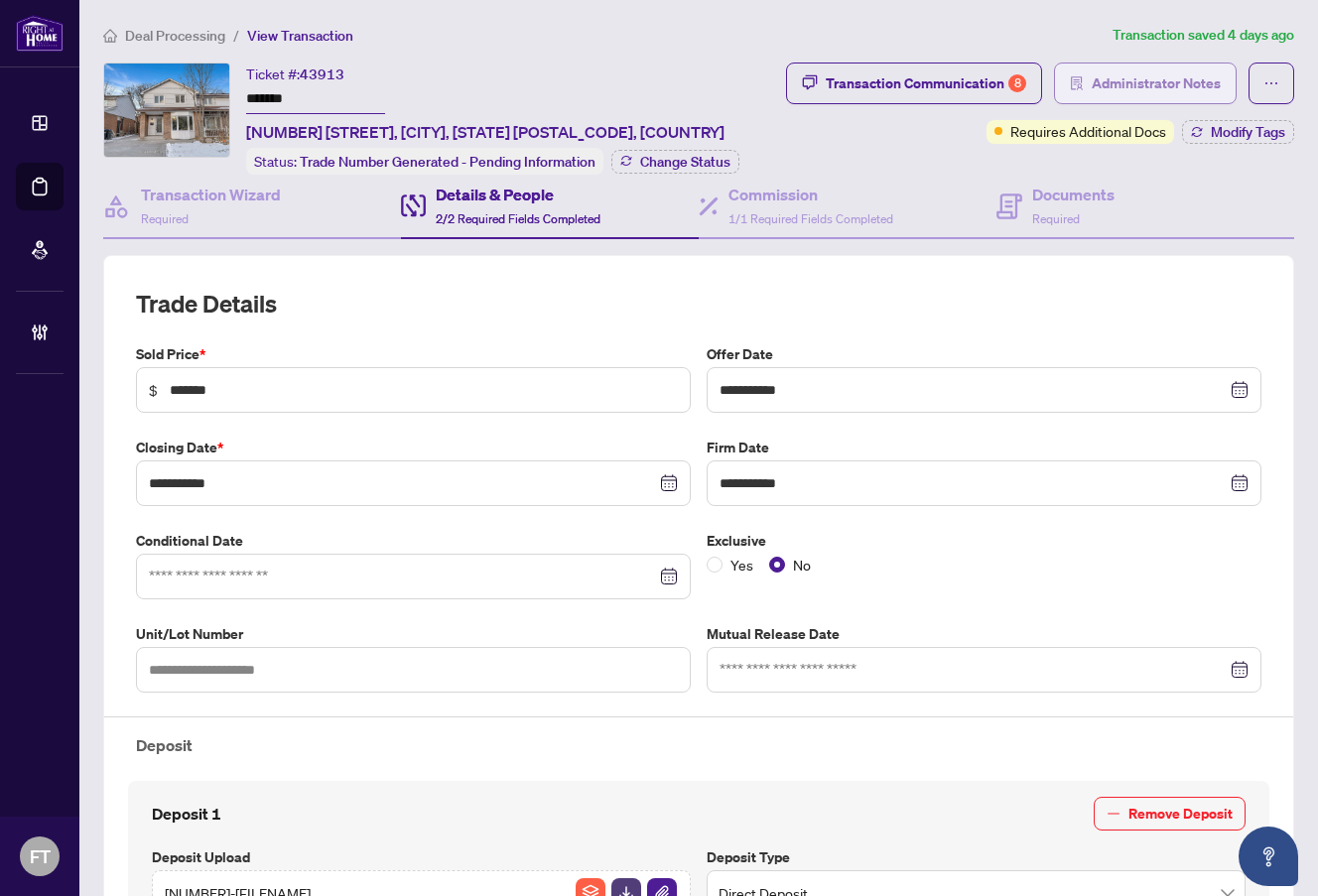 click on "Administrator Notes" at bounding box center (1156, 83) 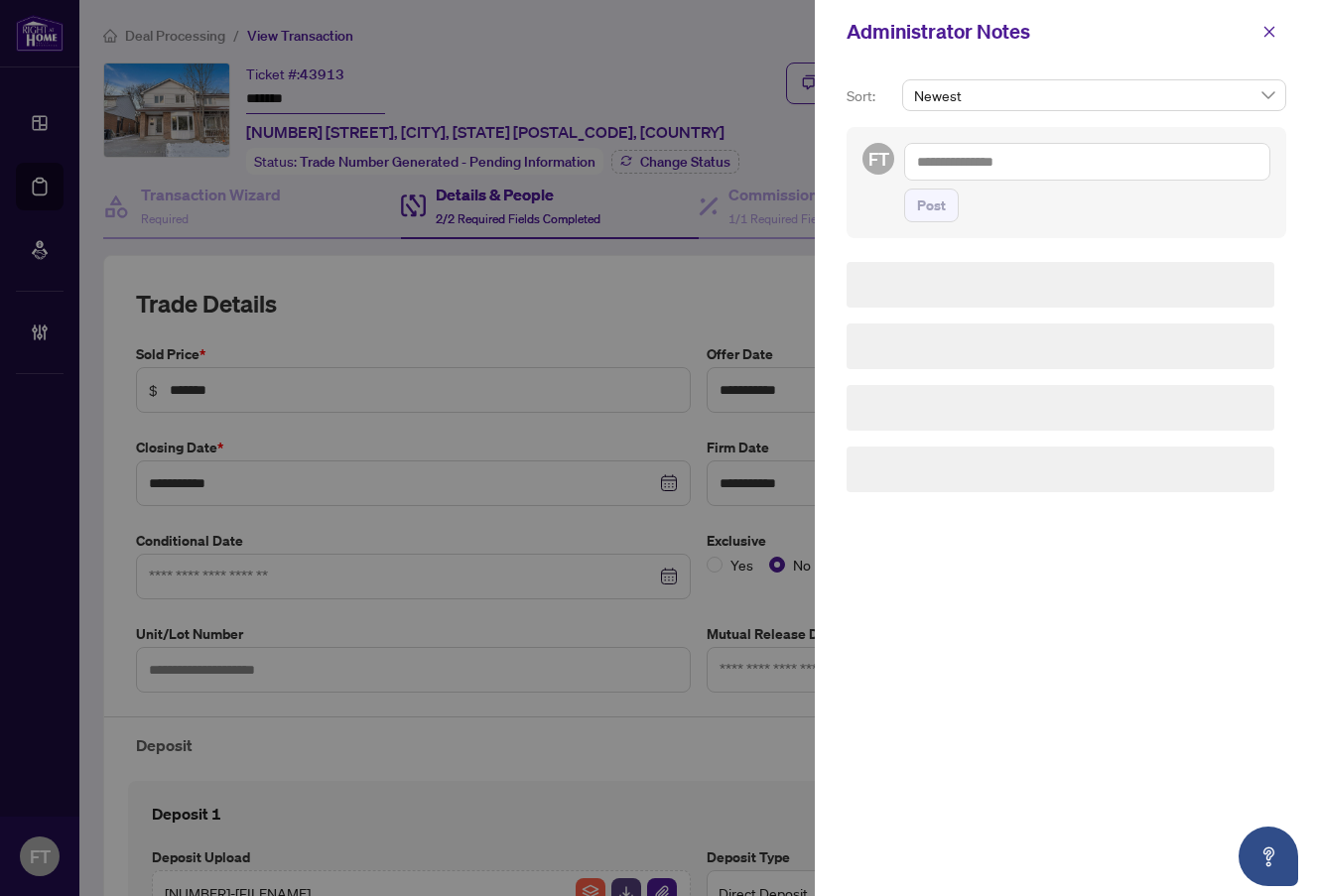click at bounding box center (1087, 162) 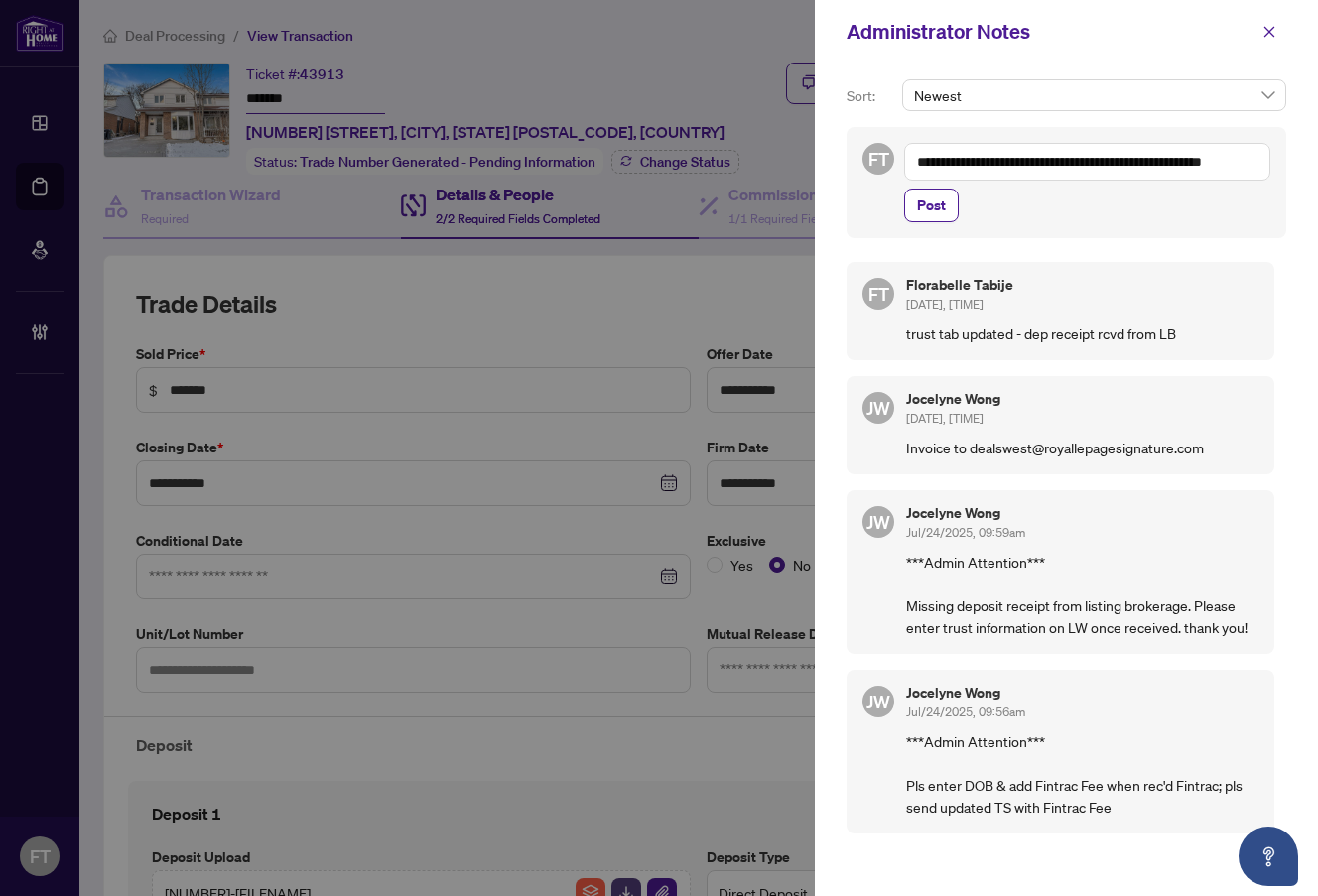 paste on "**********" 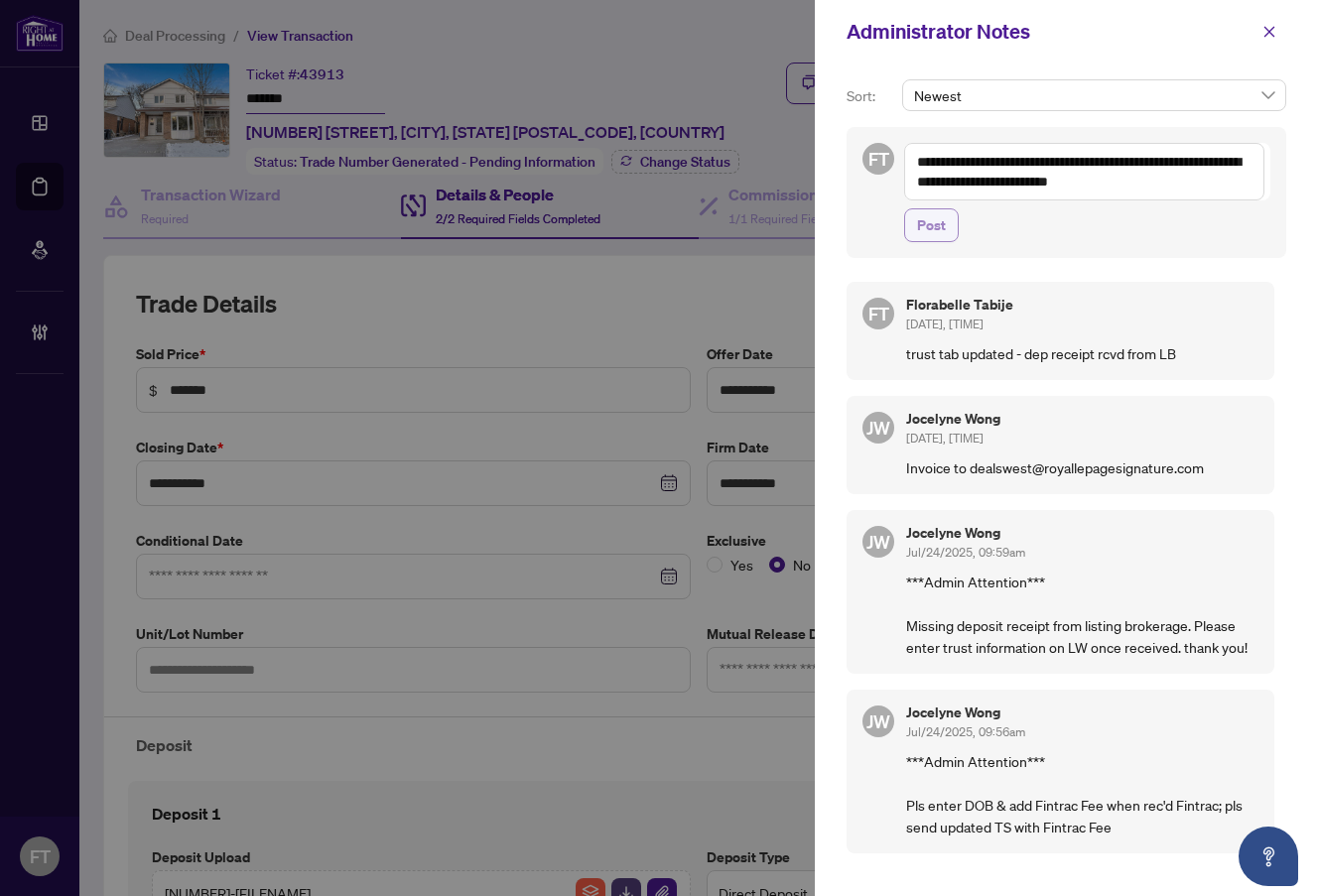 type on "**********" 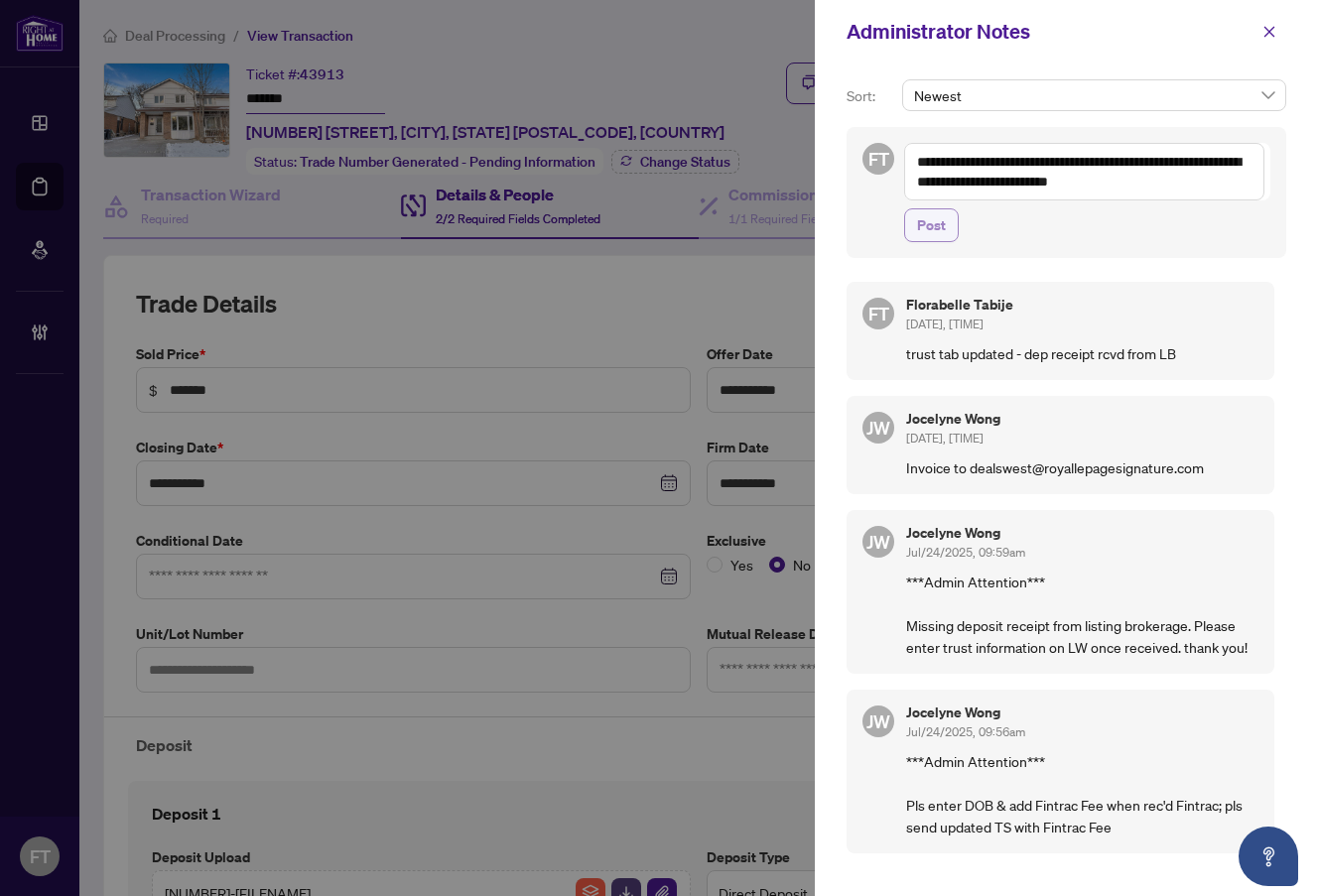 click on "Post" at bounding box center (931, 225) 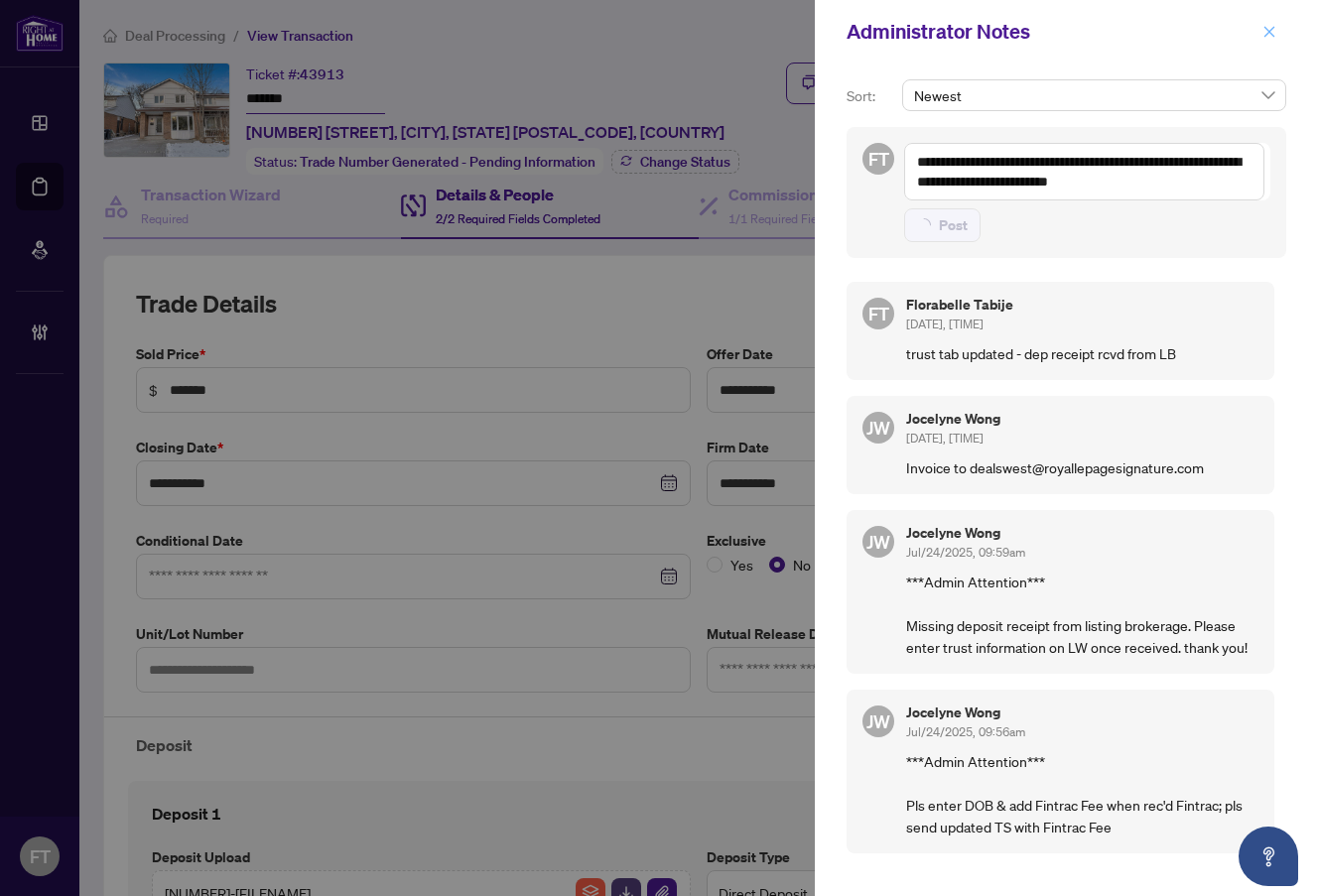 type 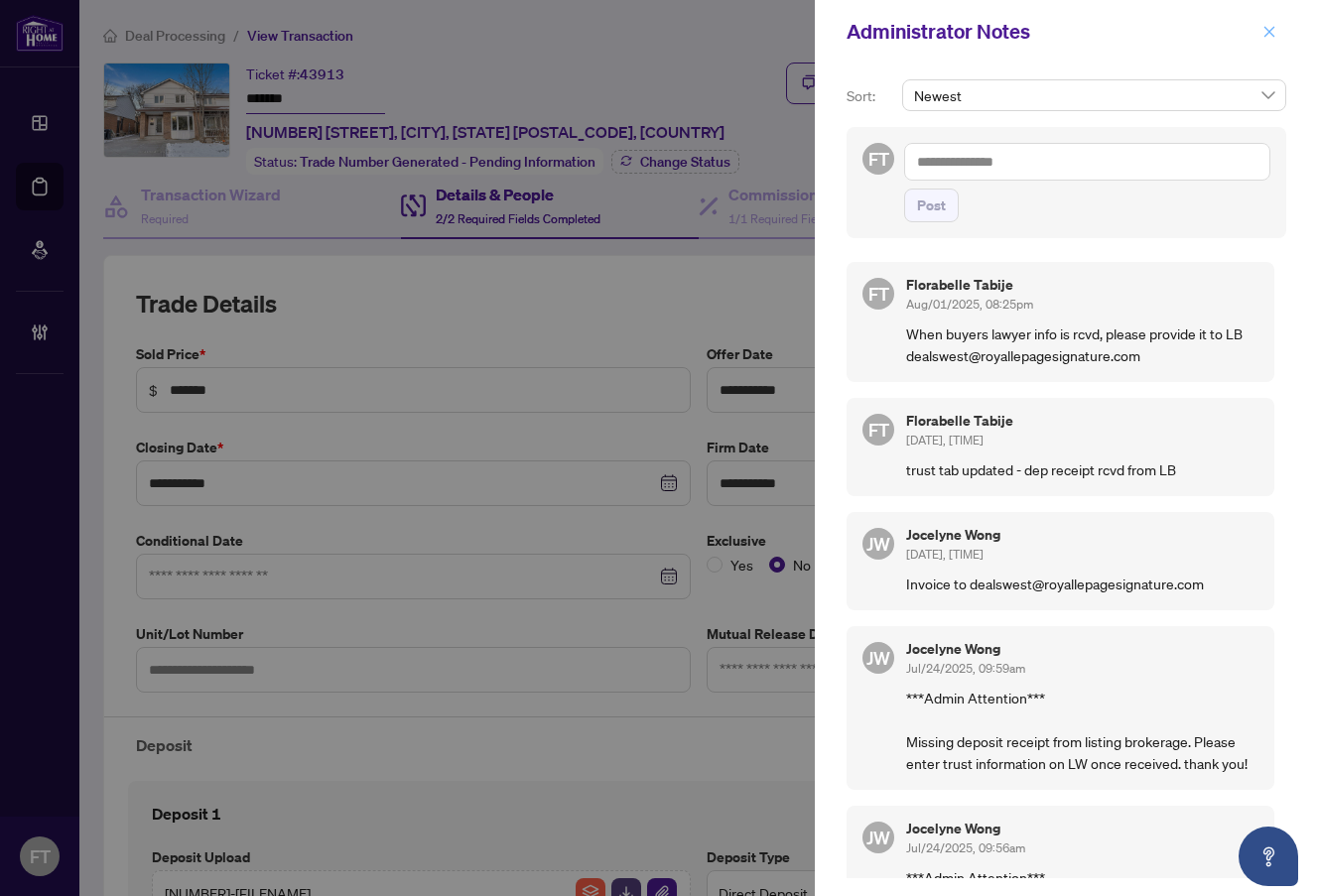 click 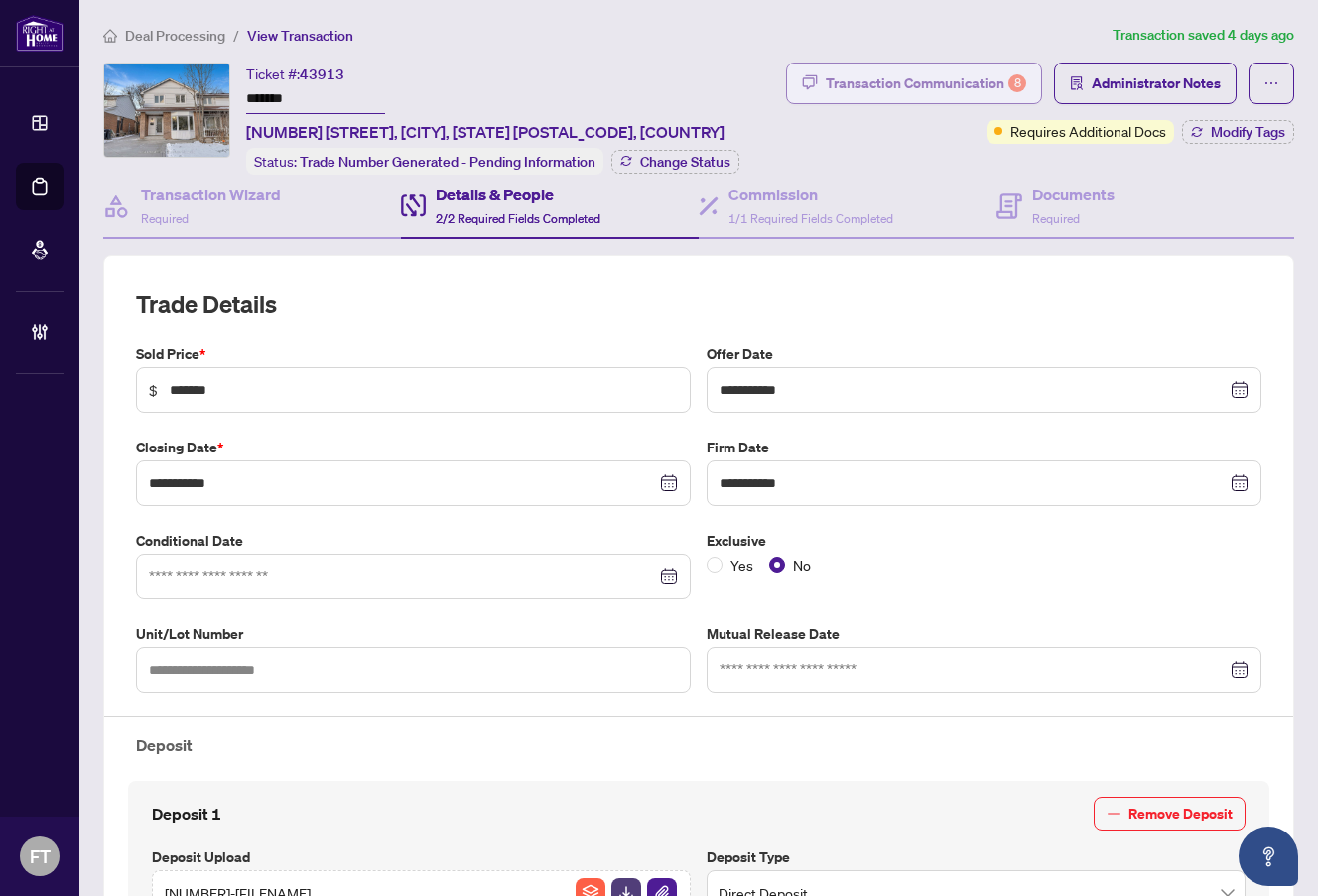 click on "Transaction Communication 8" at bounding box center (926, 83) 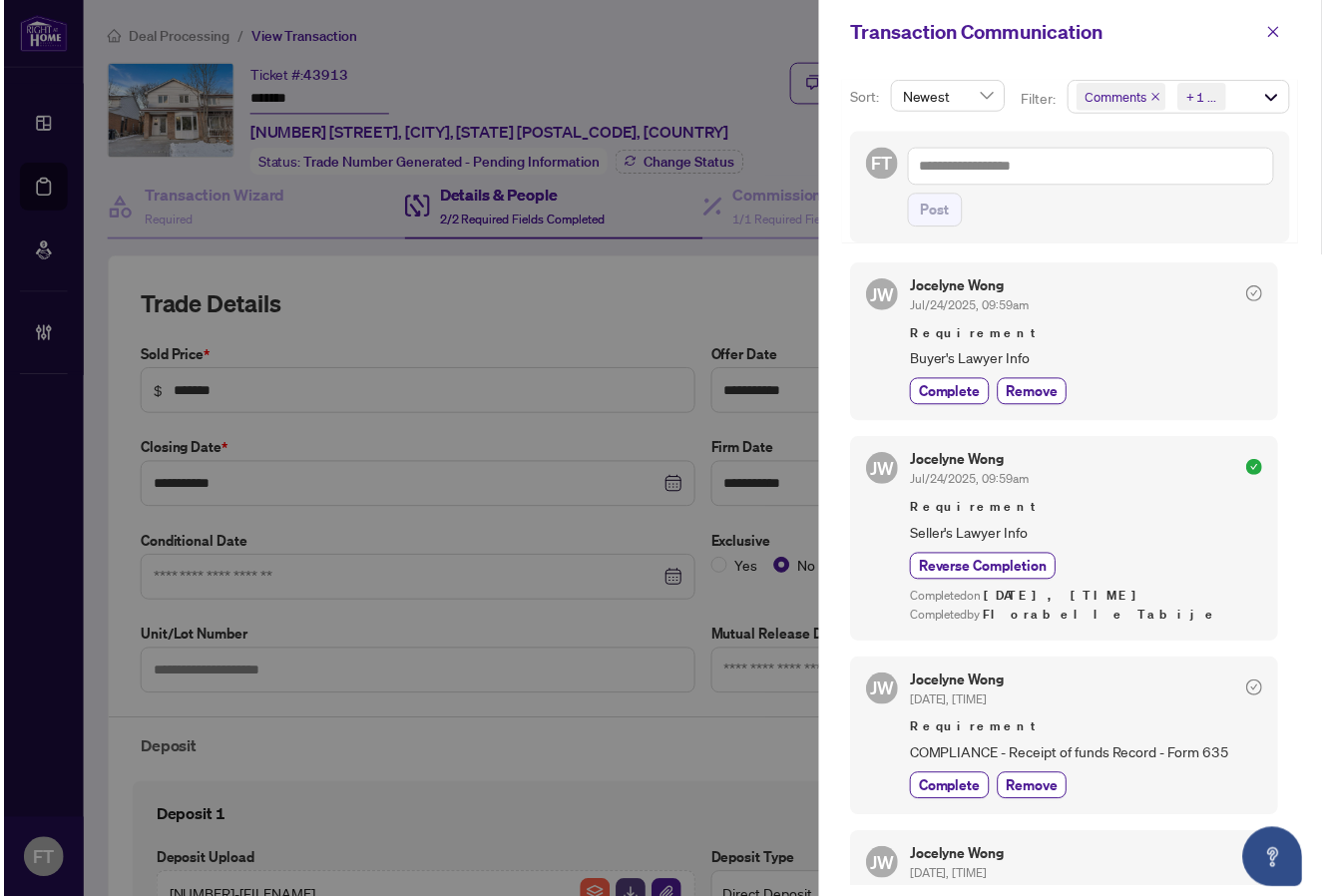 scroll, scrollTop: 1397, scrollLeft: 0, axis: vertical 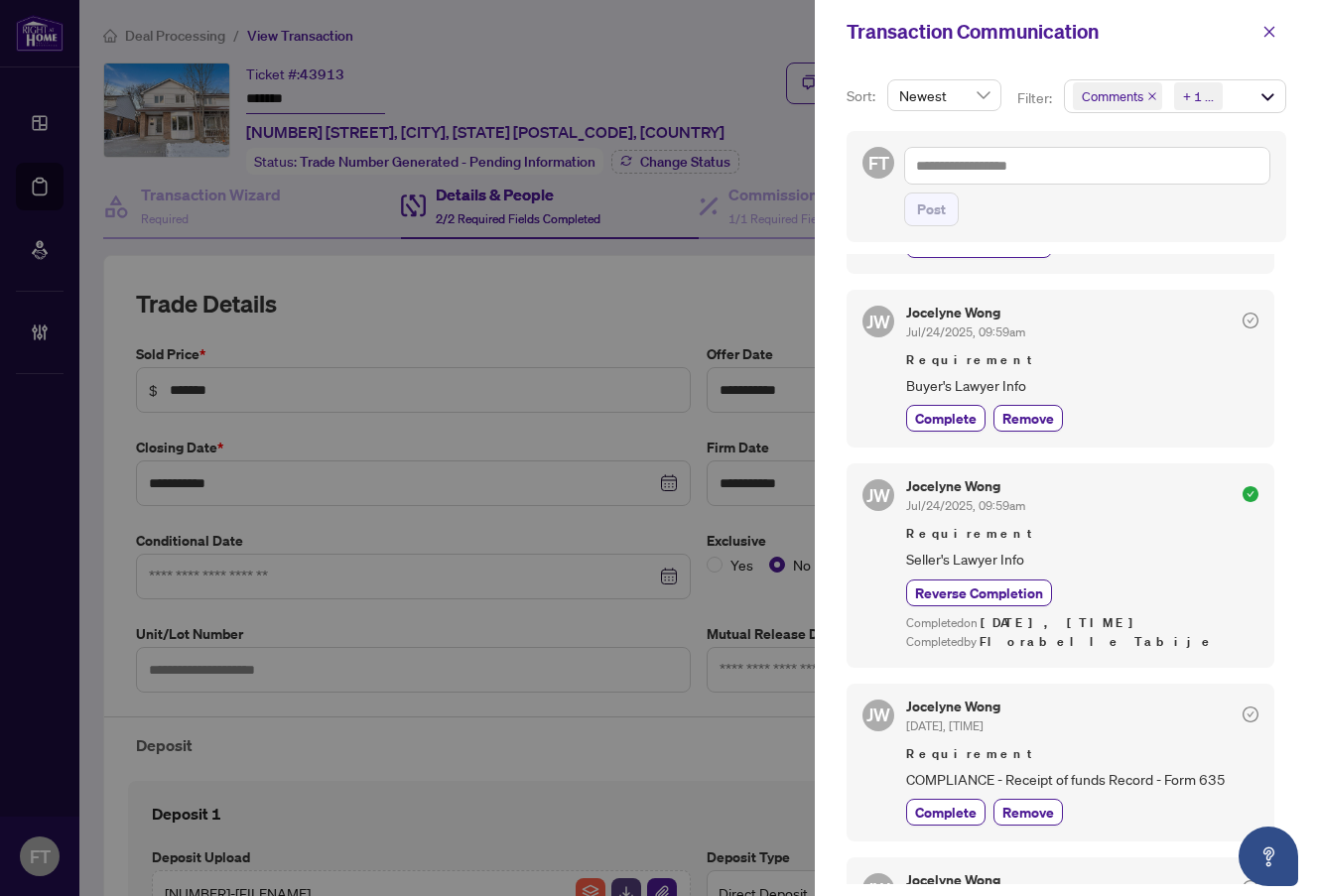 drag, startPoint x: 504, startPoint y: 88, endPoint x: 1286, endPoint y: 24, distance: 784.6146 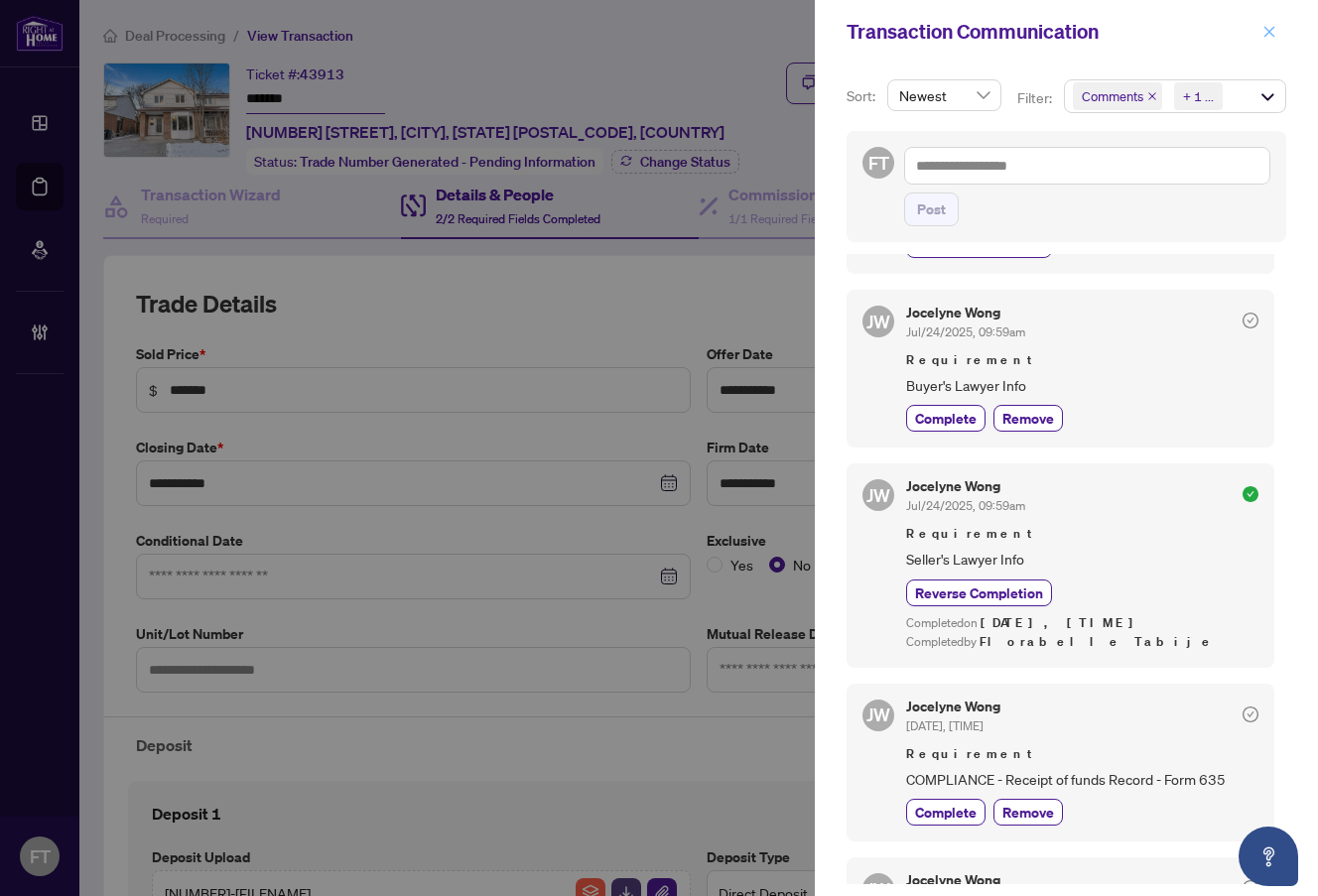 click 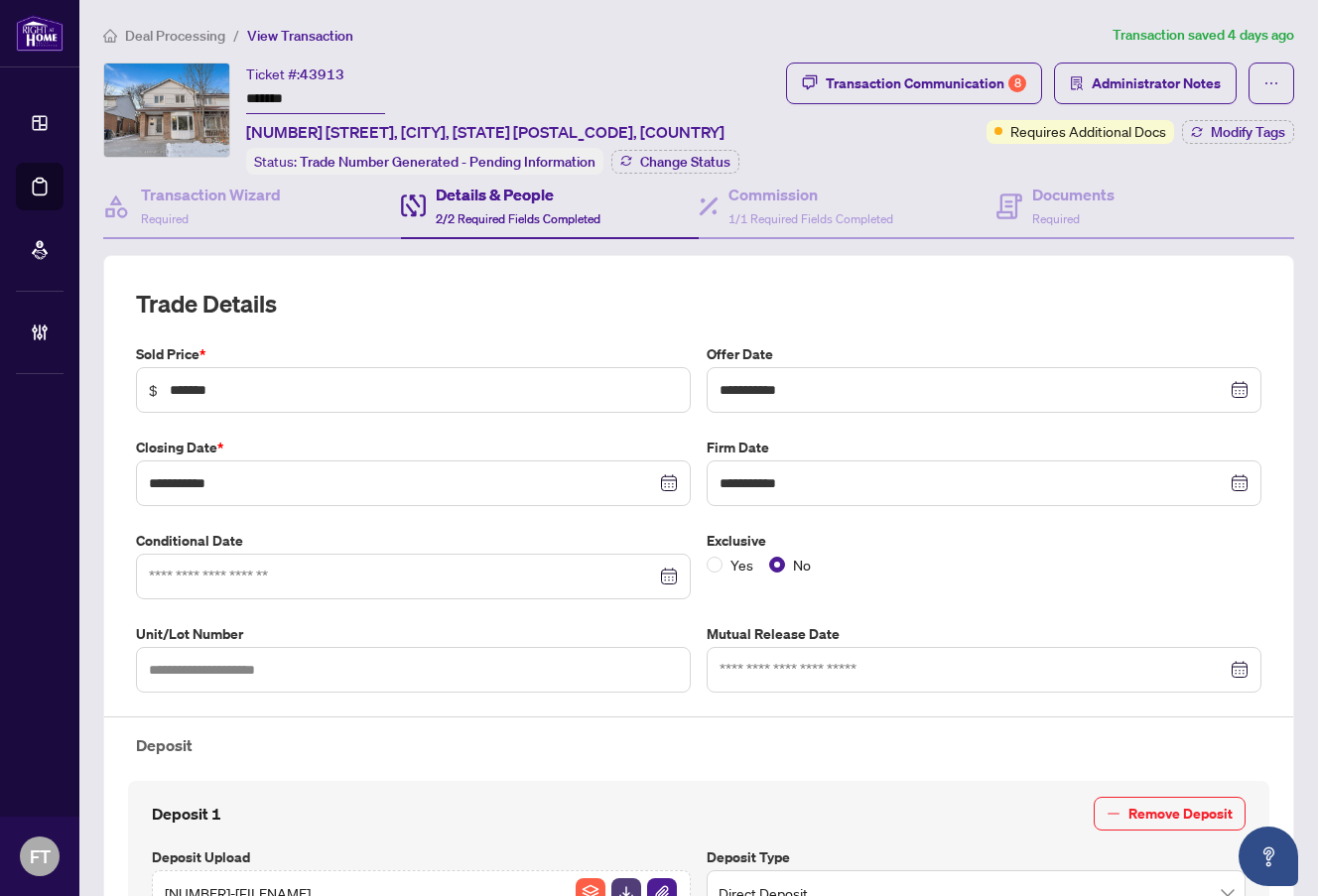 drag, startPoint x: 183, startPoint y: 24, endPoint x: 167, endPoint y: 38, distance: 21.260292 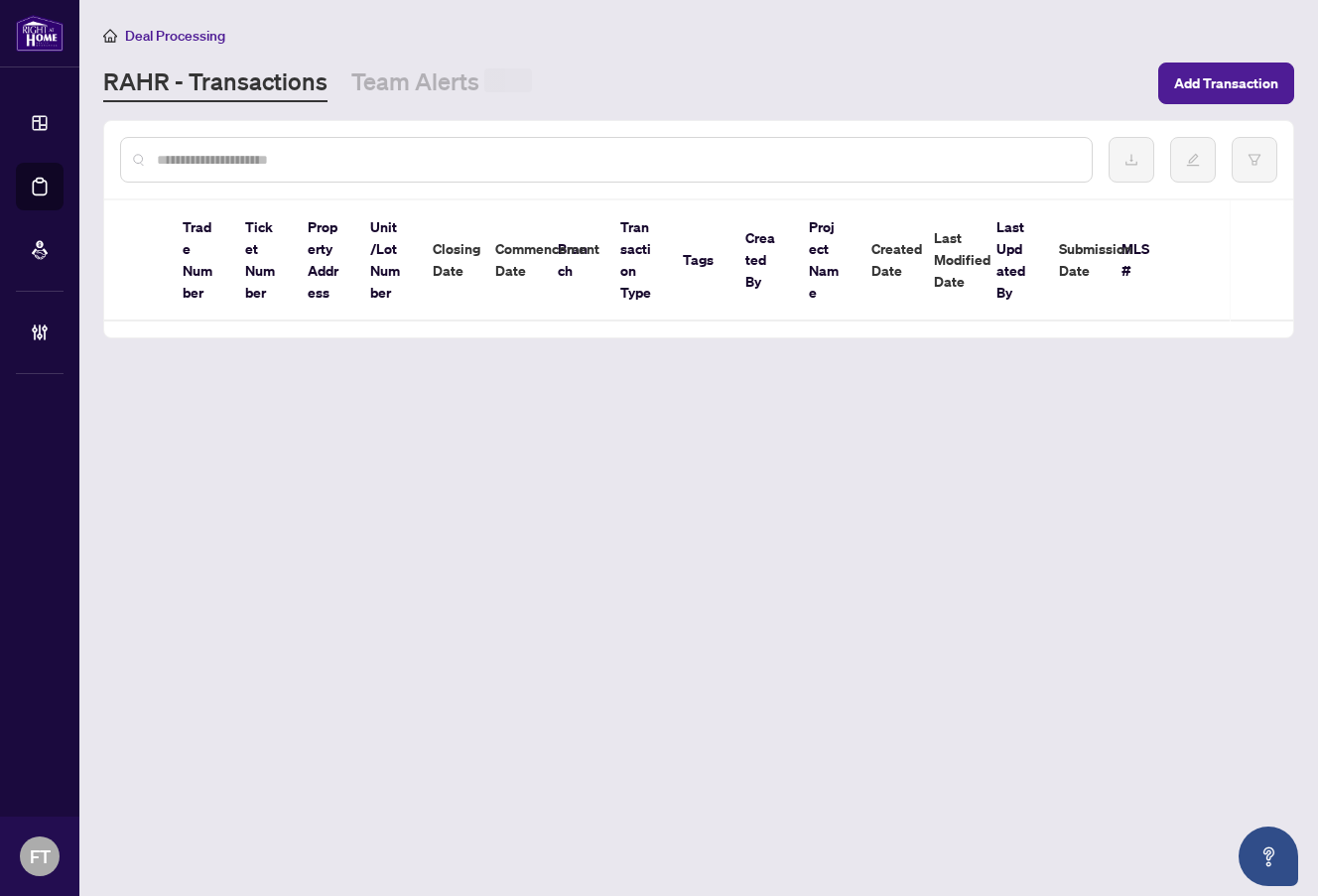 click at bounding box center (699, 160) 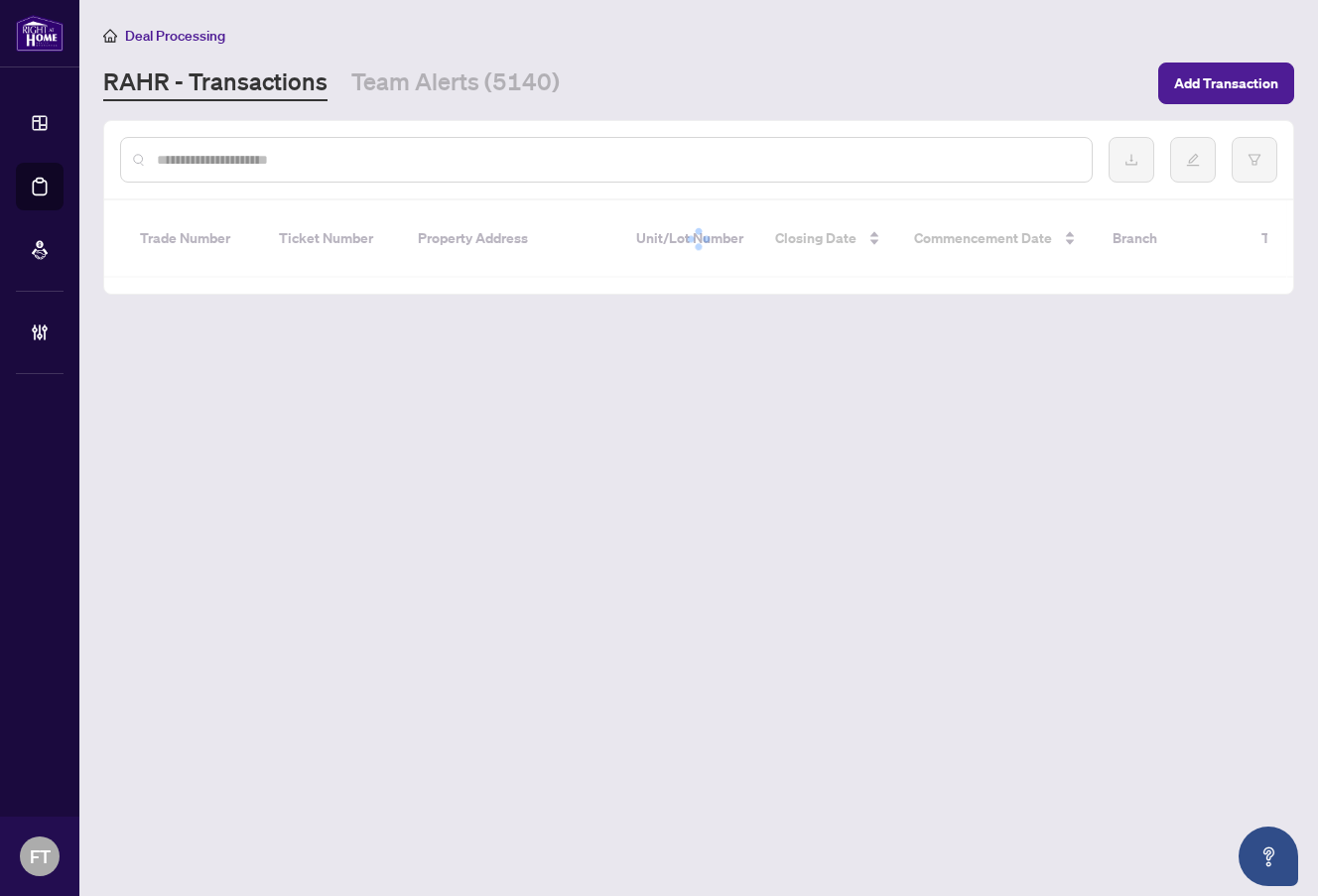 click at bounding box center [616, 160] 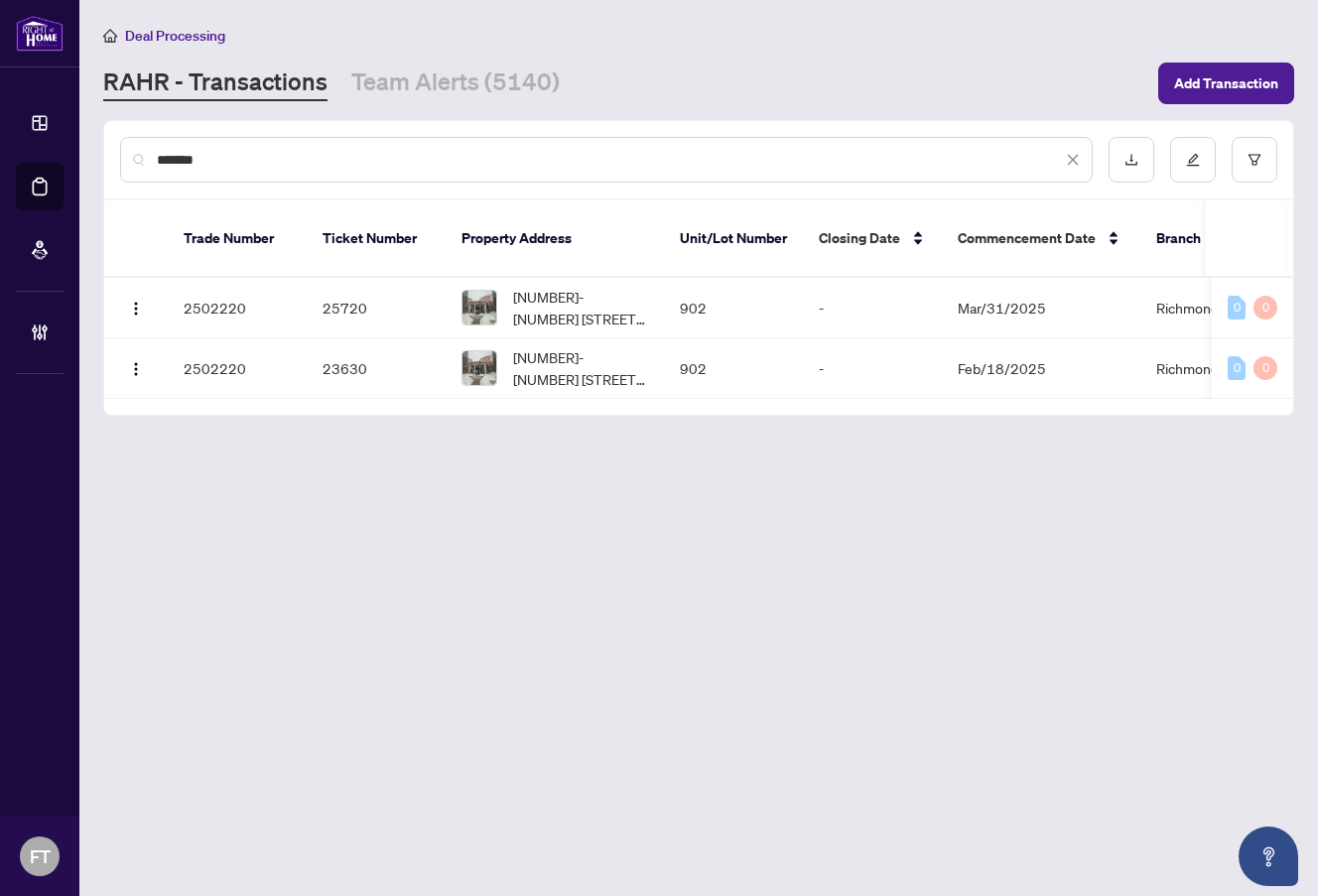 drag, startPoint x: 455, startPoint y: 465, endPoint x: 719, endPoint y: 320, distance: 301.1993 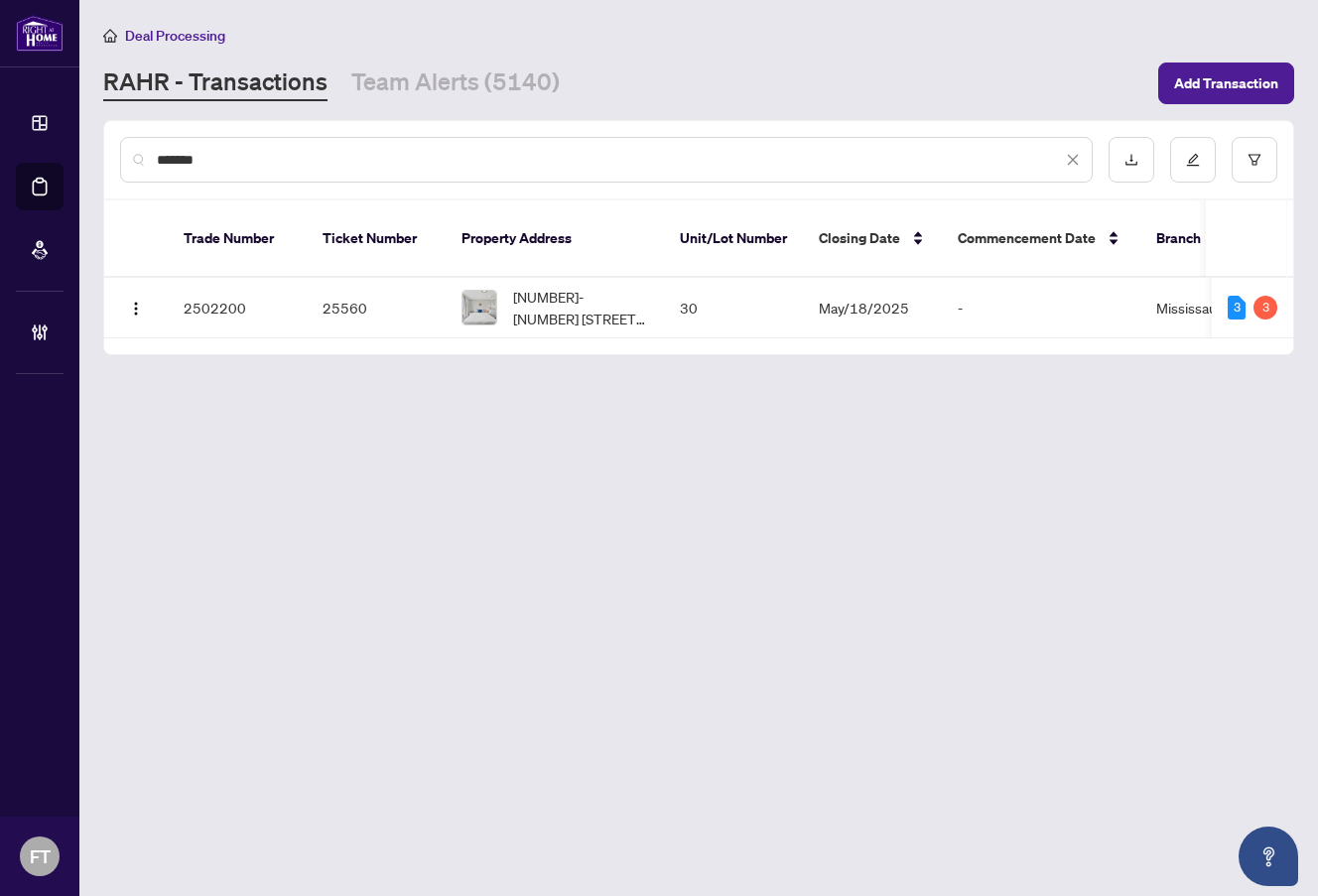 type on "*******" 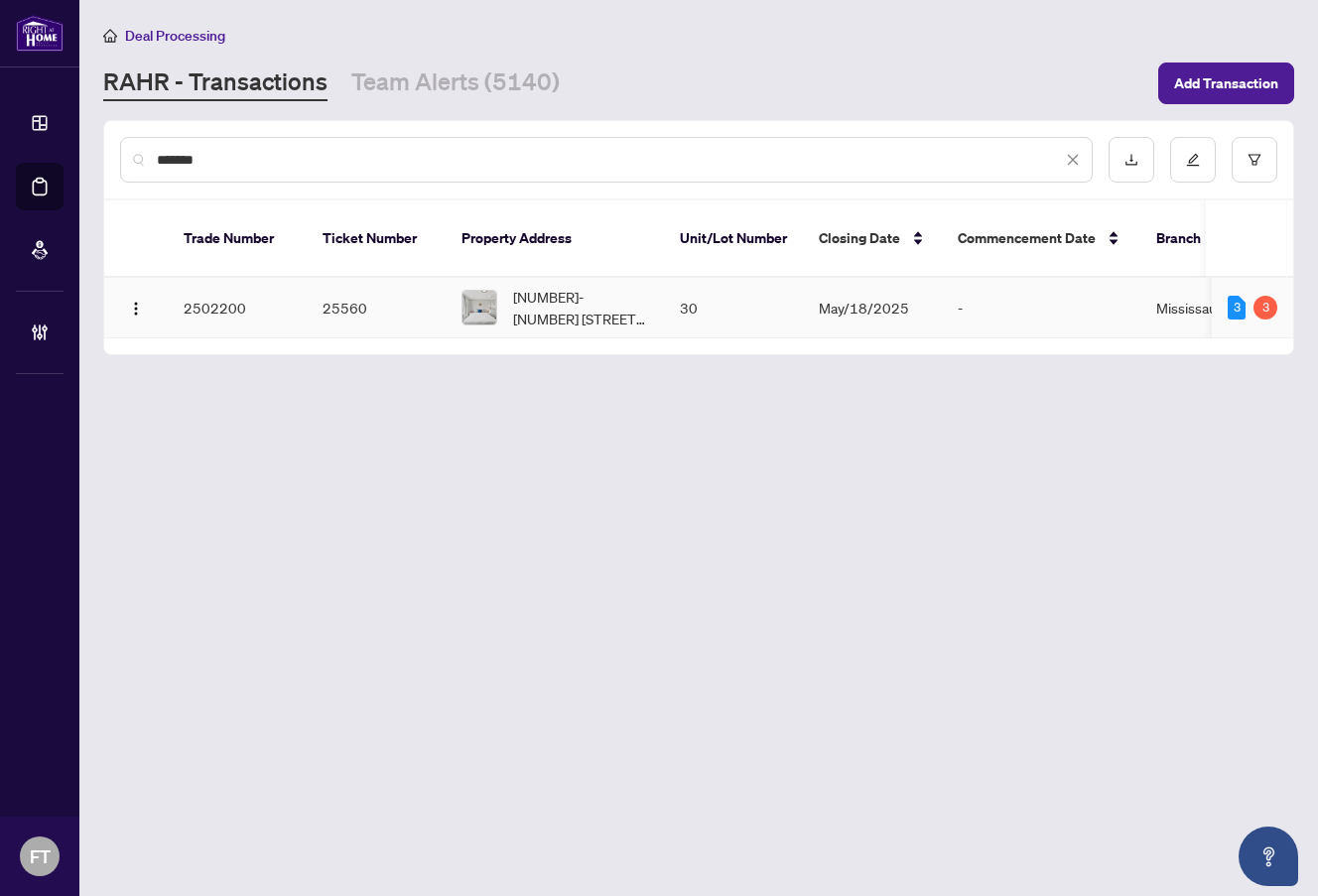 click on "30" at bounding box center [733, 308] 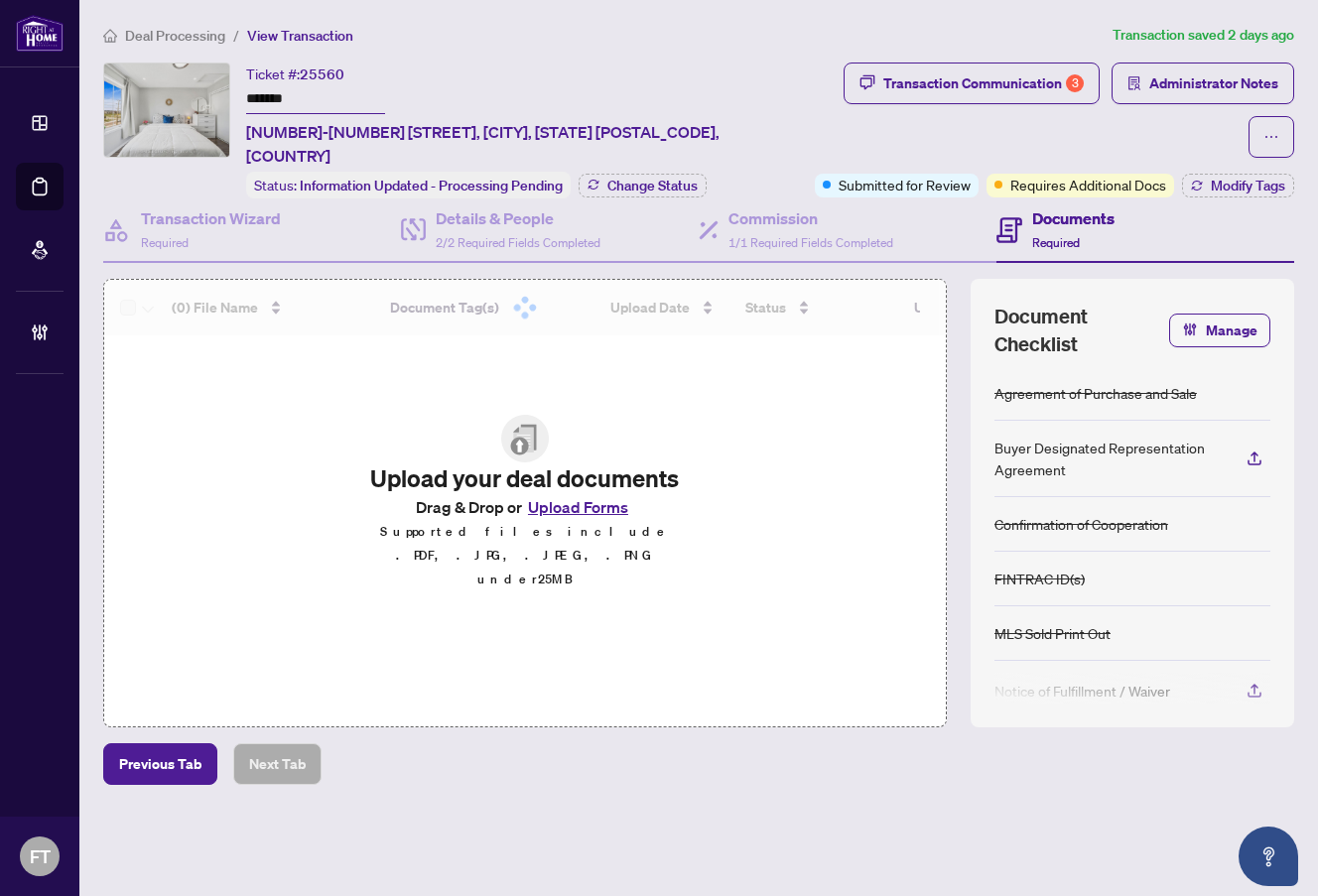 drag, startPoint x: 307, startPoint y: 95, endPoint x: 276, endPoint y: 110, distance: 34.43835 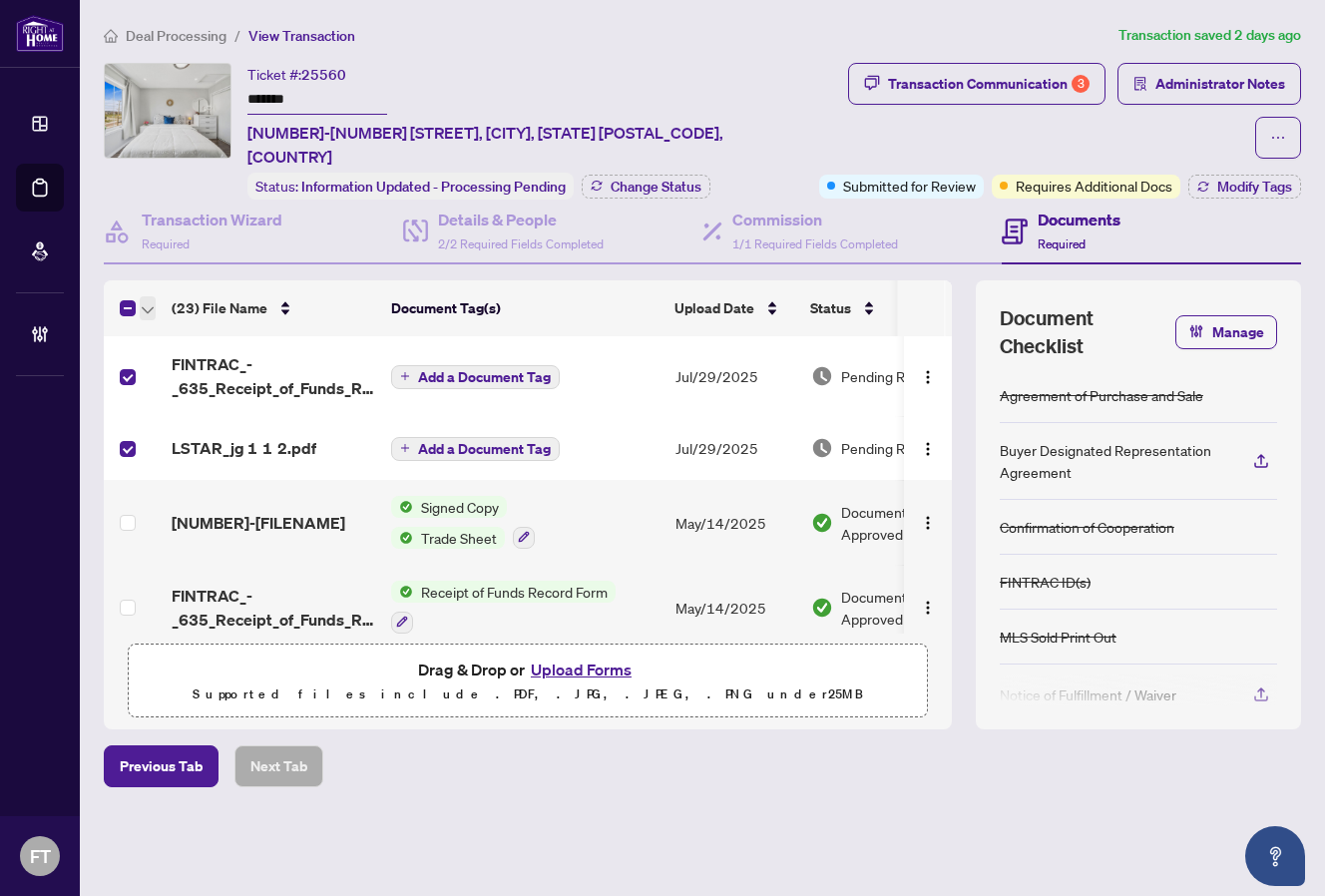 click 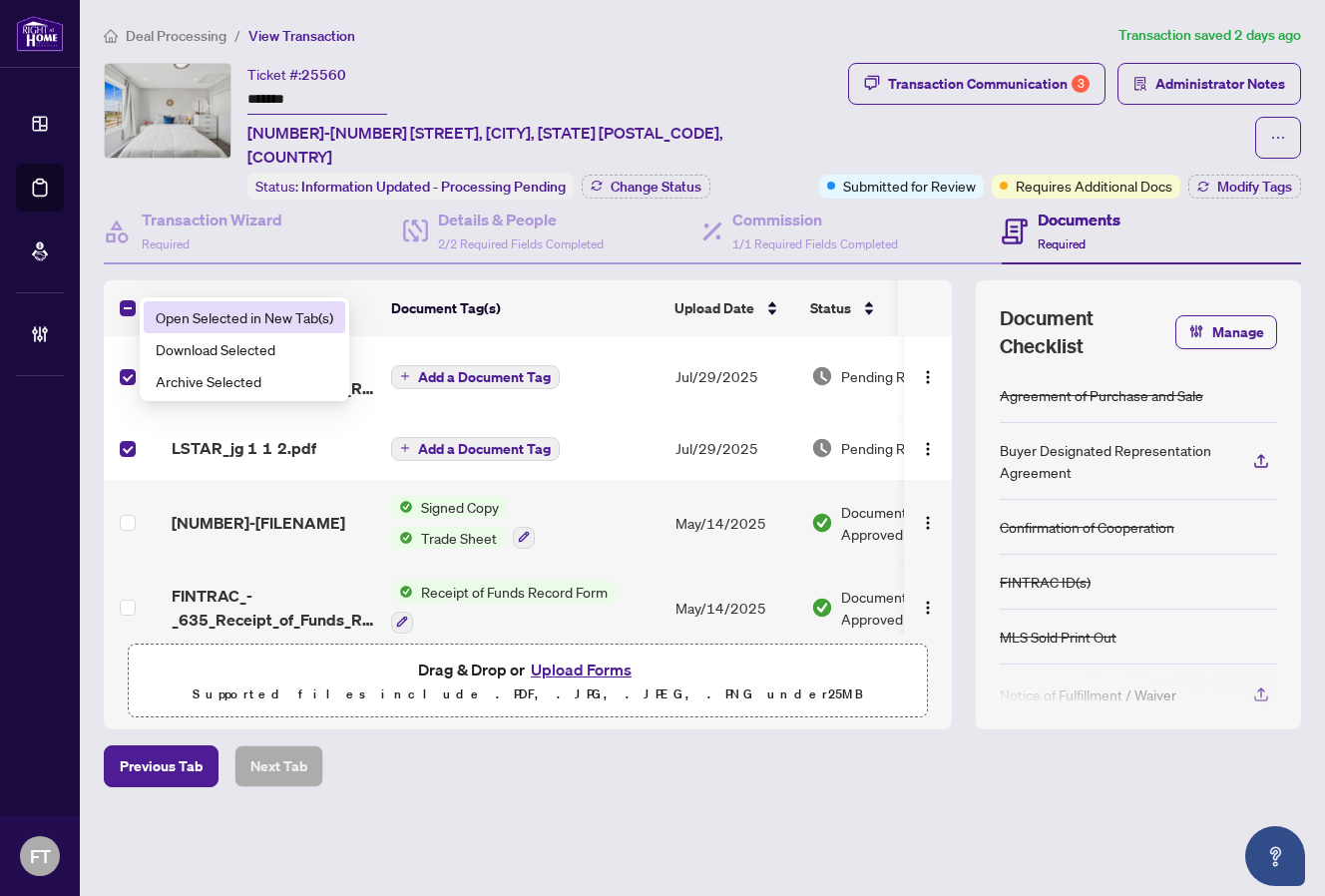 click on "Open Selected in New Tab(s)" at bounding box center (244, 317) 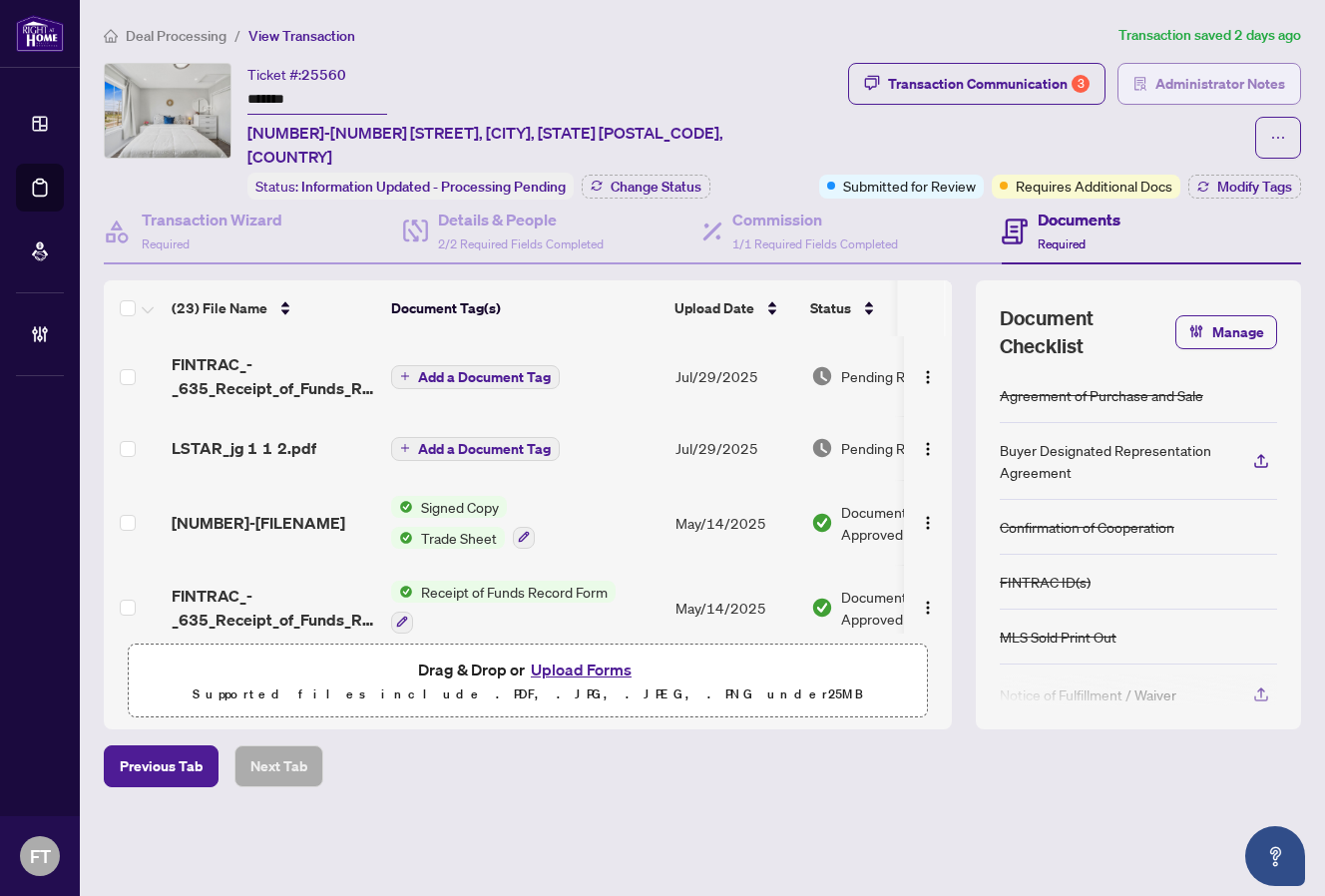 click on "Administrator Notes" at bounding box center (1220, 84) 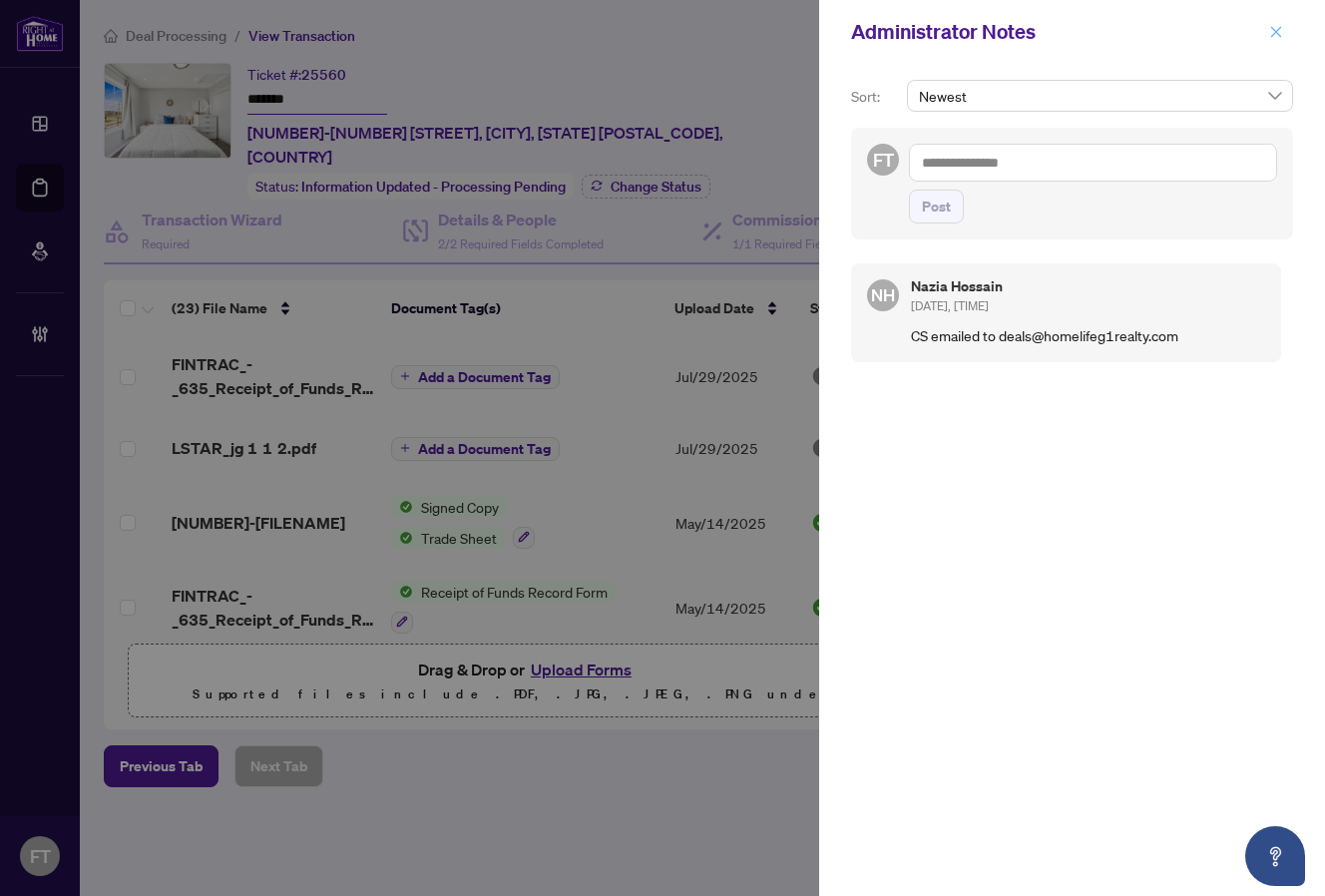 click 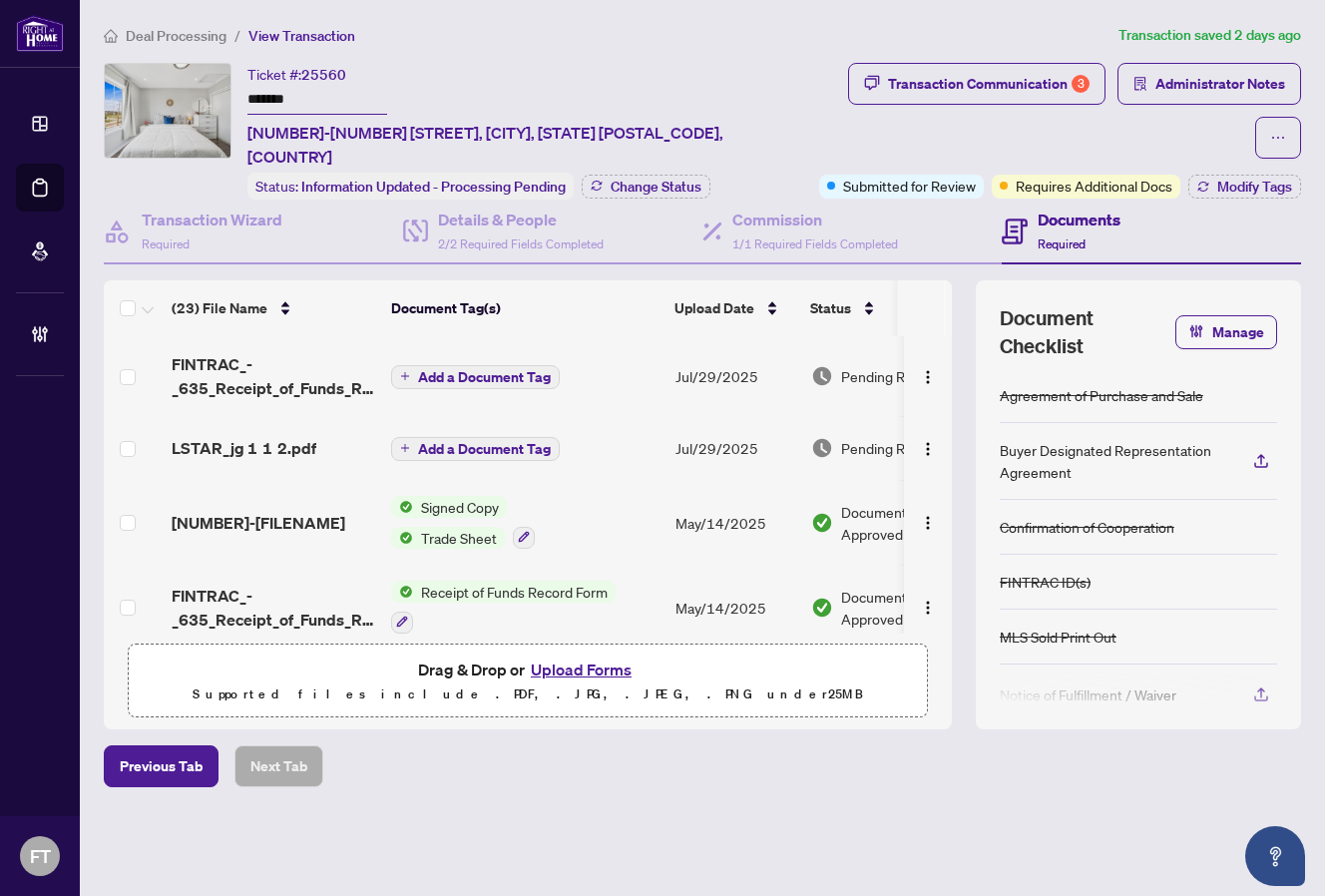click on "Deal Processing / View Transaction" at bounding box center [607, 35] 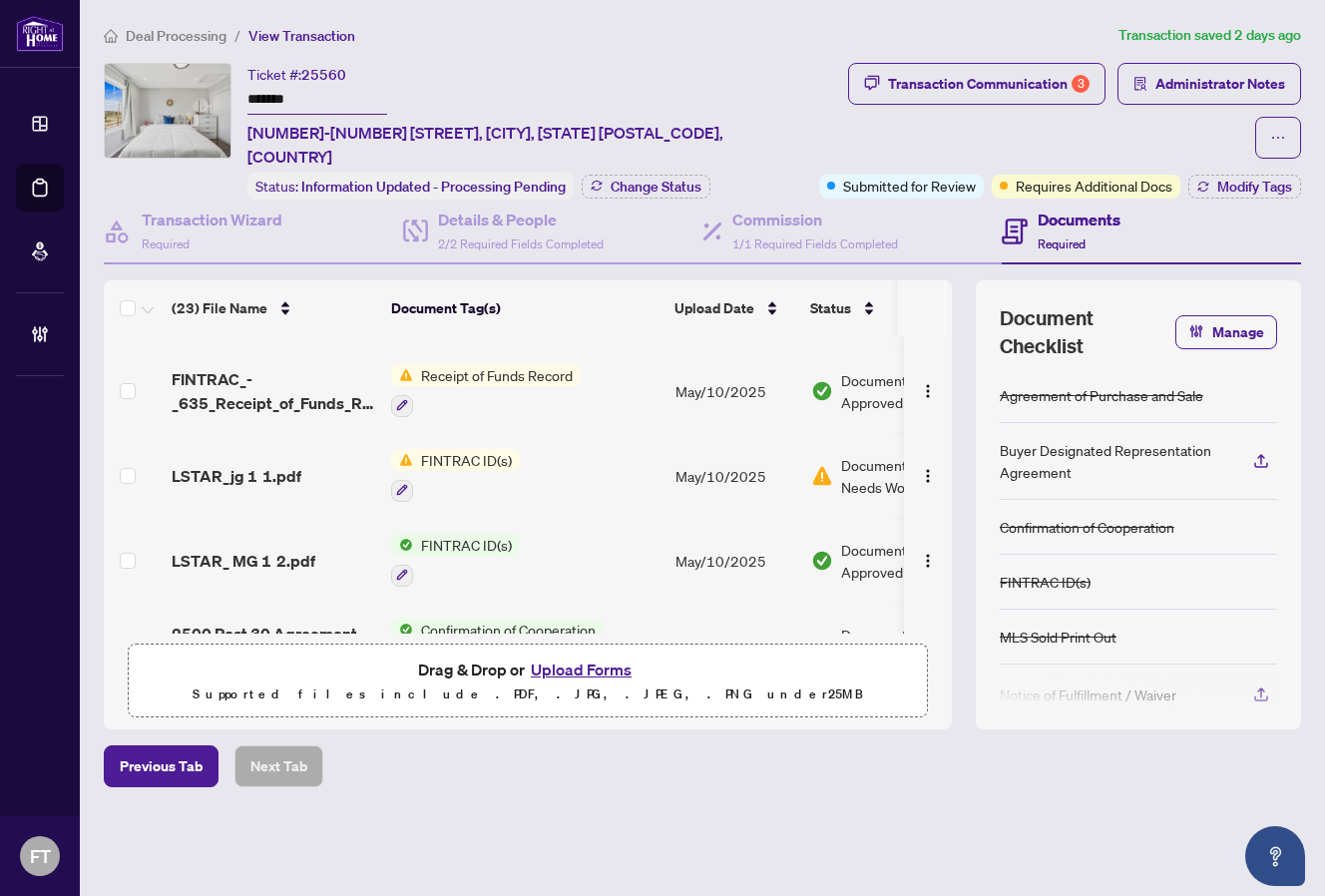 scroll, scrollTop: 299, scrollLeft: 0, axis: vertical 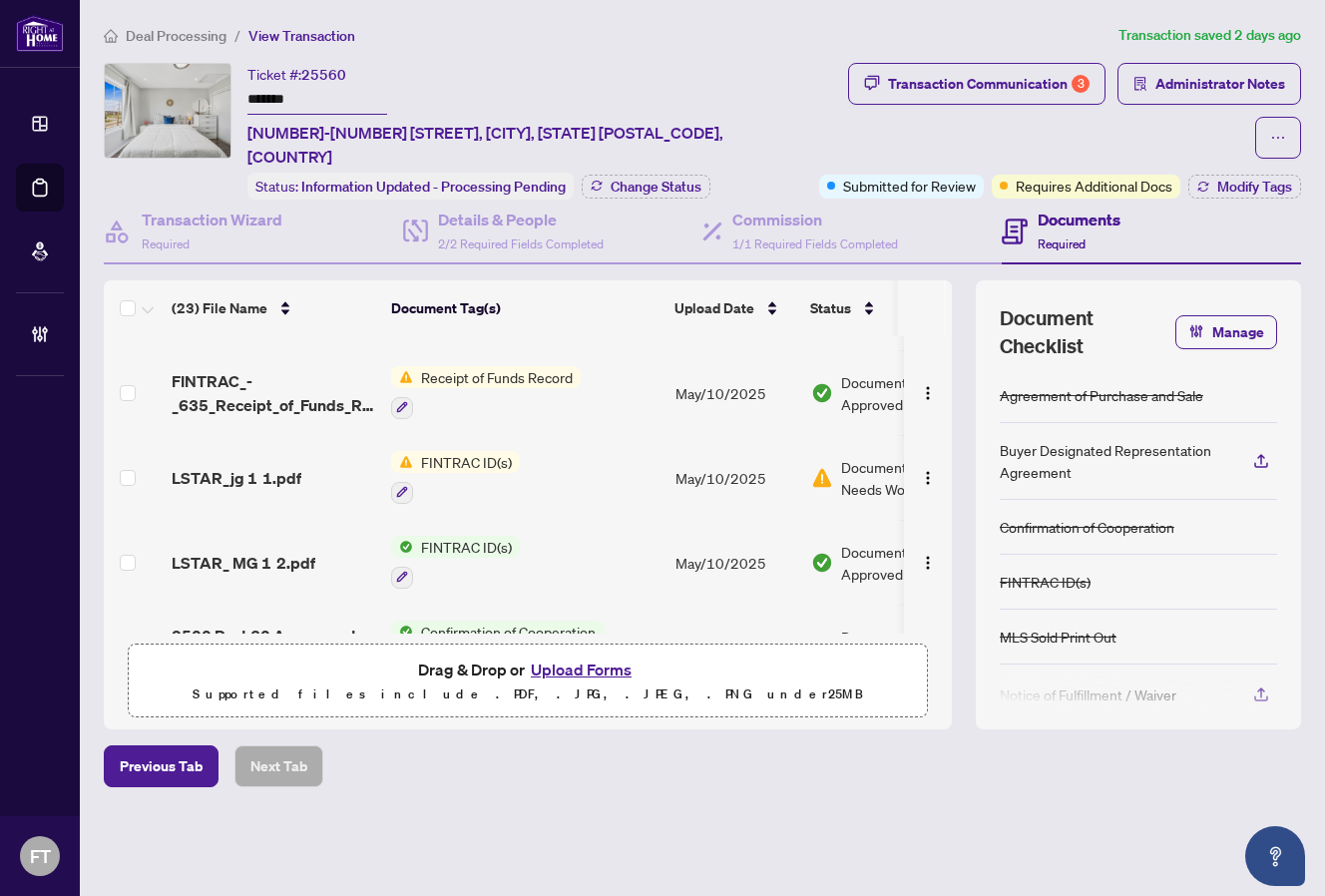 click on "LSTAR_jg 1 1.pdf" at bounding box center (273, 478) 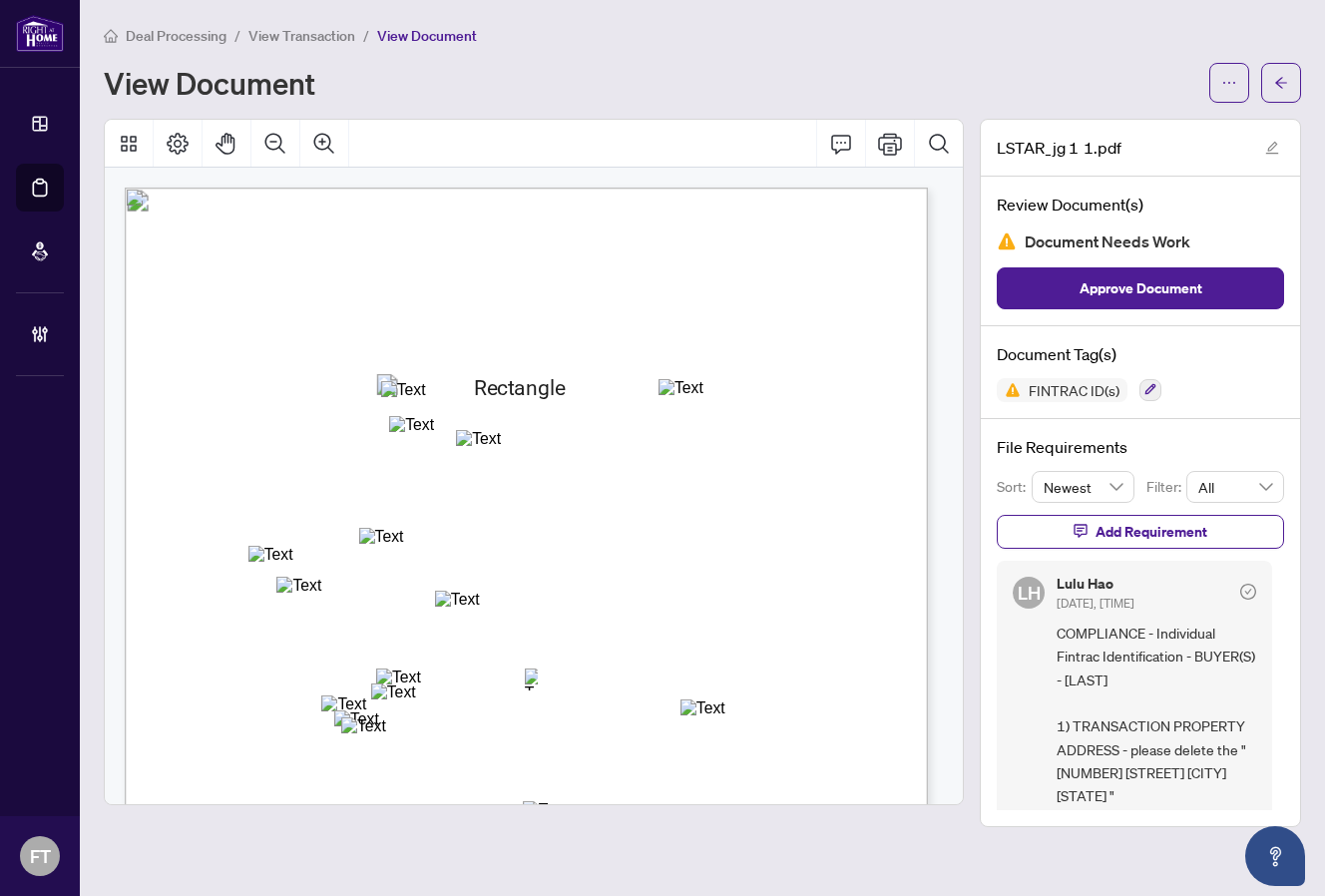 scroll, scrollTop: 49, scrollLeft: 0, axis: vertical 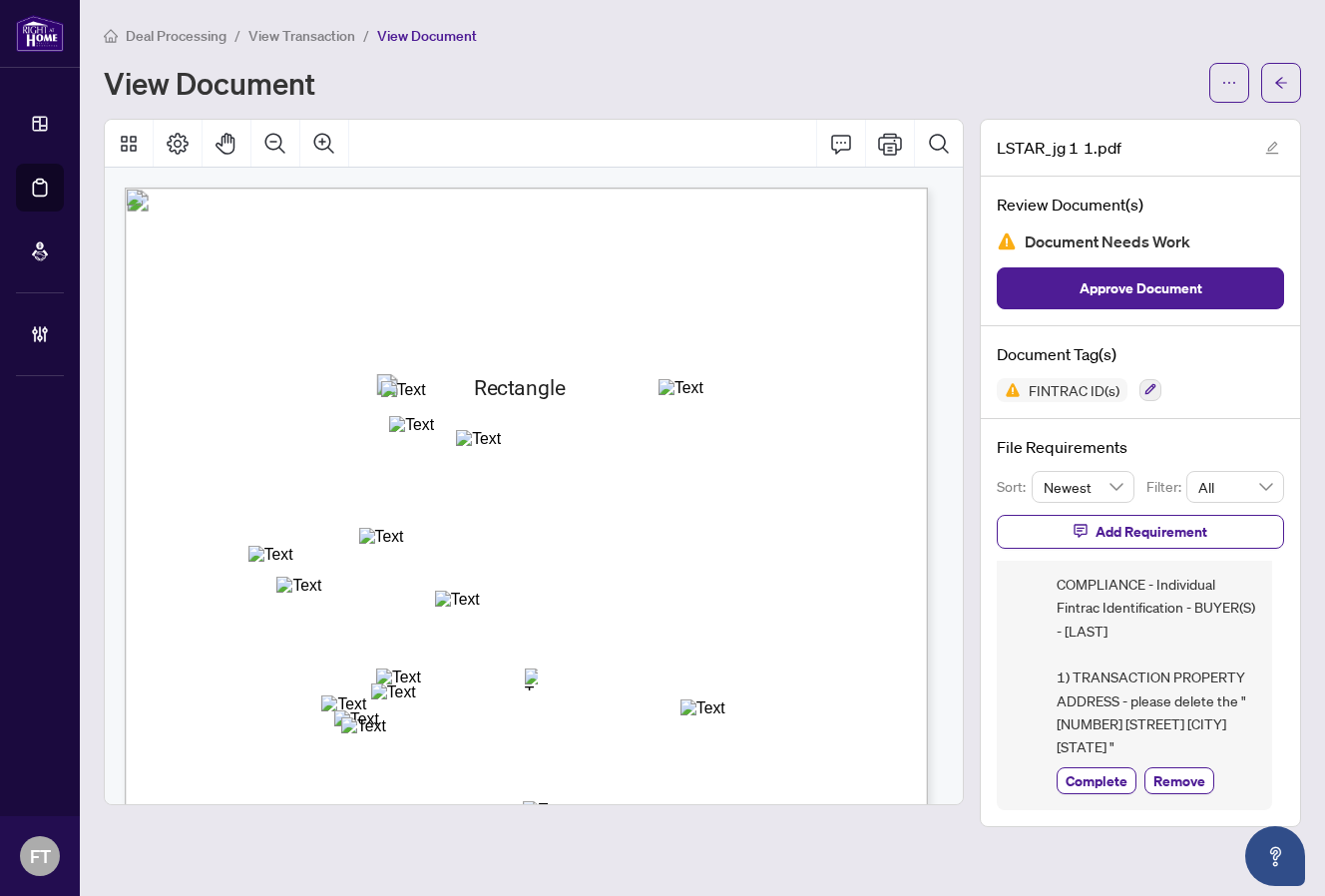 click at bounding box center (344, 586) 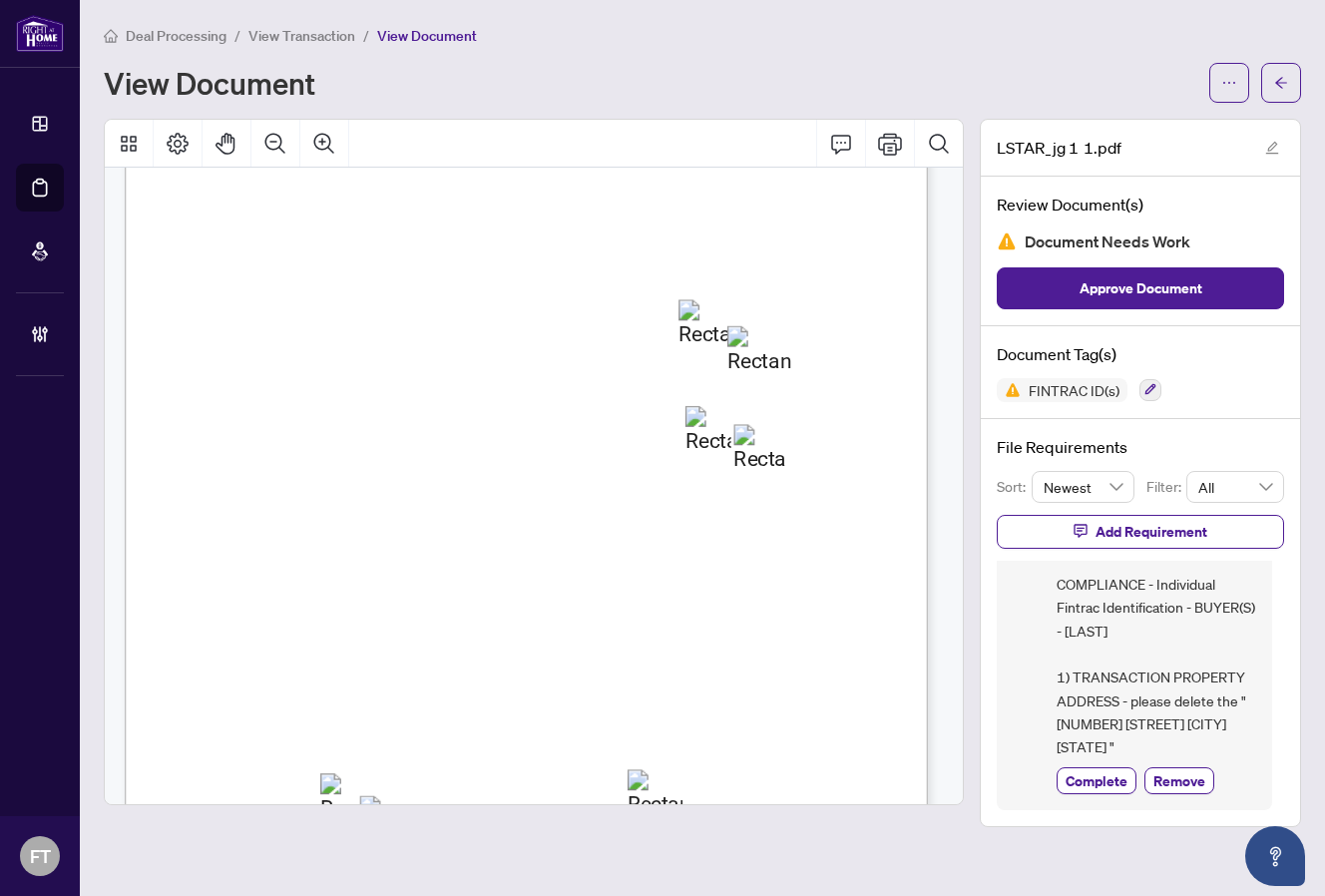 scroll, scrollTop: 2494, scrollLeft: 0, axis: vertical 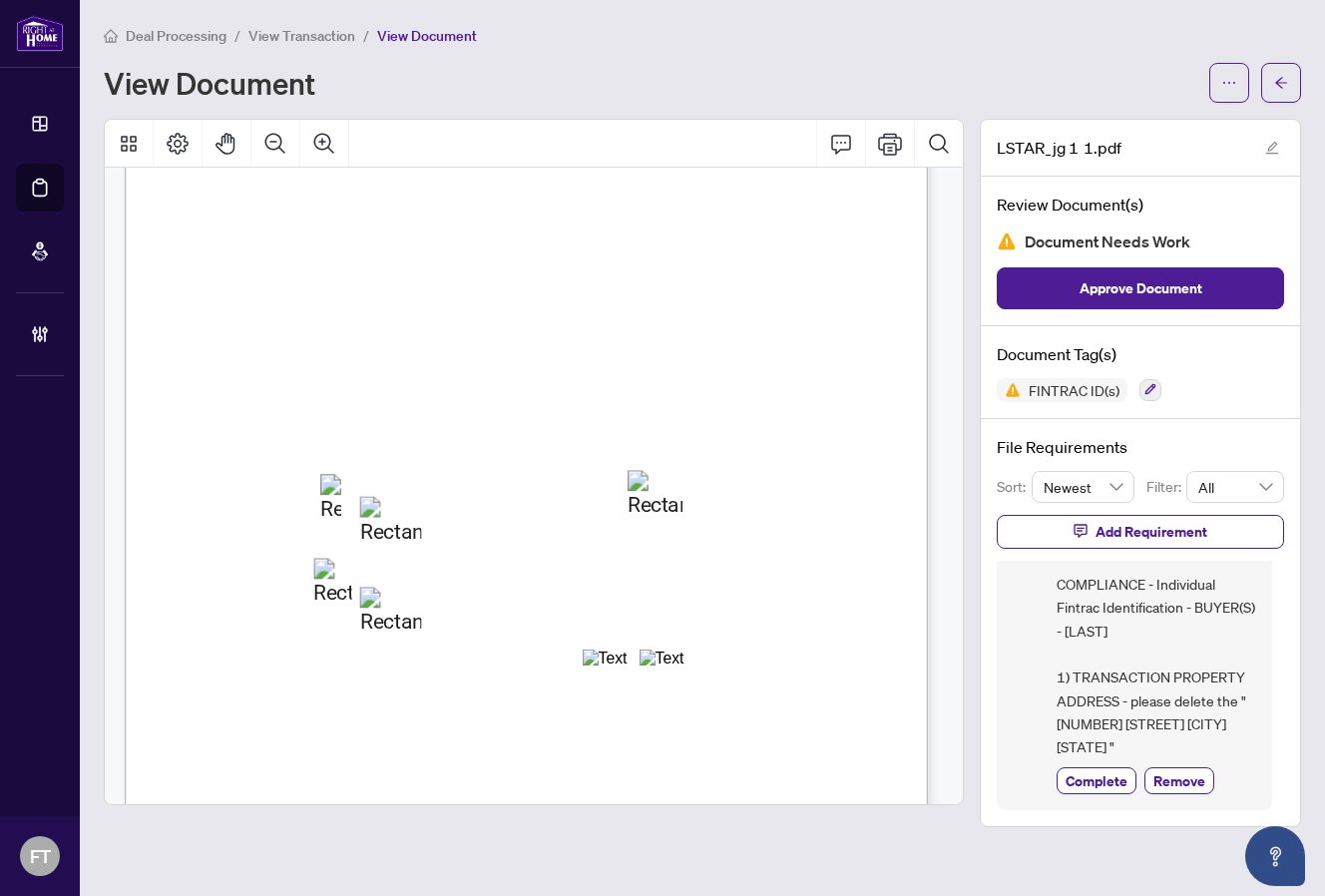 click on "View Transaction" at bounding box center (301, 36) 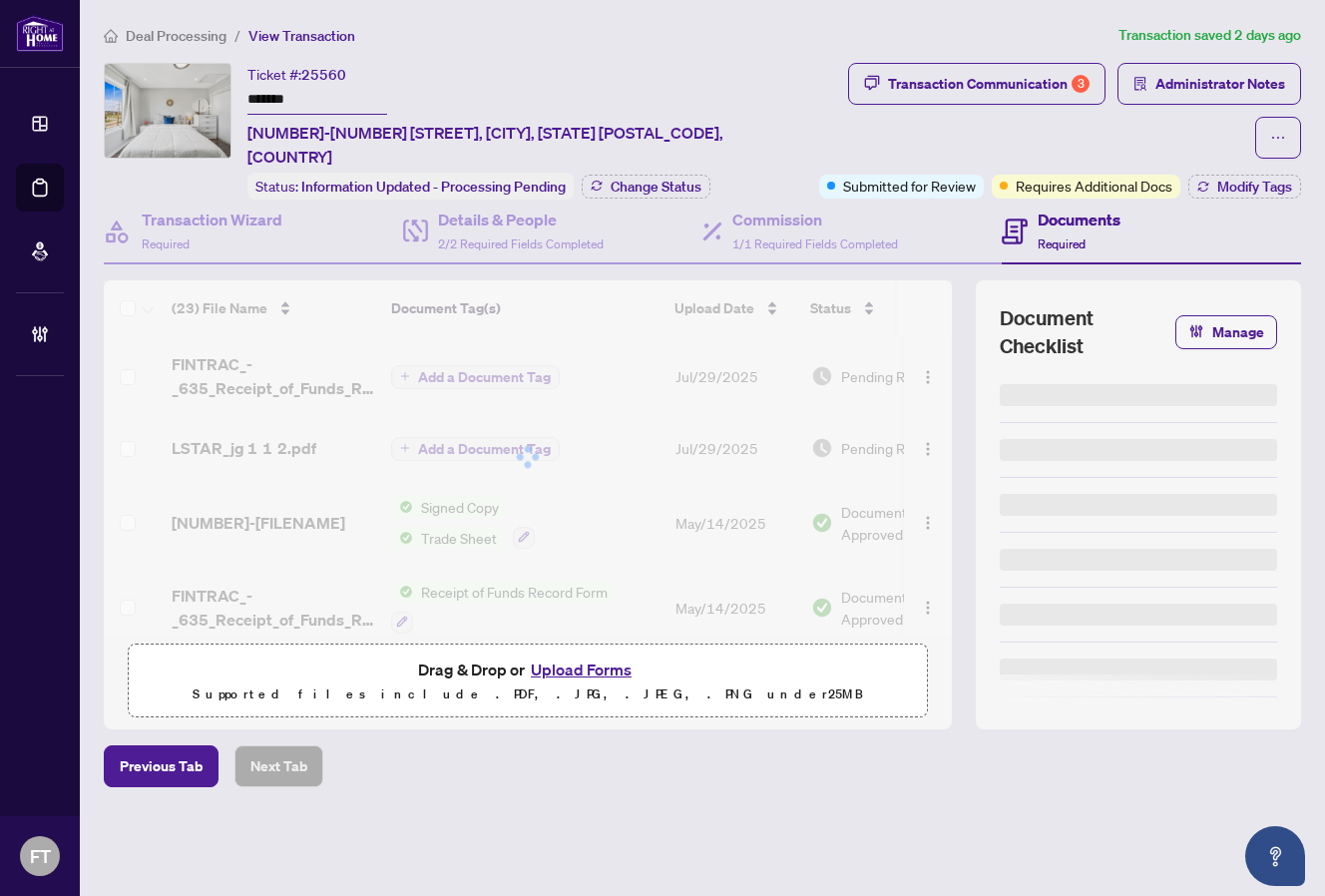 type on "*******" 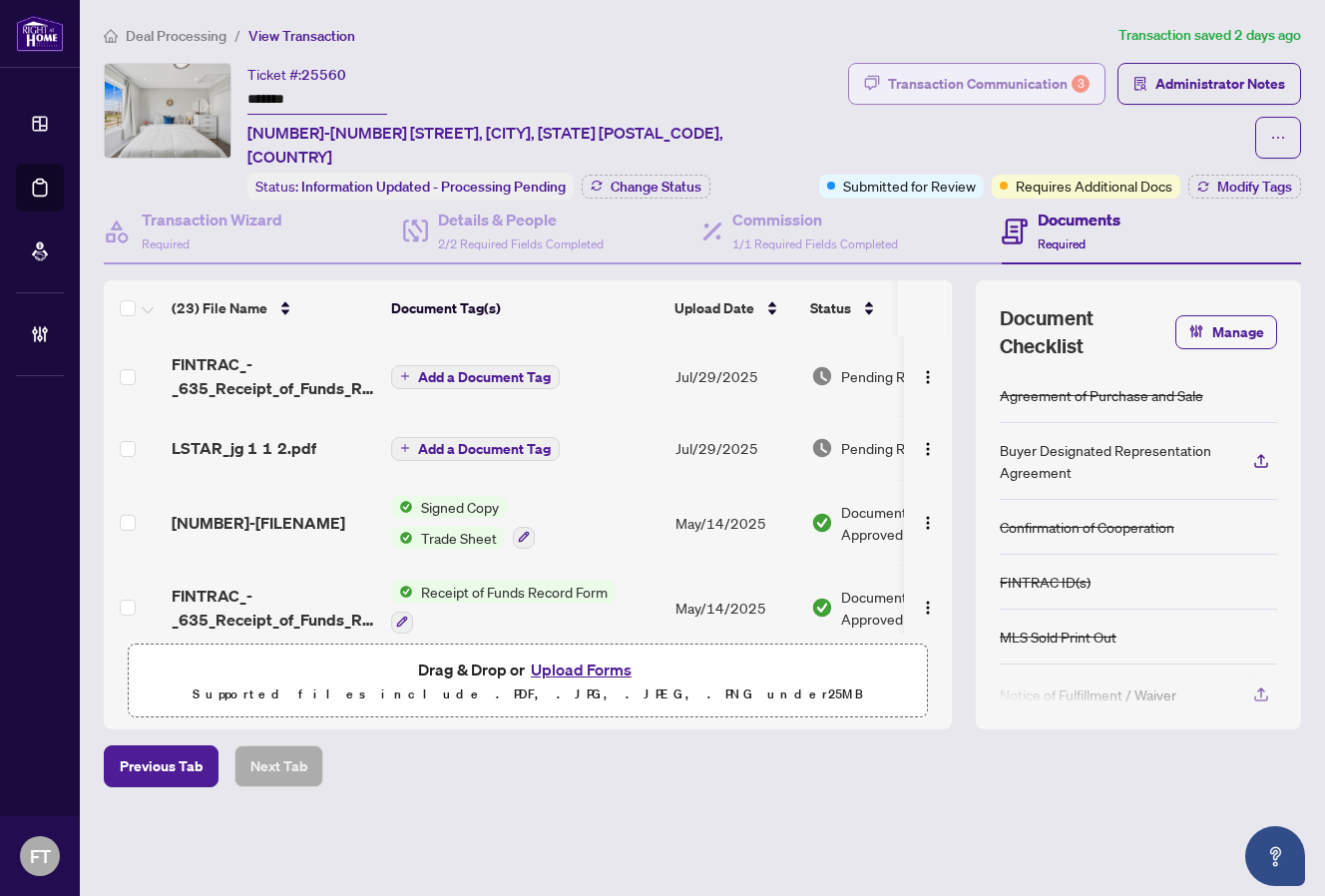 click on "Transaction Communication 3" at bounding box center [989, 84] 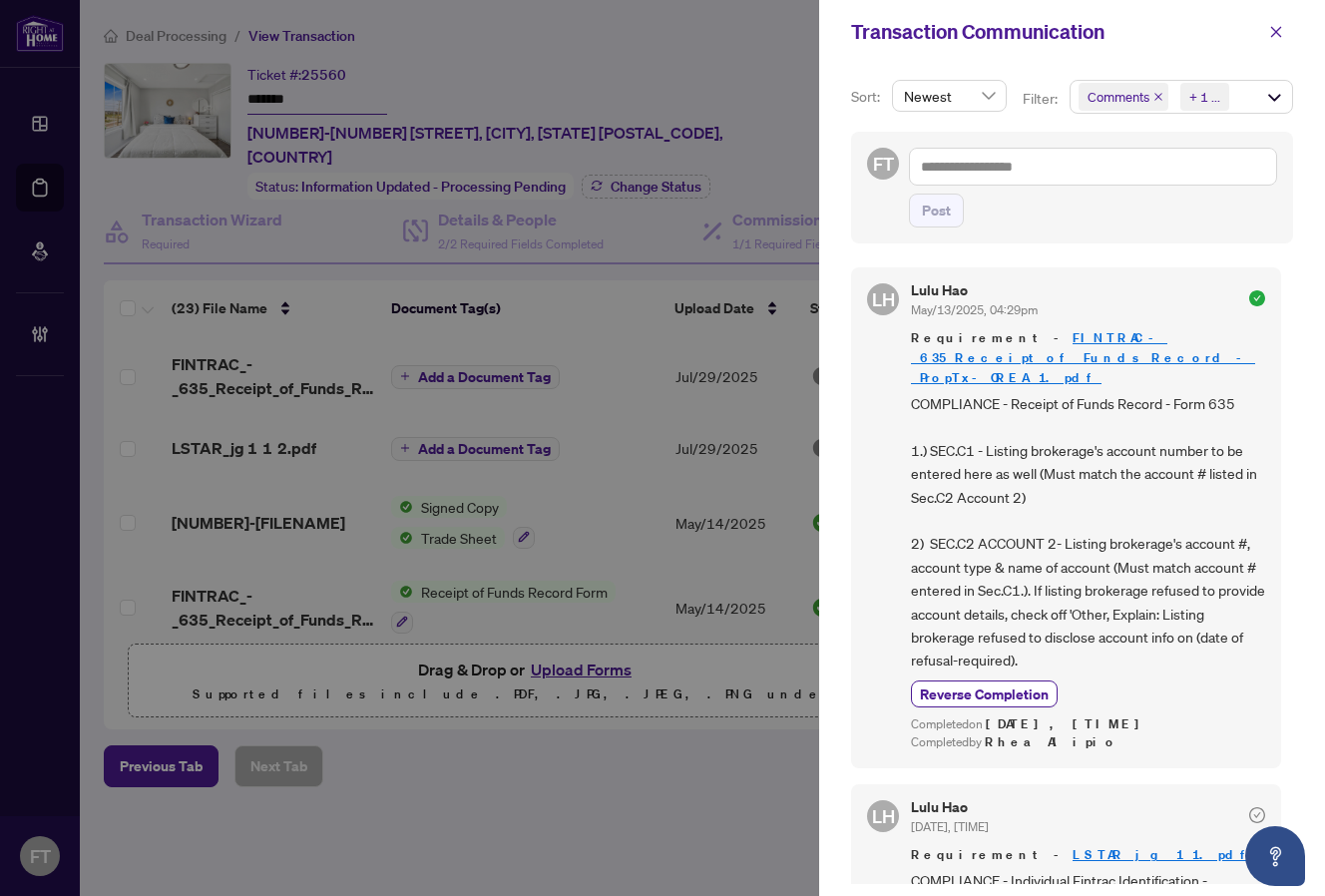 click on "+ 1 ..." at bounding box center [1204, 97] 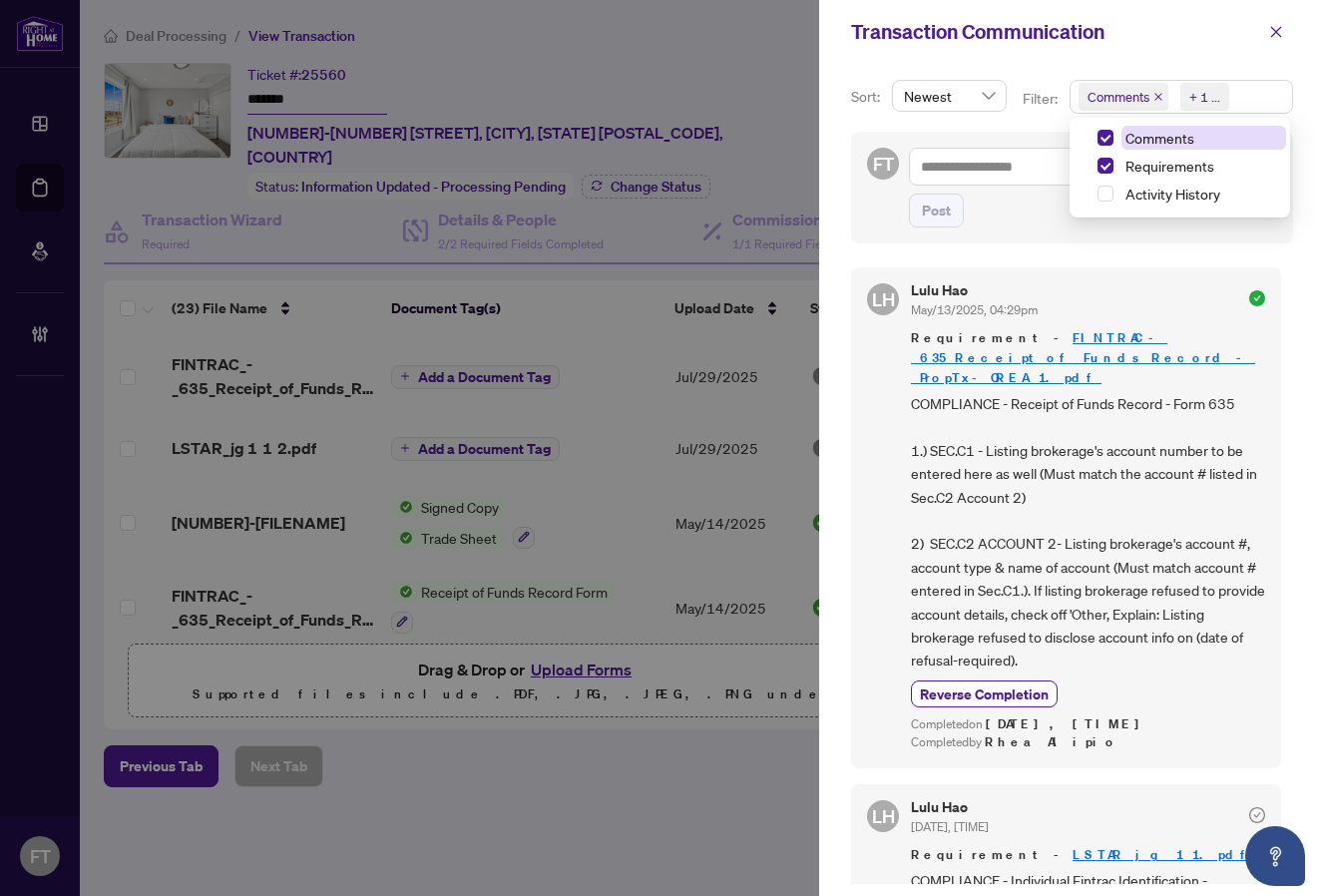 click on "Comments" at bounding box center (1159, 138) 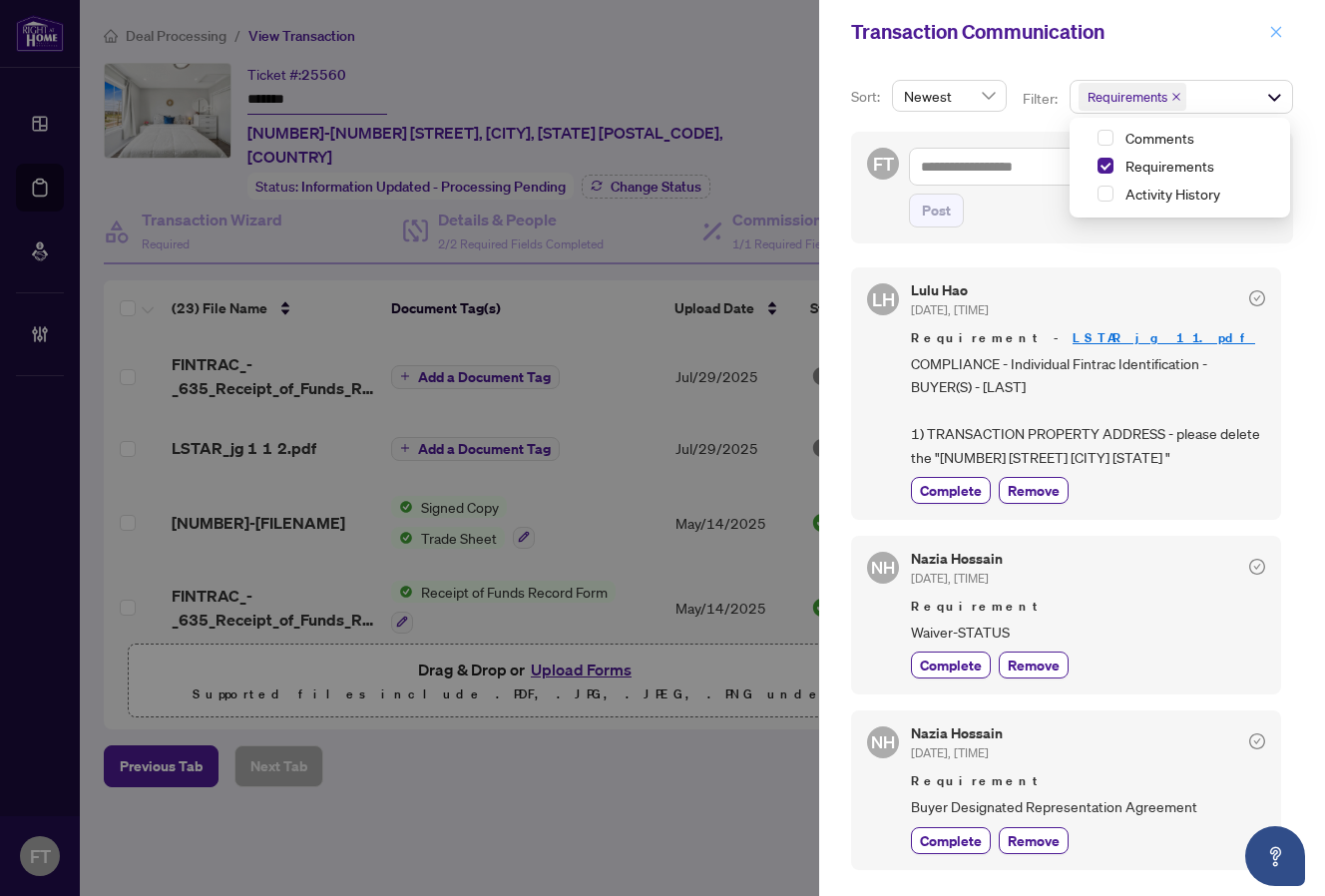 click 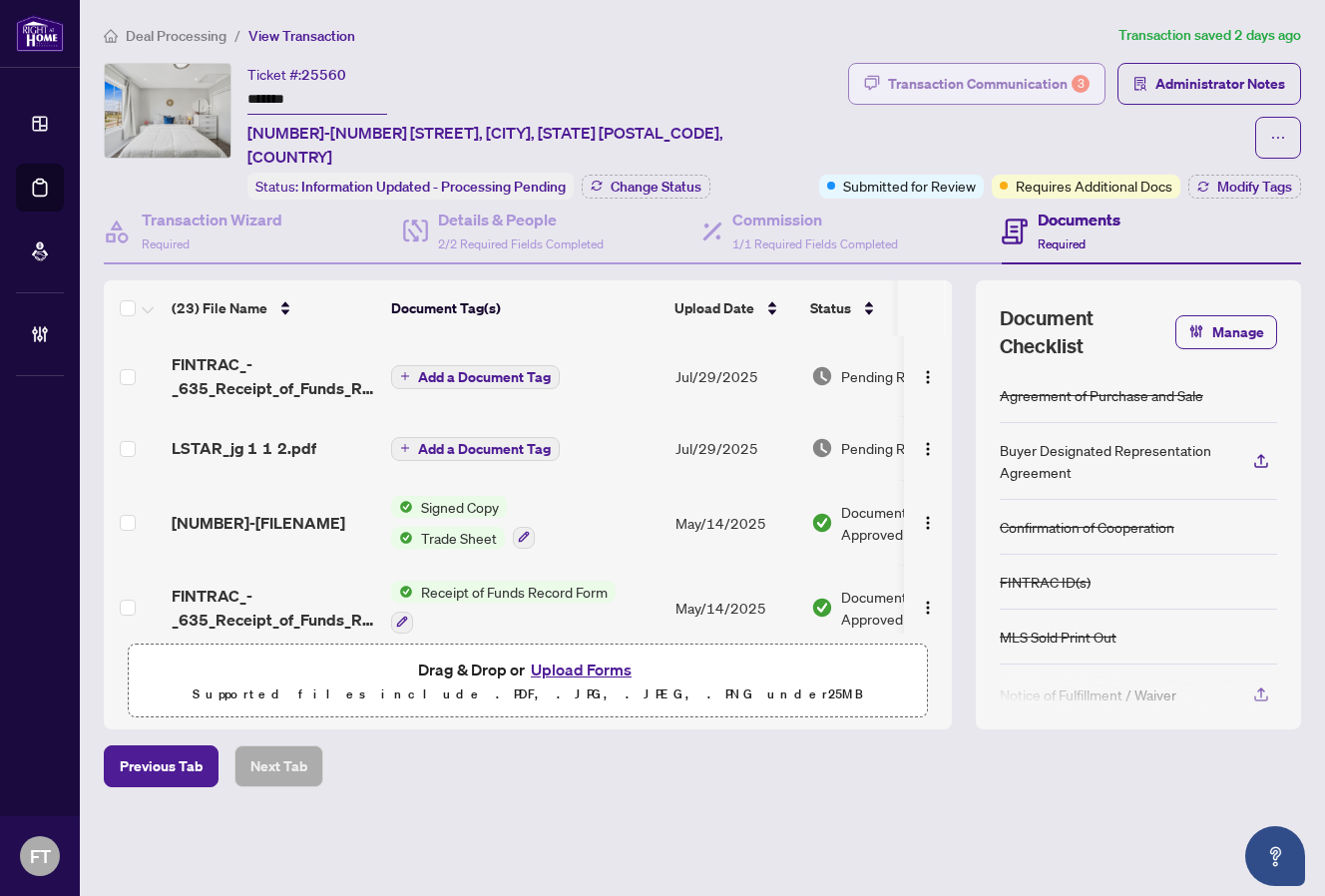 click on "Transaction Communication 3" at bounding box center (989, 84) 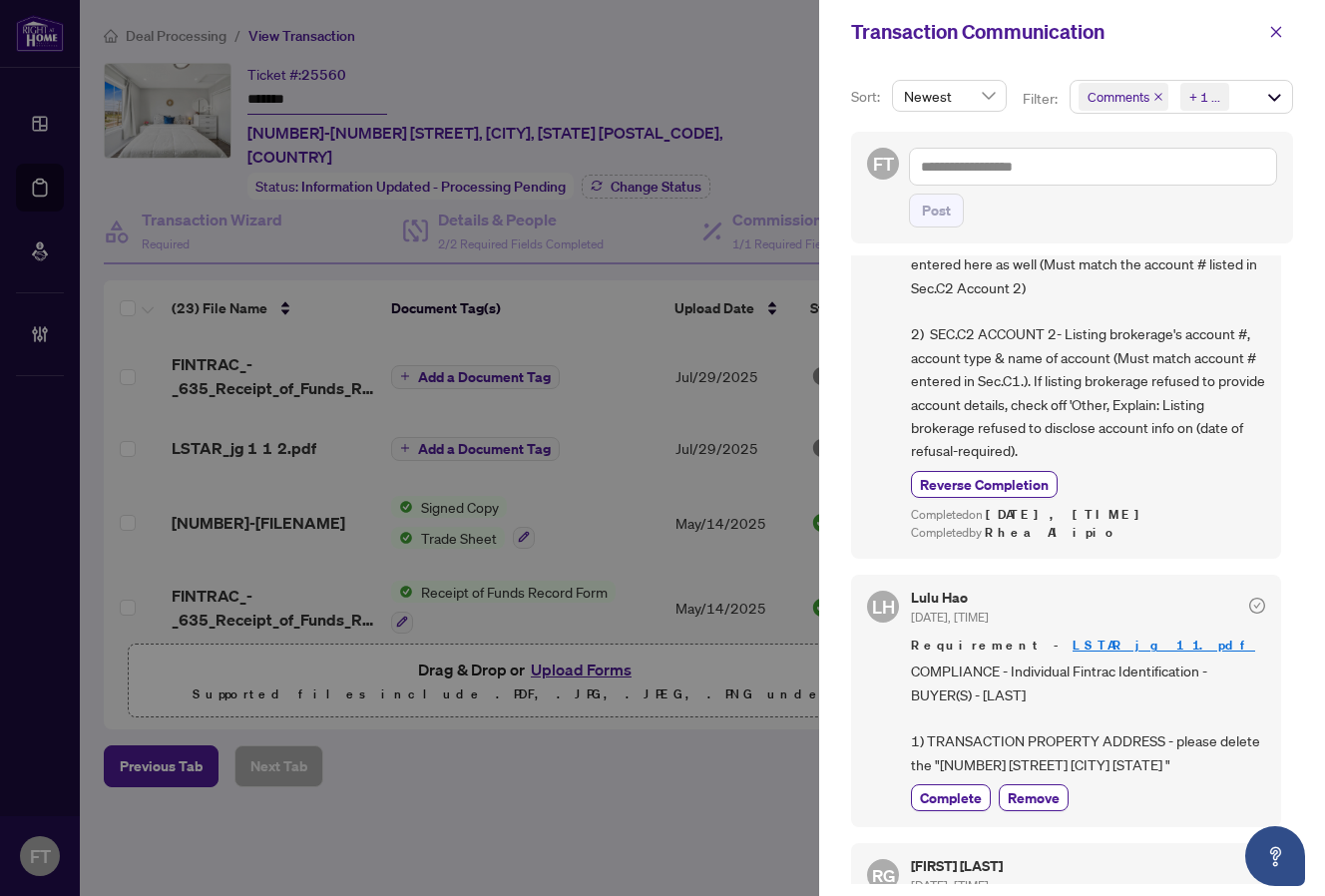 scroll, scrollTop: 0, scrollLeft: 0, axis: both 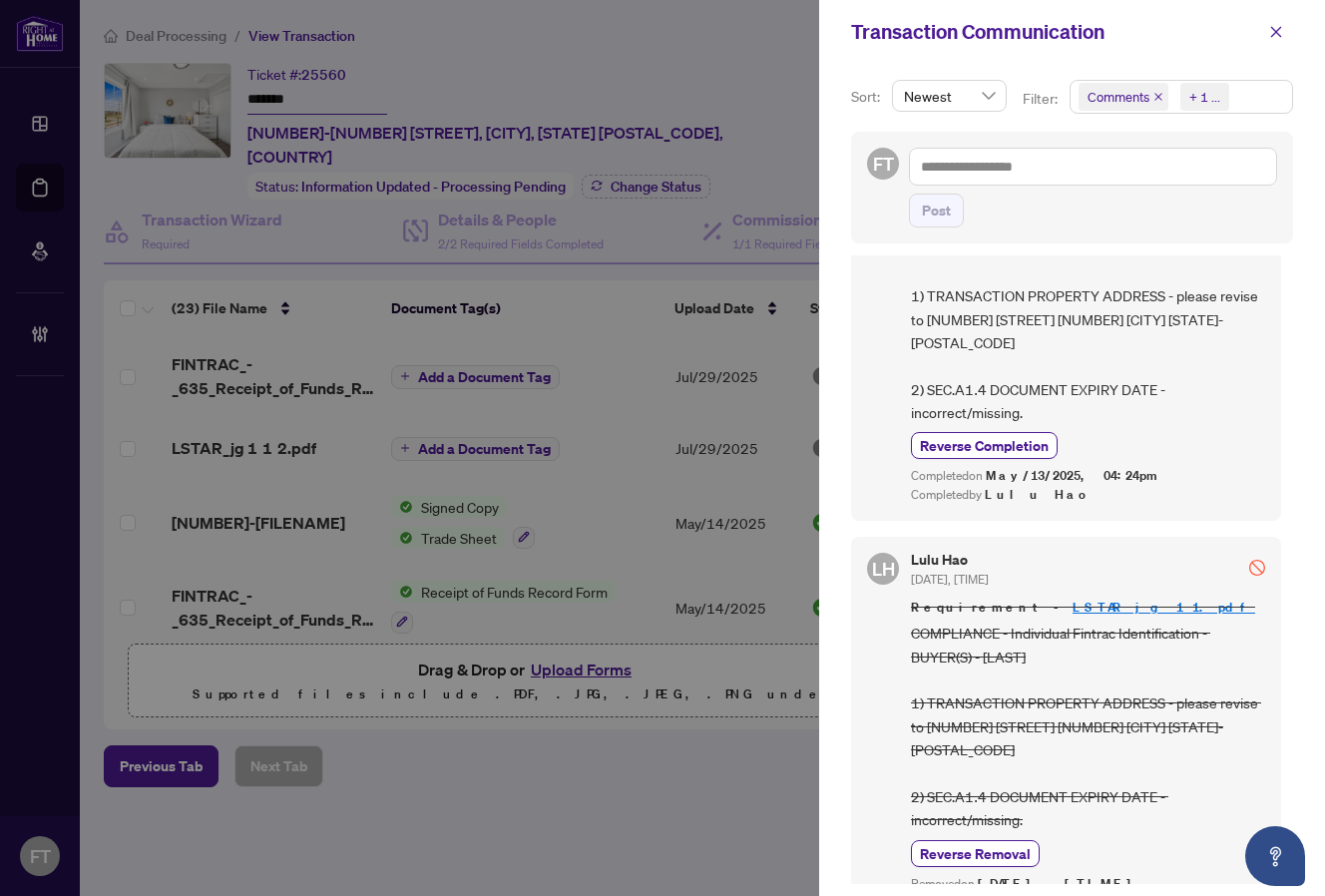 click on "Comments Requirements + 1 ..." at bounding box center [1181, 97] 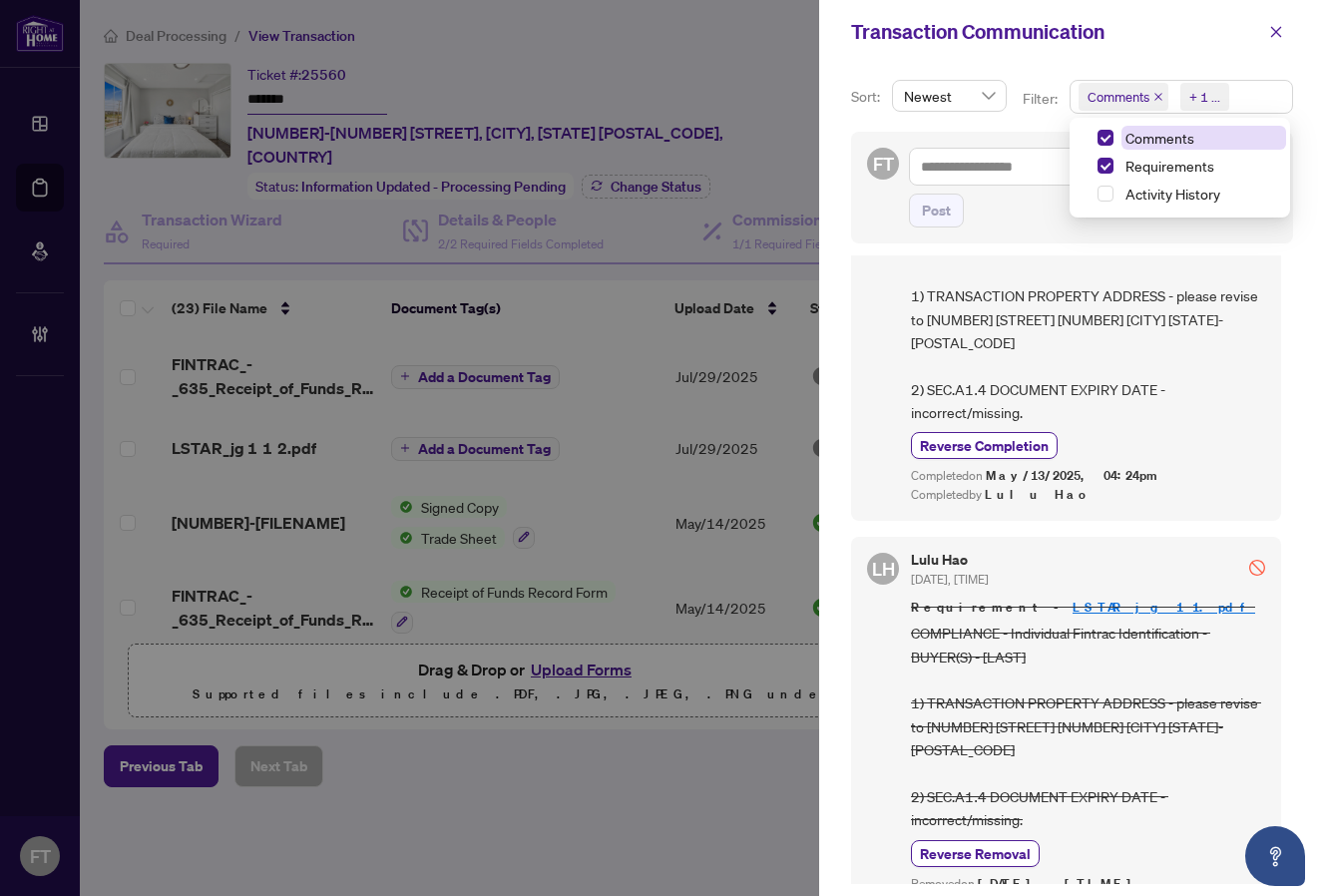 click on "Comments" at bounding box center [1203, 138] 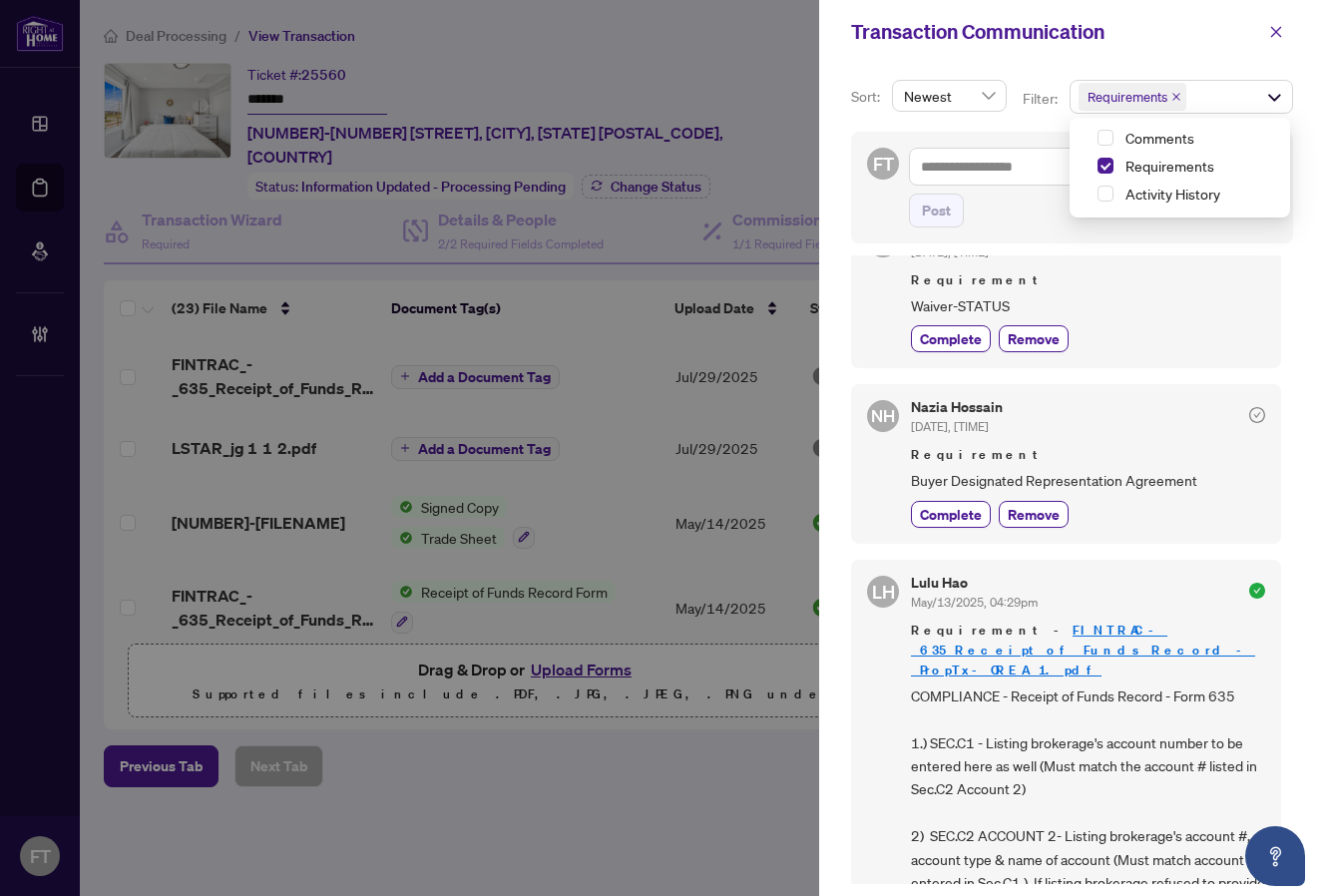scroll, scrollTop: 499, scrollLeft: 0, axis: vertical 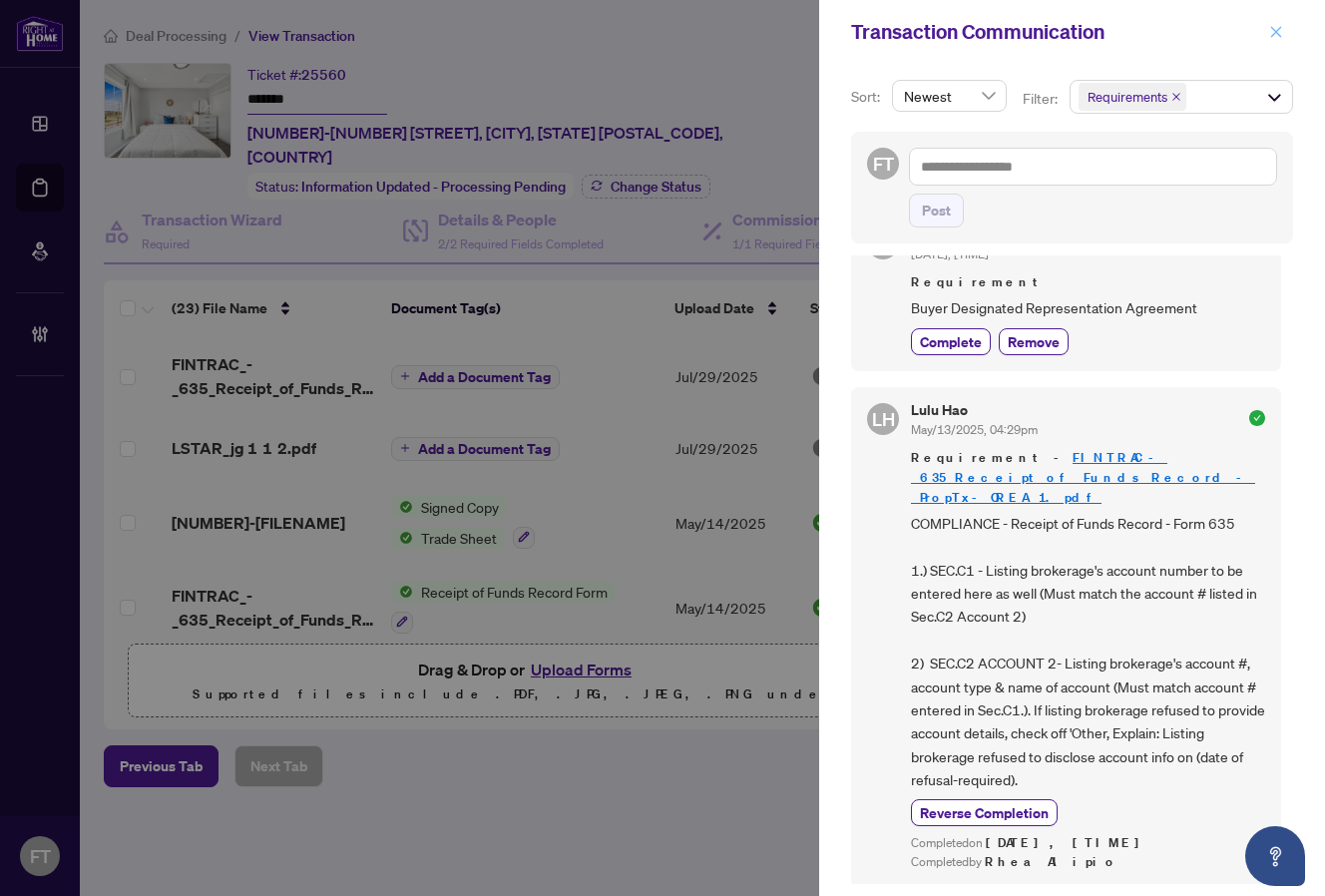 click at bounding box center [1276, 32] 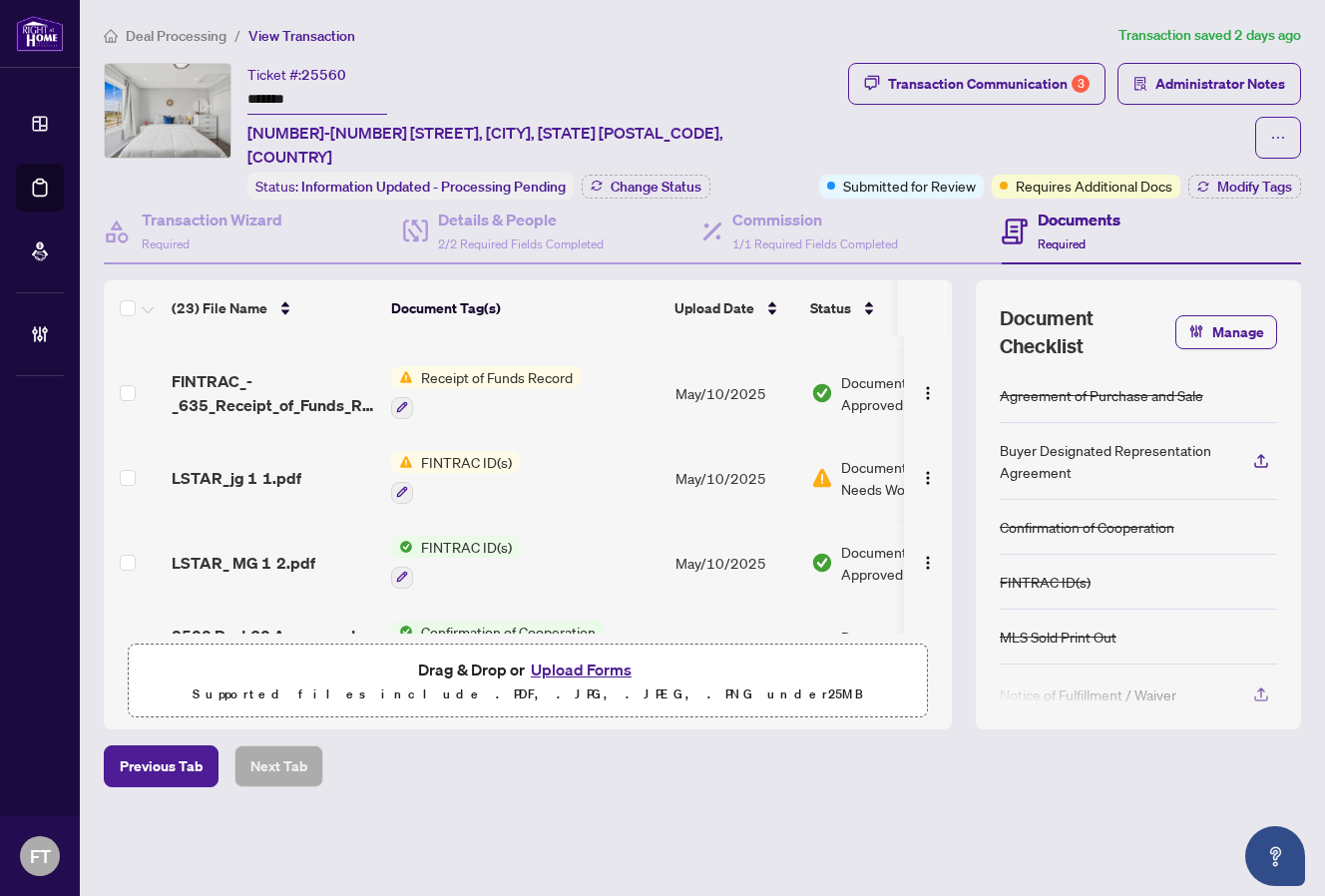 scroll, scrollTop: 0, scrollLeft: 0, axis: both 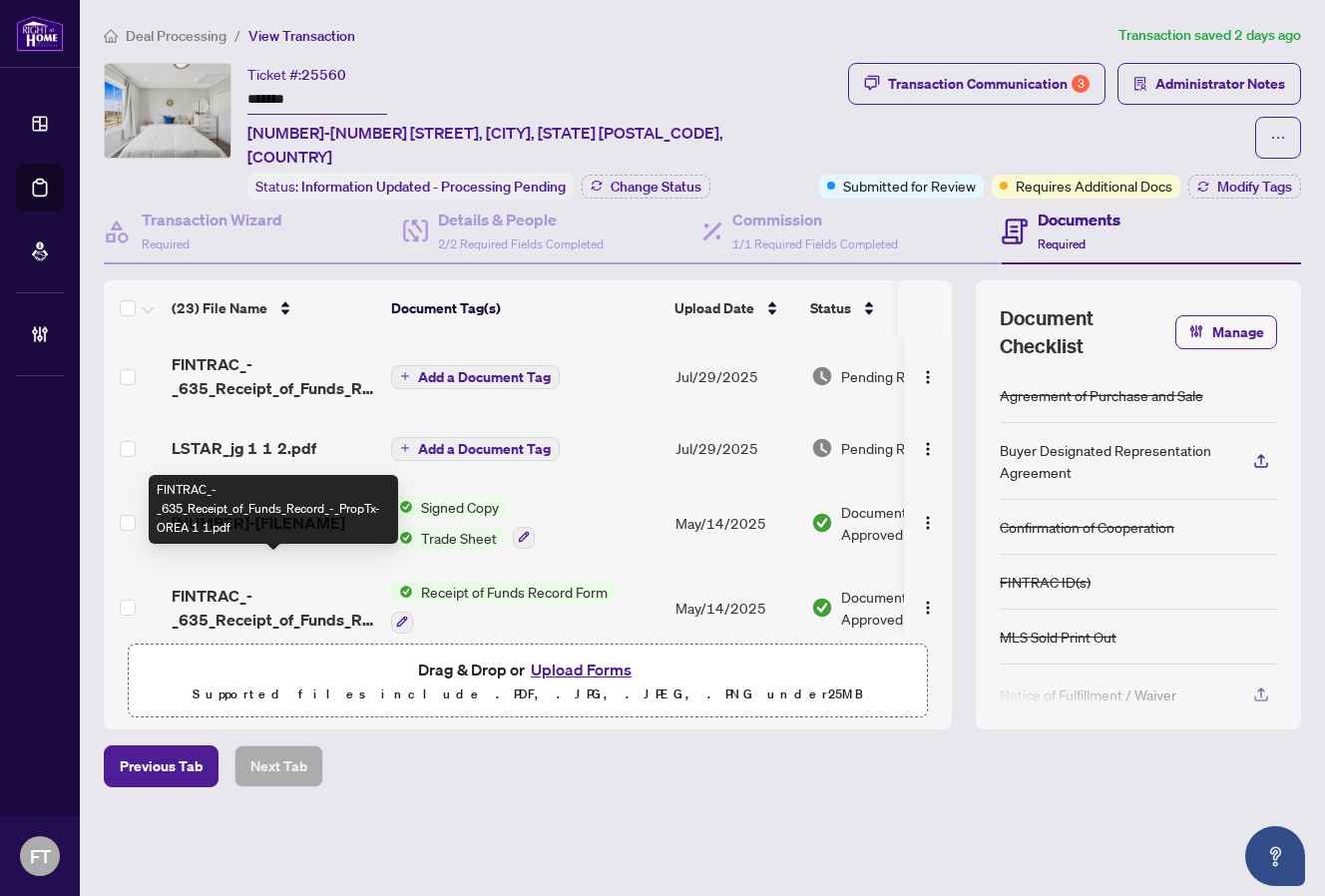 click on "FINTRAC_-_635_Receipt_of_Funds_Record_-_PropTx-OREA 1 1.pdf" at bounding box center [273, 608] 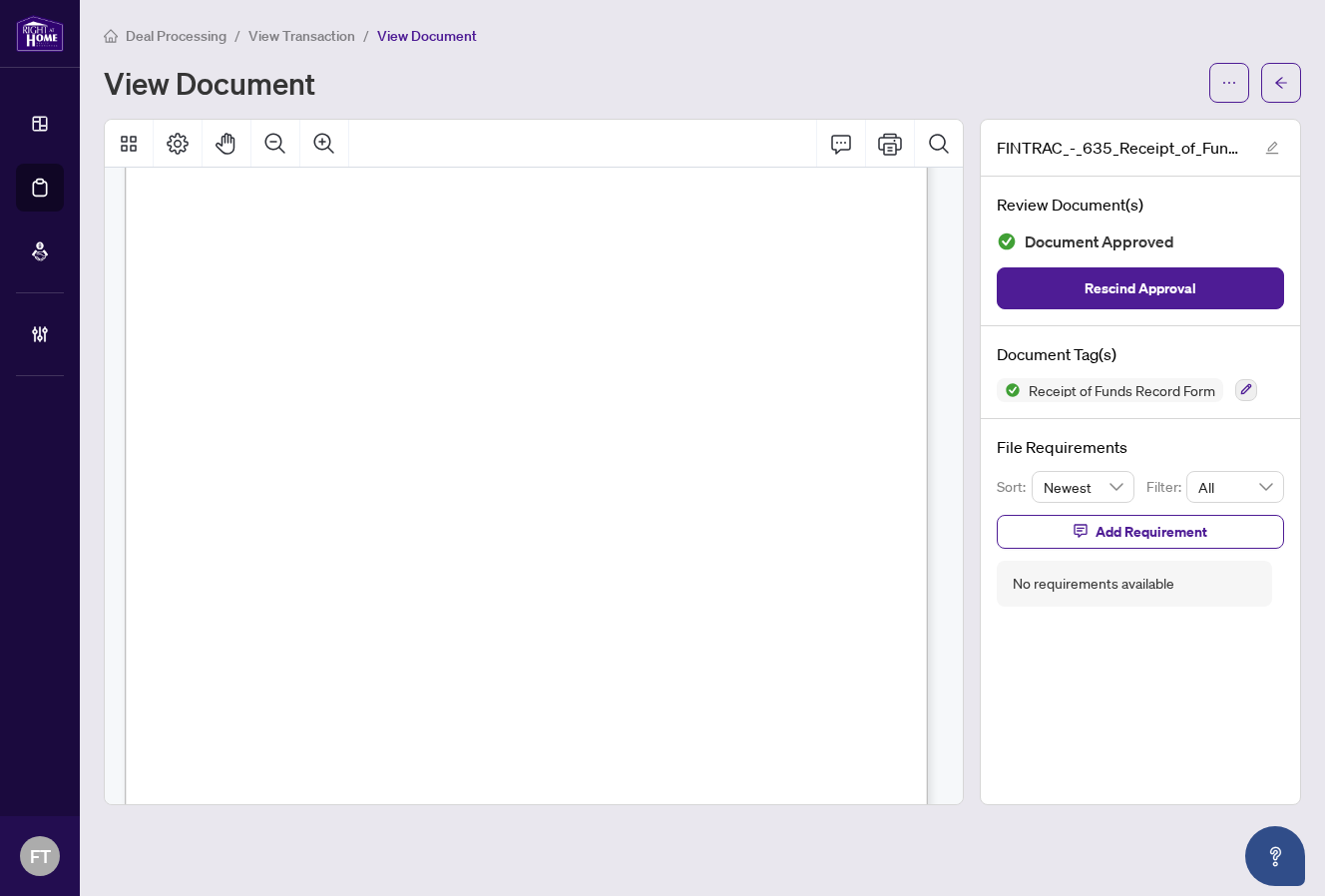 scroll, scrollTop: 299, scrollLeft: 0, axis: vertical 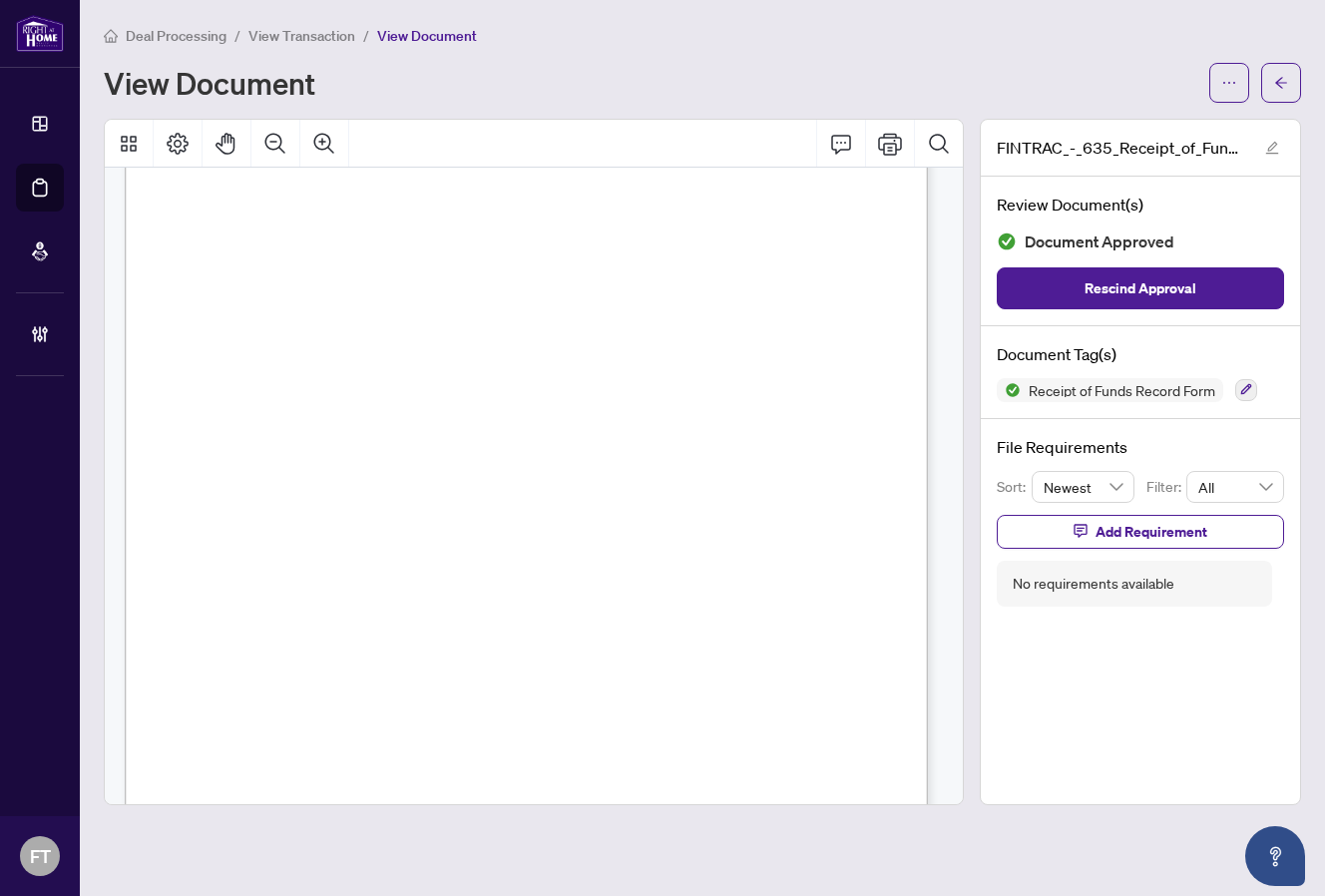 click on "(e .g ., deposit for purchase): ." at bounding box center (383, 371) 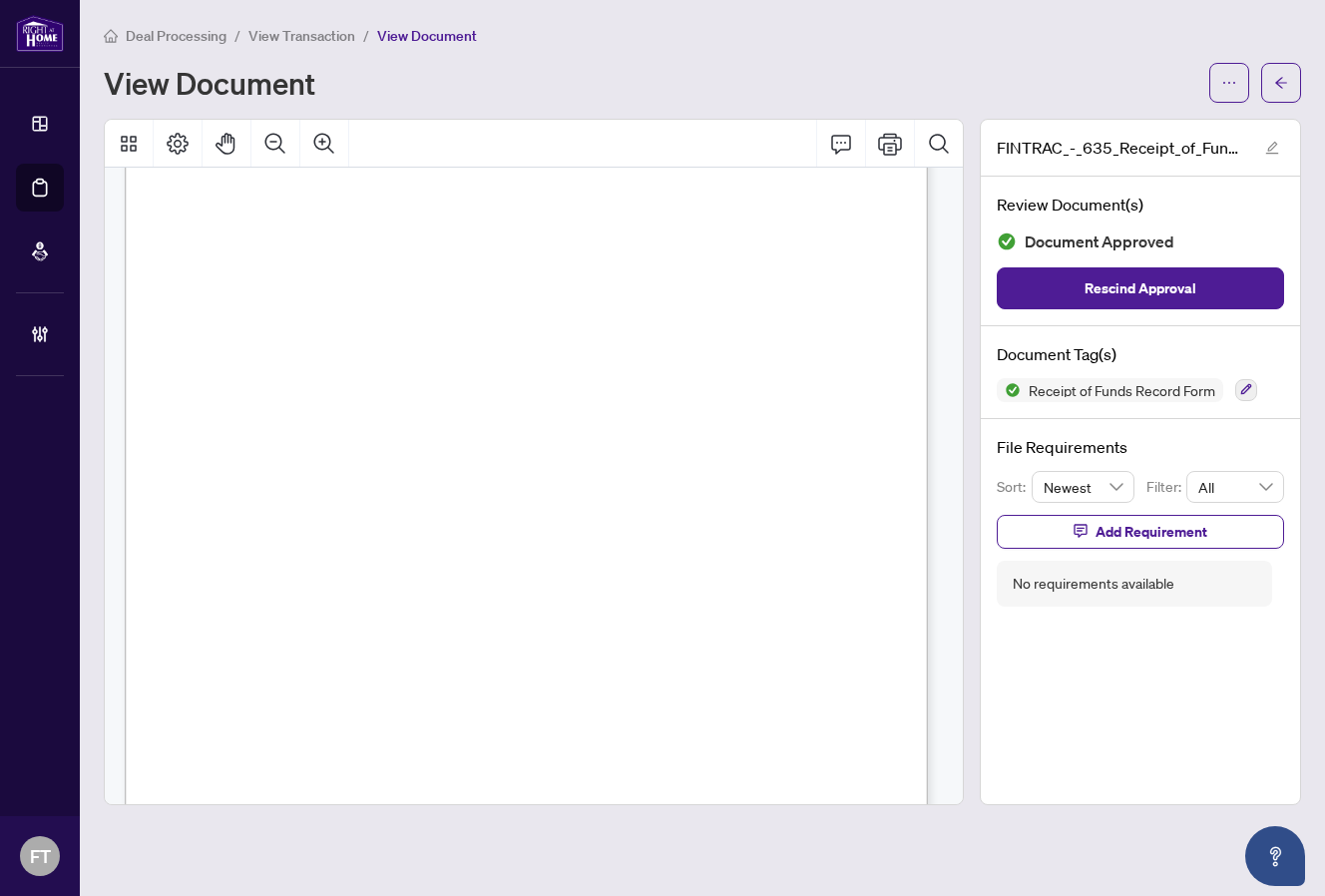 click on "Bank Draft" at bounding box center (474, 307) 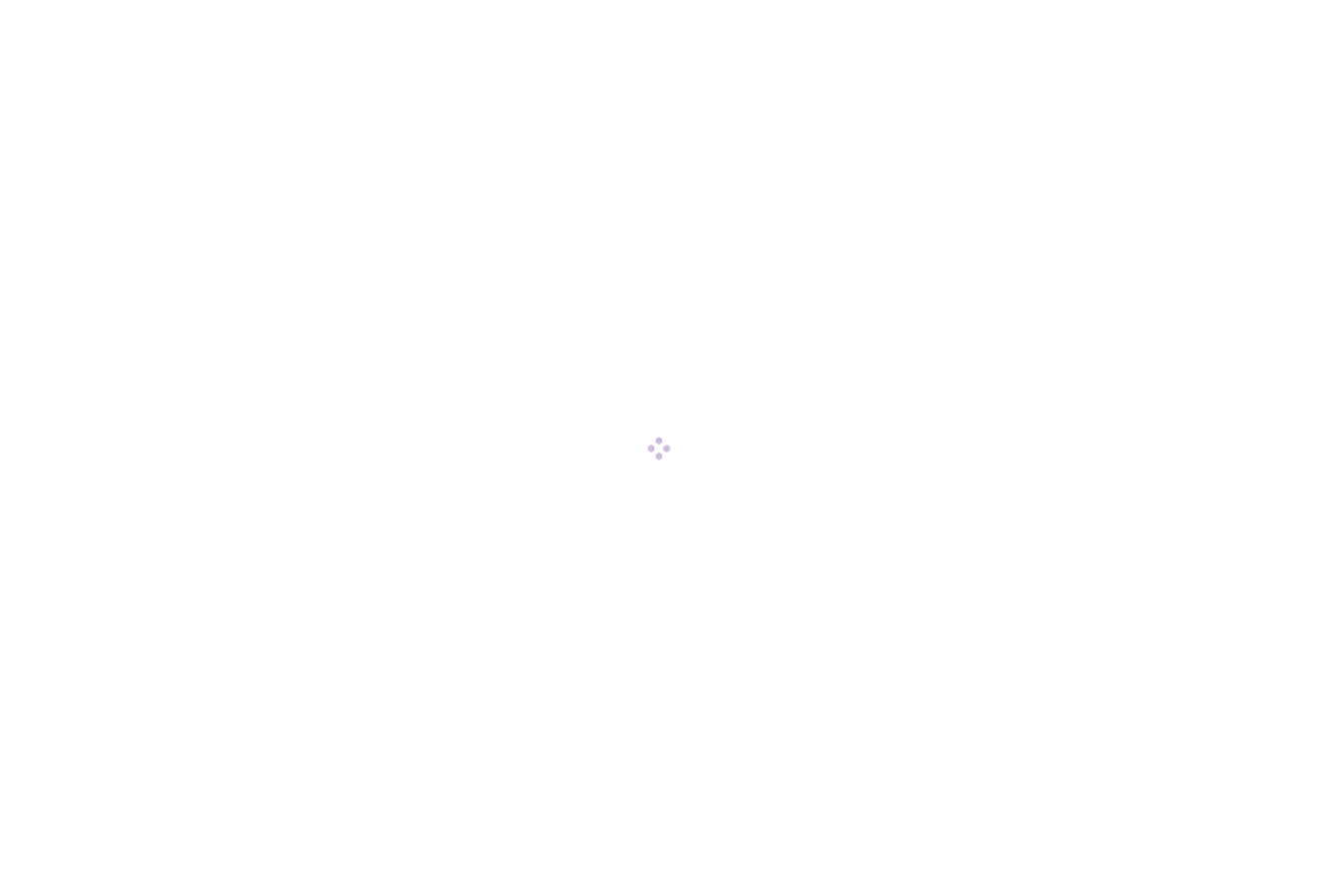 scroll, scrollTop: 0, scrollLeft: 0, axis: both 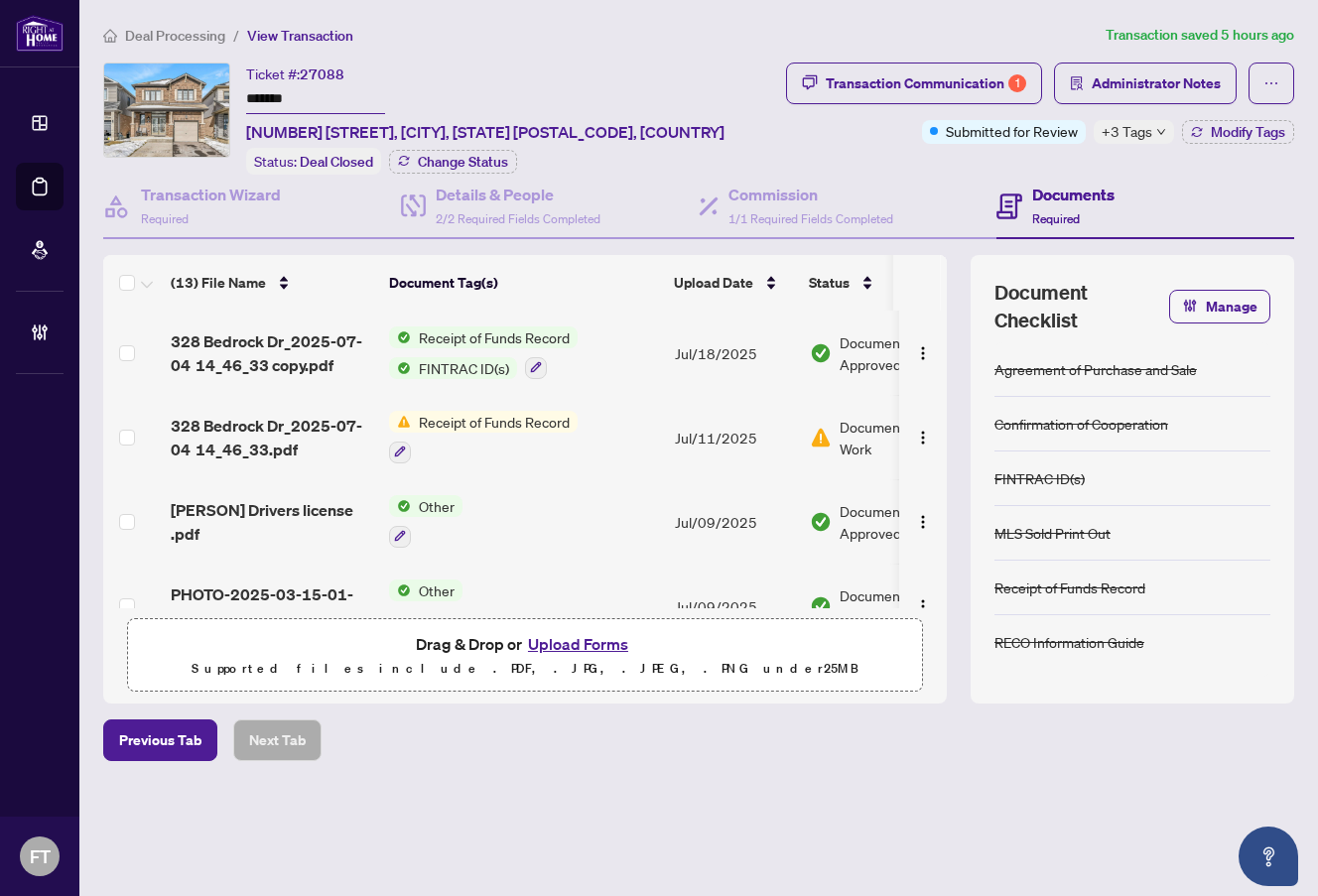 click on "+3 Tags" at bounding box center (1126, 131) 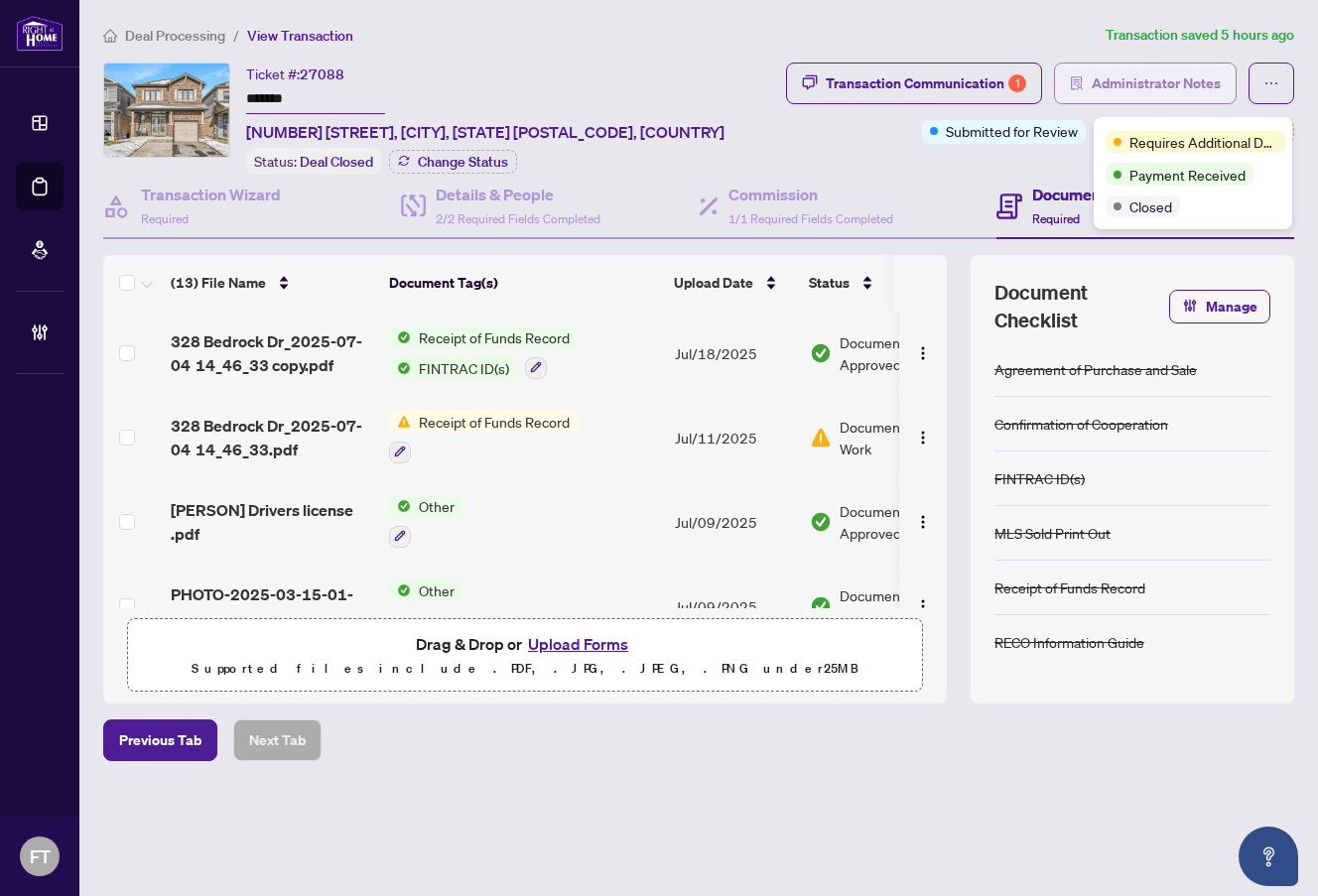 click on "Administrator Notes" at bounding box center [1156, 83] 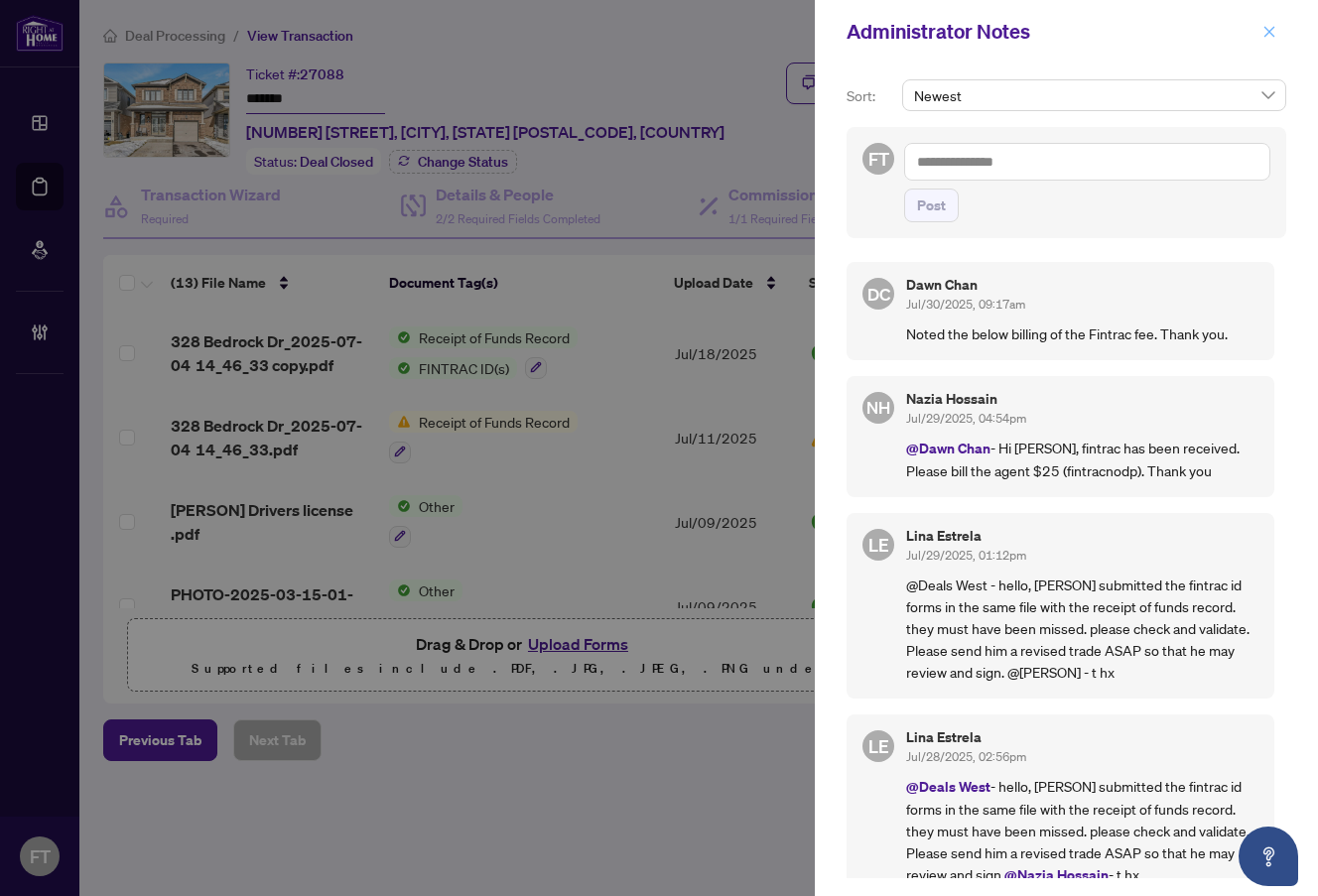 click at bounding box center [1269, 32] 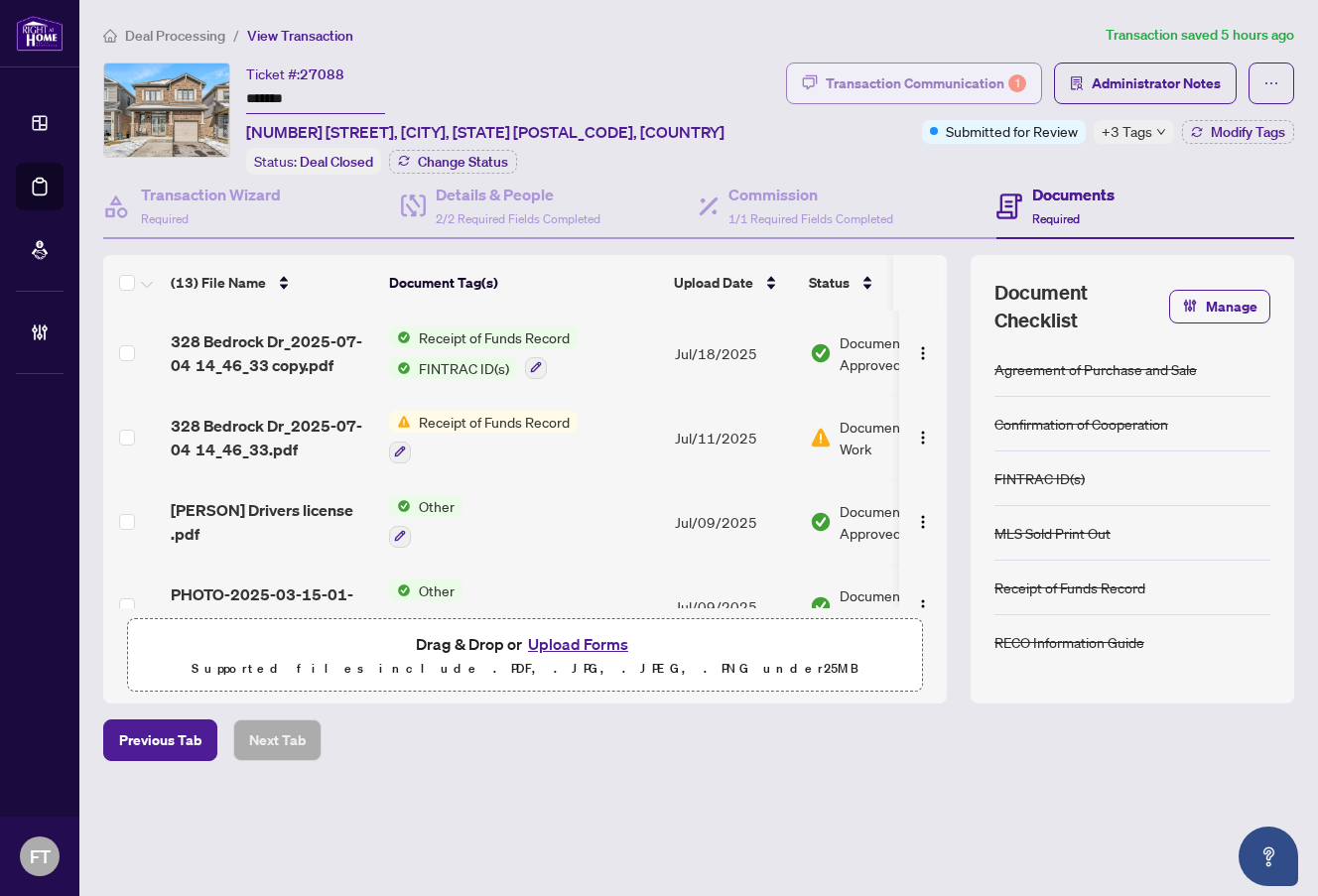 click on "Transaction Communication 1" at bounding box center [926, 83] 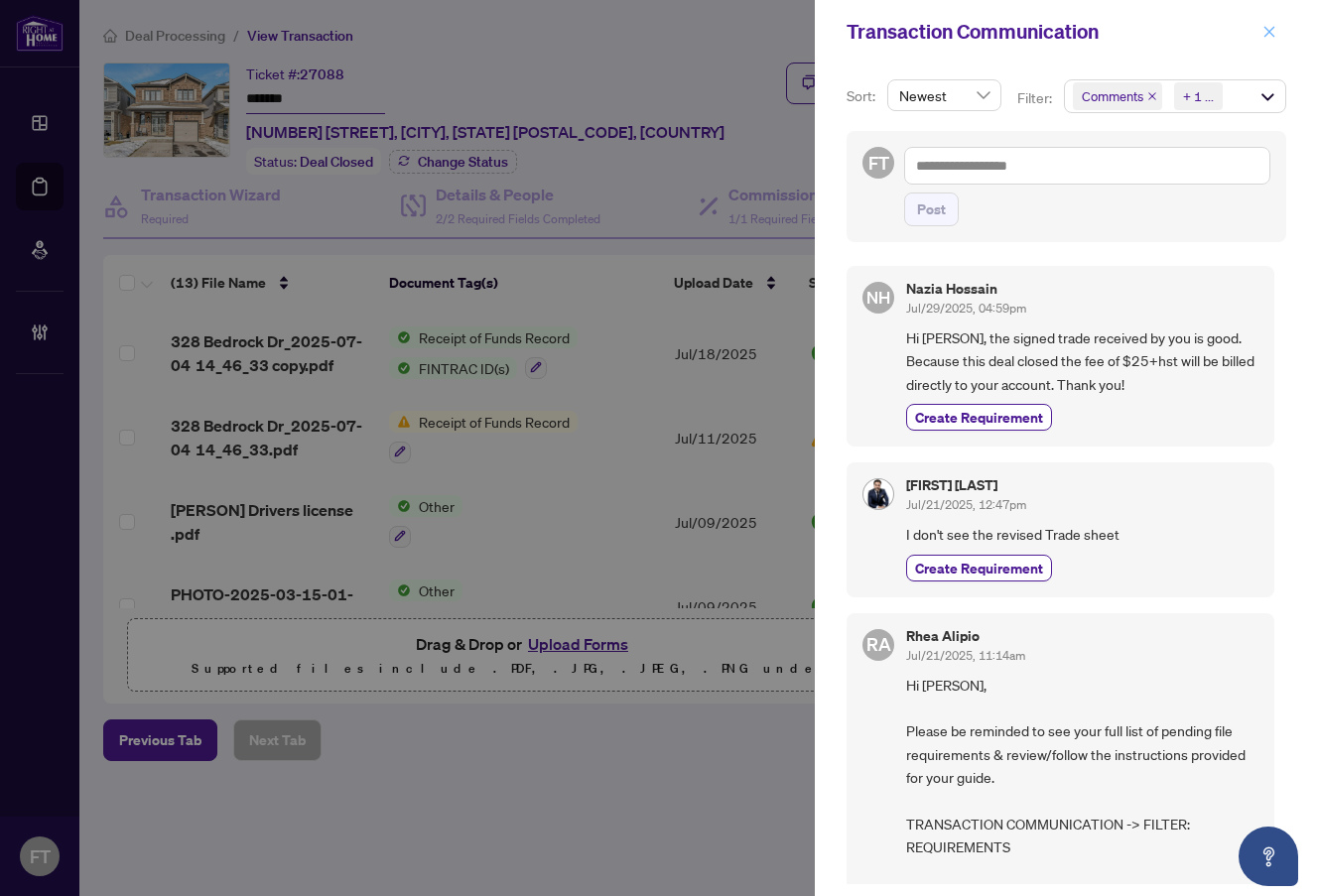 click 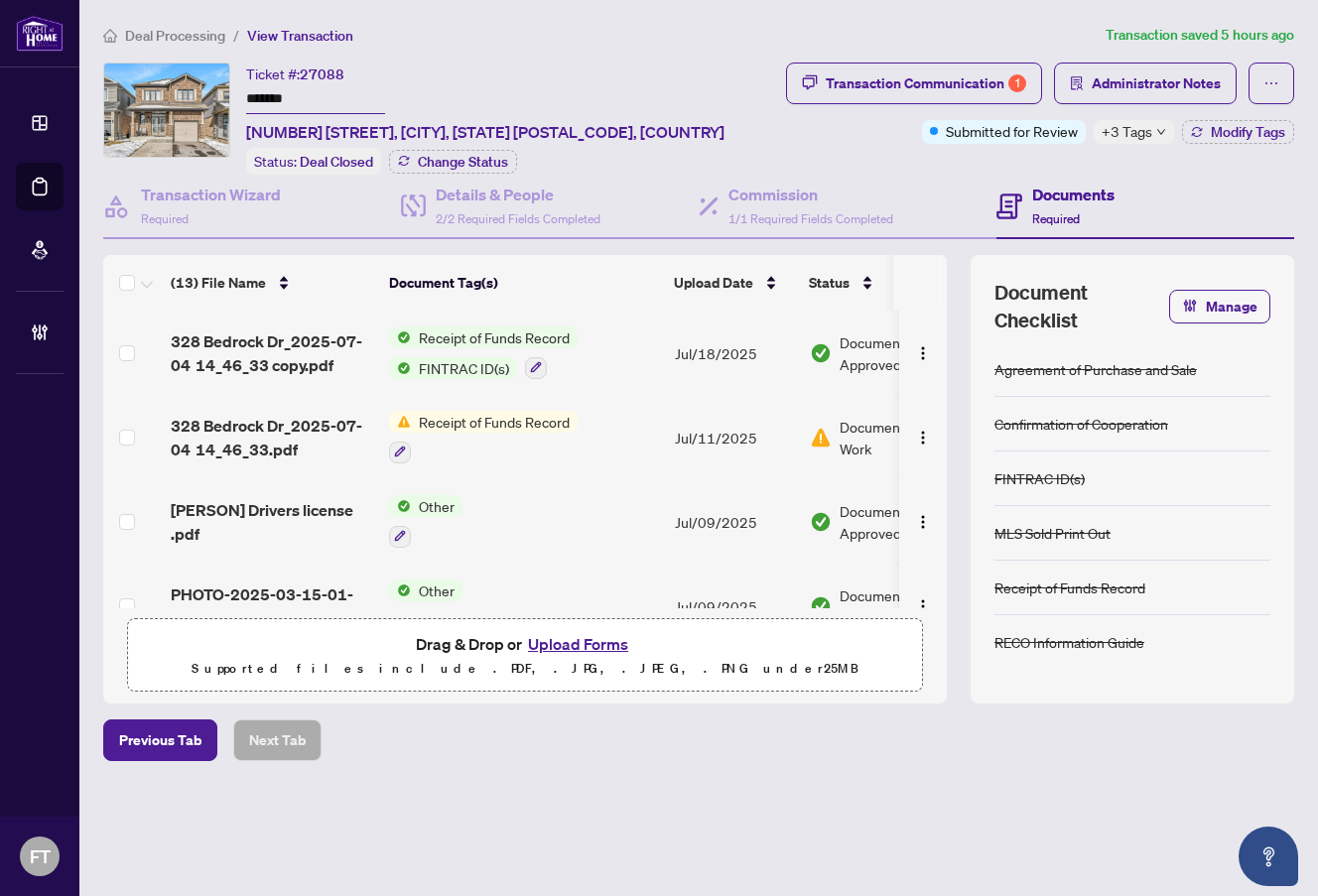 click on "Transaction Communication 1 Administrator Notes Submitted for Review +3 Tags Modify Tags" at bounding box center (1026, 103) 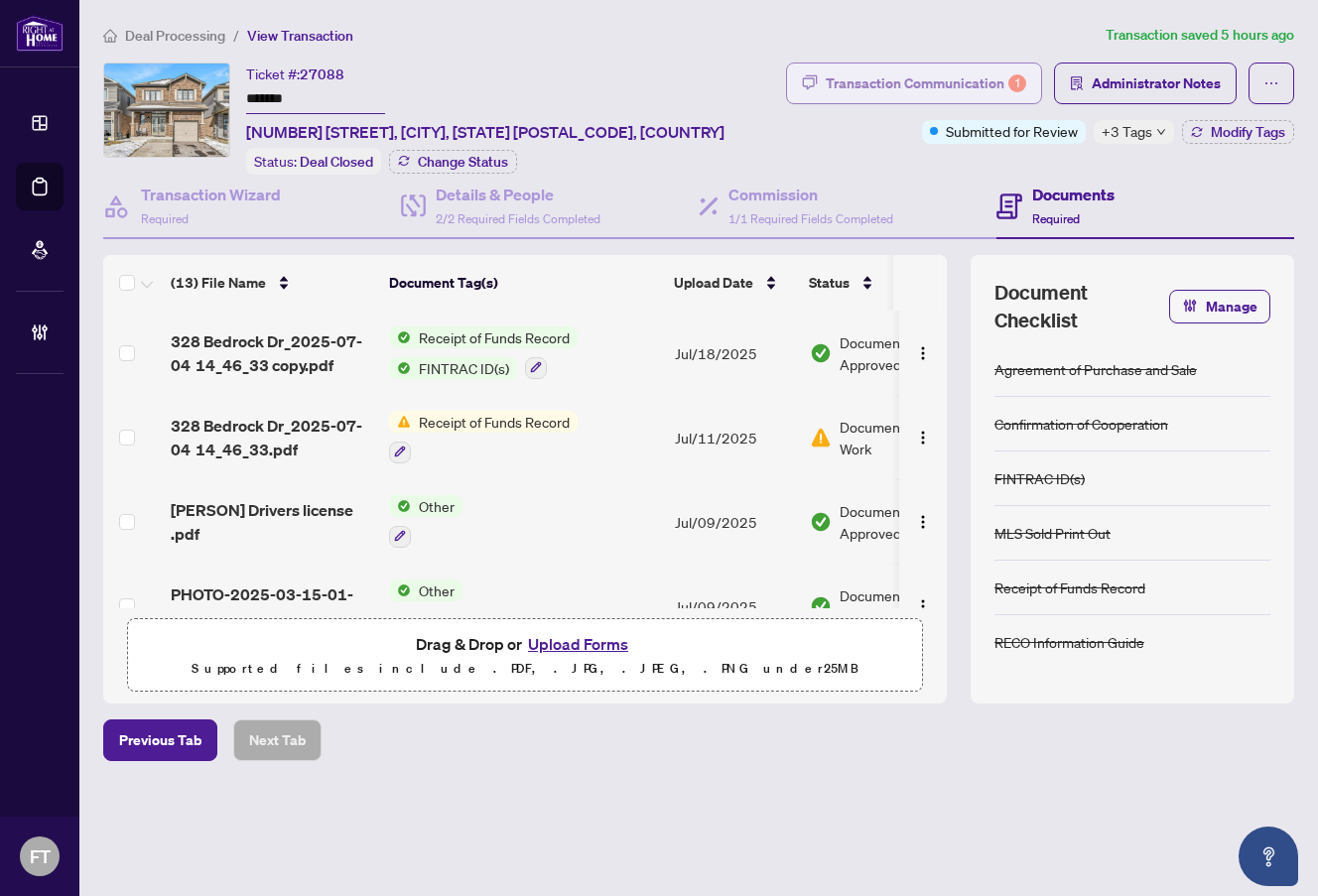 click on "Transaction Communication 1" at bounding box center [926, 83] 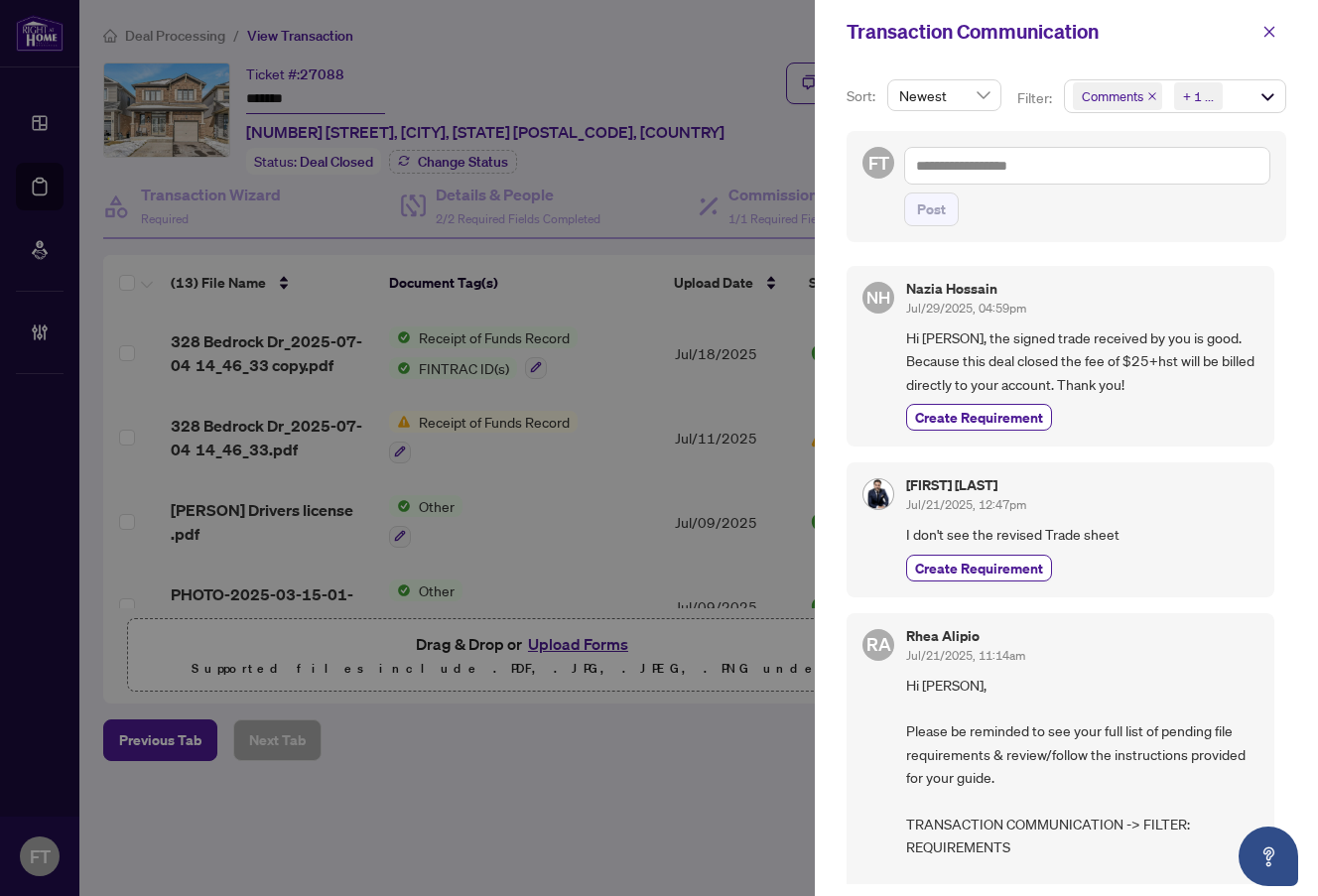 click on "+ 1 ..." at bounding box center [1198, 96] 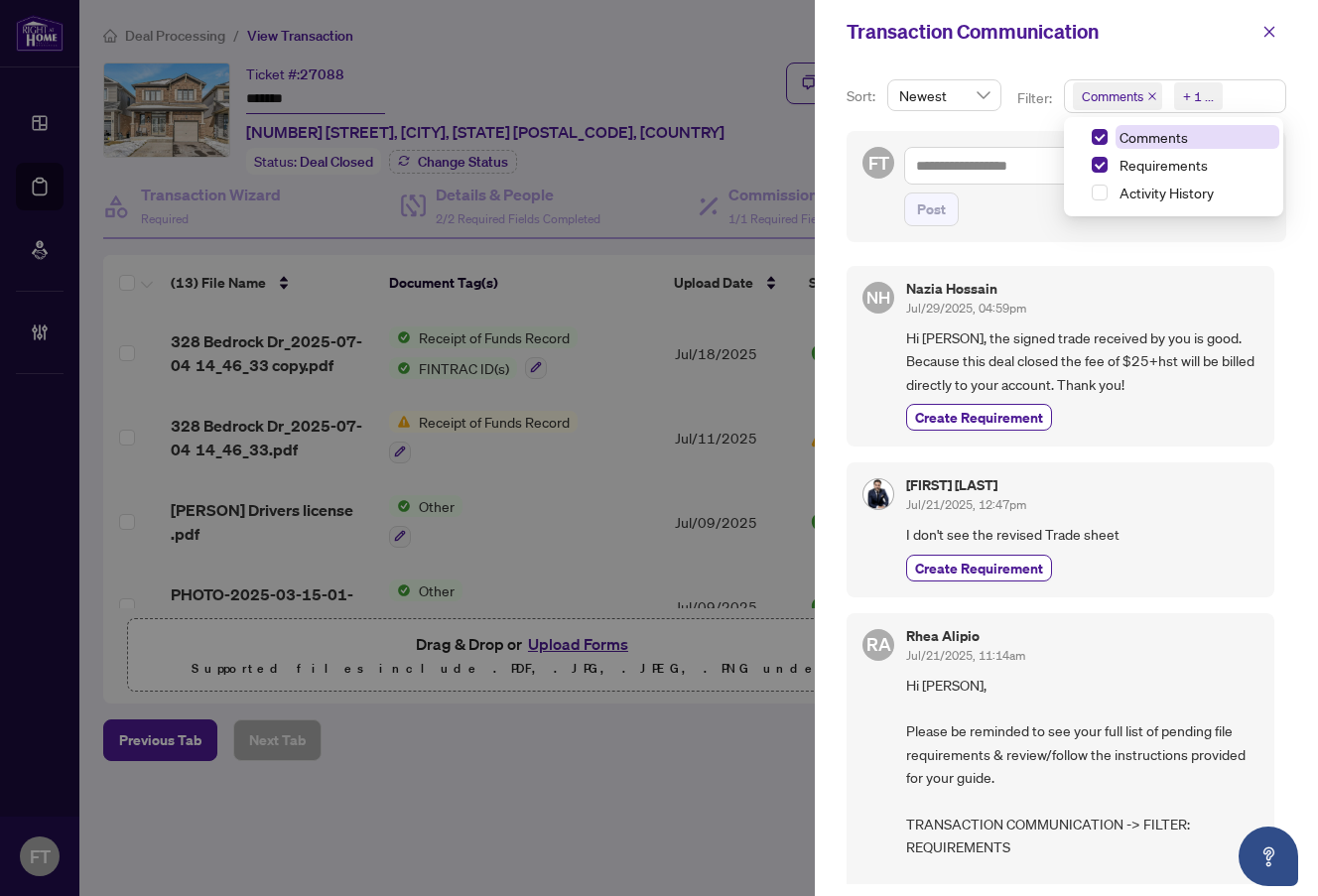 click on "Comments" at bounding box center (1153, 137) 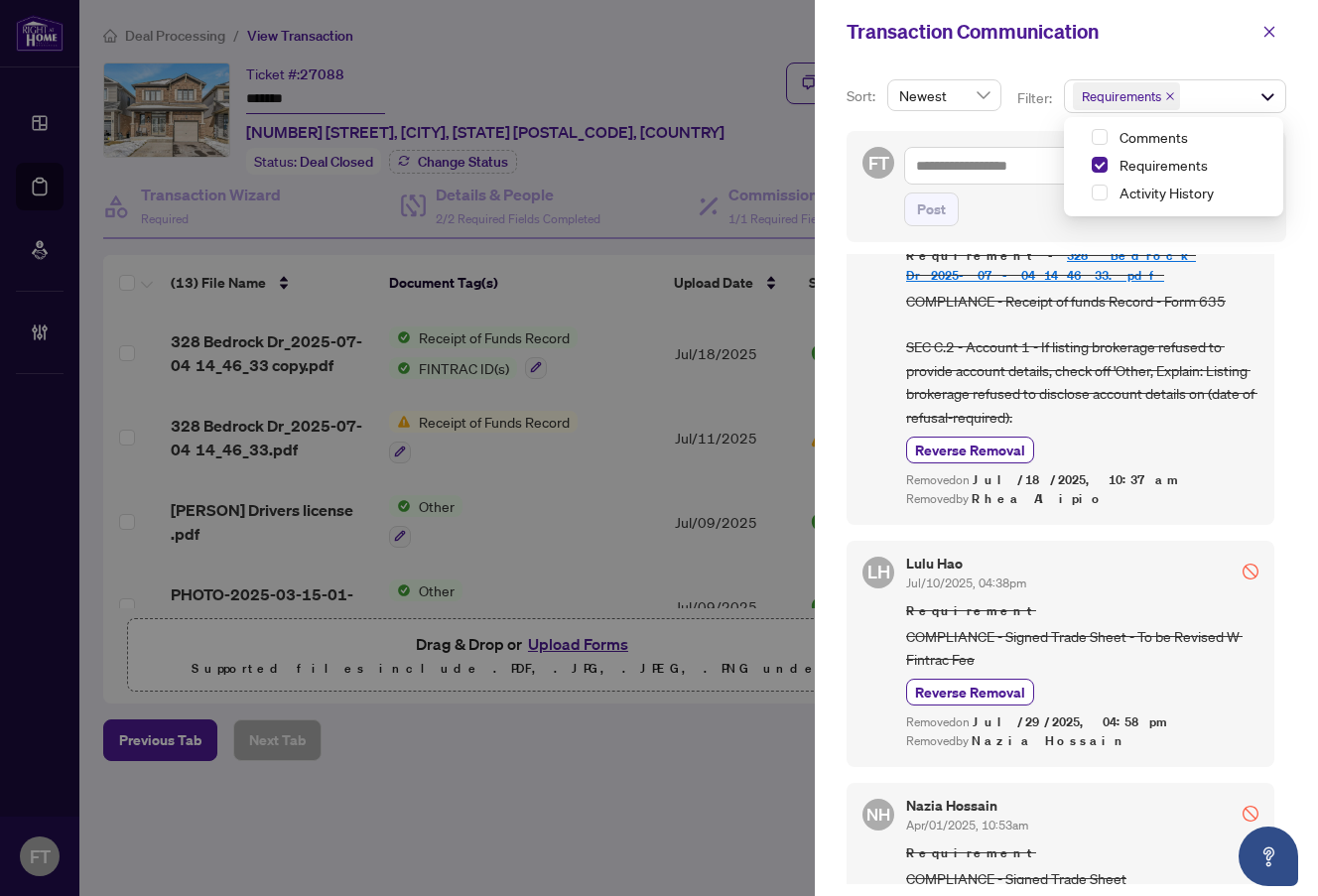 scroll, scrollTop: 794, scrollLeft: 0, axis: vertical 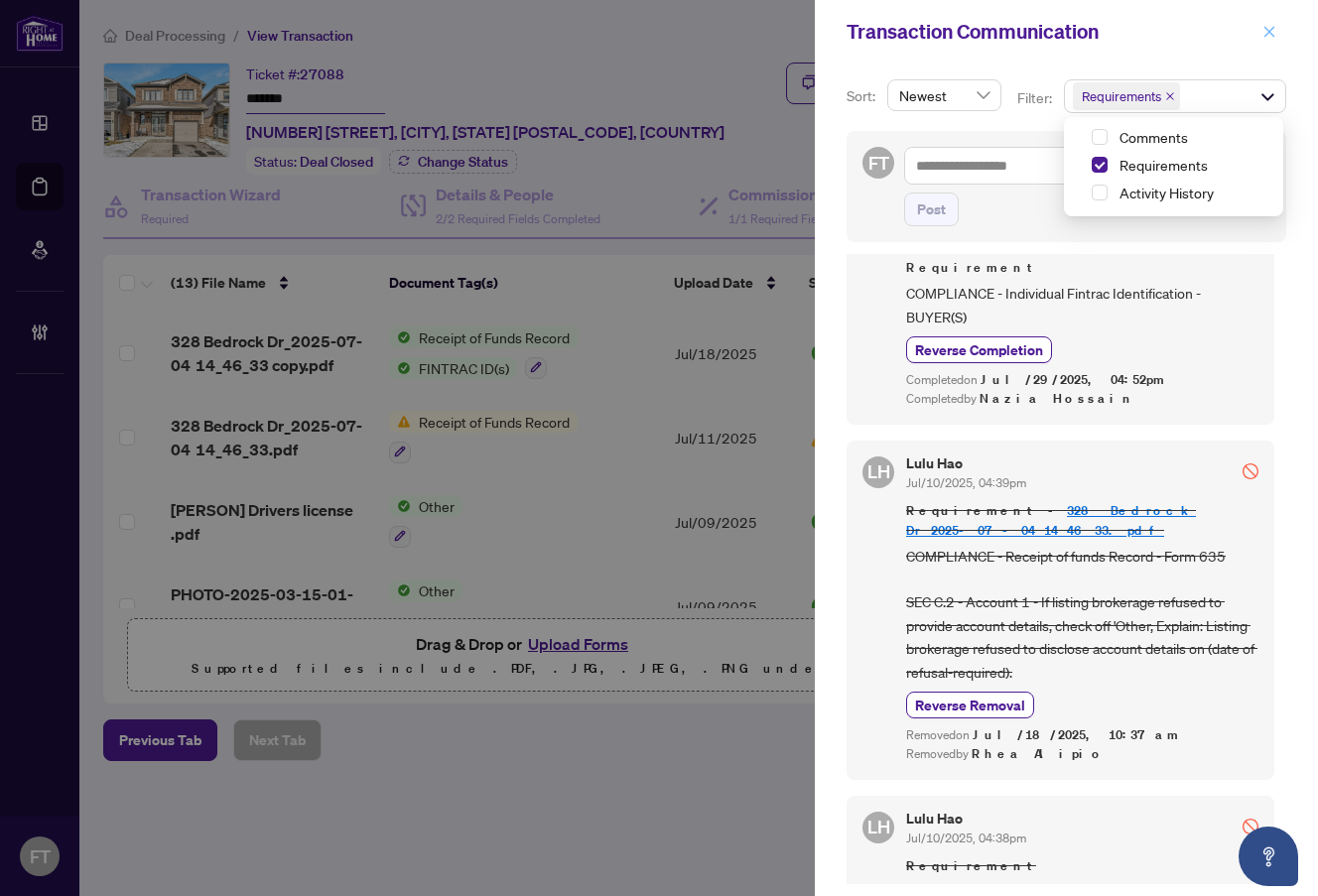 click 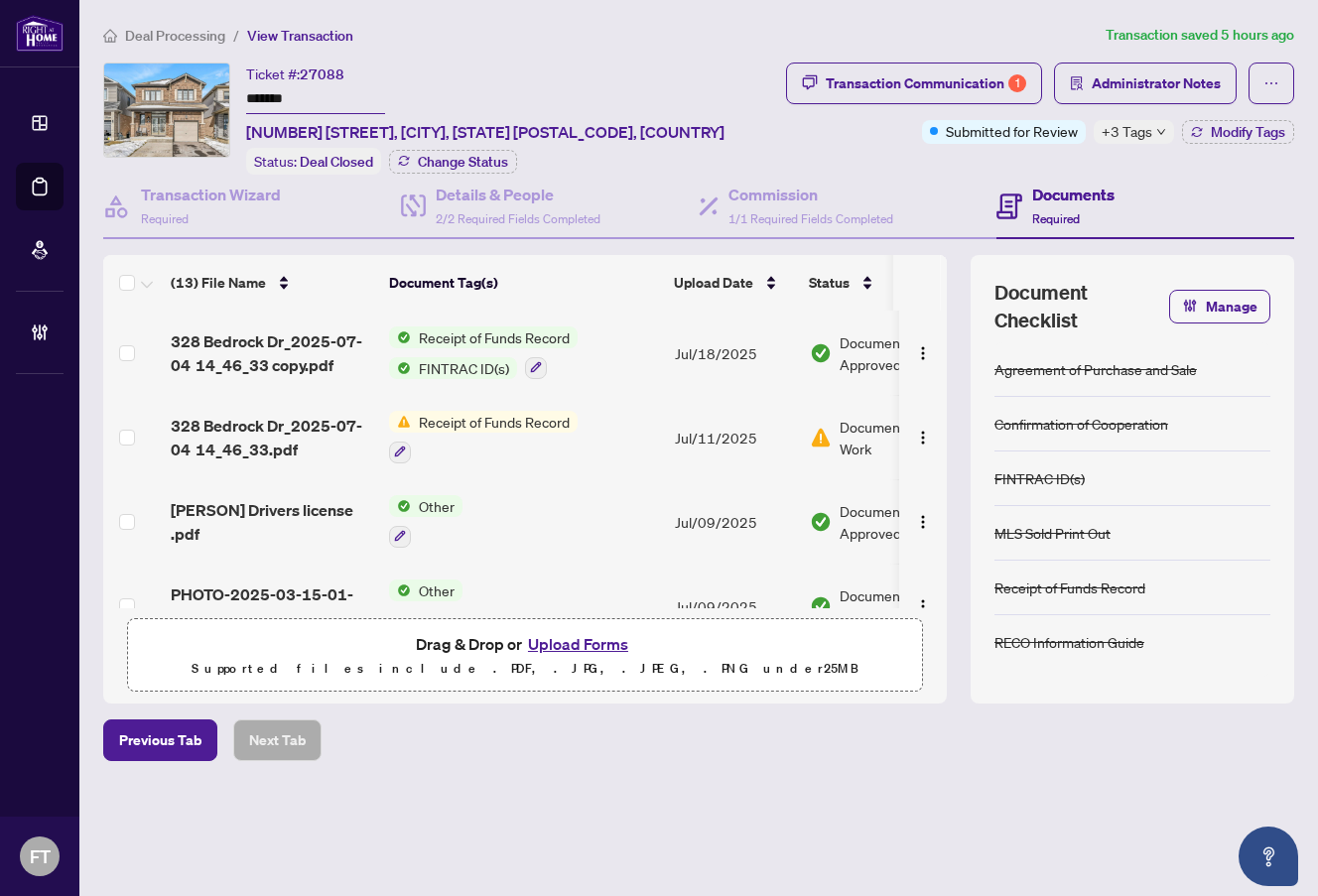 click on "+3 Tags" at bounding box center (1126, 131) 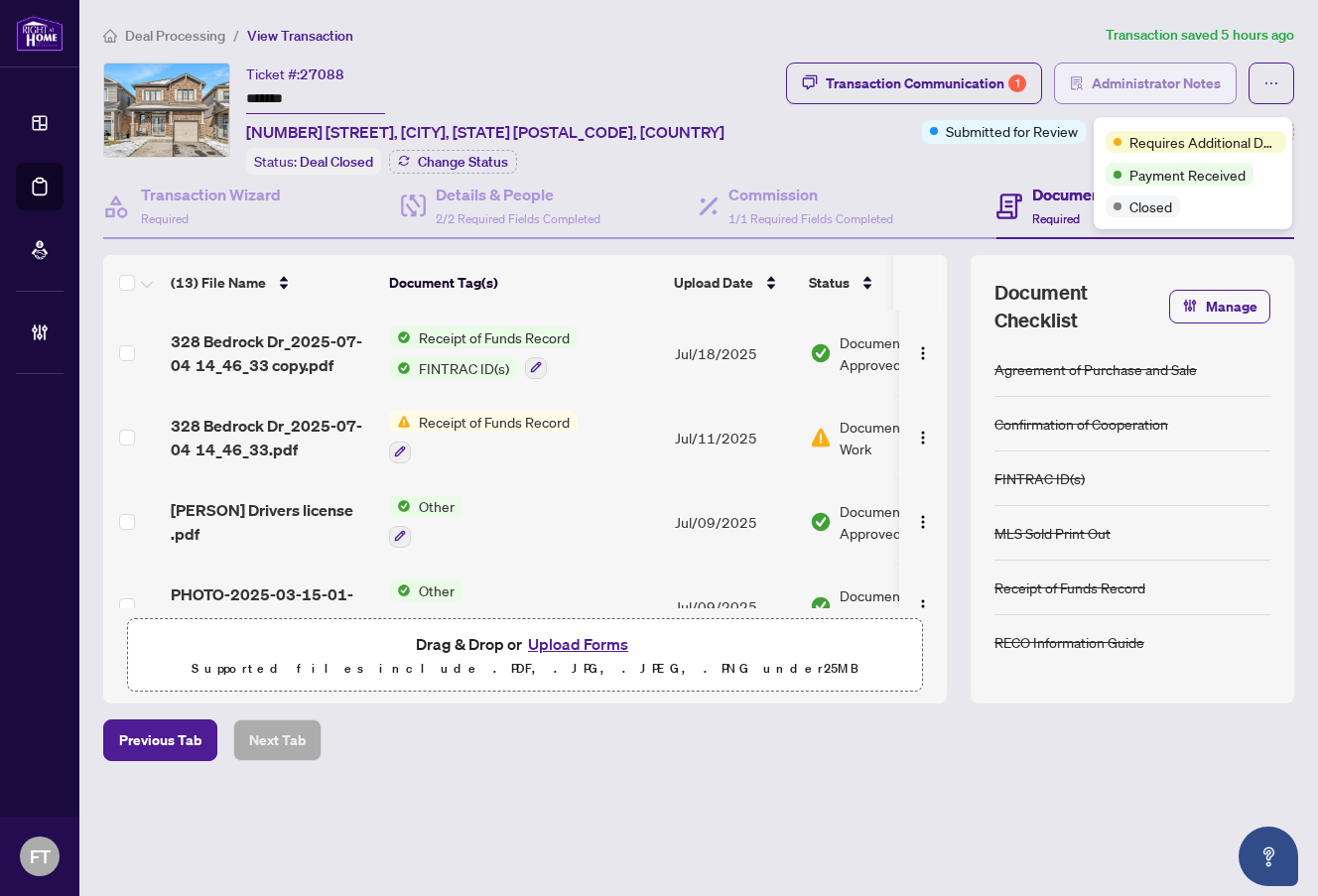 click on "Administrator Notes" at bounding box center (1156, 83) 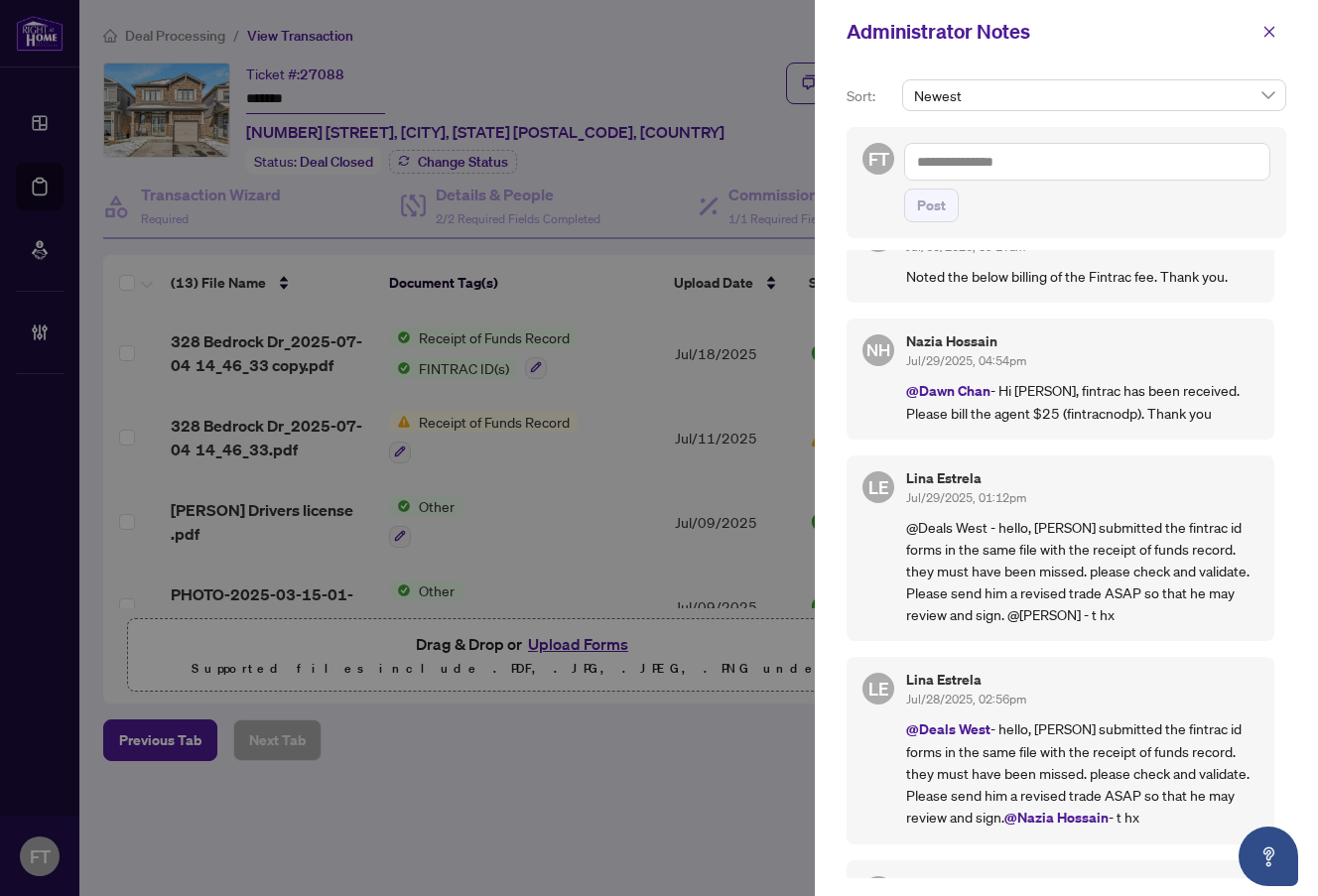 scroll, scrollTop: 0, scrollLeft: 0, axis: both 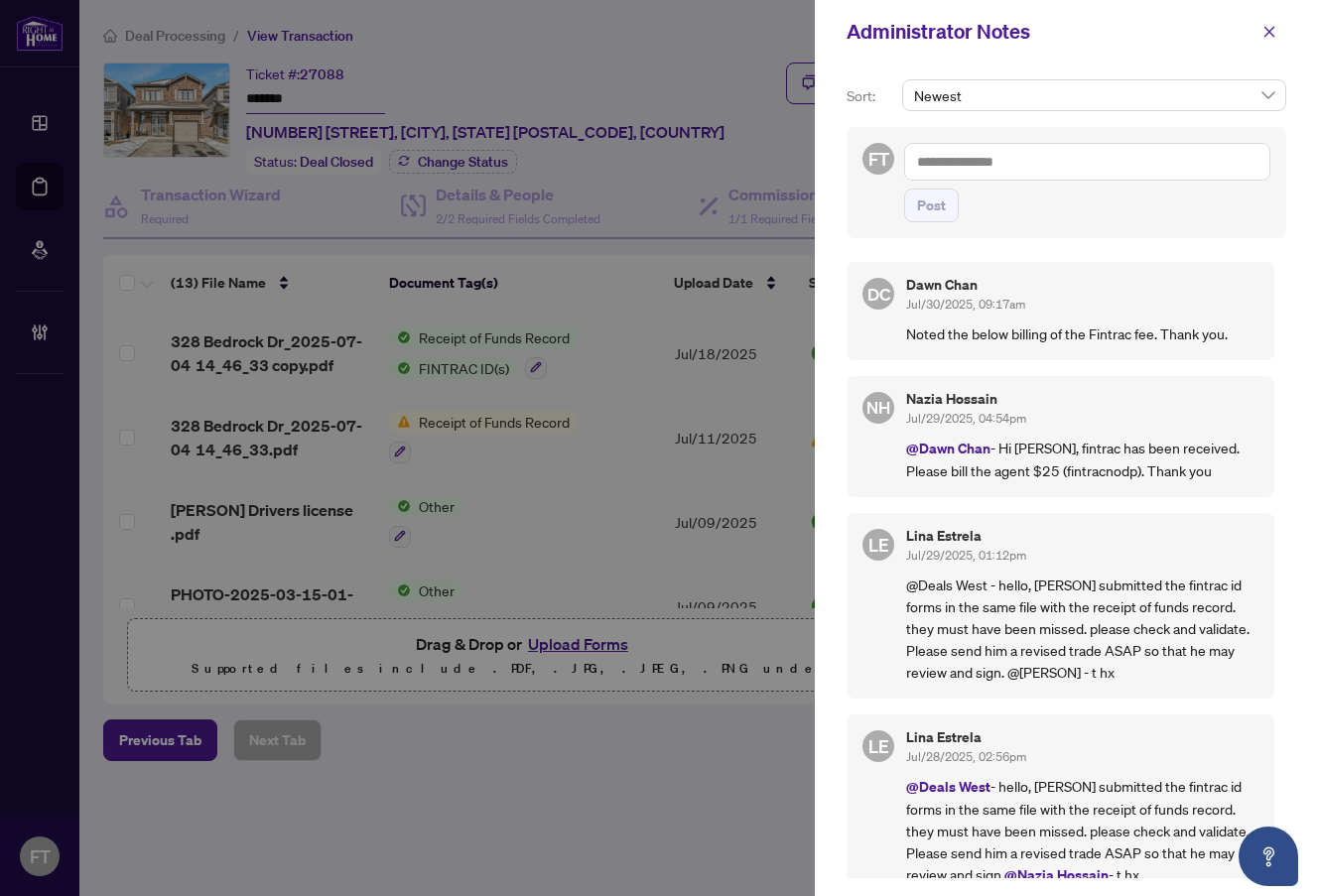 click on "Administrator Notes" at bounding box center (1066, 32) 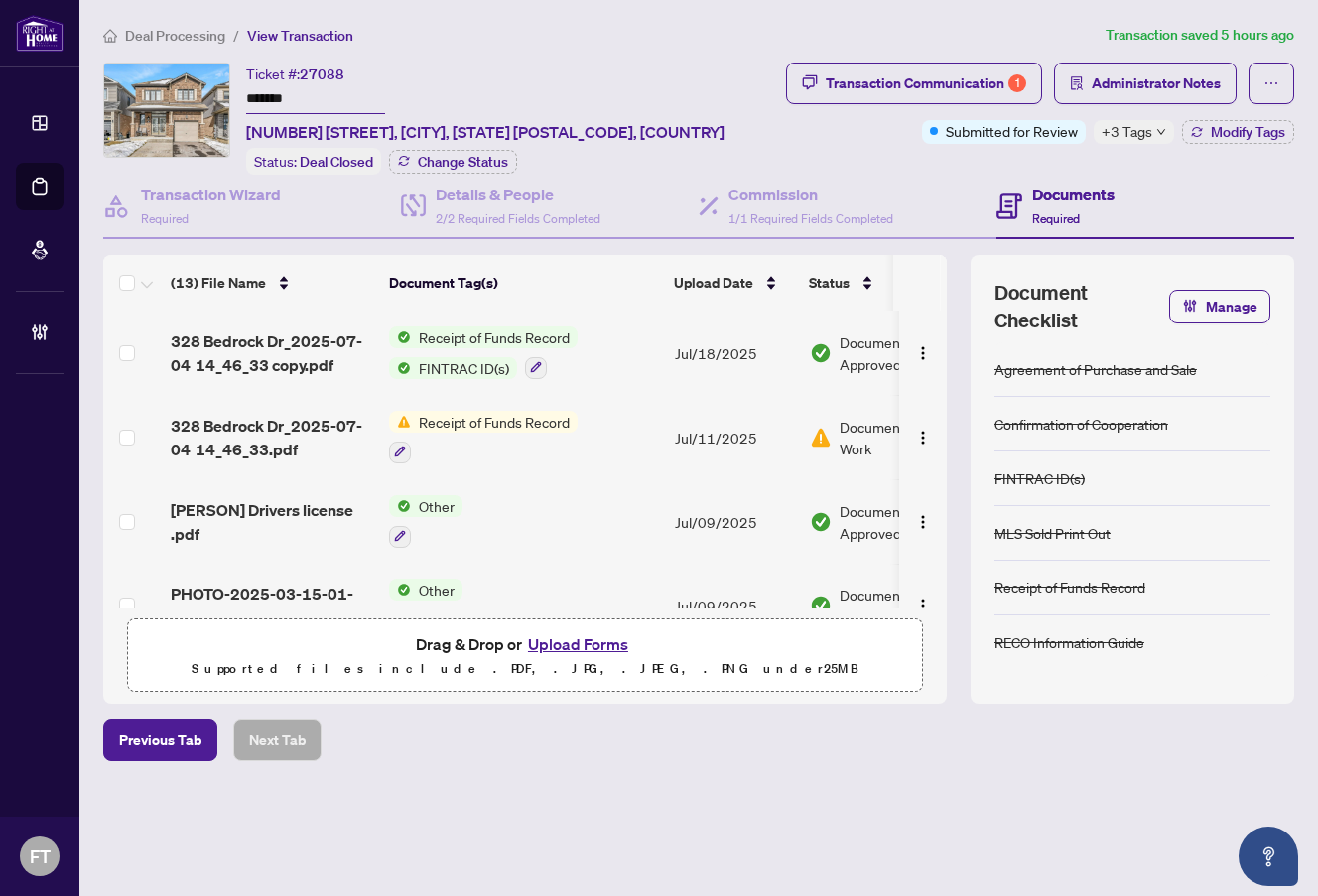 click on "Transaction Communication 1" at bounding box center [926, 83] 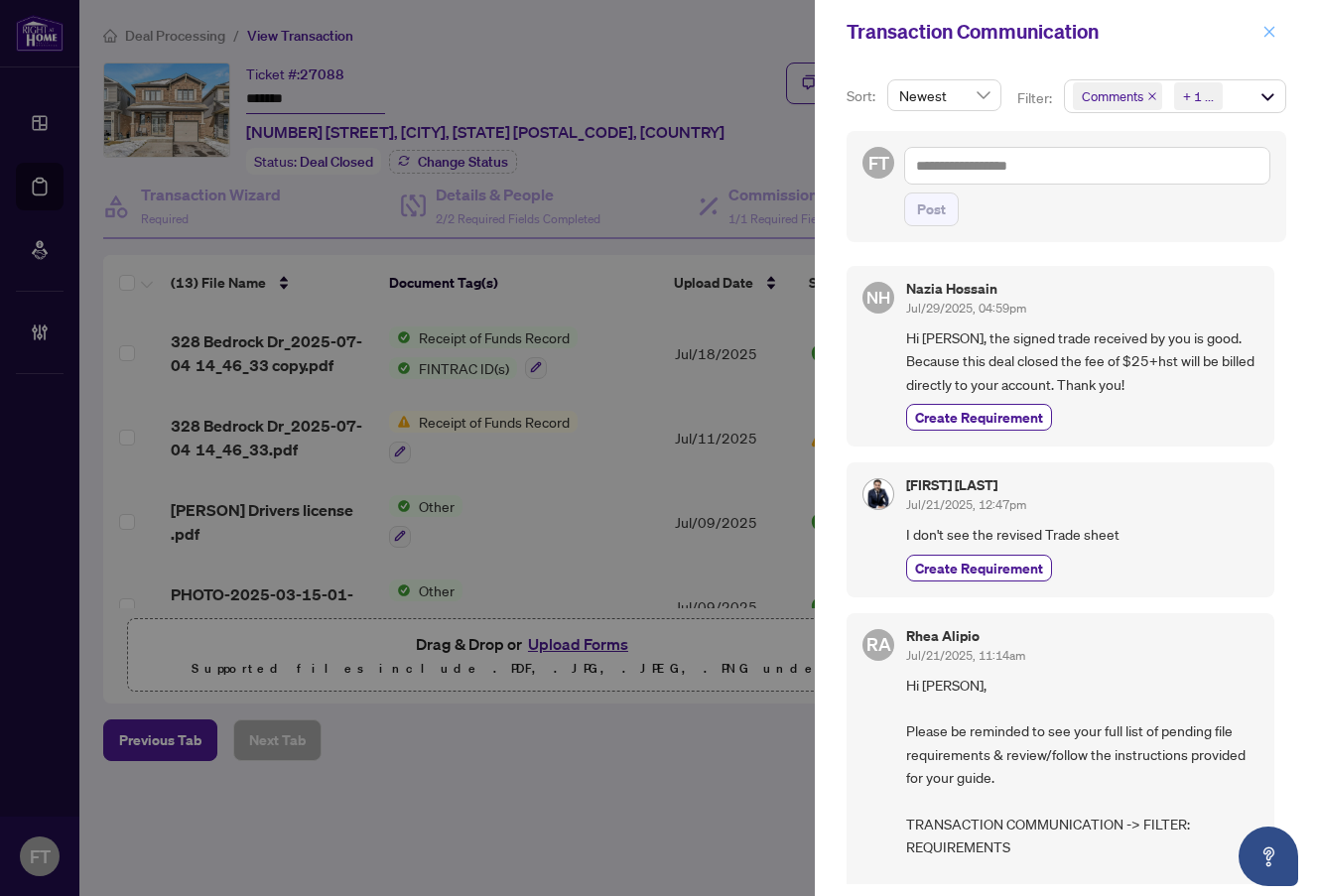 click 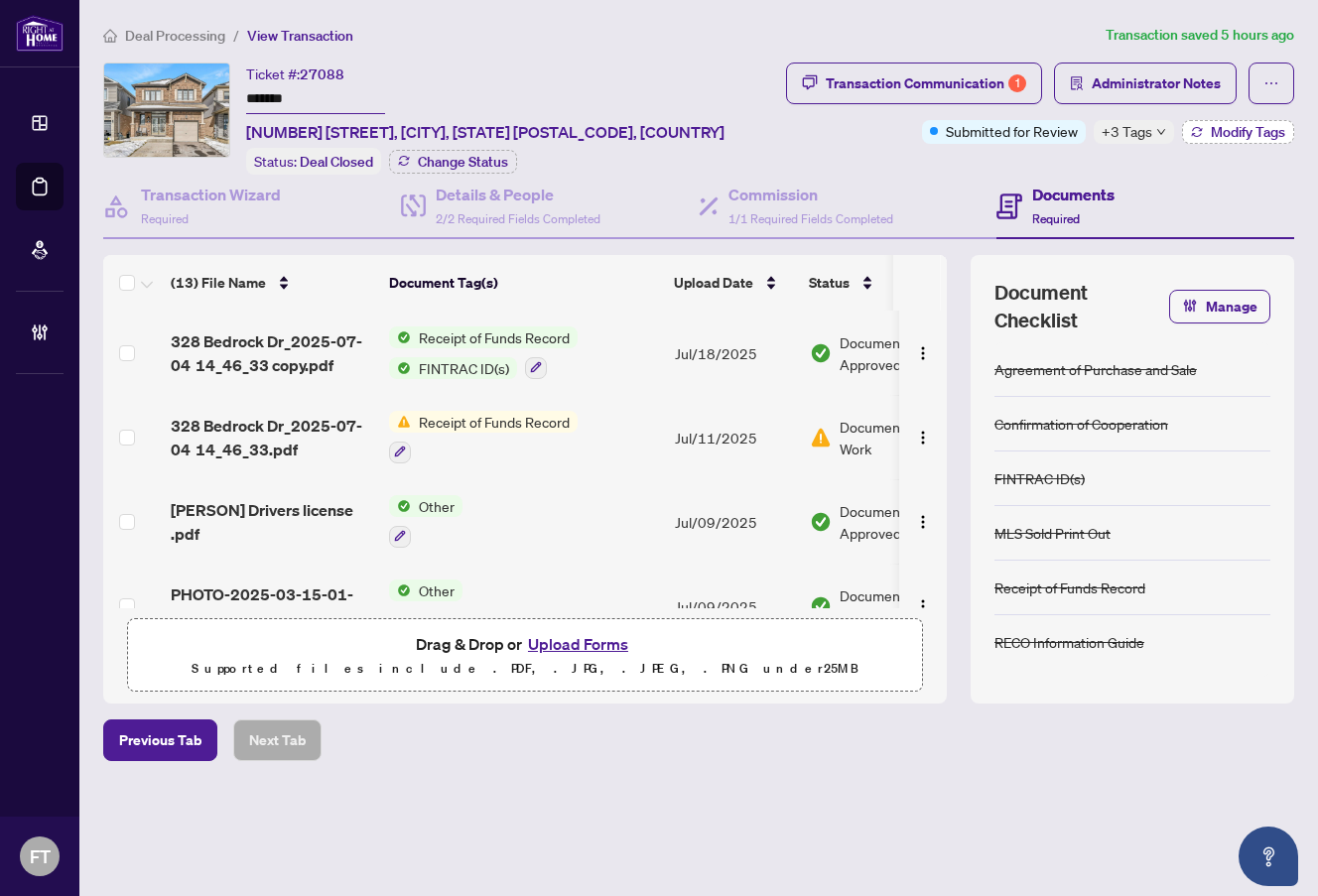 click on "Modify Tags" at bounding box center (1248, 132) 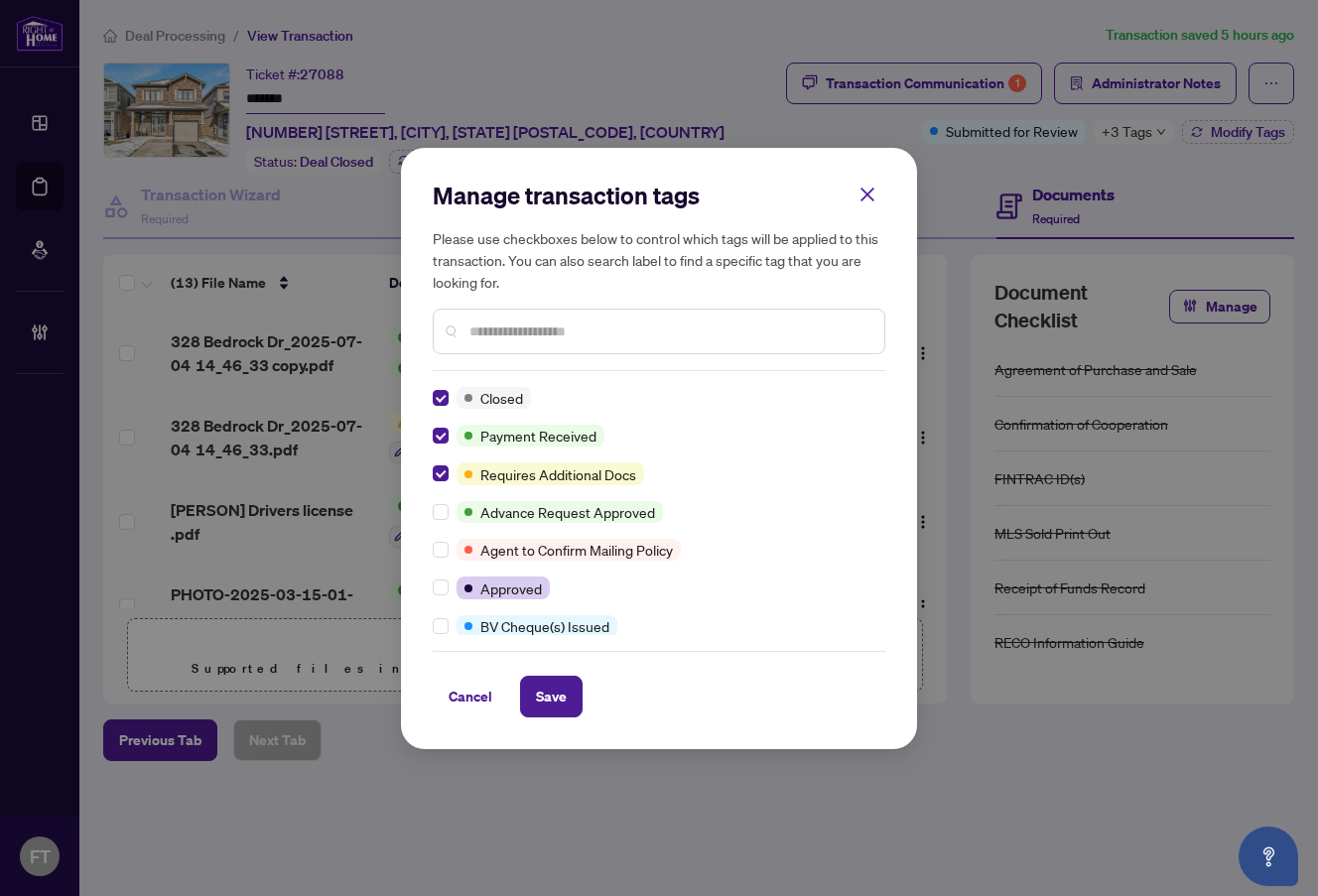 scroll, scrollTop: 0, scrollLeft: 0, axis: both 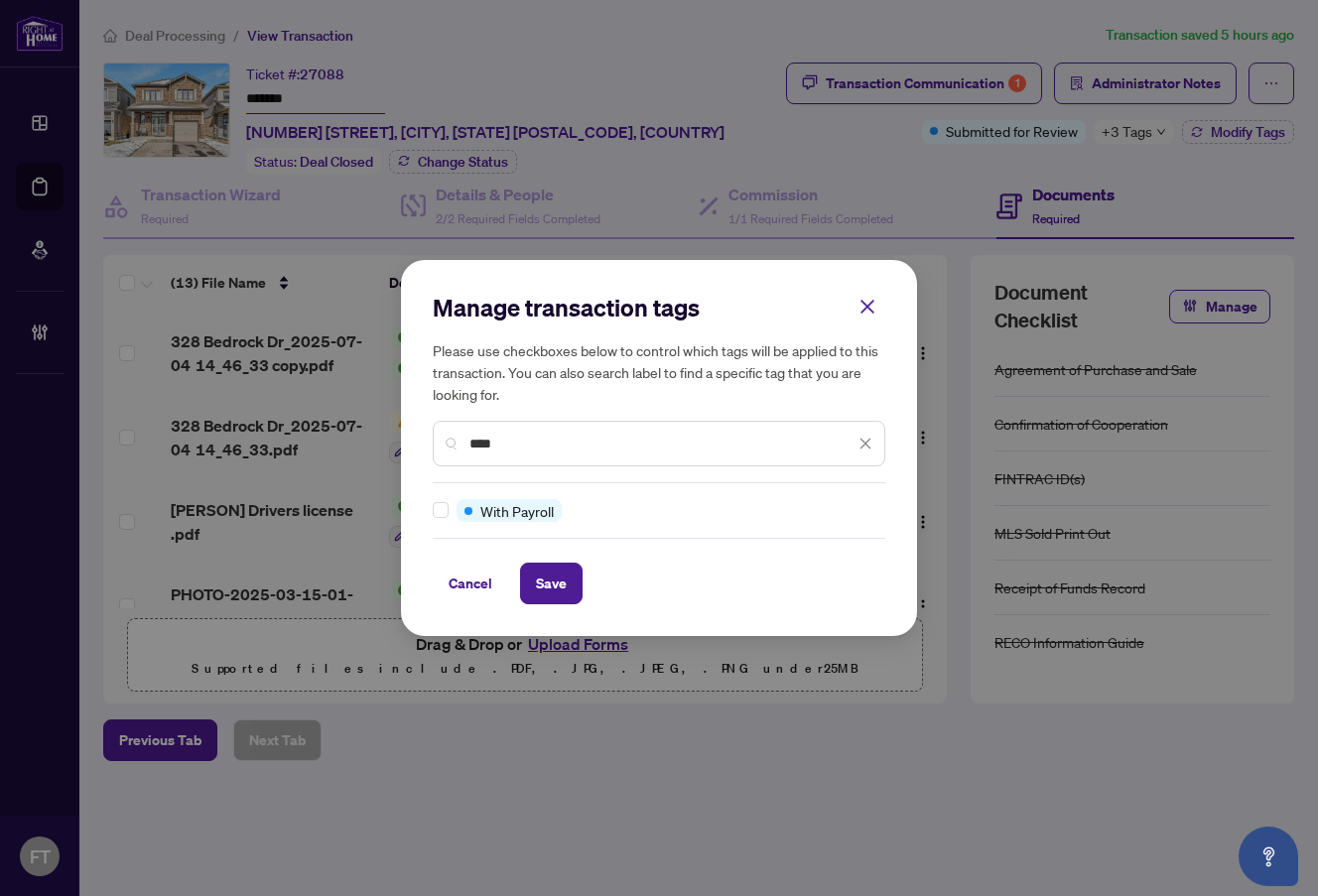 type on "****" 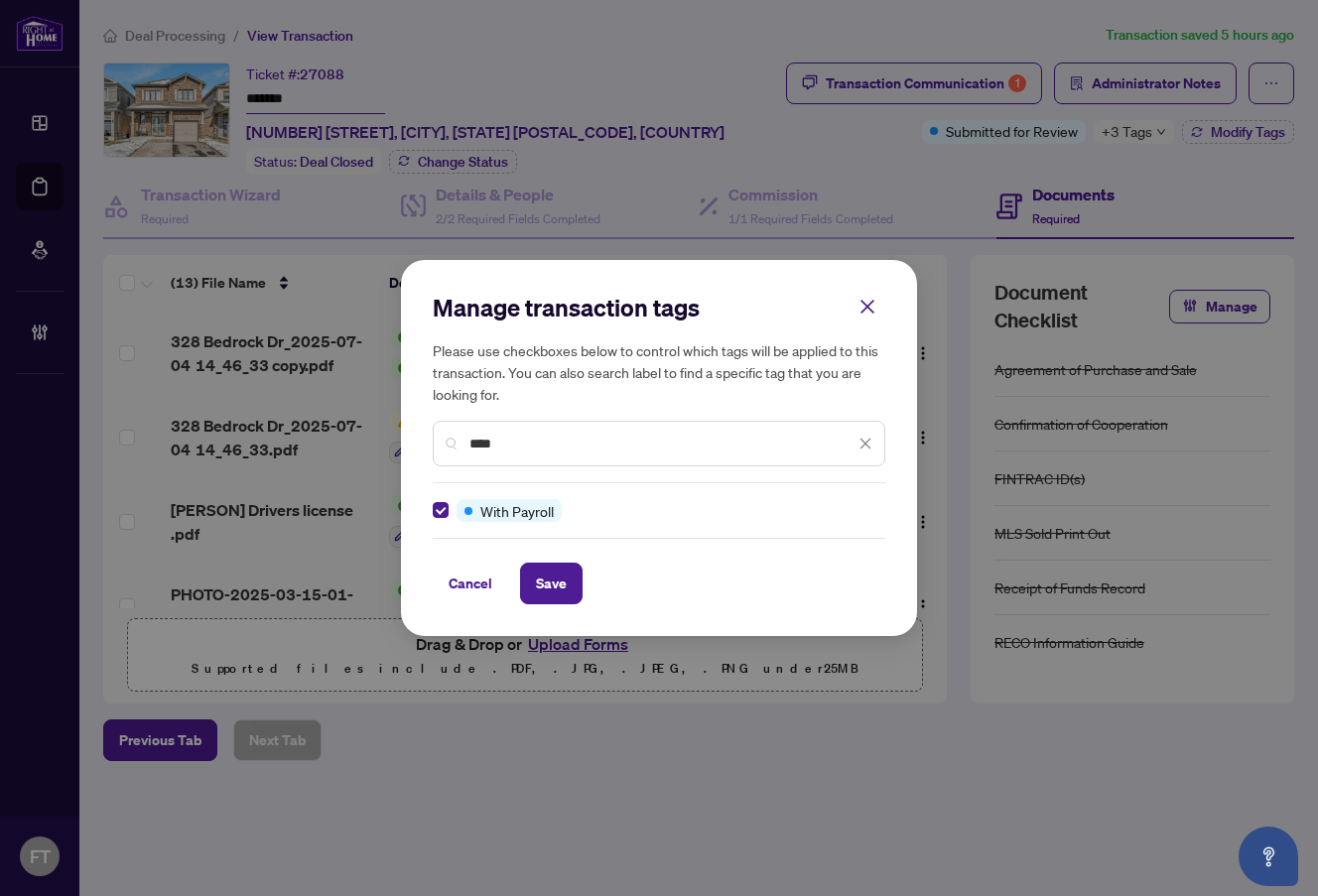 click on "Cancel Save" at bounding box center (659, 583) 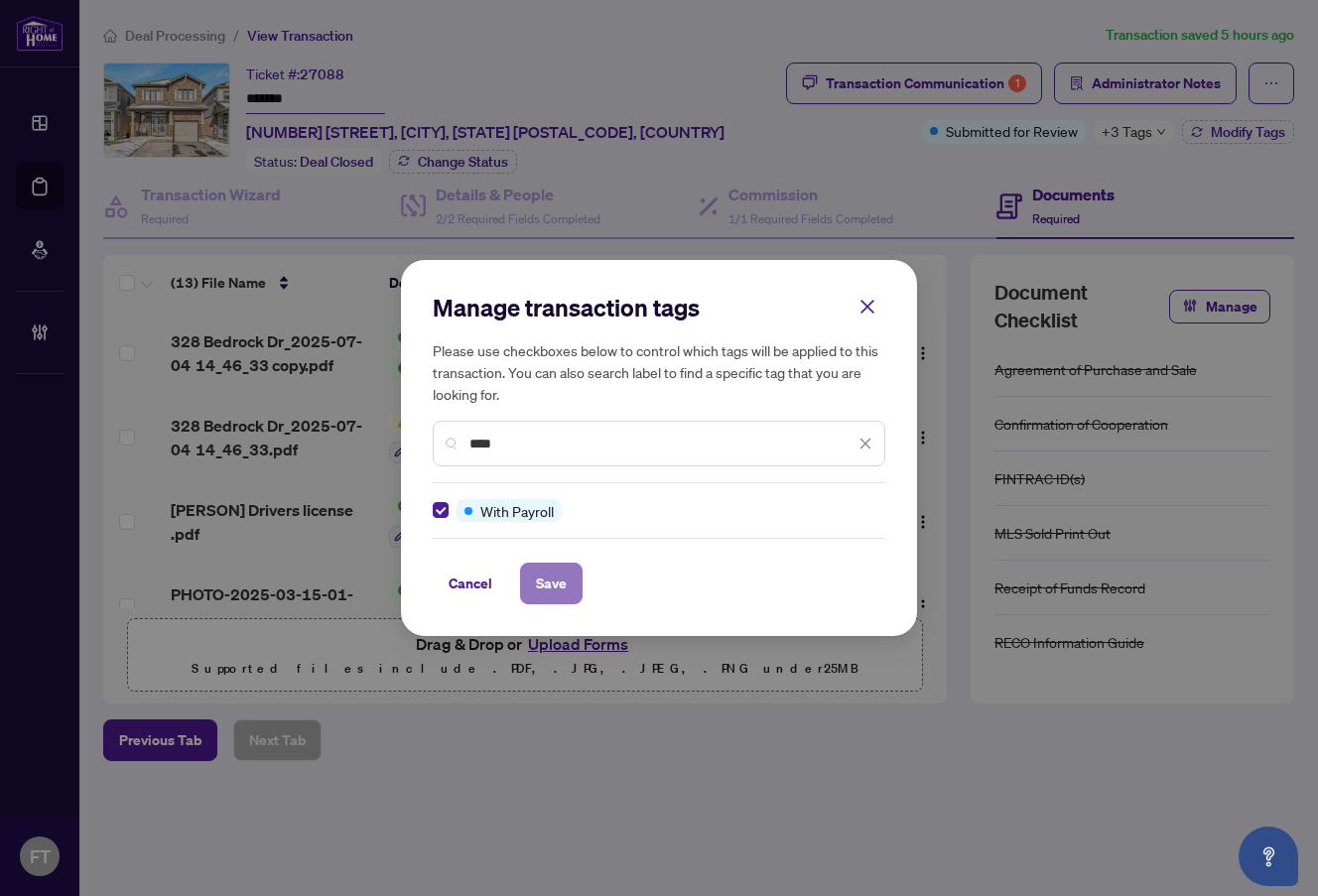 click on "Save" at bounding box center (551, 583) 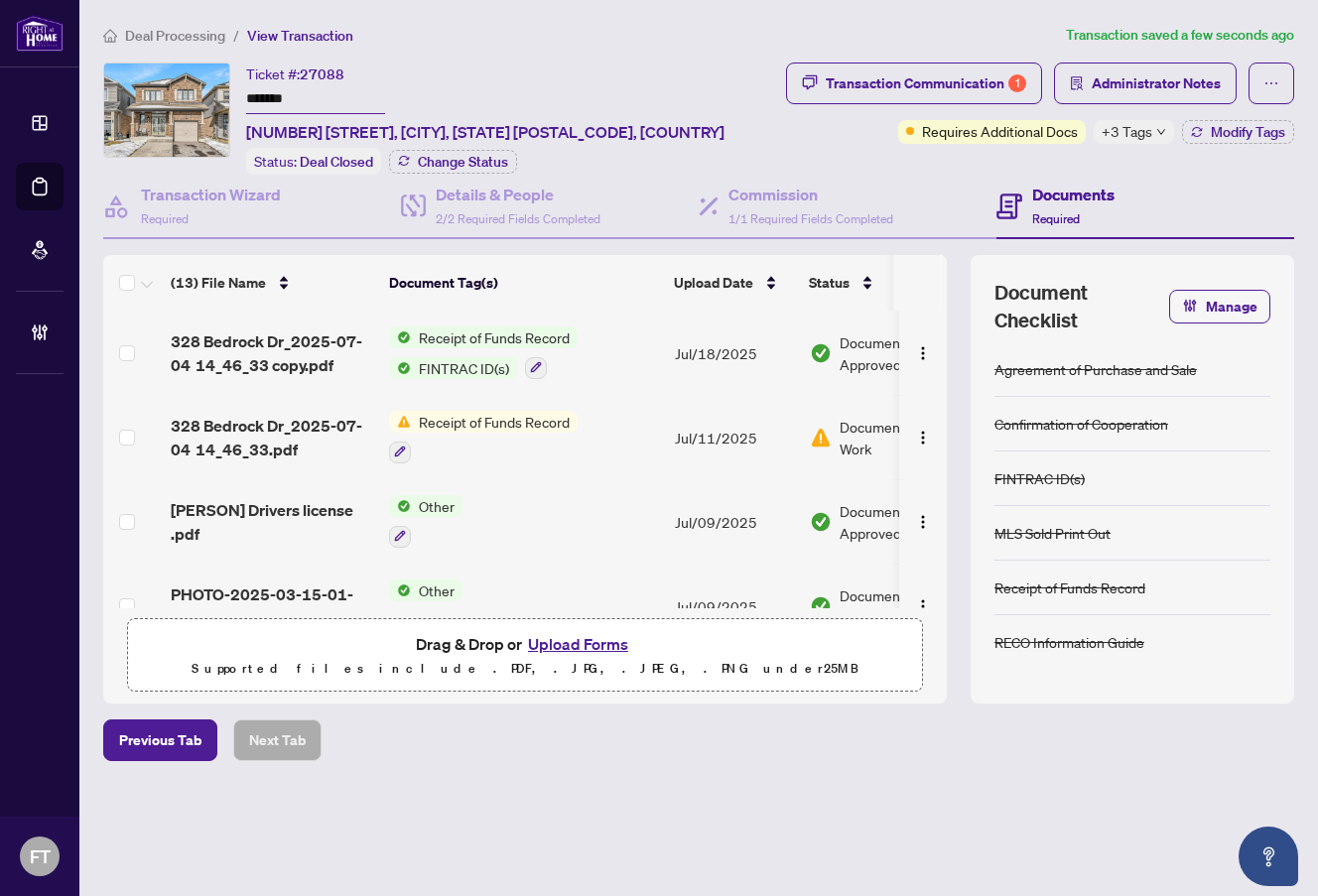 drag, startPoint x: 494, startPoint y: 41, endPoint x: 1250, endPoint y: 105, distance: 758.70416 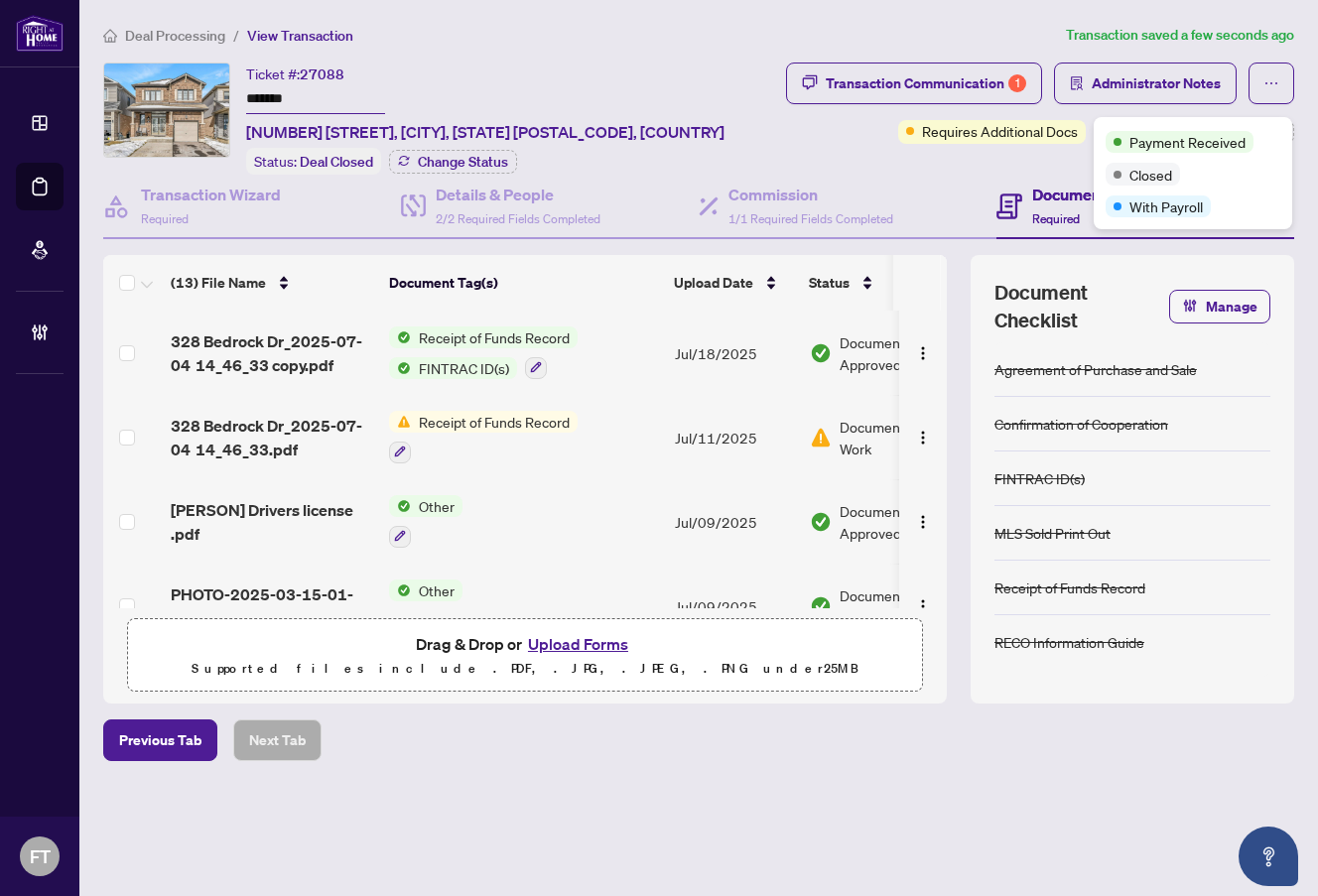click on "Deal Processing / View Transaction Transaction saved   a few seconds ago Ticket #:  27088 ******* 328 Bedrock Dr, Hamilton, Ontario L8J 0B6, Canada Status:   Deal Closed Change Status Transaction Communication 1 Administrator Notes Requires Additional Docs +3 Tags Modify Tags Transaction Wizard Required Details & People 2/2 Required Fields Completed Commission 1/1 Required Fields Completed Documents Required (13) File Name Document Tag(s) Upload Date Status Uploaded By               328 Bedrock Dr_2025-07-04 14_46_33 copy.pdf Receipt of Funds Record FINTRAC ID(s) Jul/18/2025 Document Approved Ahmed Tawfik 328 Bedrock Dr_2025-07-04 14_46_33.pdf Receipt of Funds Record Jul/11/2025 Document Needs Work Ahmed Tawfik Ayman Drivers license .pdf Other Jul/09/2025 Document Approved Ahmed Tawfik PHOTO-2025-03-15-01-01-30.jpg Other Jul/09/2025 Document Approved Ahmed Tawfik 1488_001 2.pdf Deposit Receipt Copy of Deposit Type Jul/04/2025 Document Approved Ahmed Tawfik 328 Bedrock Dr_2025-07-04 14_46_33.pdf + 2" at bounding box center (699, 427) 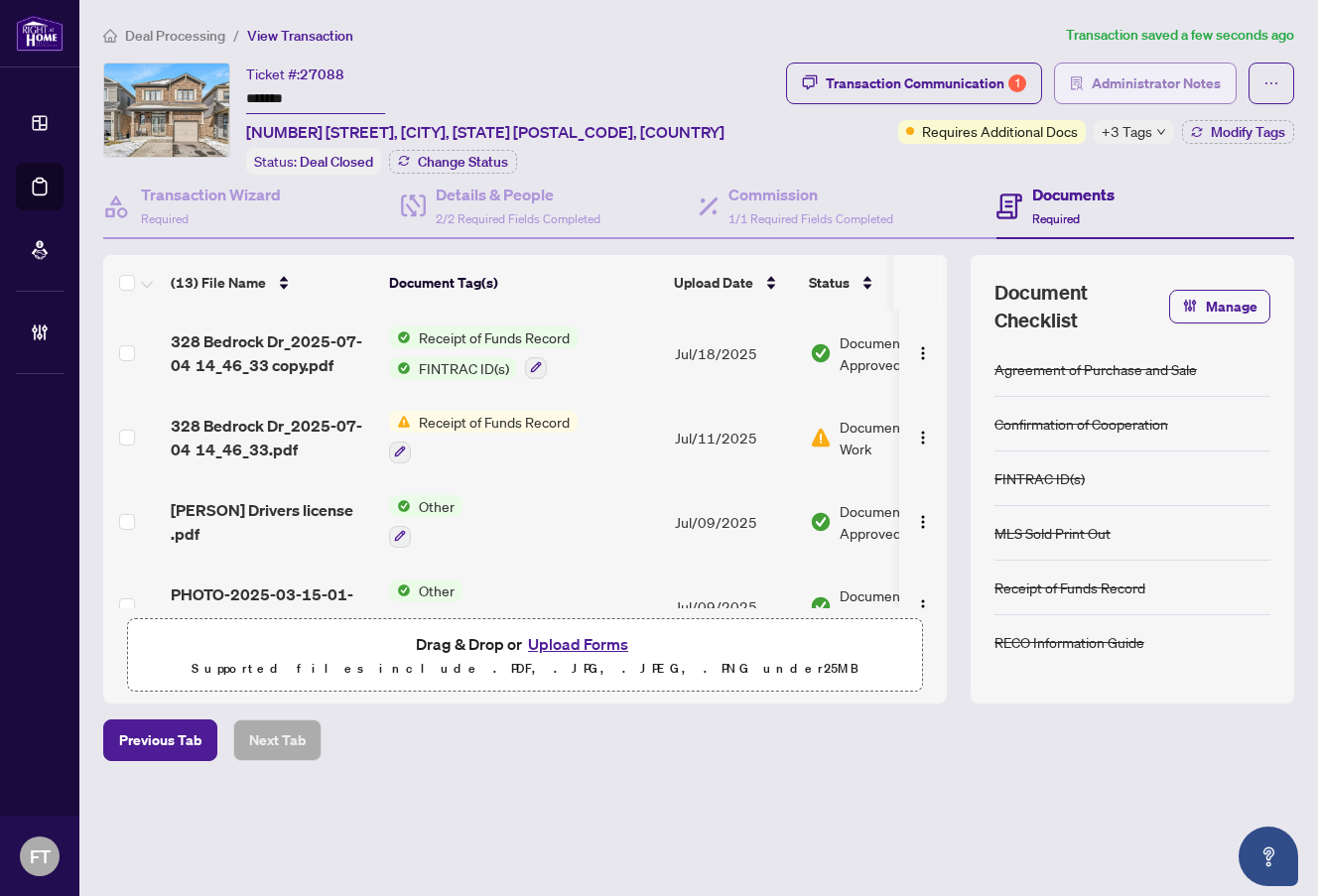 click on "Administrator Notes" at bounding box center (1156, 83) 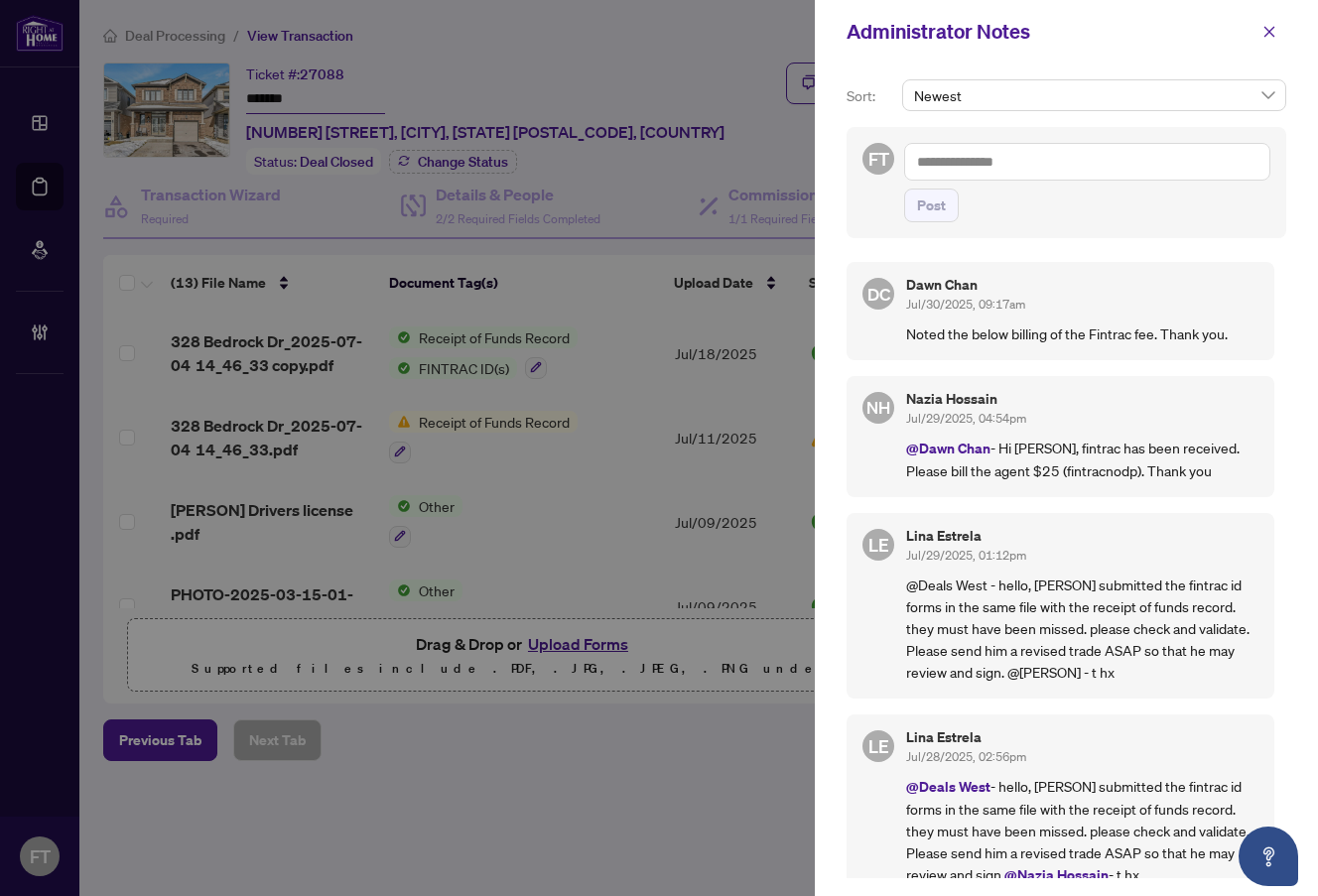 click on "Nazia Hossain   Jul/29/2025, 04:54pm @Dawn Chan  - Hi Dawn, fintrac has been received. Please bill the agent $25 (fintracnodp). Thank you" at bounding box center (1082, 437) 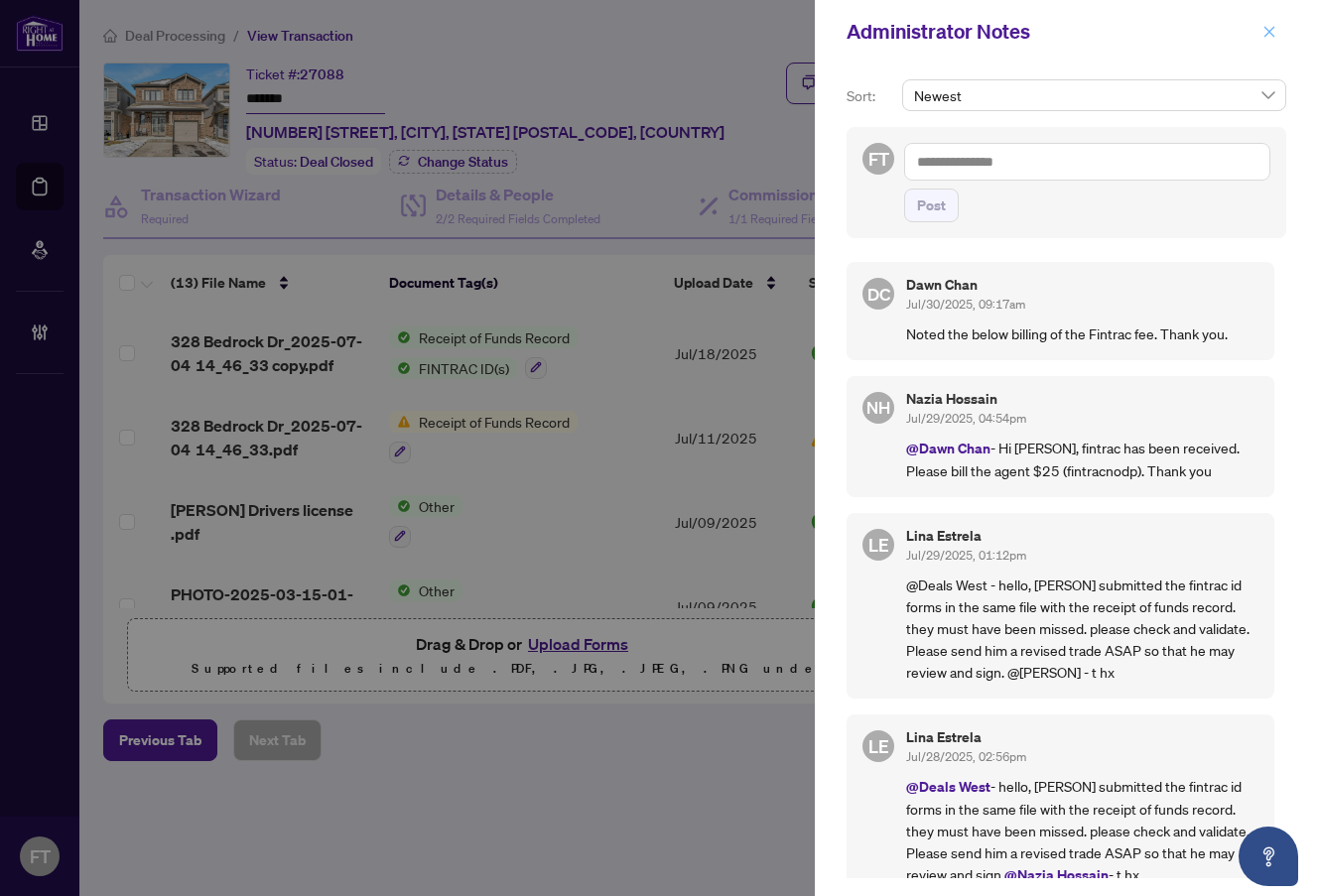 click 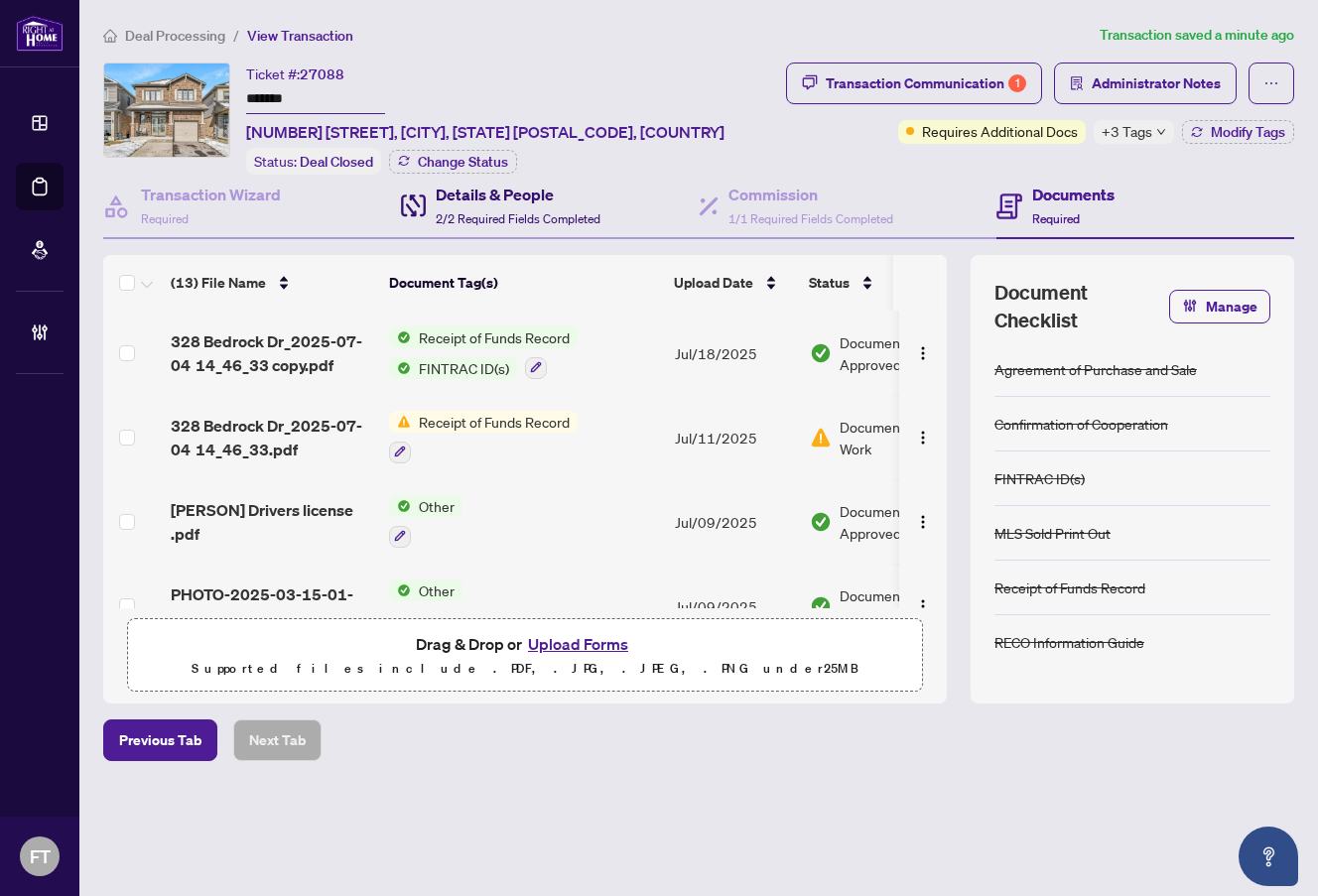 drag, startPoint x: 411, startPoint y: 203, endPoint x: 90, endPoint y: 265, distance: 326.93271 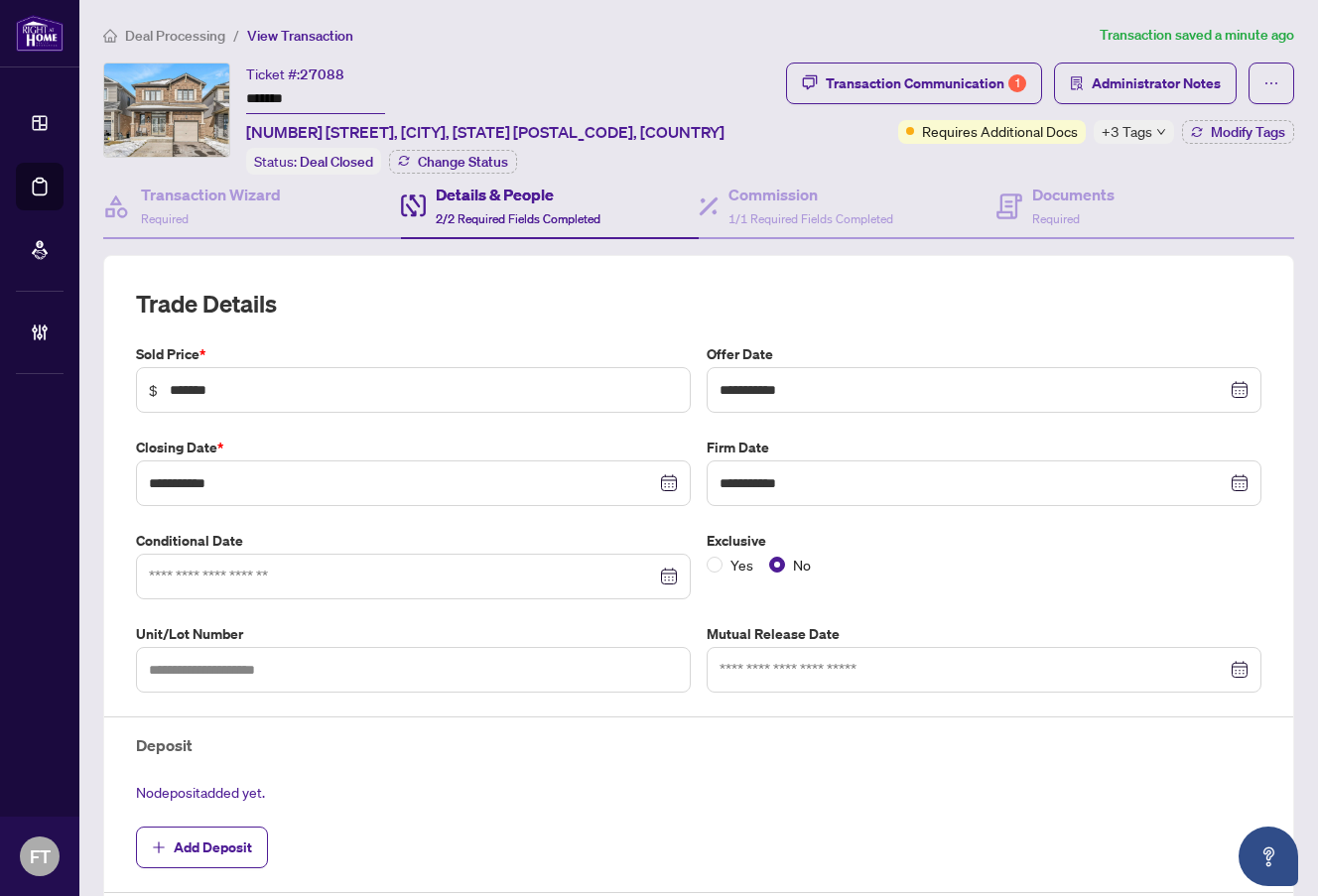 type on "**********" 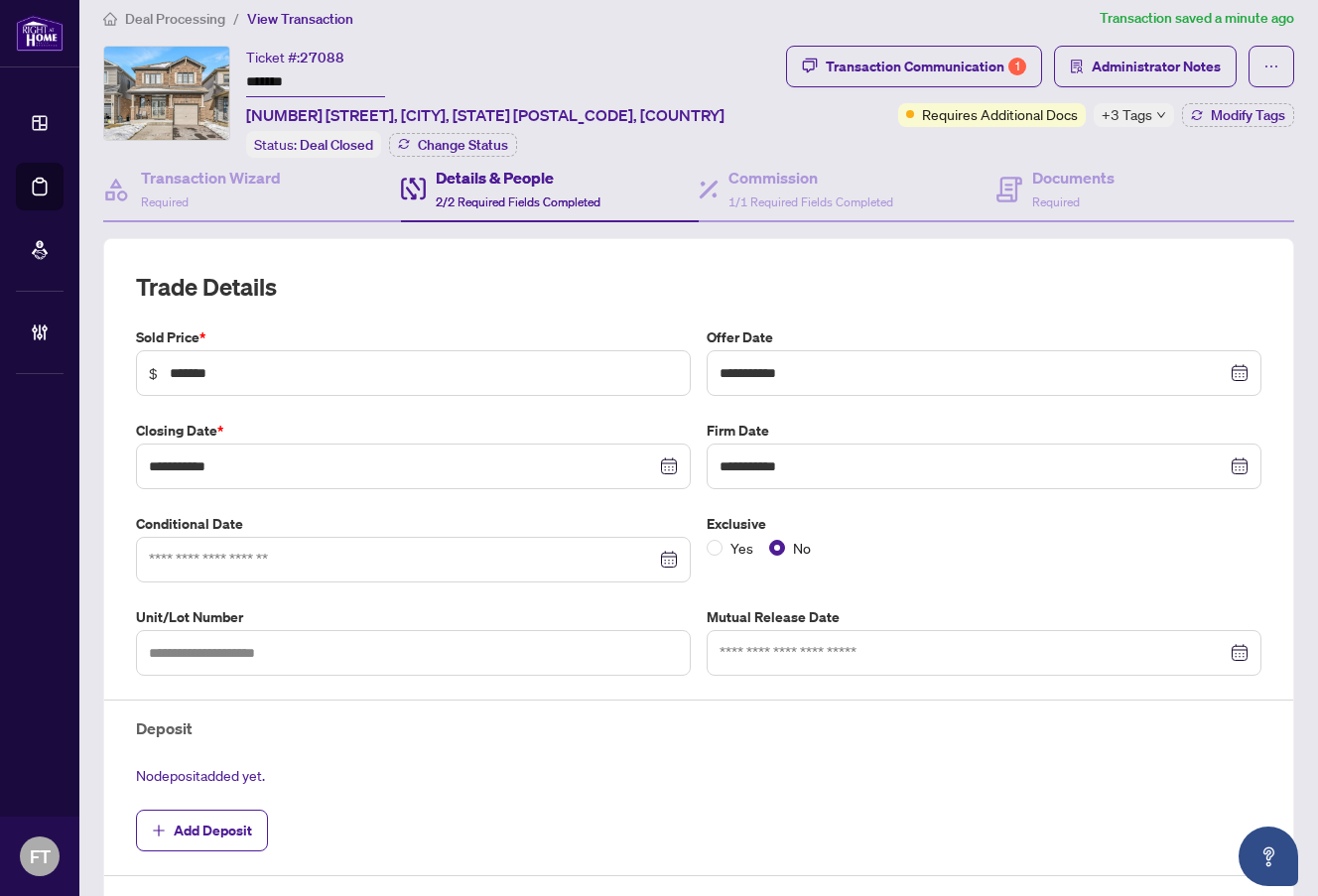 scroll, scrollTop: 0, scrollLeft: 0, axis: both 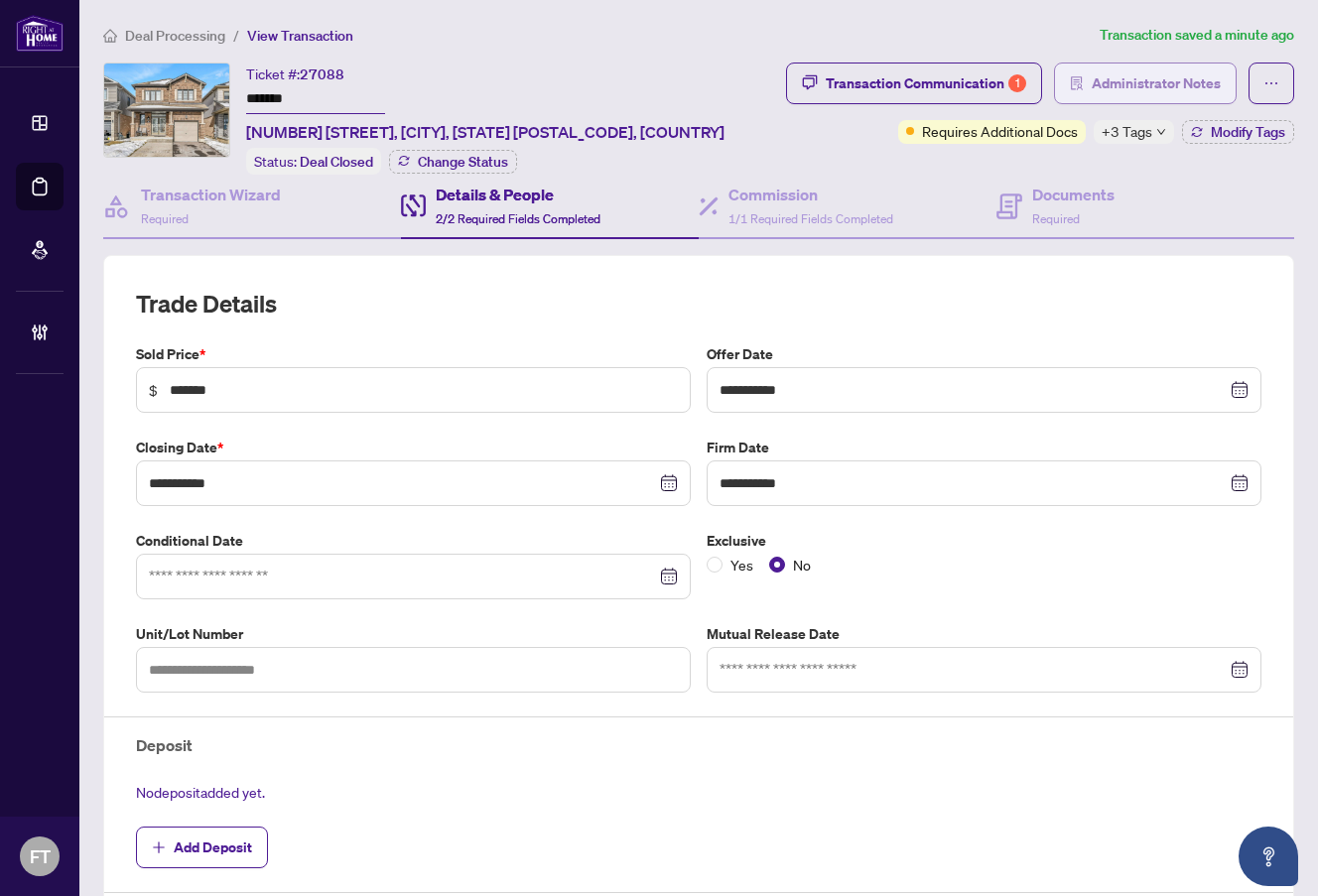 click on "Administrator Notes" at bounding box center (1156, 83) 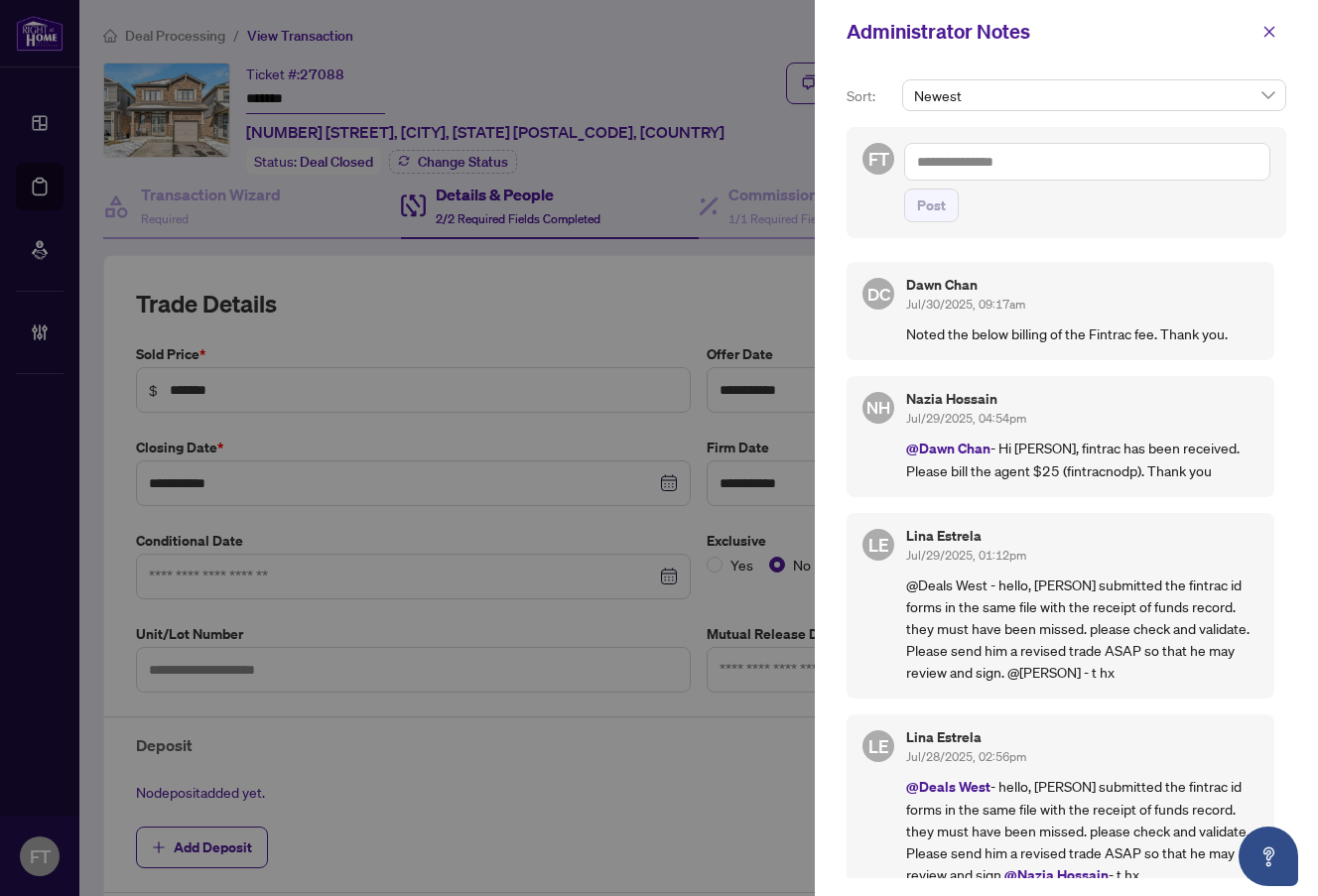 click at bounding box center (1087, 162) 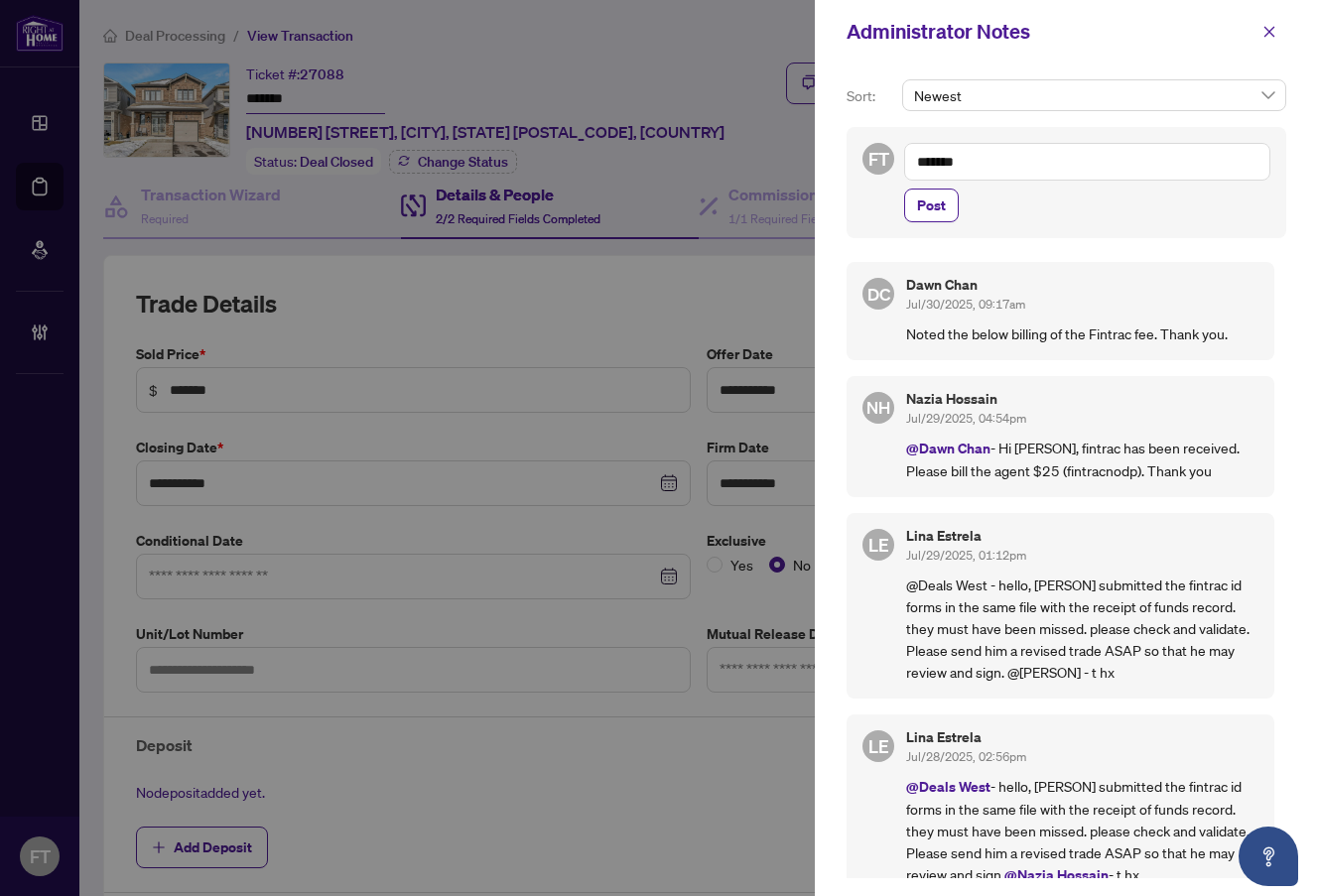 click on "FT IN AUG    ****** Post" at bounding box center (1066, 183) 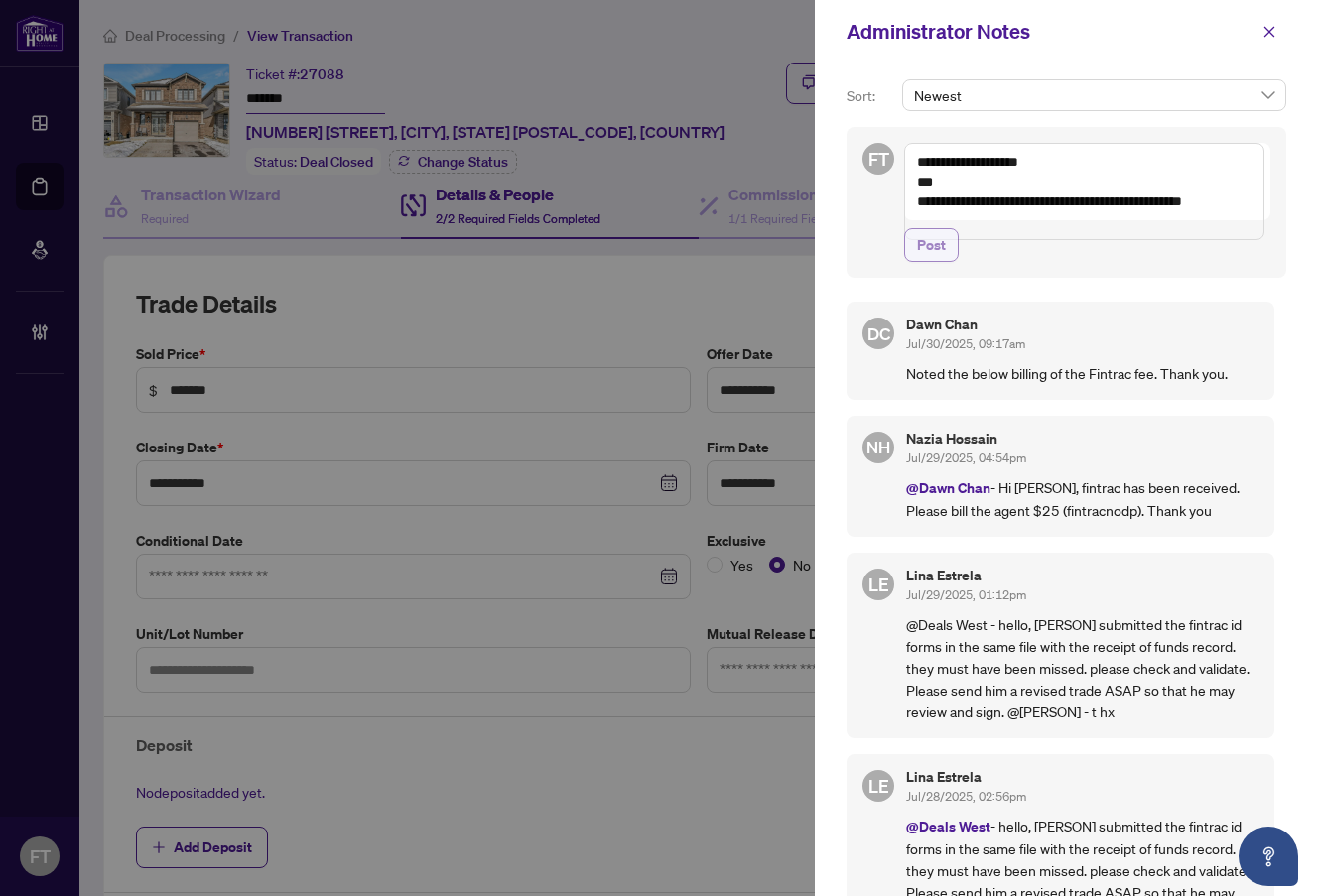 type on "**********" 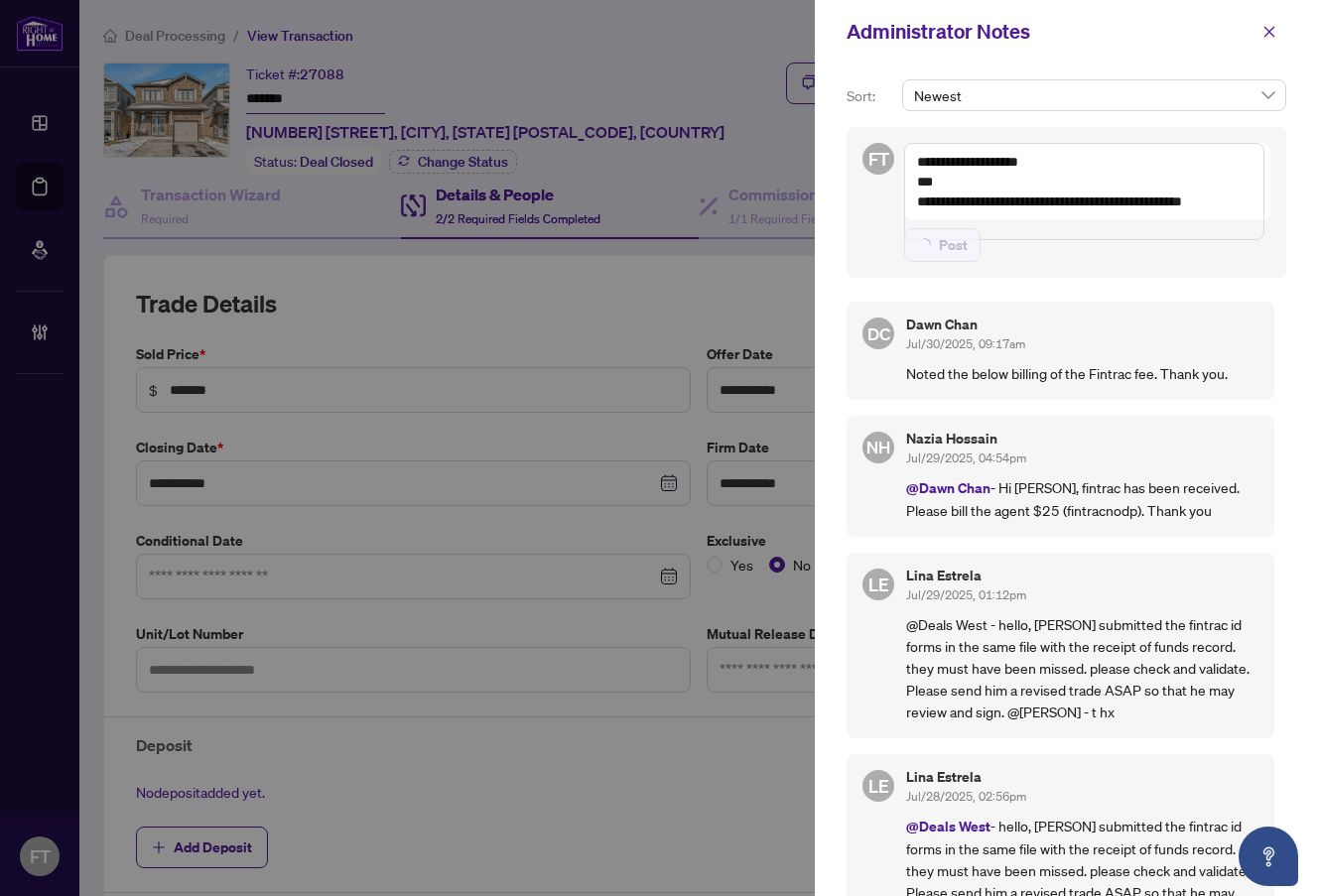 type 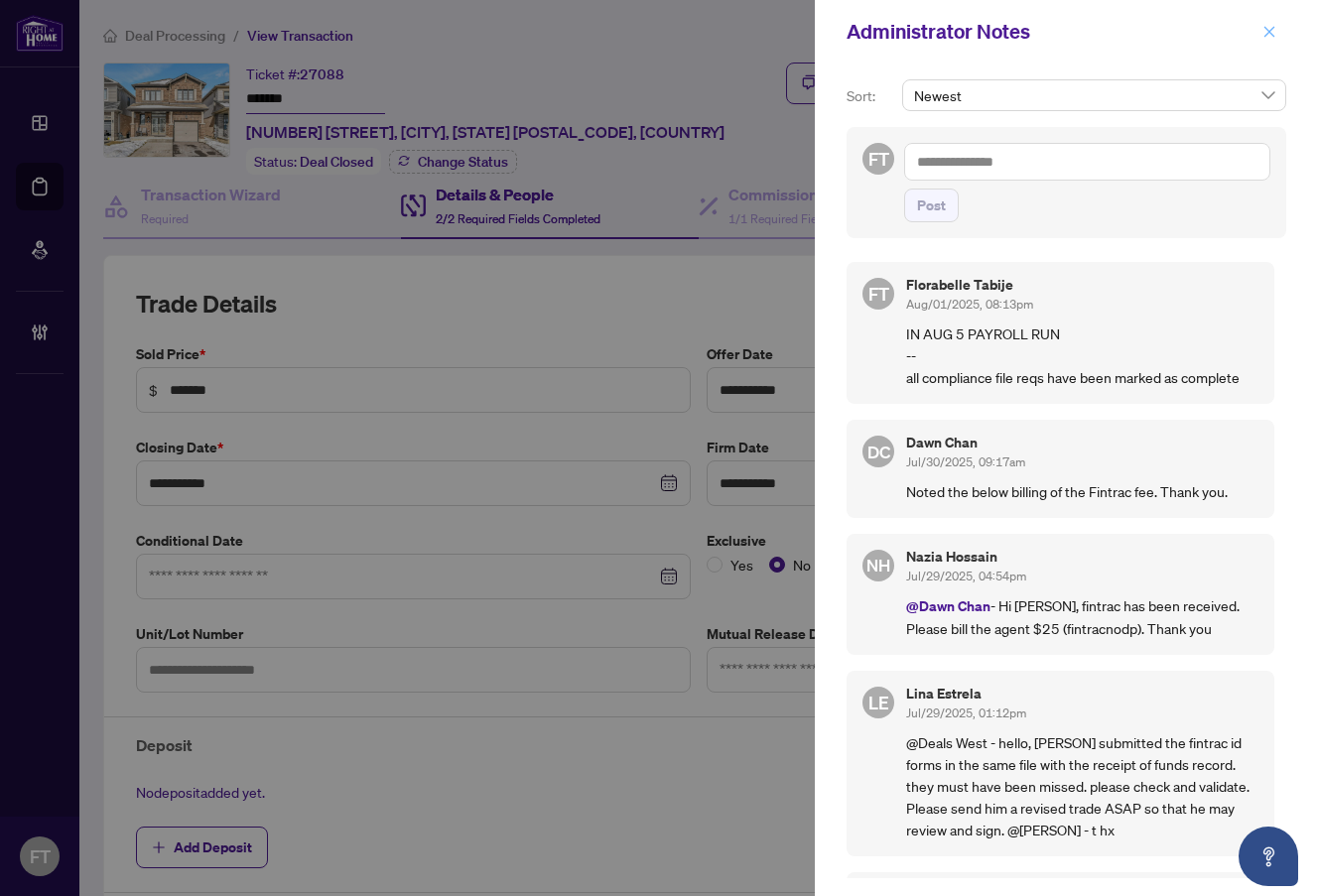 drag, startPoint x: 1283, startPoint y: 32, endPoint x: 1267, endPoint y: 37, distance: 16.763055 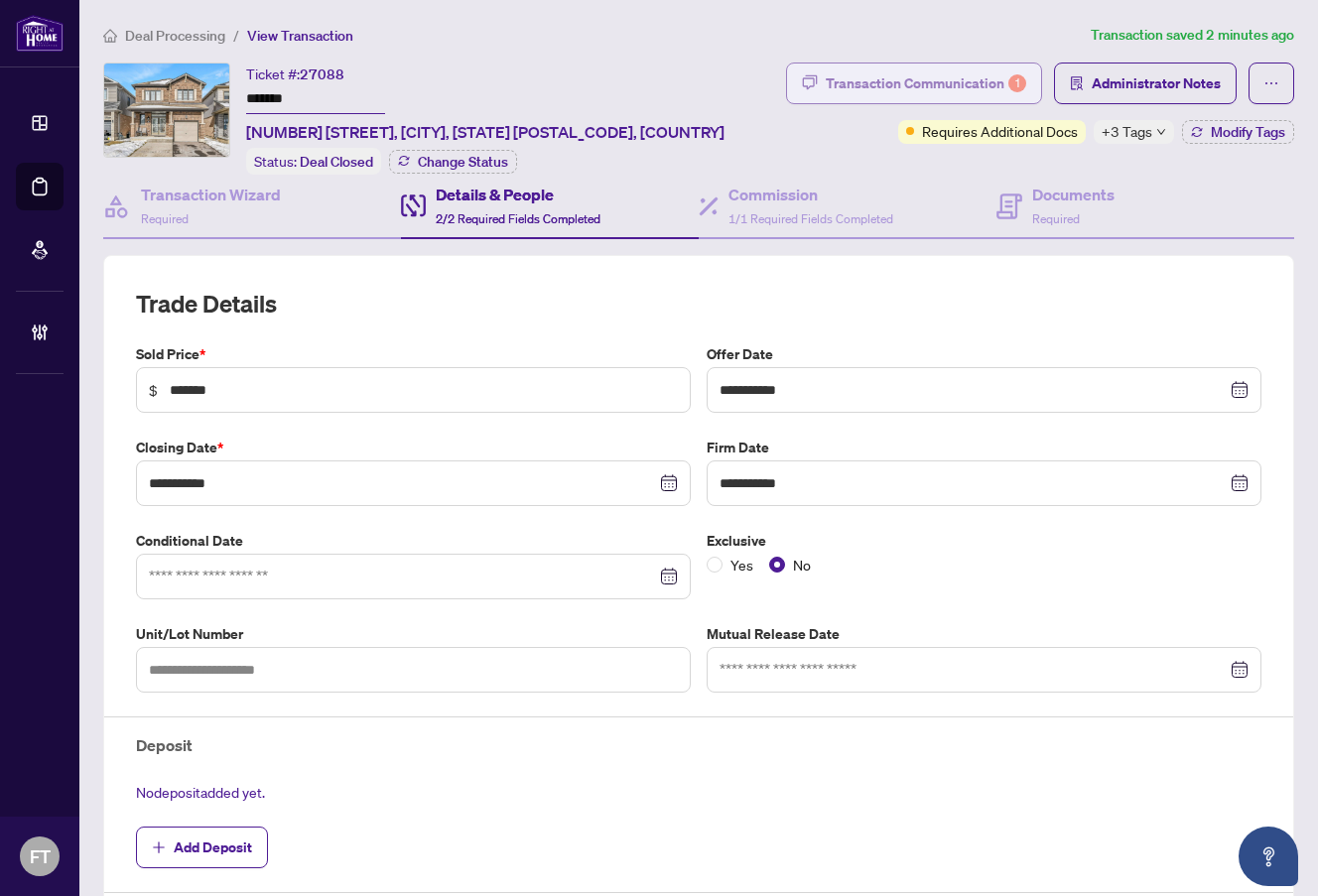 click on "Transaction Communication 1" at bounding box center (926, 83) 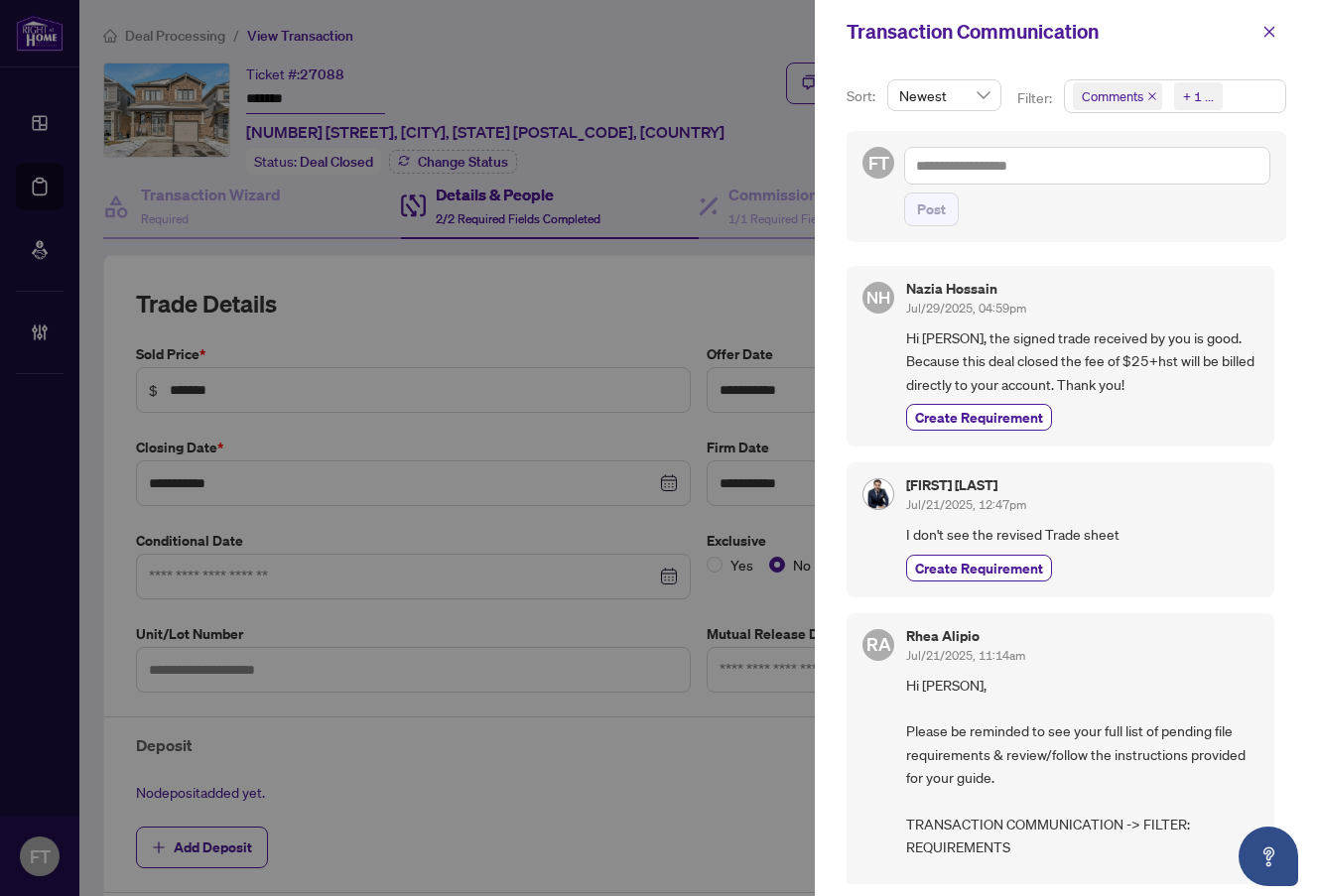 click on "Comments Requirements + 1 ..." at bounding box center [1175, 96] 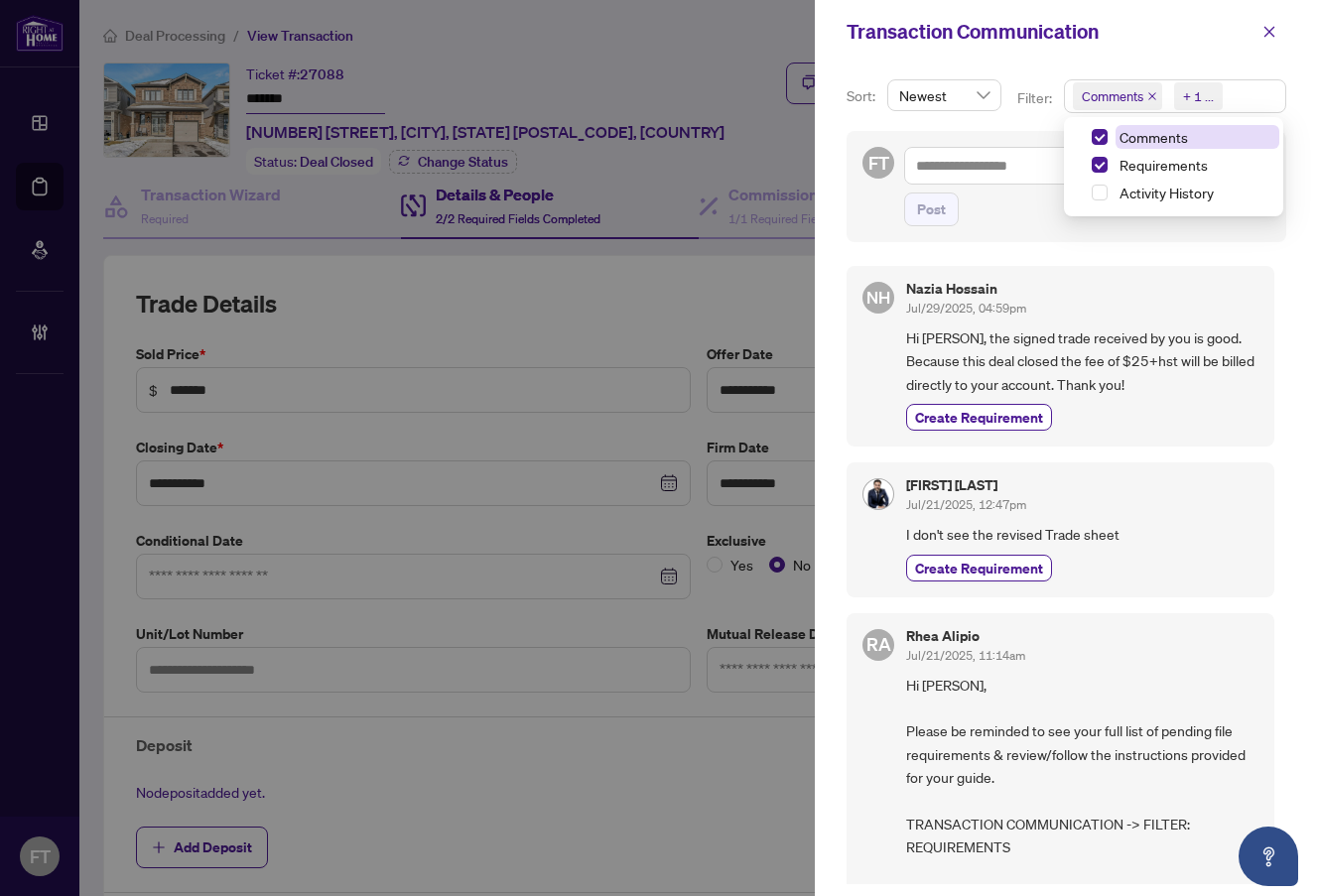 click on "Comments" at bounding box center (1153, 137) 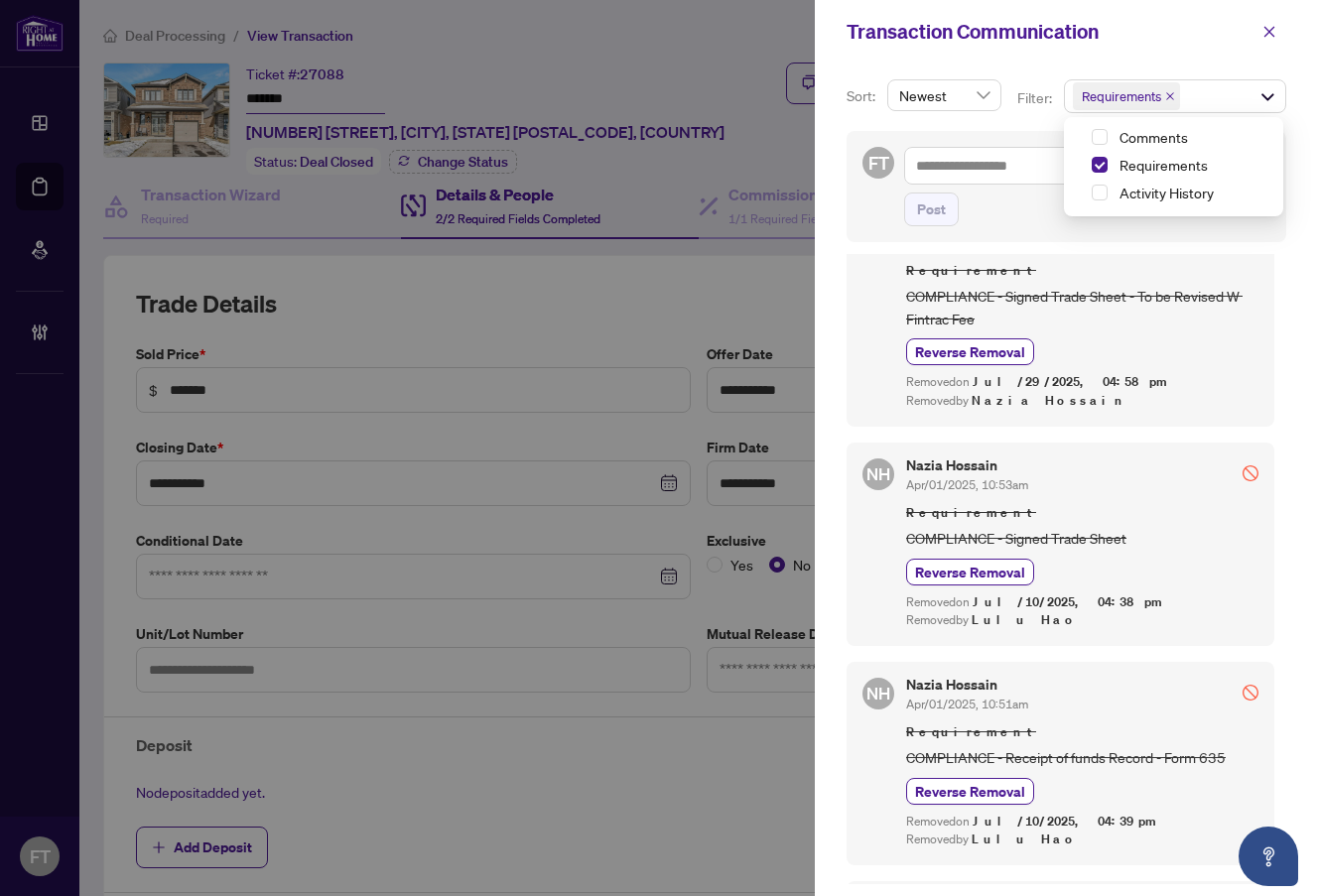 scroll, scrollTop: 1574, scrollLeft: 0, axis: vertical 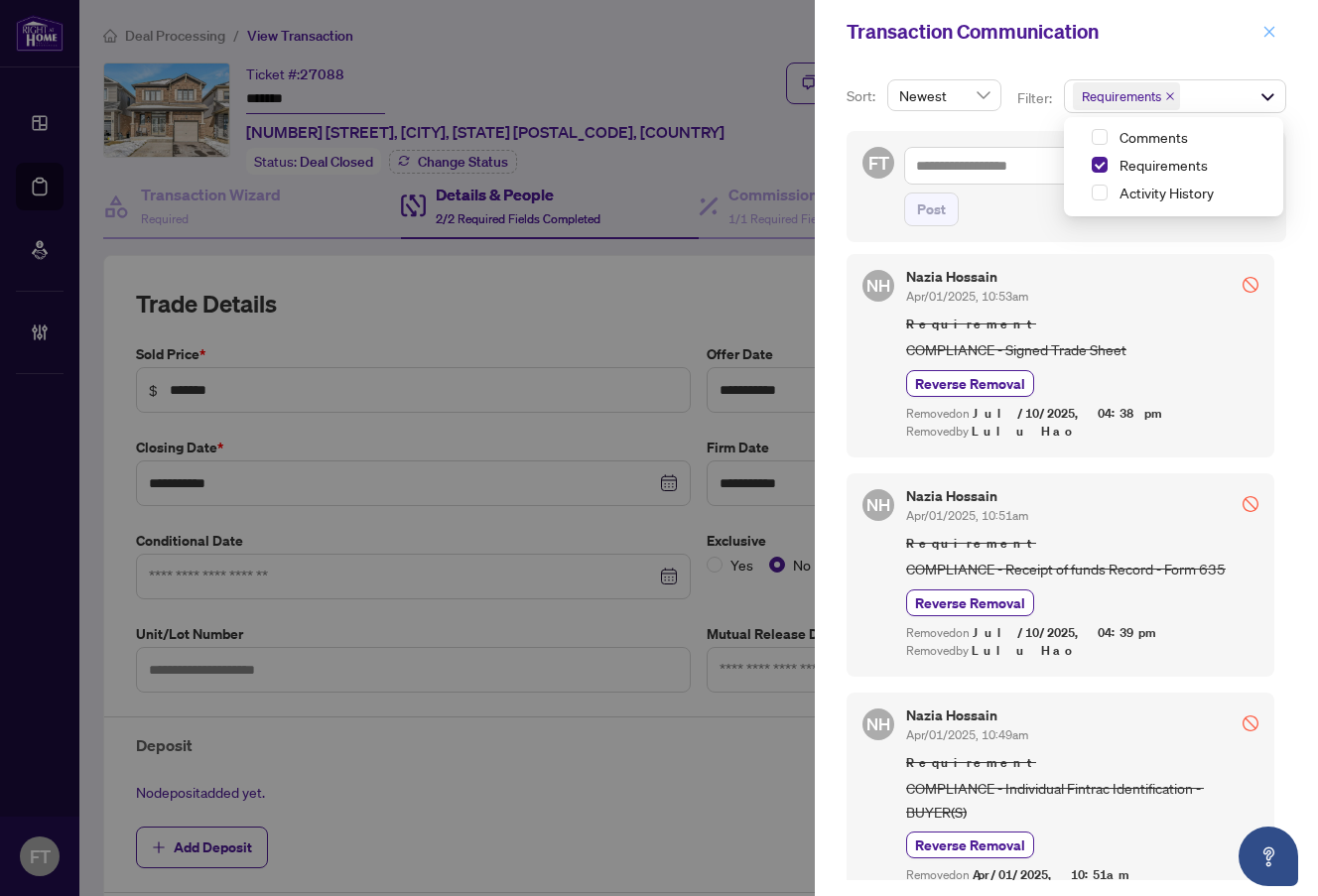 click at bounding box center (1269, 32) 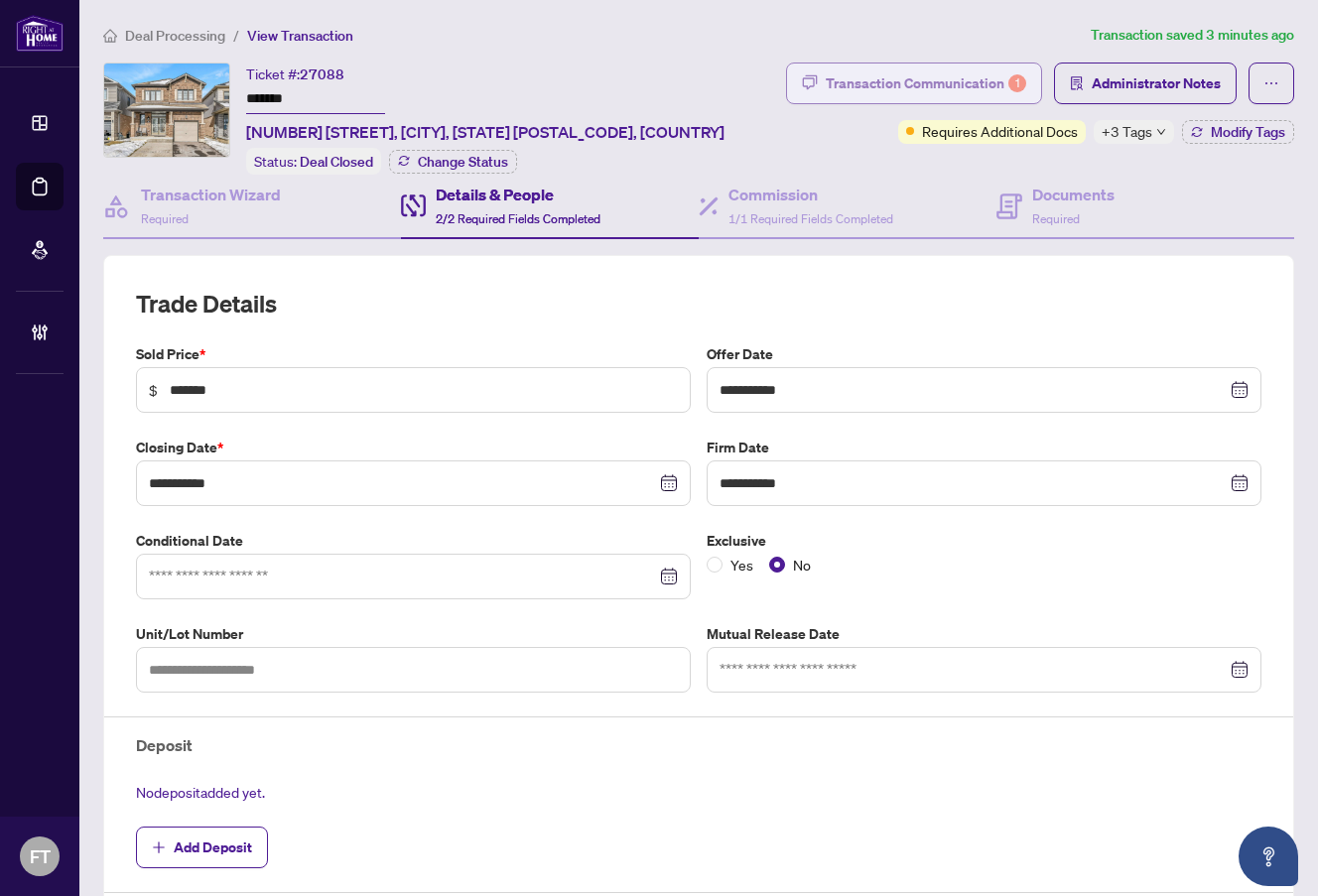 click on "Transaction Communication 1" at bounding box center (926, 83) 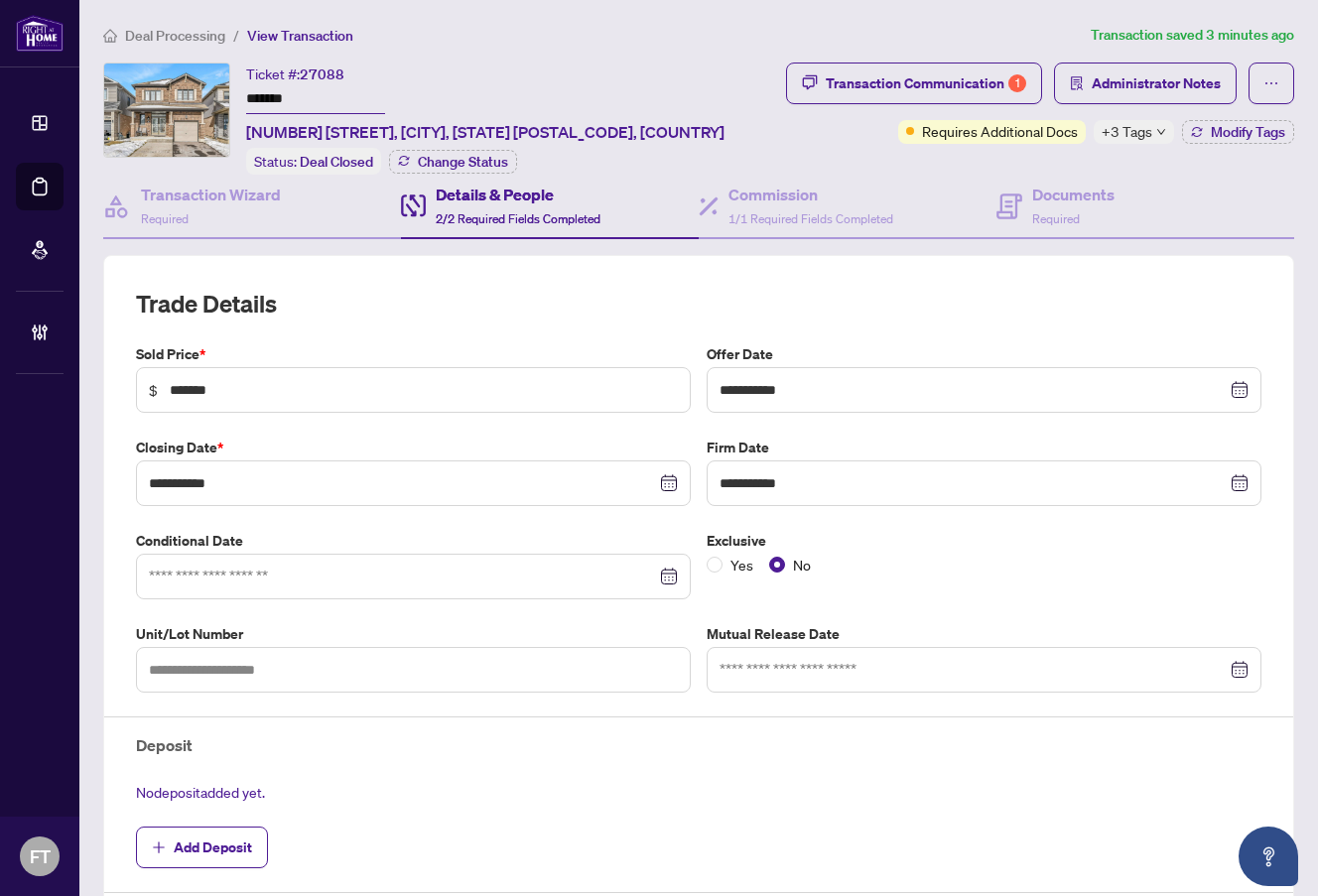 scroll, scrollTop: 0, scrollLeft: 0, axis: both 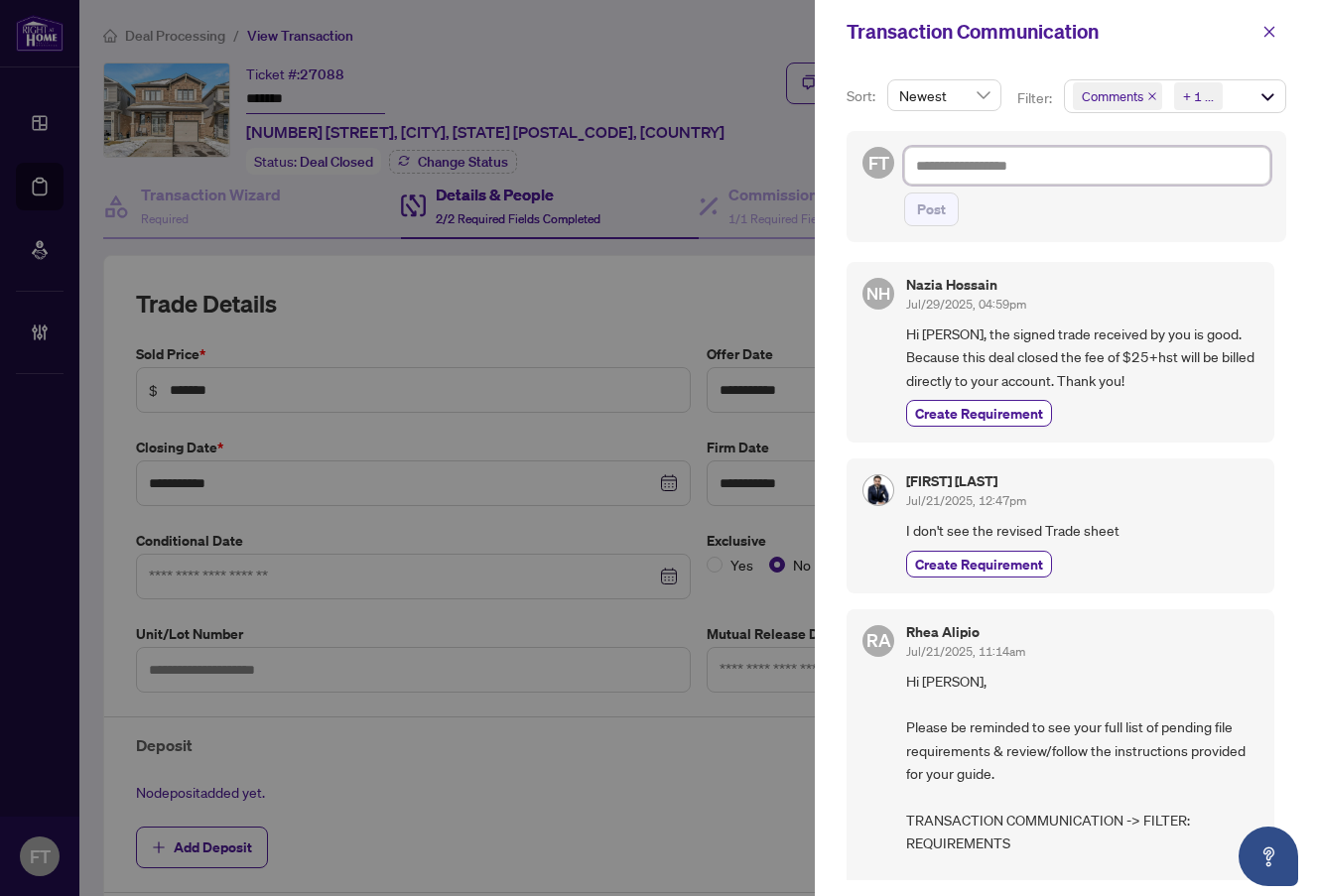 click at bounding box center [1087, 166] 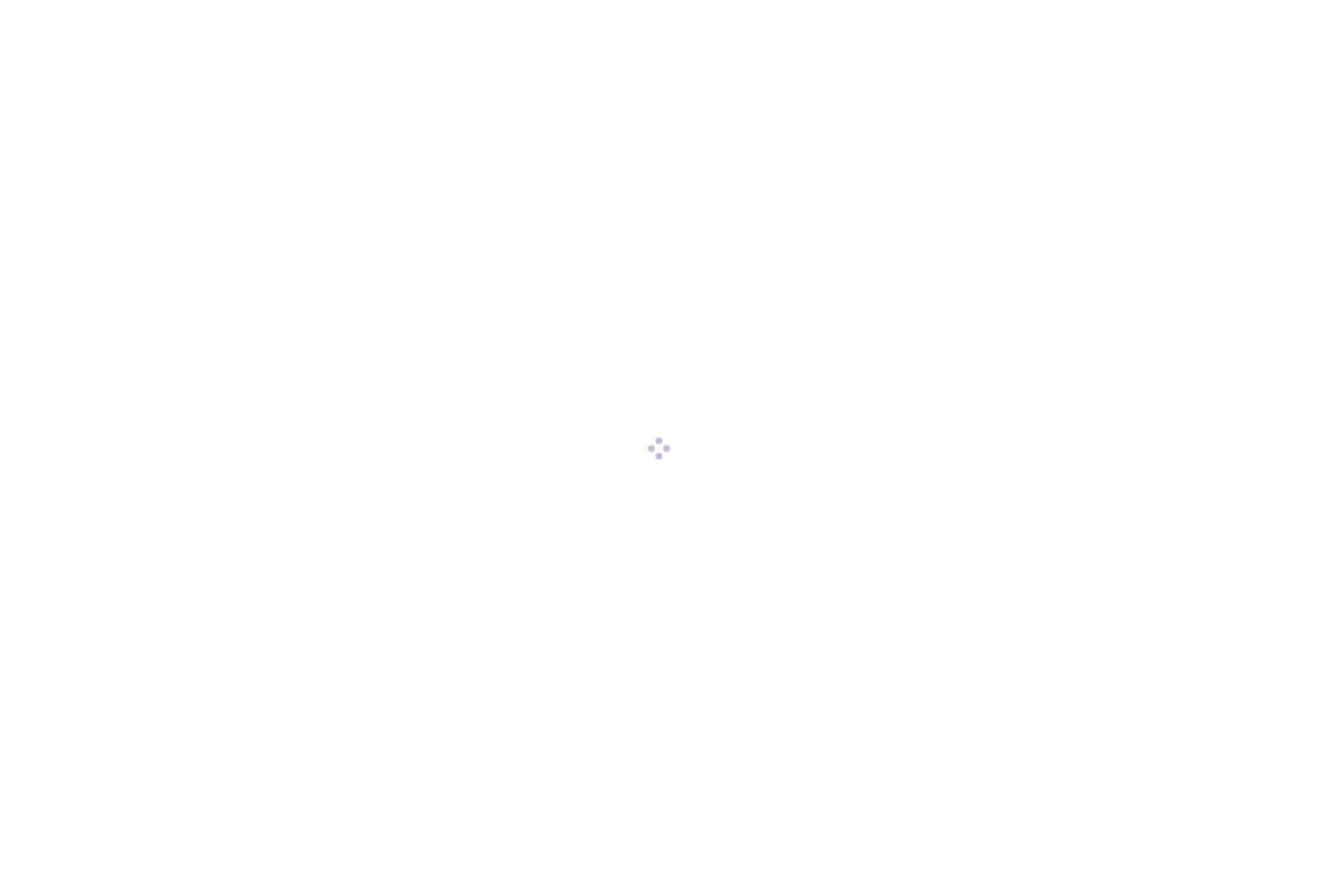 scroll, scrollTop: 0, scrollLeft: 0, axis: both 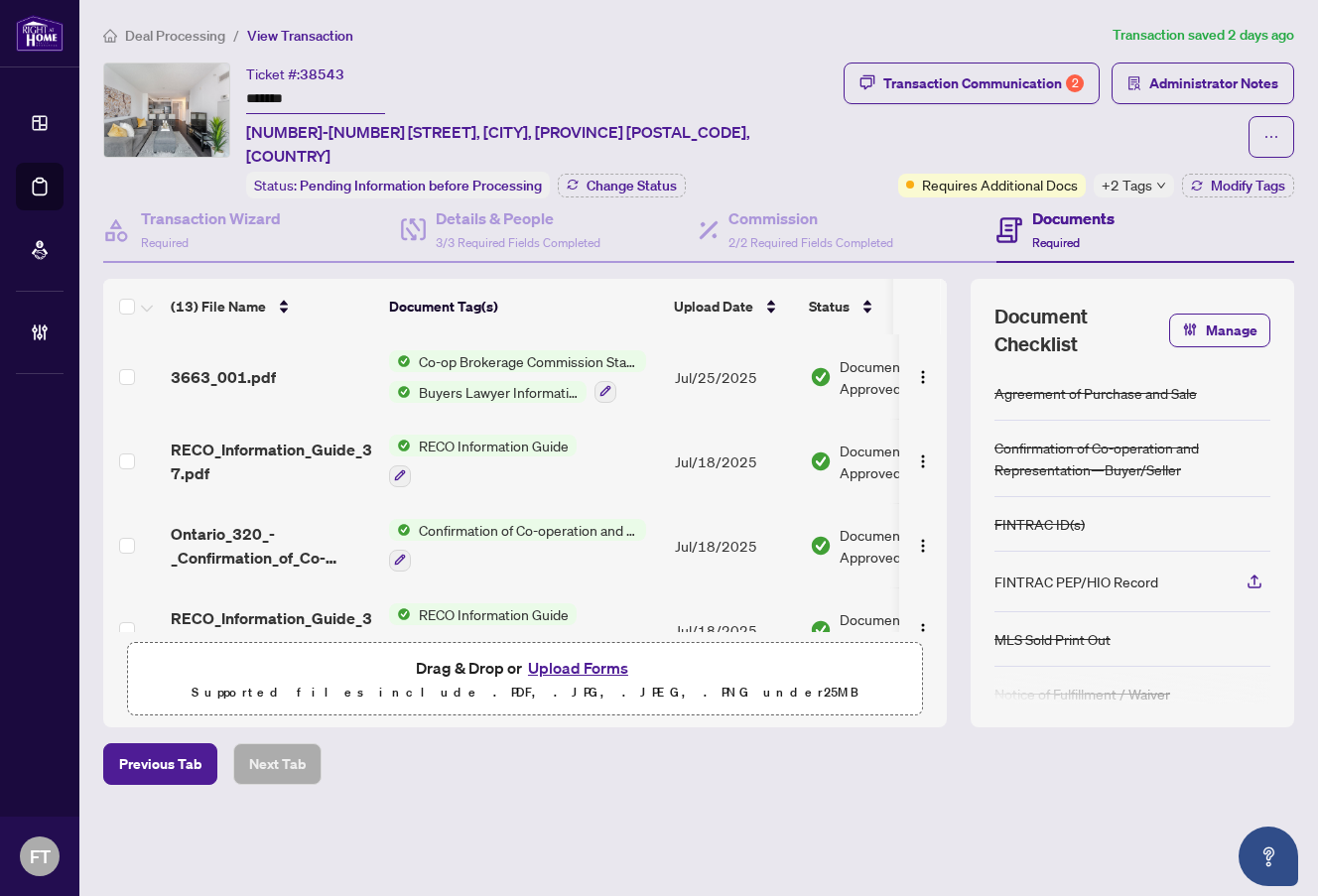 click on "Deal Processing / View Transaction Transaction saved   2 days ago Ticket #:  38543 ******* 616-80 Esther Lorrie Dr, Toronto, Ontario M9W 0C6, Canada Status:   Pending Information before Processing Change Status Transaction Communication 2 Administrator Notes Requires Additional Docs +2 Tags Modify Tags Transaction Wizard Required Details & People 3/3 Required Fields Completed Commission 2/2 Required Fields Completed Documents Required (13) File Name Document Tag(s) Upload Date Status Uploaded By               3663_001.pdf Co-op Brokerage Commission Statement Buyers Lawyer Information Jul/25/2025 Document Approved Florabelle Tabije RECO_Information_Guide_37.pdf RECO Information Guide Jul/18/2025 Document Approved Anna Piriyeva Ontario_320_-_Confirmation_of_Co-operation_and_Representation_44 1.pdf Confirmation of Co-operation and Representation—Buyer/Seller Jul/18/2025 Document Approved Anna Piriyeva RECO_Information_Guide_37.pdf RECO Information Guide Duplicate Jul/18/2025 Document Approved Waiver.pdf" at bounding box center [699, 448] 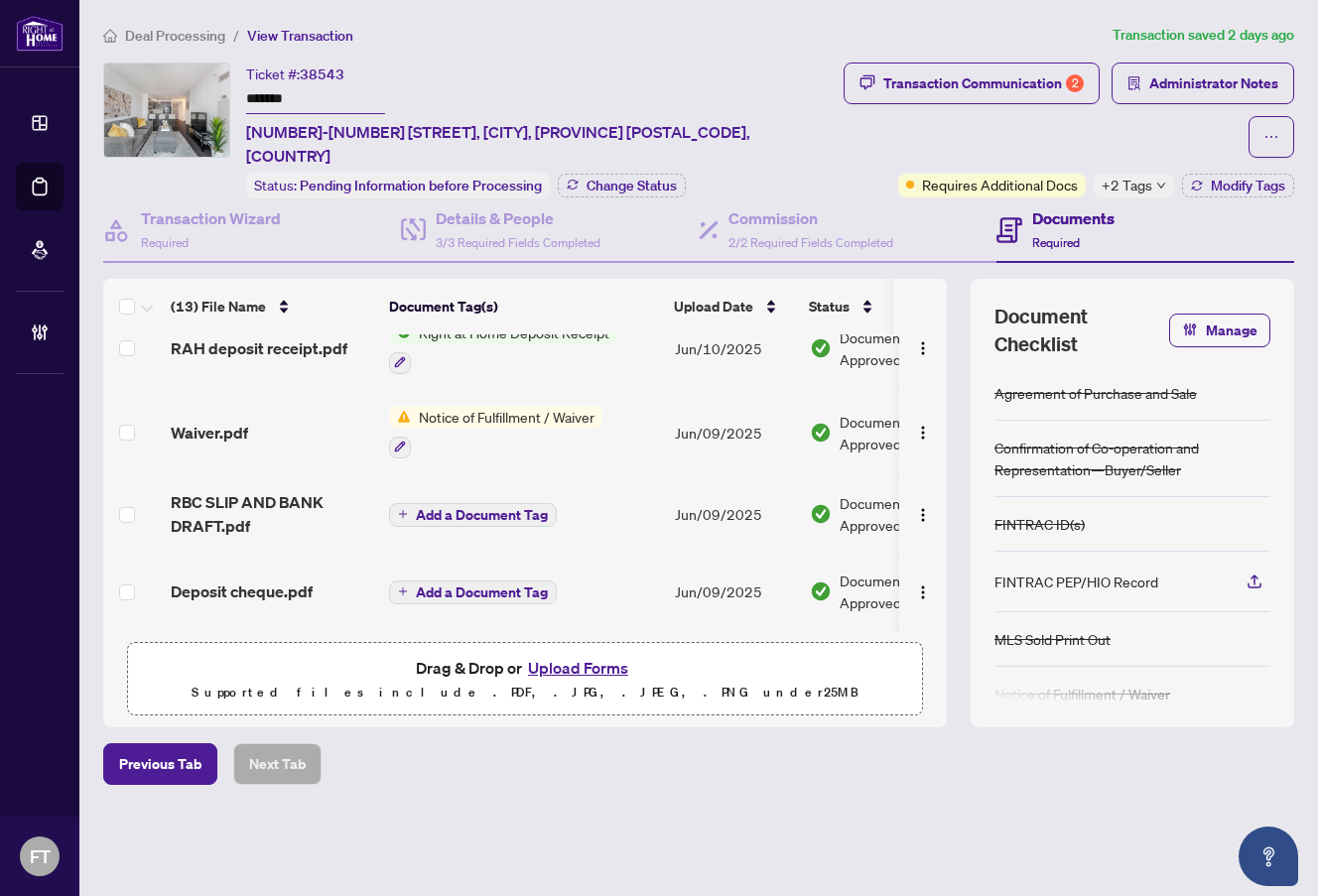 scroll, scrollTop: 787, scrollLeft: 0, axis: vertical 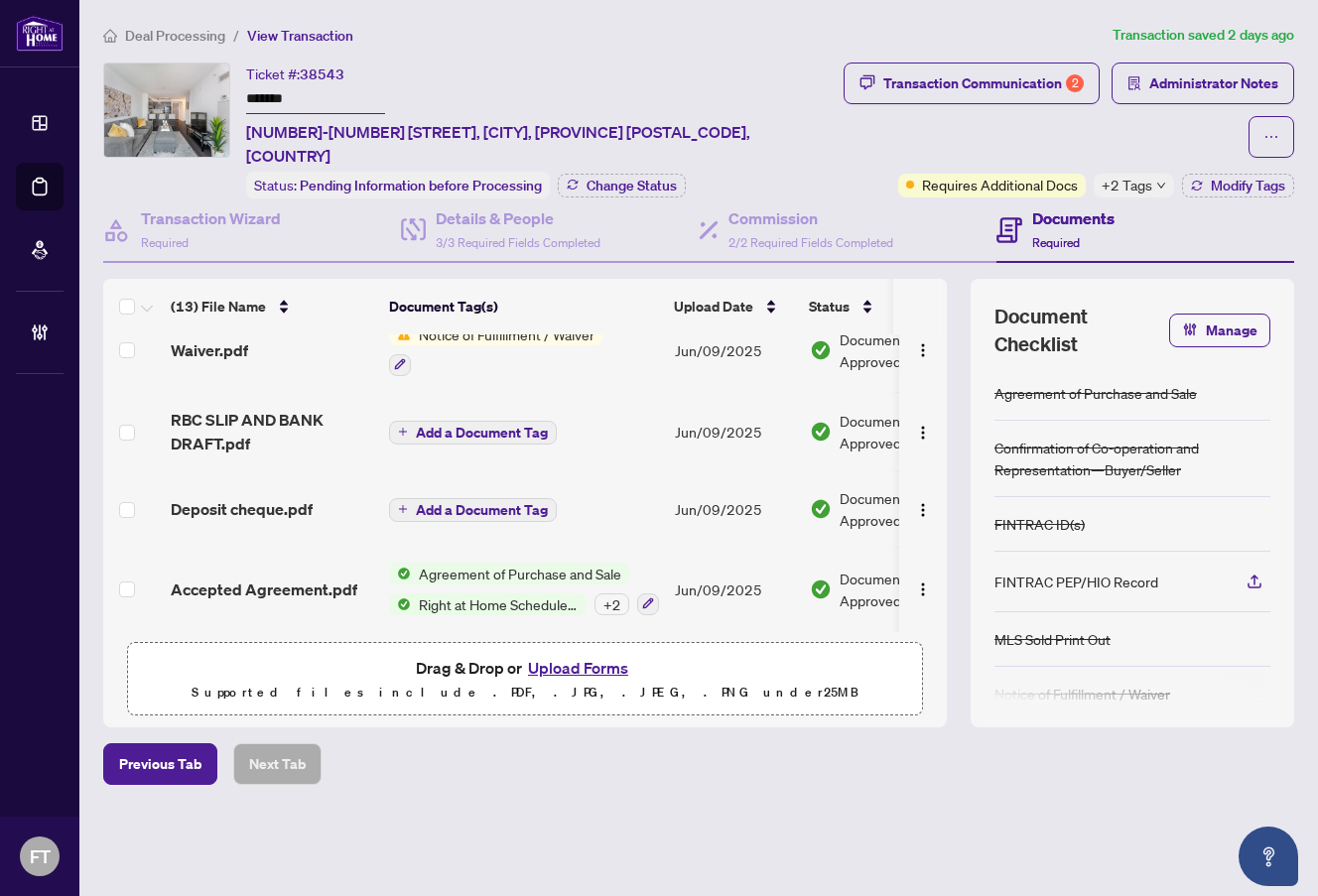 click on "Deal Processing" at bounding box center (175, 36) 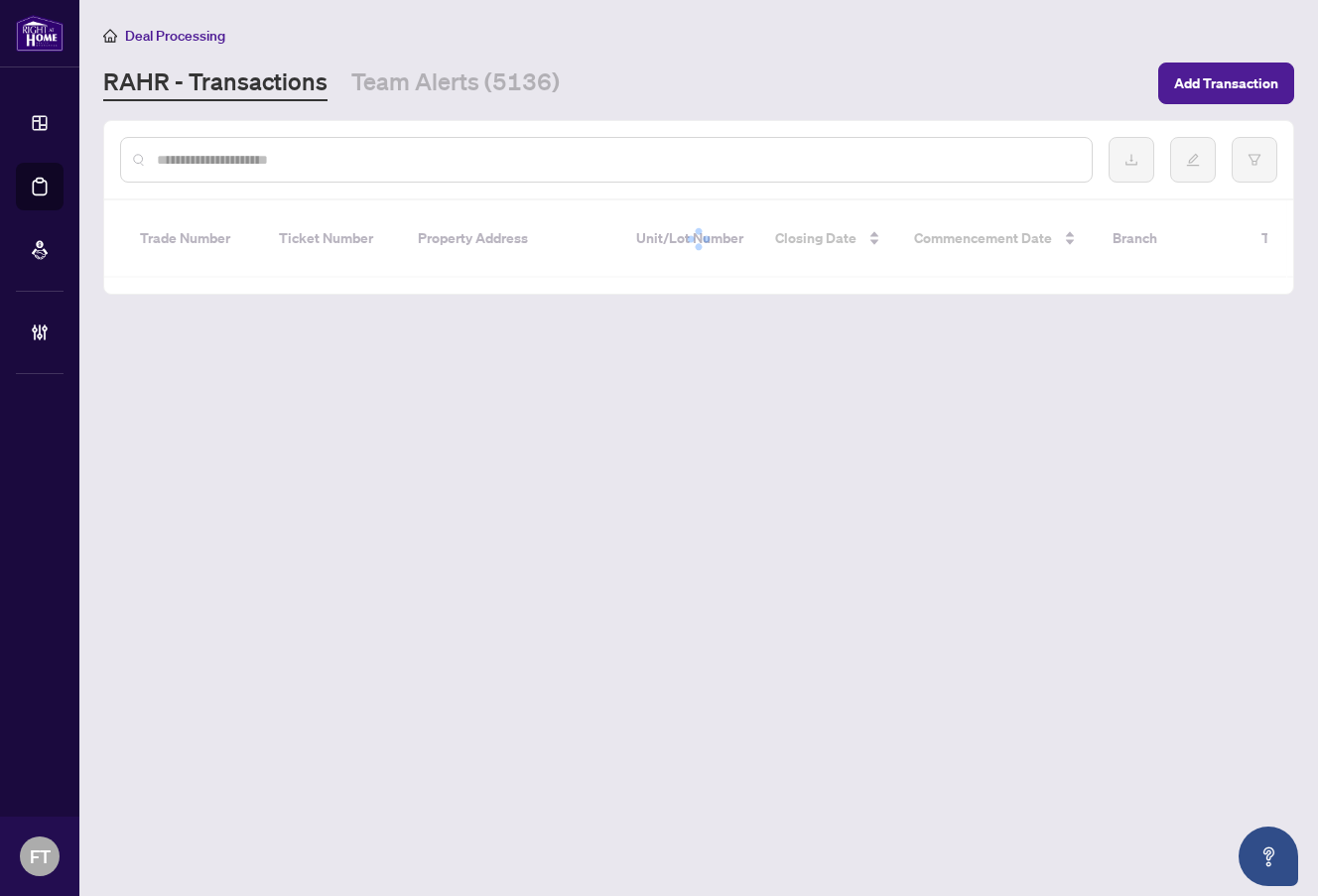 click at bounding box center (606, 160) 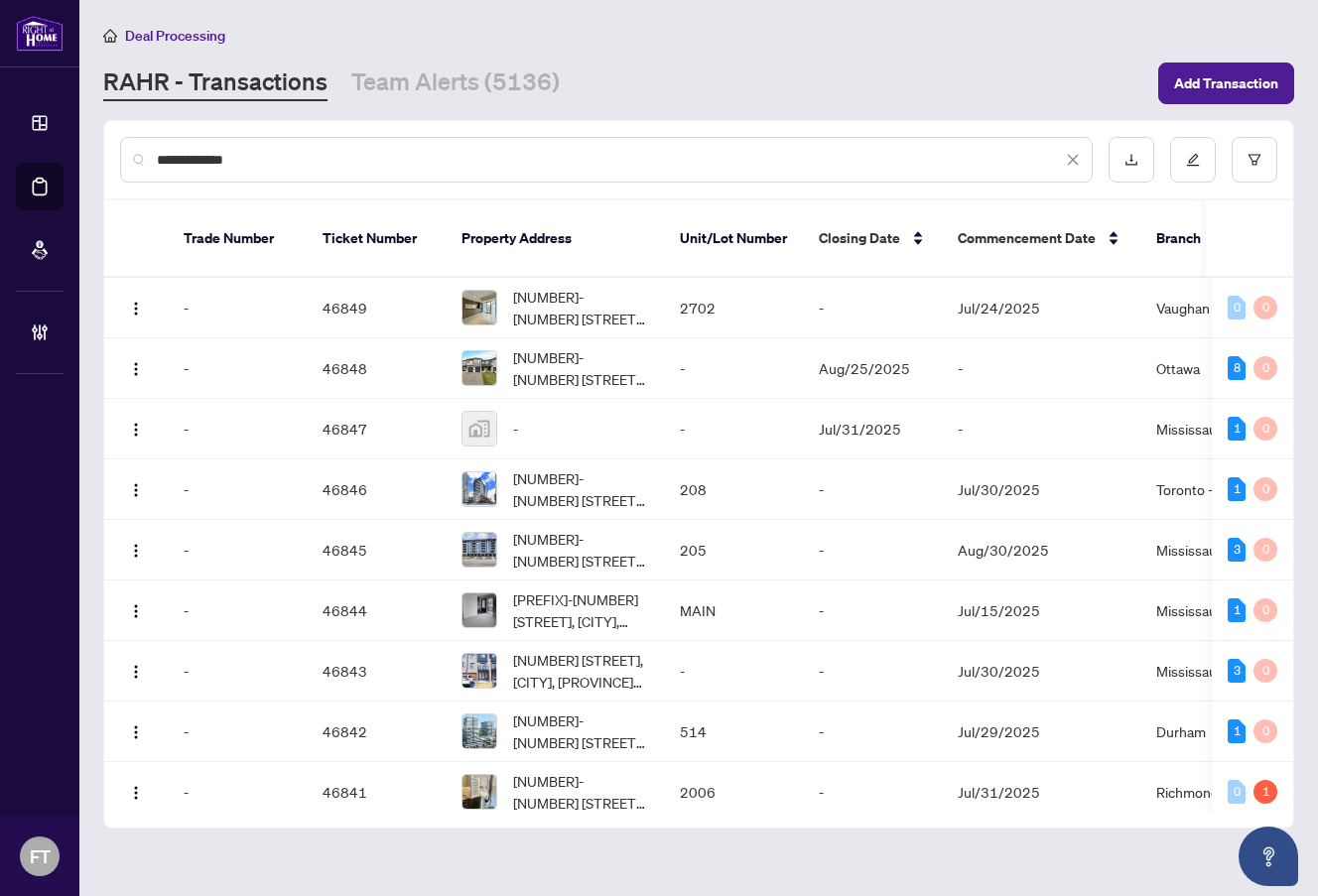 type on "**********" 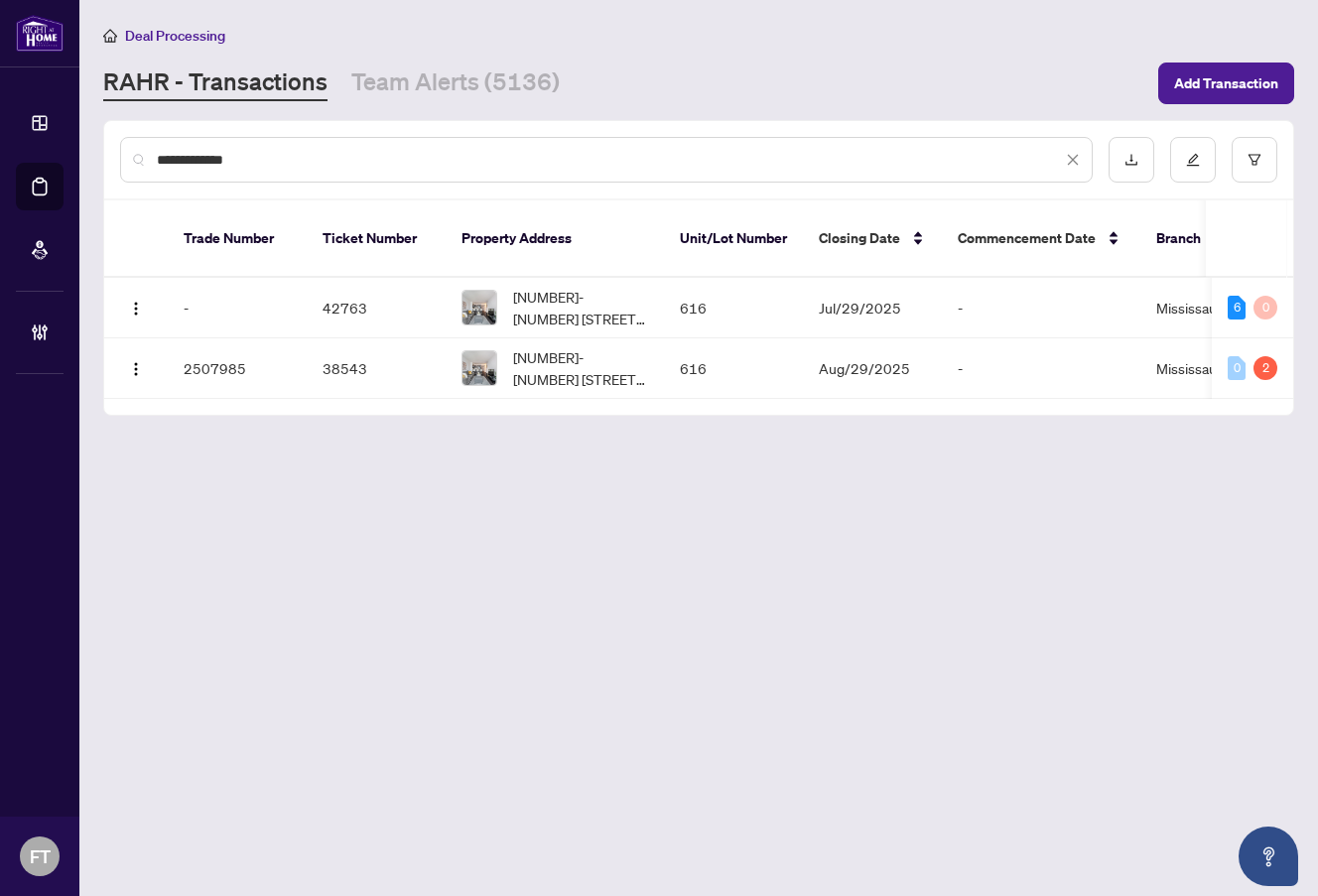 click on "**********" at bounding box center (699, 448) 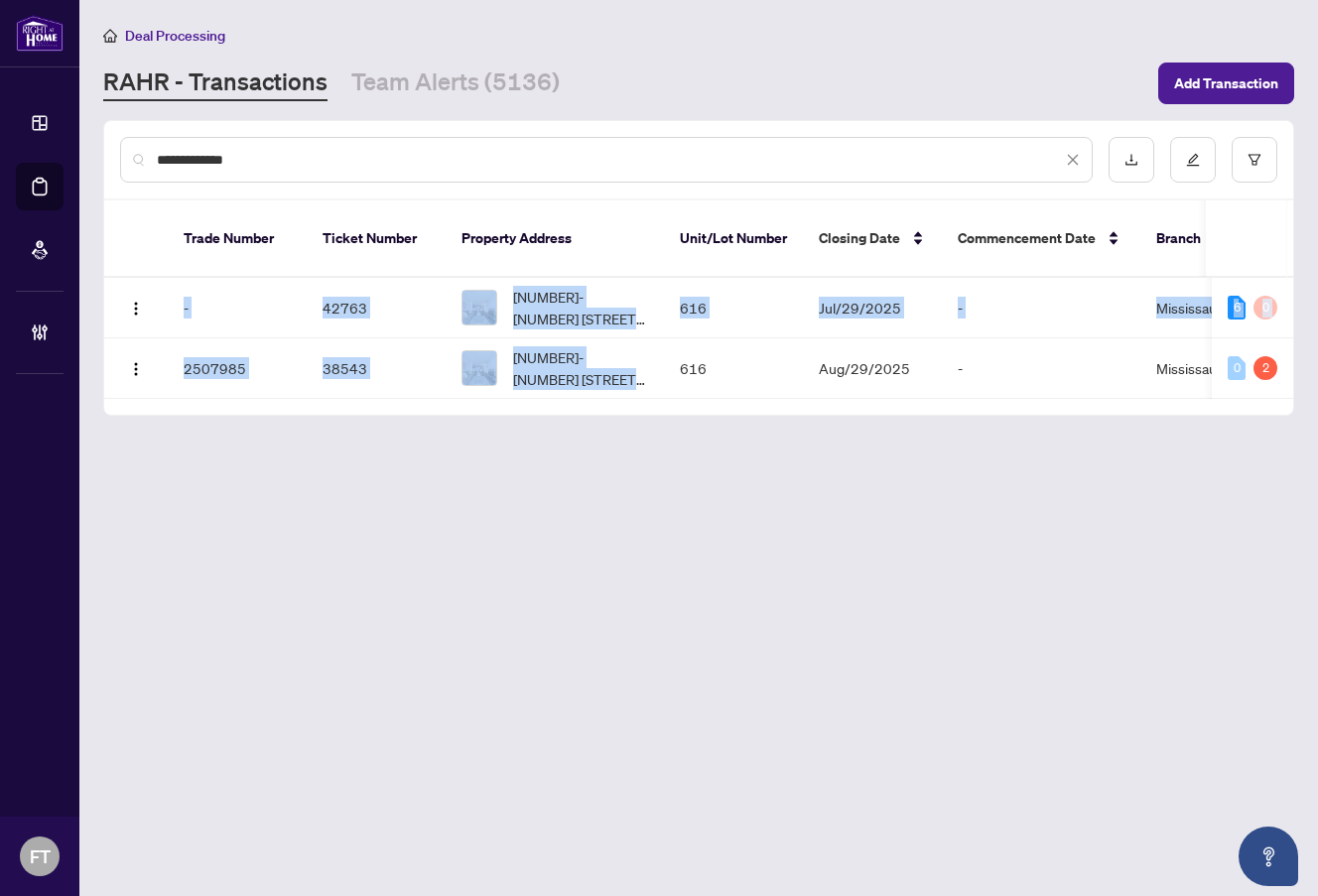 drag, startPoint x: 603, startPoint y: 375, endPoint x: 862, endPoint y: 492, distance: 284.201 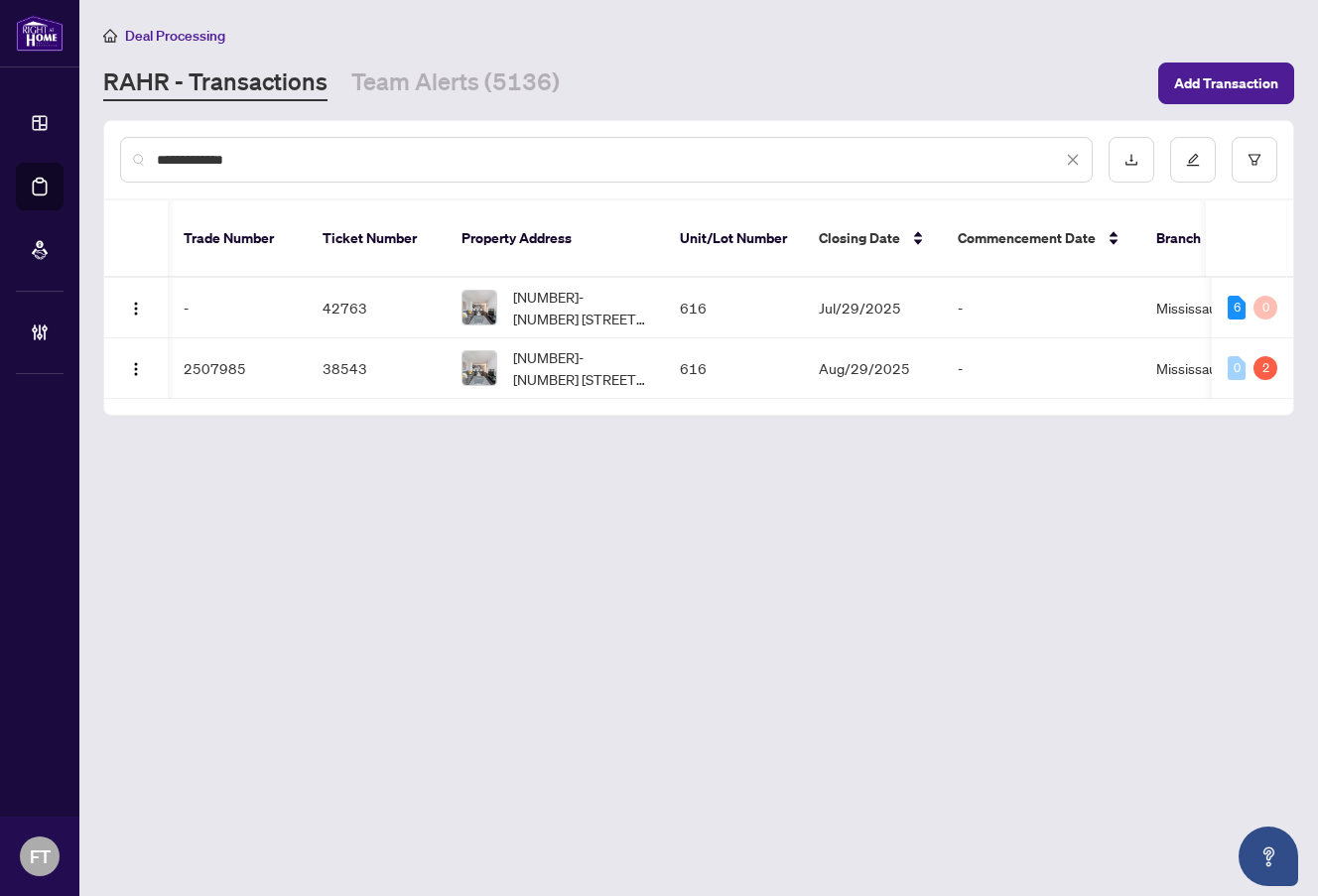 scroll, scrollTop: 0, scrollLeft: 717, axis: horizontal 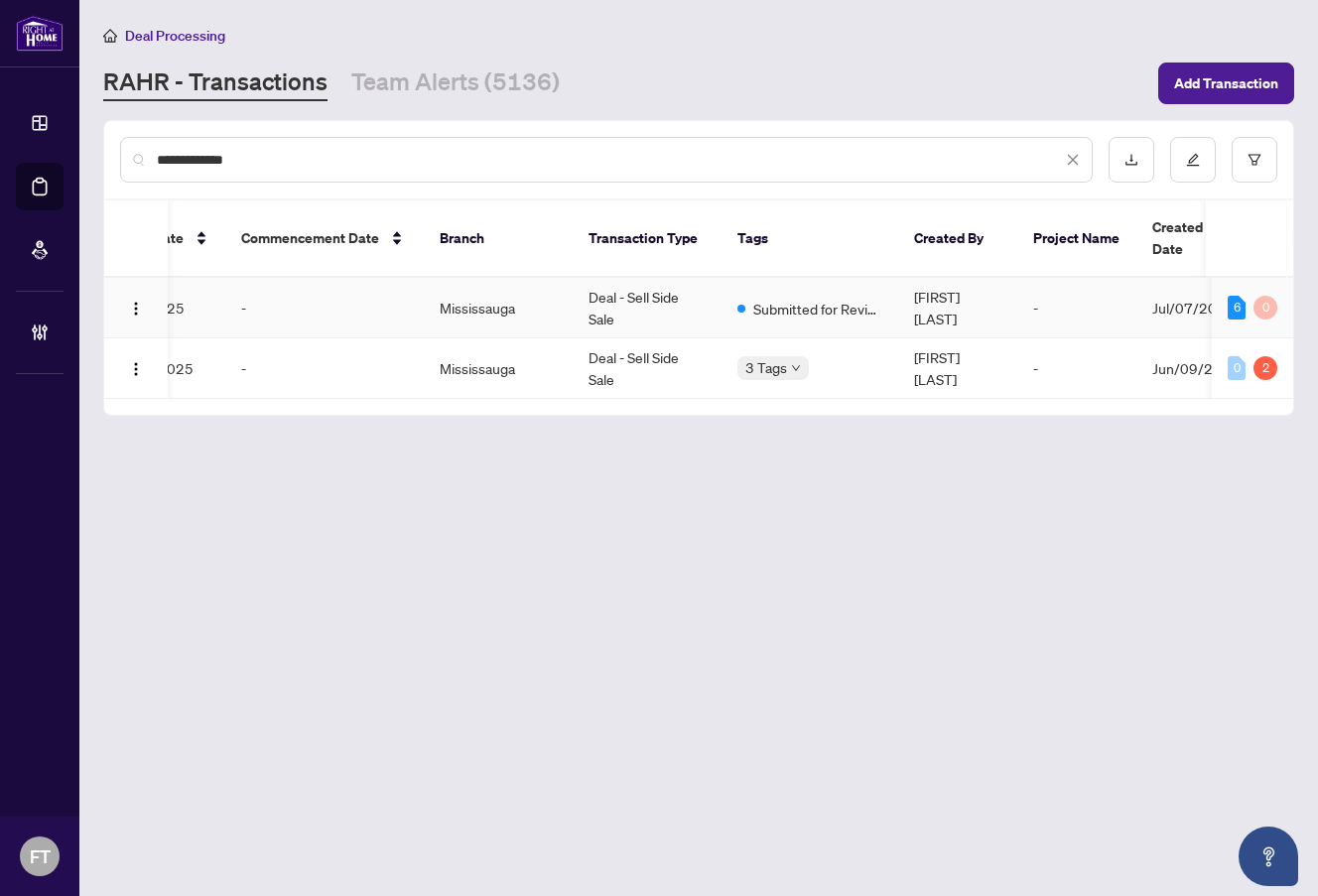 click on "Deal - Sell Side Sale" at bounding box center [647, 308] 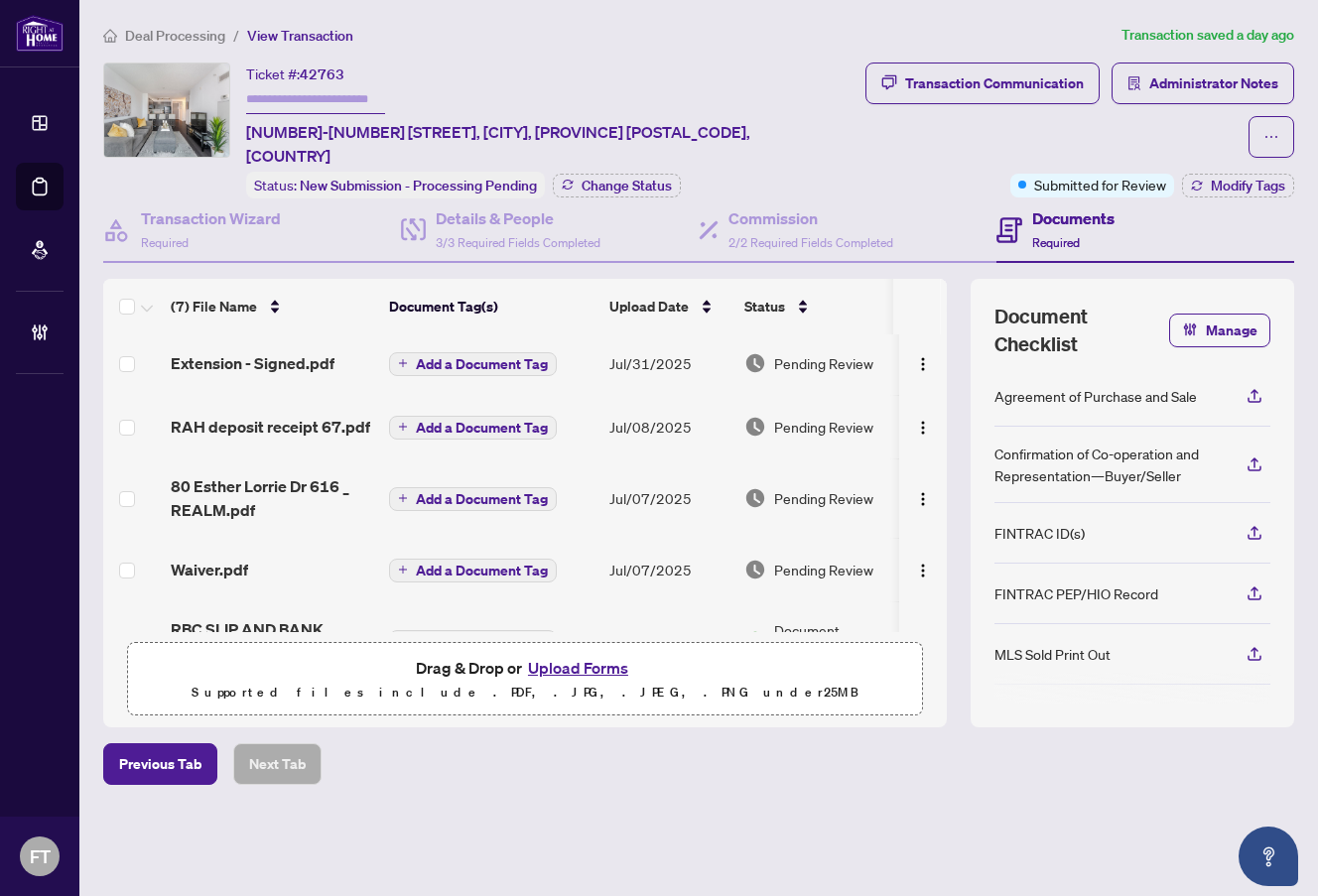 scroll, scrollTop: 0, scrollLeft: 0, axis: both 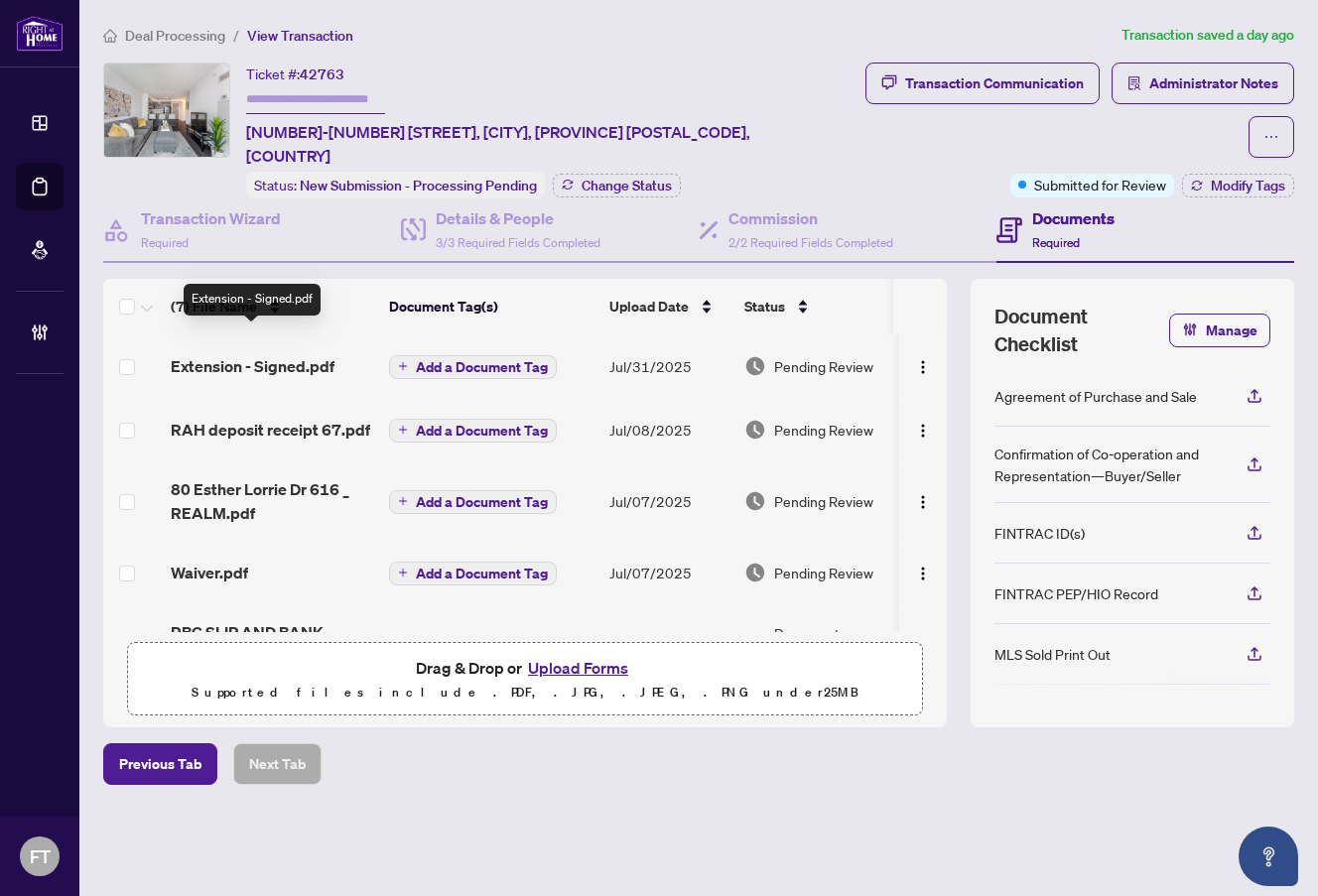 click on "Extension - Signed.pdf" at bounding box center (252, 366) 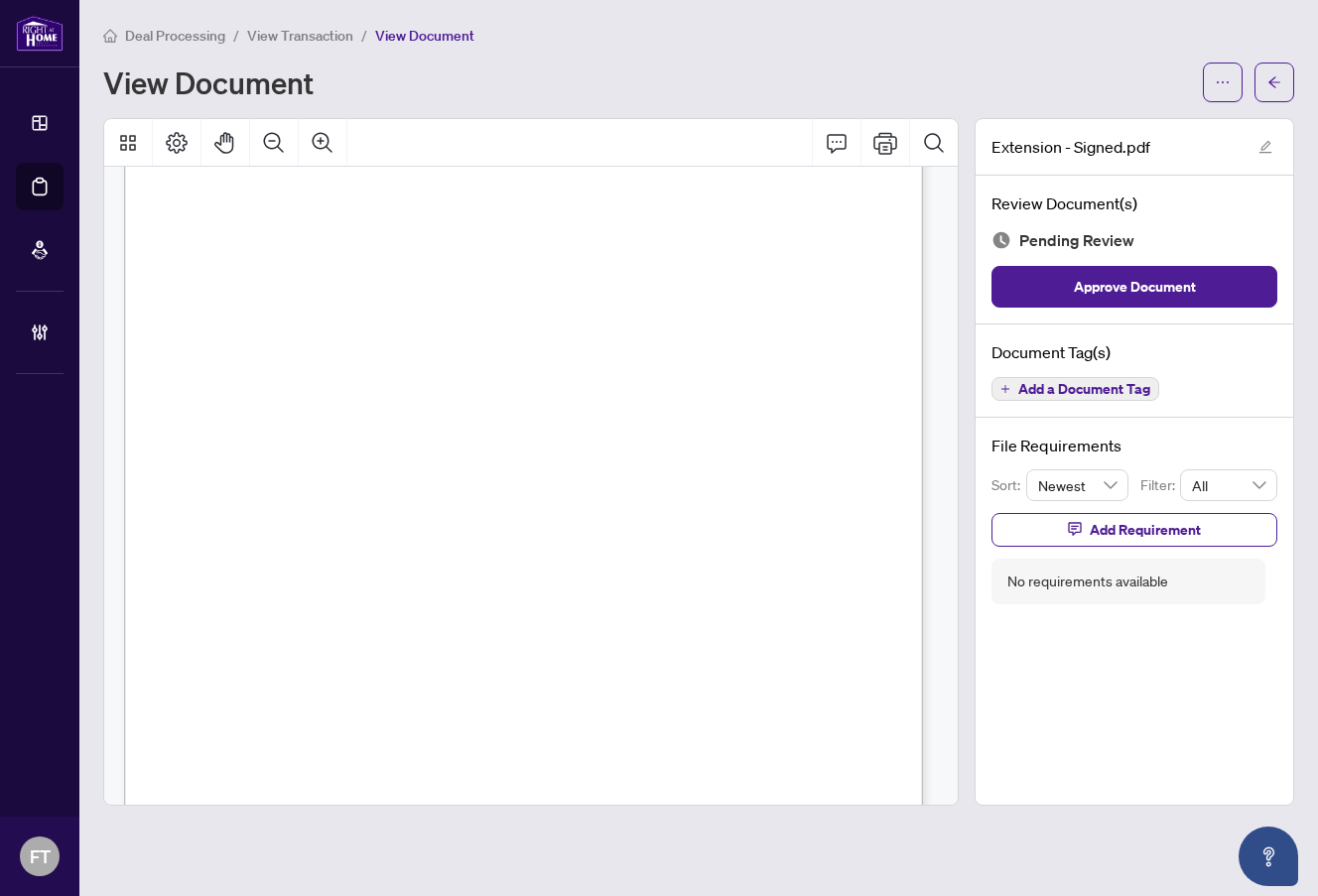 scroll, scrollTop: 397, scrollLeft: 0, axis: vertical 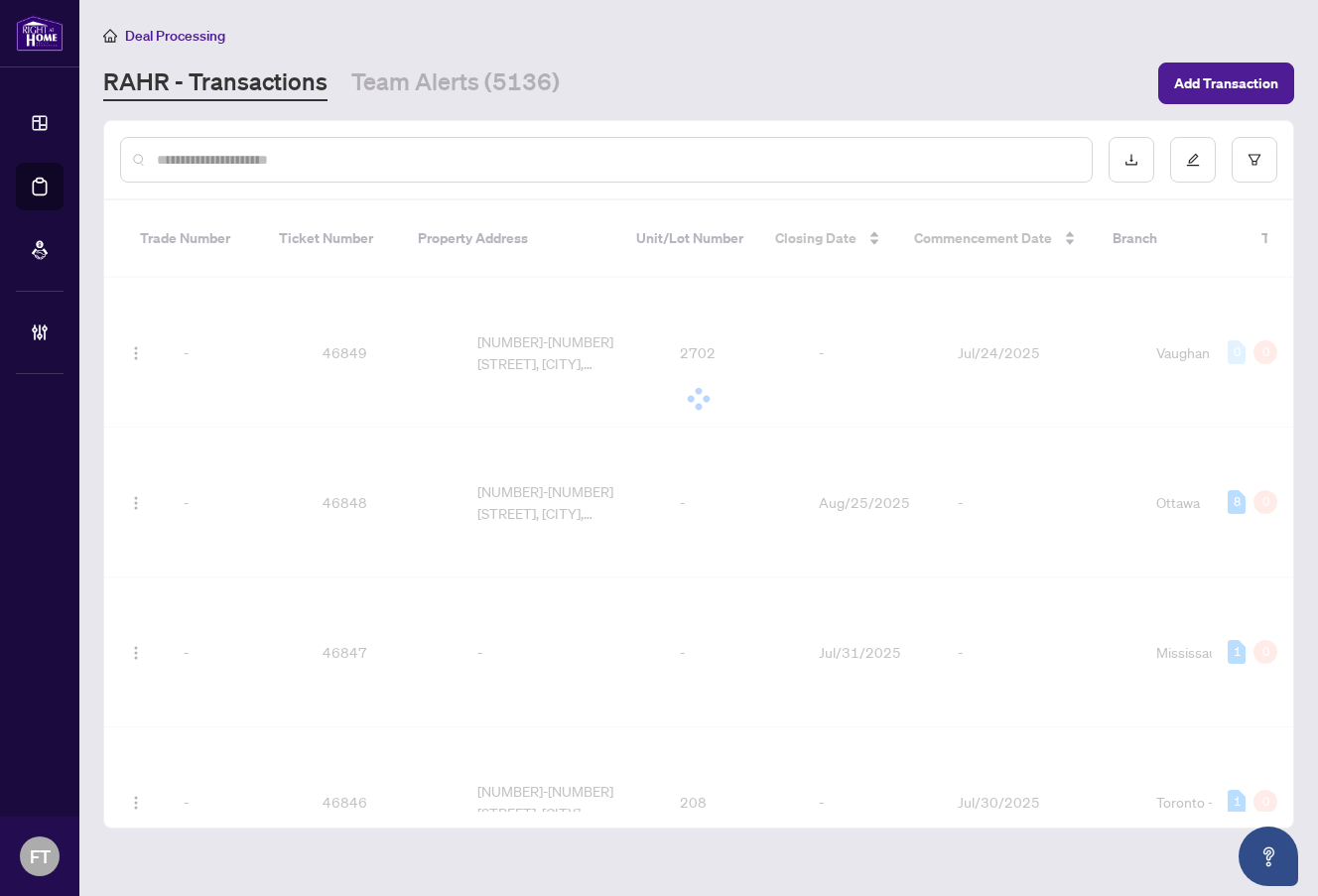 click at bounding box center [616, 160] 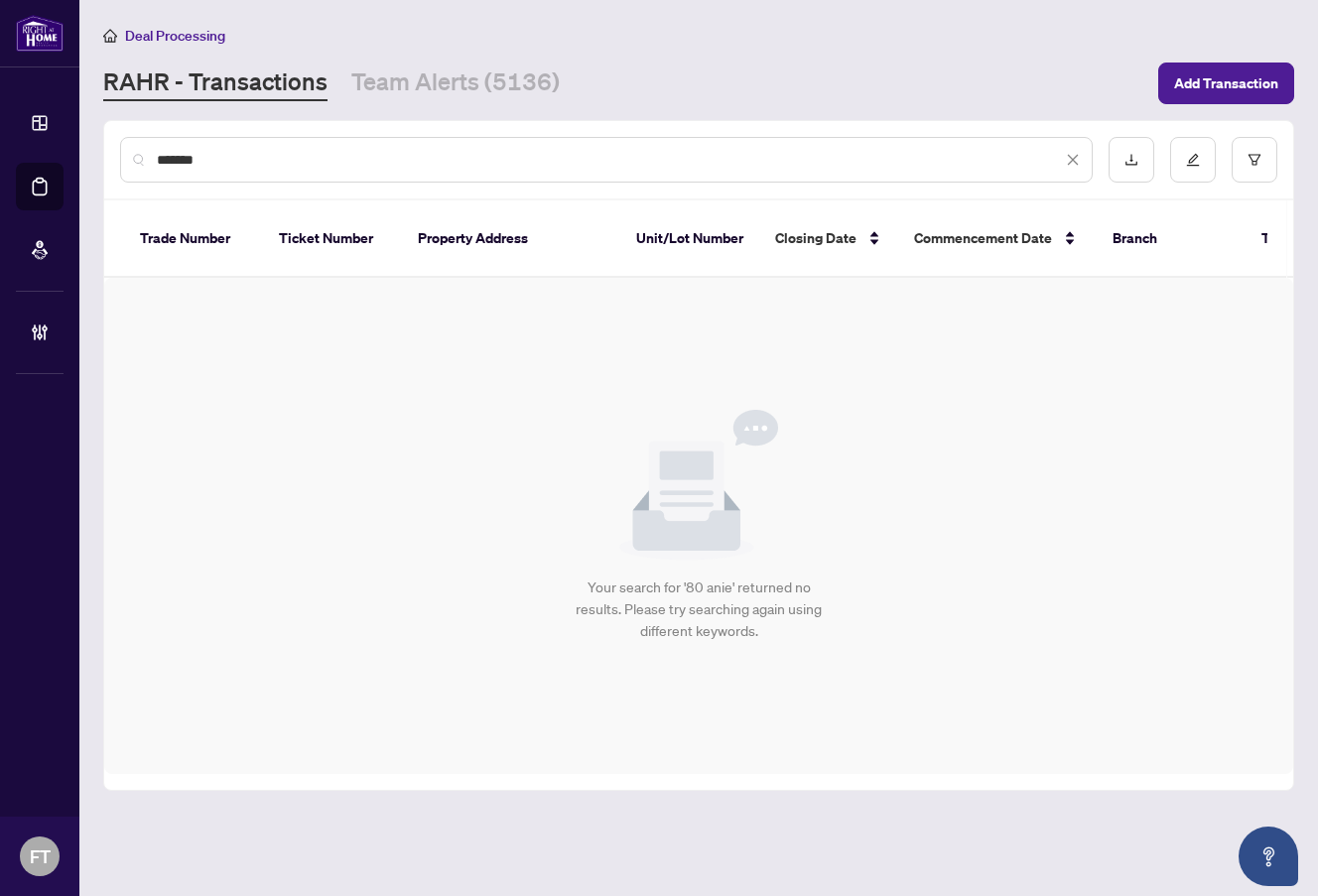 drag, startPoint x: 232, startPoint y: 155, endPoint x: 189, endPoint y: 165, distance: 44.14748 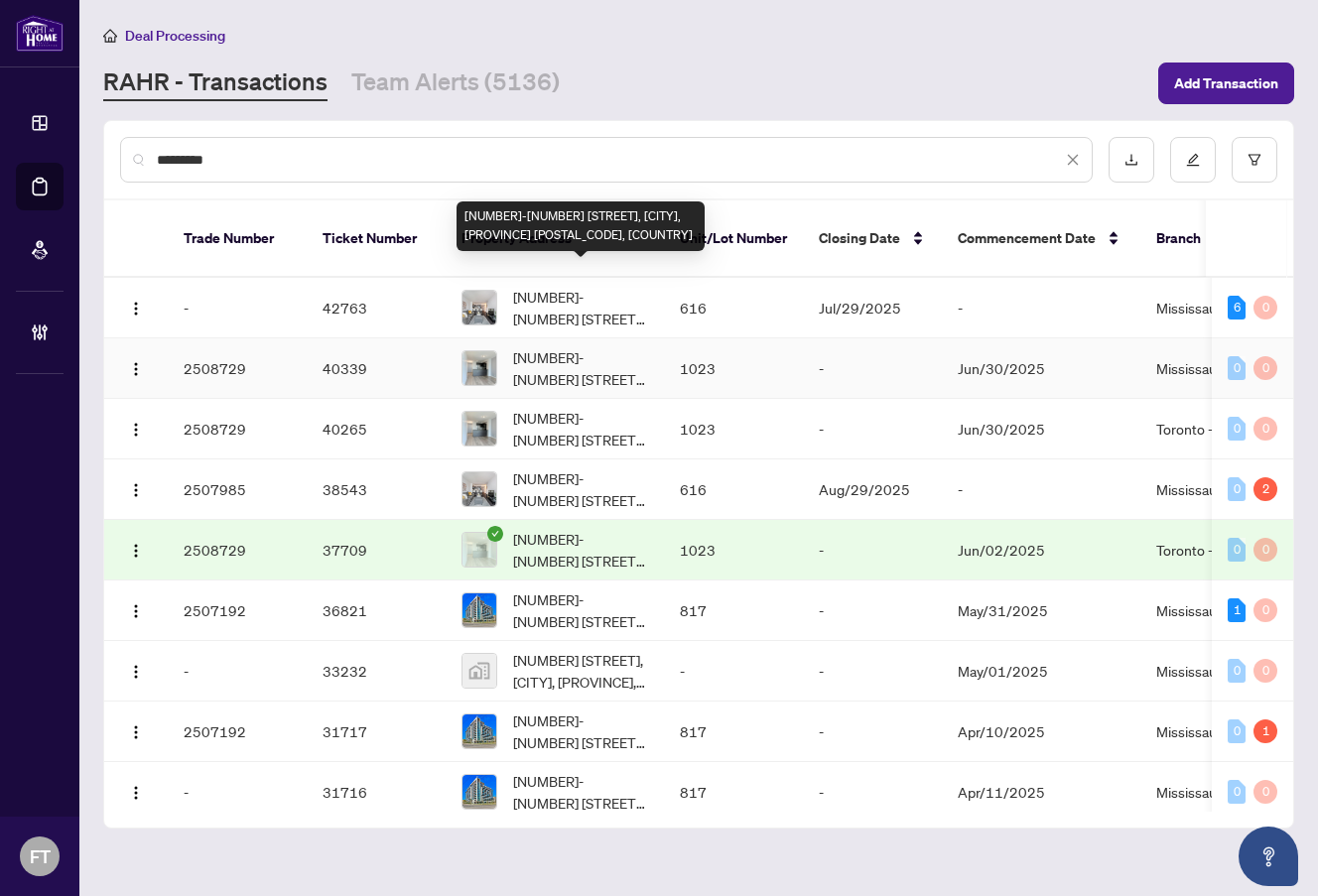 type on "*********" 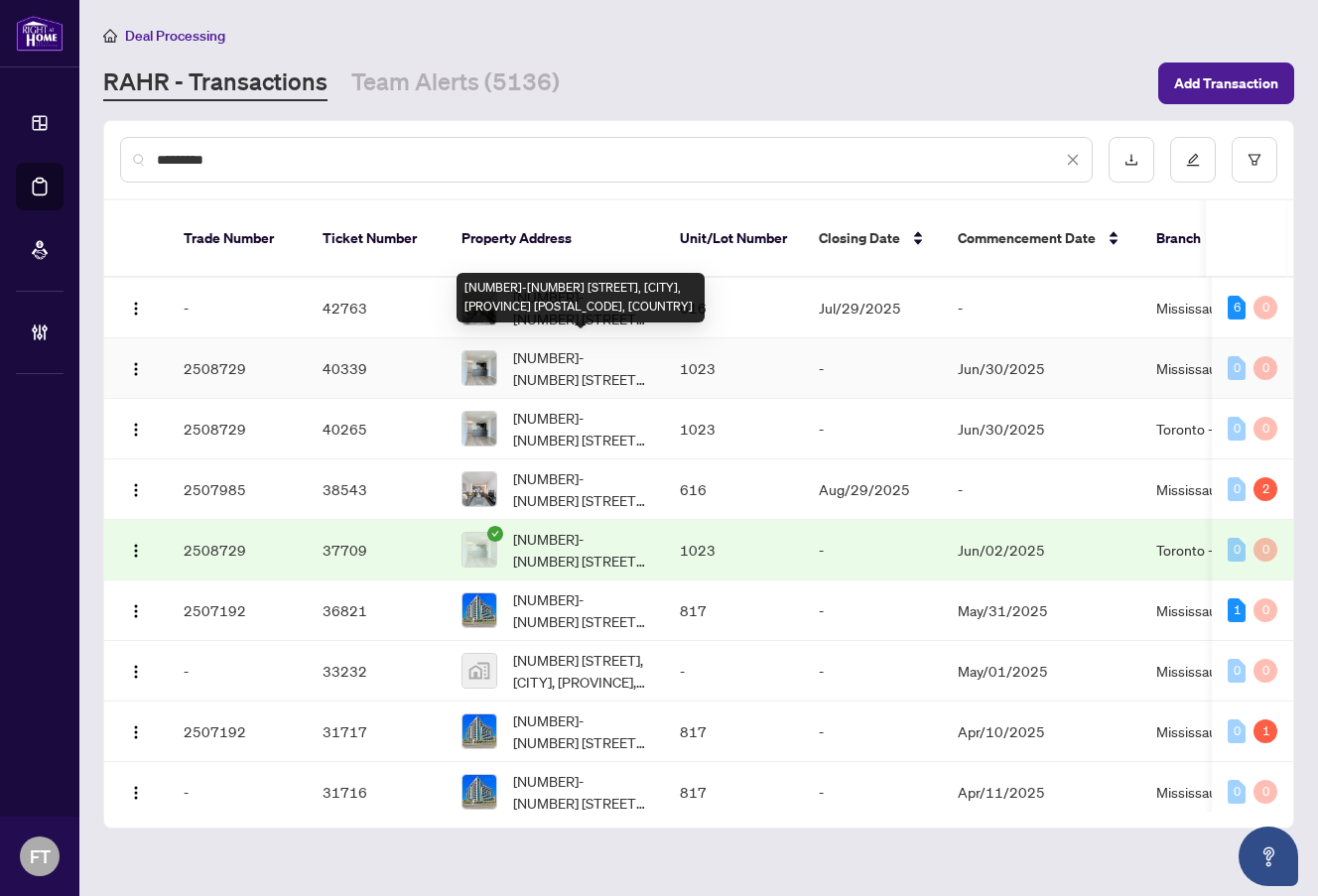 click on "1023-80 Esther Lorrie Dr, Toronto, Ontario M9W 0C6, Canada" at bounding box center (581, 368) 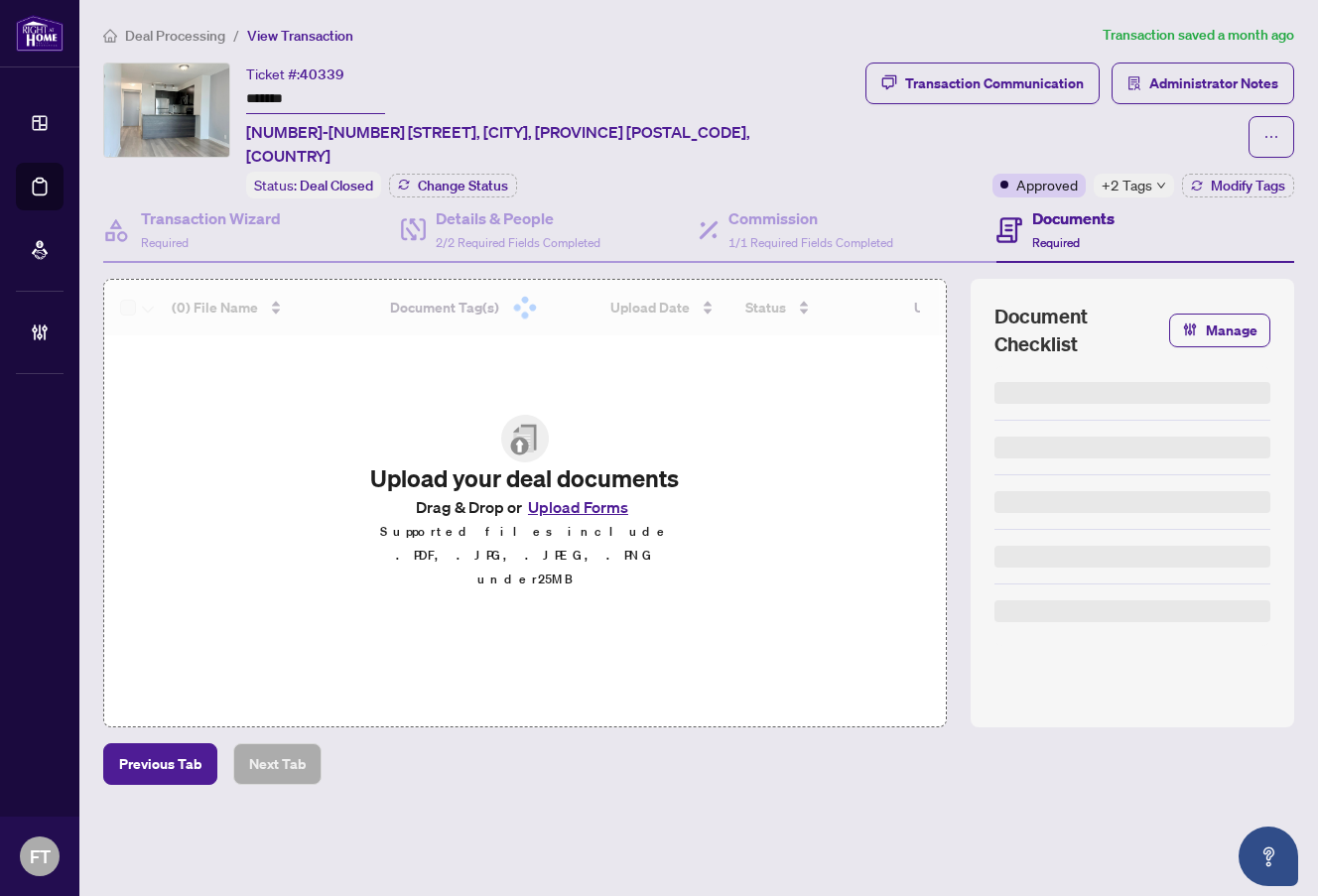 click on "Deal Processing" at bounding box center (175, 36) 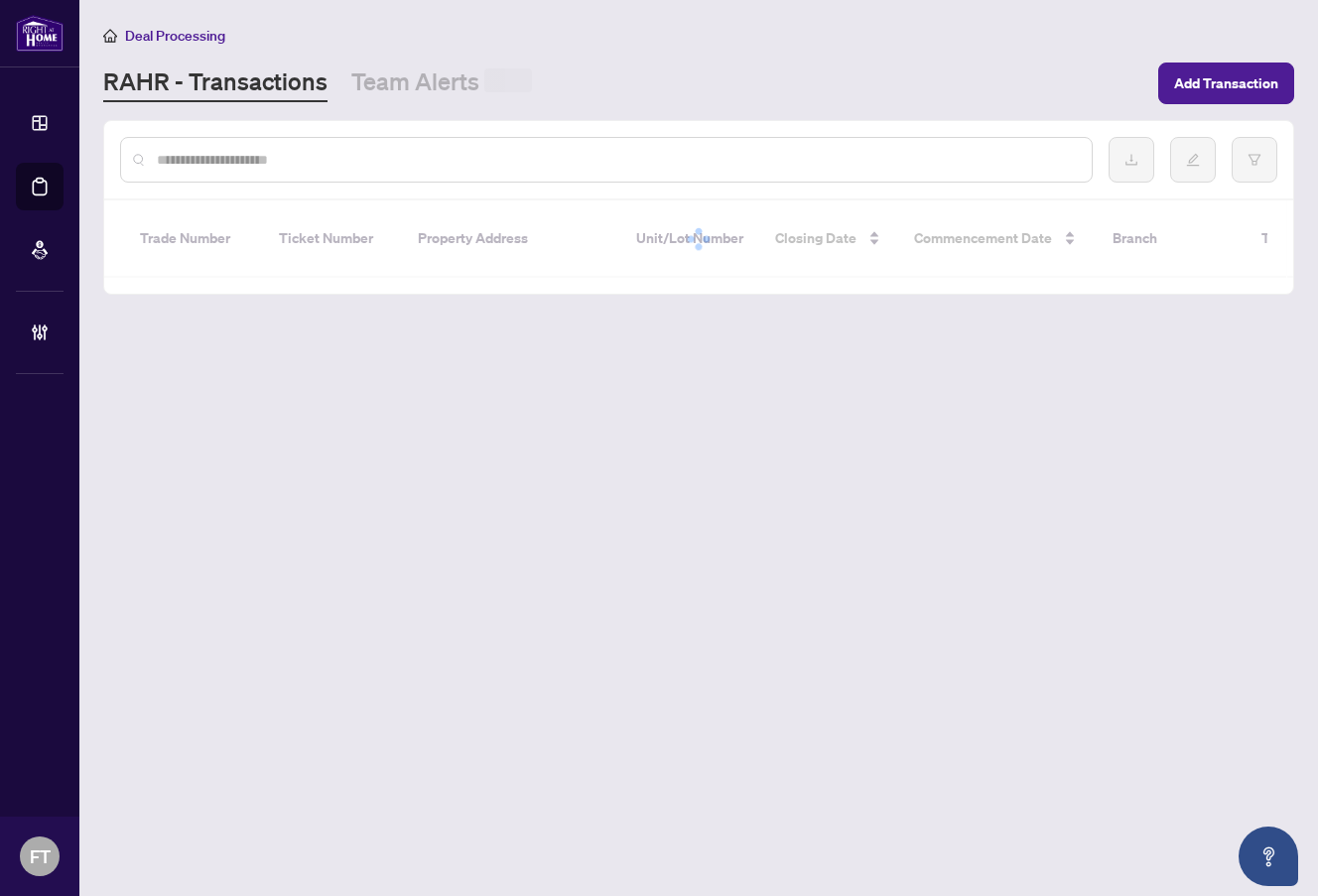 click at bounding box center [606, 160] 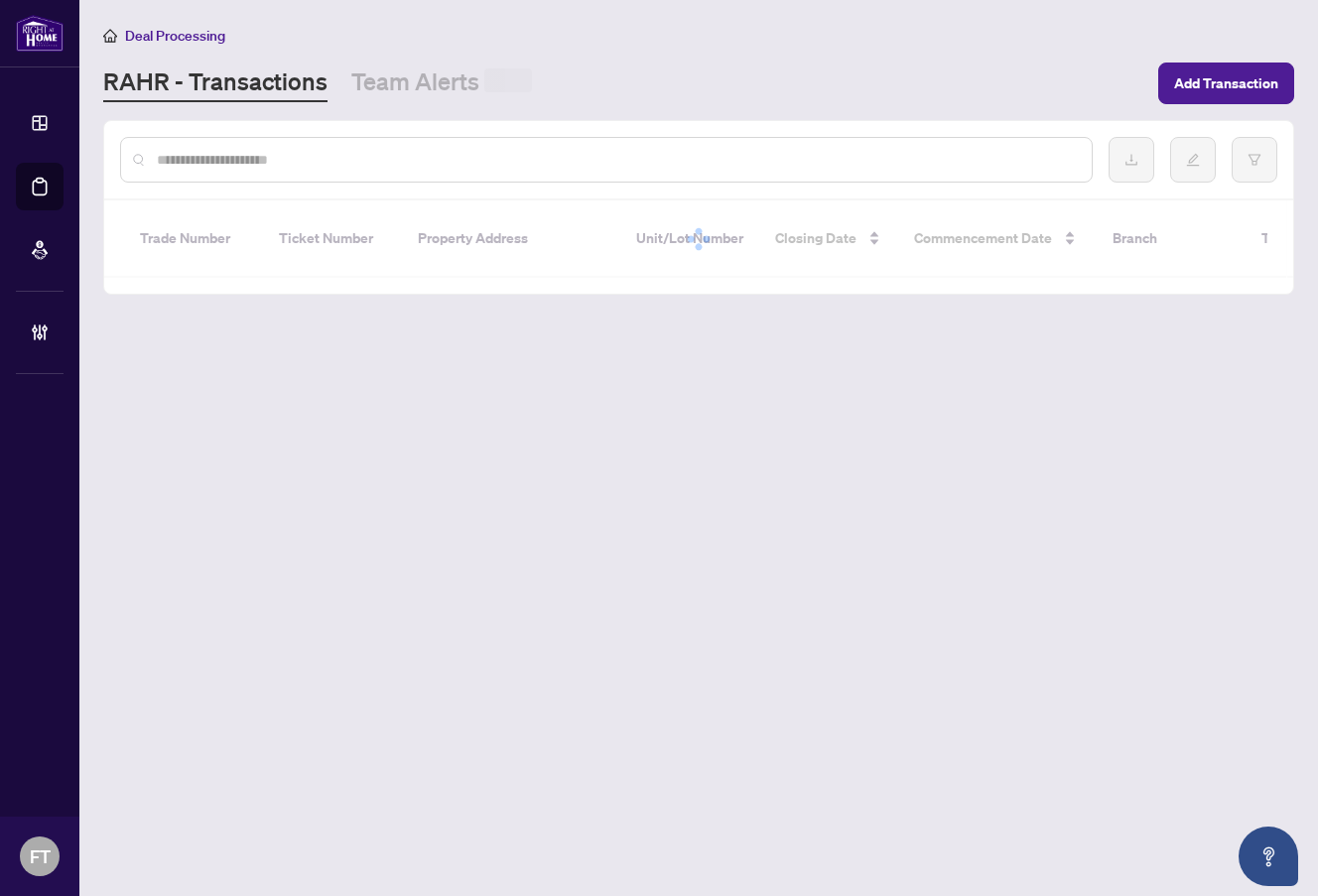 click at bounding box center (616, 160) 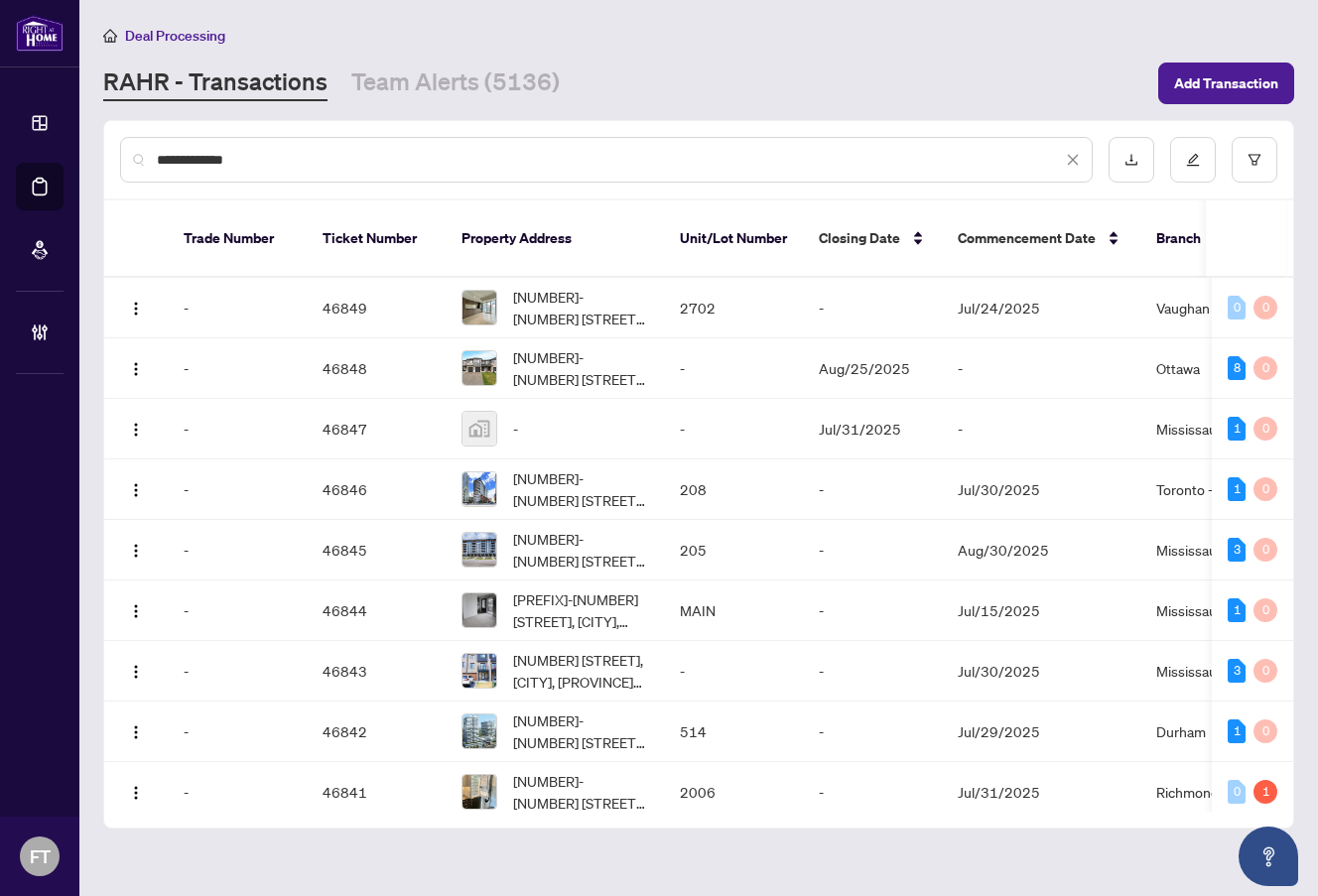 type on "**********" 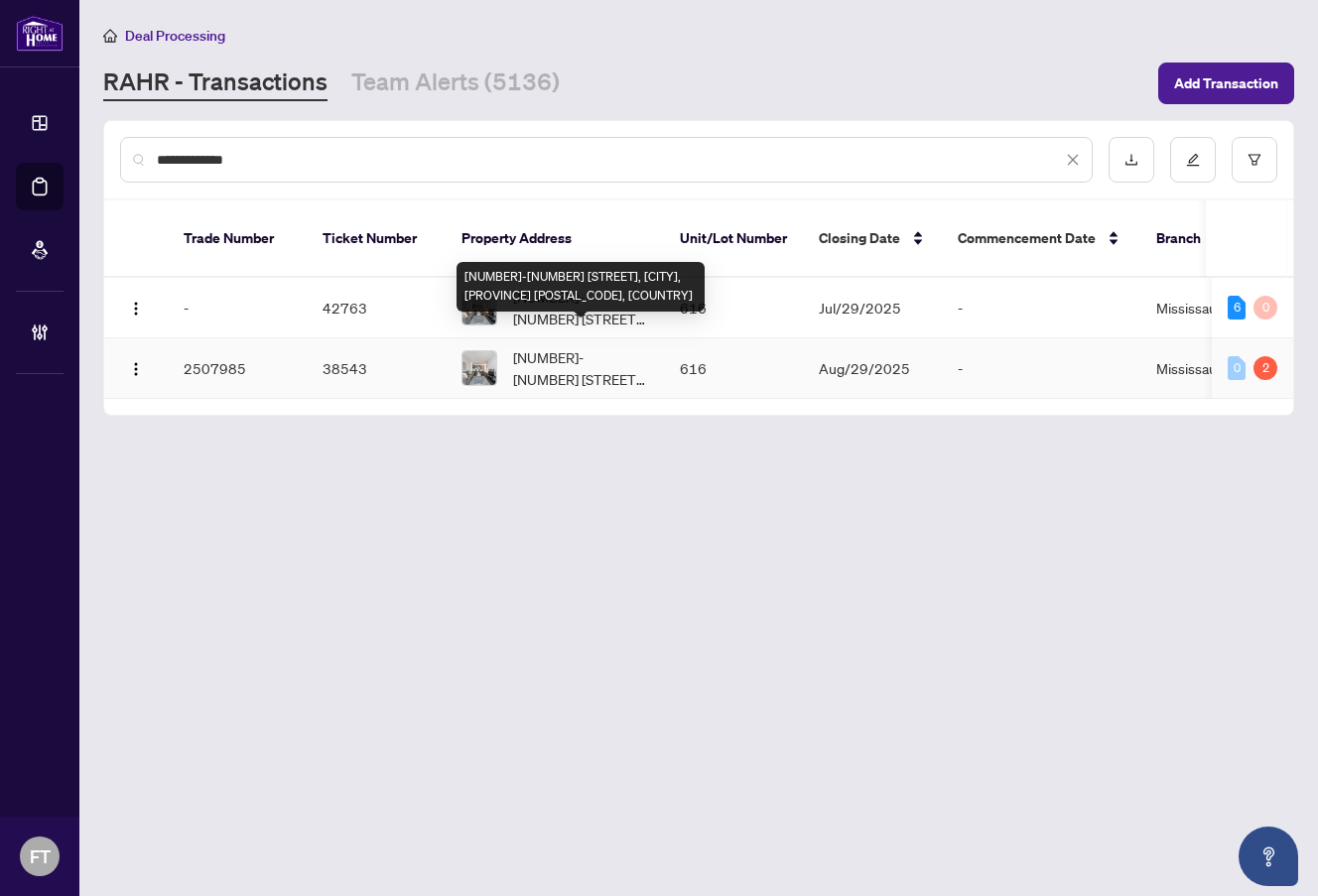 click on "616-80 Esther Lorrie Dr, Toronto, Ontario M9W 0C6, Canada" at bounding box center [581, 368] 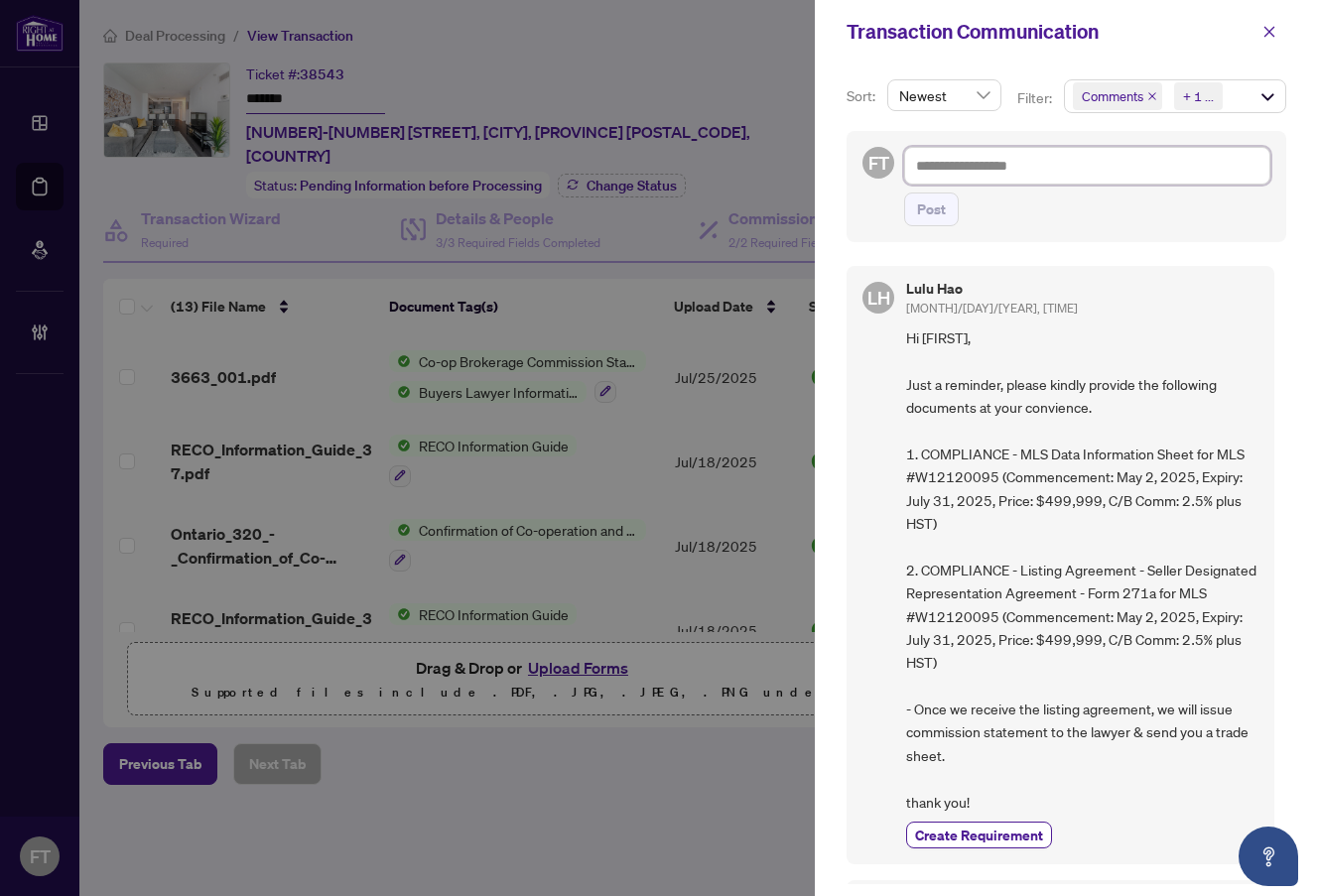 click at bounding box center (1087, 166) 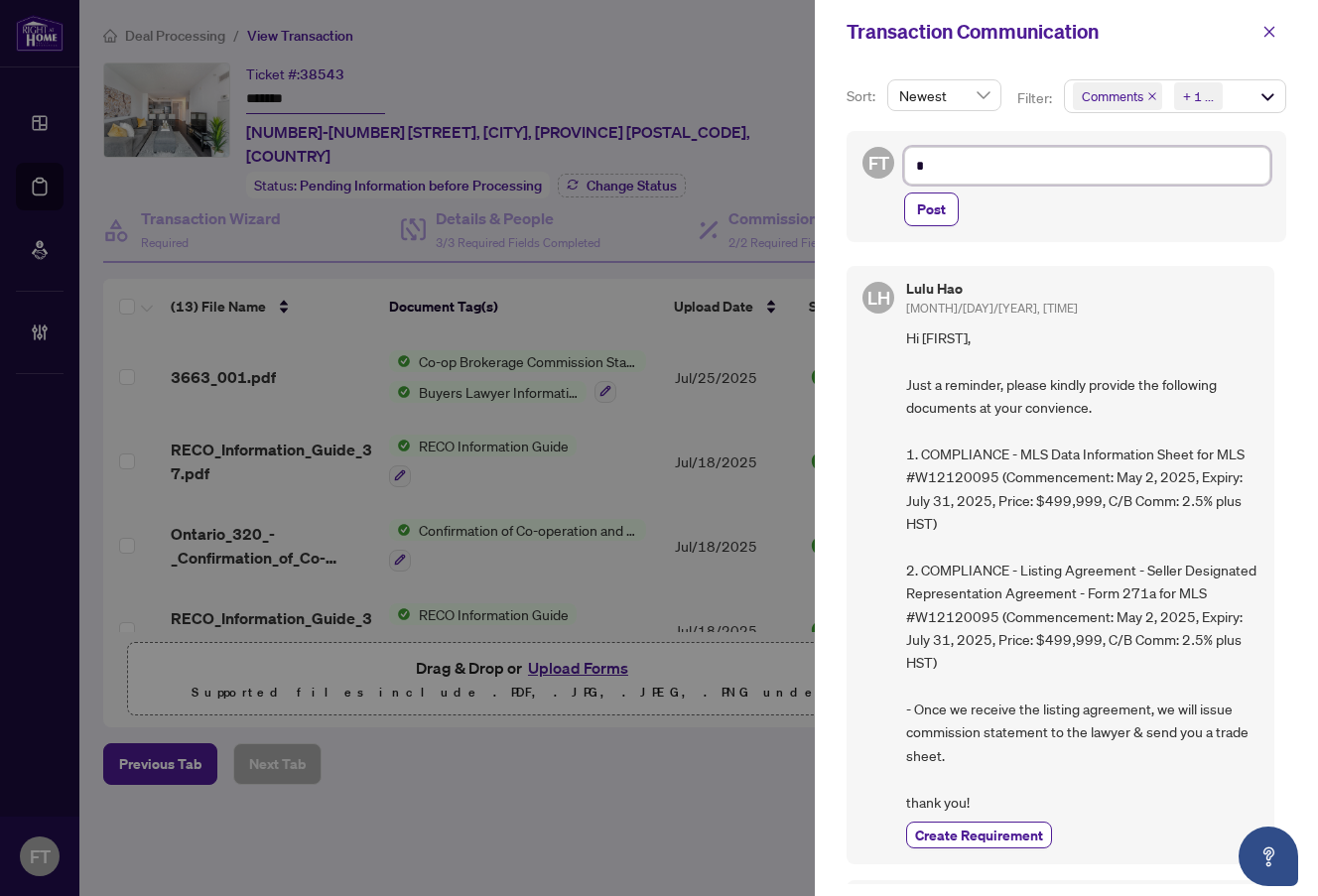 type on "**" 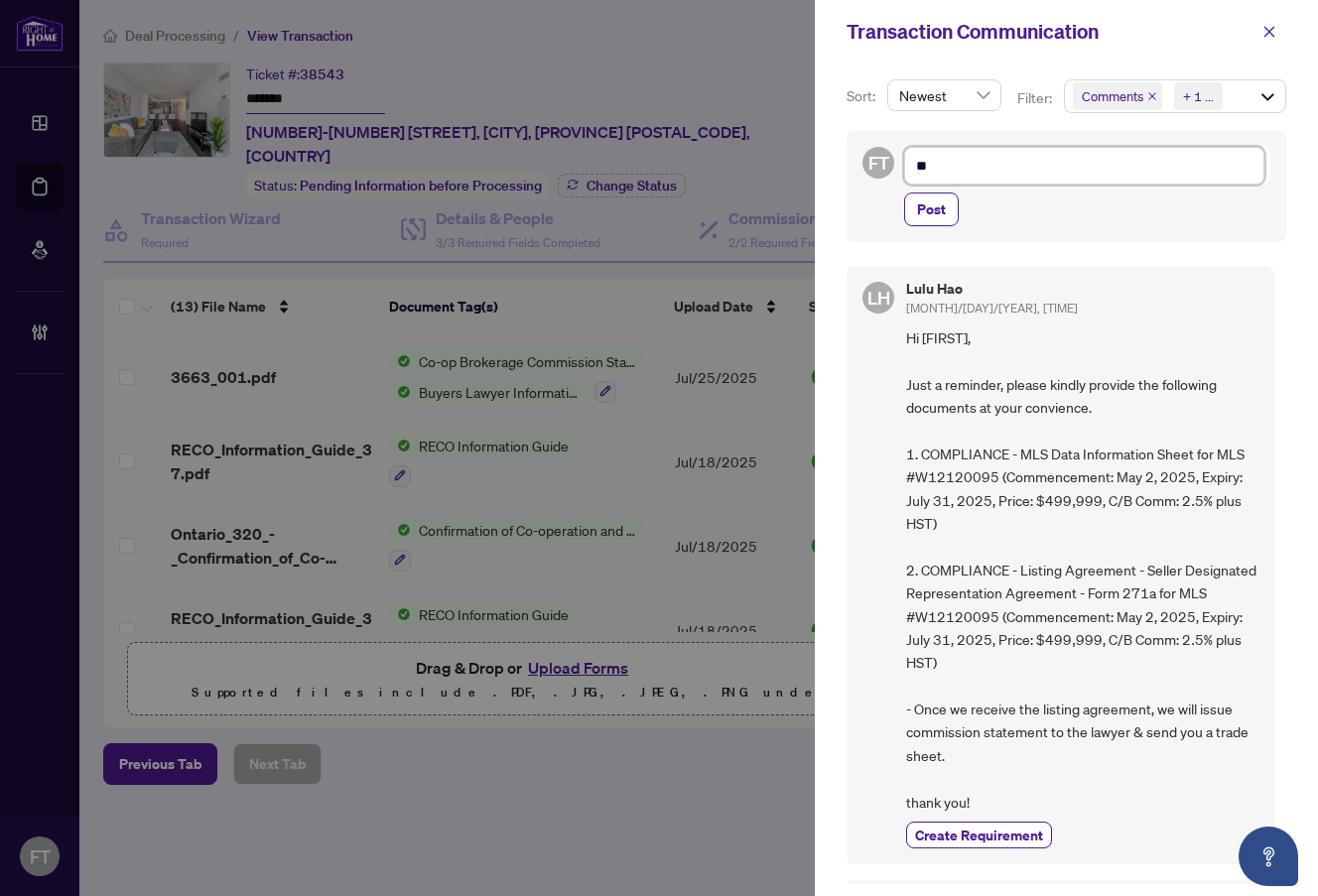 type on "***" 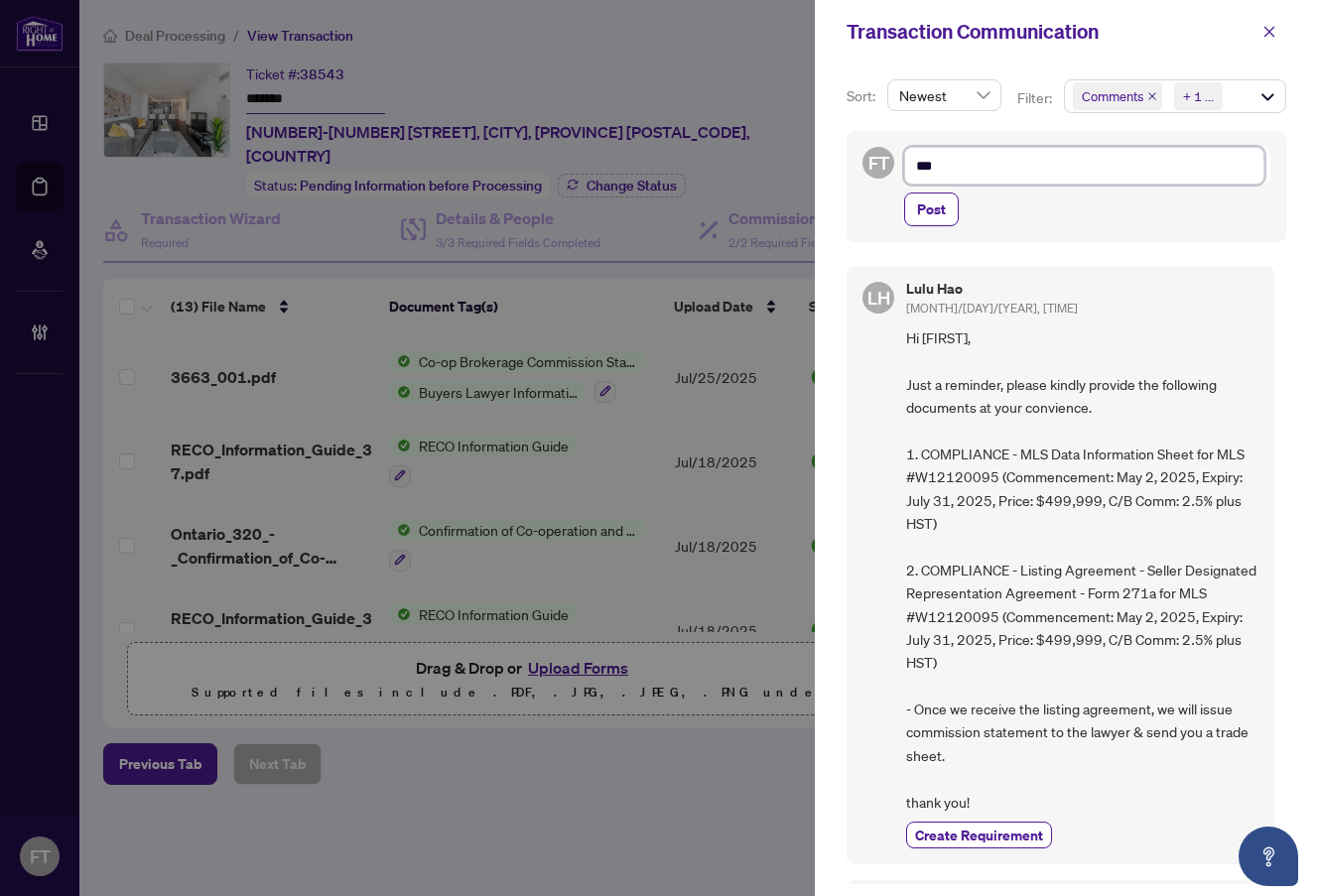 type on "****" 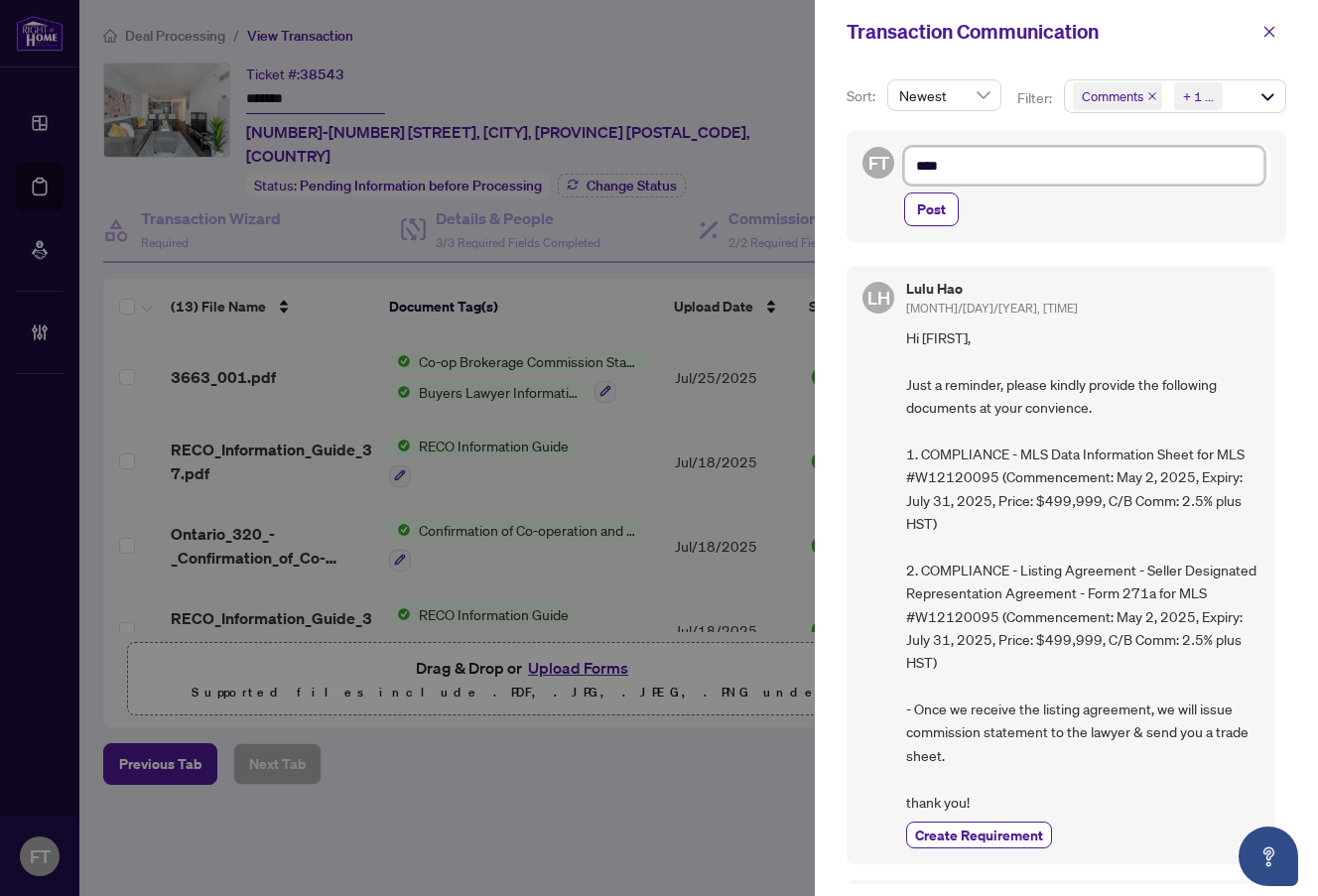 type on "****" 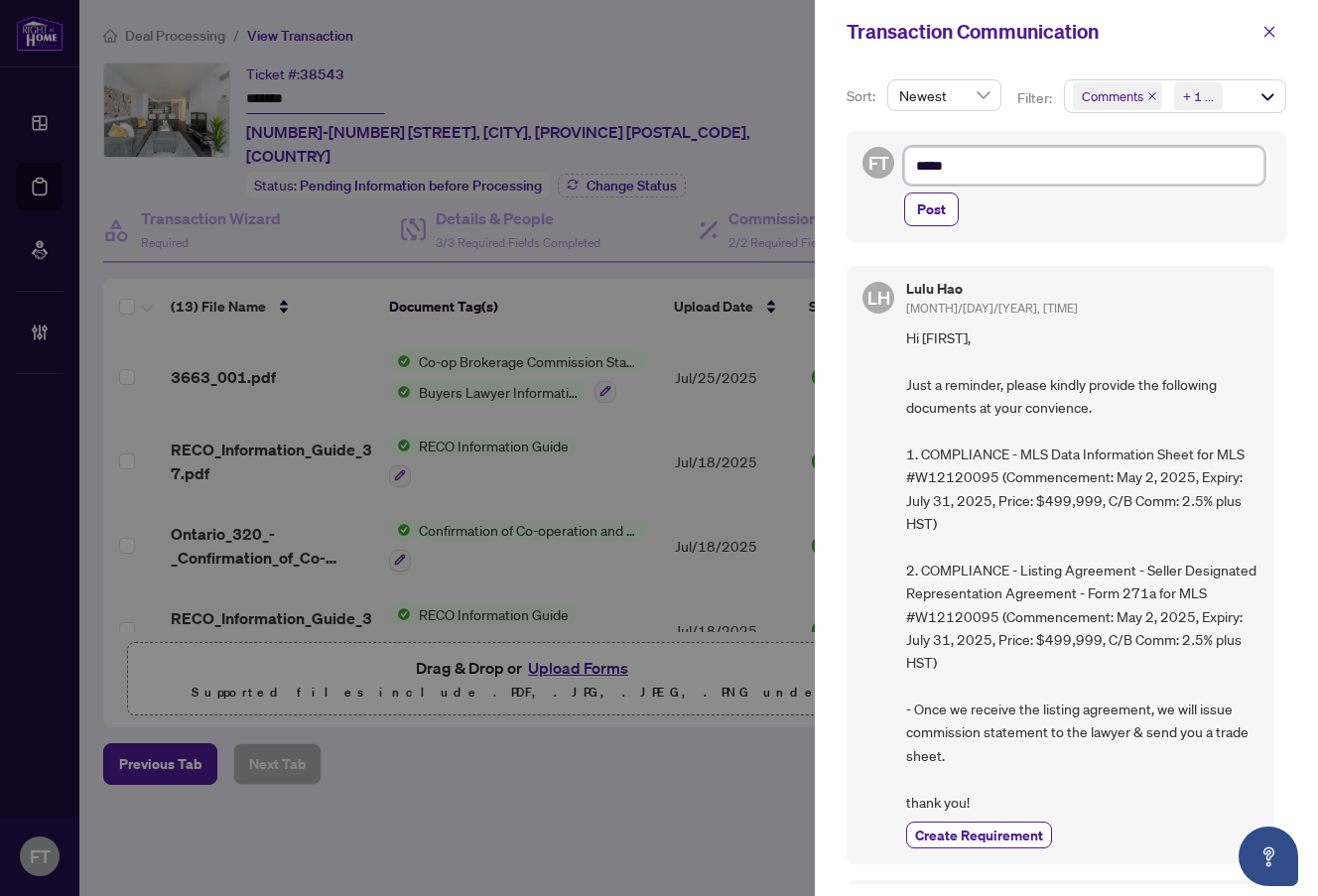 type on "******" 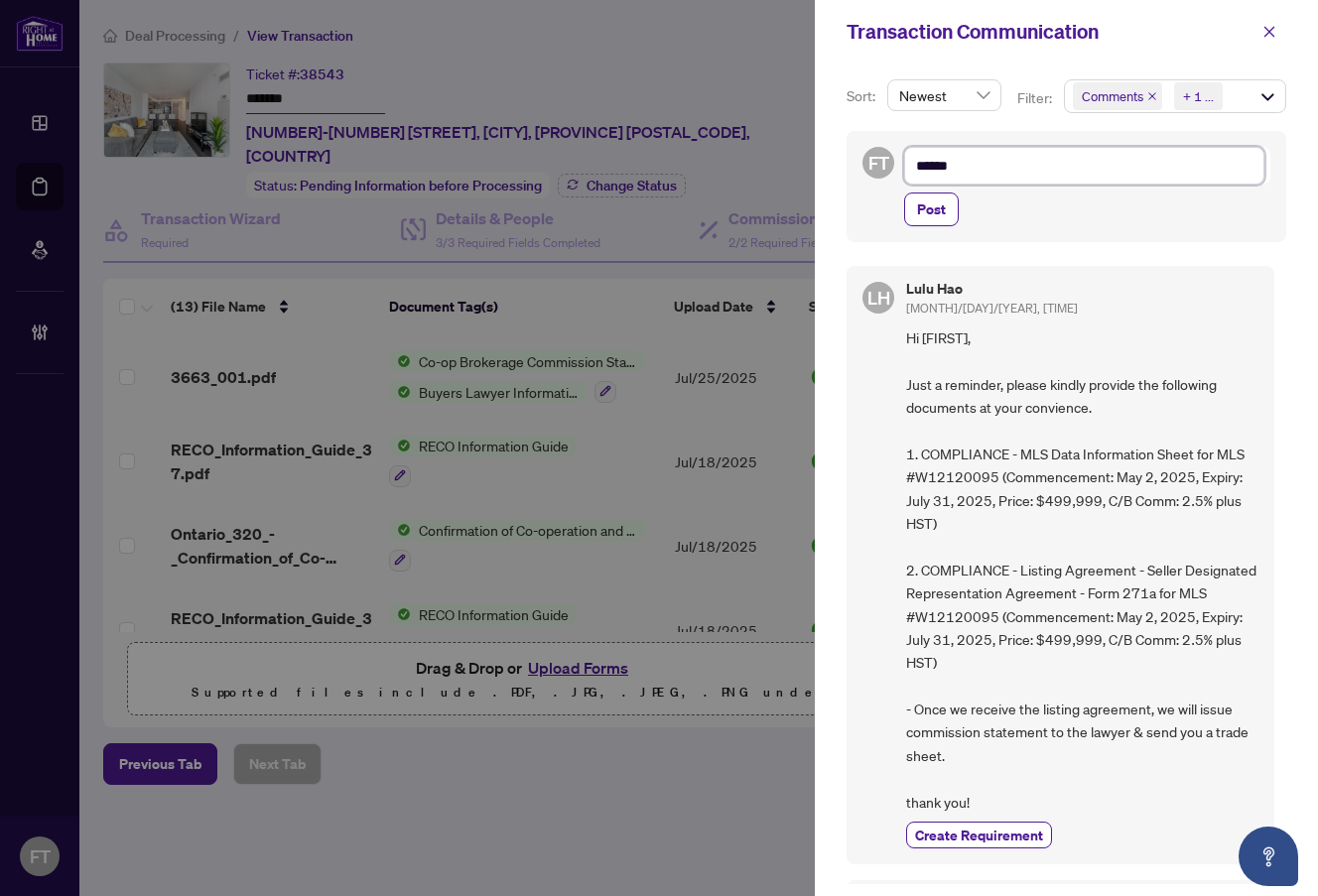 type on "******" 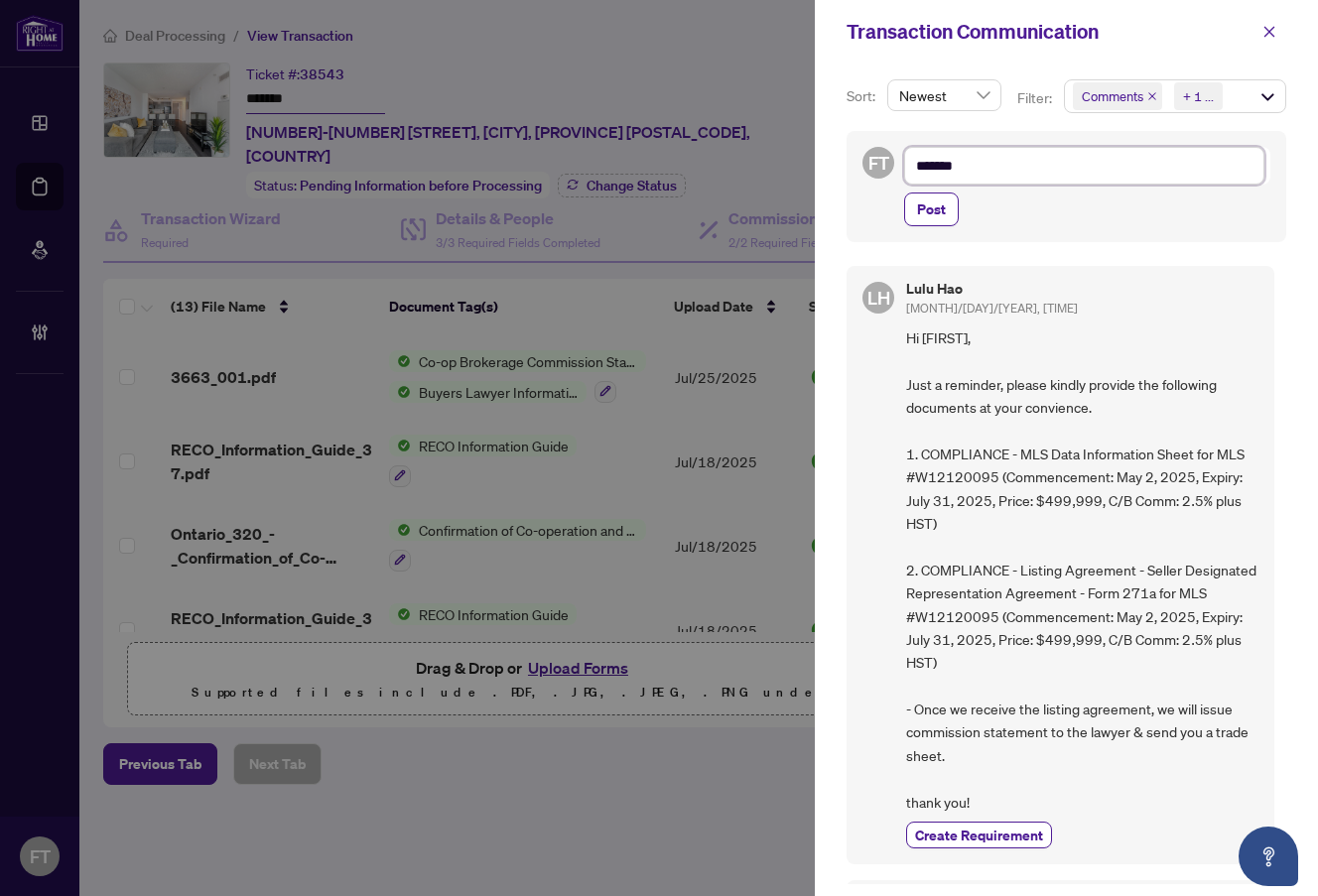 type on "********" 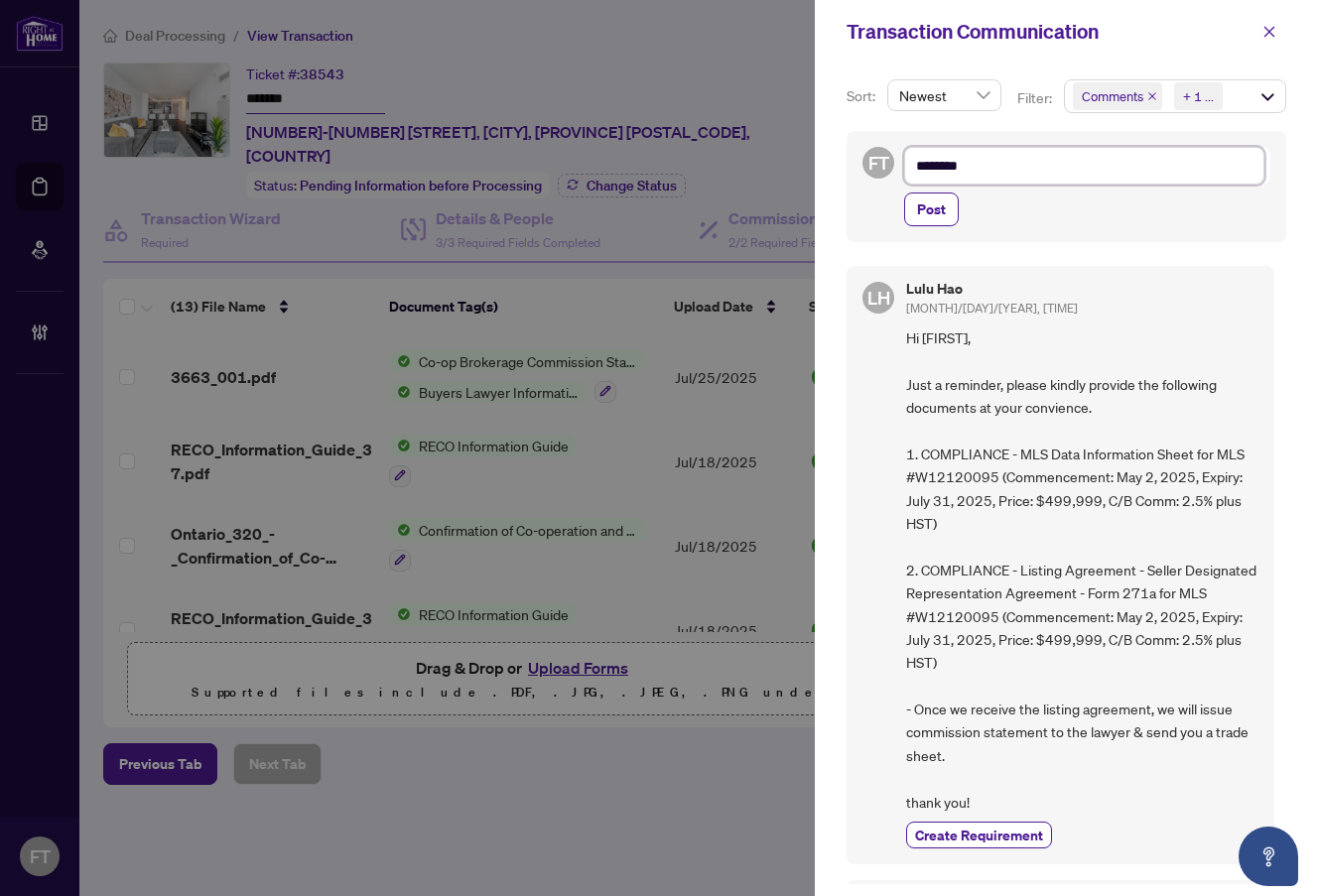 type on "*********" 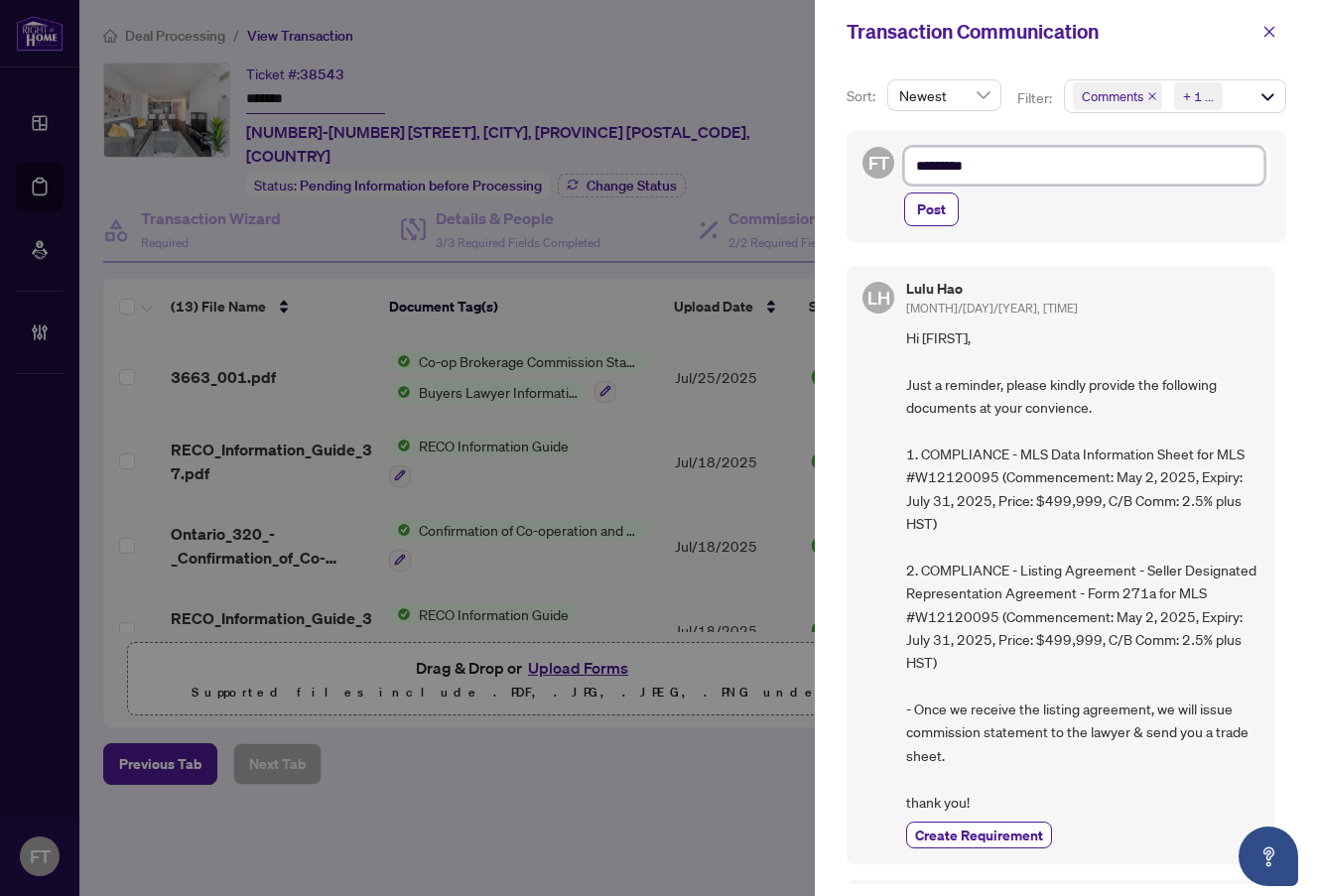 type on "*********" 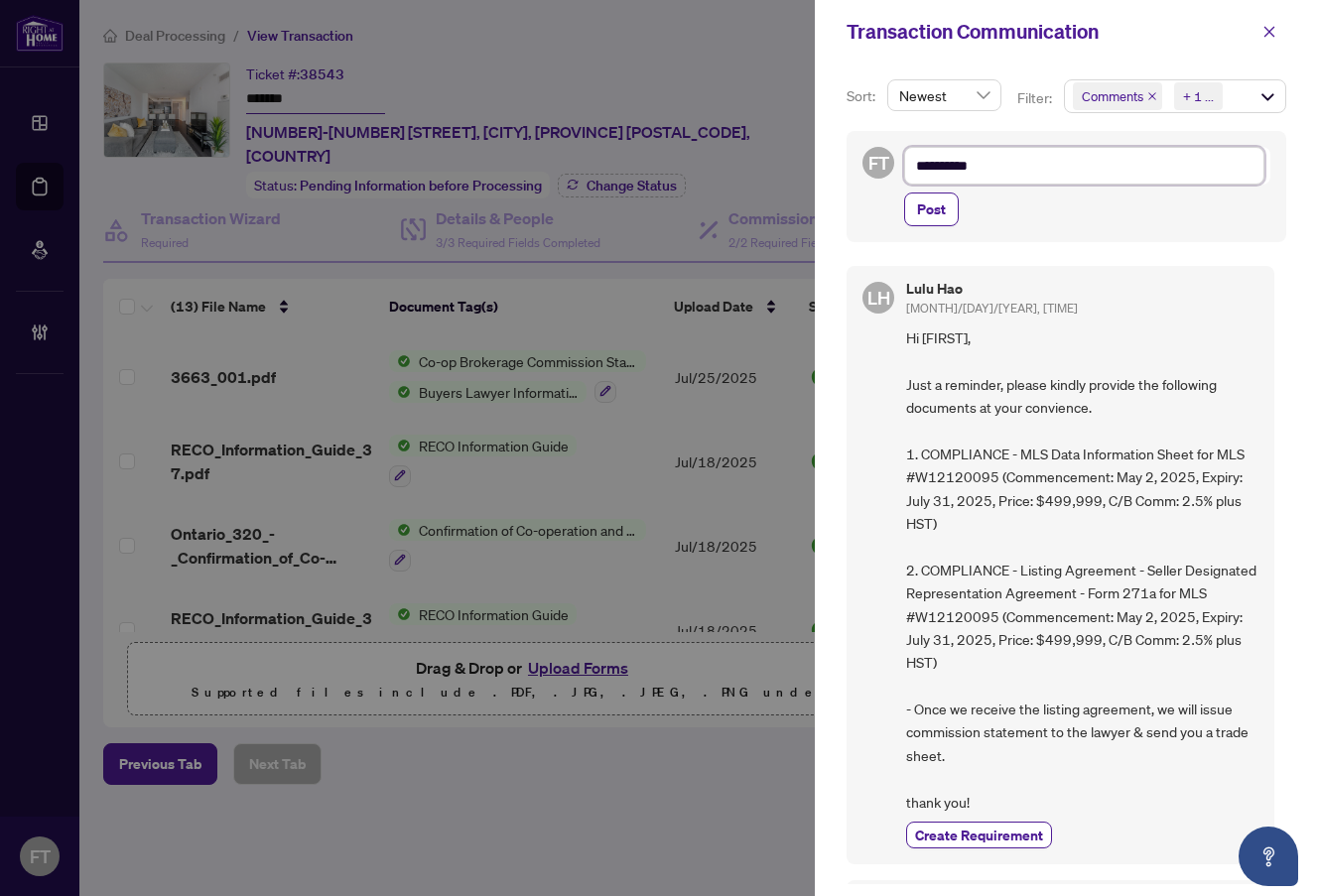type on "**********" 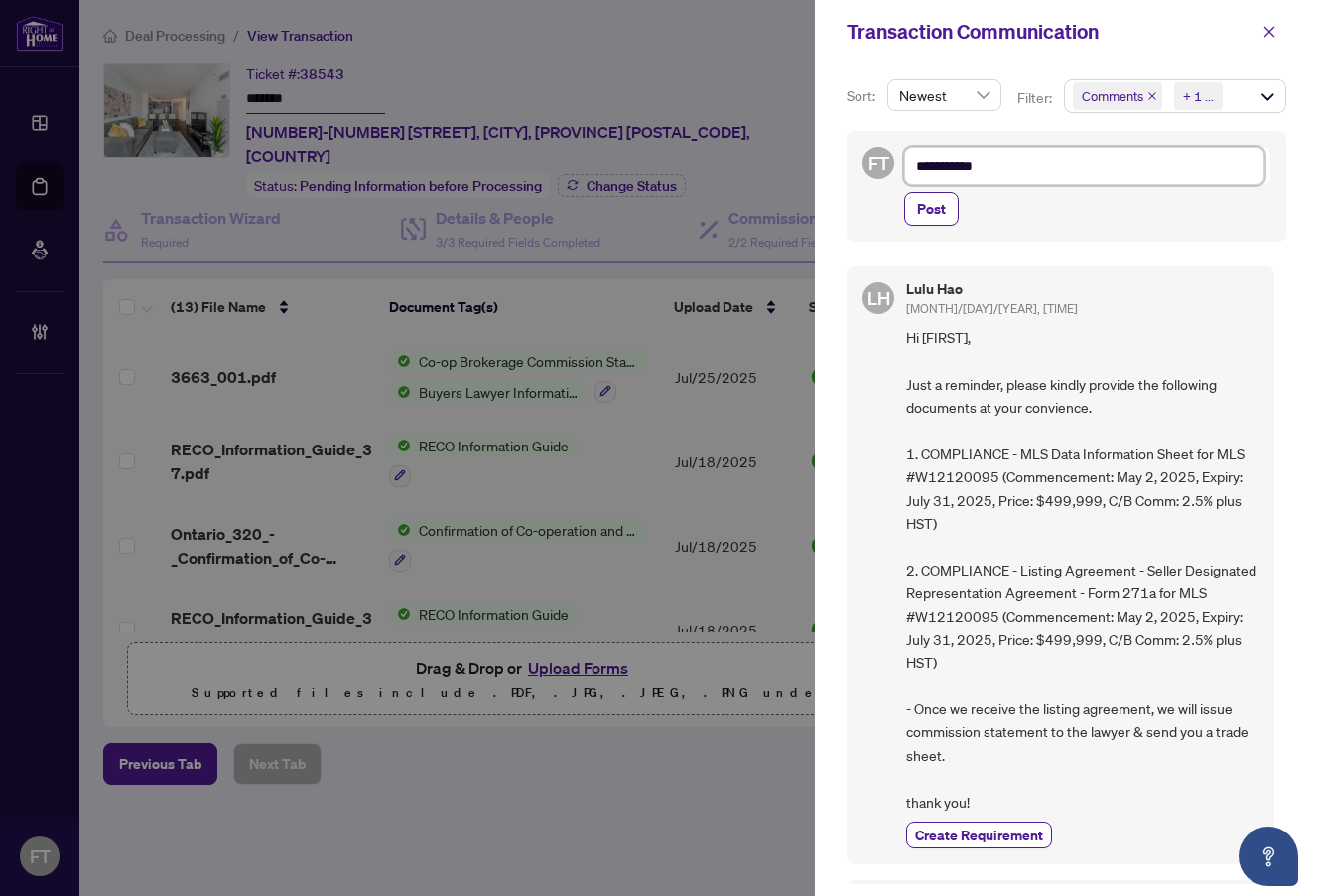 type on "**********" 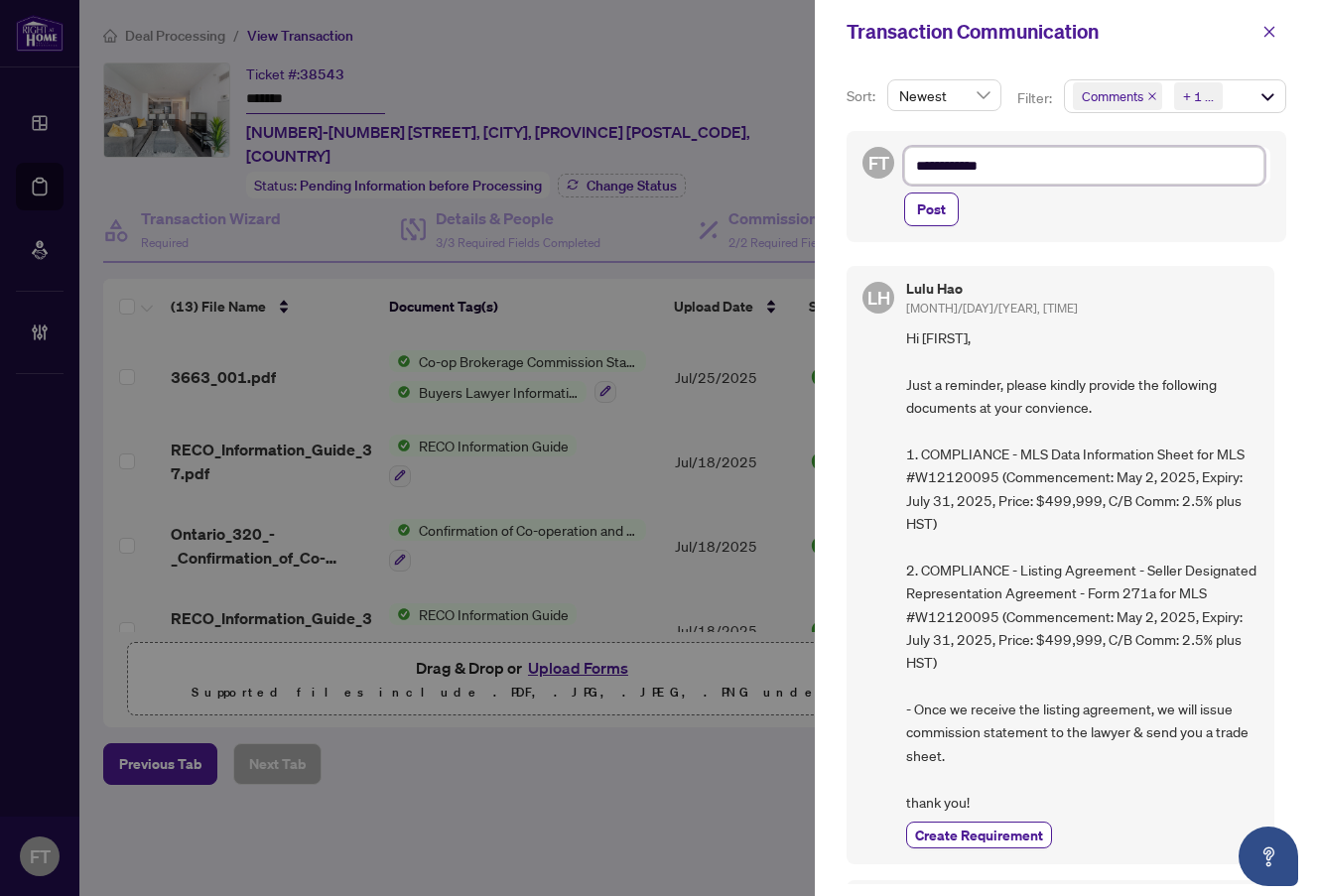 type on "**********" 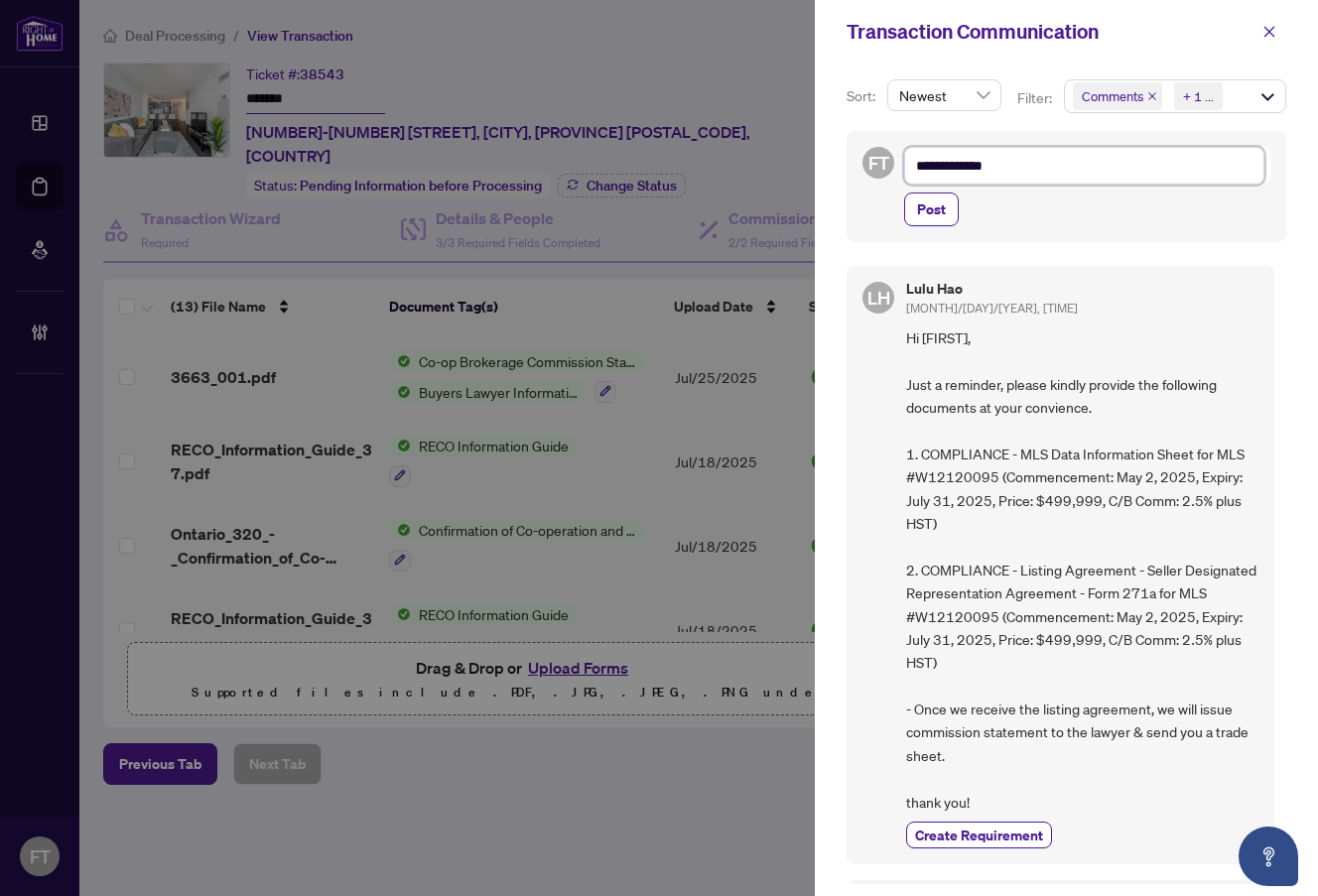 type on "**********" 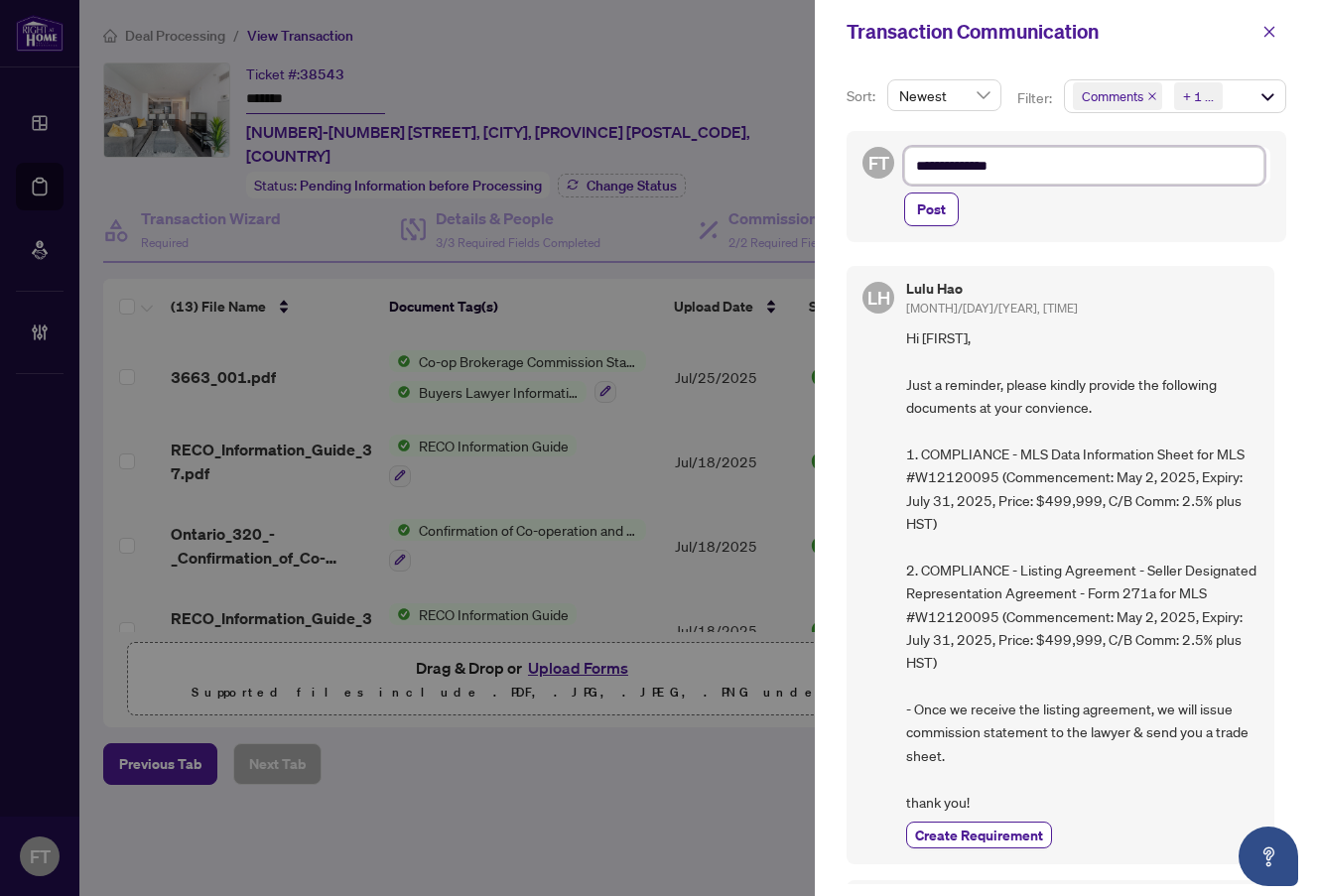 type on "**********" 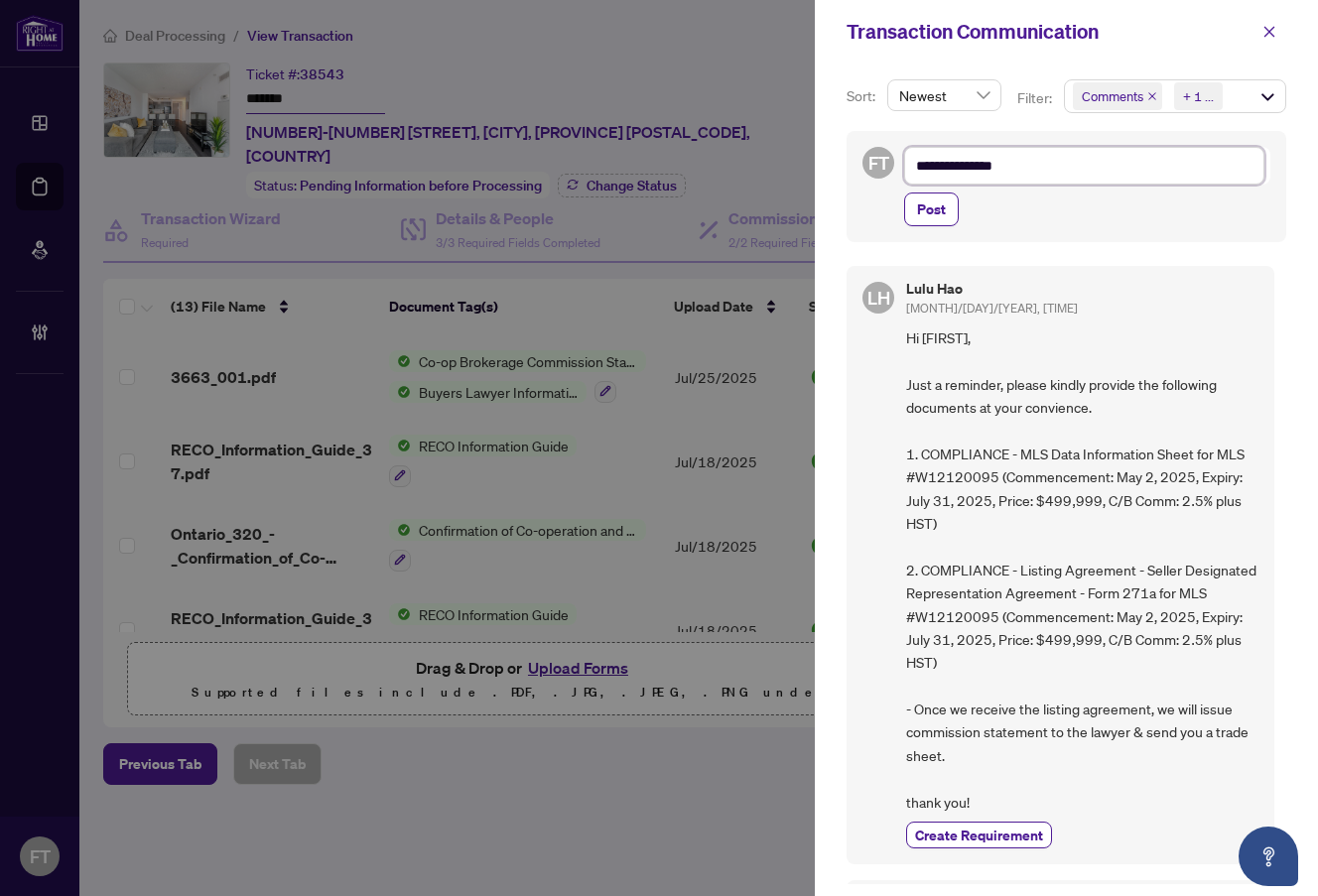 type on "**********" 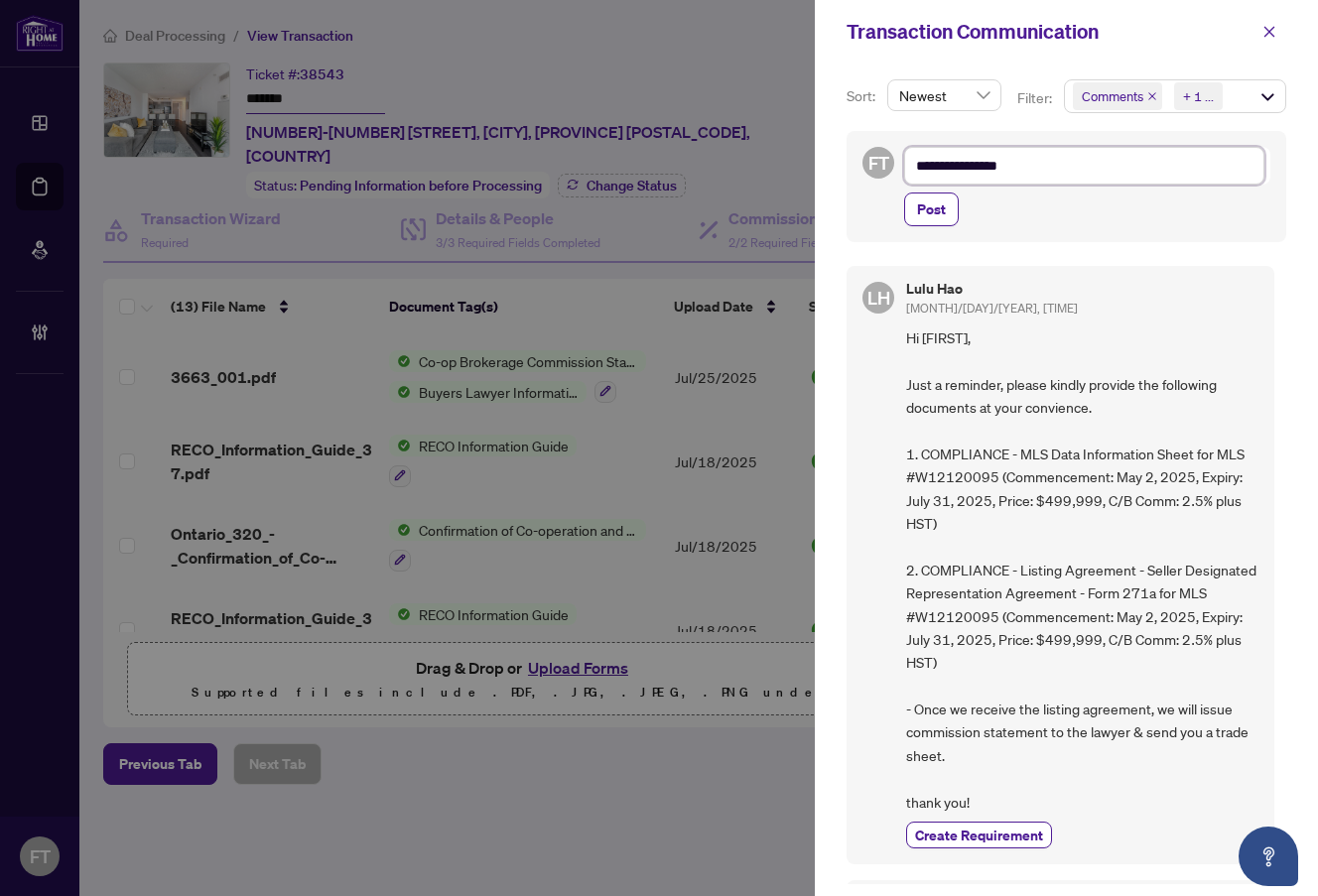 type on "**********" 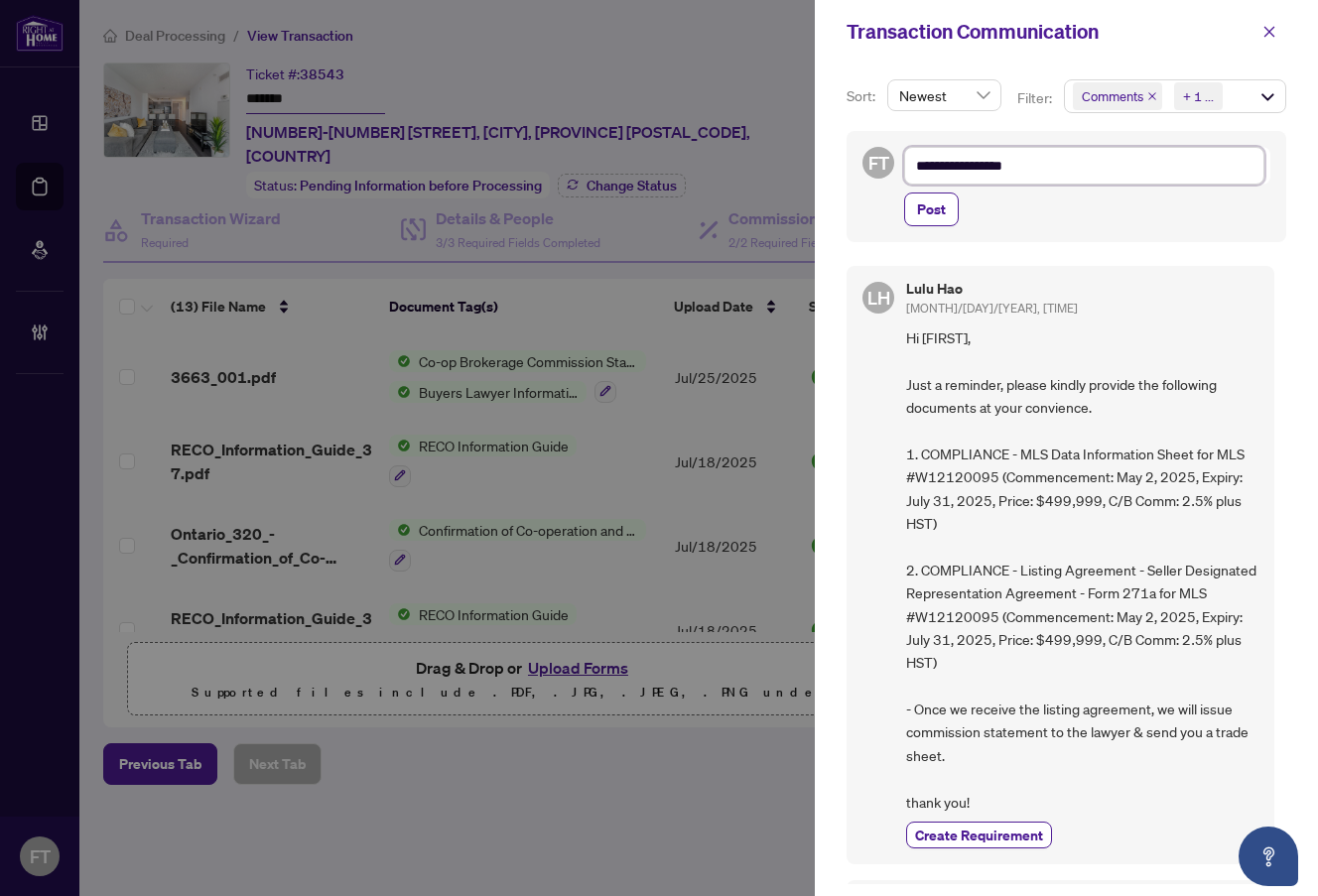 type on "**********" 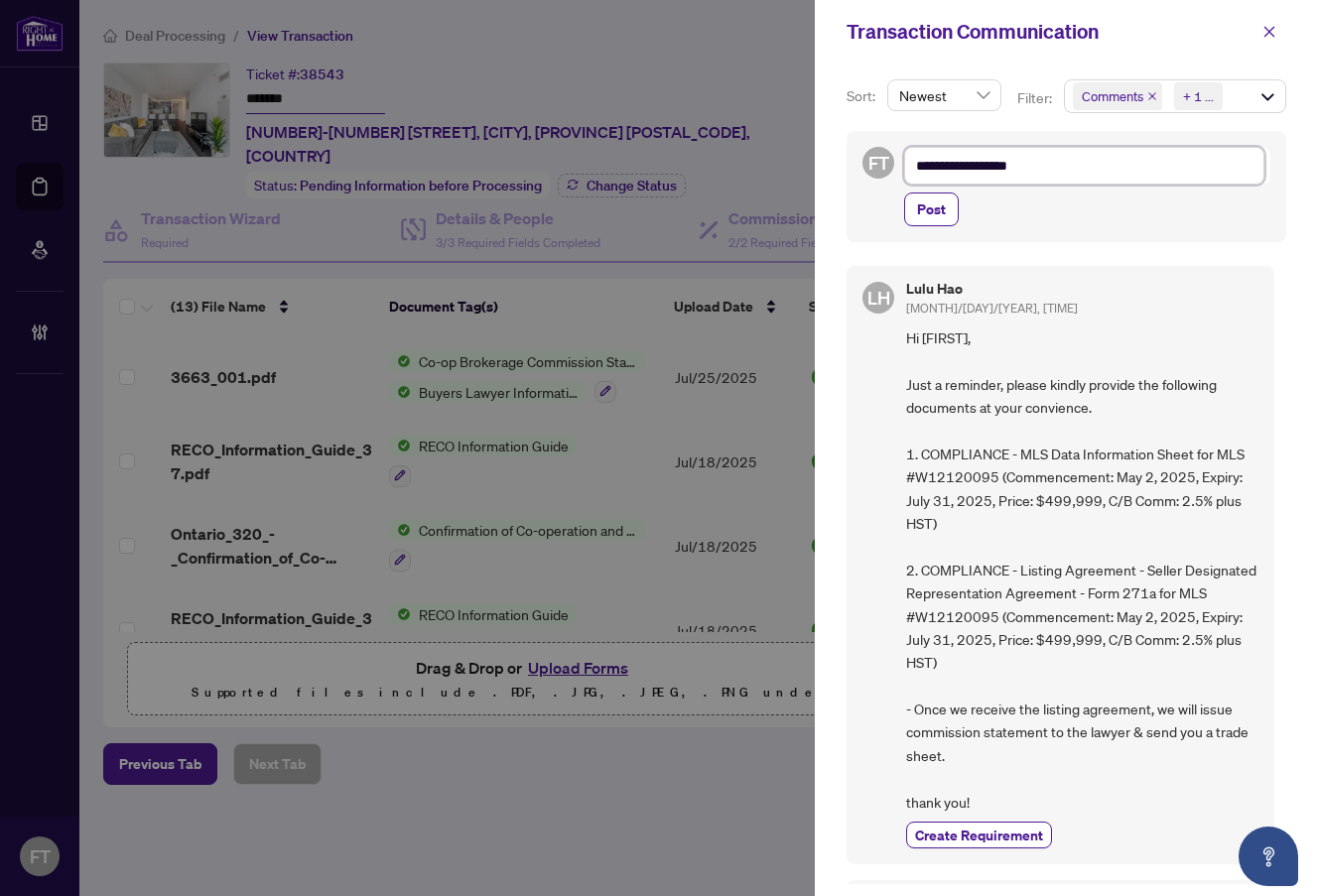 type on "**********" 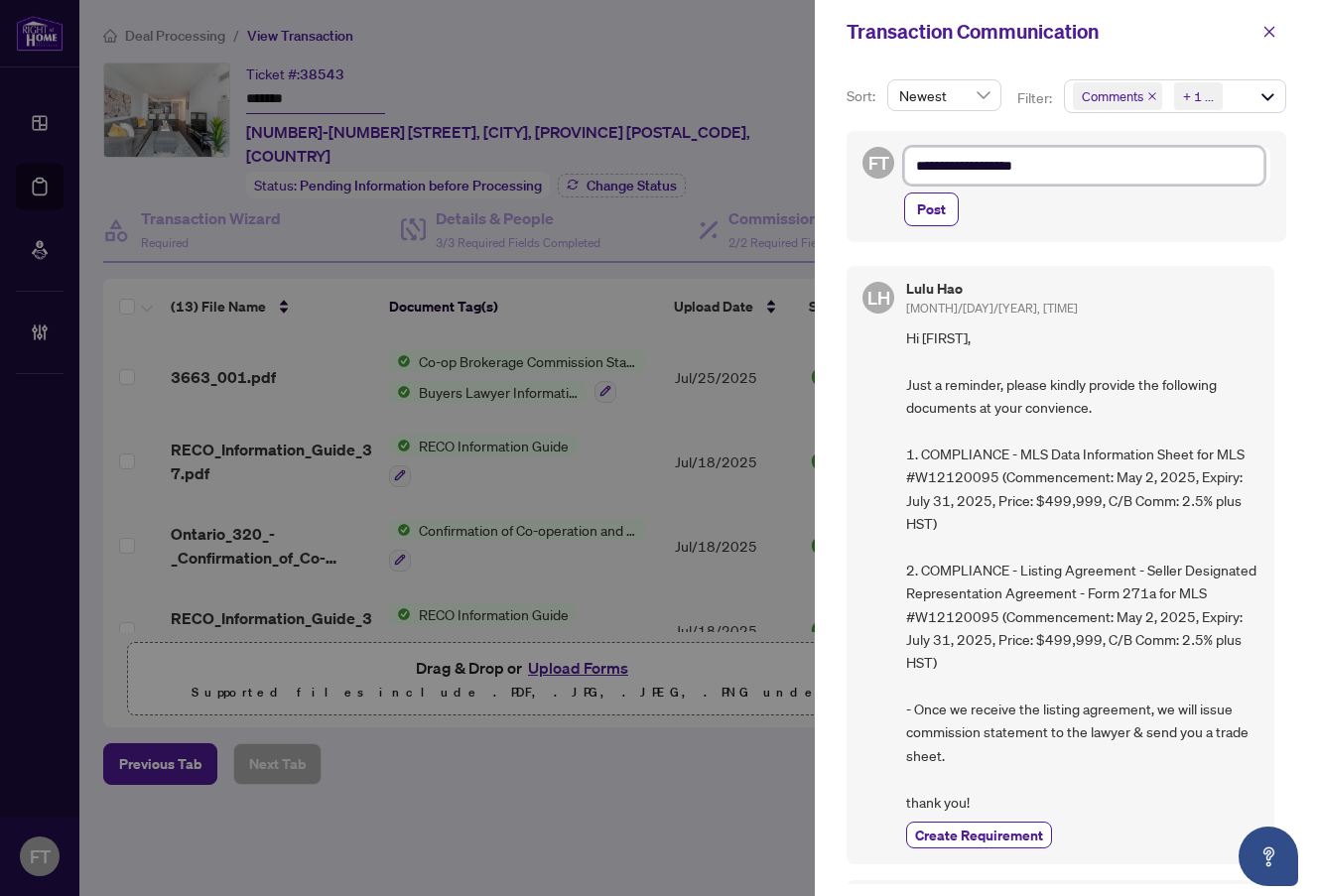 type on "**********" 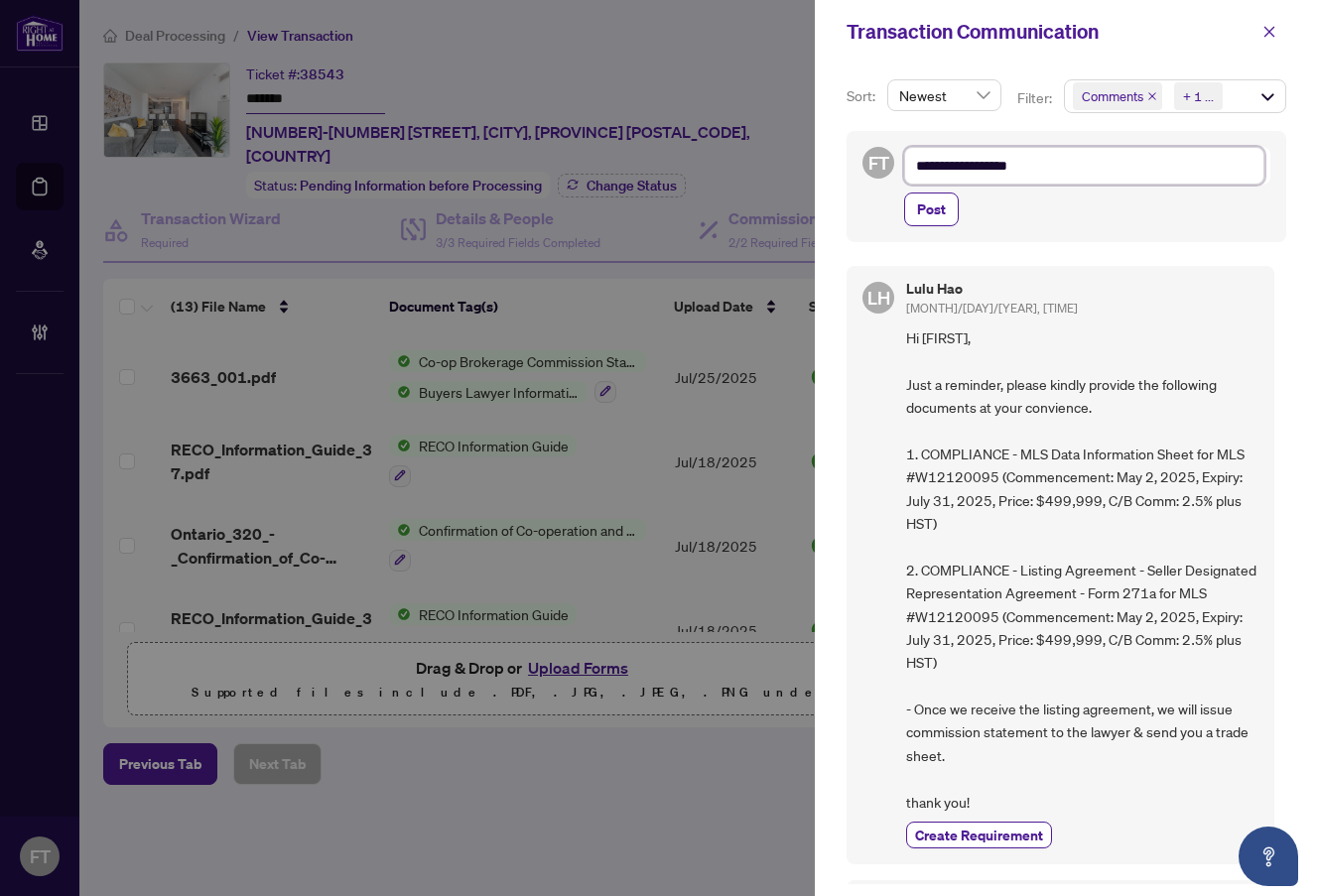 type on "**********" 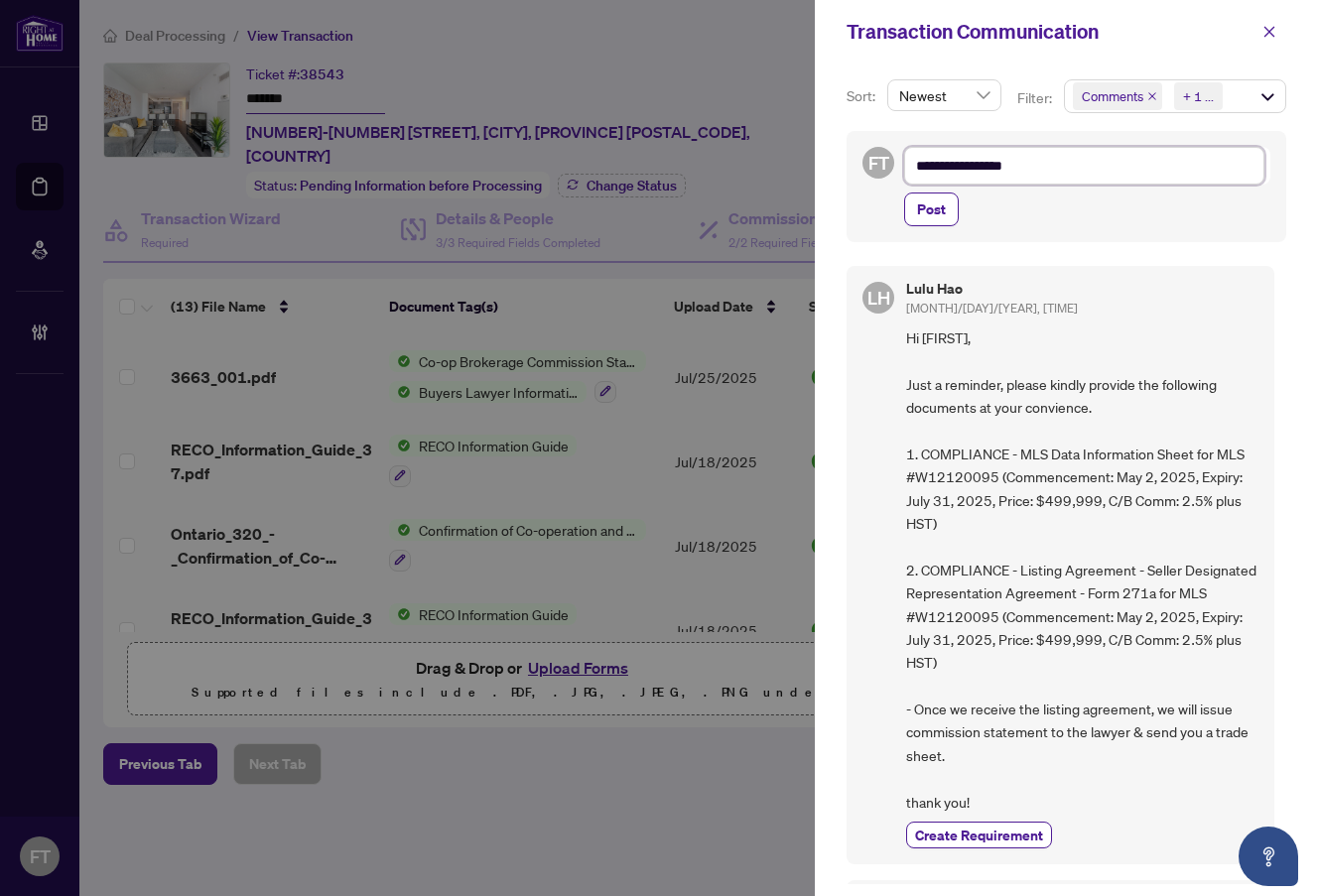 type on "**********" 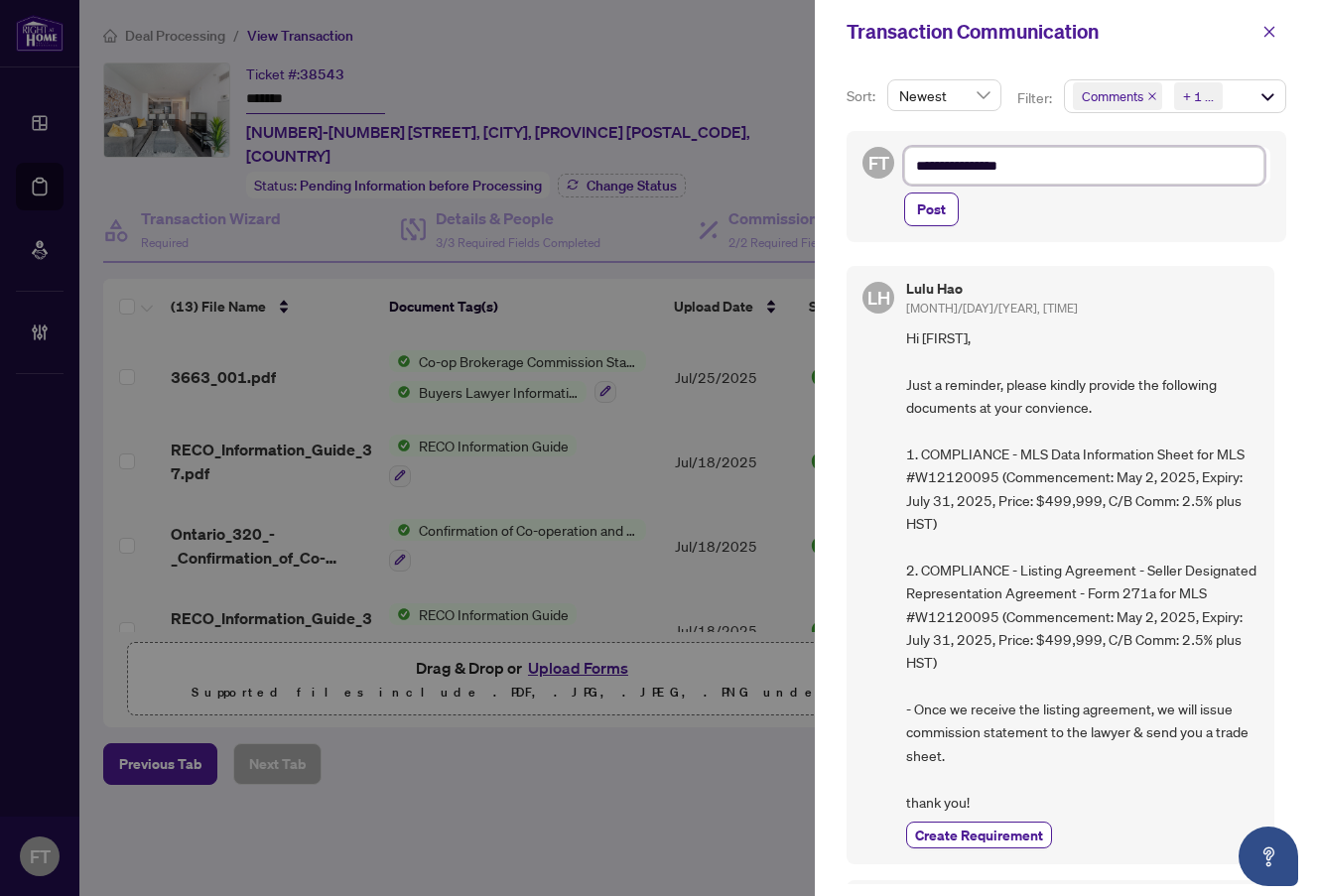 type on "**********" 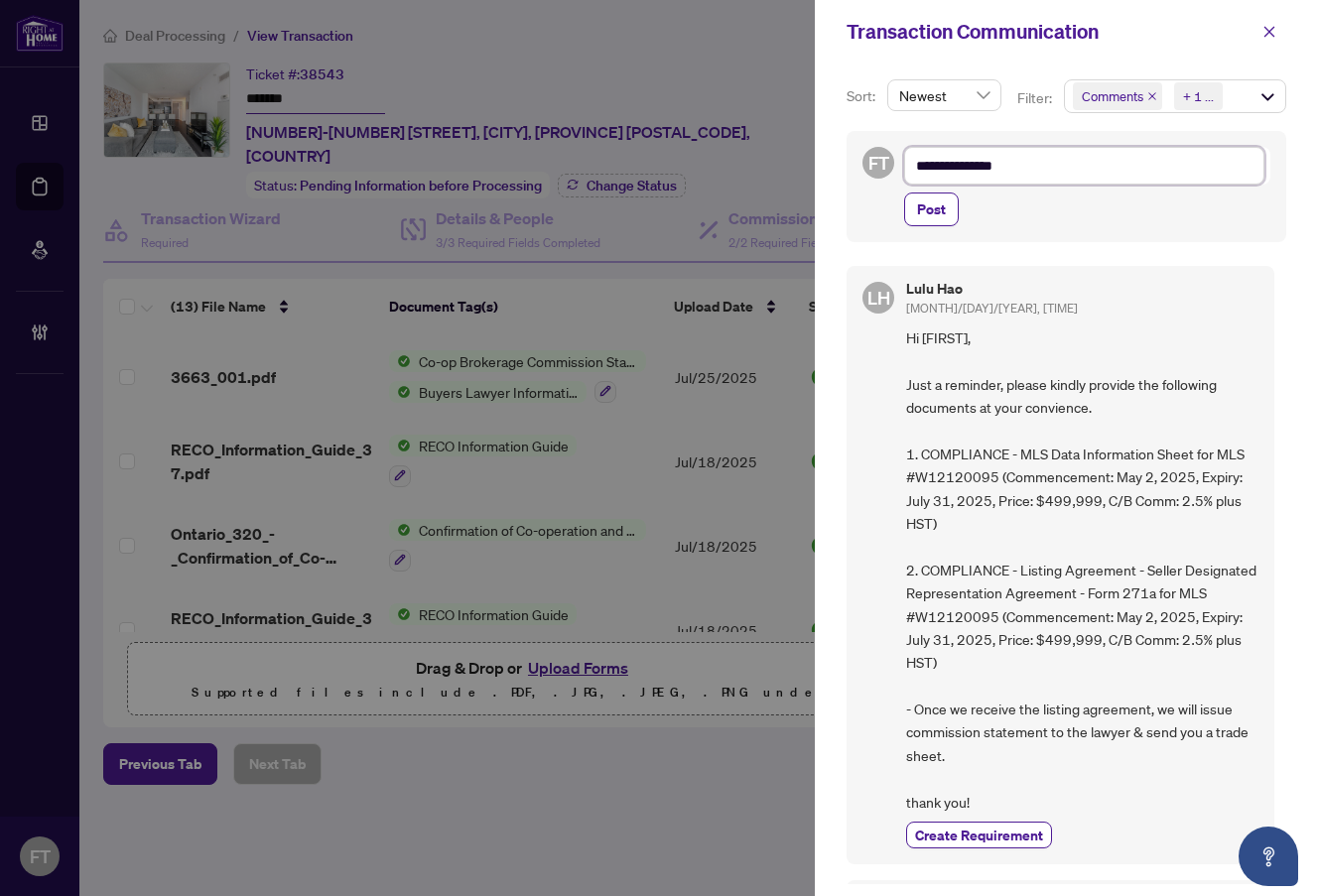 type on "**********" 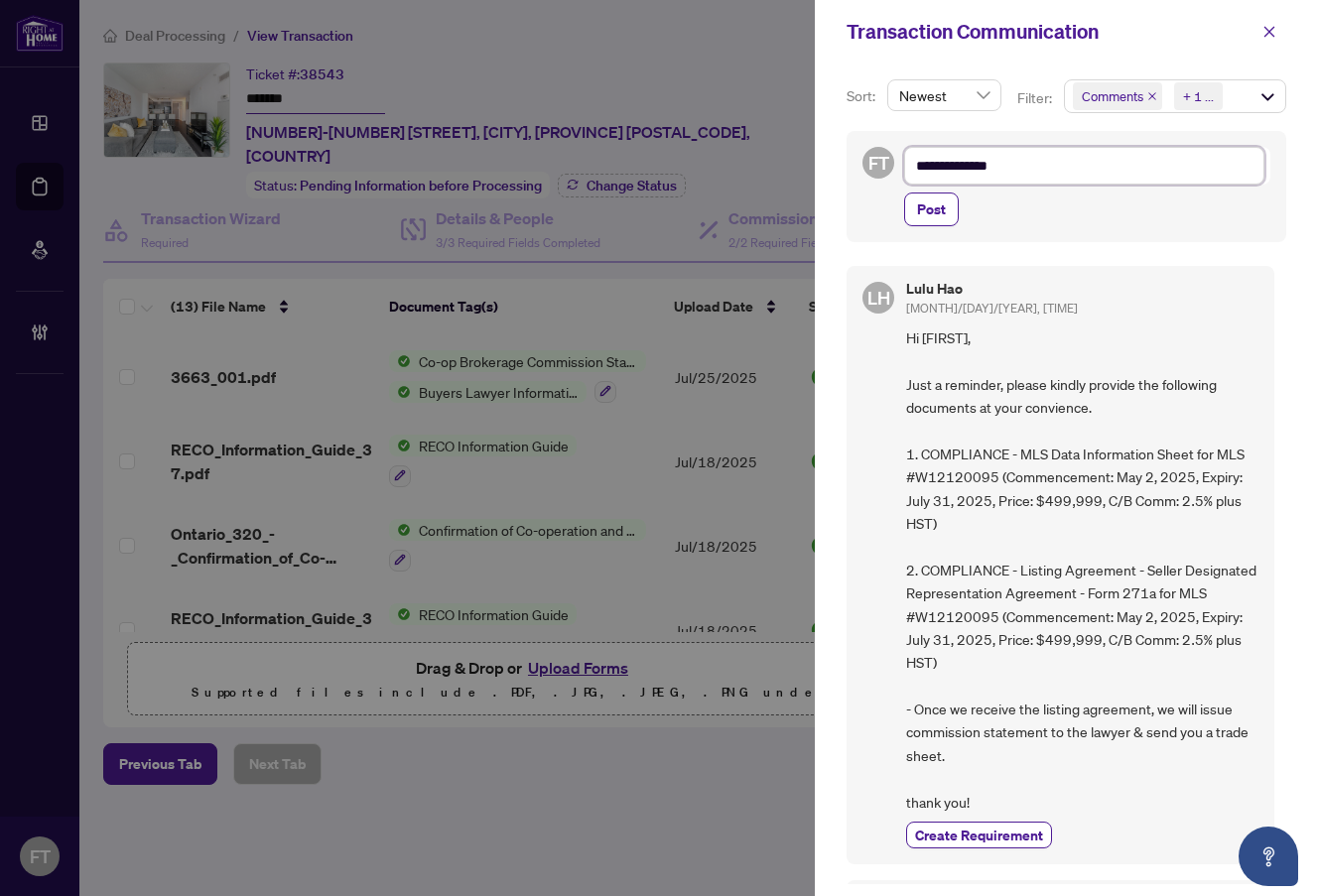 type on "**********" 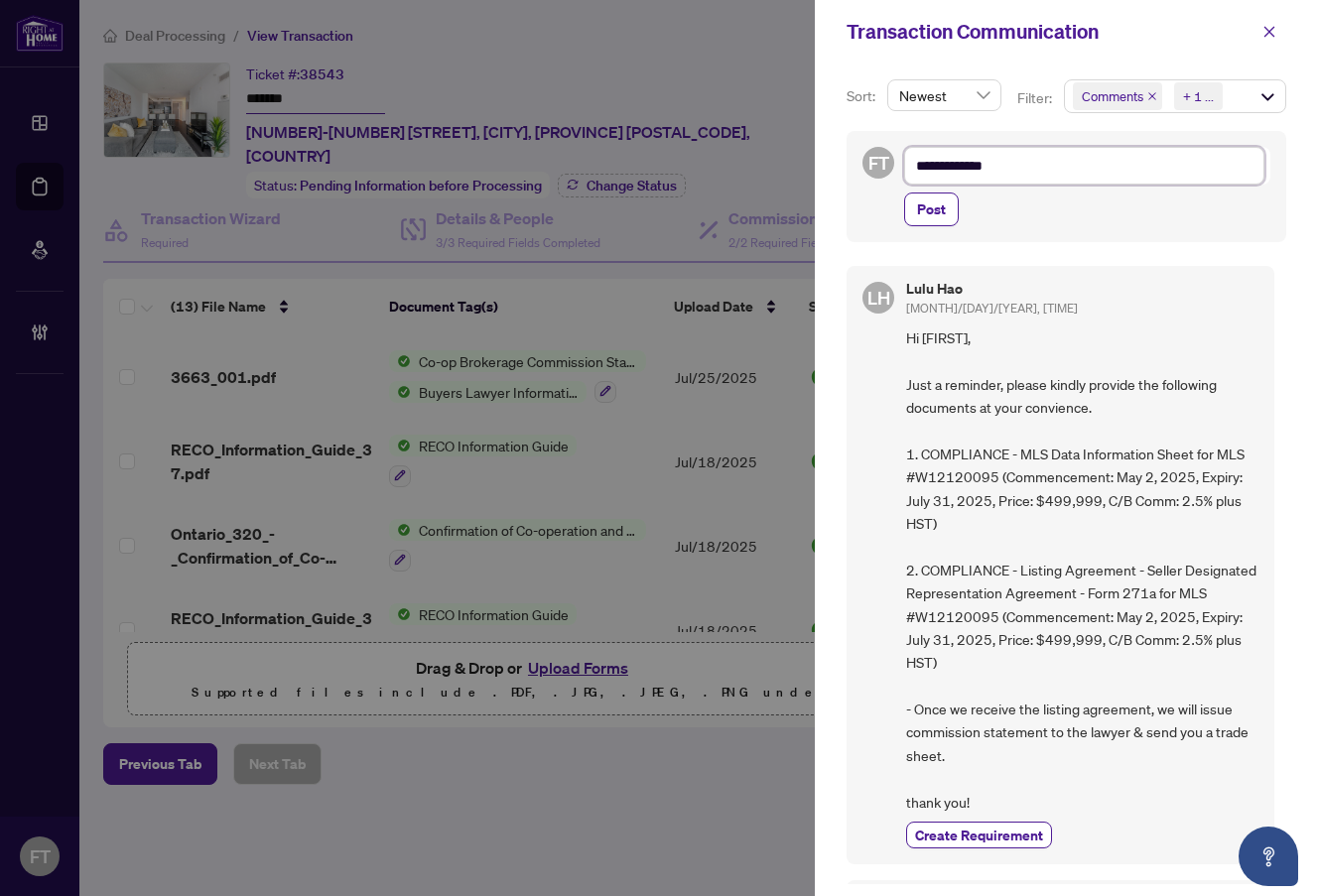 type on "**********" 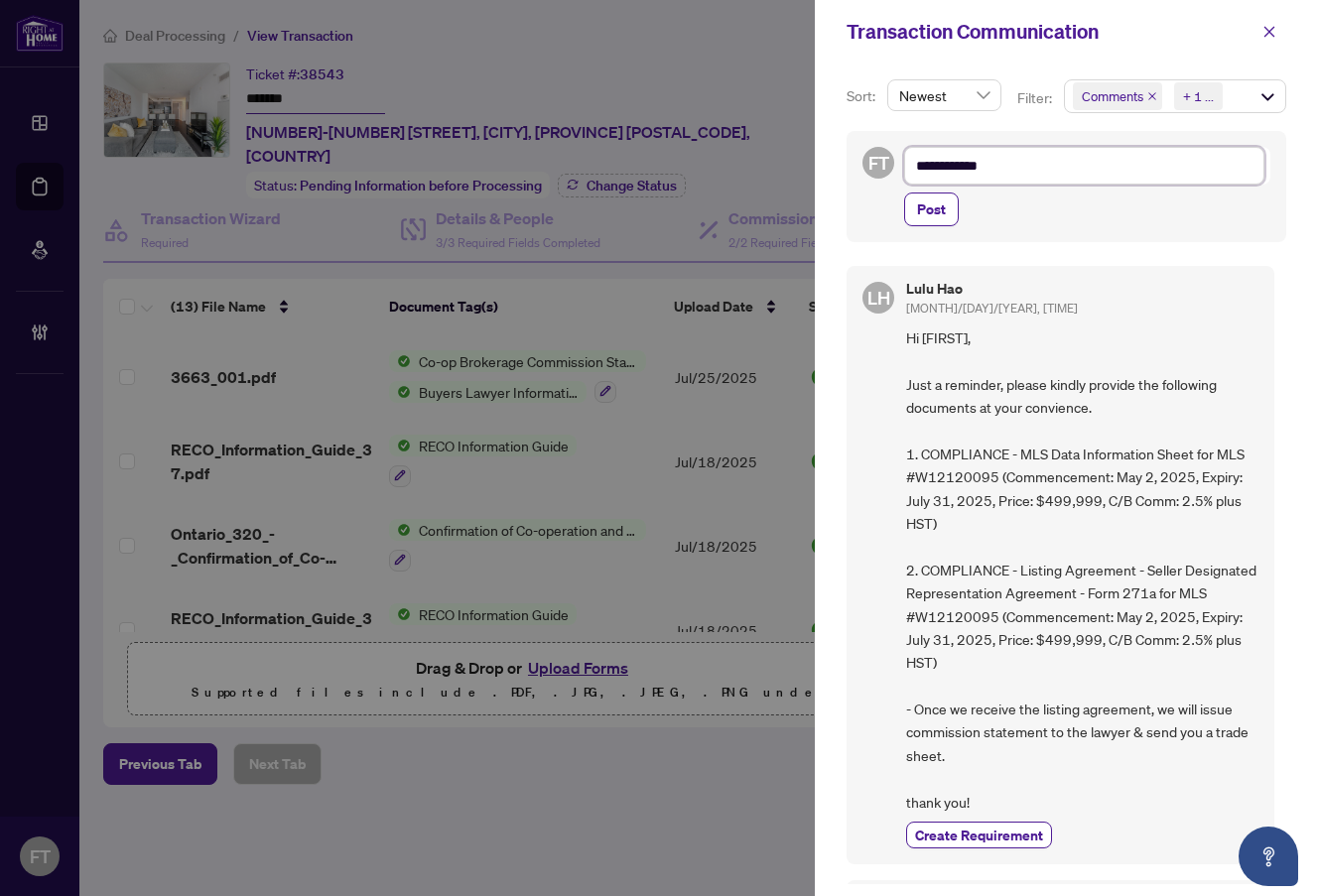 type on "**********" 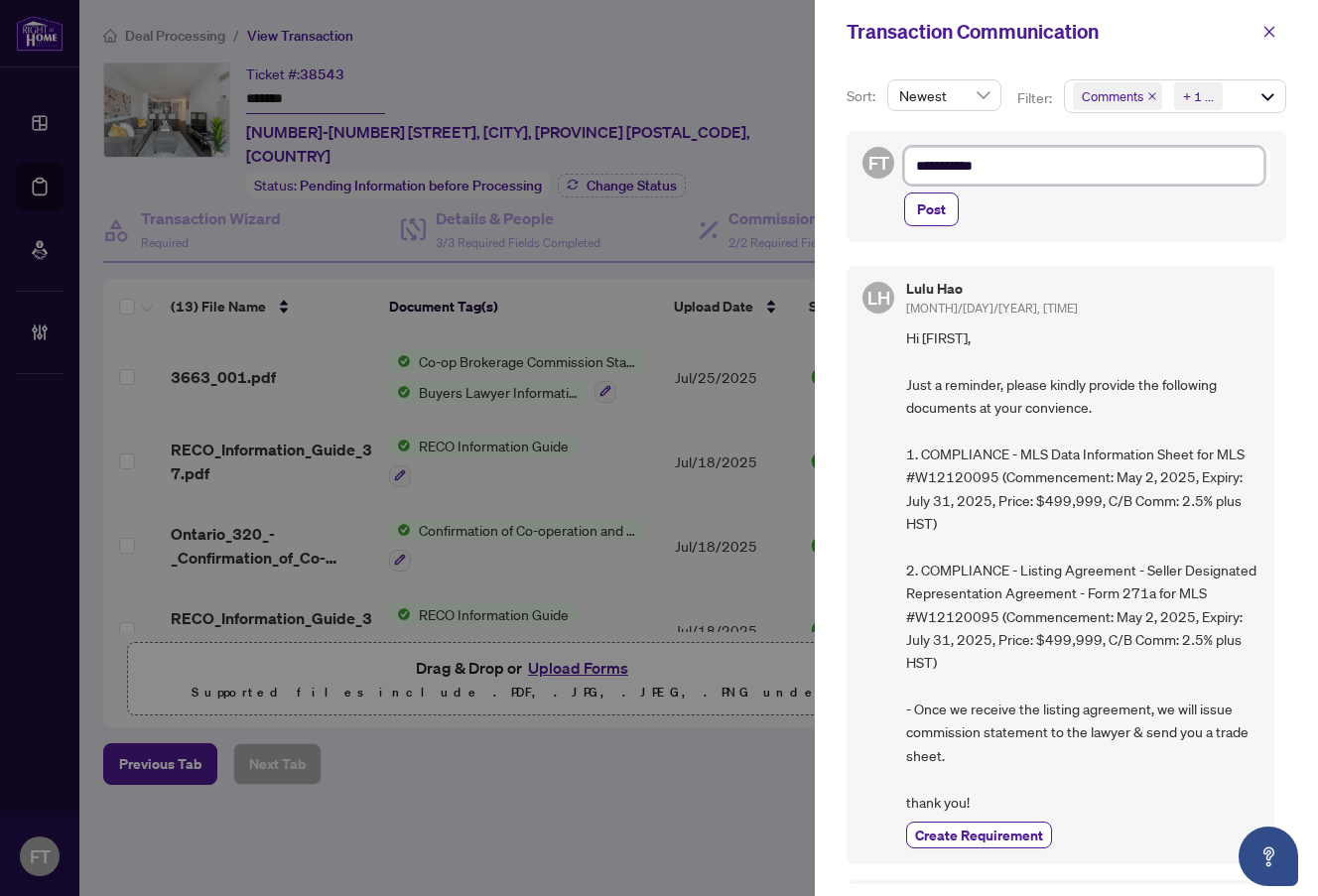 type on "**********" 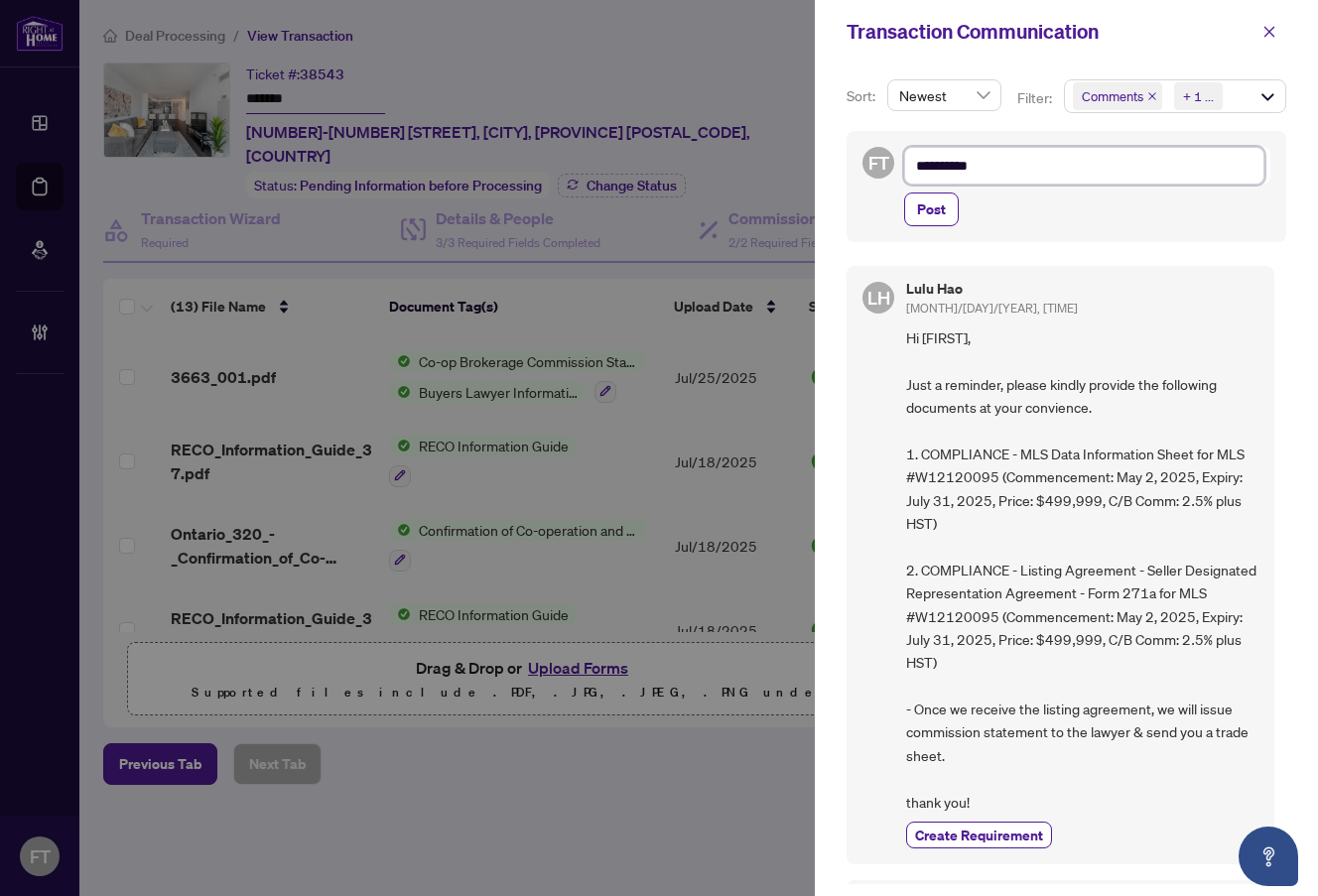 type on "*********" 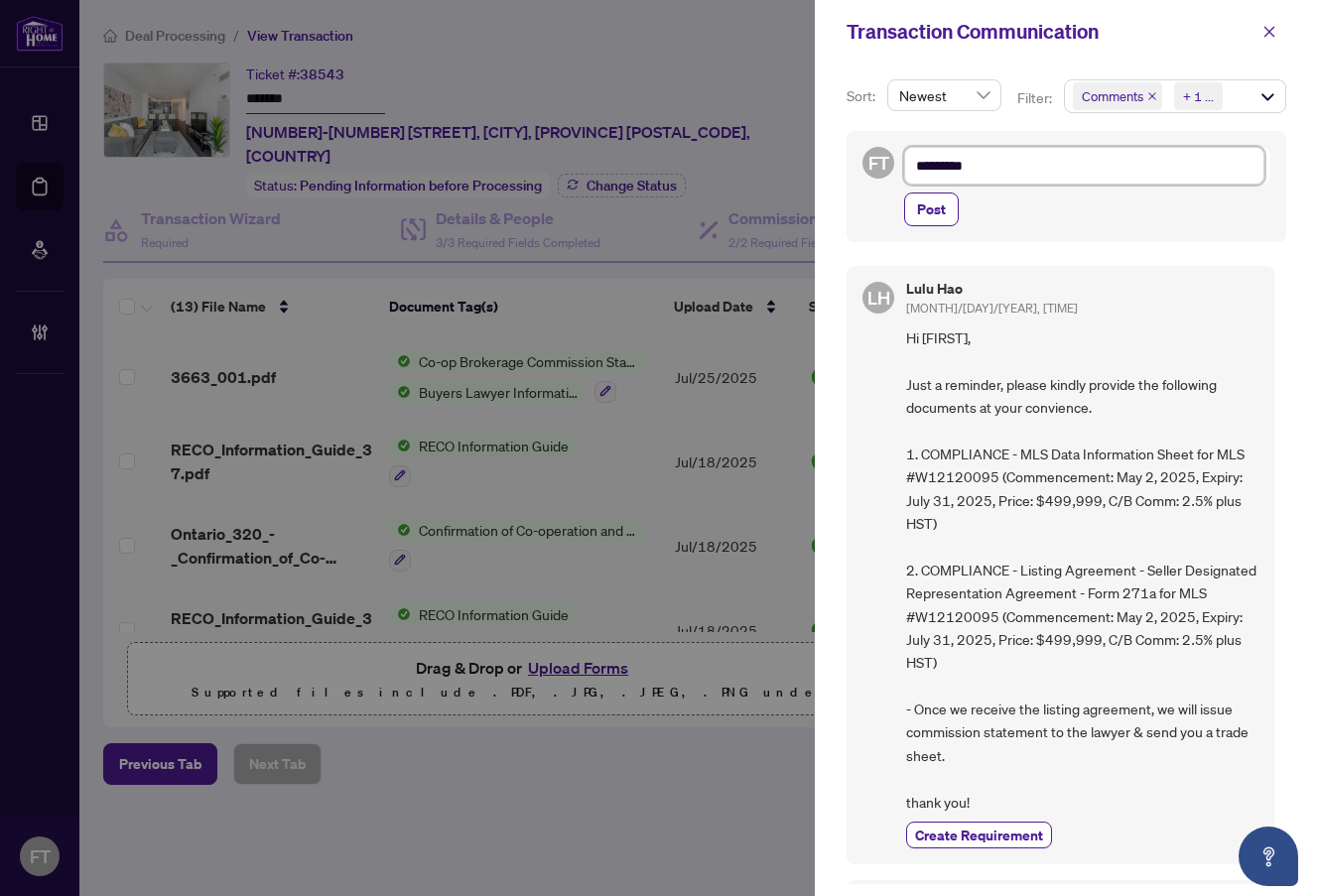 type on "*********" 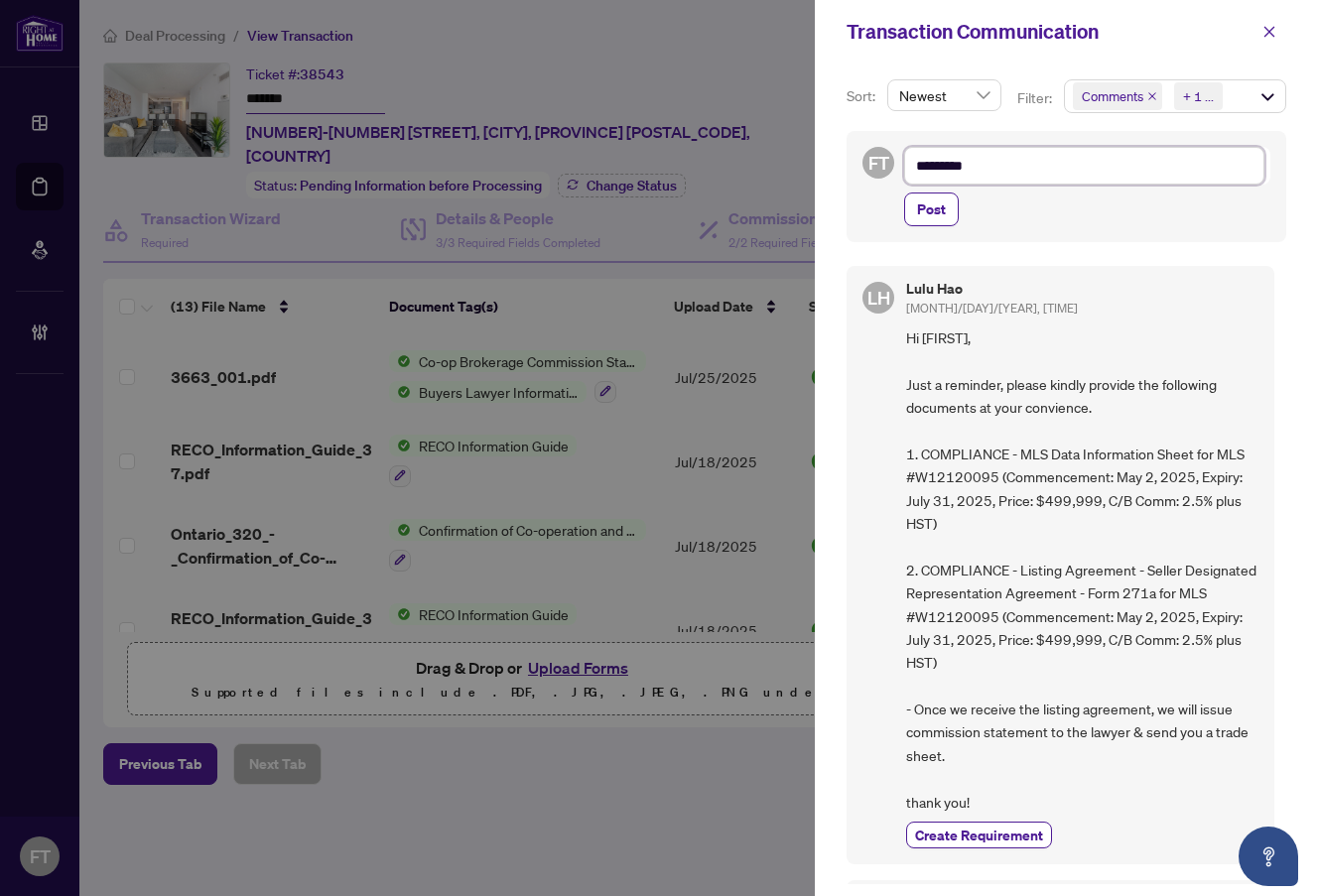type on "********" 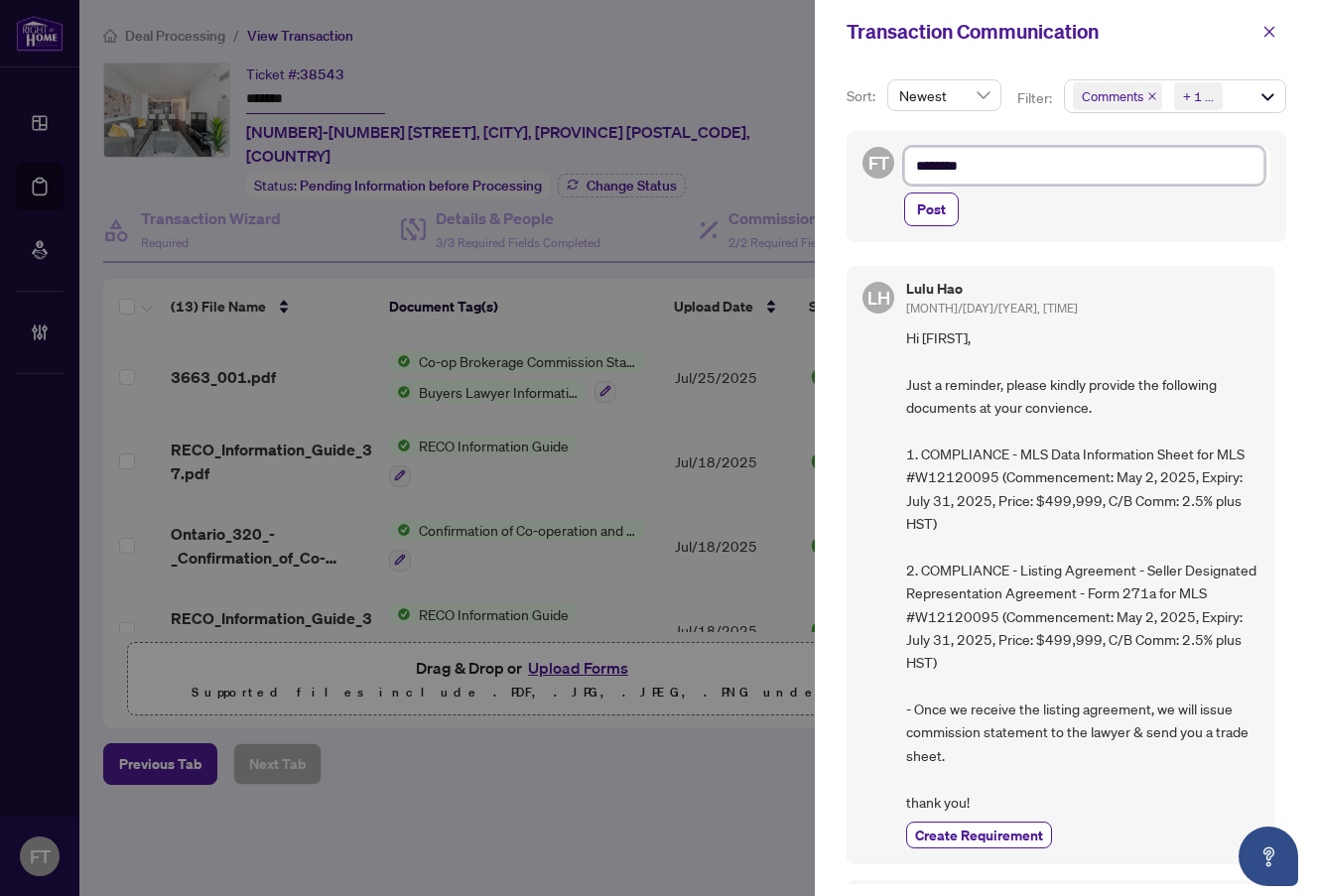 type on "*******" 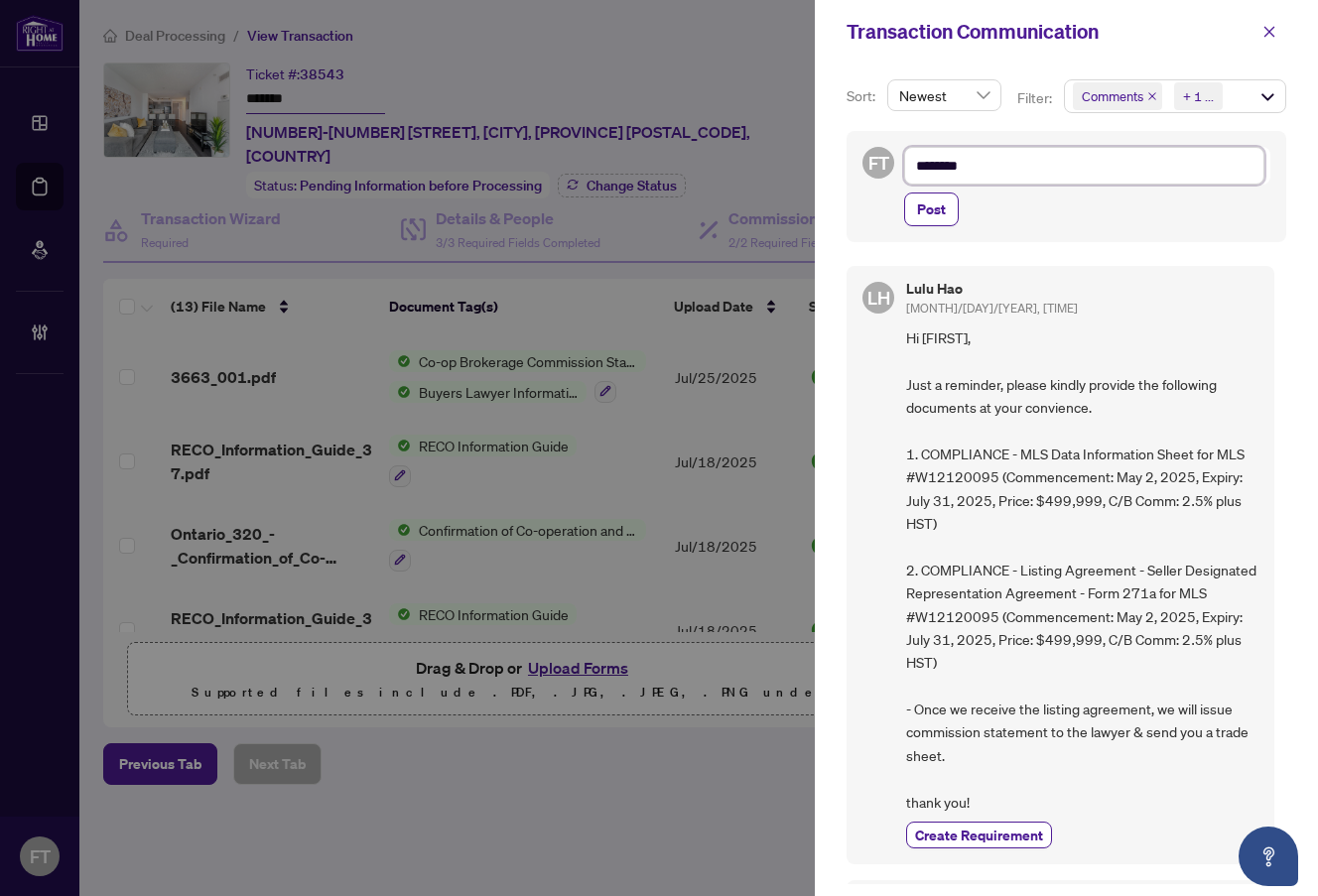type on "*******" 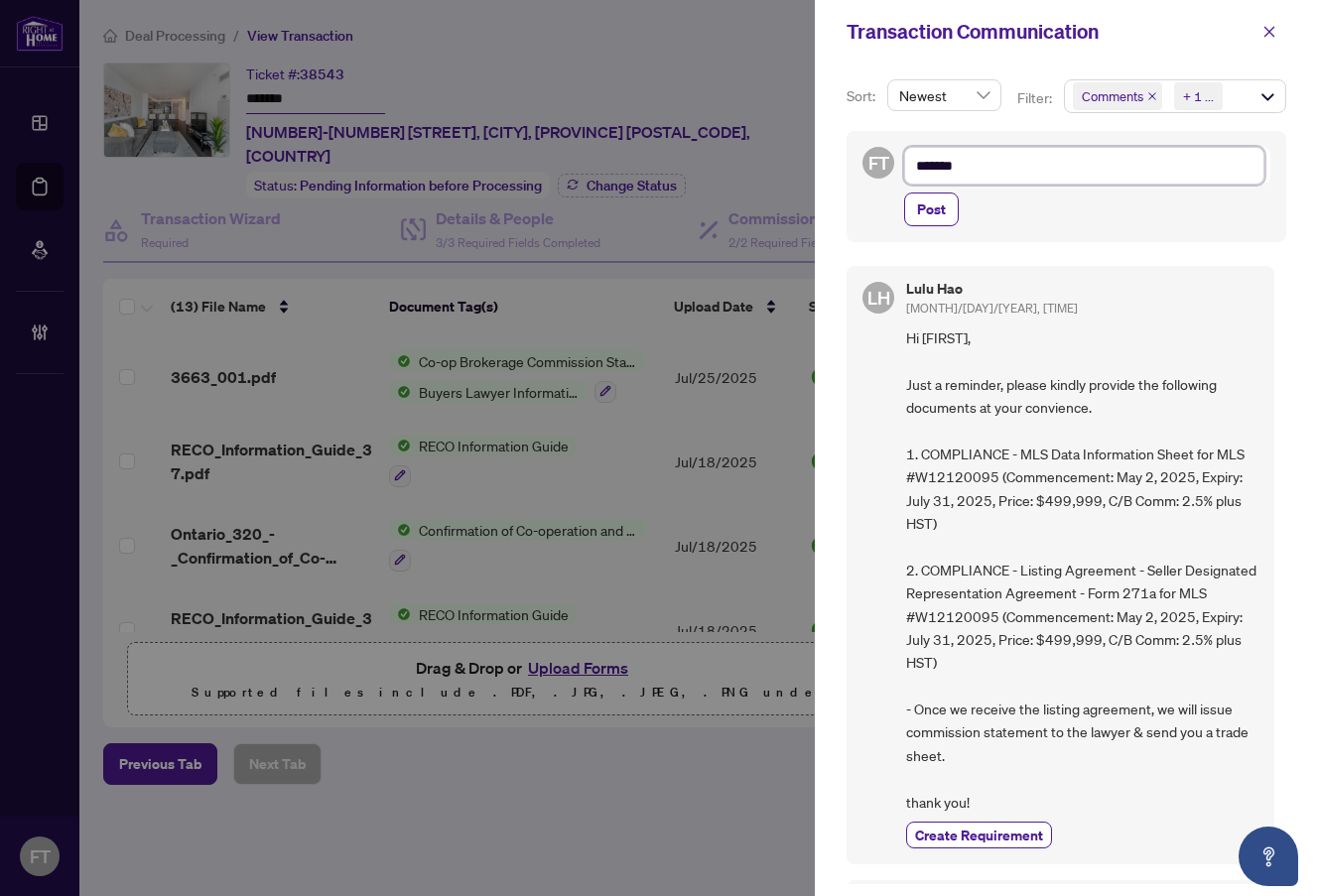 type on "******" 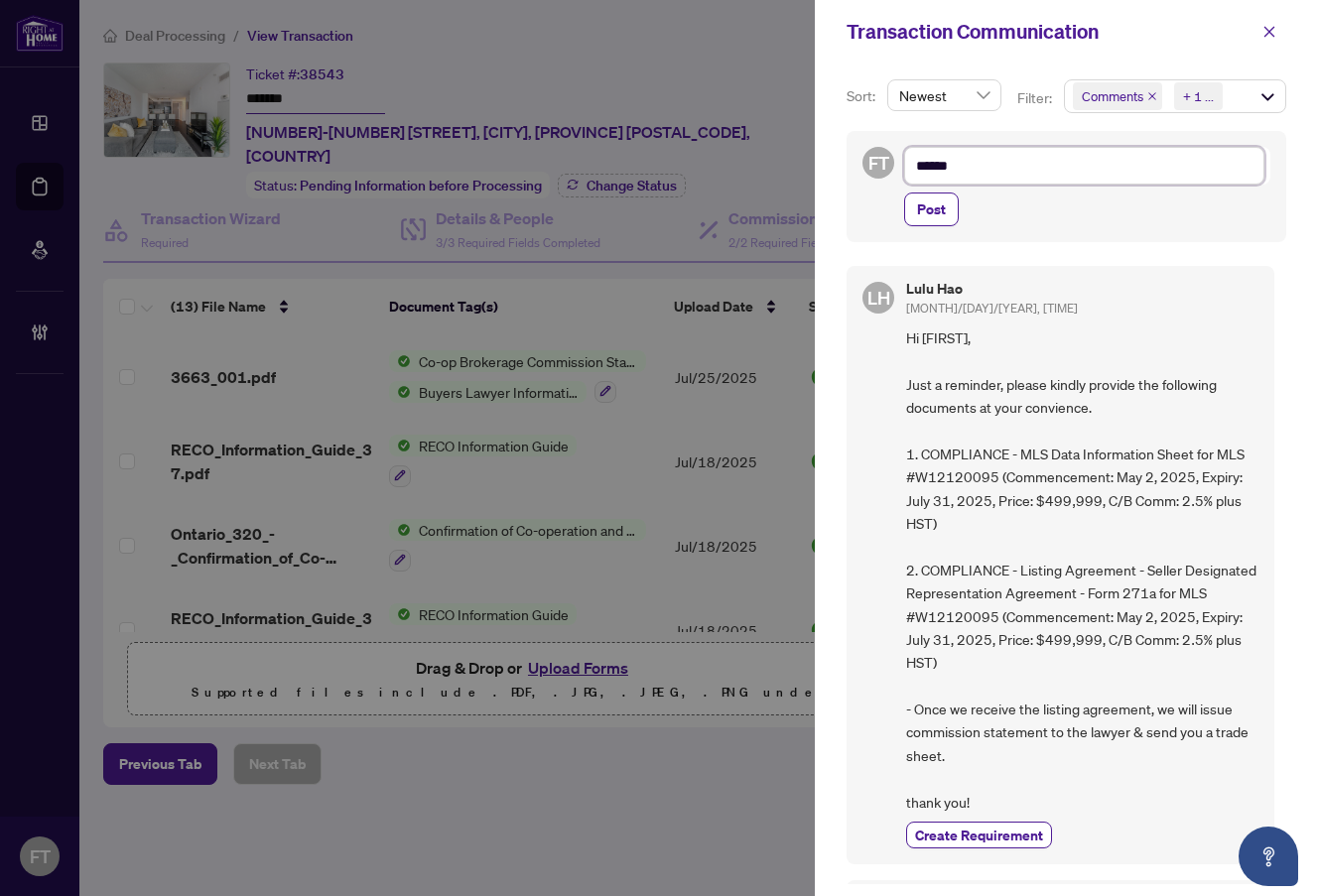 type on "****" 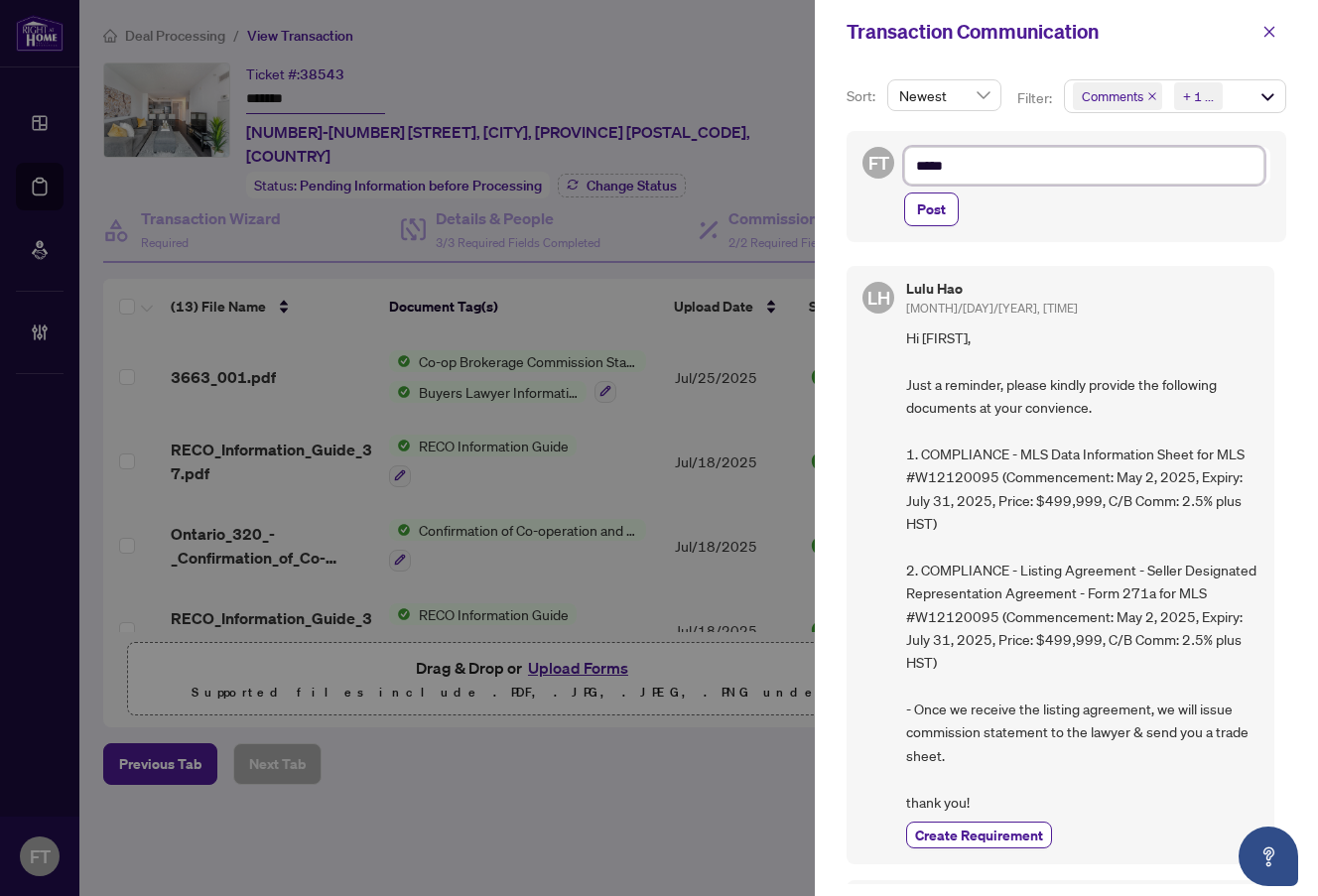 type on "******" 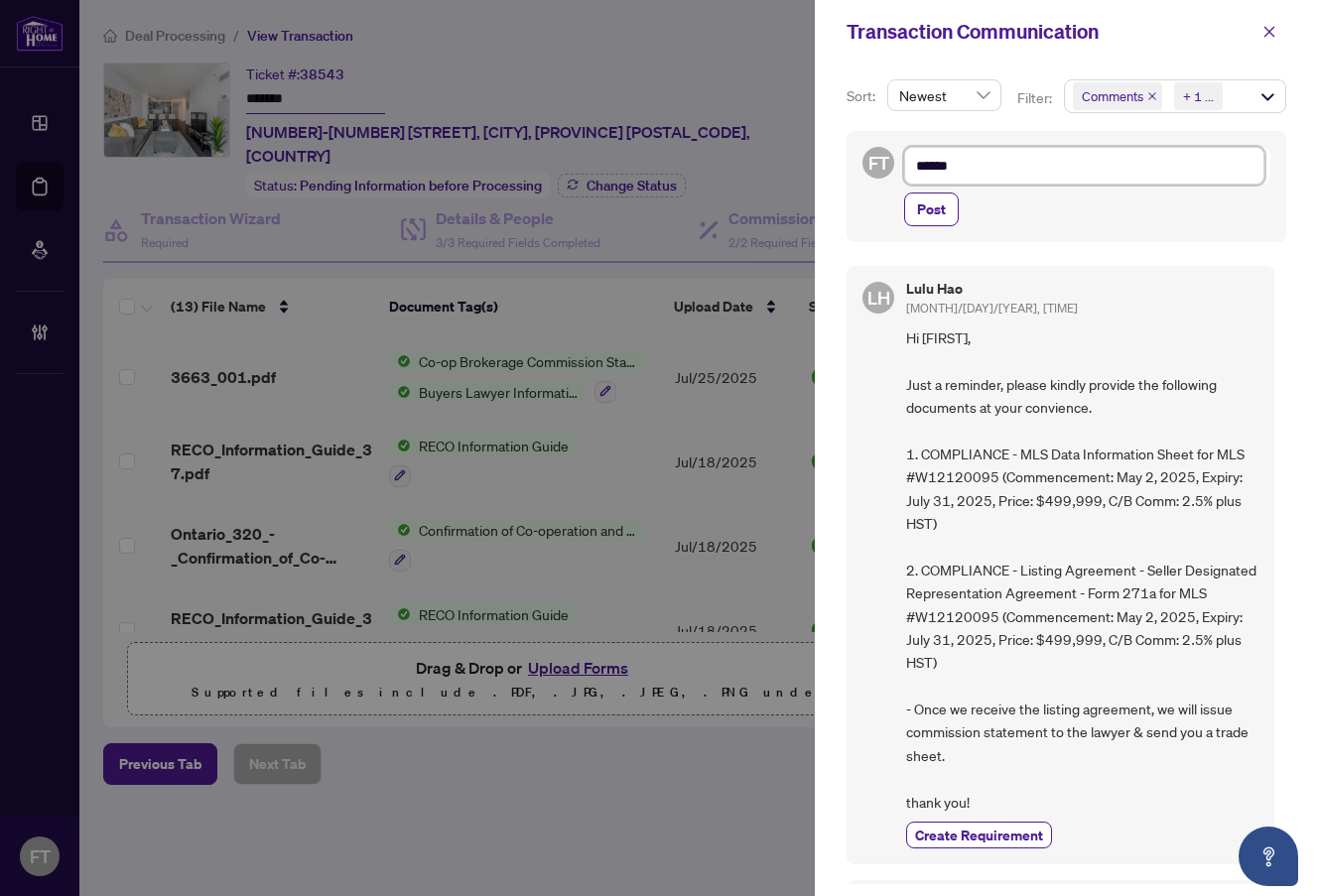 type on "*******" 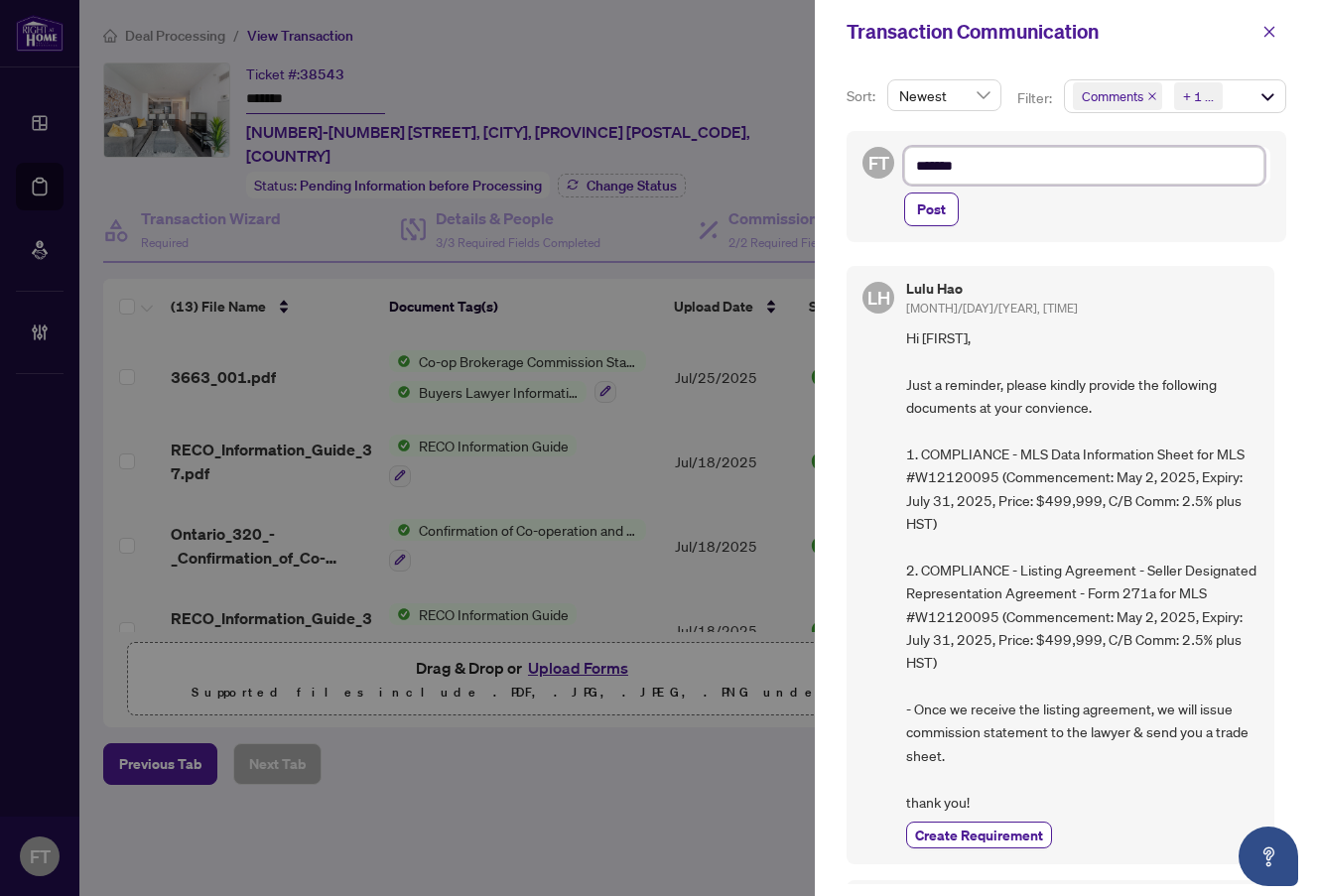 type on "********" 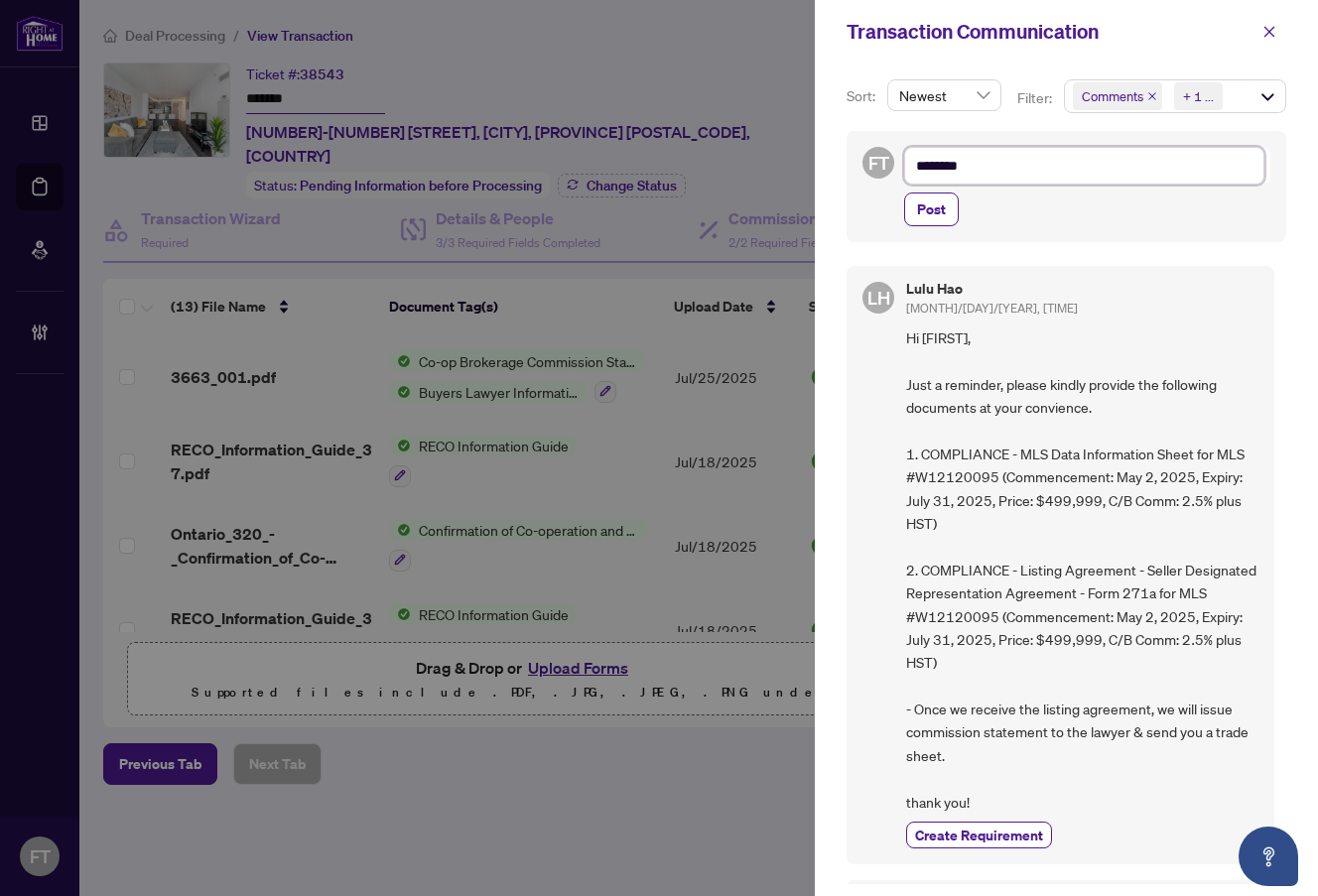 type on "*********" 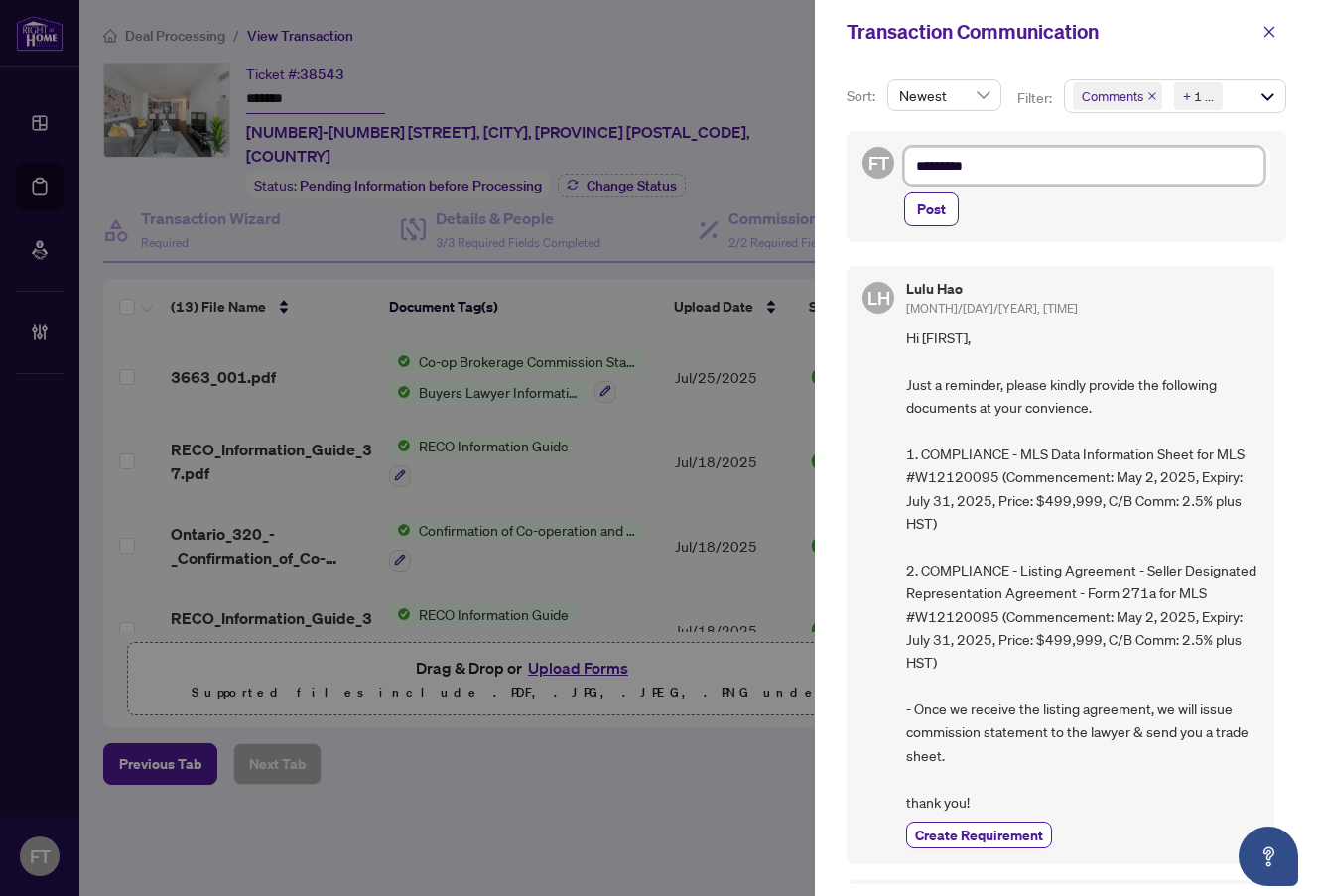 type on "*********" 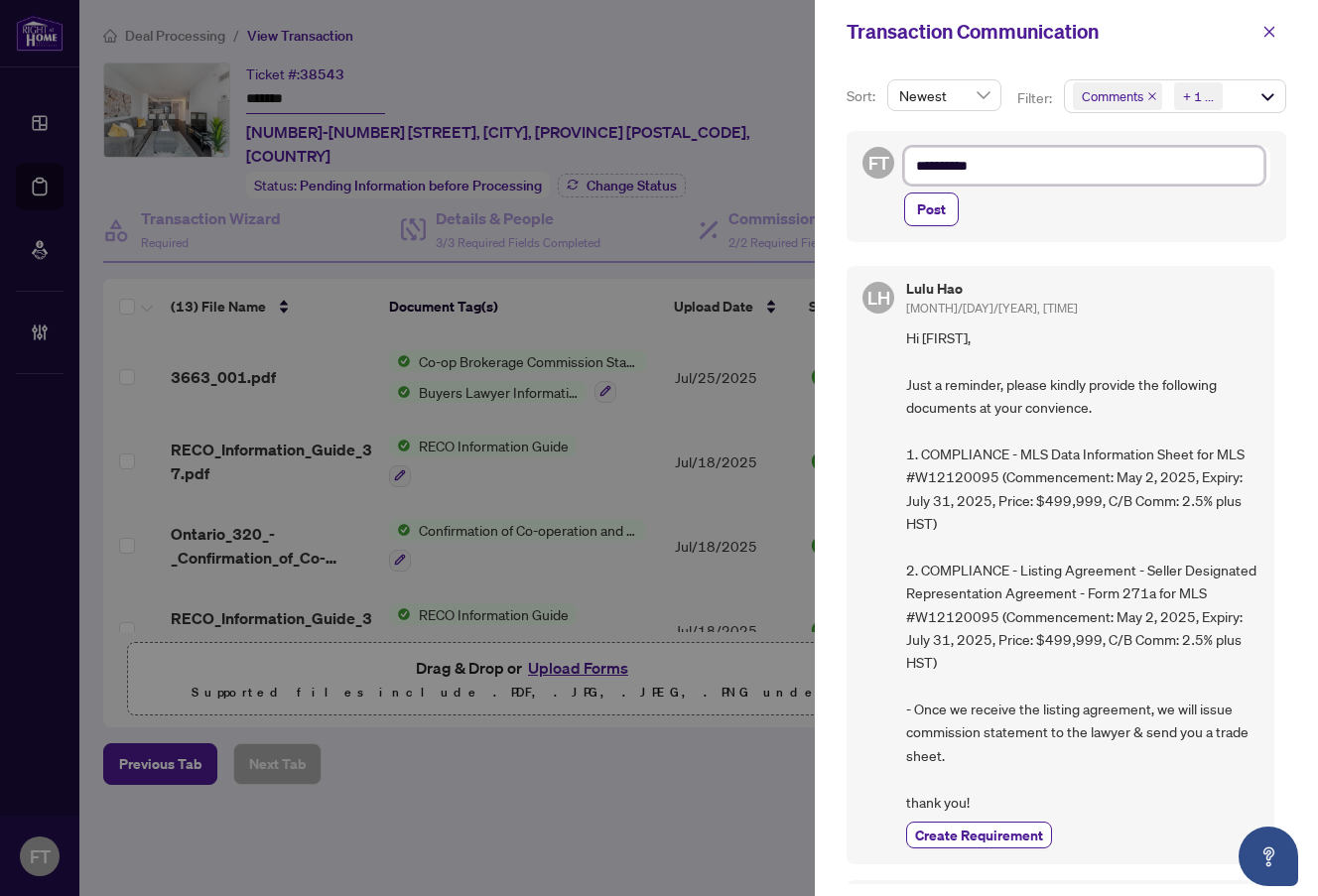 type on "**********" 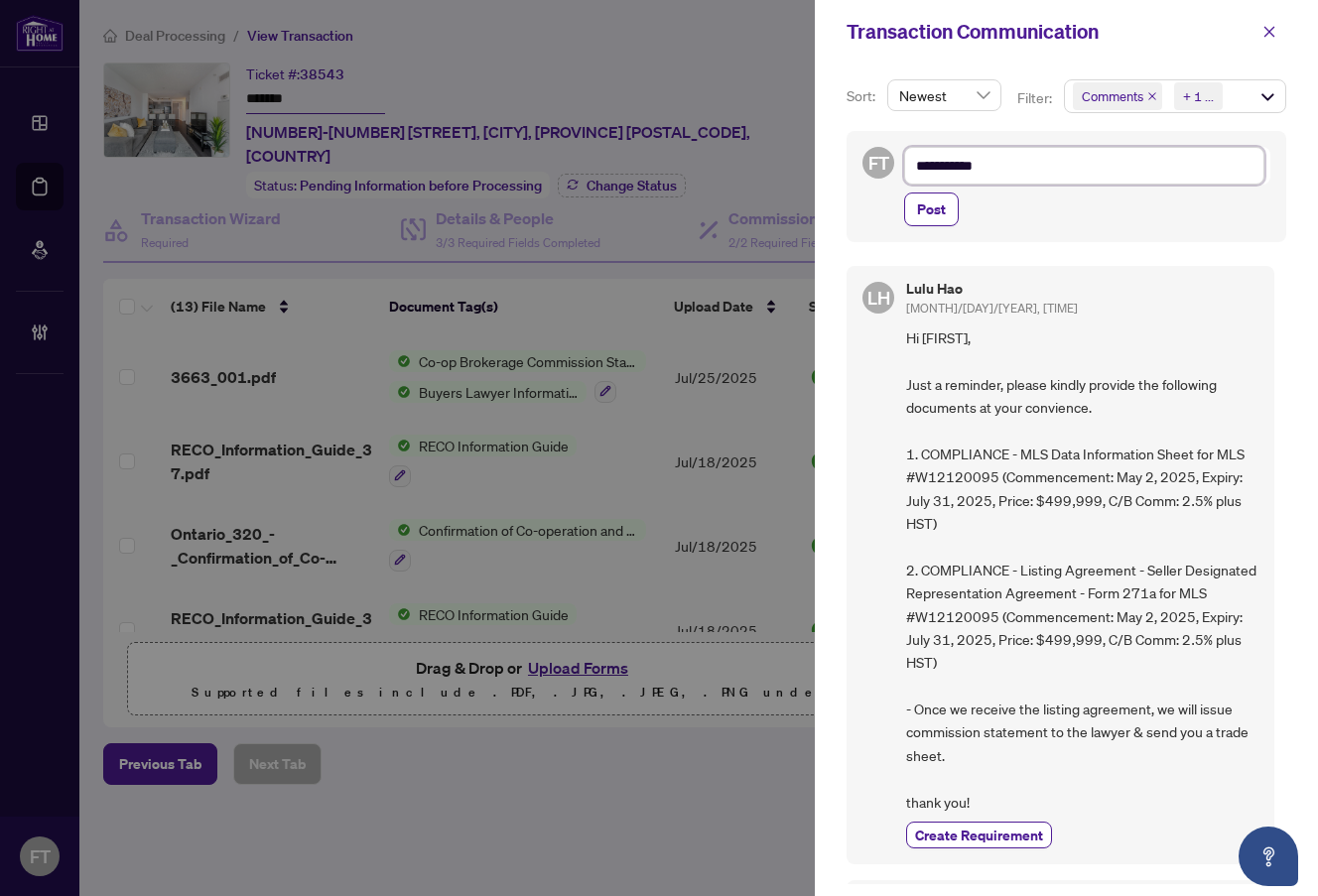 type on "**********" 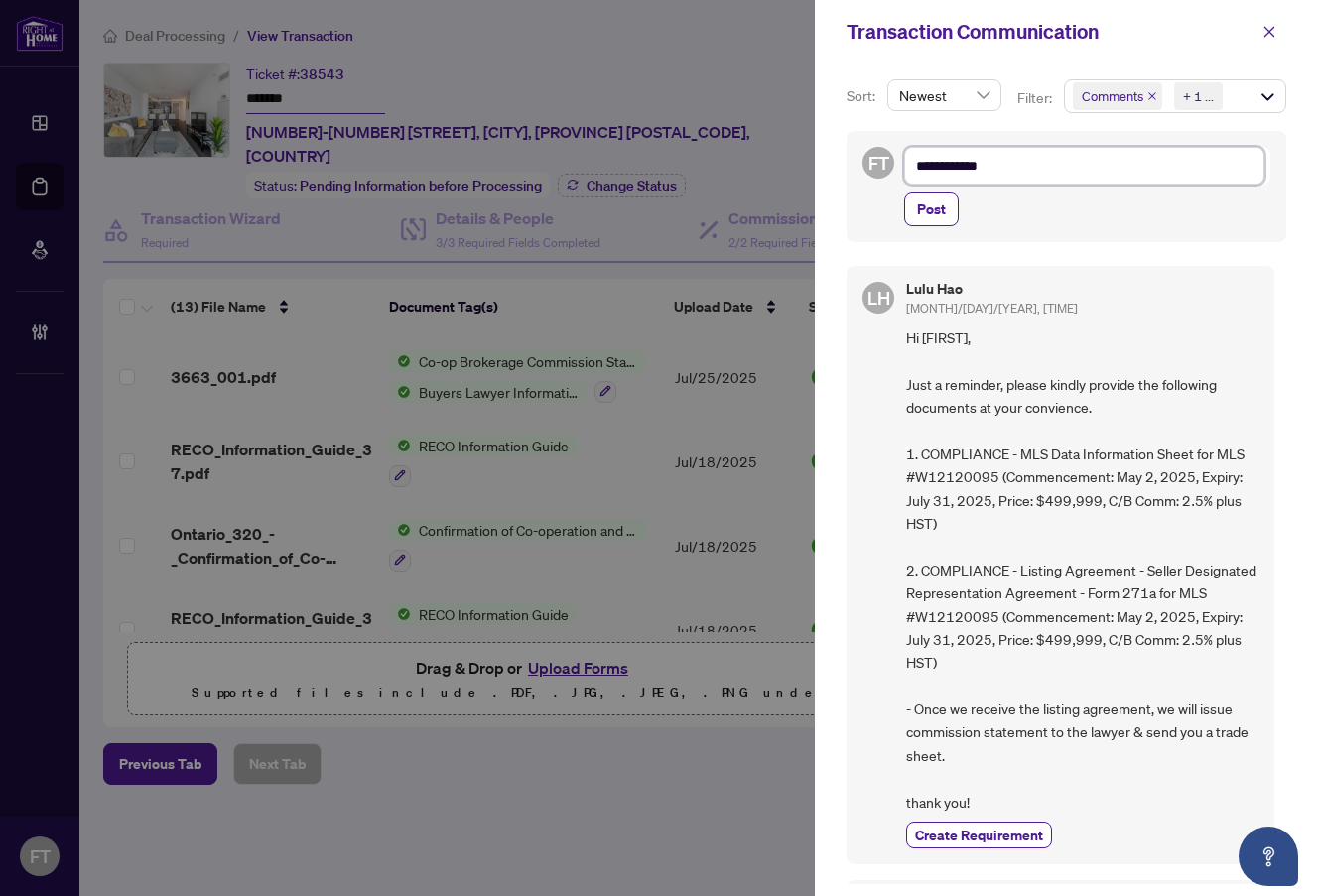type on "**********" 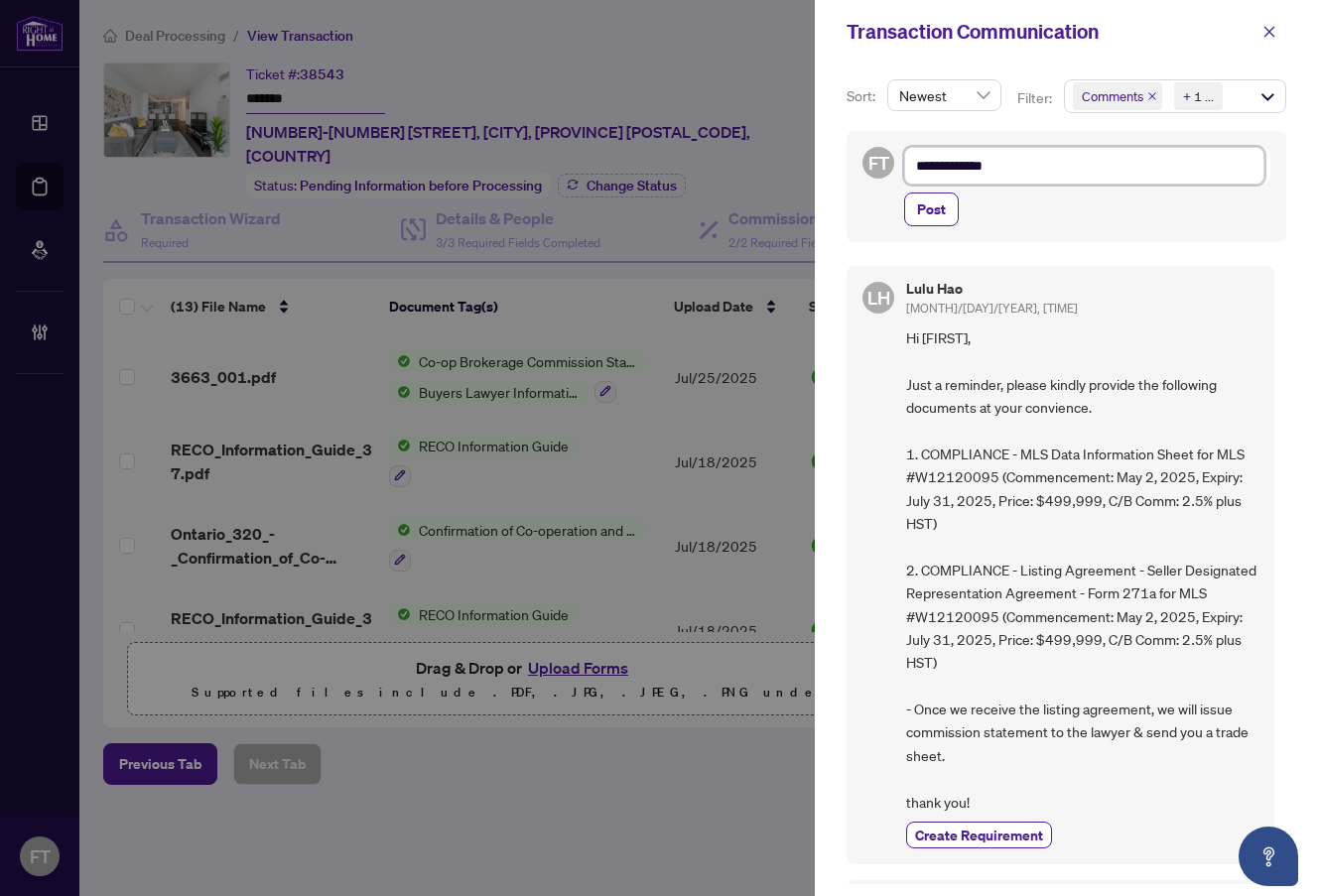 type on "**********" 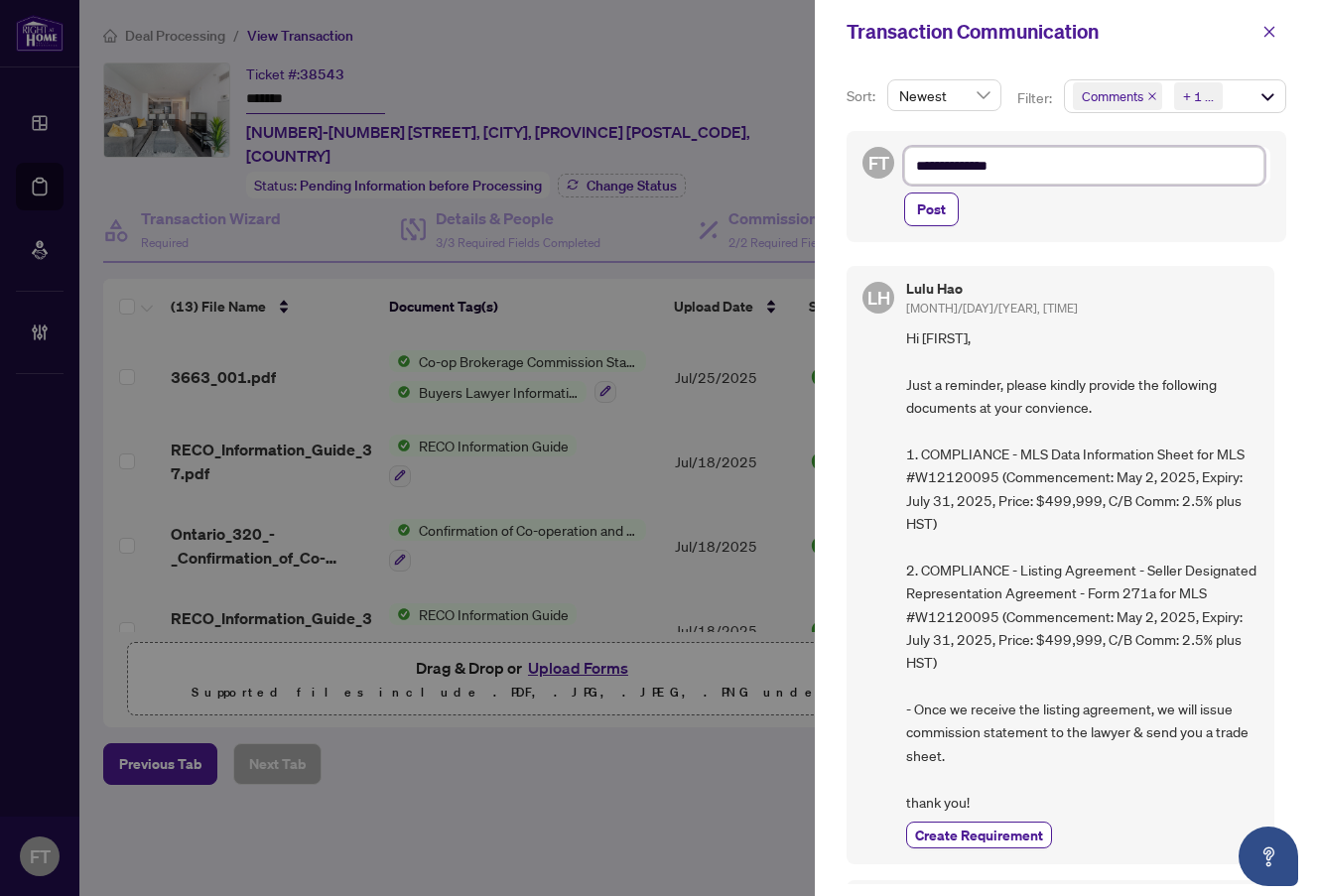 type on "**********" 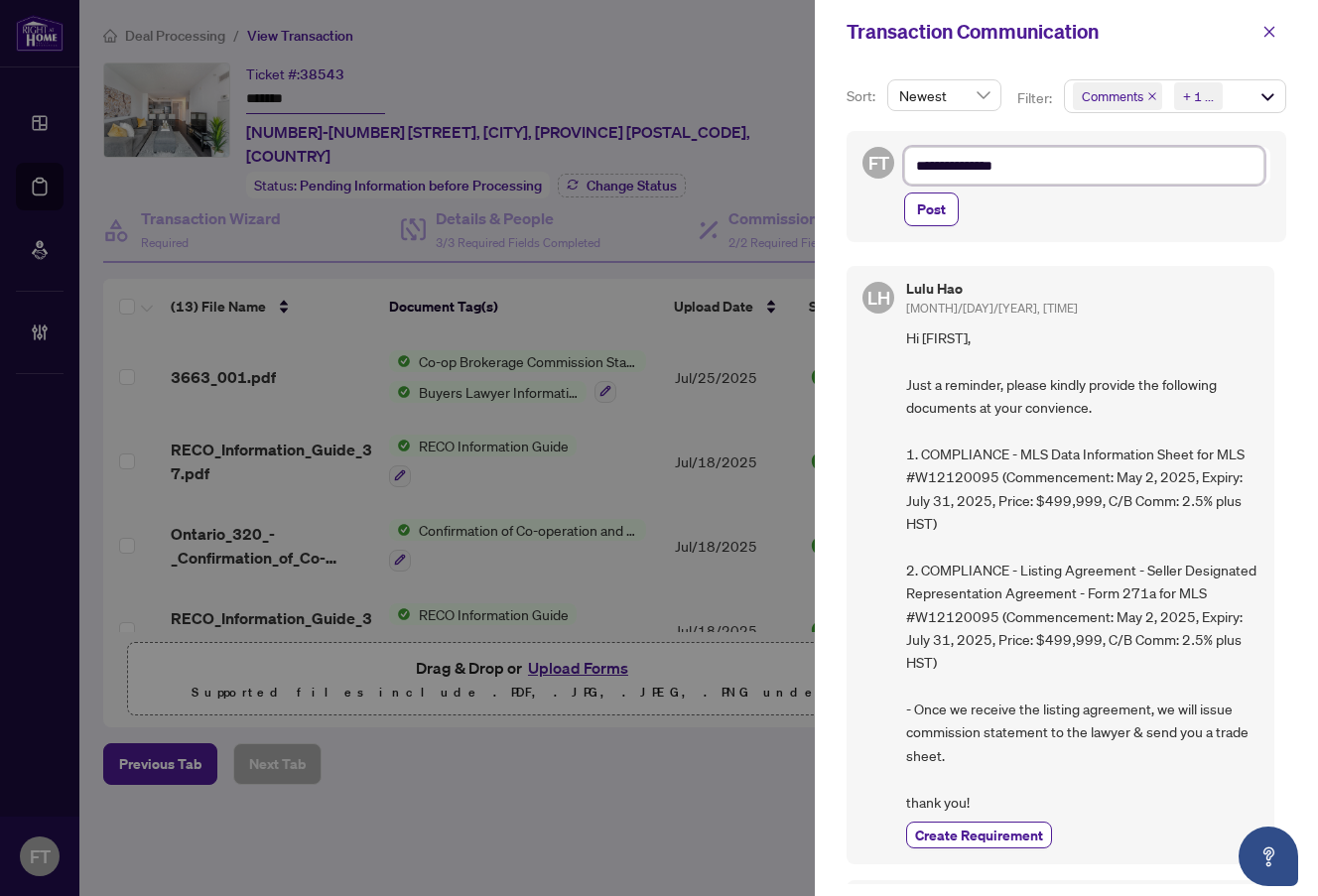 type on "**********" 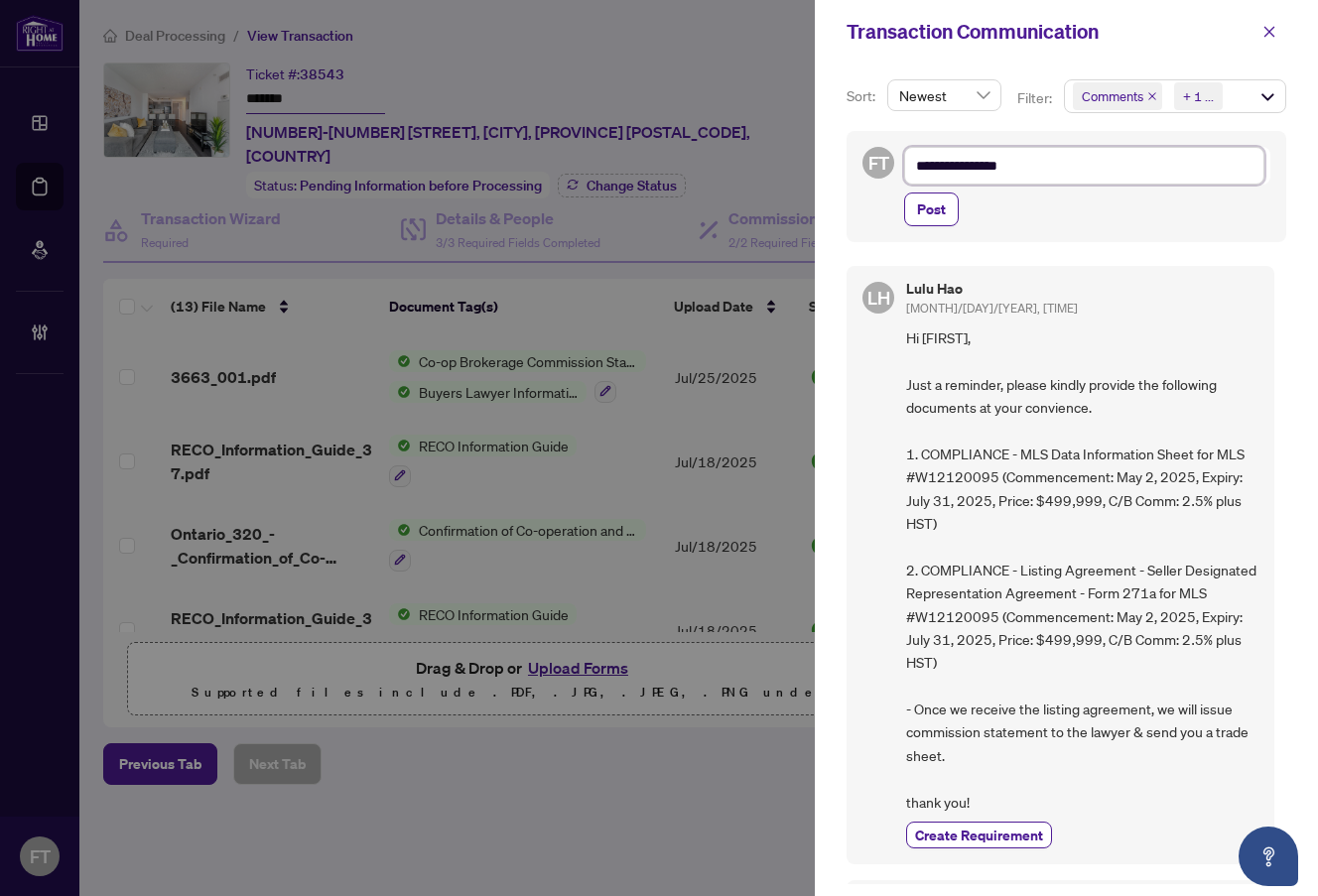 type on "**********" 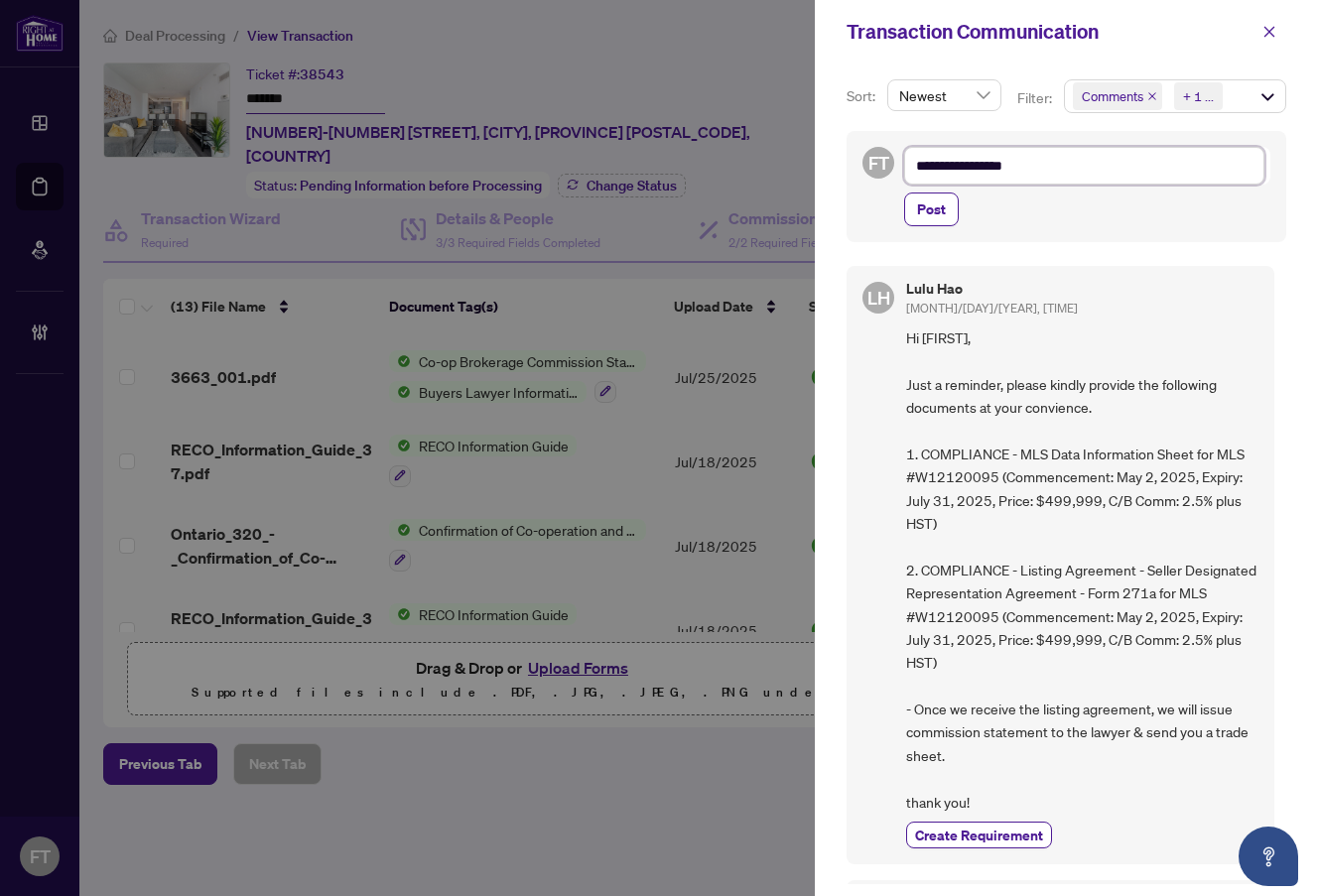 type on "**********" 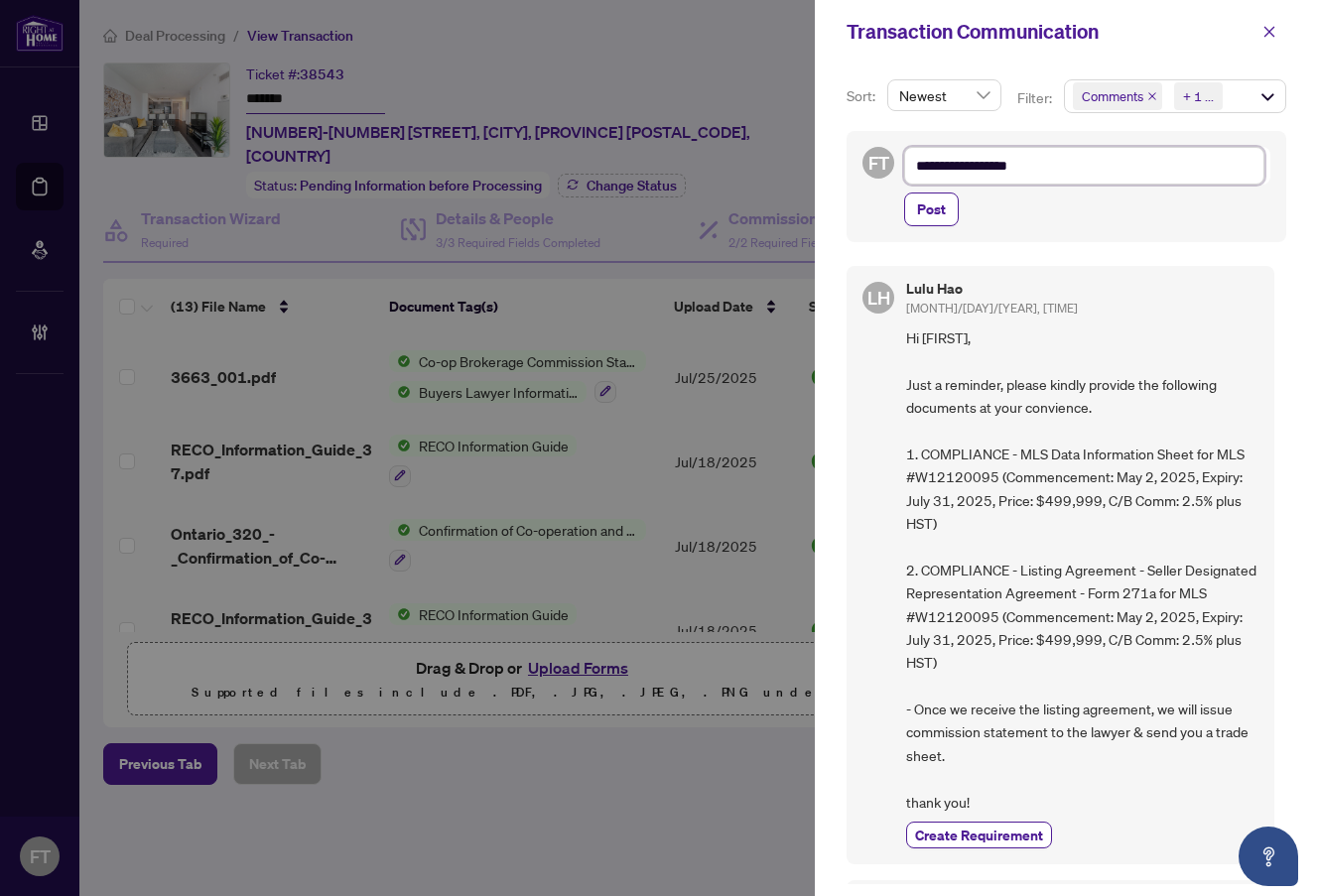 type on "**********" 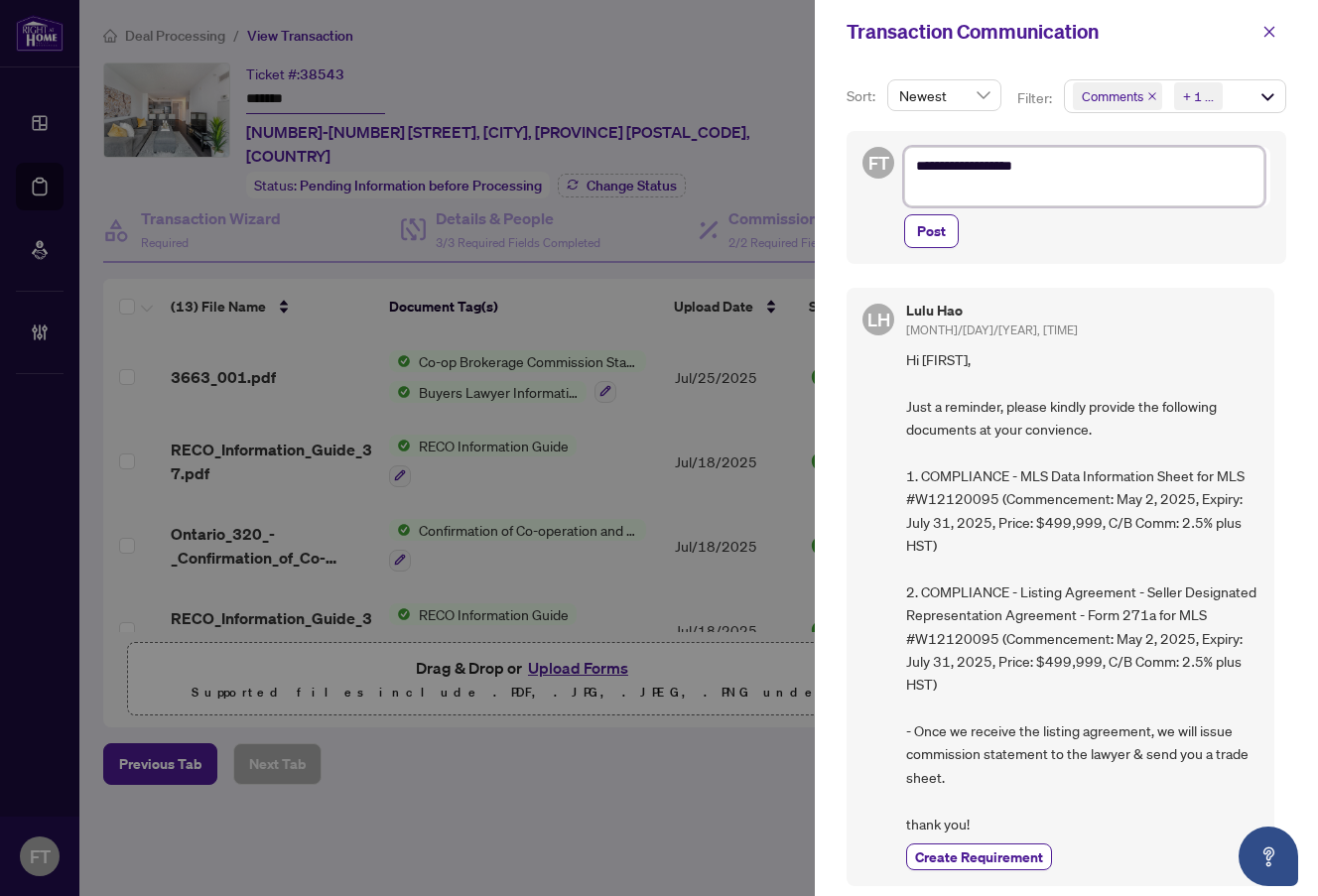 type on "**********" 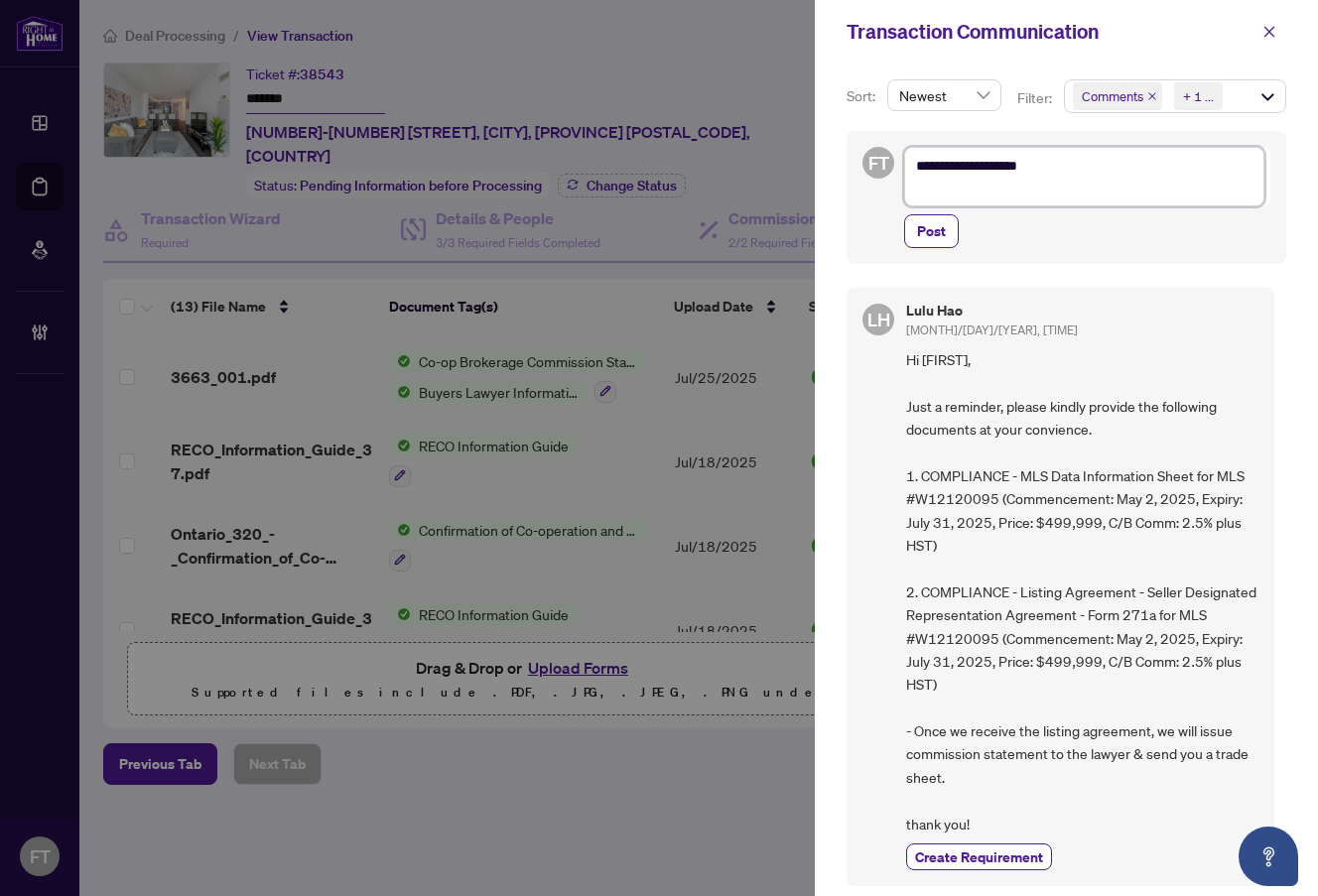 type on "**********" 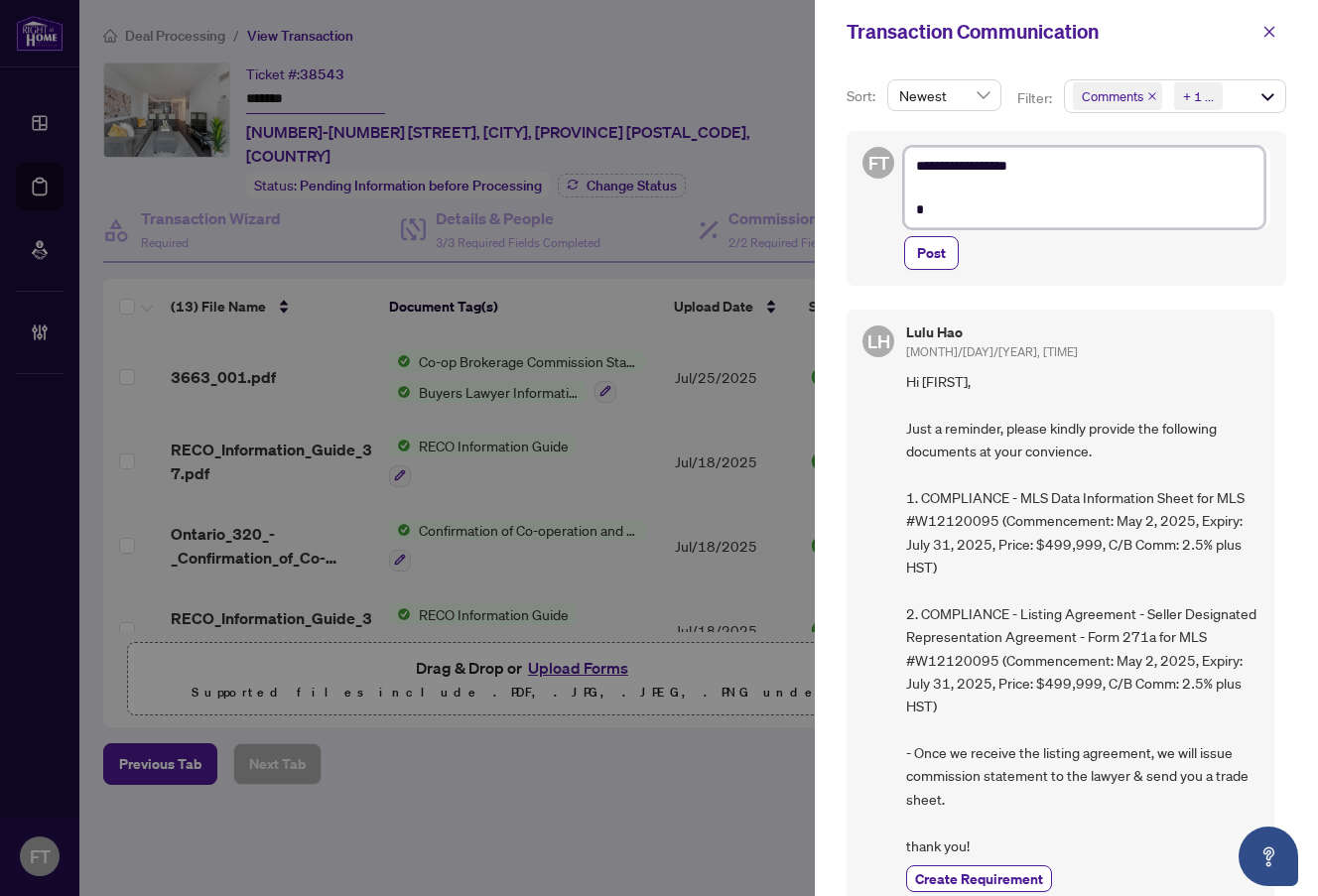 type on "**********" 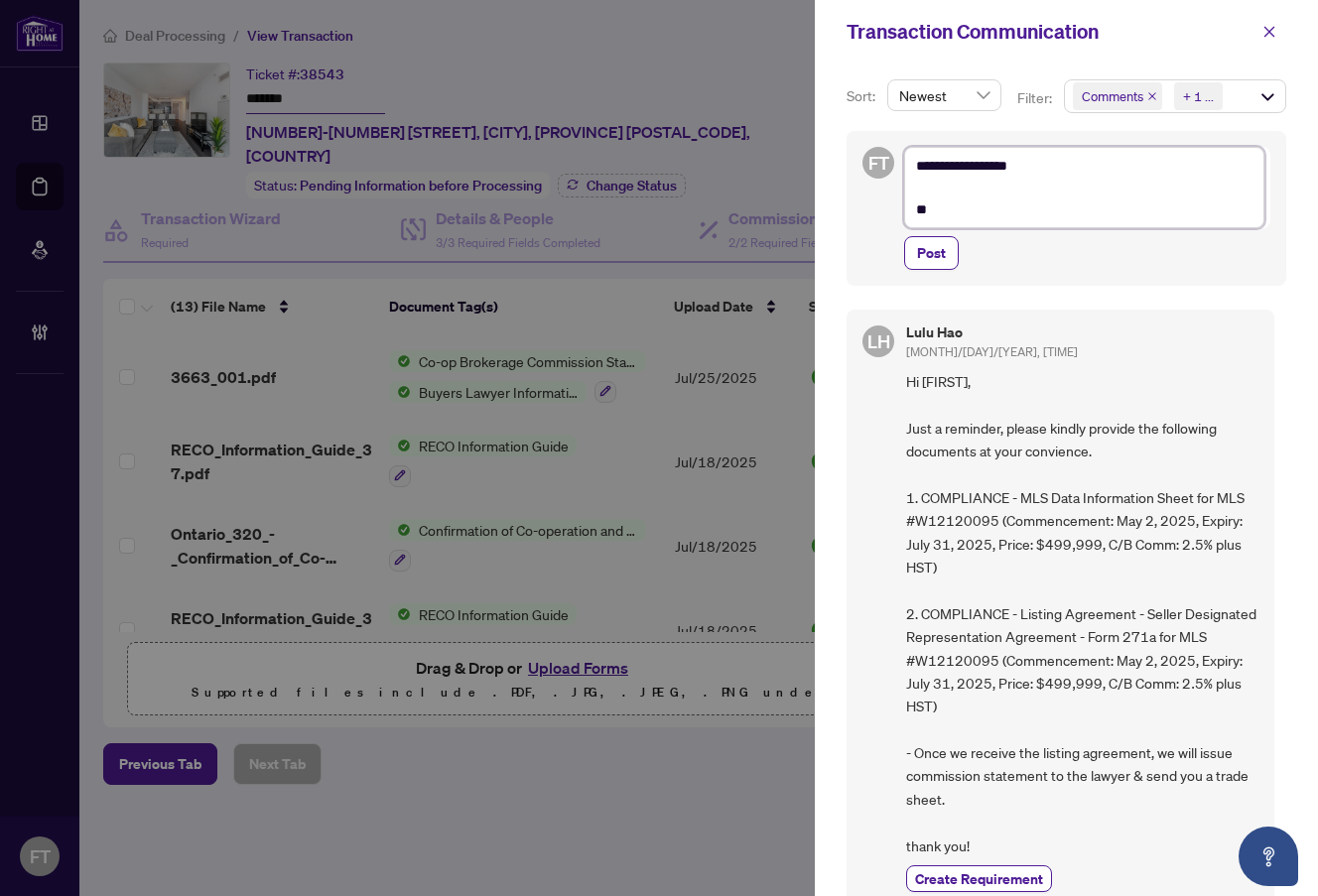 type on "**********" 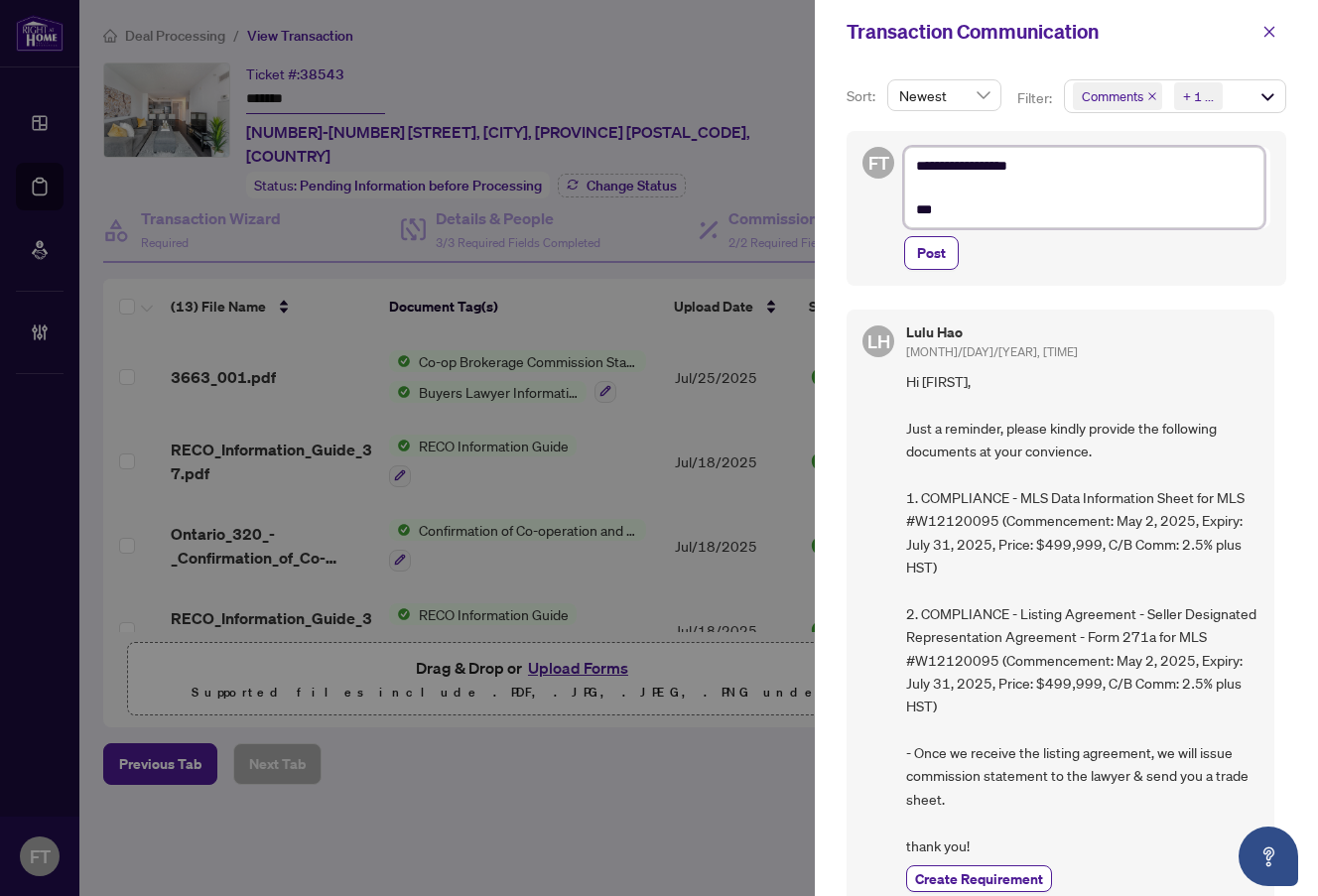 type on "**********" 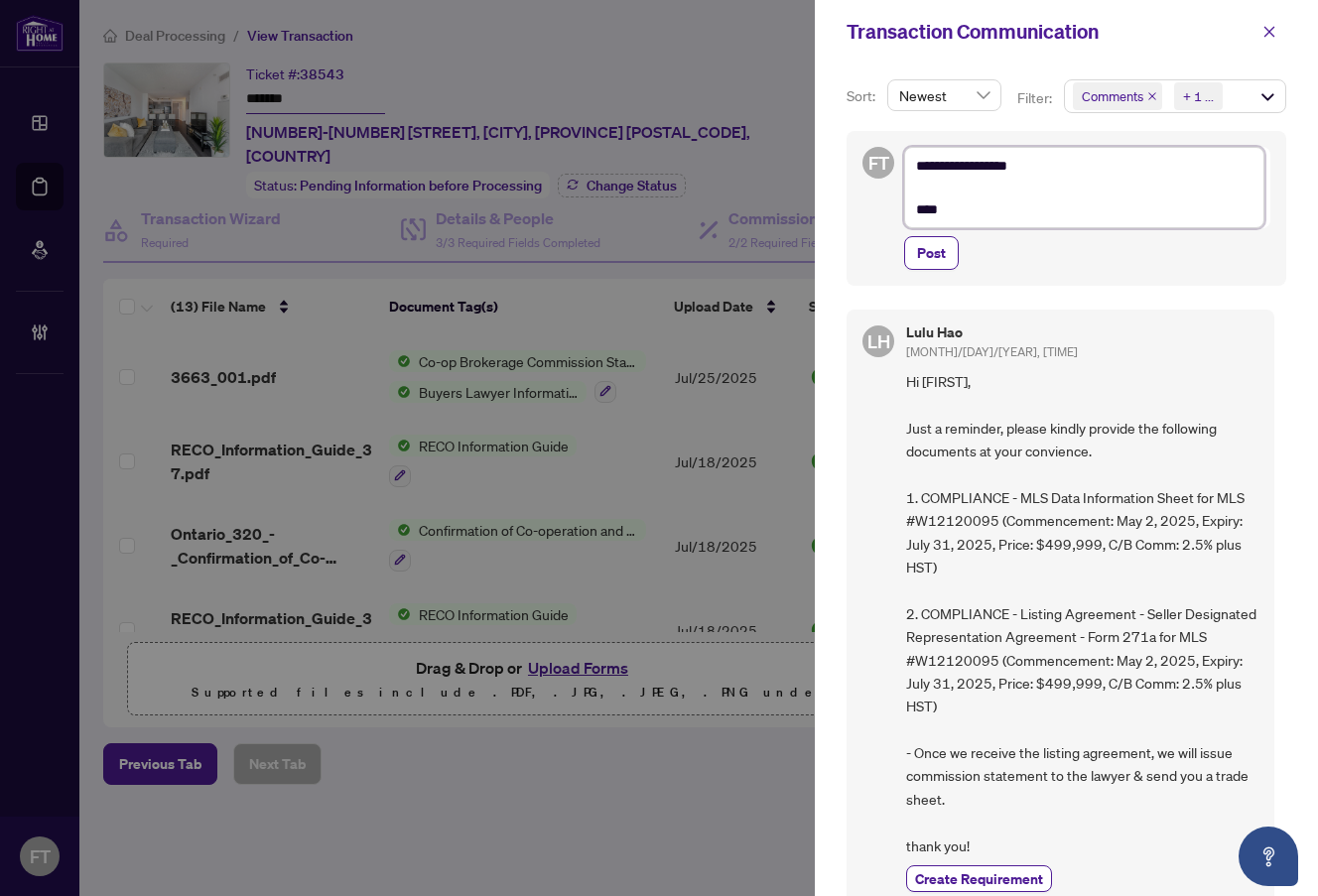 type on "**********" 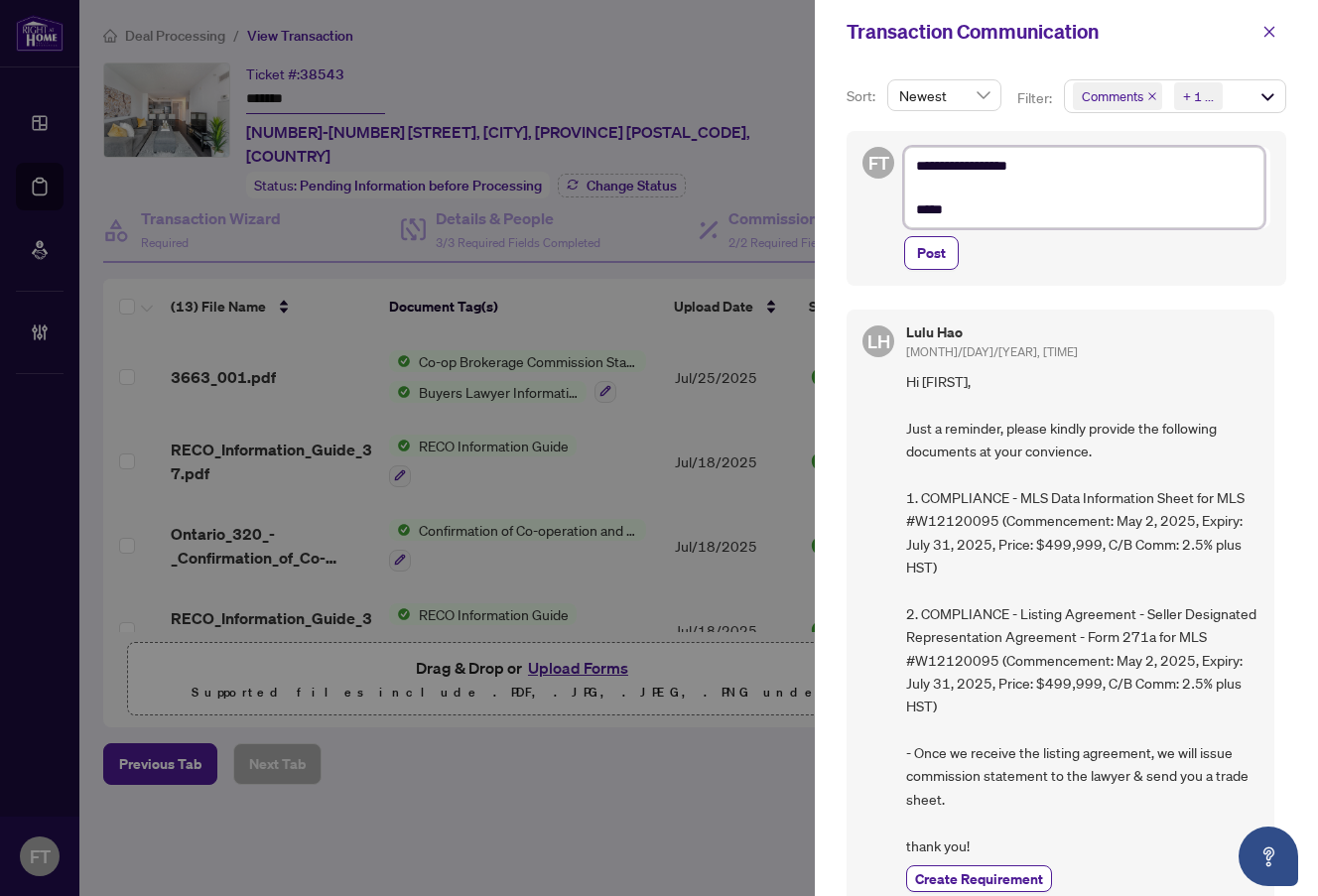 type on "**********" 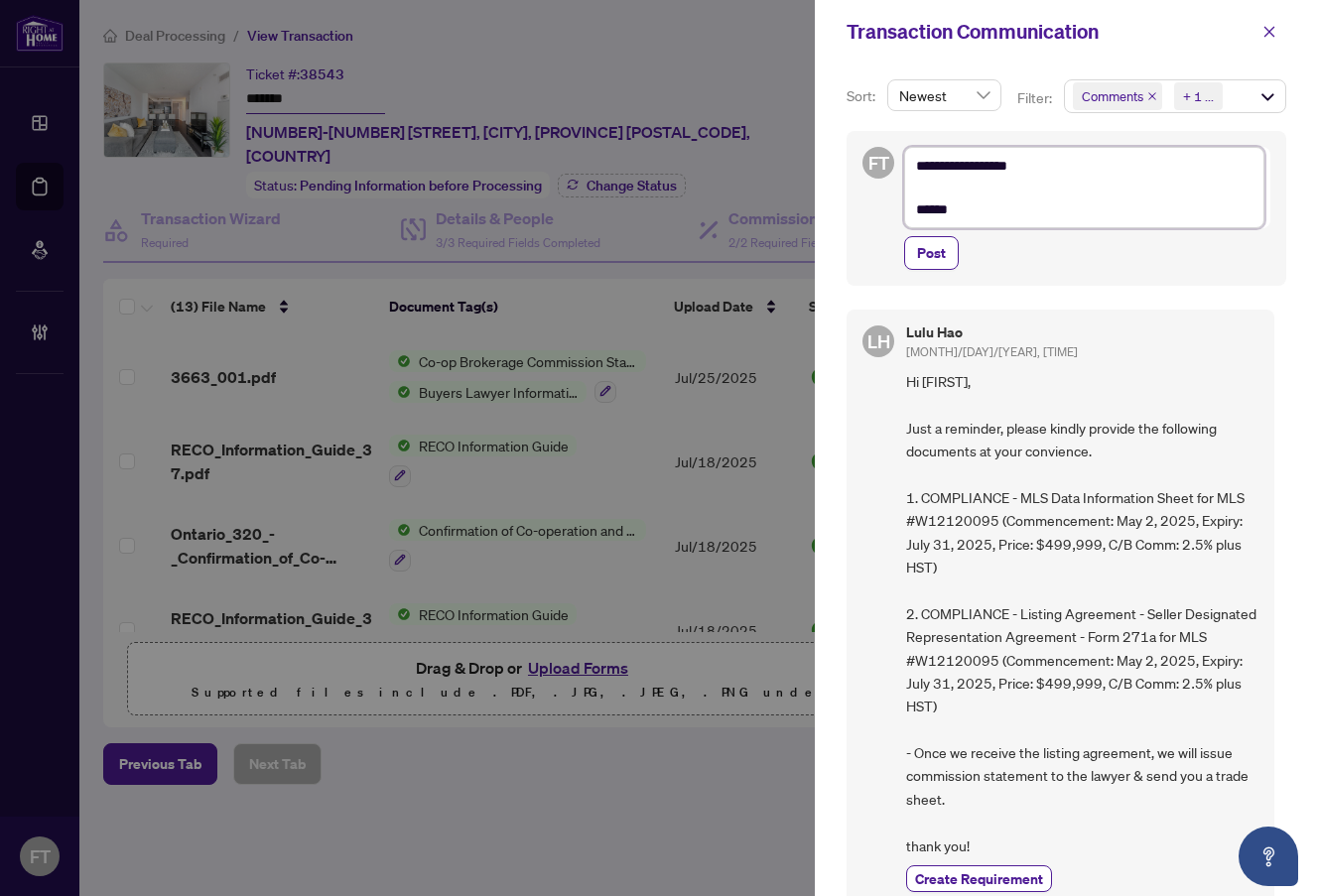 type on "**********" 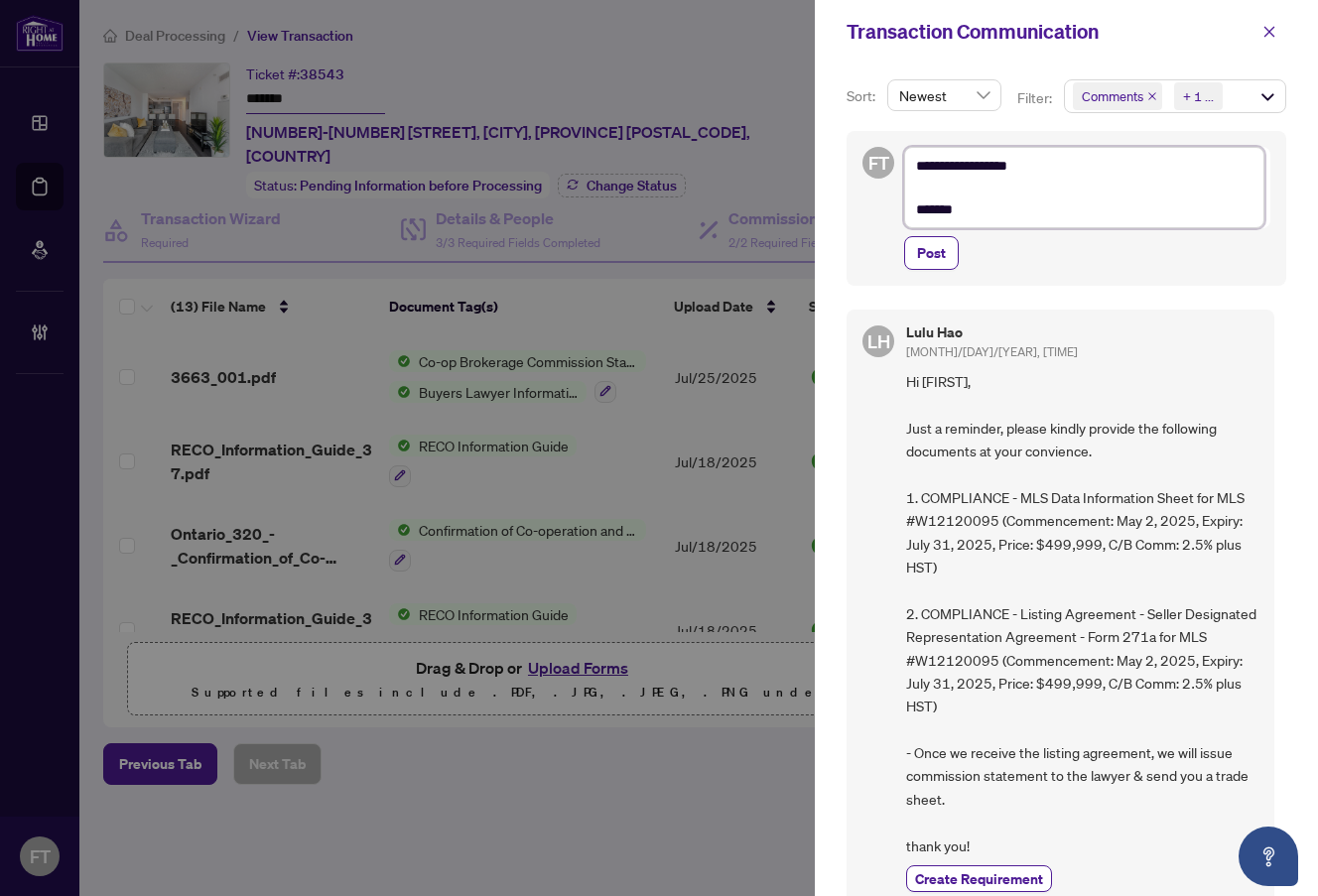 type on "**********" 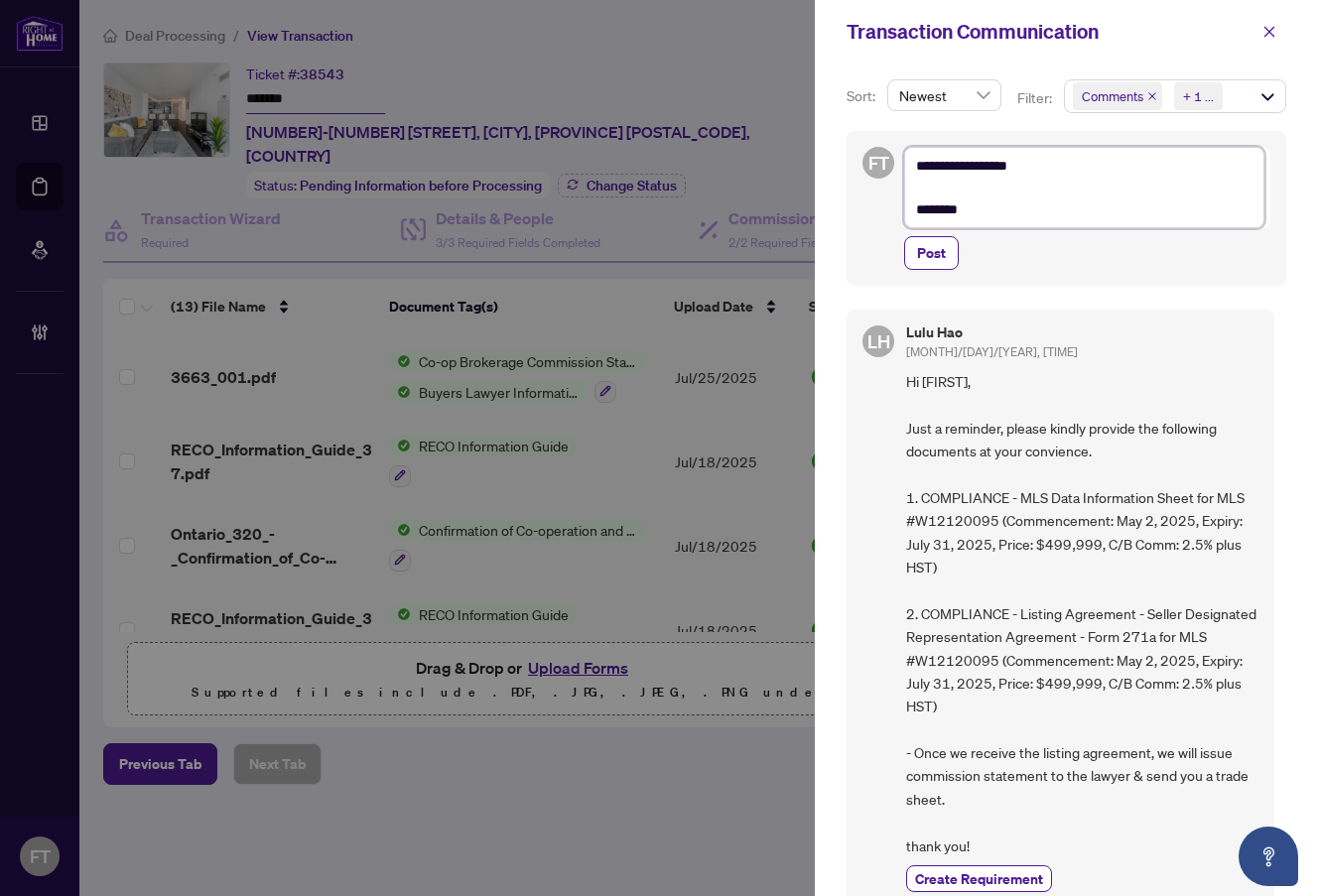 type on "**********" 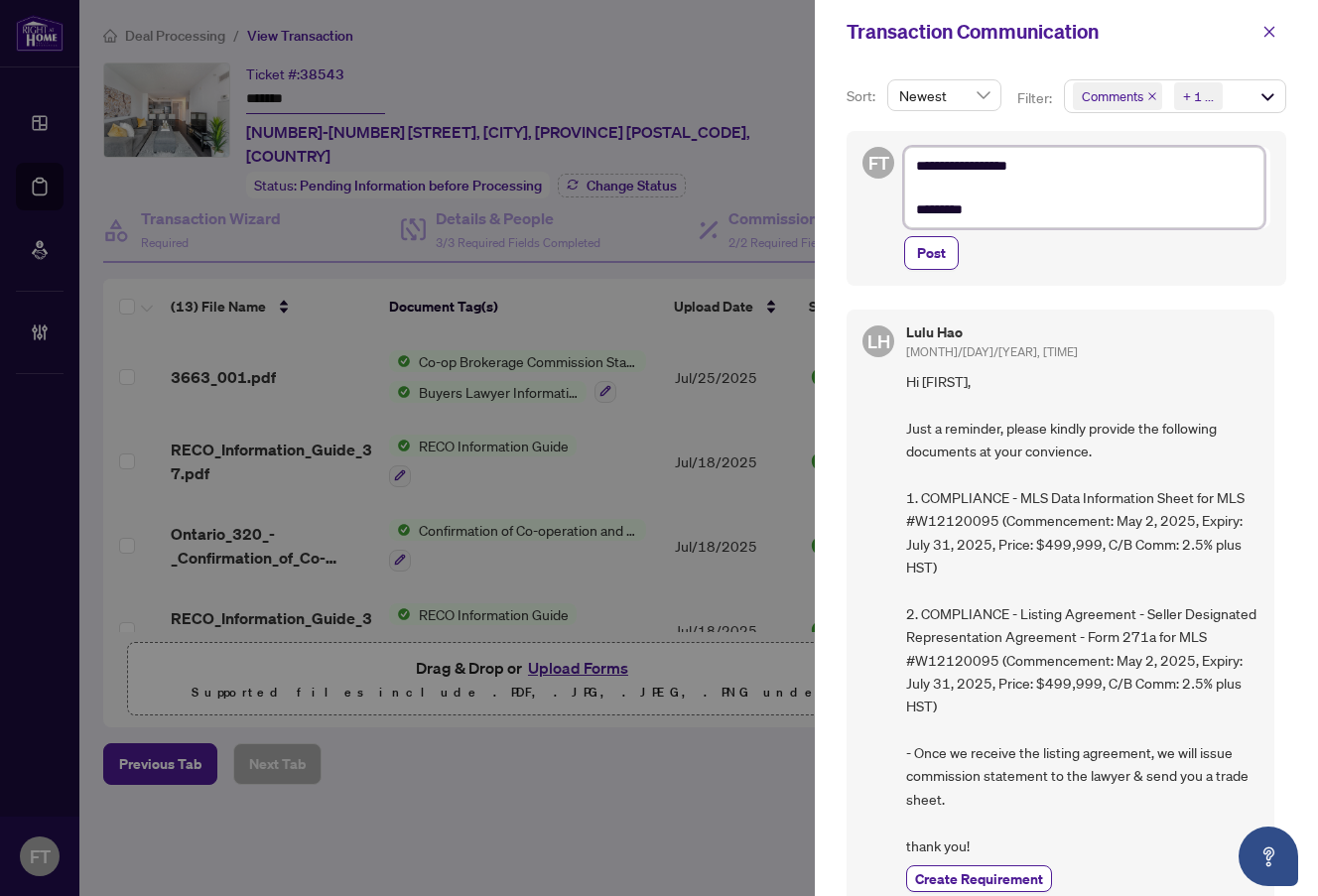 type on "**********" 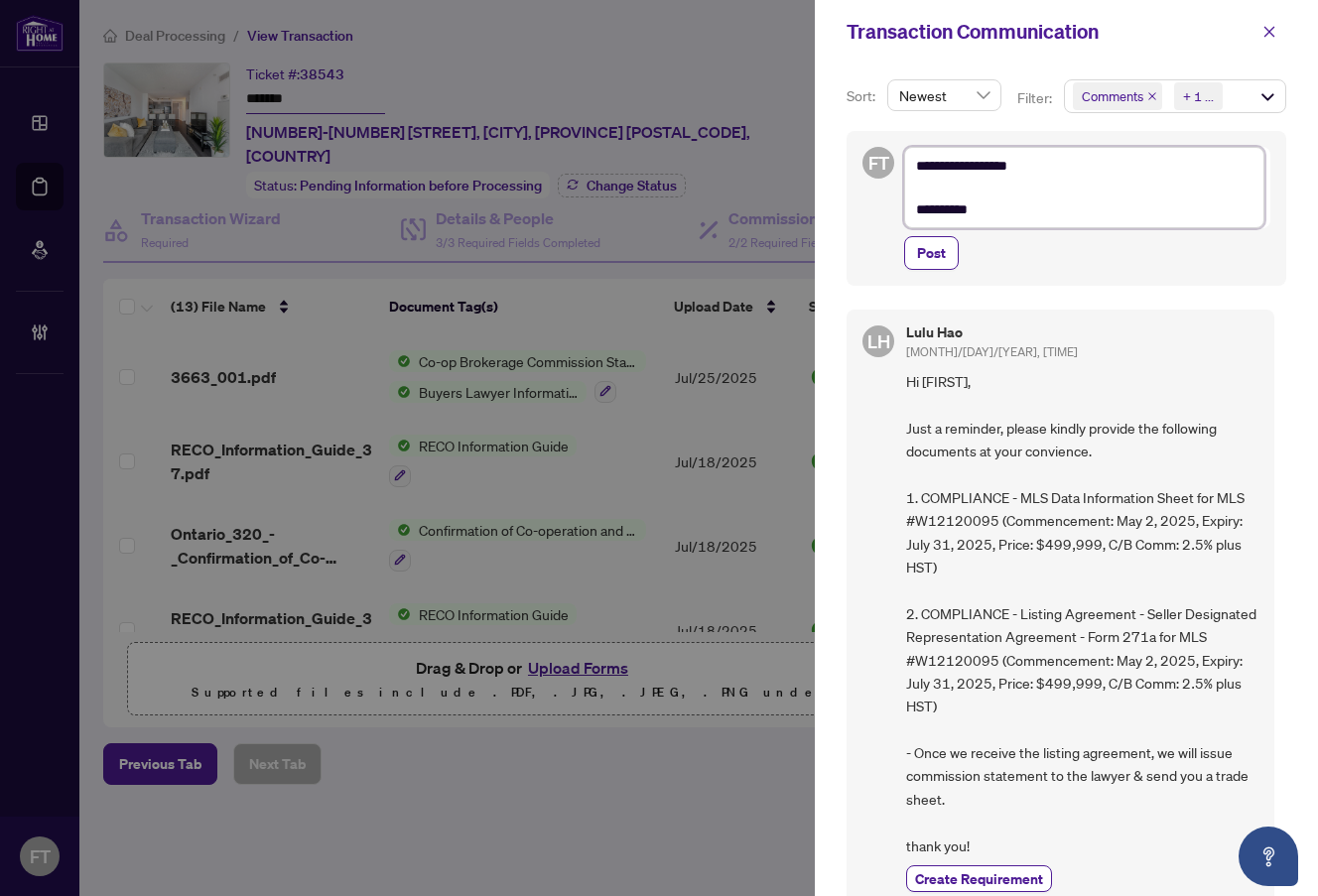 type on "**********" 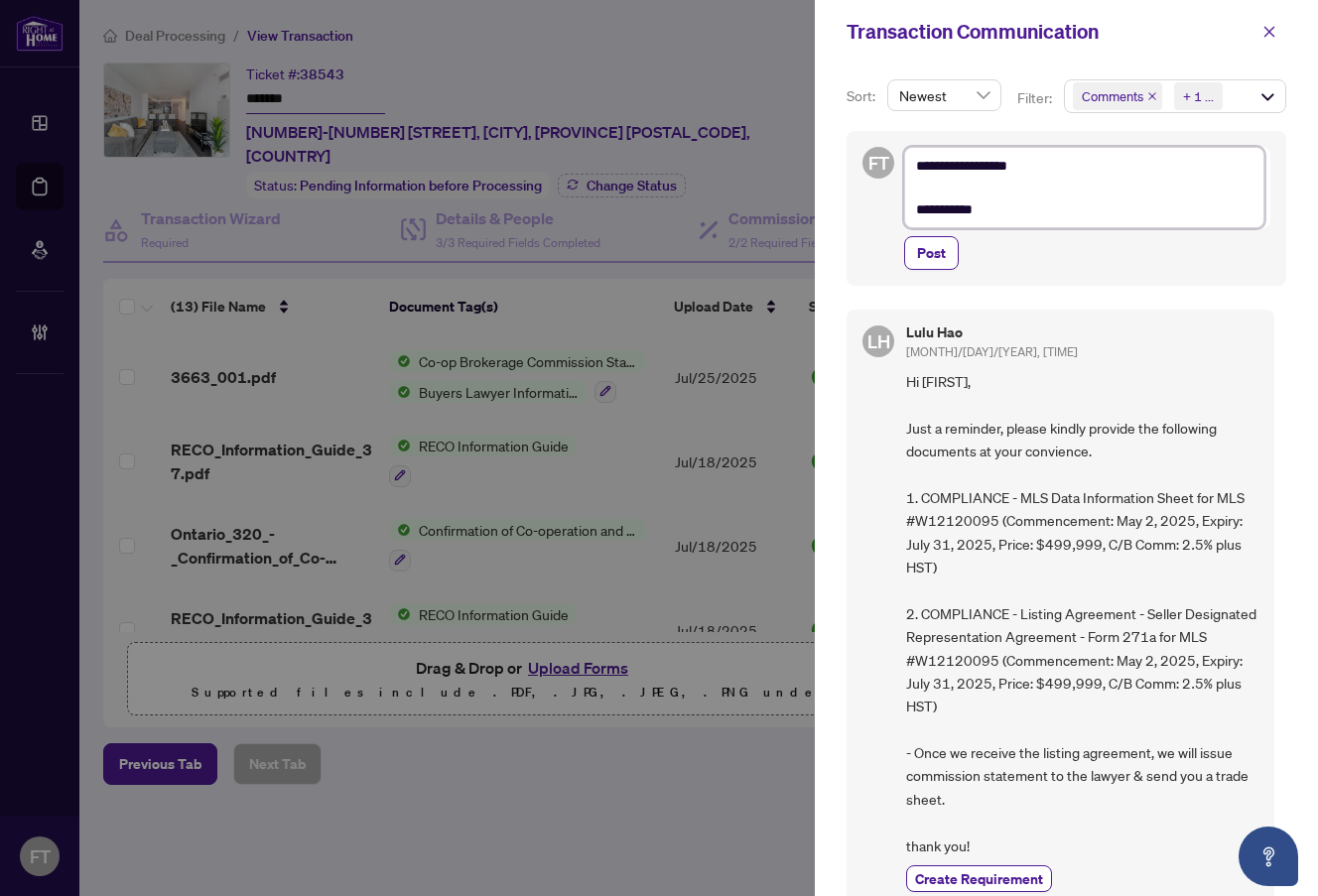 type on "**********" 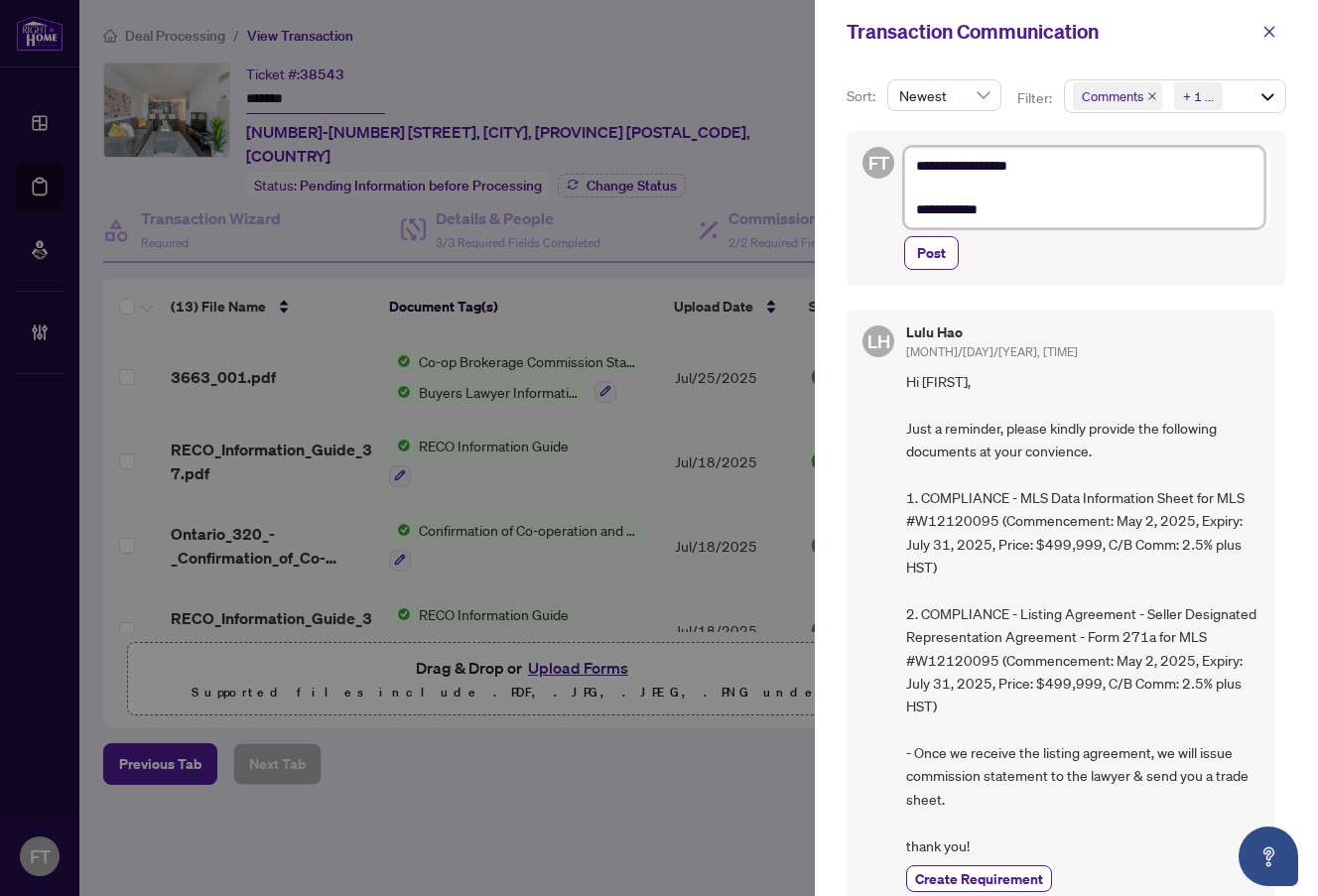 type on "**********" 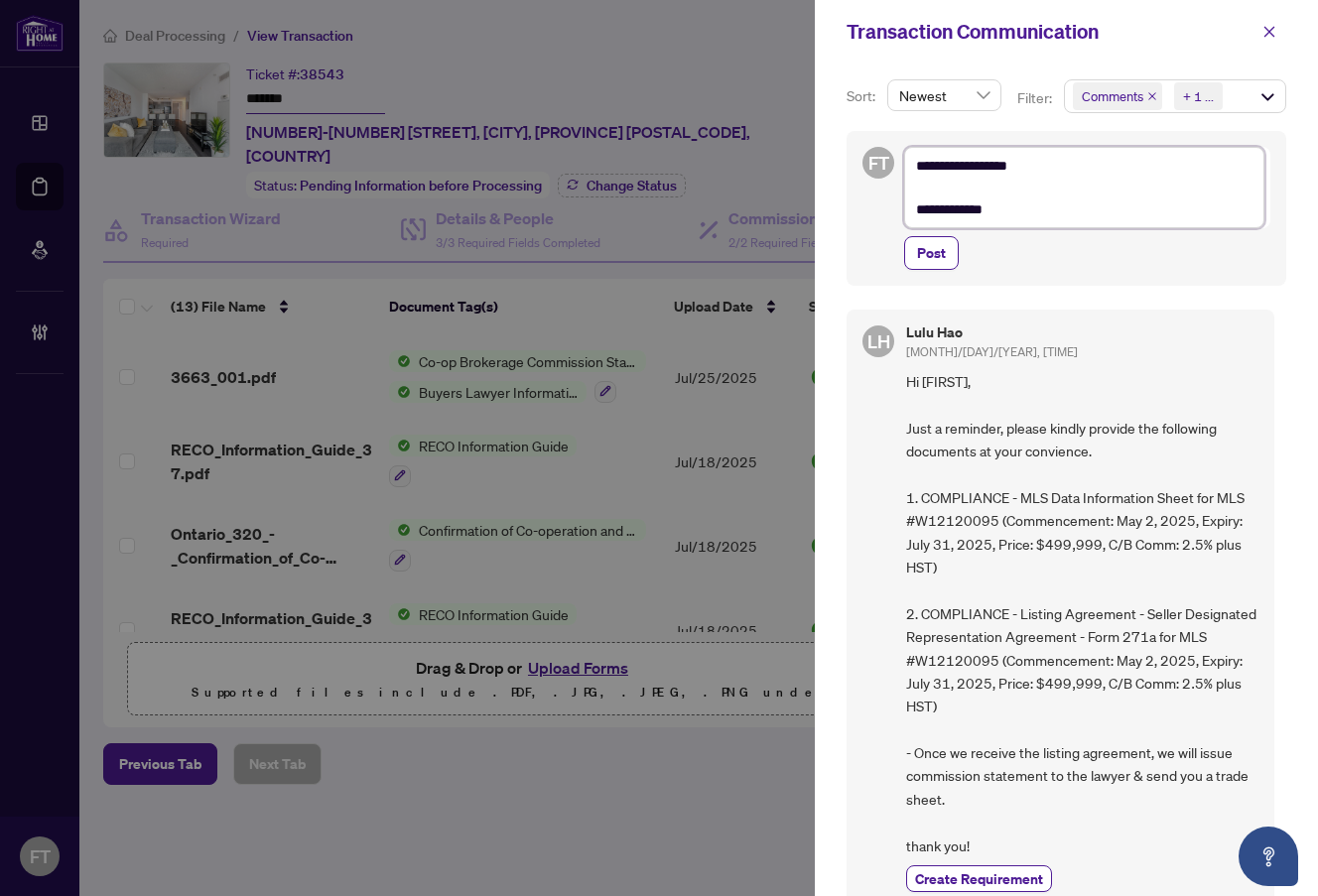 type on "**********" 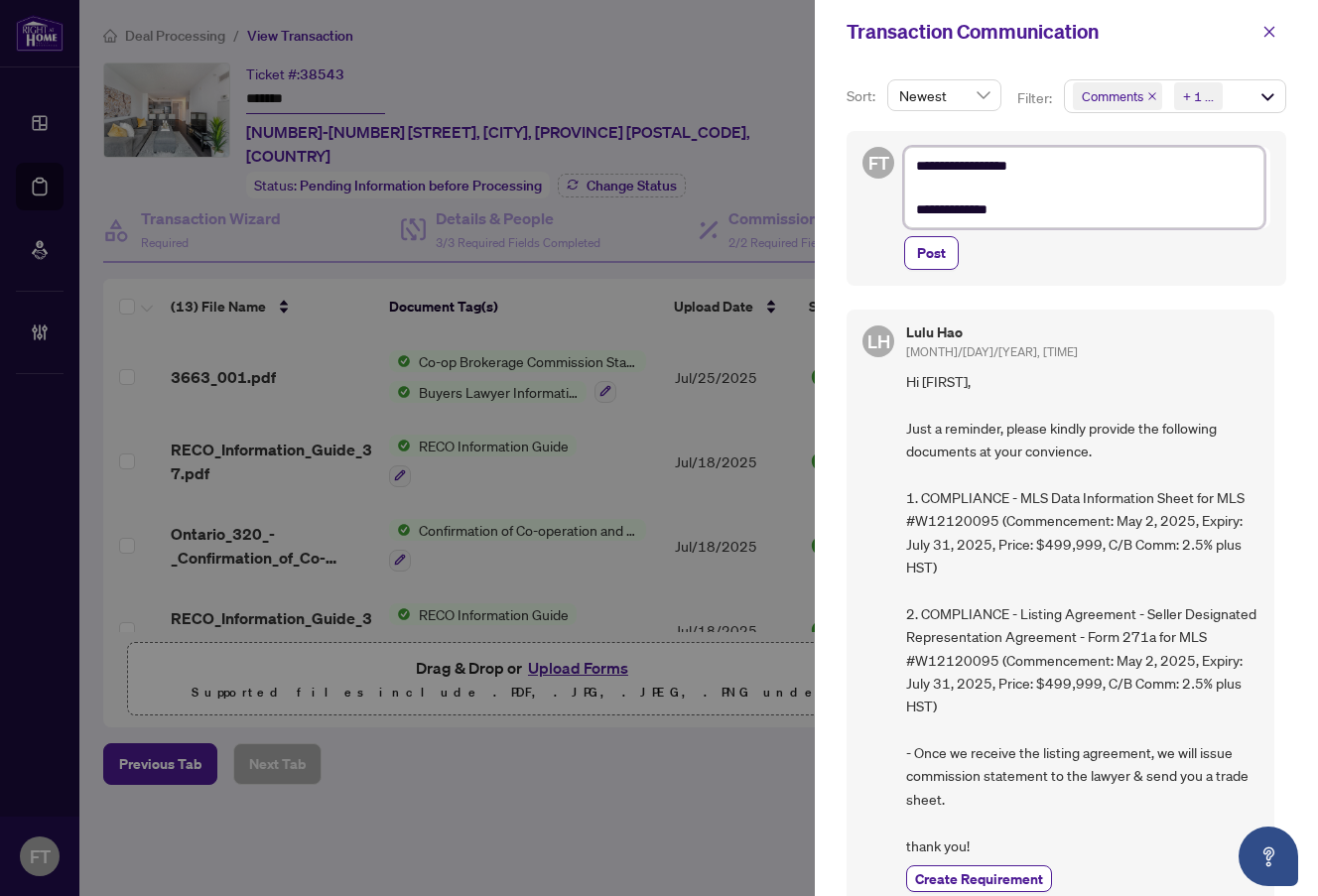 type on "**********" 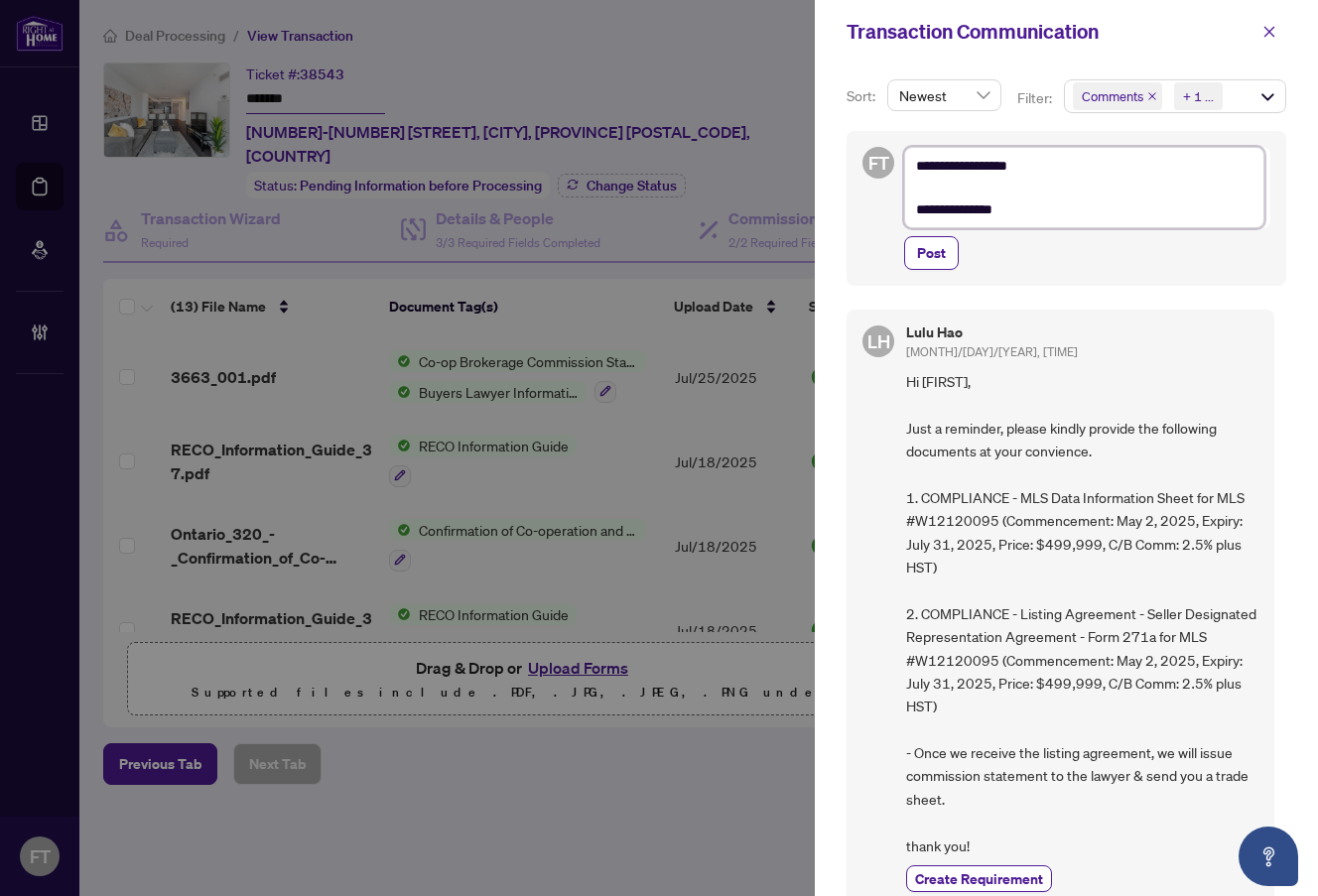 type on "**********" 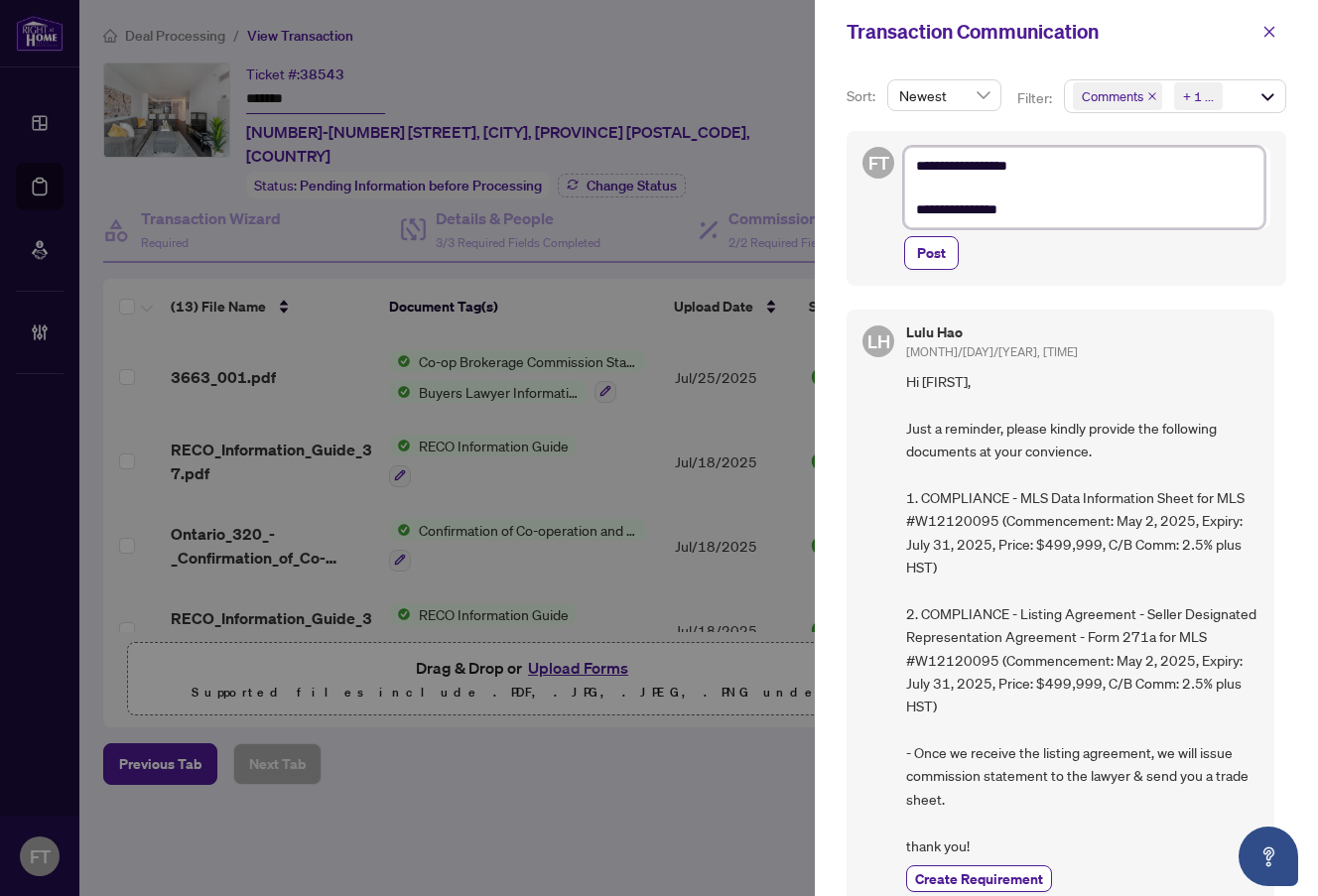 type on "**********" 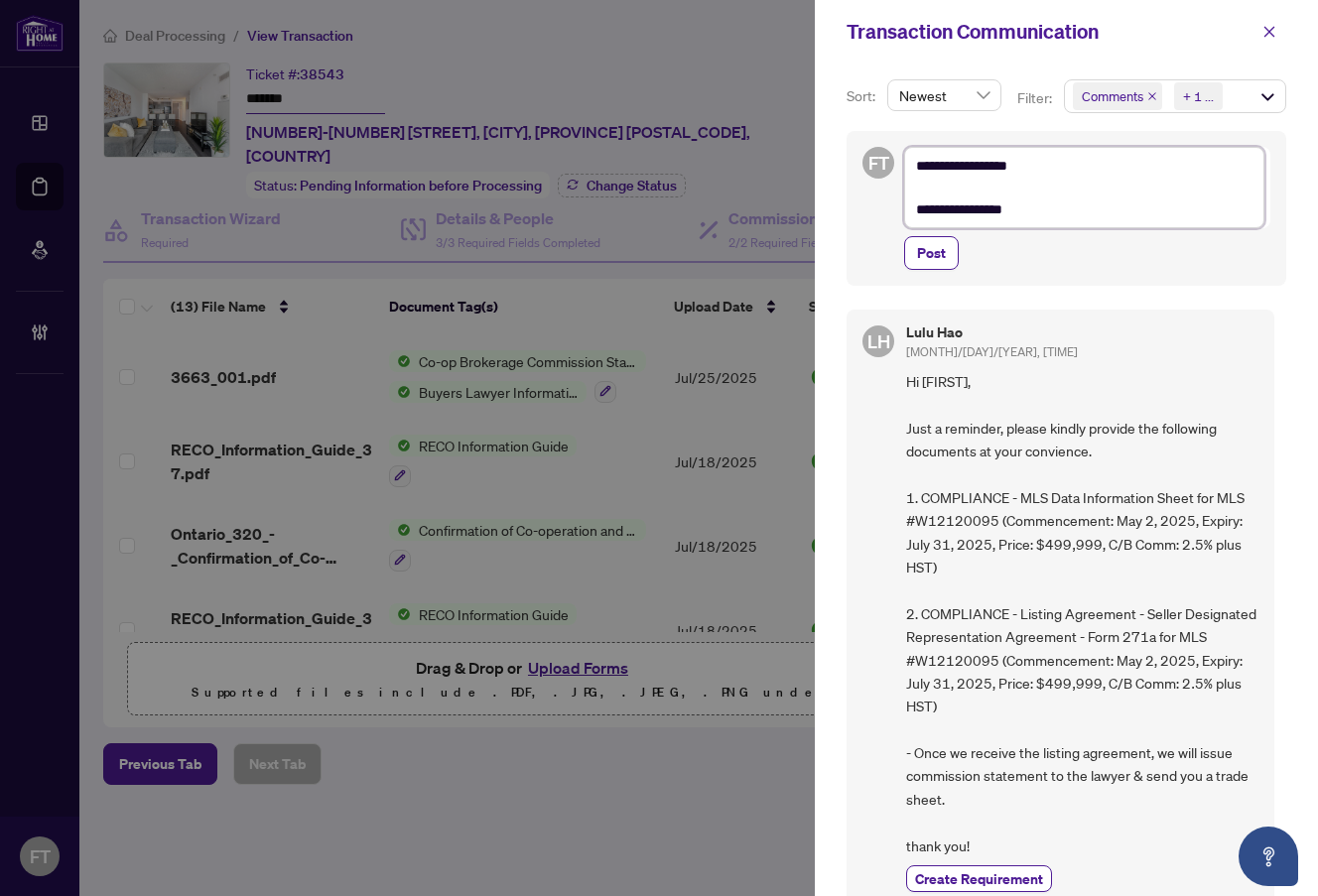 type on "**********" 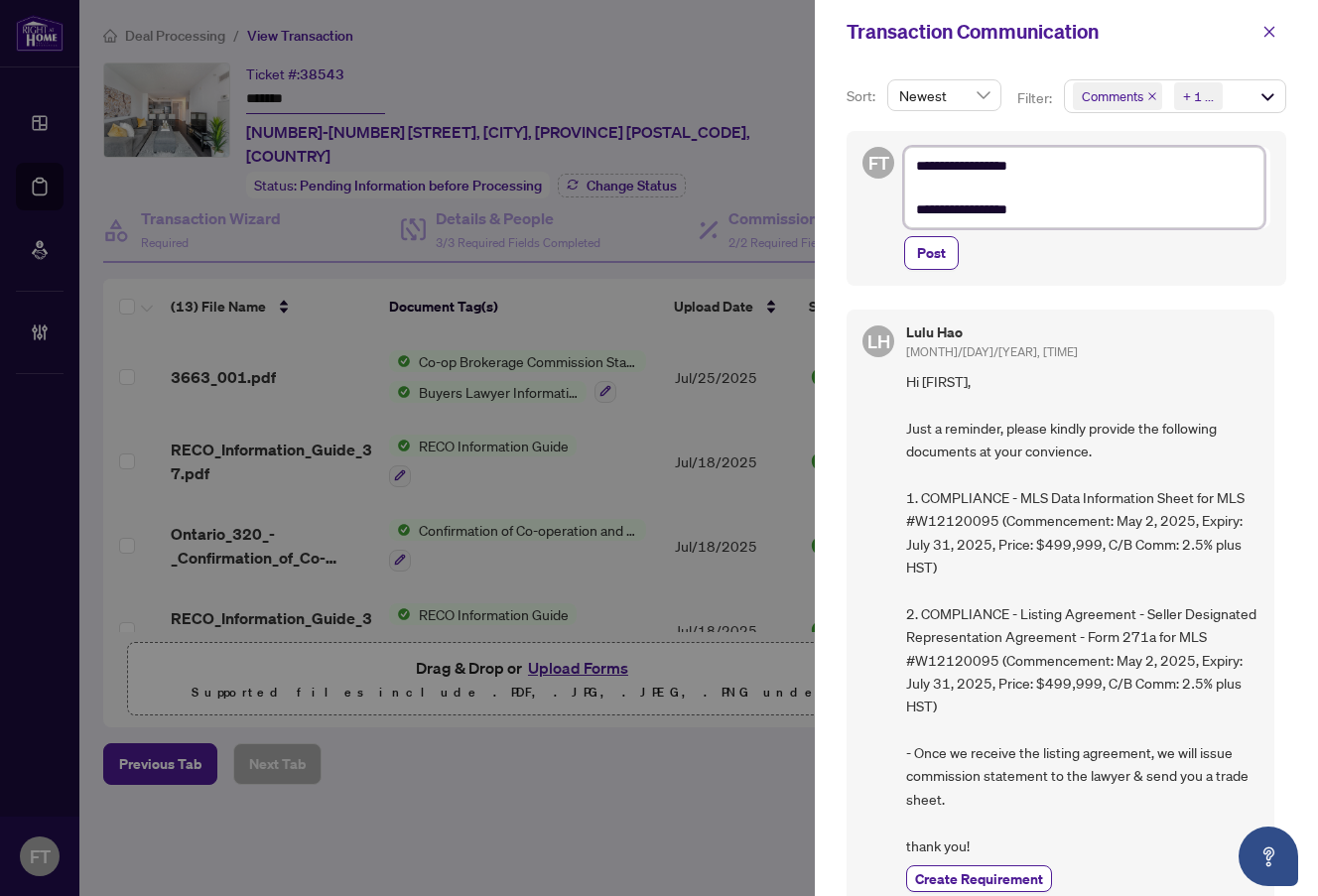 type on "**********" 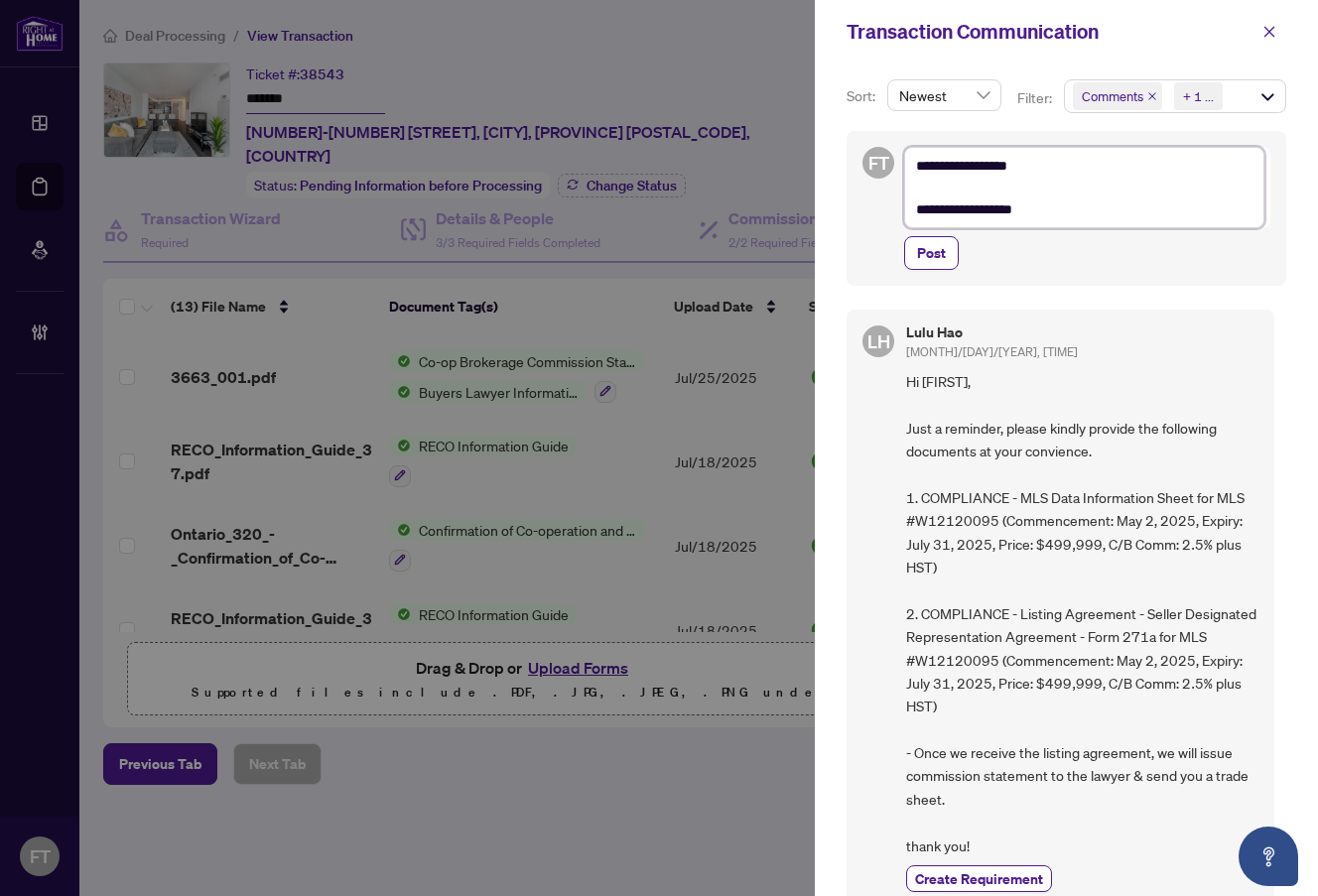 type on "**********" 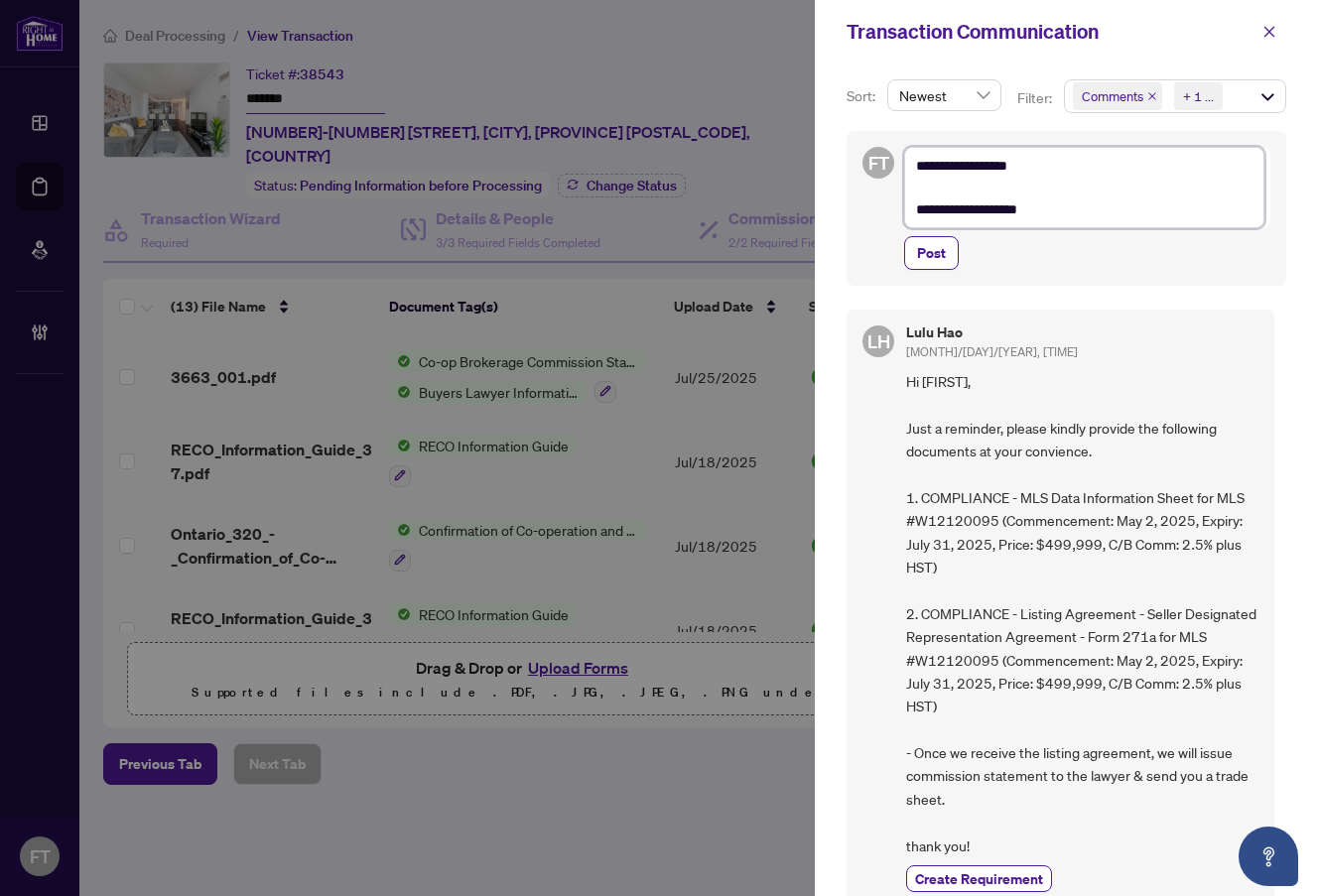 type on "**********" 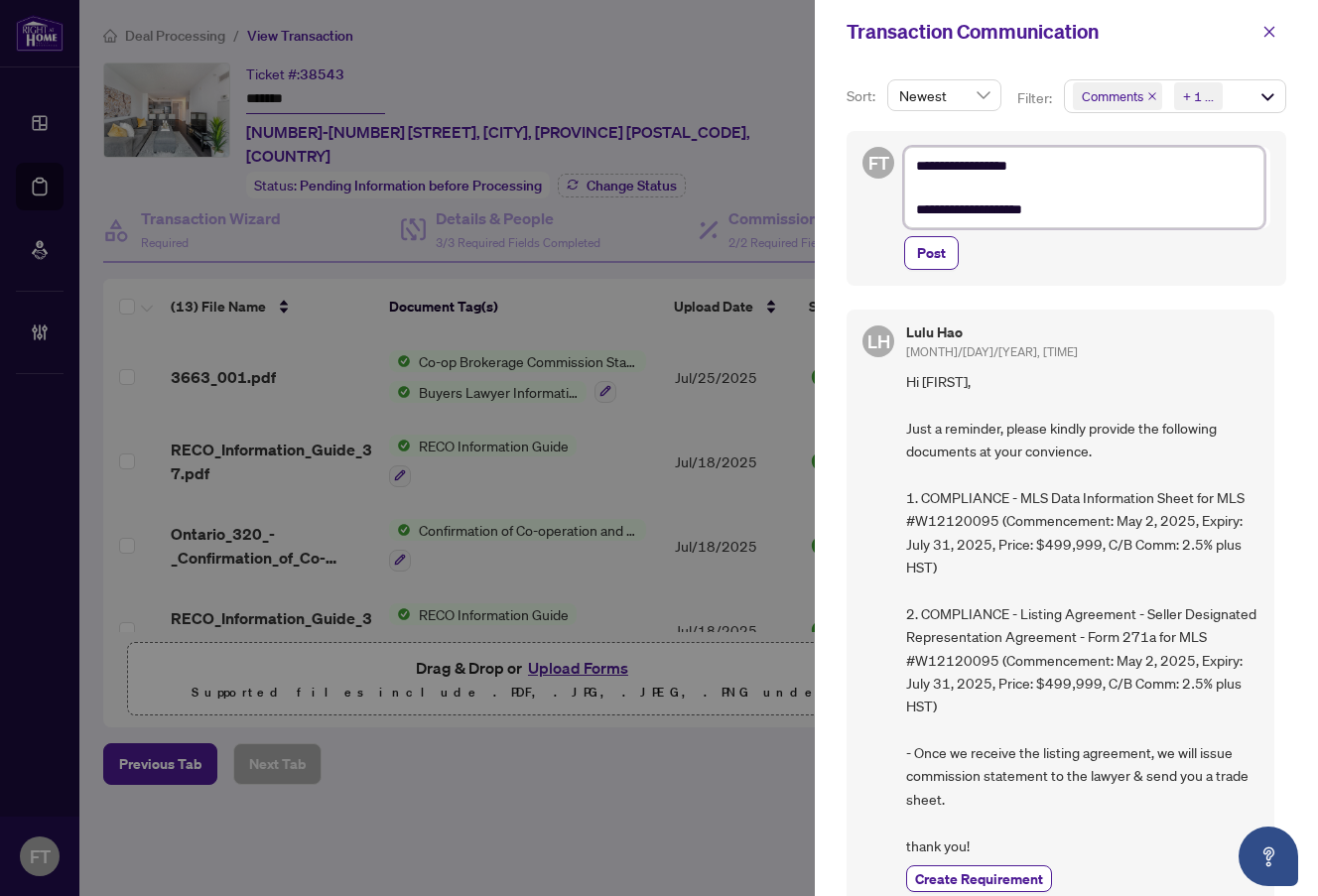 type on "**********" 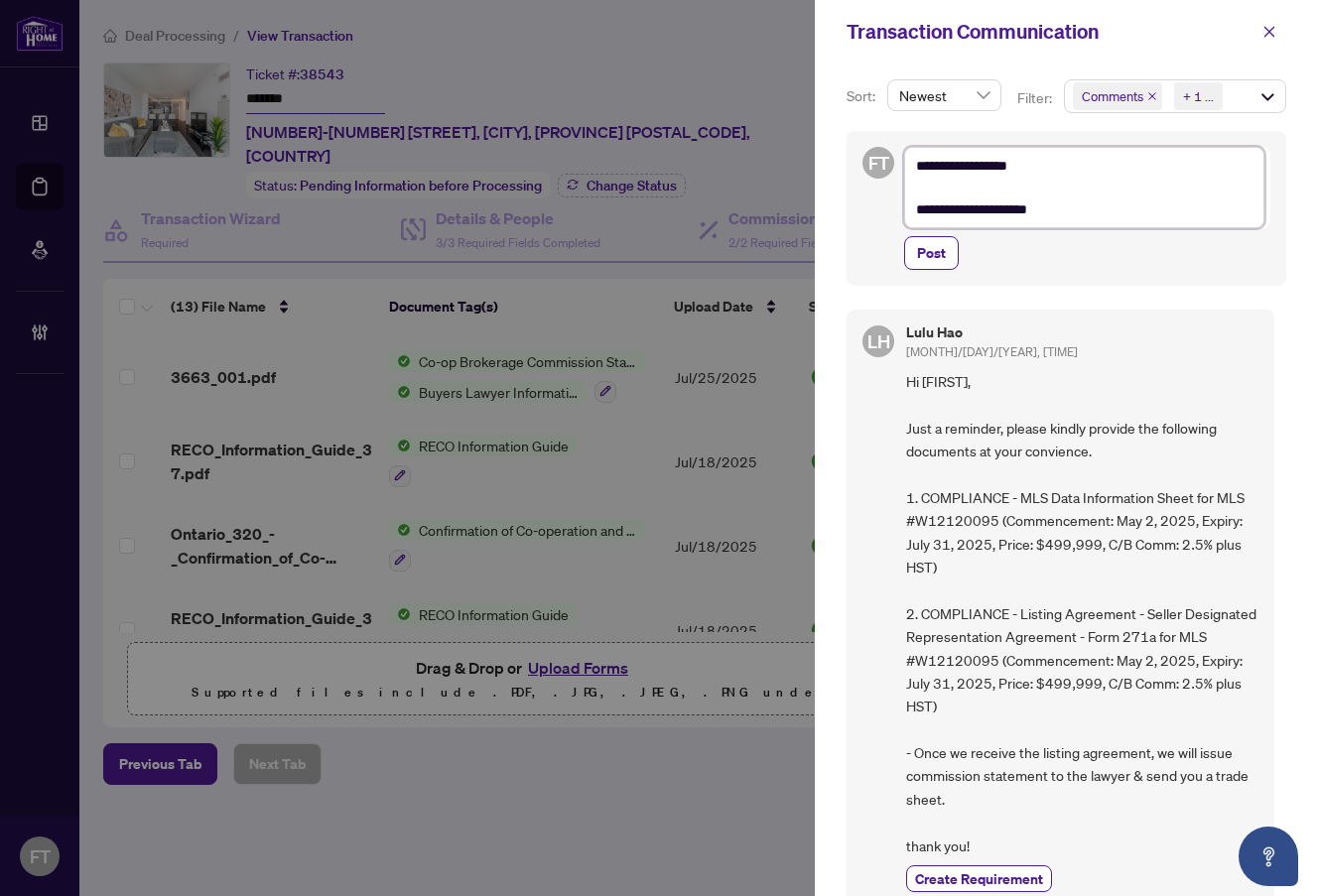 type on "**********" 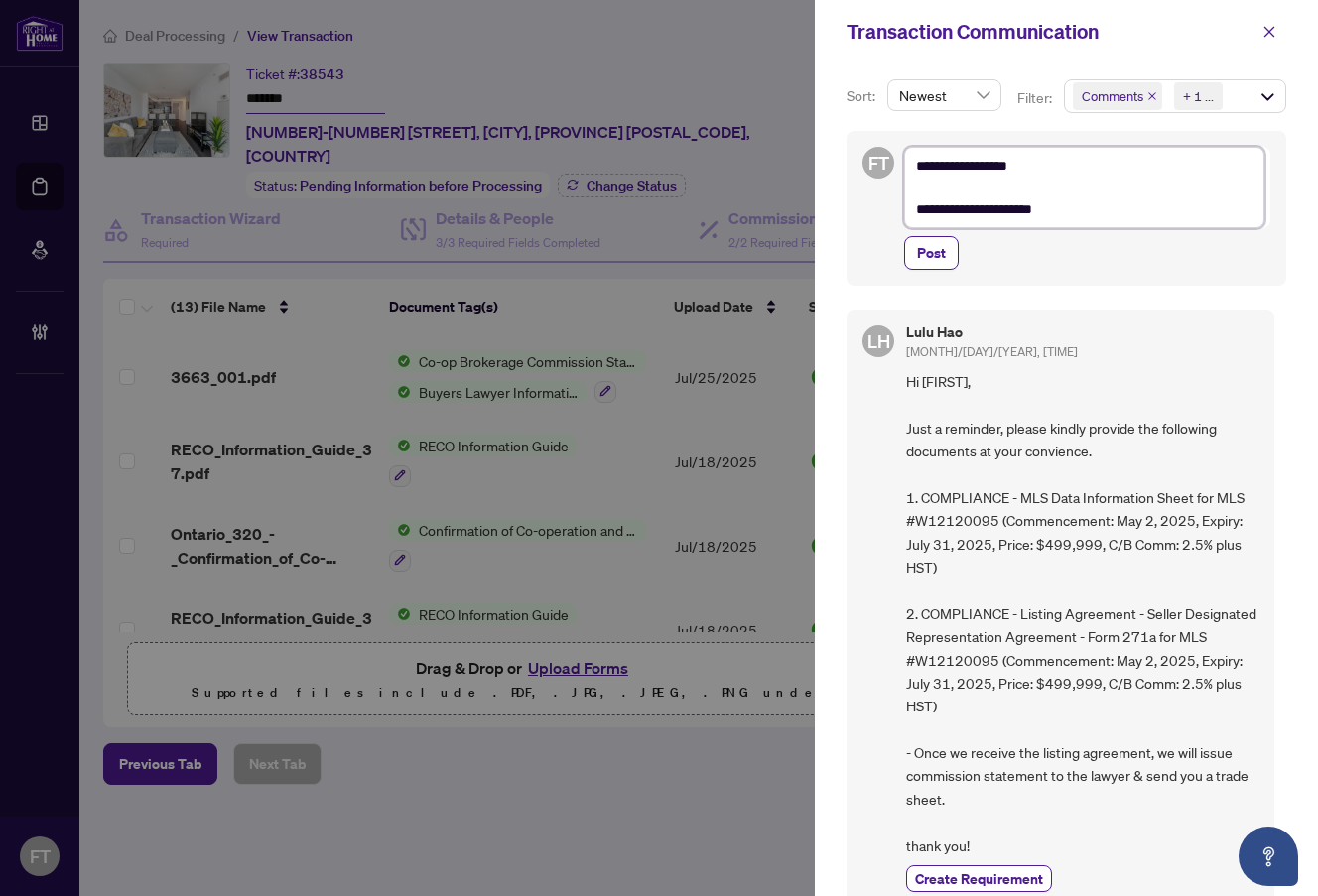 type on "**********" 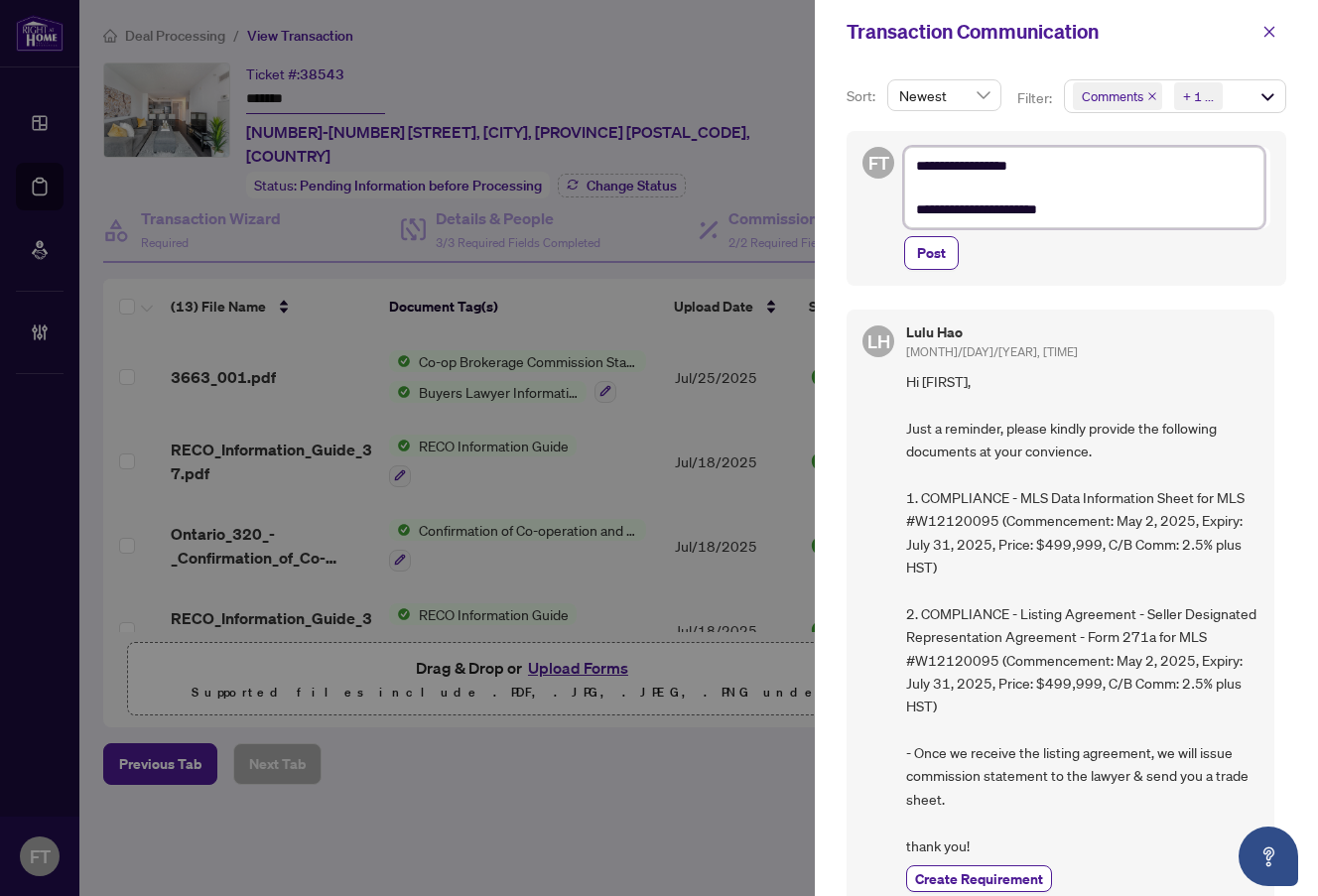 type on "**********" 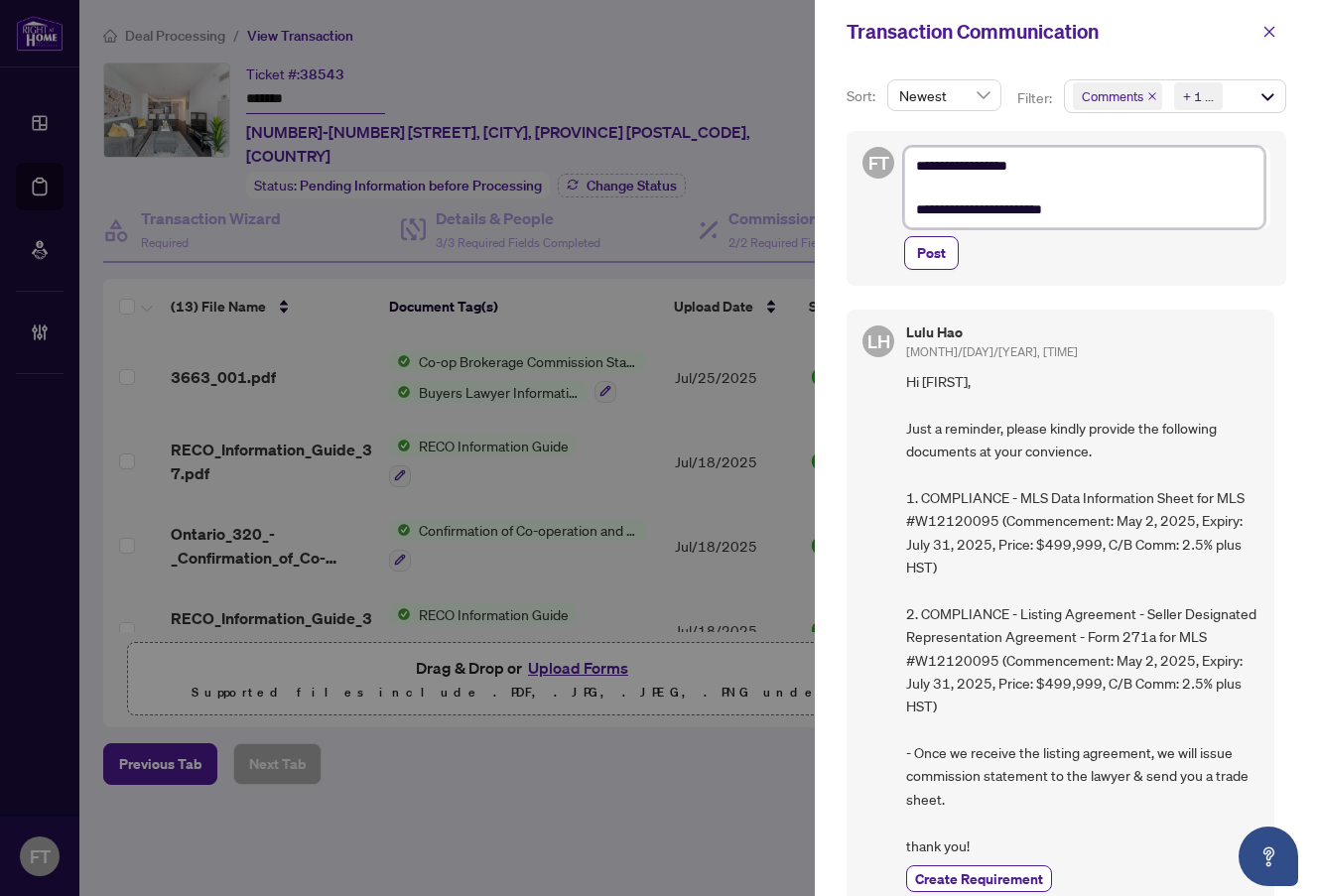 type on "**********" 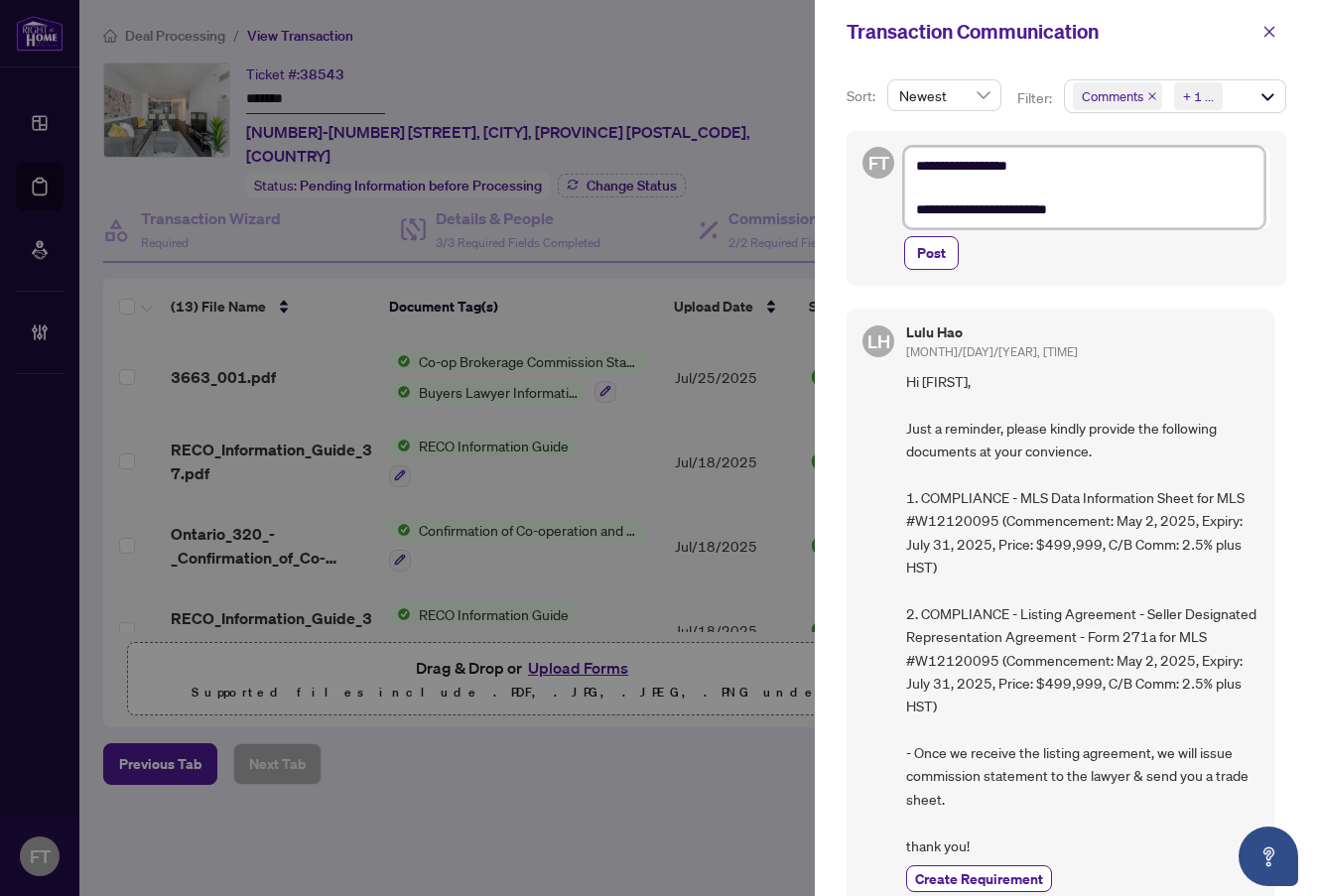 type on "**********" 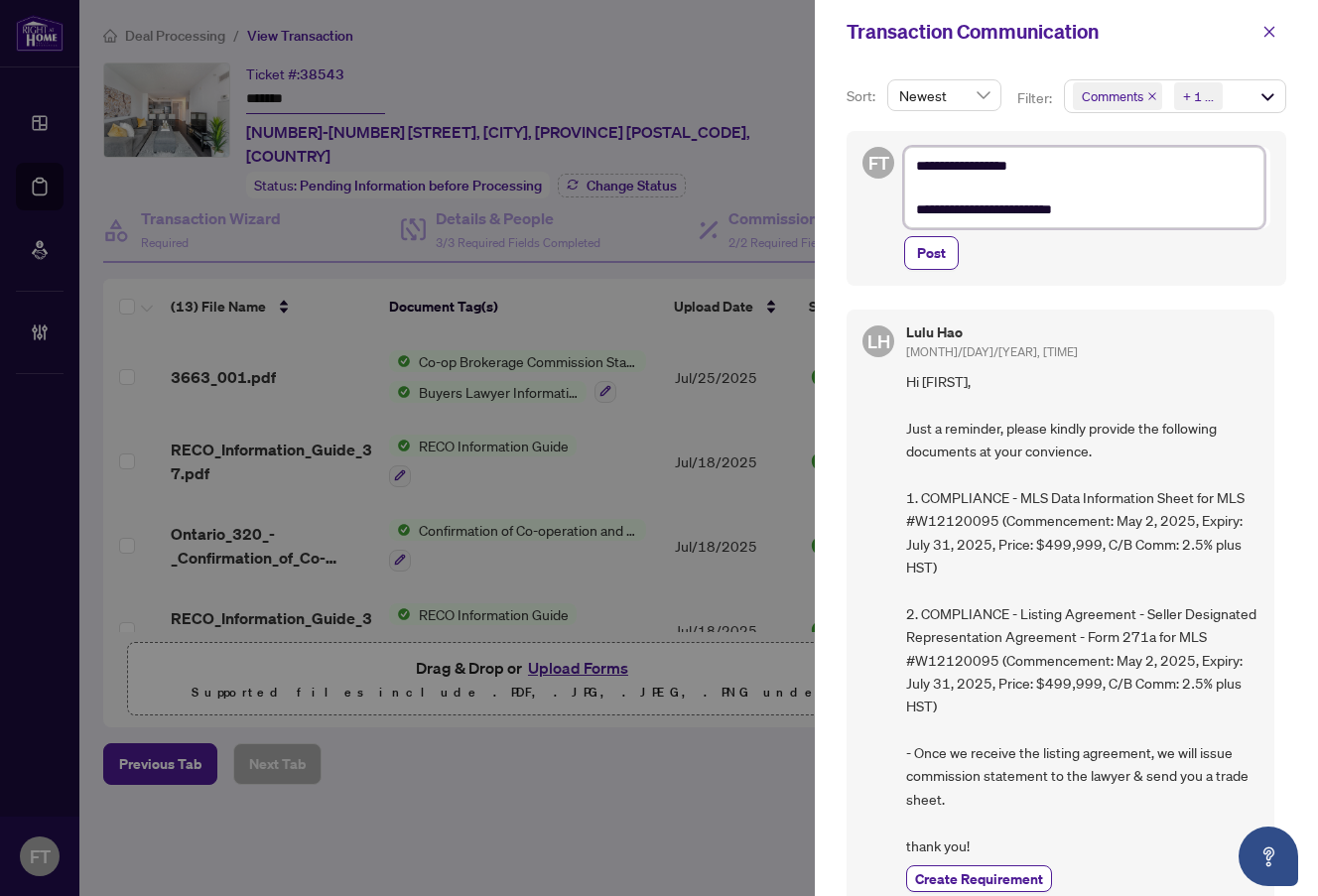 type on "**********" 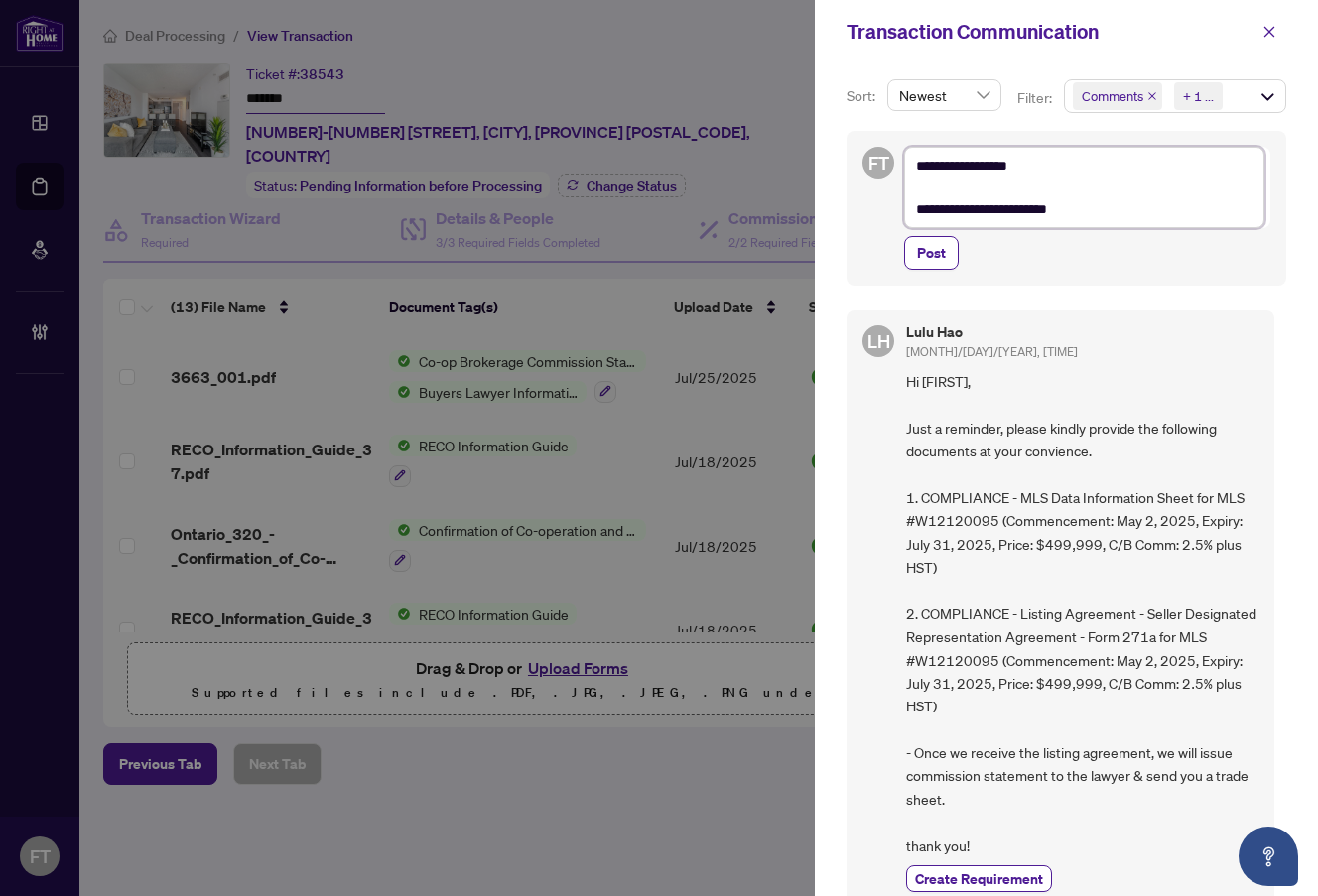 type on "**********" 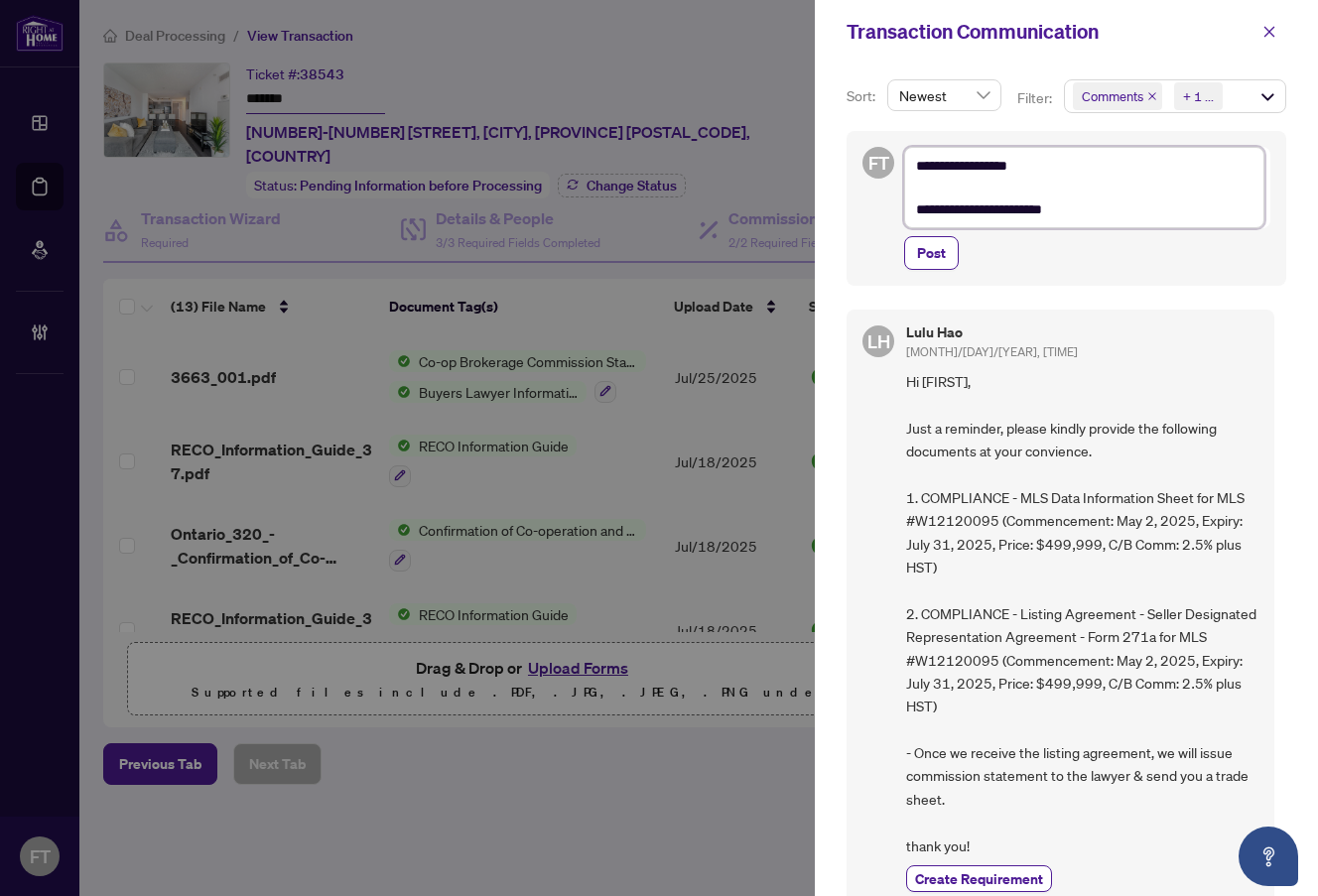 type on "**********" 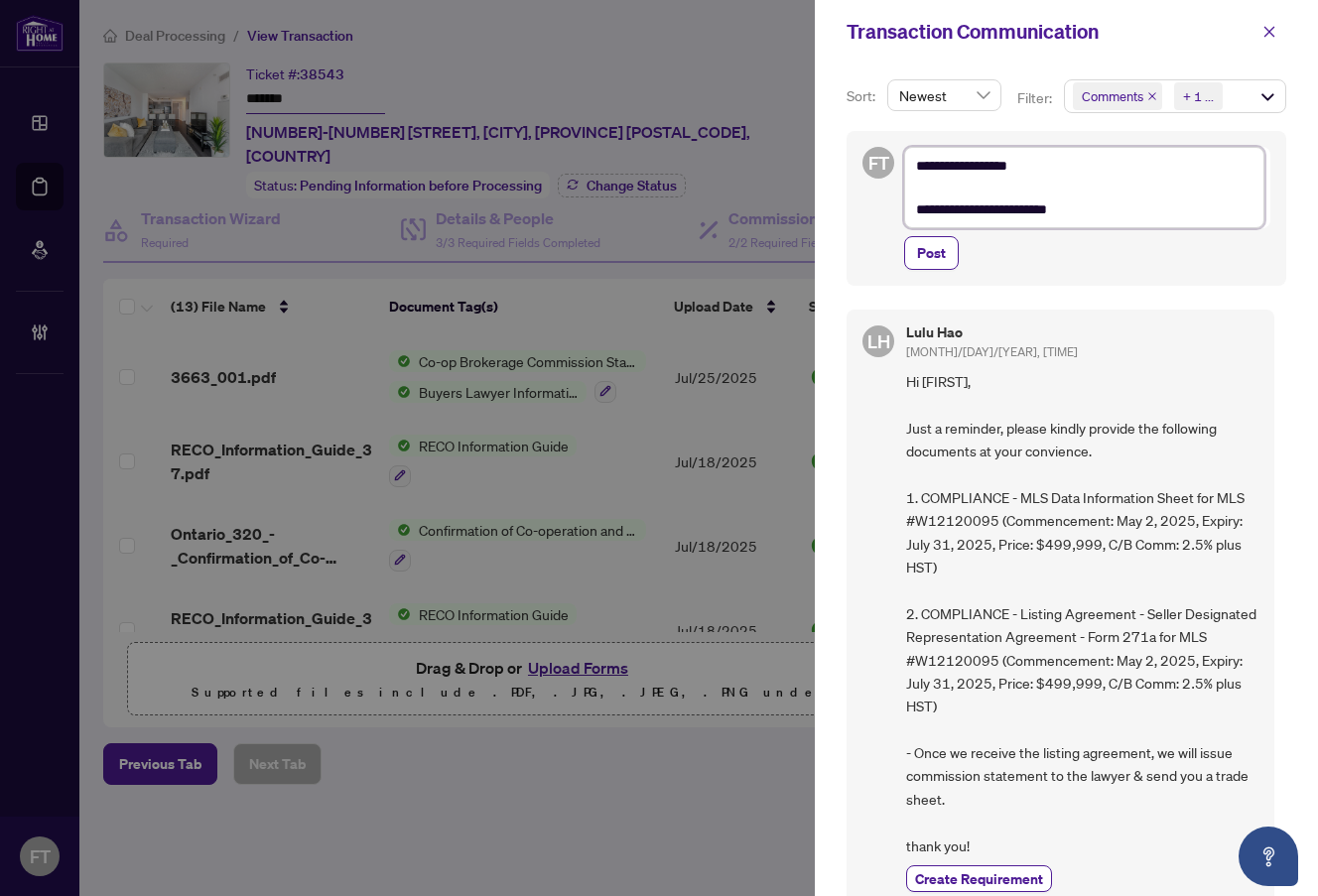 type on "**********" 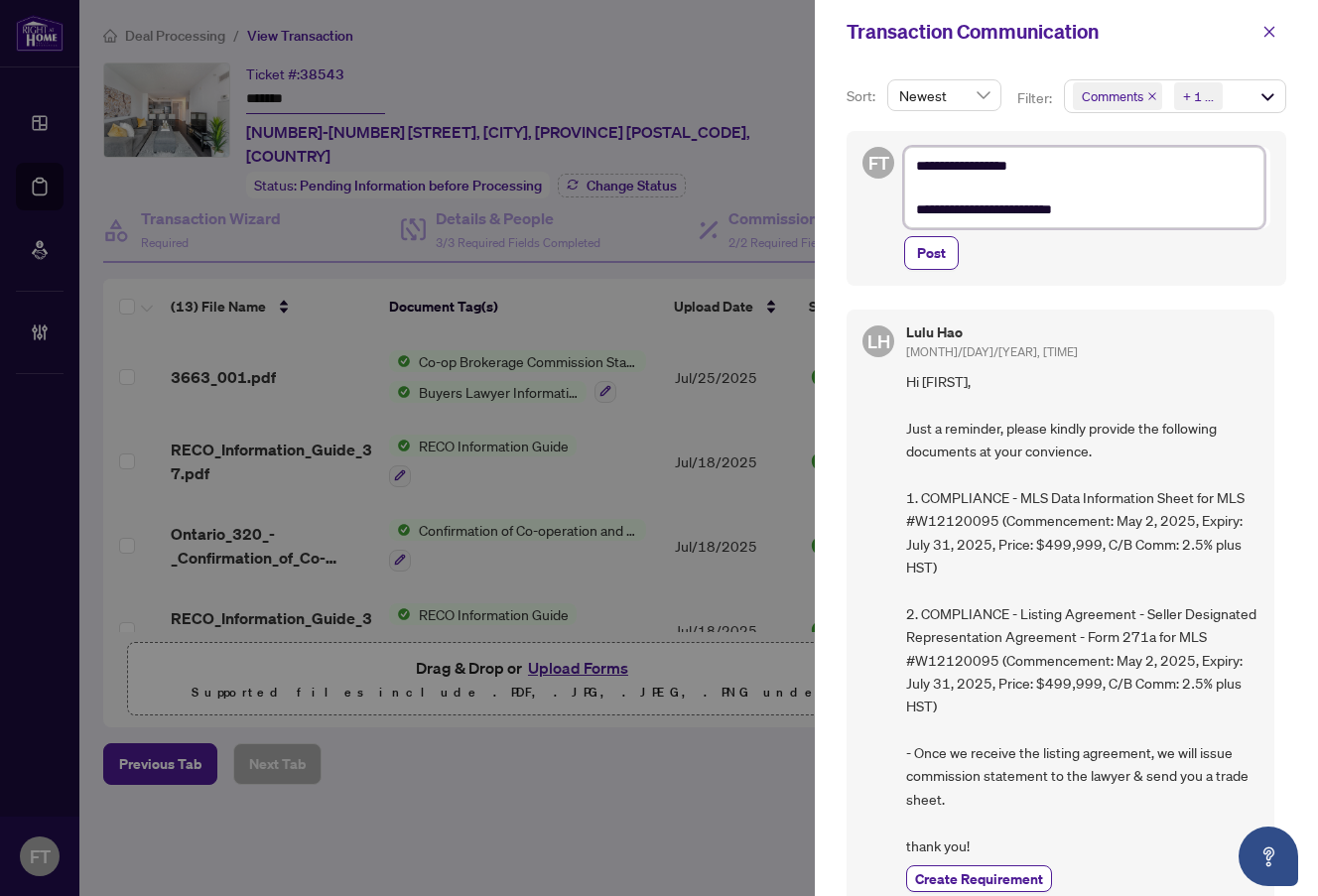 type on "**********" 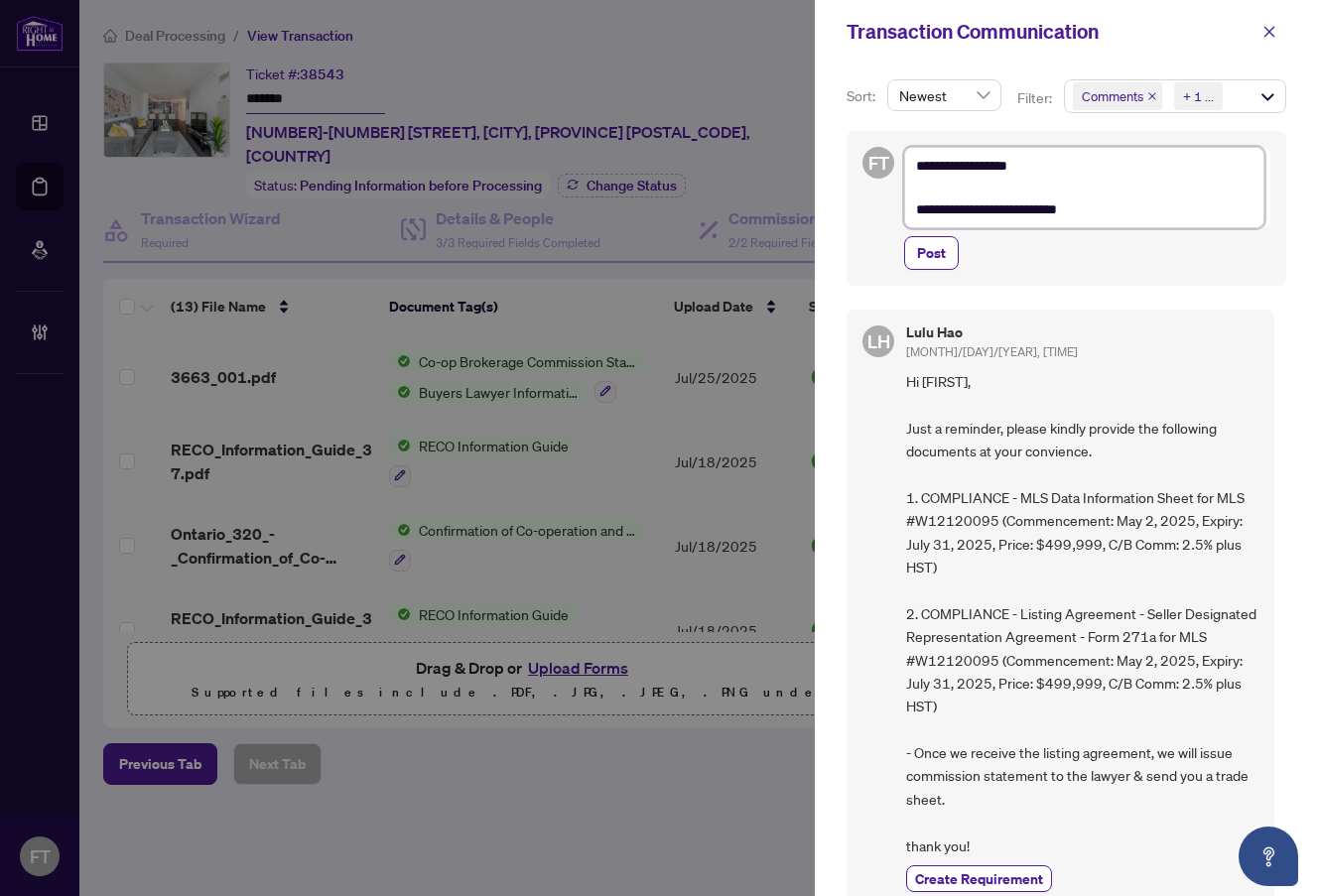 type on "**********" 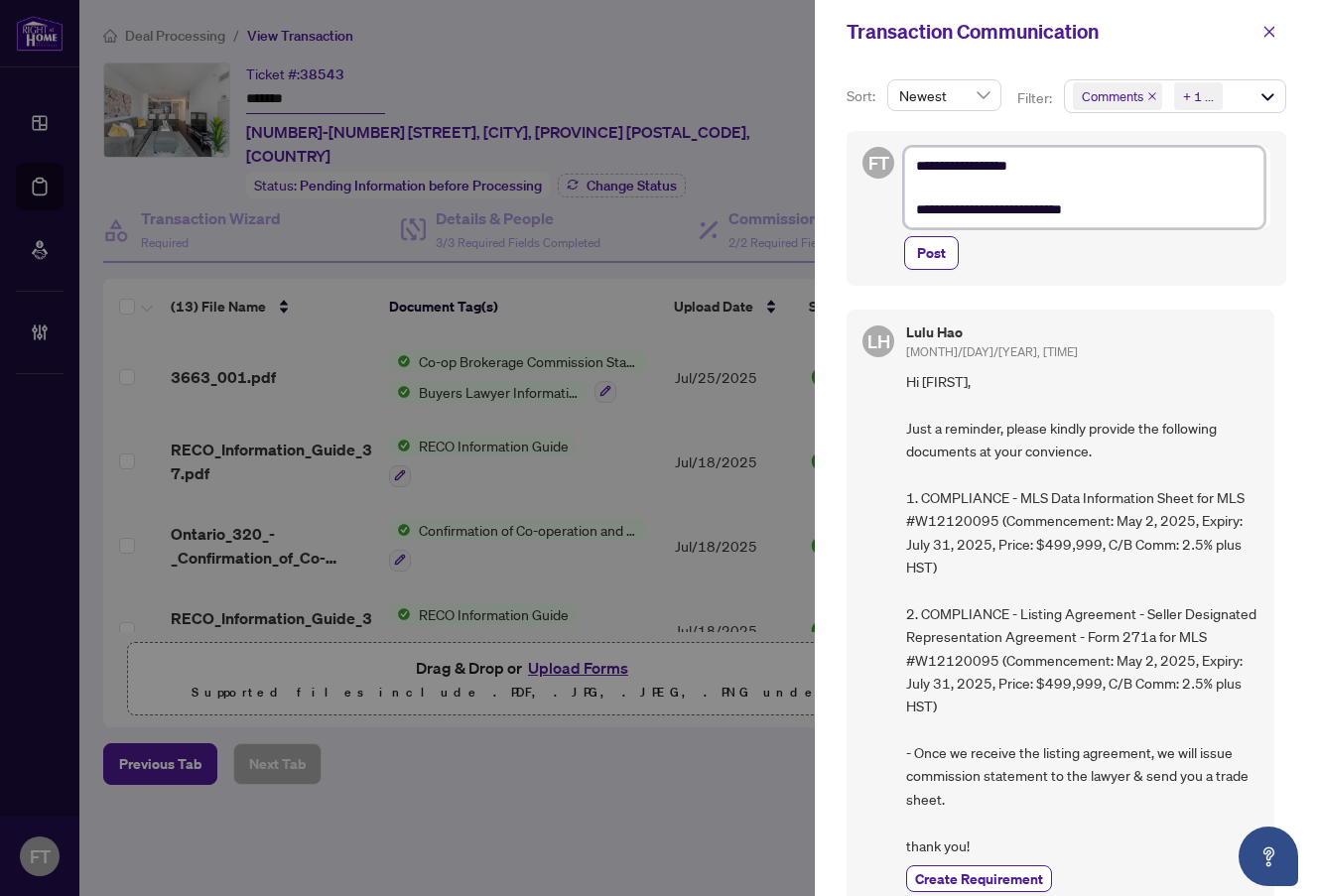type on "**********" 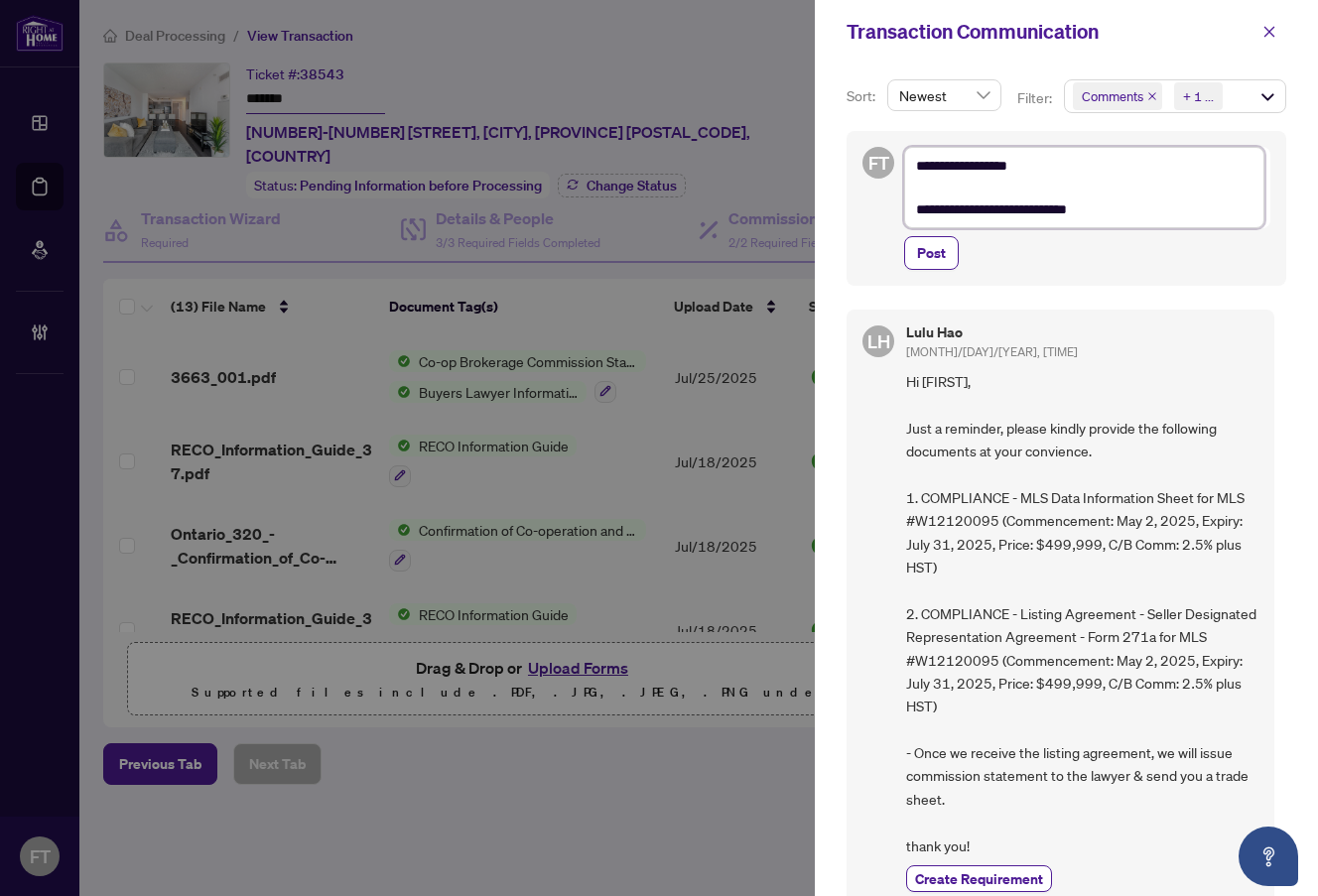 type on "**********" 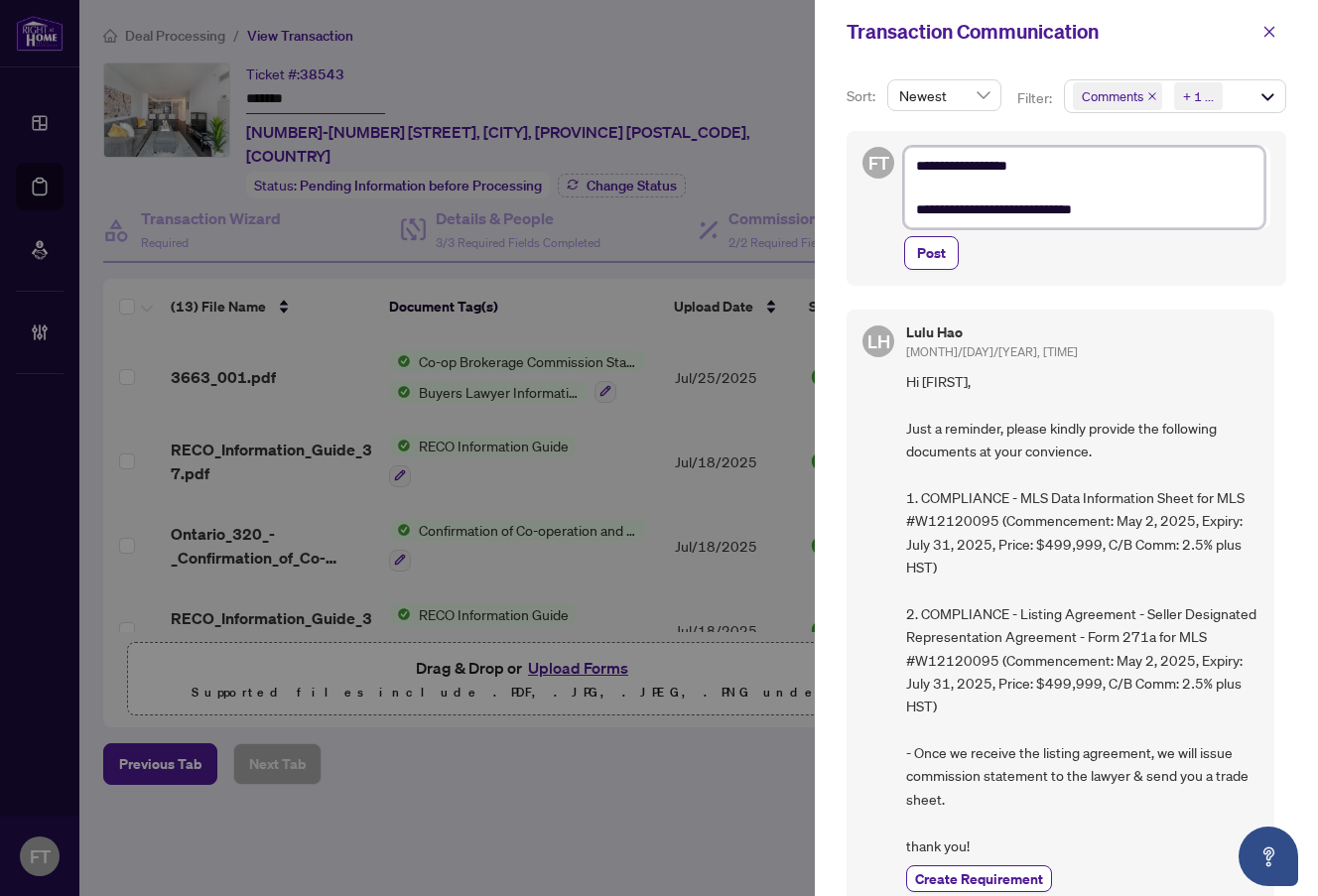 type on "**********" 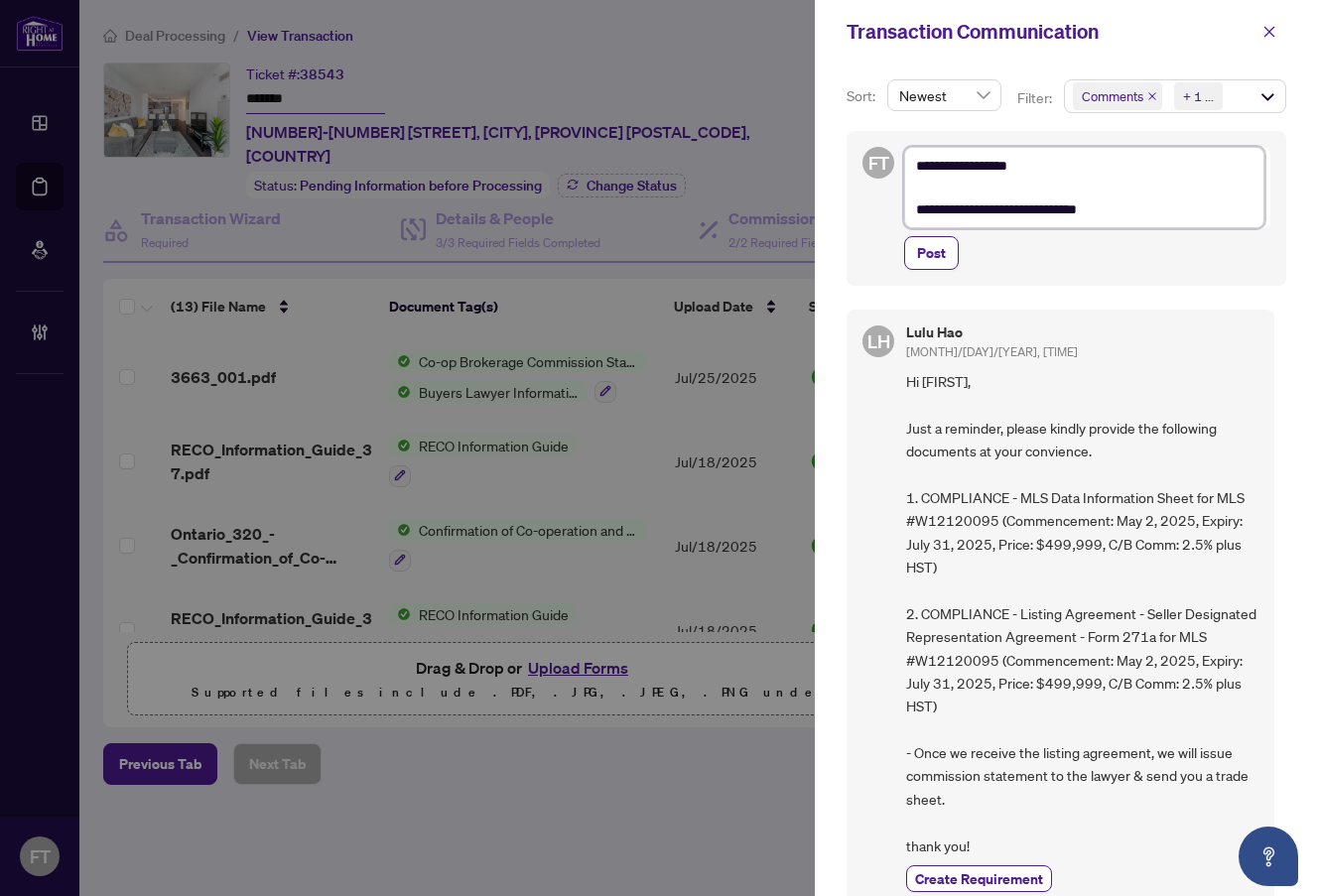 type on "**********" 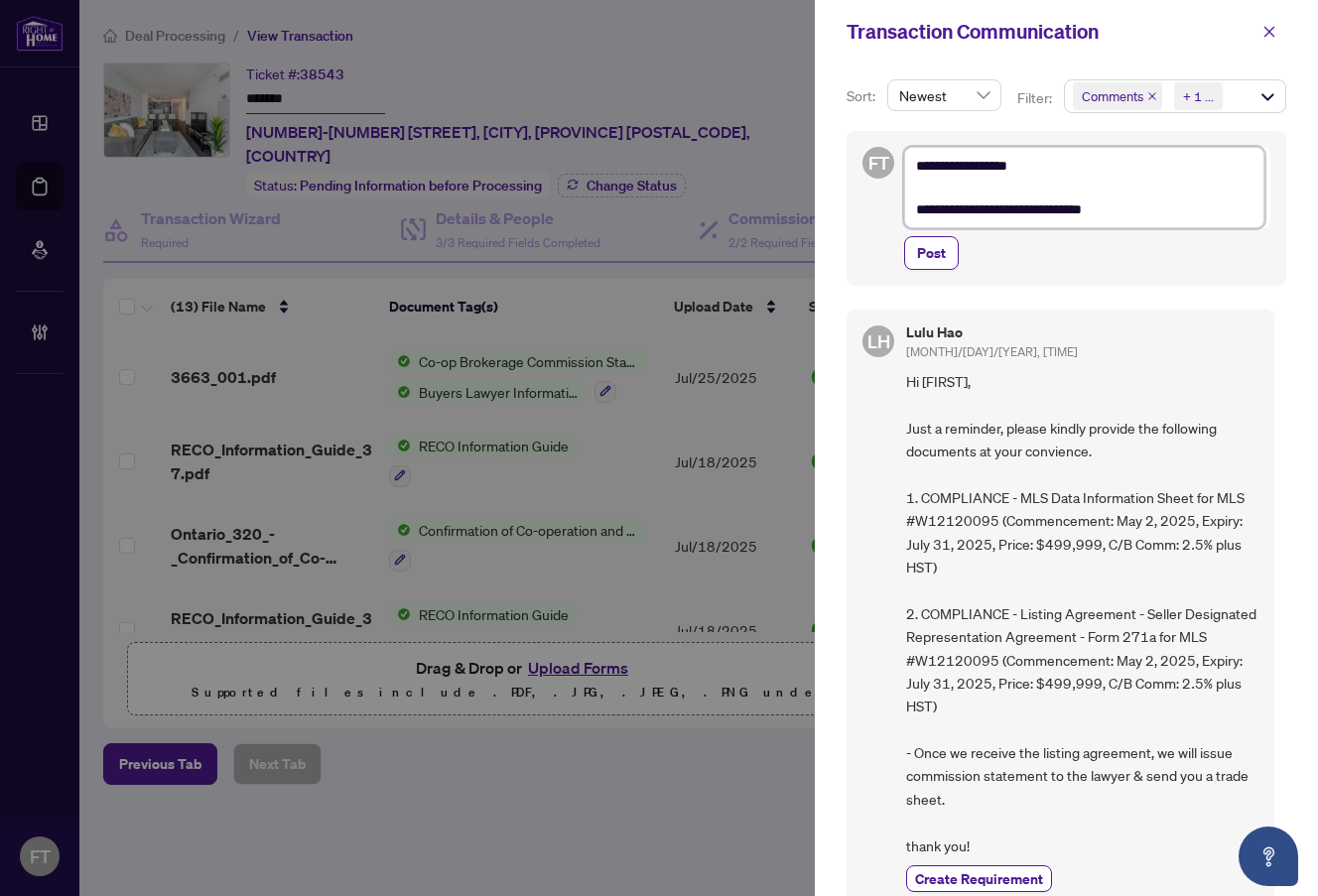 type on "**********" 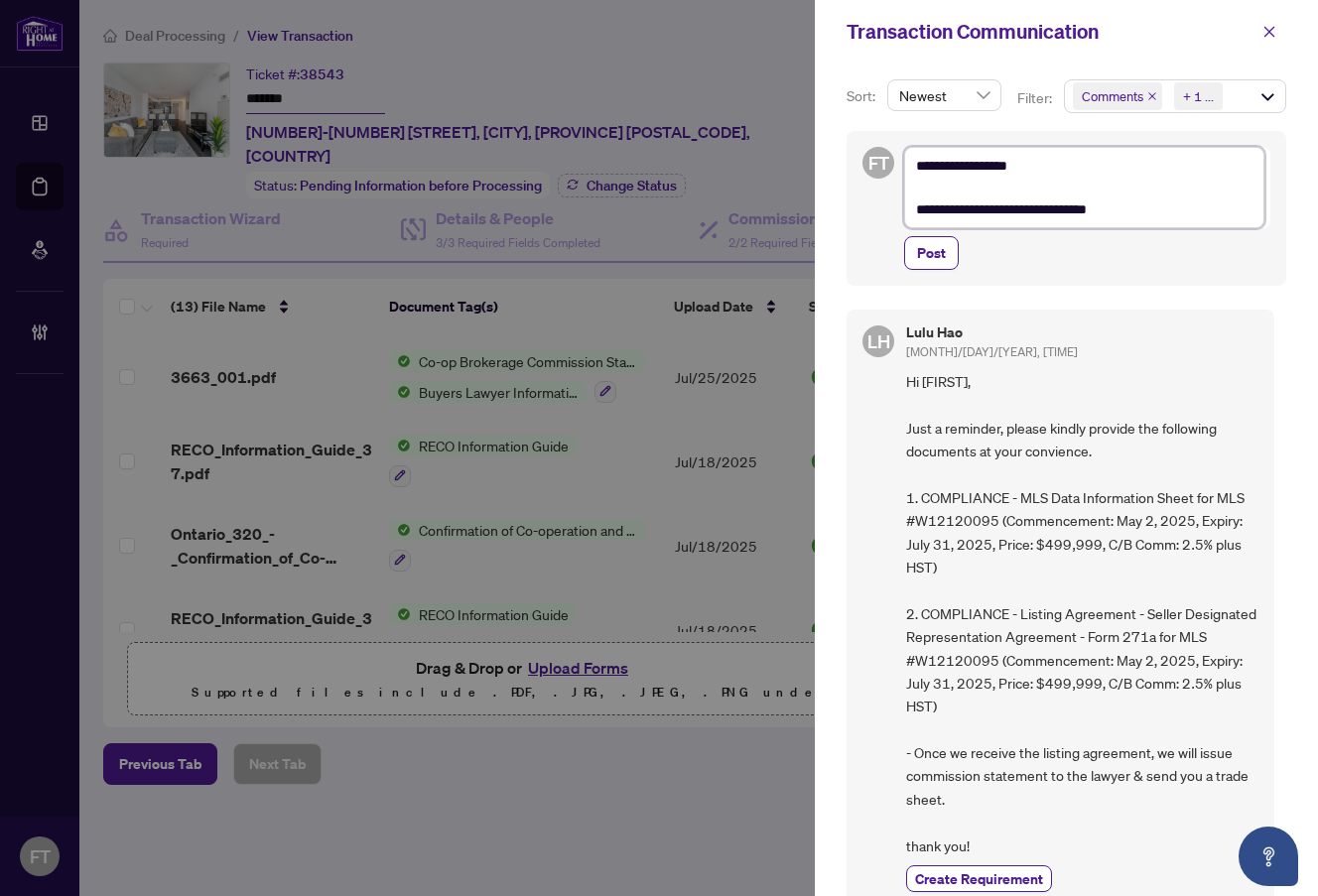 type on "**********" 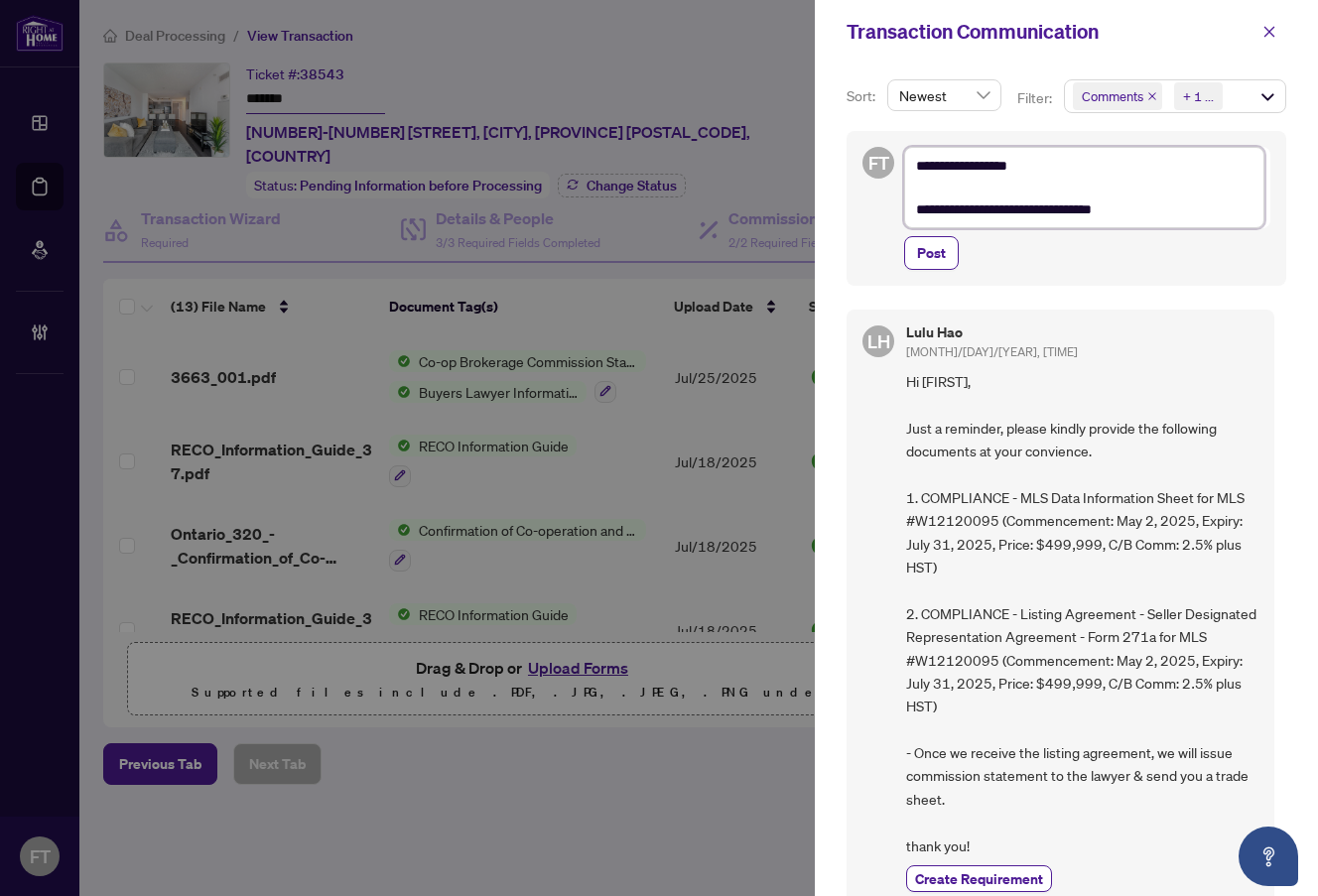 type on "**********" 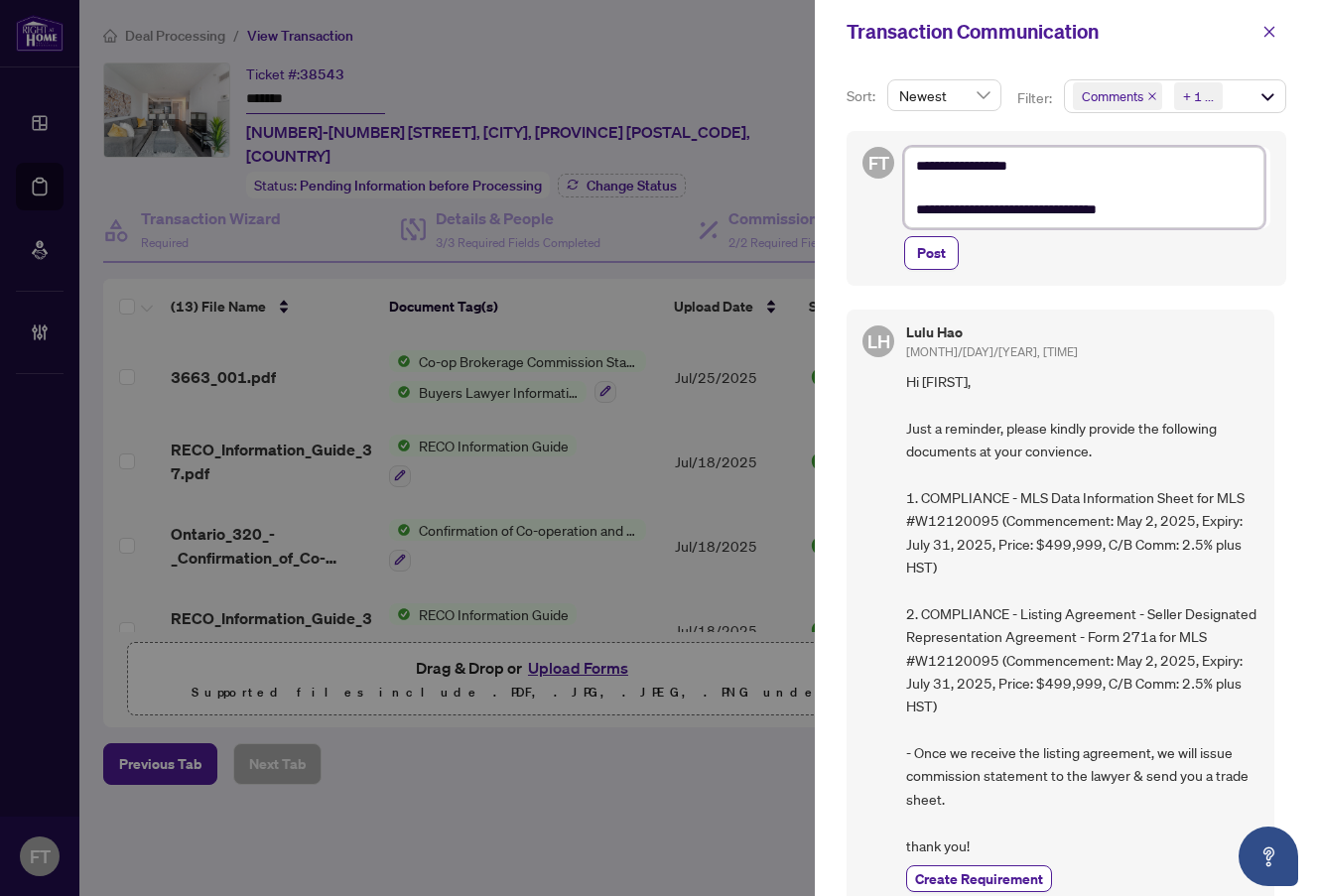 type on "**********" 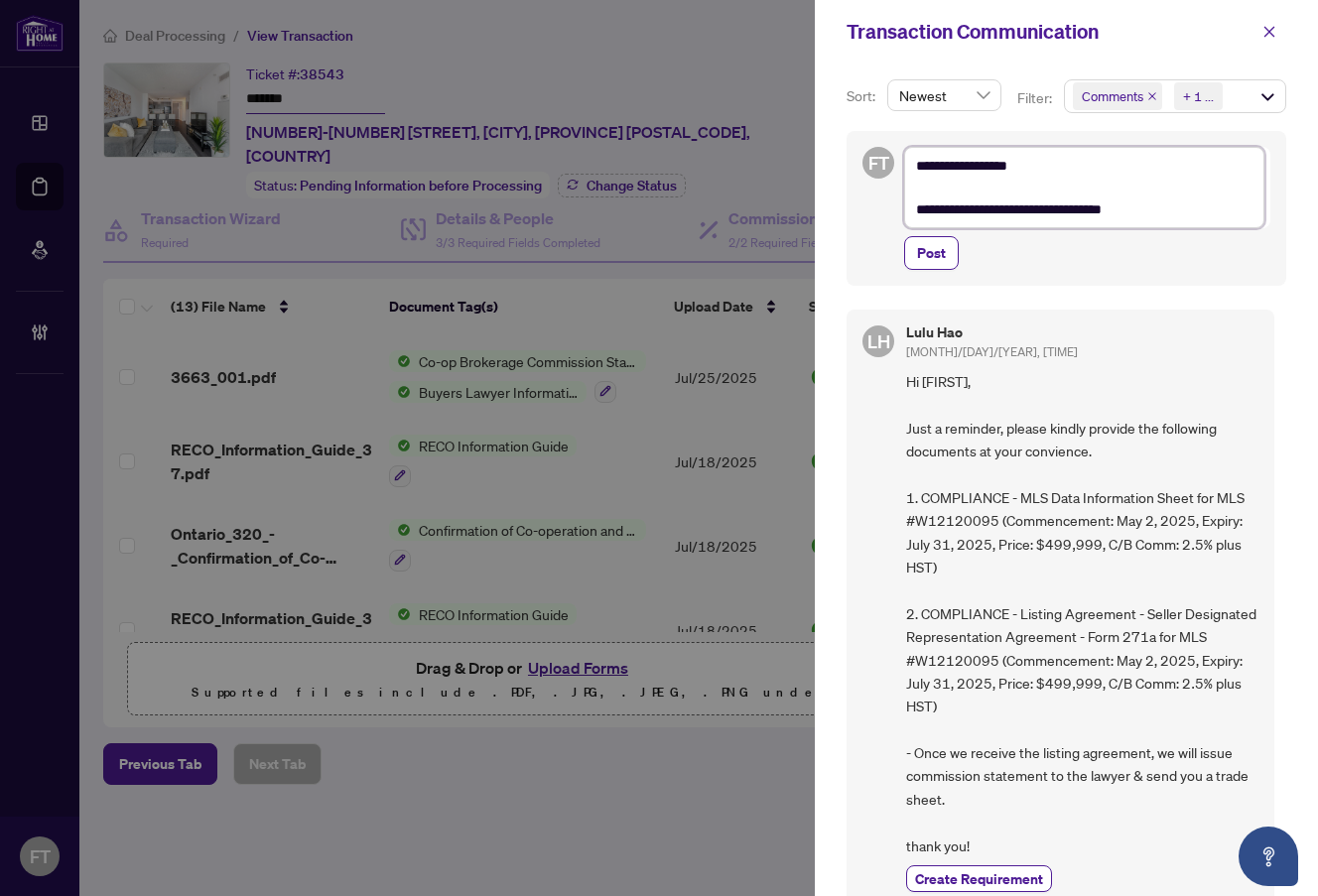 type on "**********" 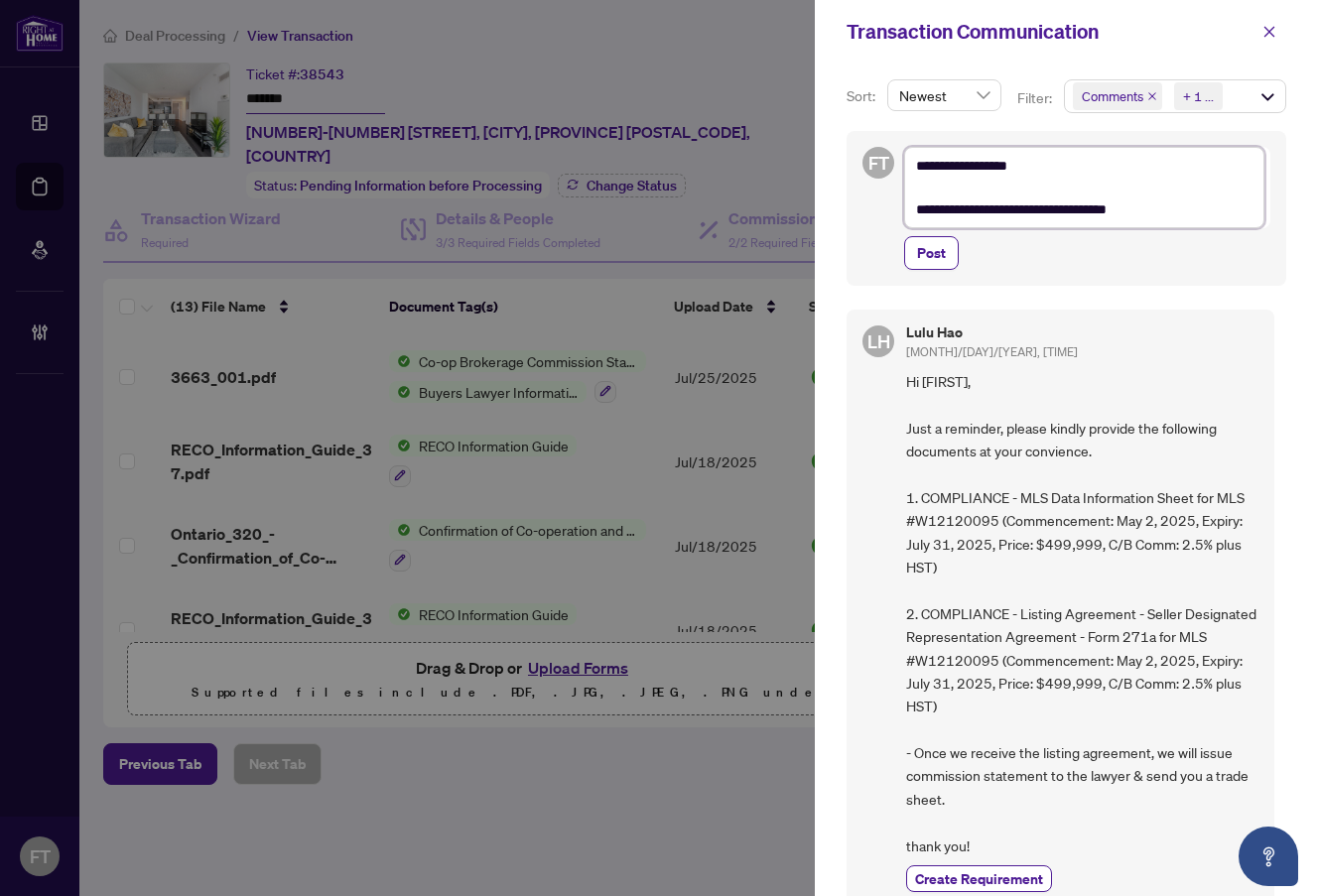 type on "**********" 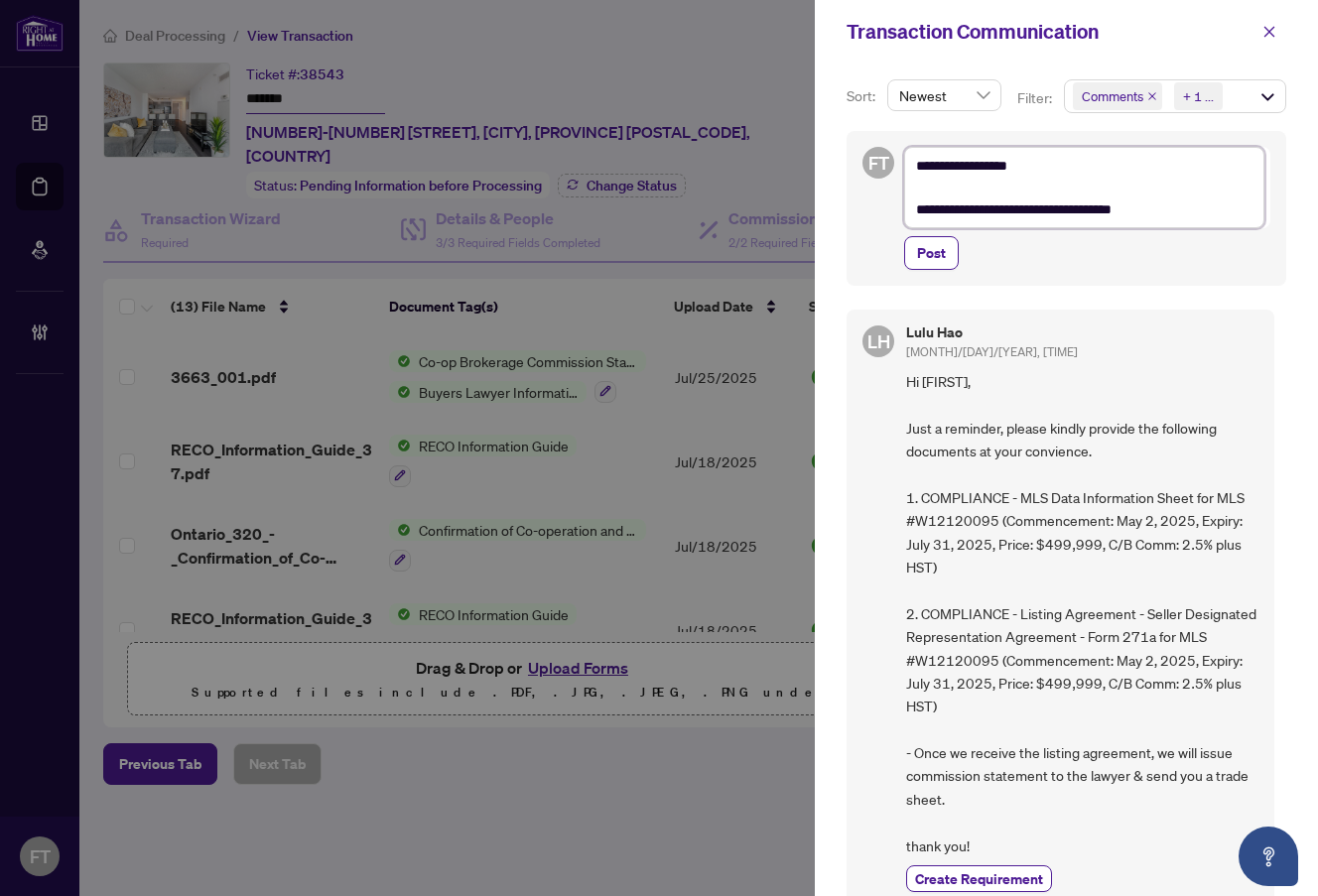 type on "**********" 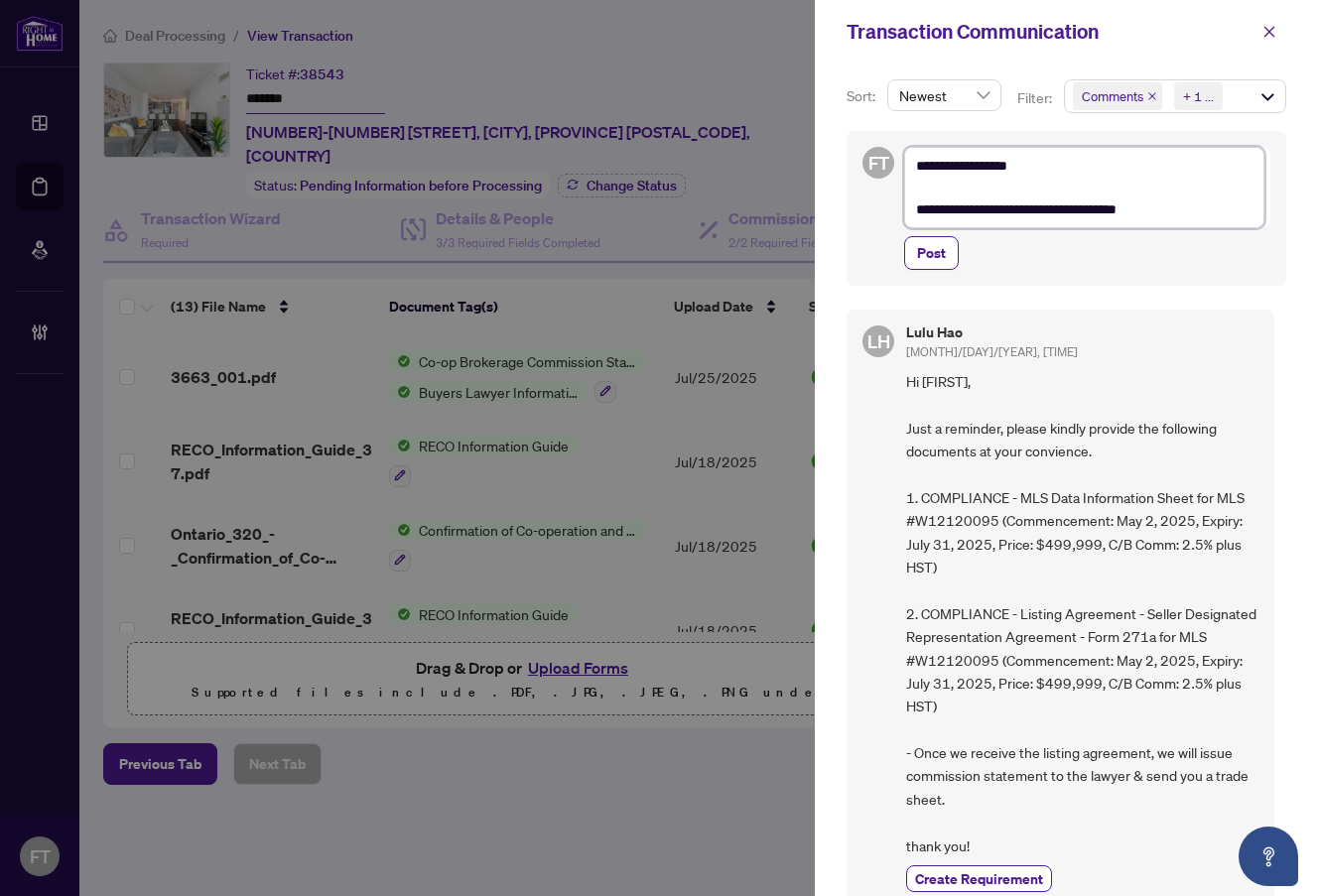 type on "**********" 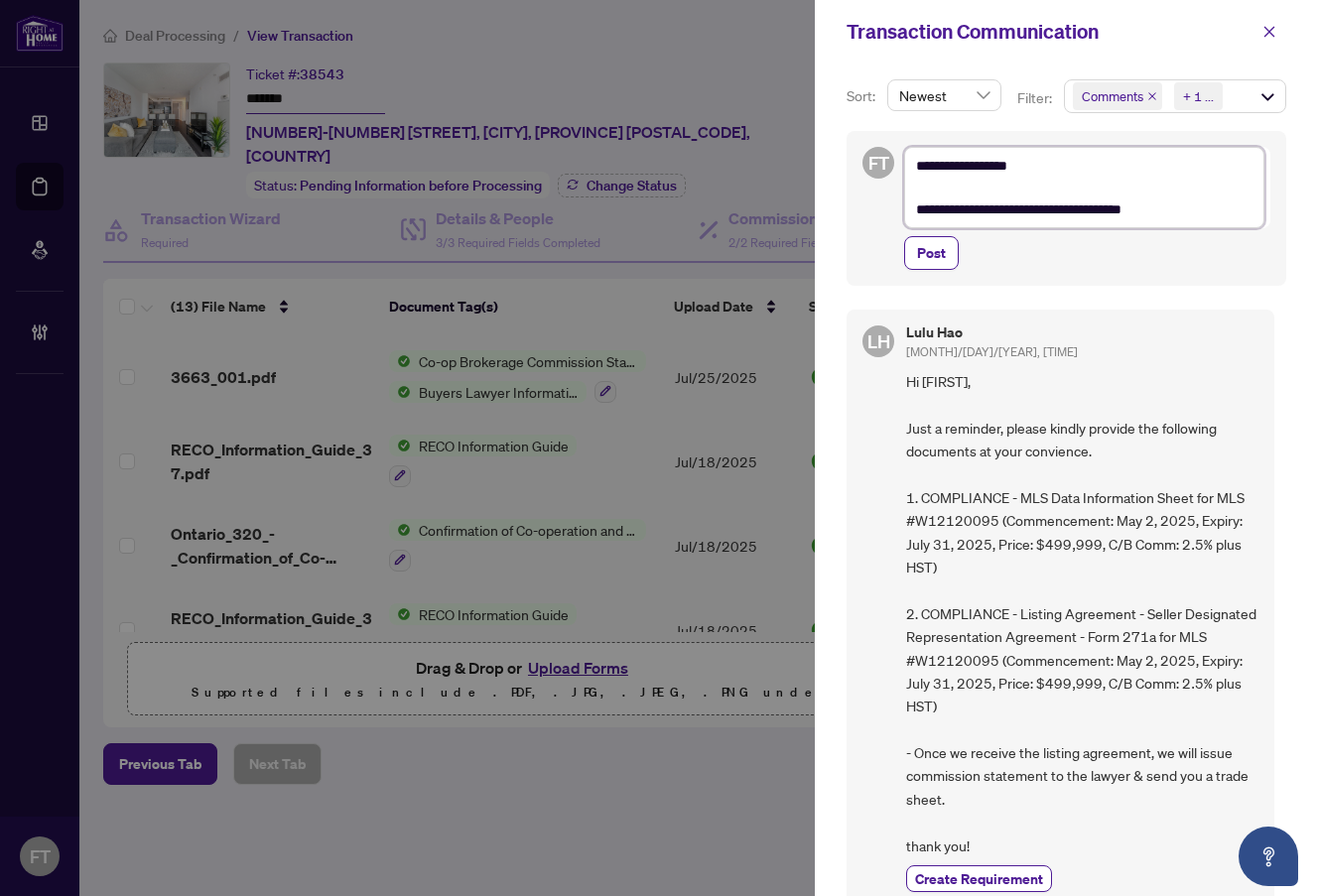 type on "**********" 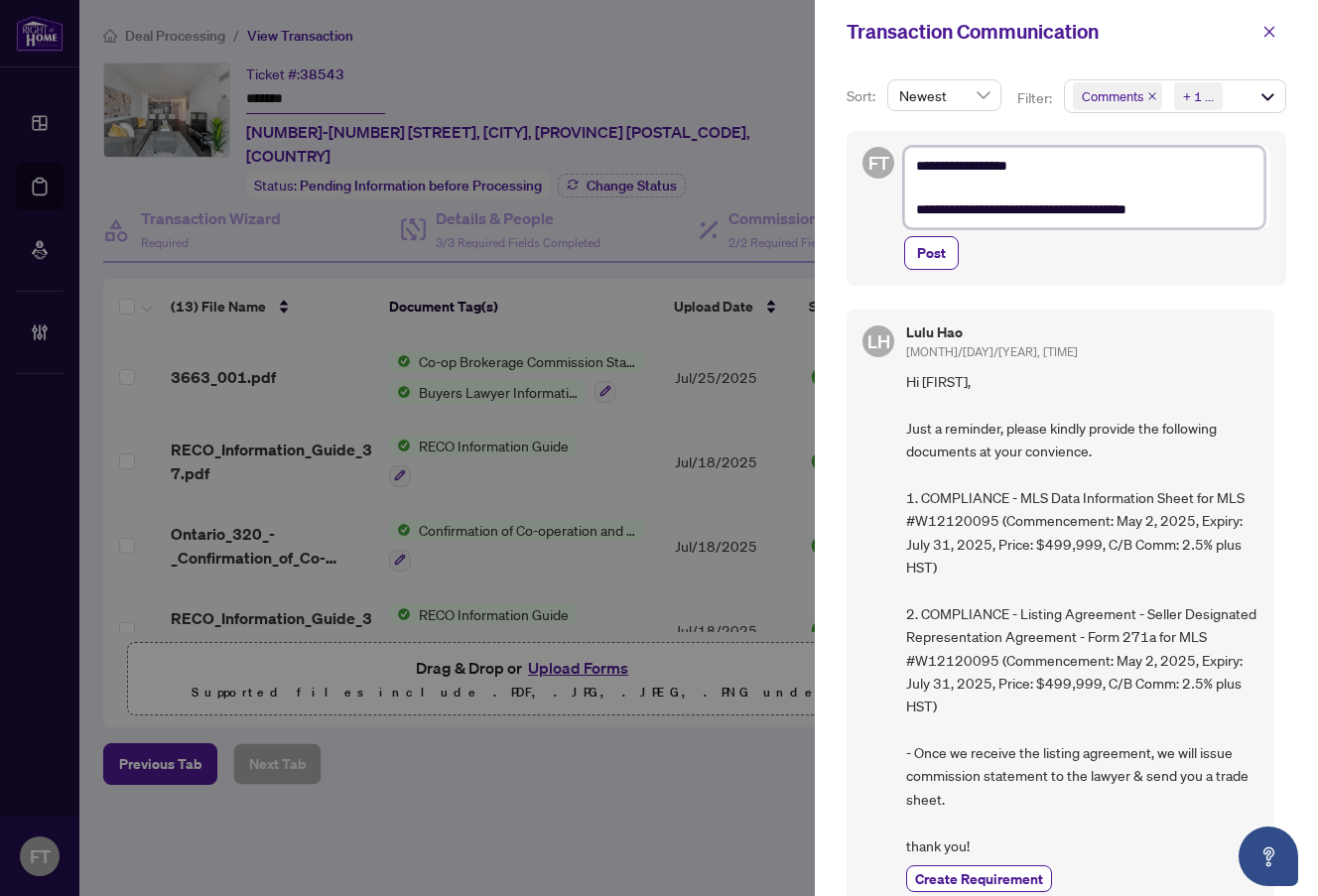 type on "**********" 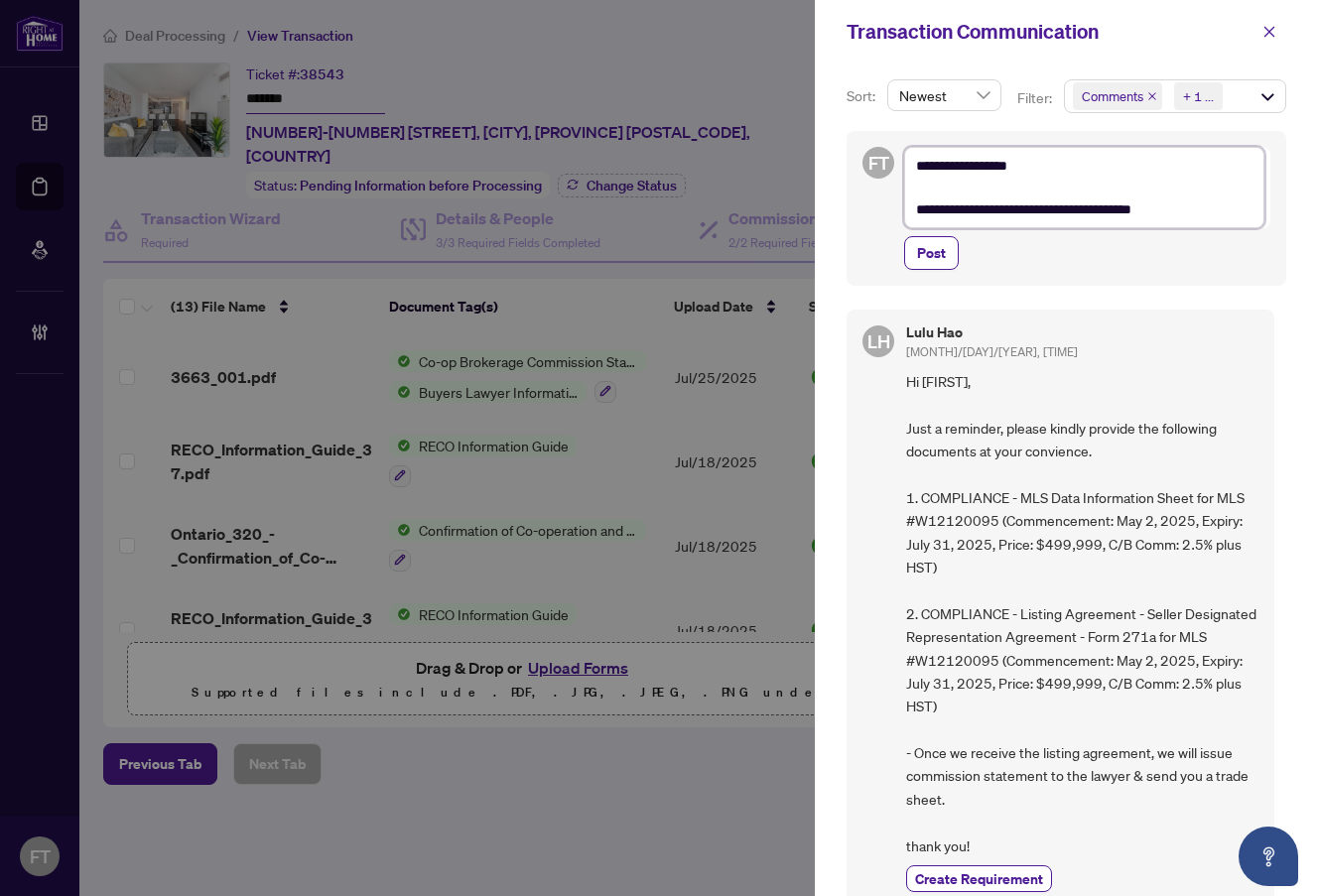 type on "**********" 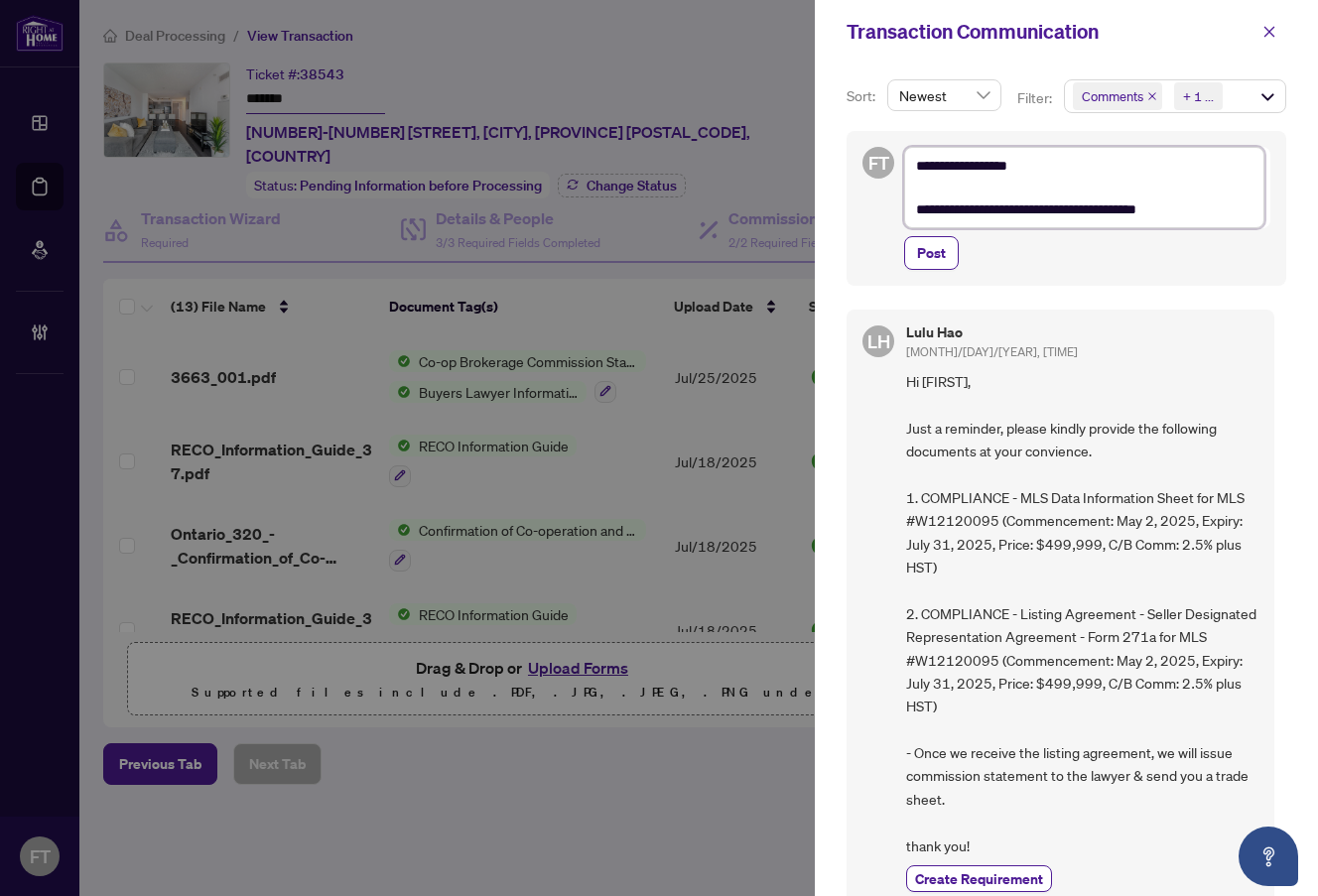 type on "**********" 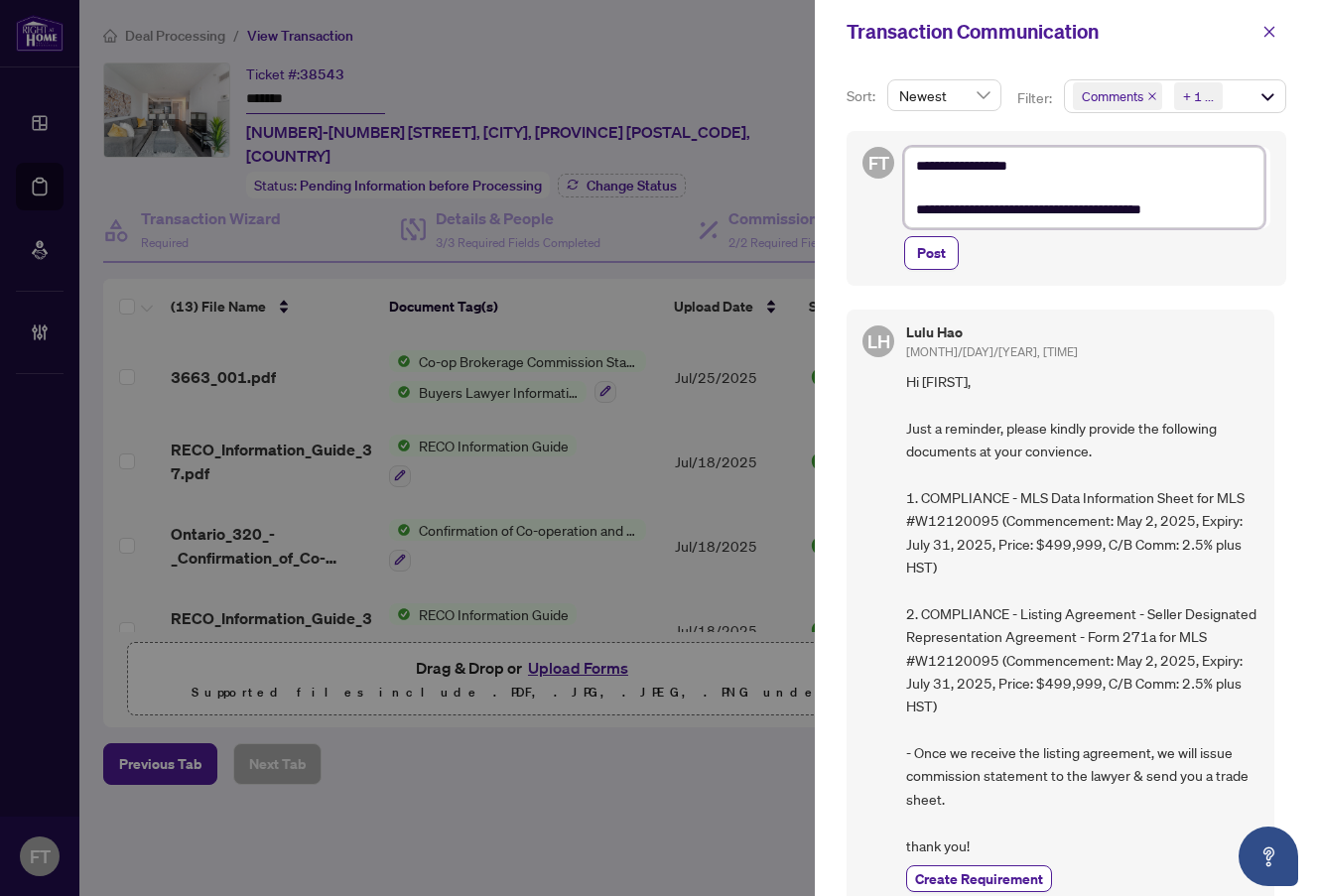 type on "**********" 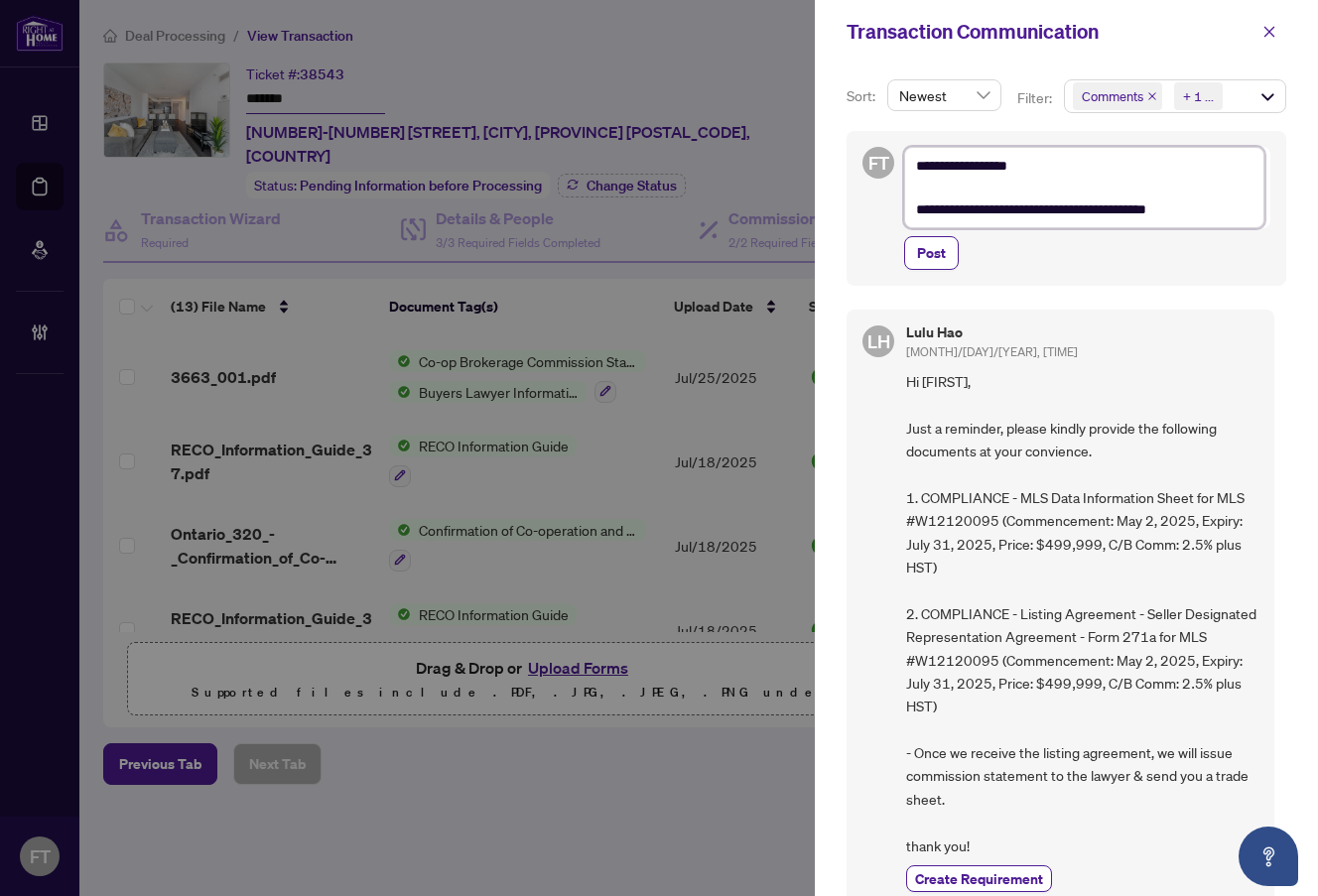 type on "**********" 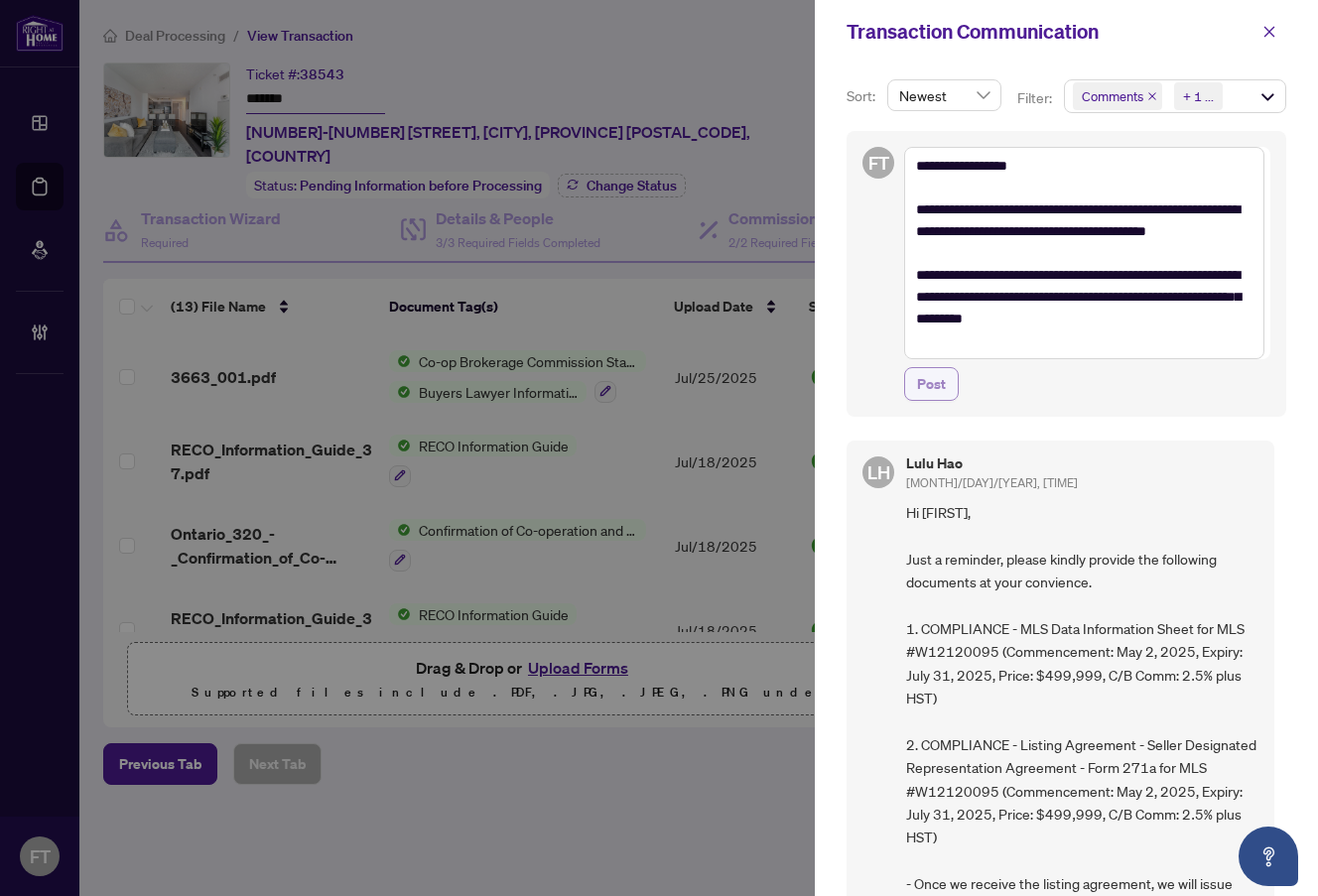 click on "Post" at bounding box center [931, 384] 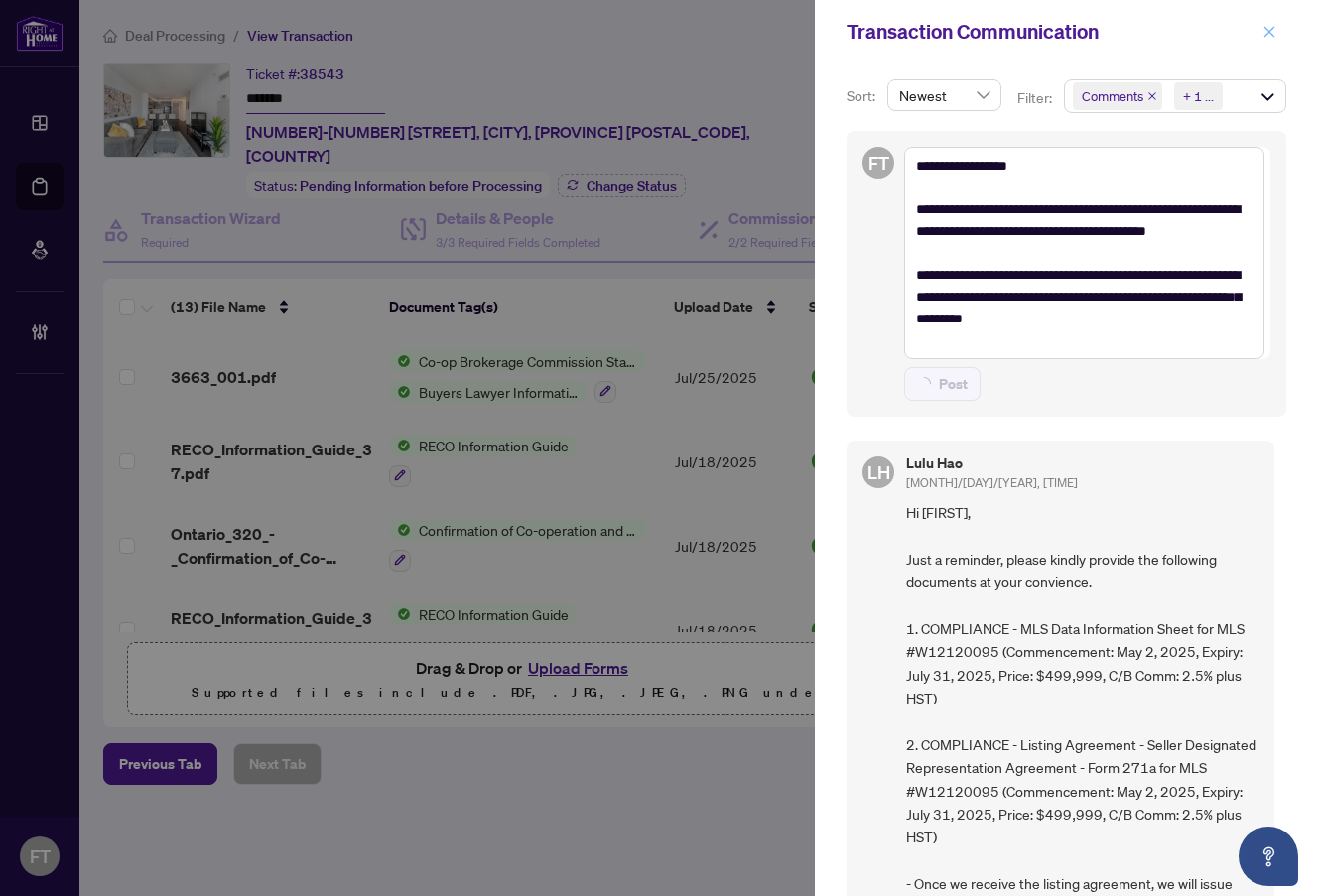 click 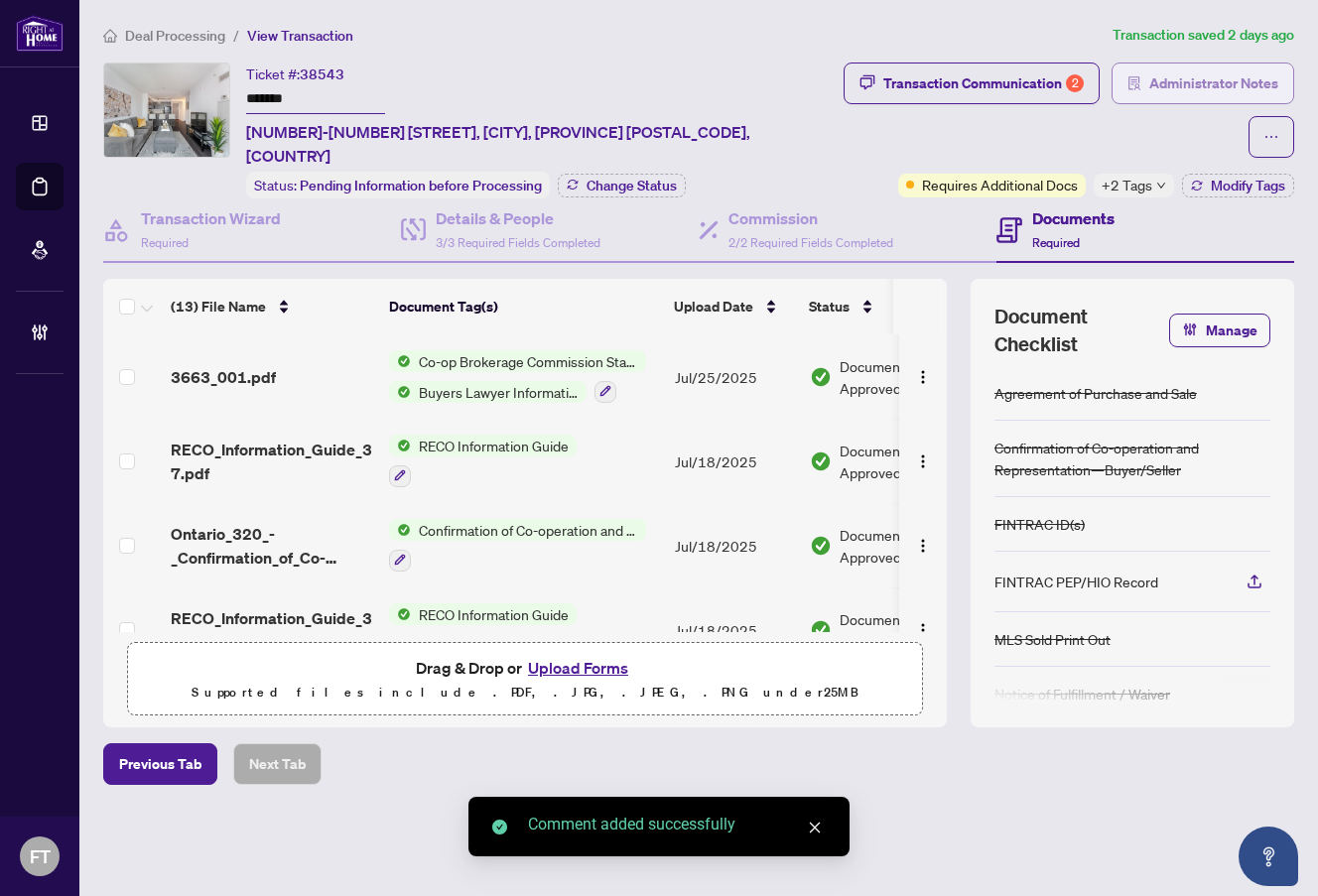 click on "Administrator Notes" at bounding box center [1214, 83] 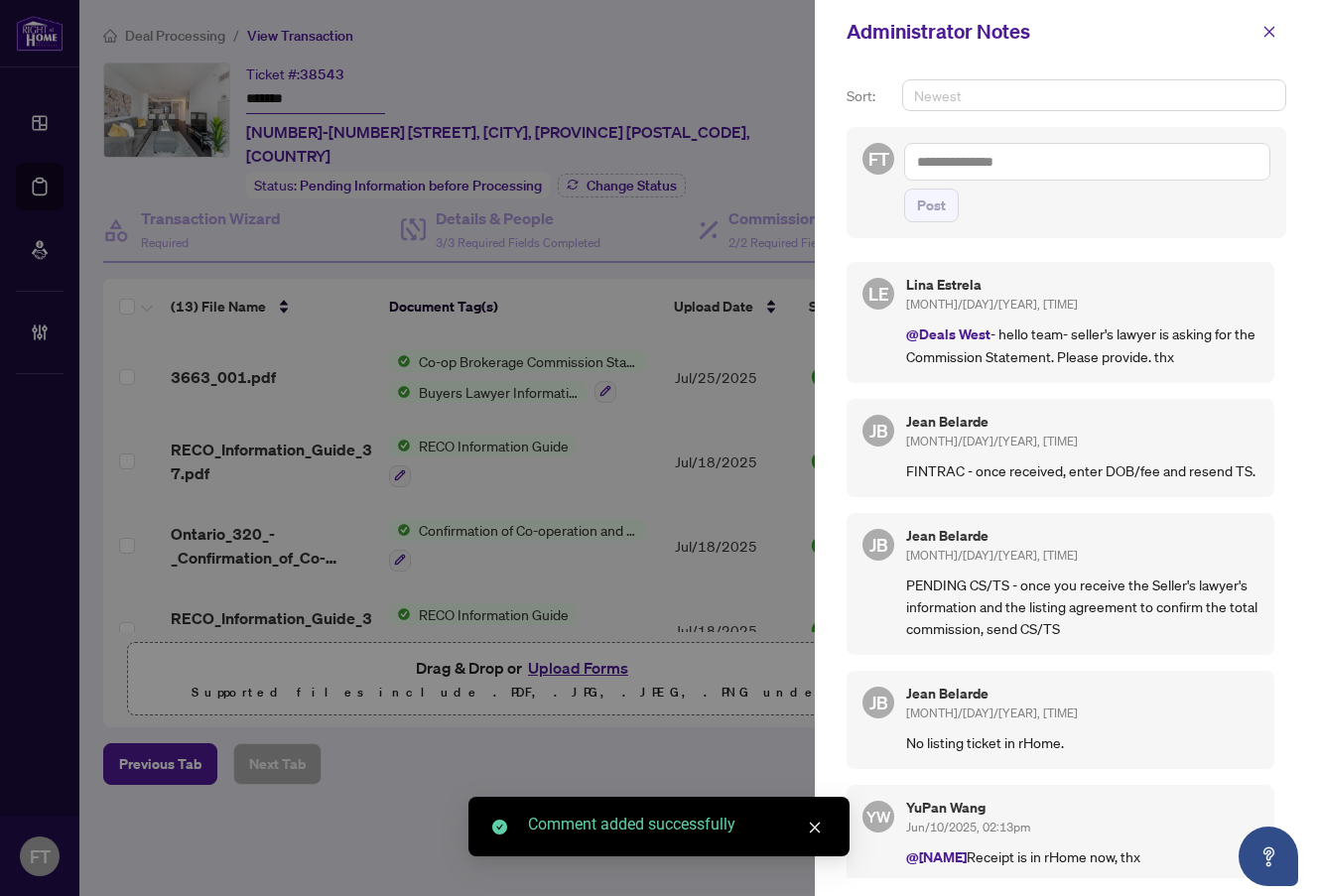 click on "Newest" at bounding box center (1094, 95) 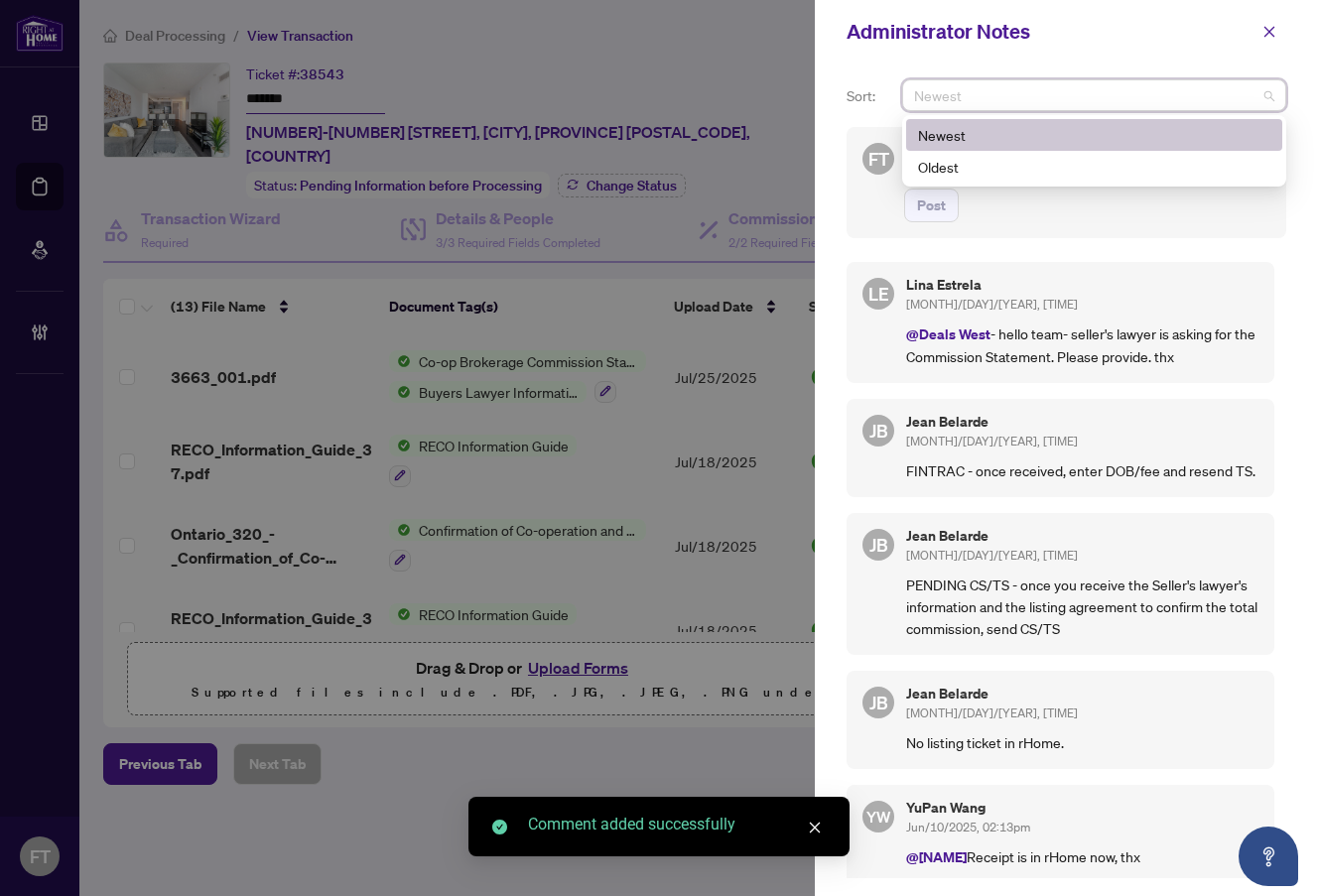 click on "Administrator Notes" at bounding box center [1049, 32] 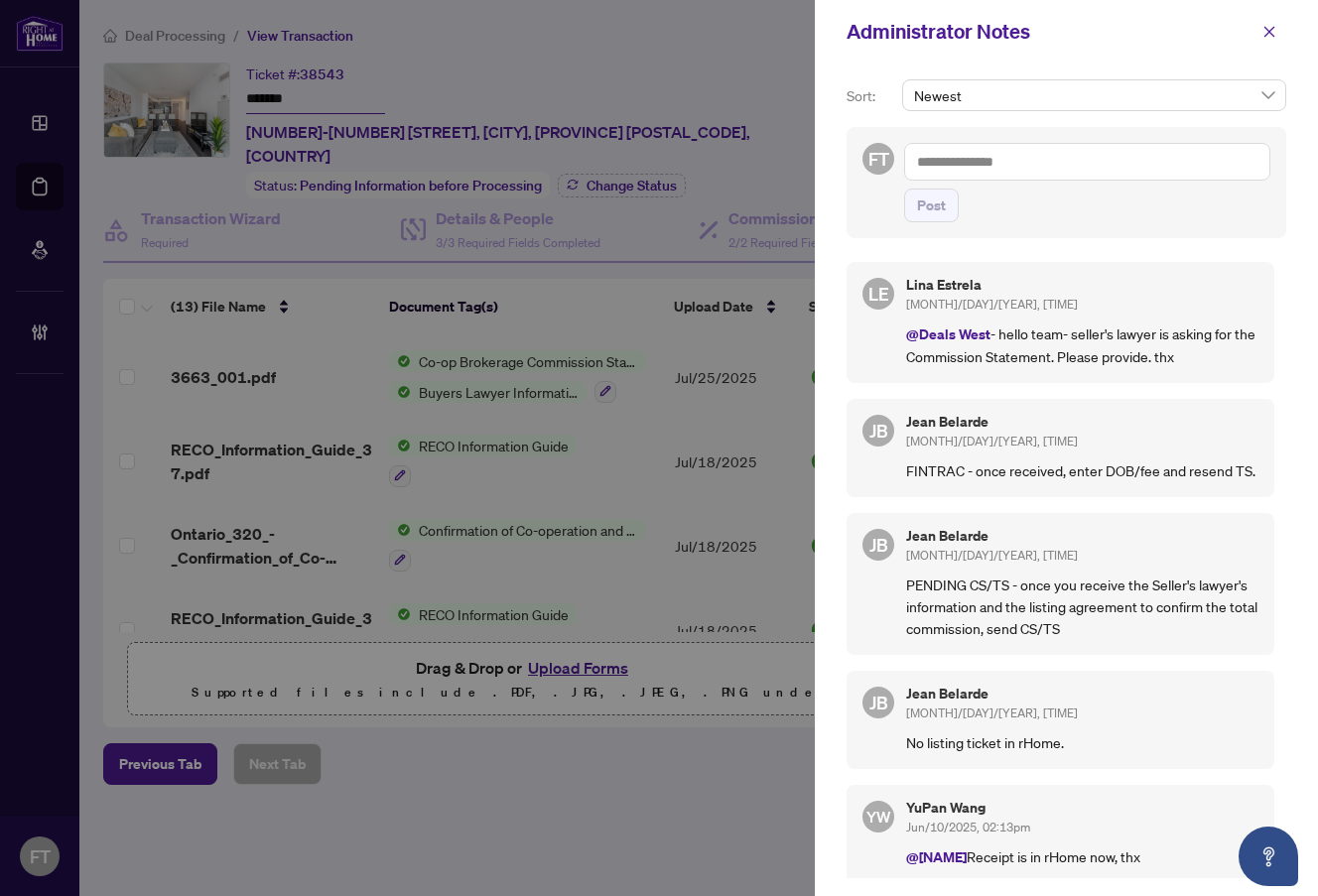 drag, startPoint x: 504, startPoint y: 57, endPoint x: 1046, endPoint y: 183, distance: 556.4531 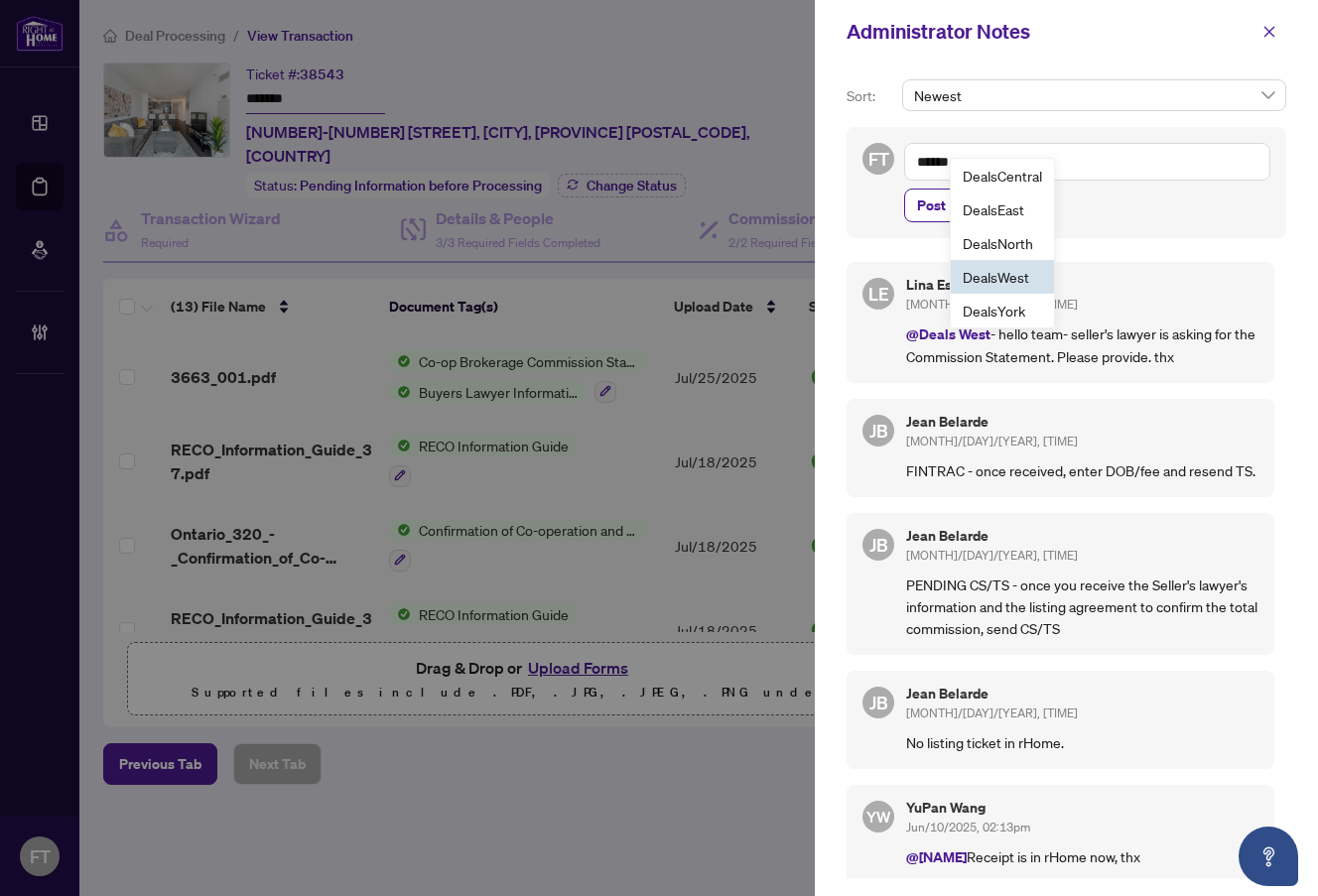 click on "Deals" at bounding box center (980, 277) 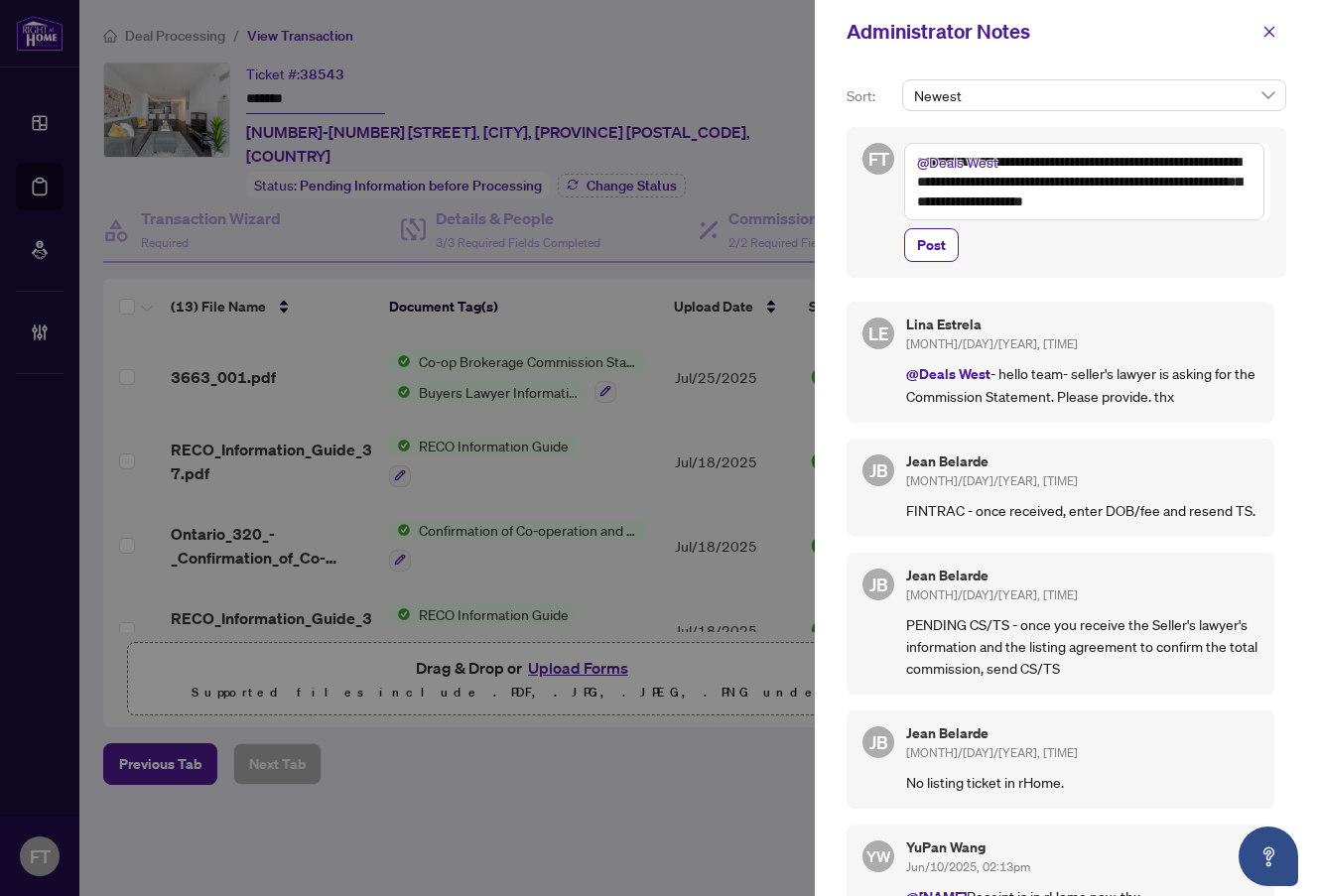 click on "**********" at bounding box center [1084, 182] 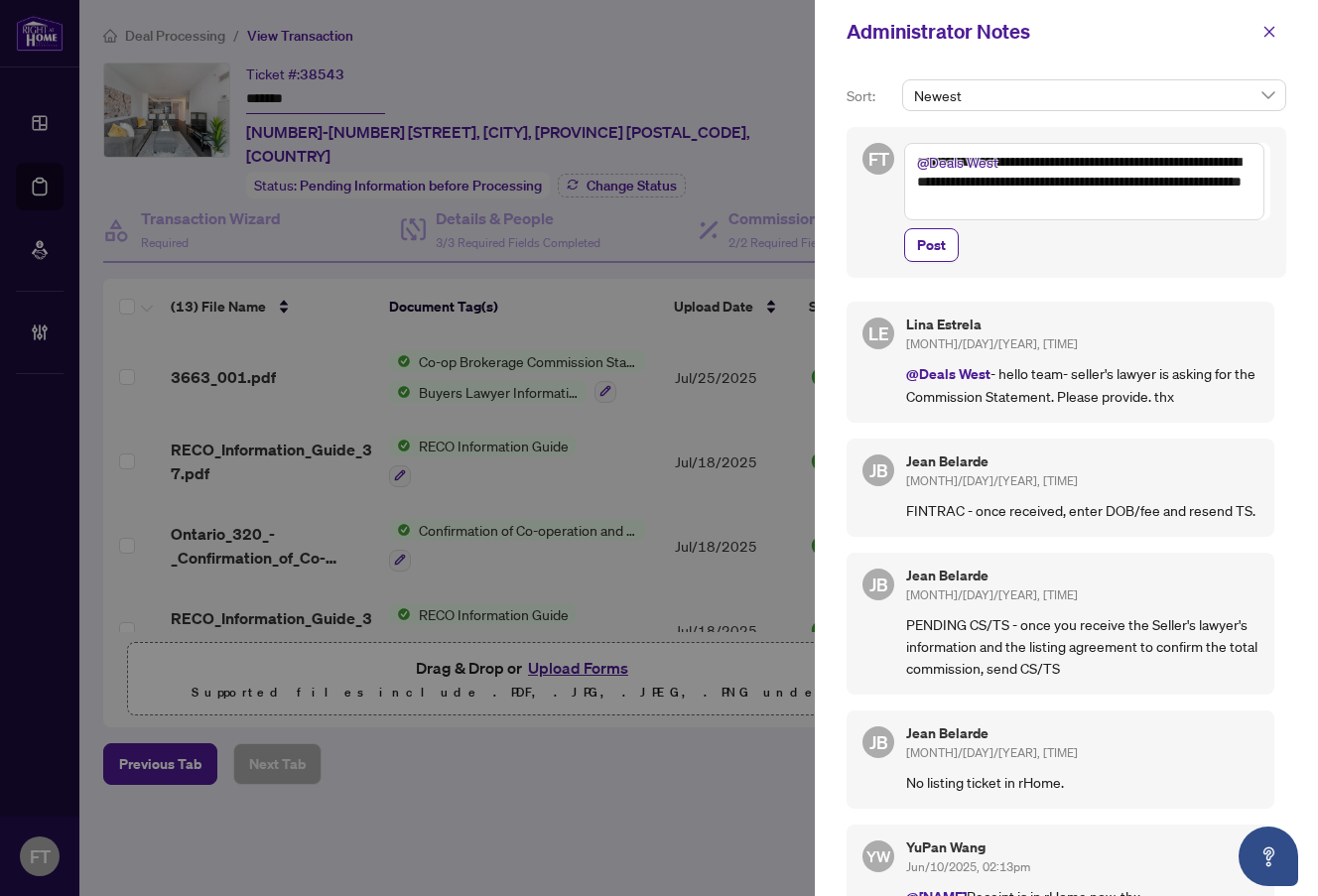 click on "**********" at bounding box center (1084, 182) 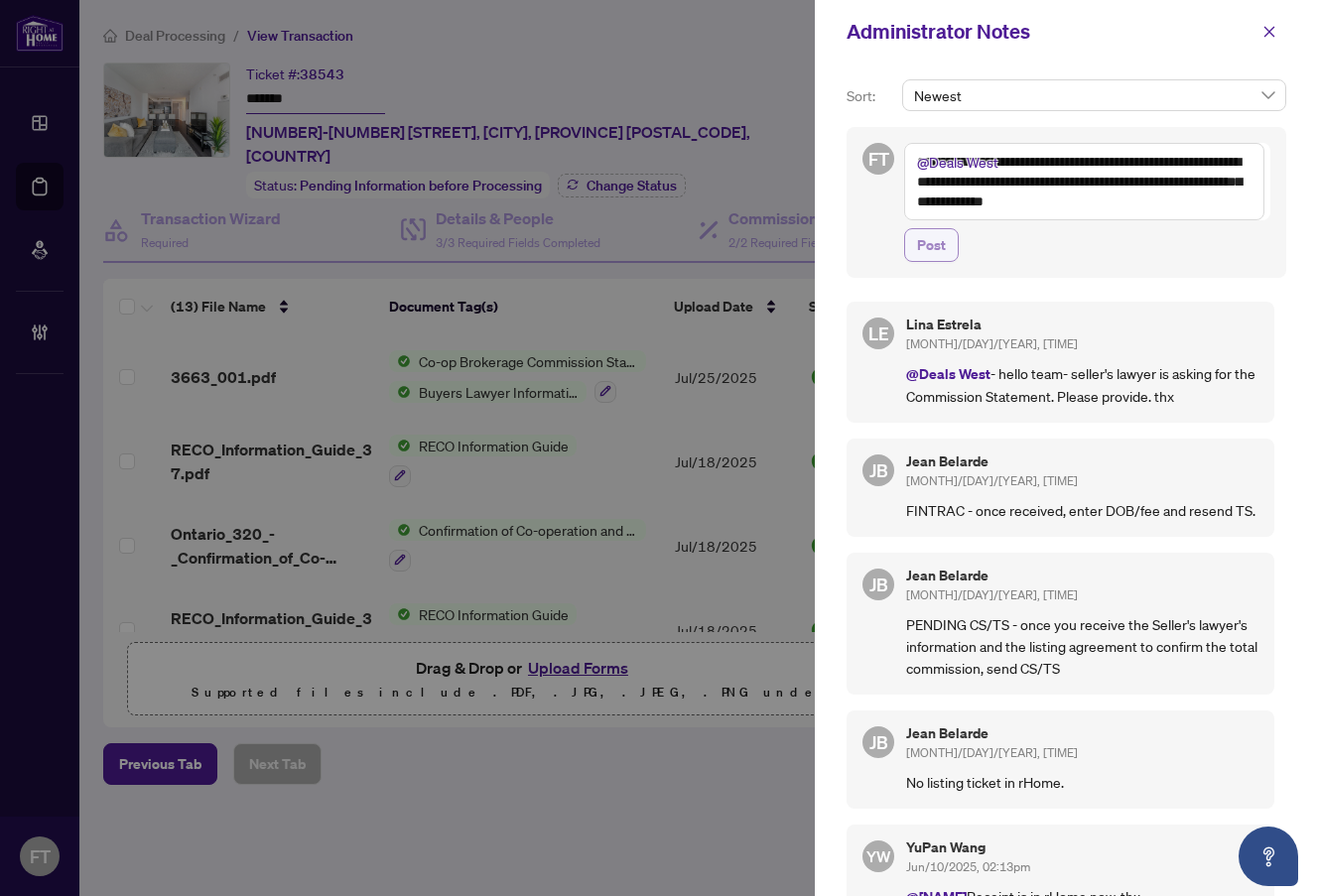 click on "Post" at bounding box center (931, 245) 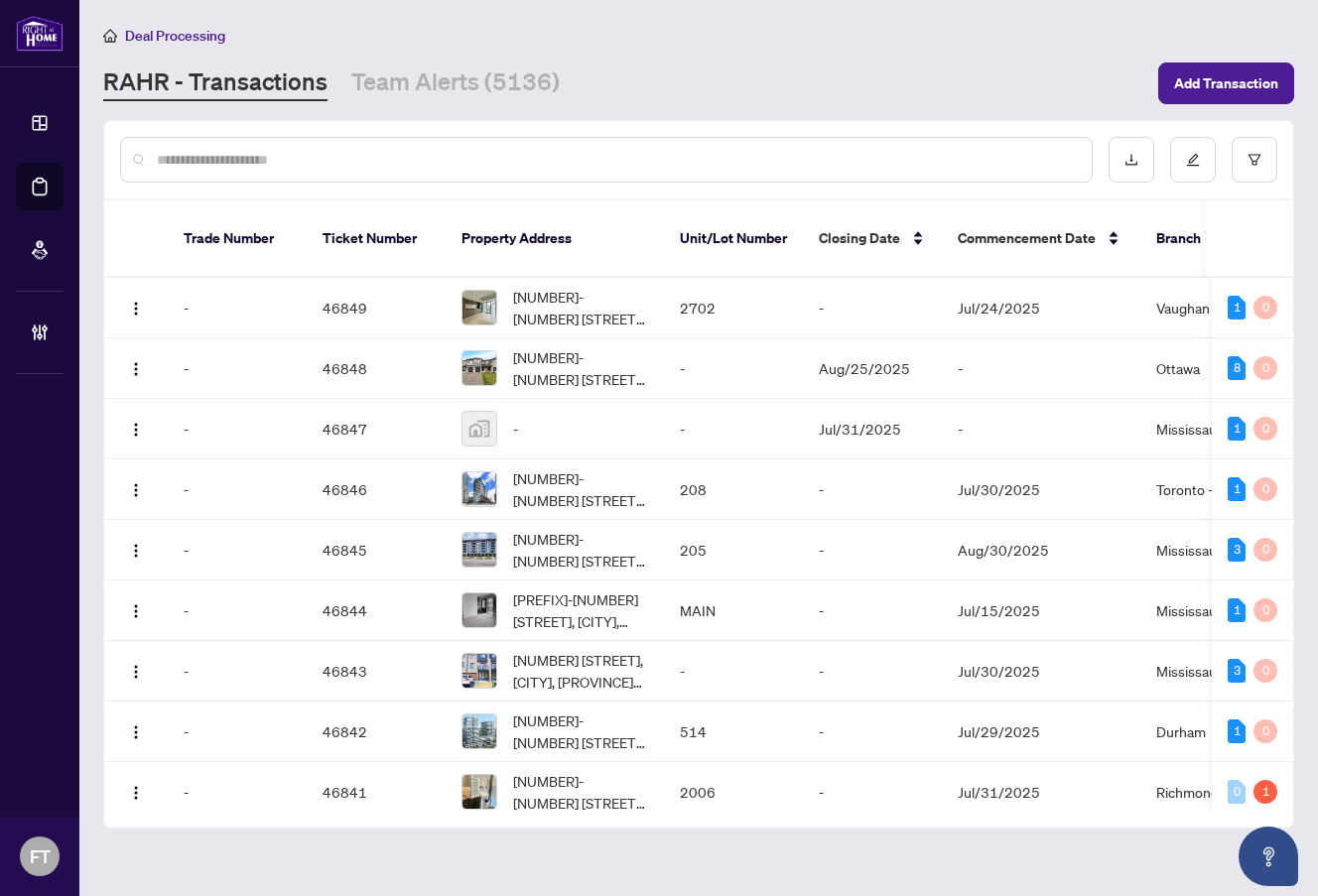 click at bounding box center (616, 160) 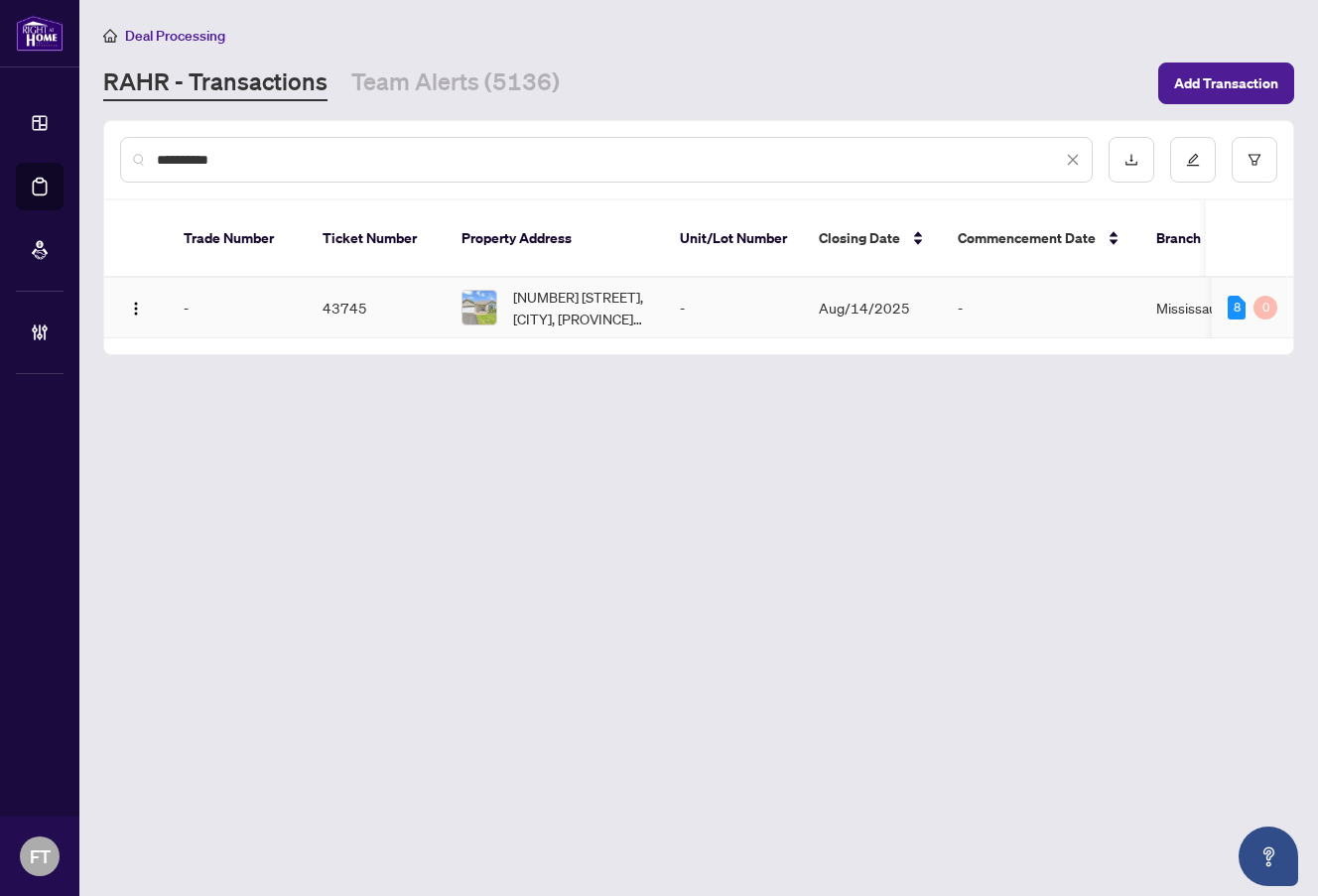 click on "-" at bounding box center (733, 308) 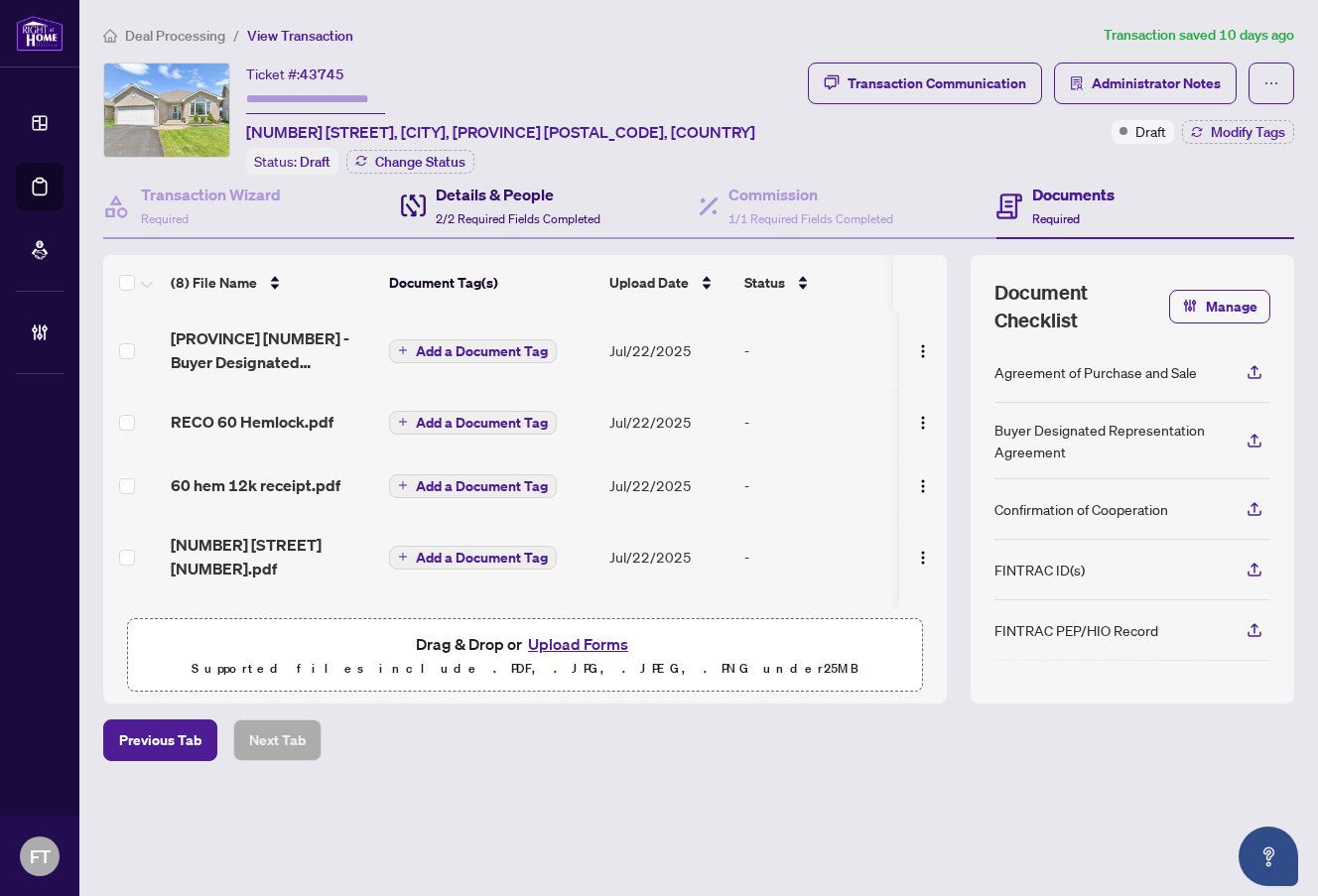 click on "Details & People 2/2 Required Fields Completed" at bounding box center (518, 205) 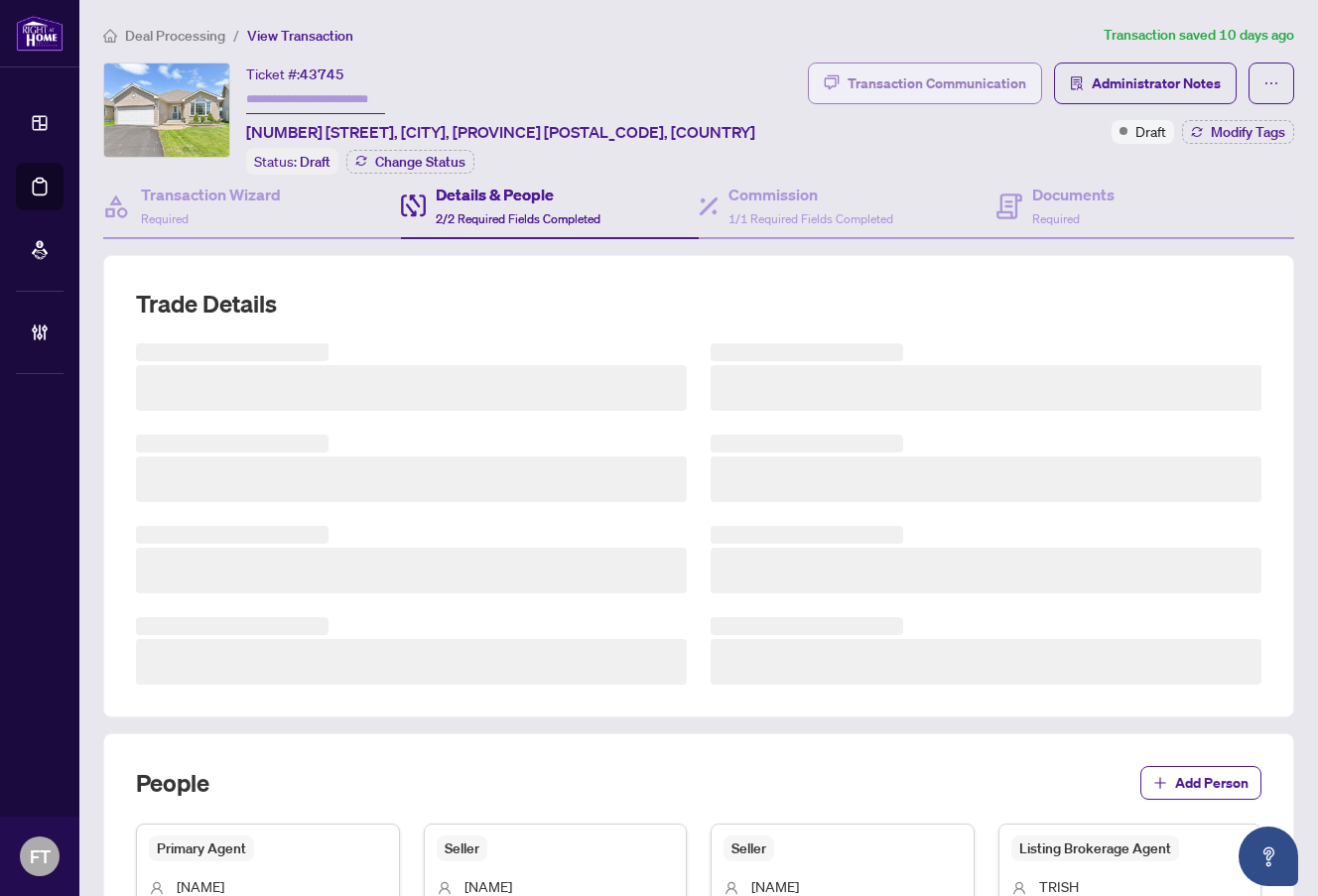 click on "Deal Processing / View Transaction Transaction saved   10 days ago Ticket #:  43745 60 Hemlock Cres, Belleville, Ontario K8N 5Y2, Canada Status:   Draft Change Status Transaction Communication Administrator Notes Draft Modify Tags Transaction Wizard Required Details & People 2/2 Required Fields Completed Commission 1/1 Required Fields Completed Documents Required Trade Details People Add Person Primary Agent     Zibin     John
647-885-5646
zibinjohn@gmail.com
Mississauga     Agent ID :  4213 Edit Person Seller     	Dorothy     	 Patricia Noyes Edit Person Delete Seller     Robert       Amos Noyes, Edit Person Delete Listing Brokerage Agent     	TRISH       CLARKE
ROYAL LEPAGE PROALLIANCE REALTY Edit Person Delete Buyer Lawyer     Agnes     Kalappurakkal Varkeychen" at bounding box center [699, 773] 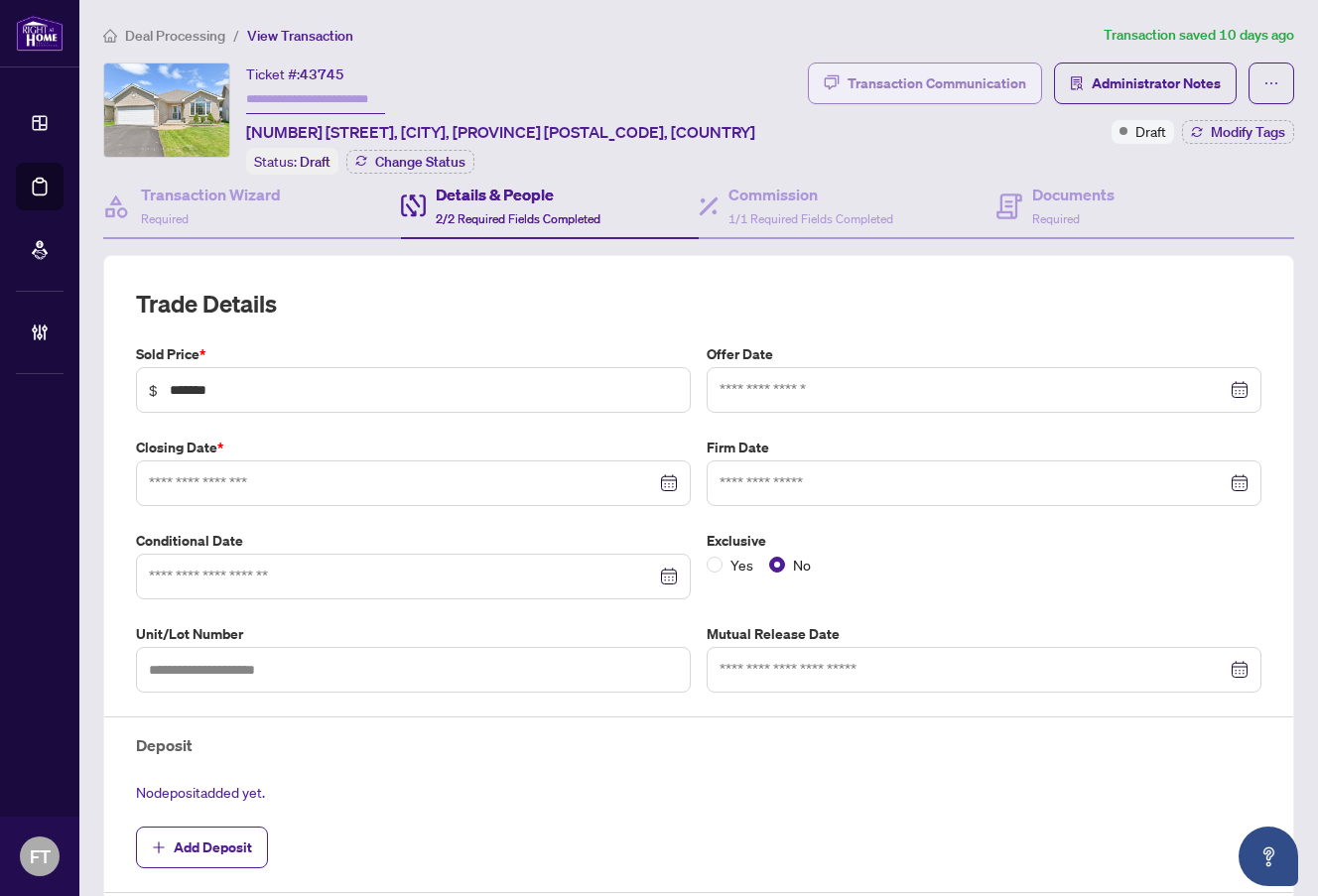 click on "Transaction Communication" at bounding box center (937, 83) 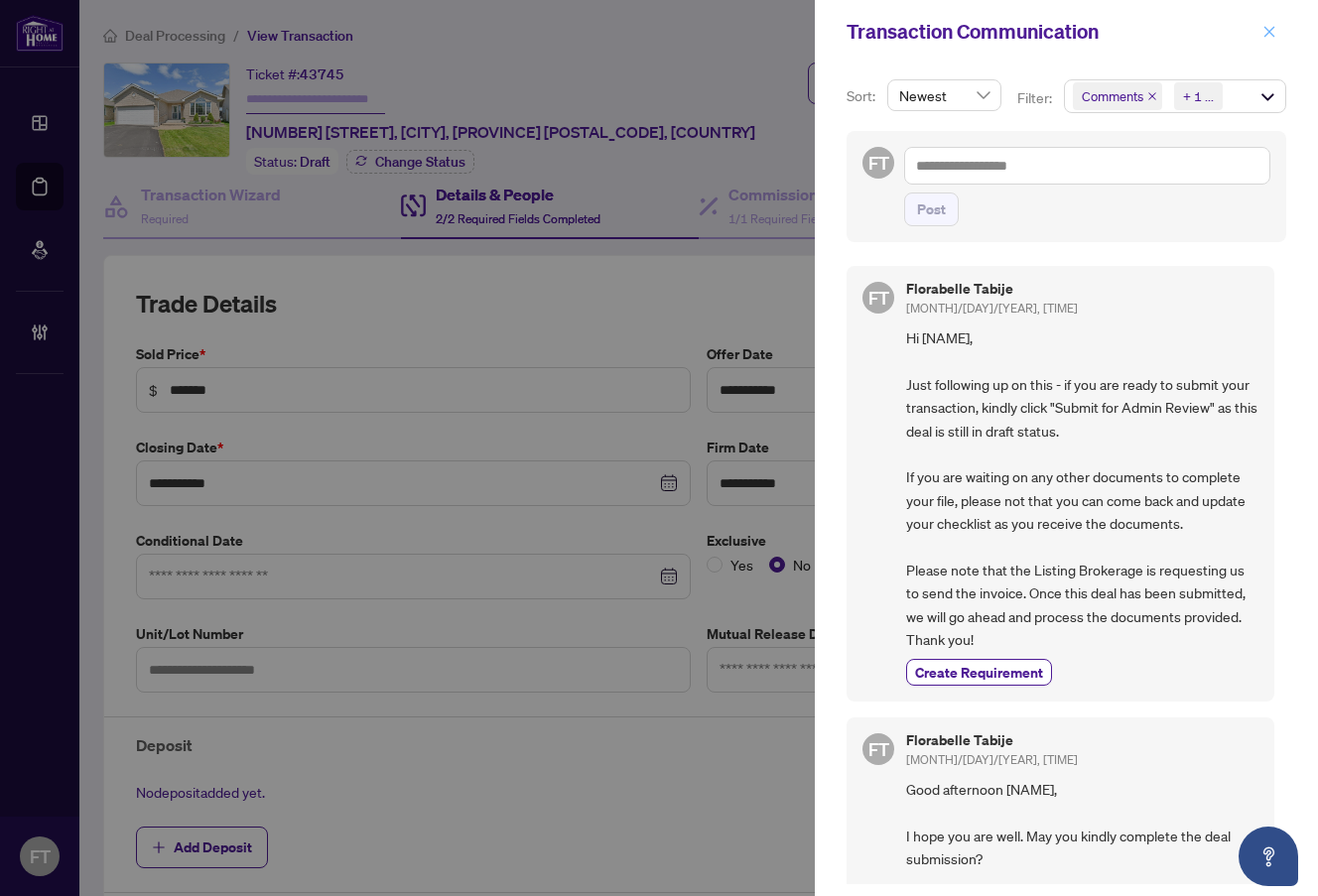click 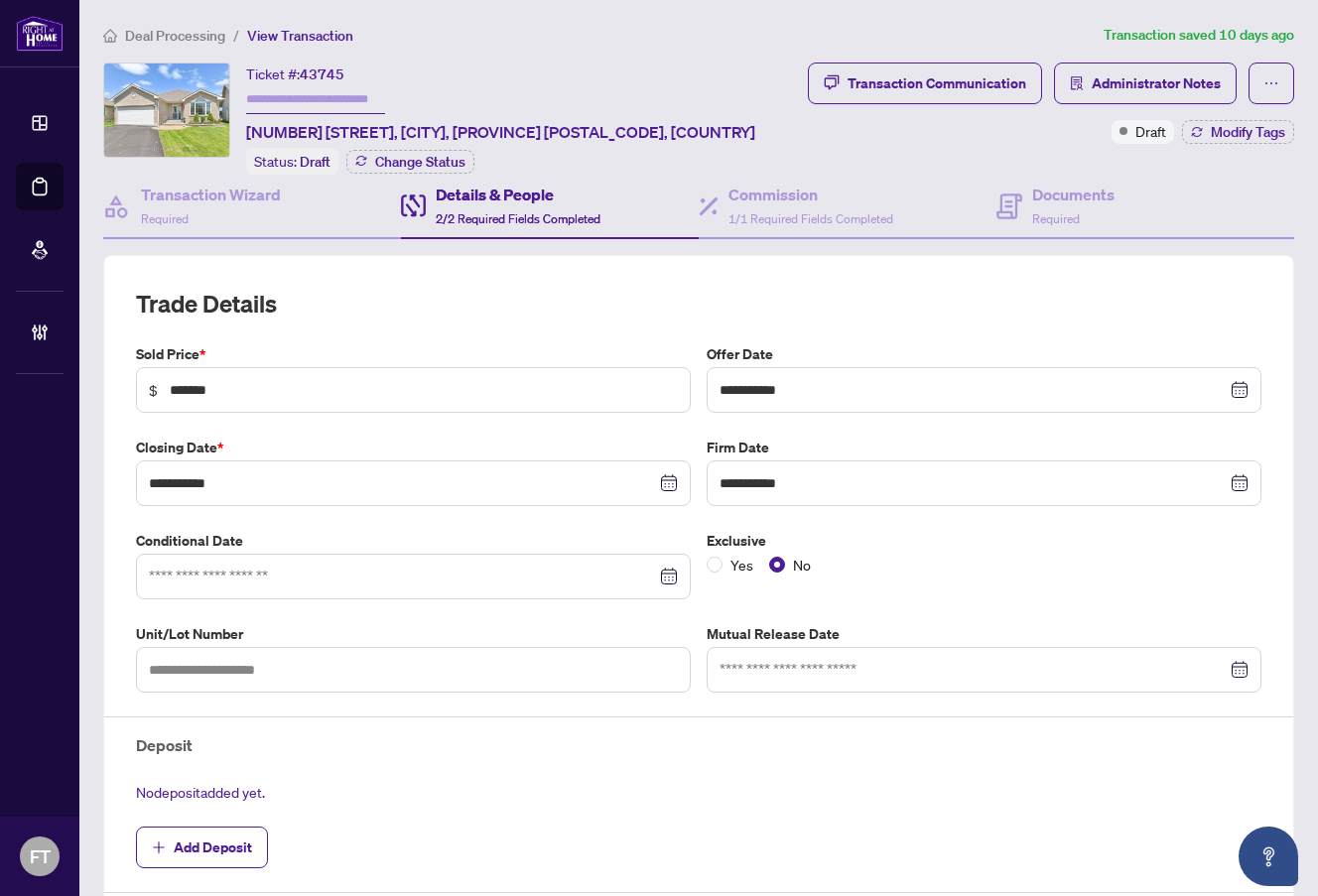 click on "Deal Processing" at bounding box center [175, 36] 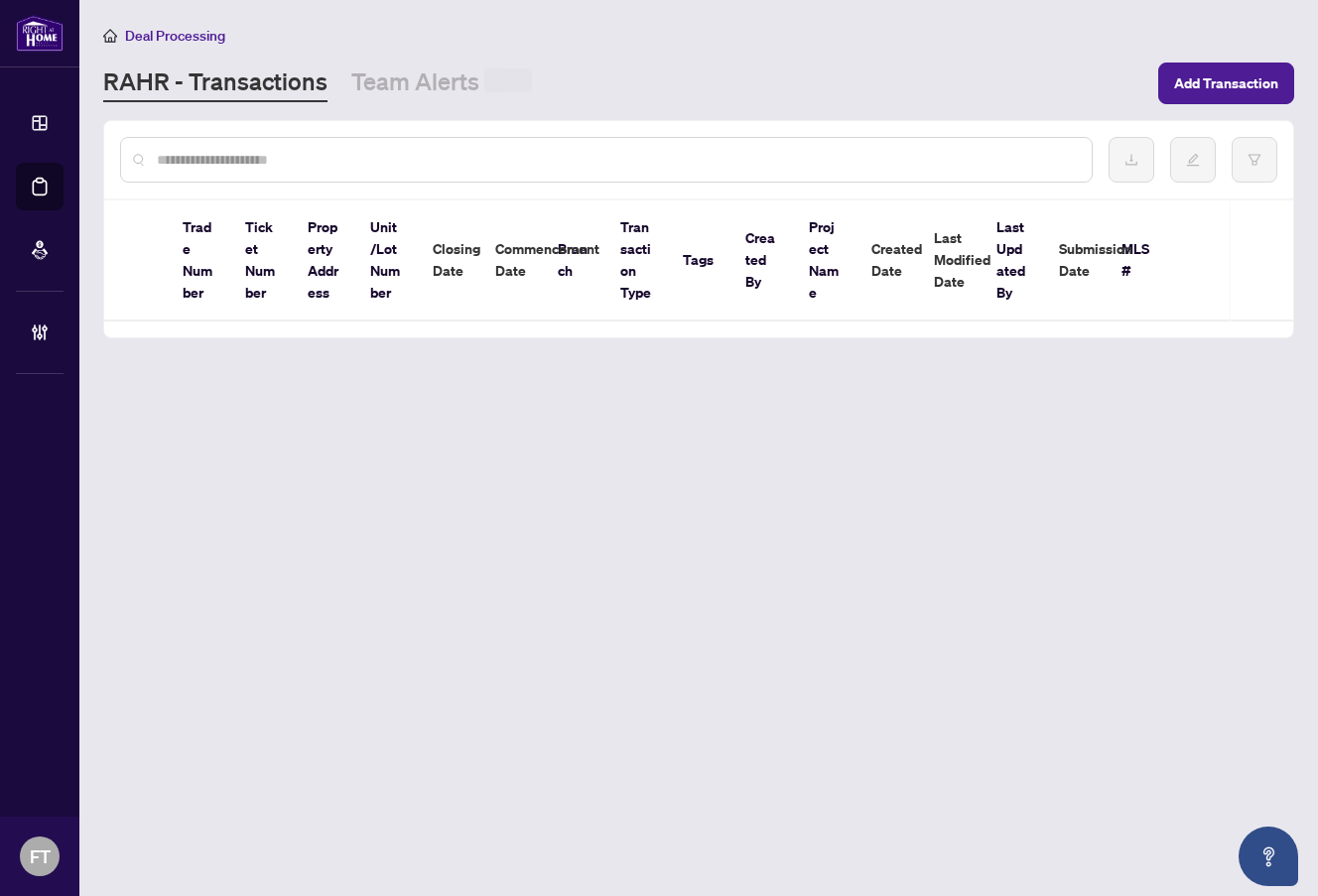 click at bounding box center [616, 160] 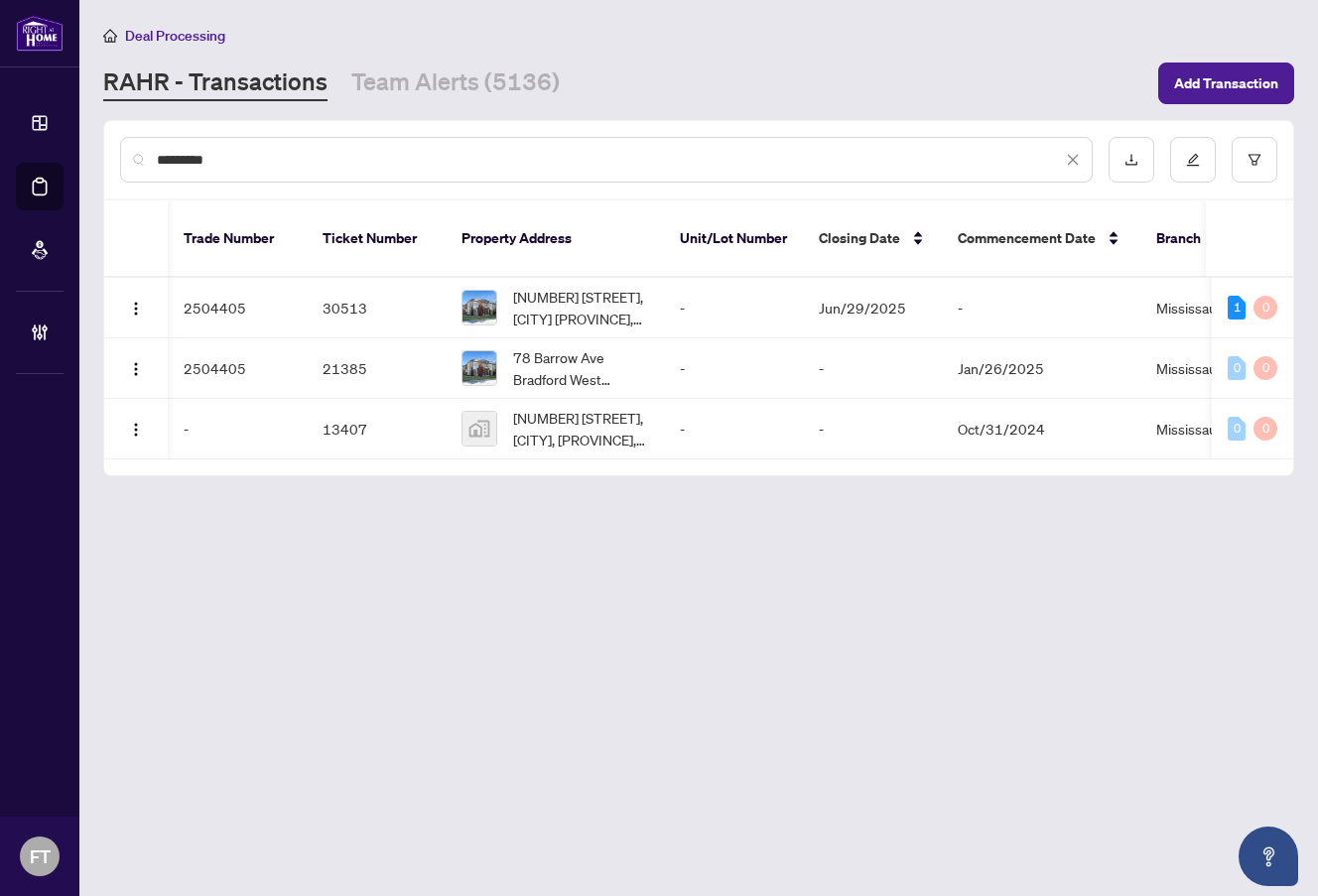 scroll, scrollTop: 0, scrollLeft: 204, axis: horizontal 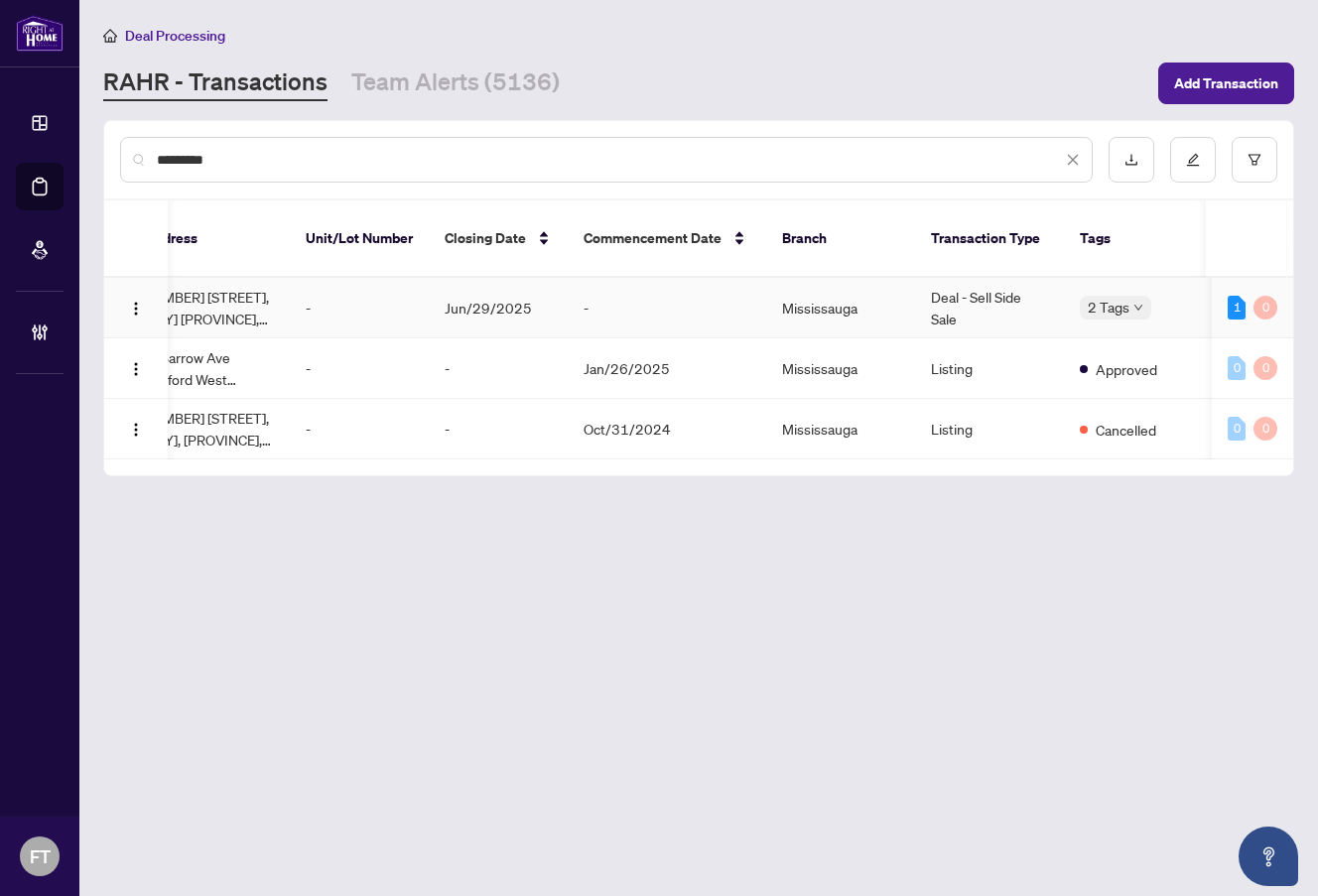 click on "Deal - Sell Side Sale" at bounding box center [989, 308] 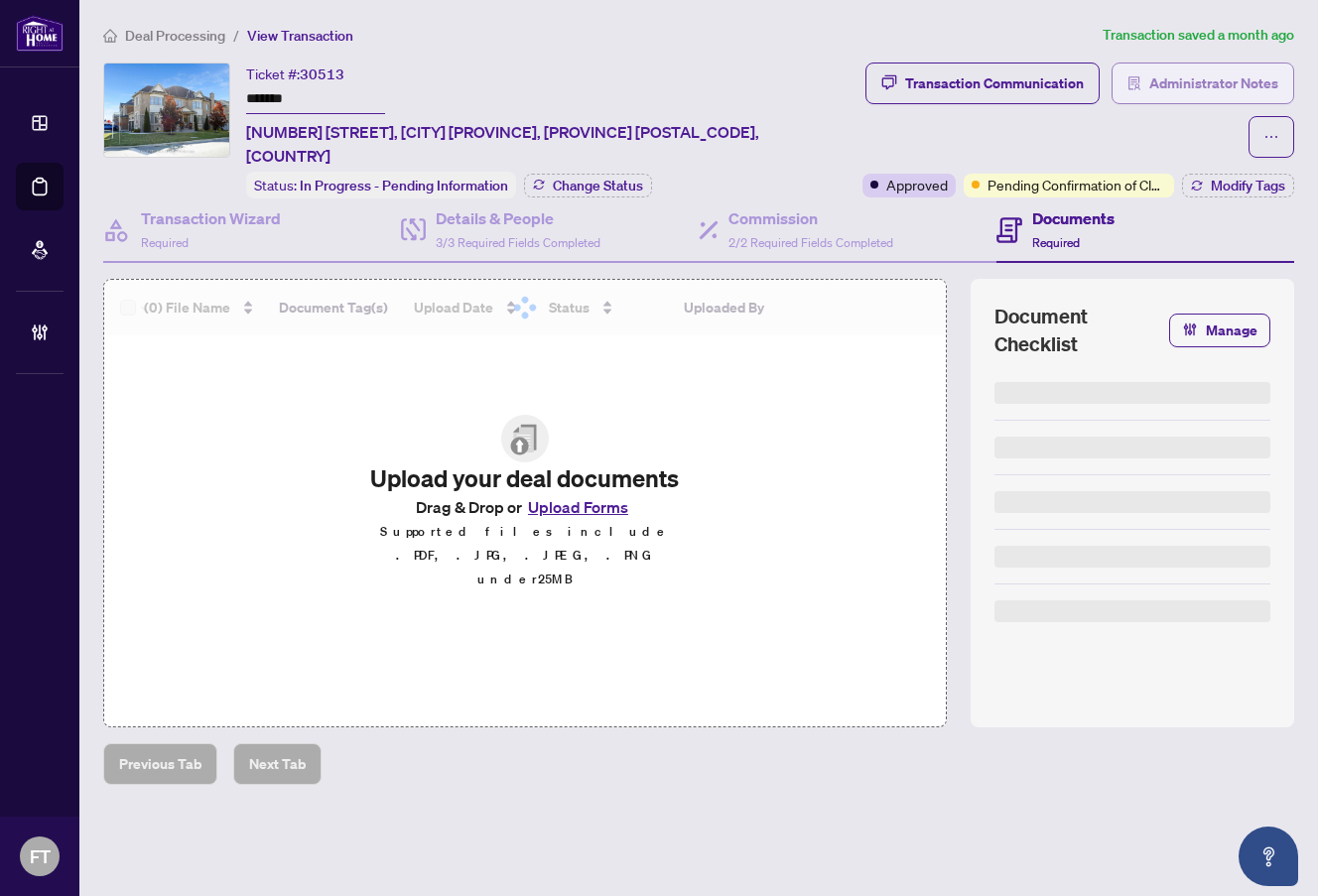 click on "Administrator Notes" at bounding box center (1214, 83) 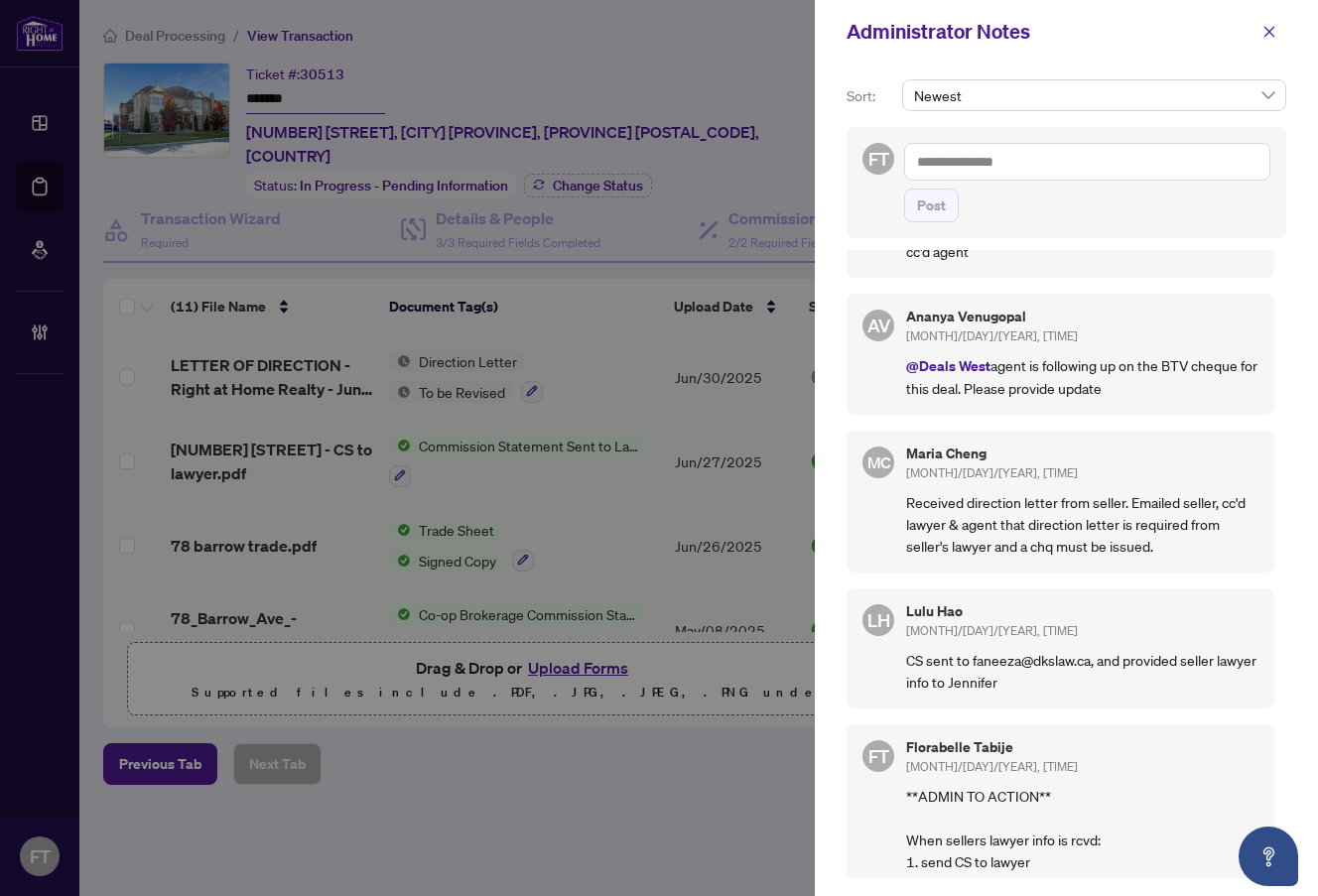 scroll, scrollTop: 298, scrollLeft: 0, axis: vertical 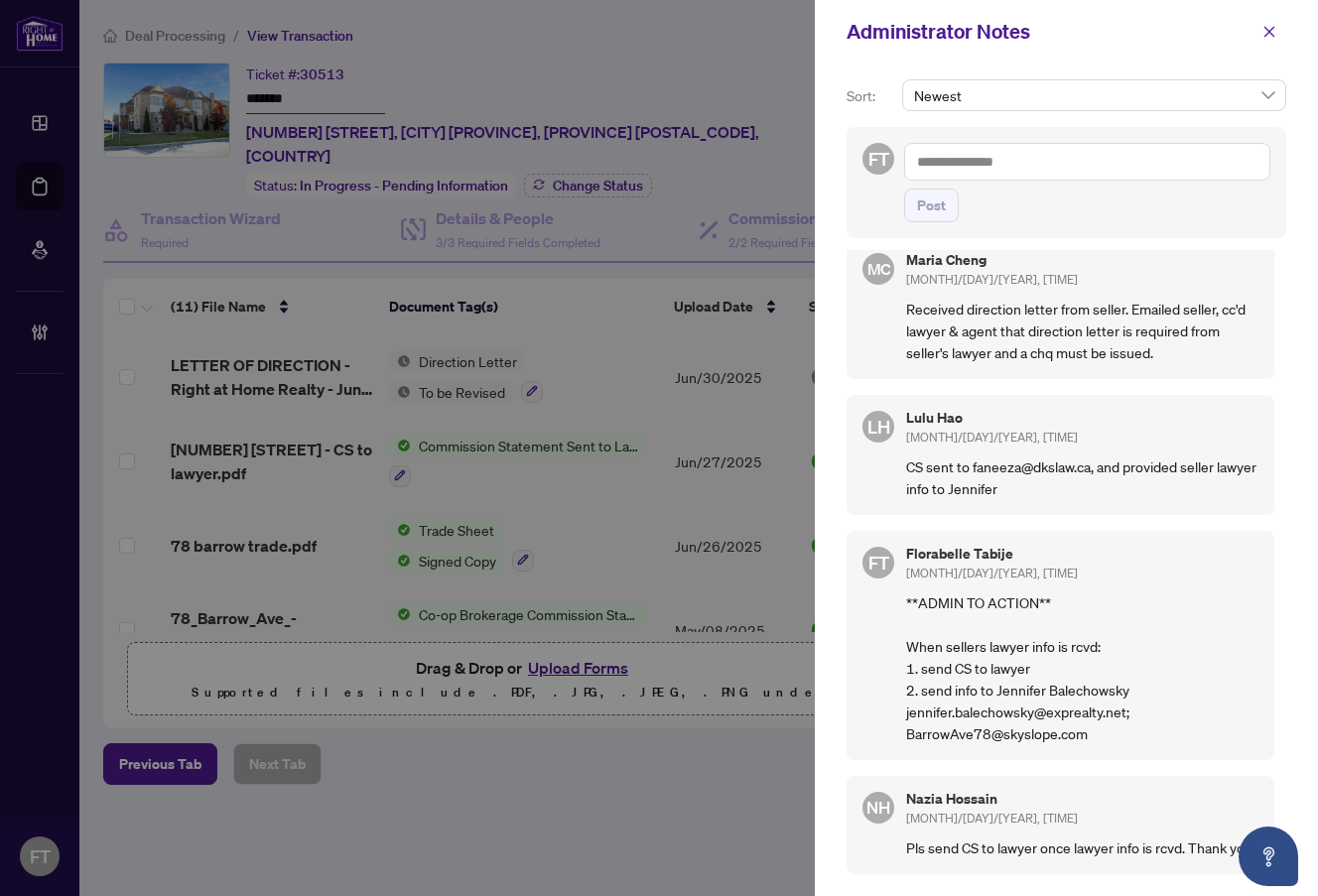 drag, startPoint x: 1275, startPoint y: 43, endPoint x: 1266, endPoint y: 80, distance: 38.078866 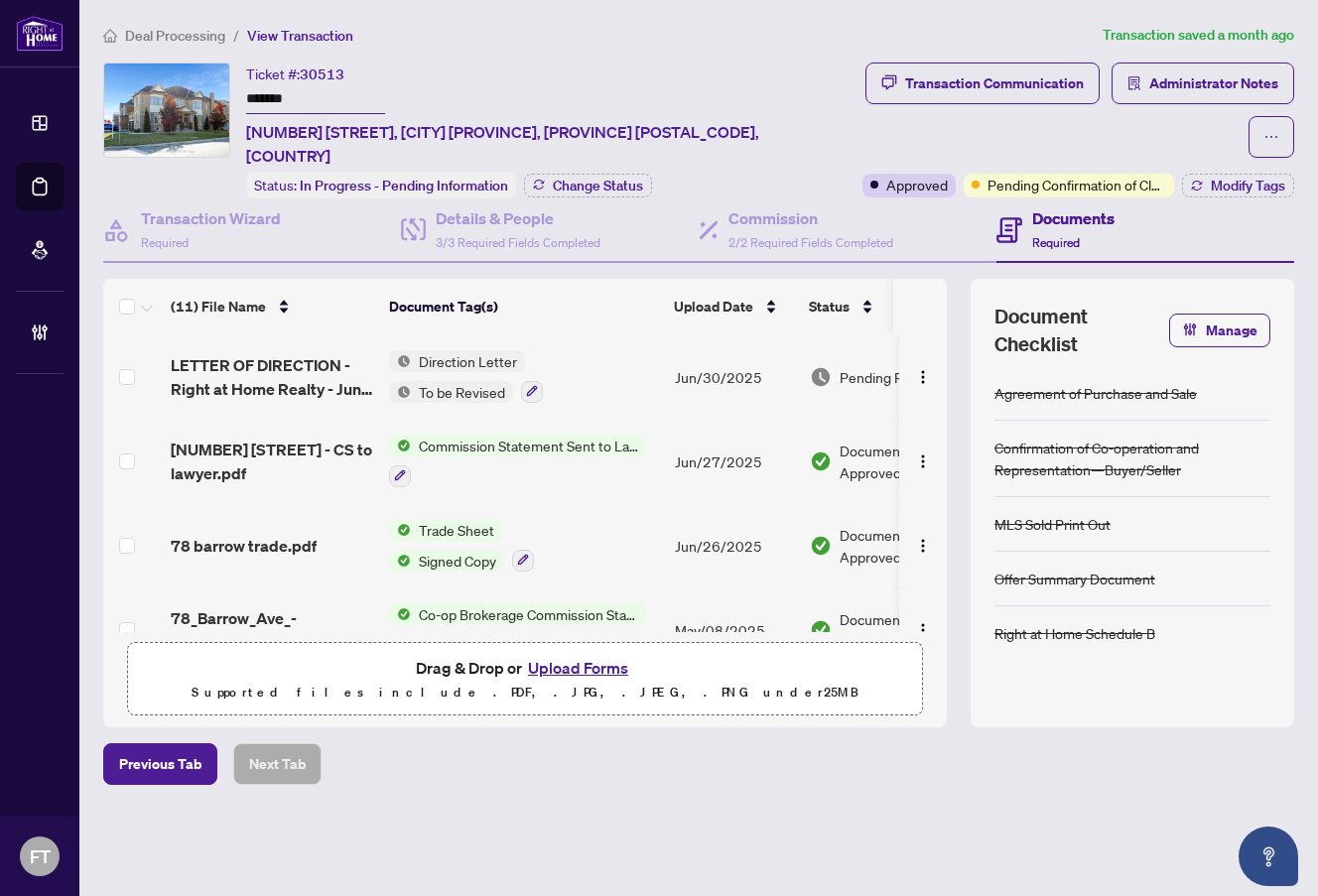 click on "LETTER OF DIRECTION - Right at Home Realty - June 30 at 930am.pdf" at bounding box center [272, 377] 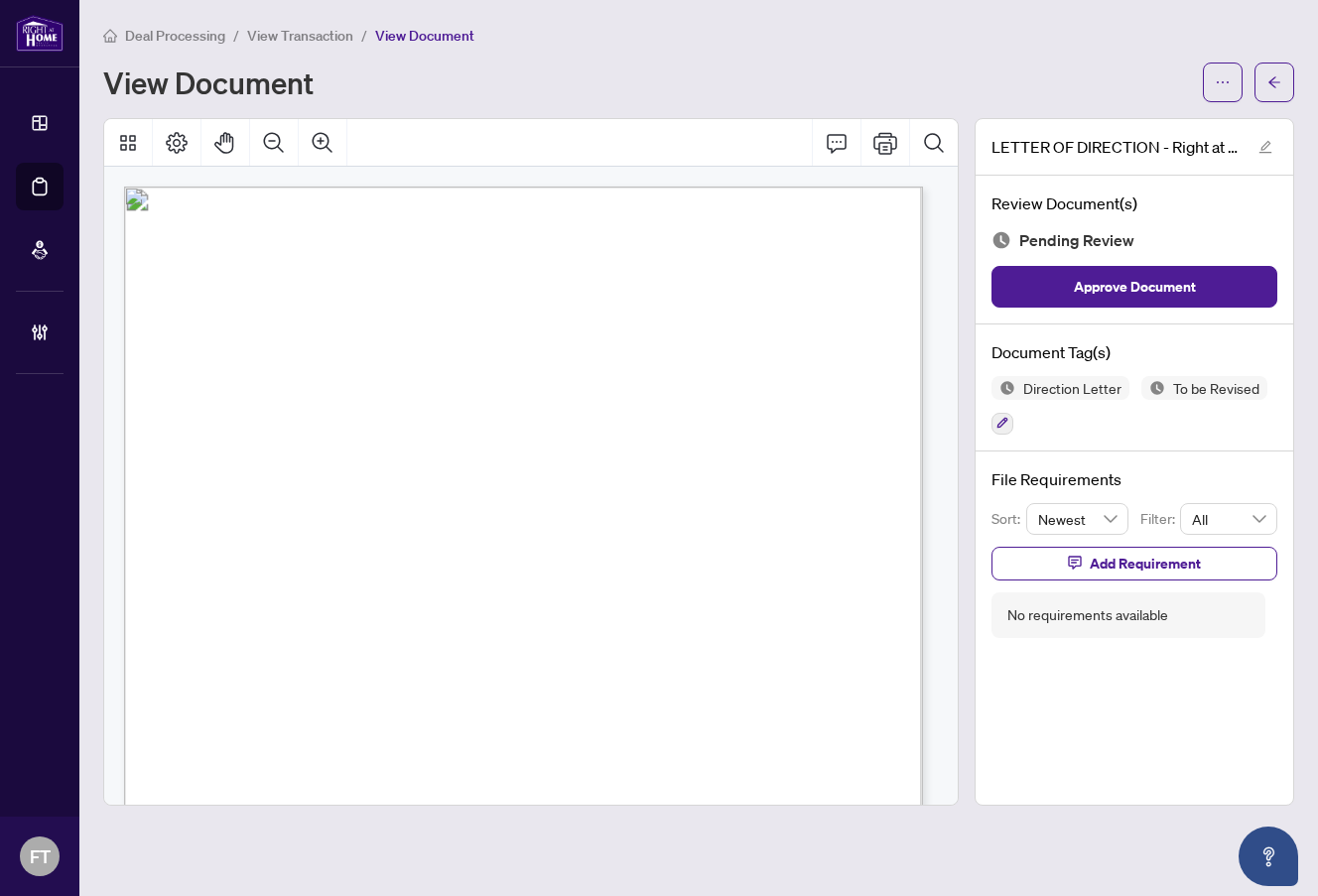 click on "TOTAL BALANCE DUE TO VENDOR: $11,466.00" at bounding box center [378, 379] 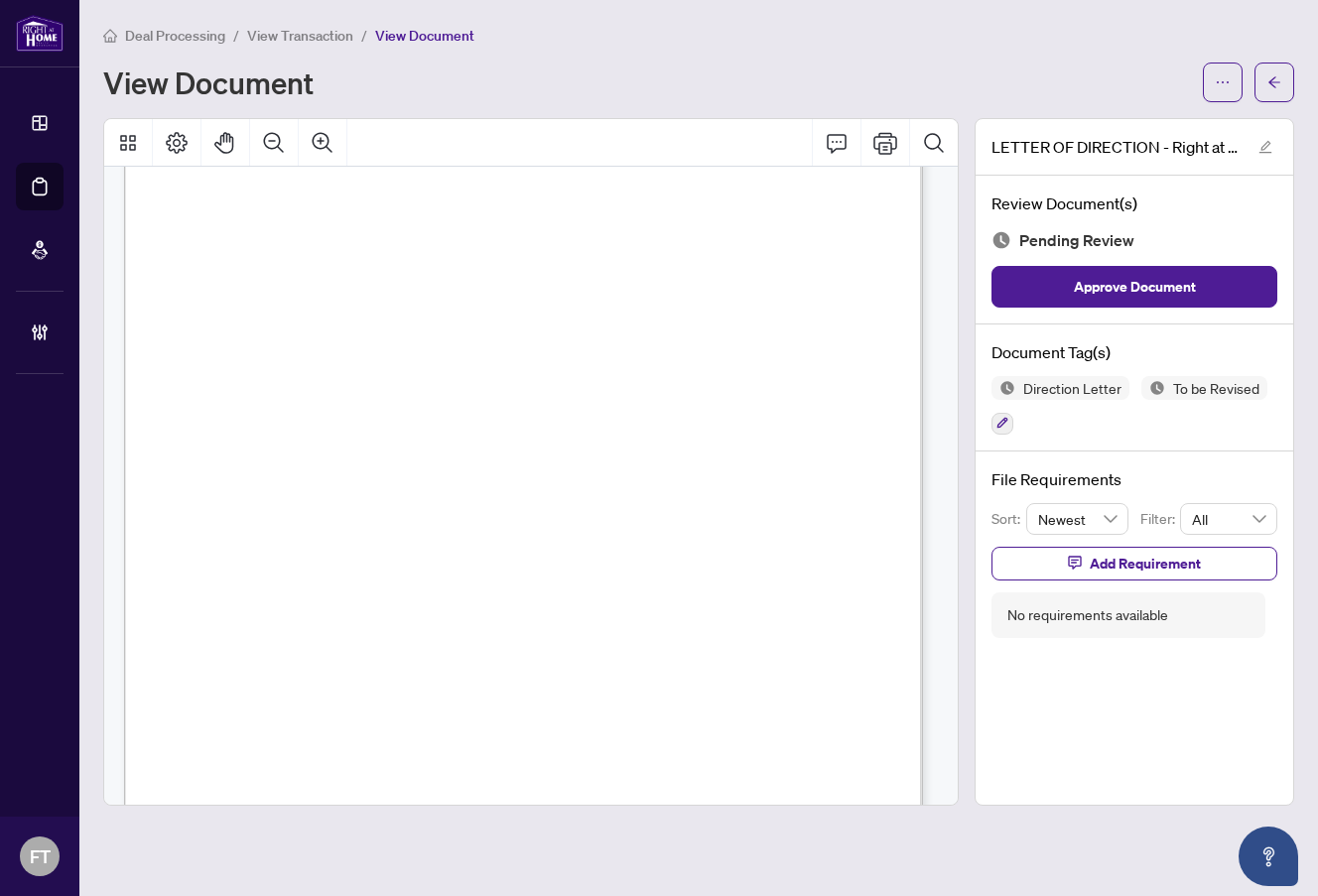 scroll, scrollTop: 0, scrollLeft: 0, axis: both 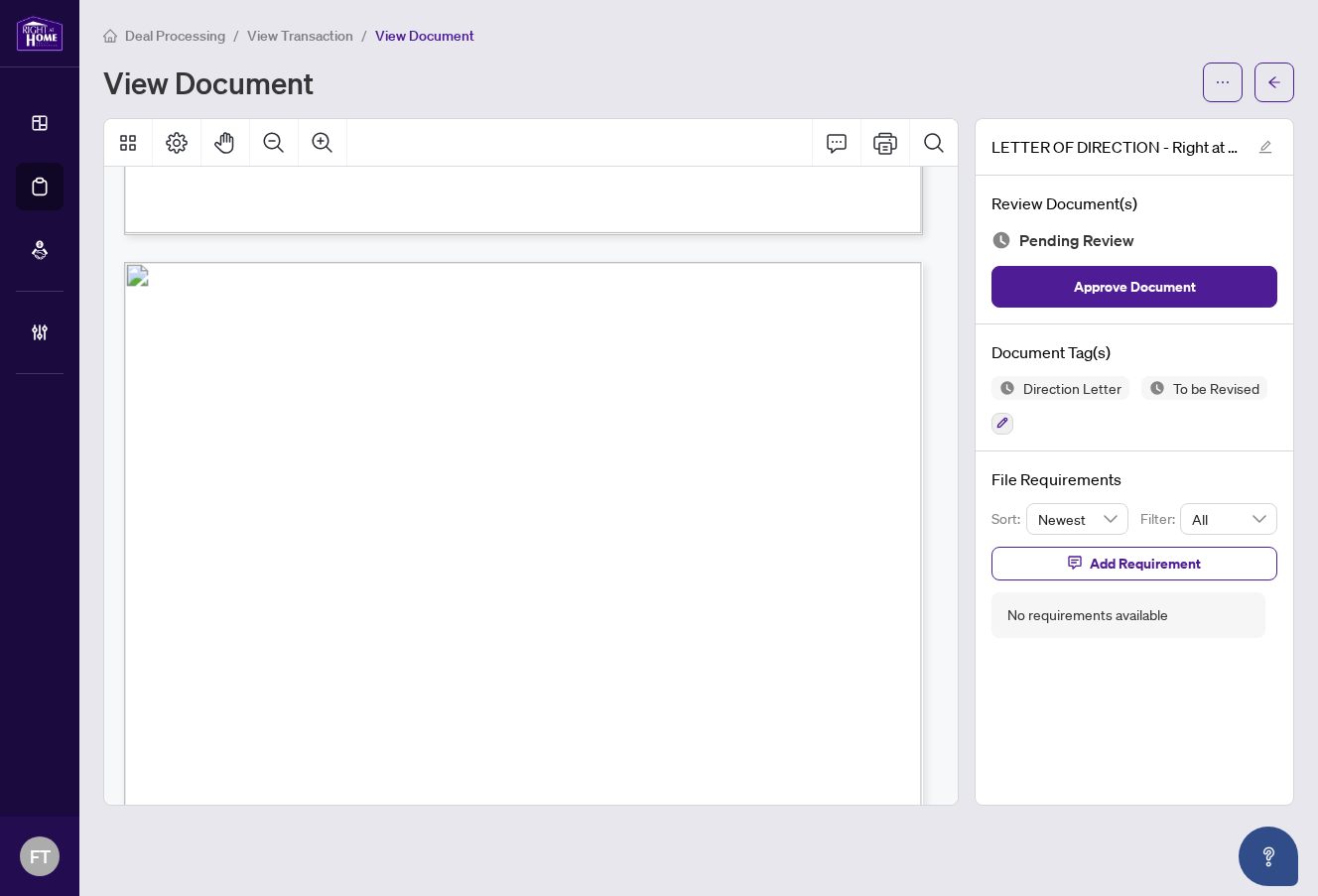 click on "I SLAWOMIR STOPEL" at bounding box center (378, 581) 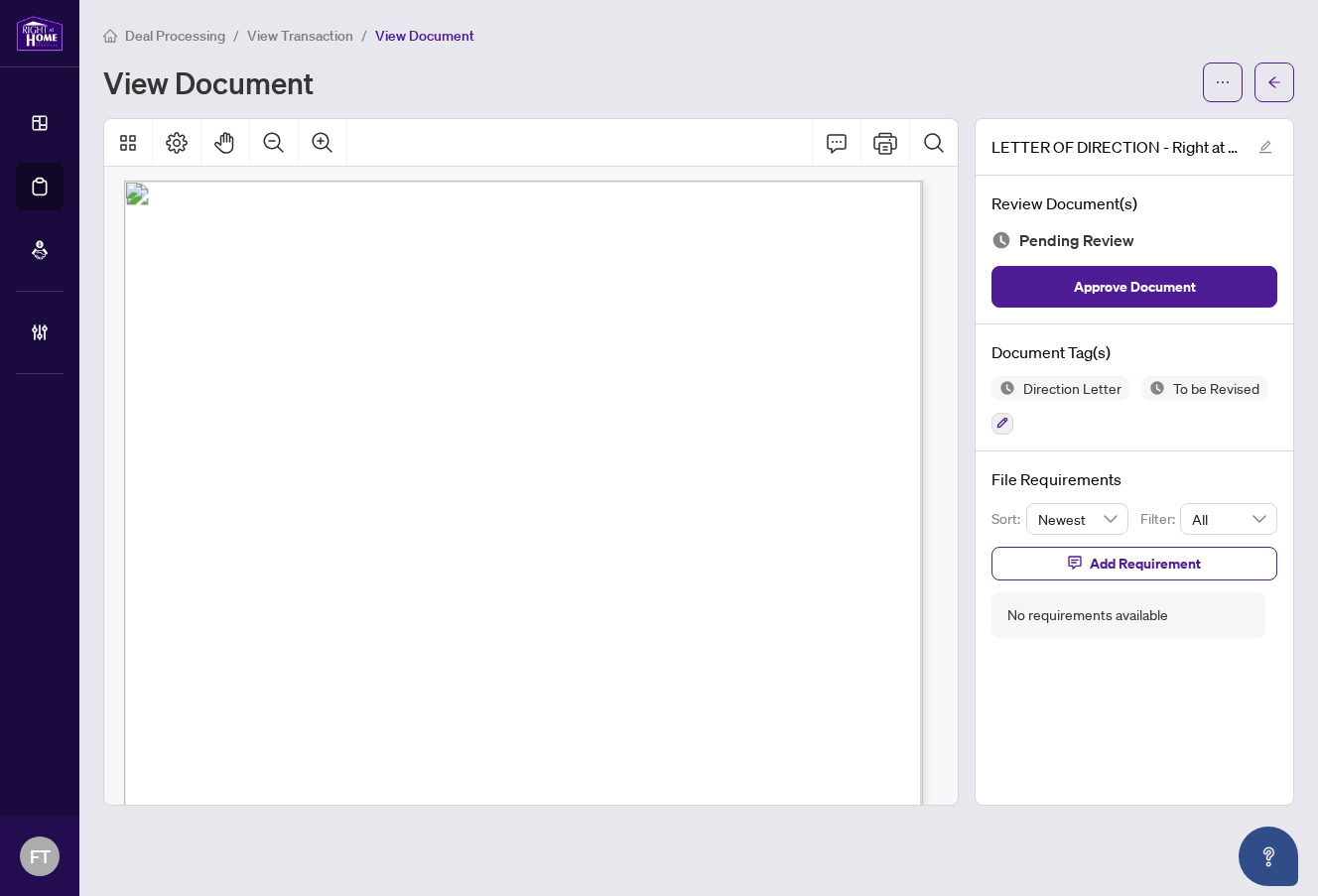 scroll, scrollTop: 0, scrollLeft: 0, axis: both 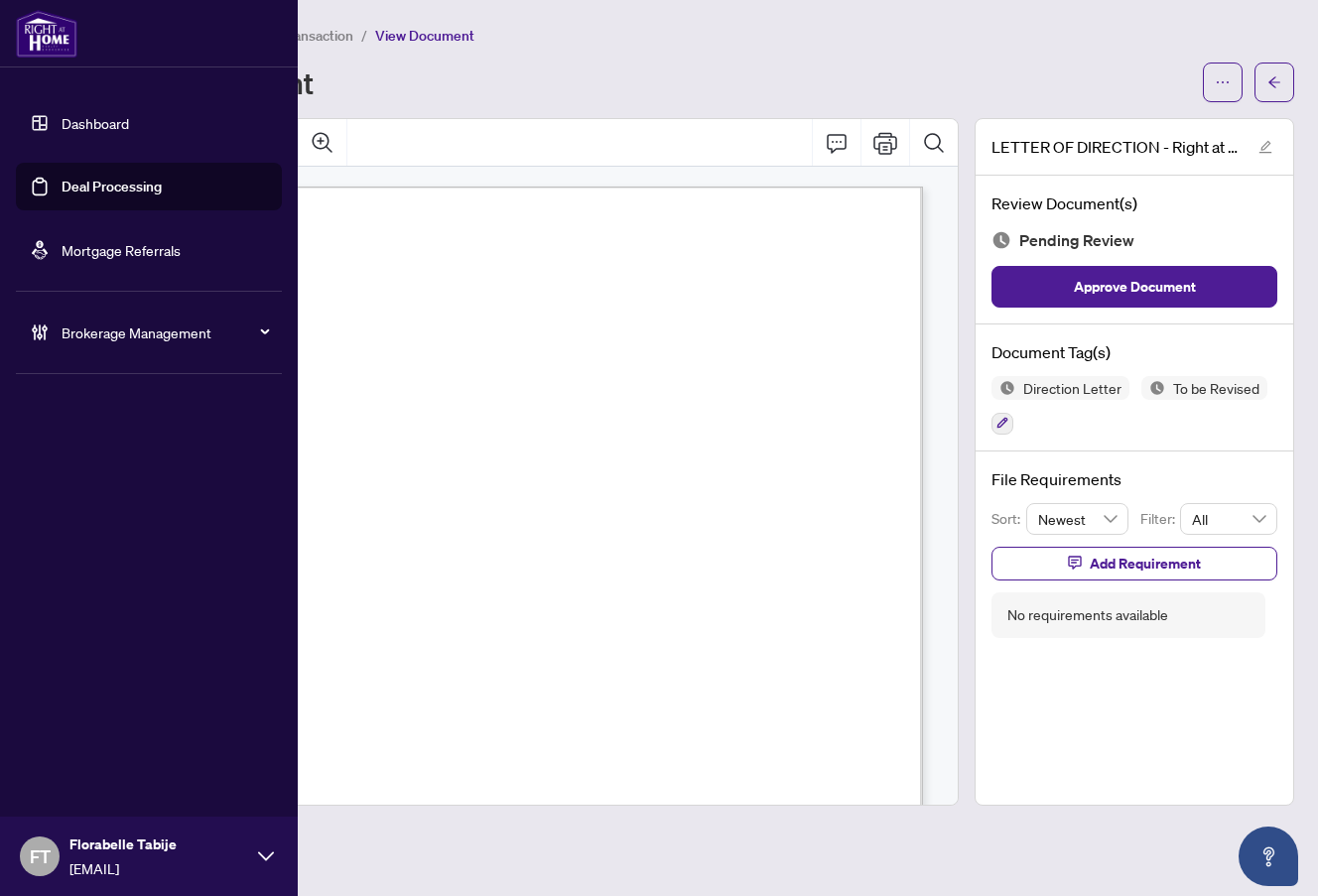 drag, startPoint x: 67, startPoint y: 354, endPoint x: 204, endPoint y: 269, distance: 161.2265 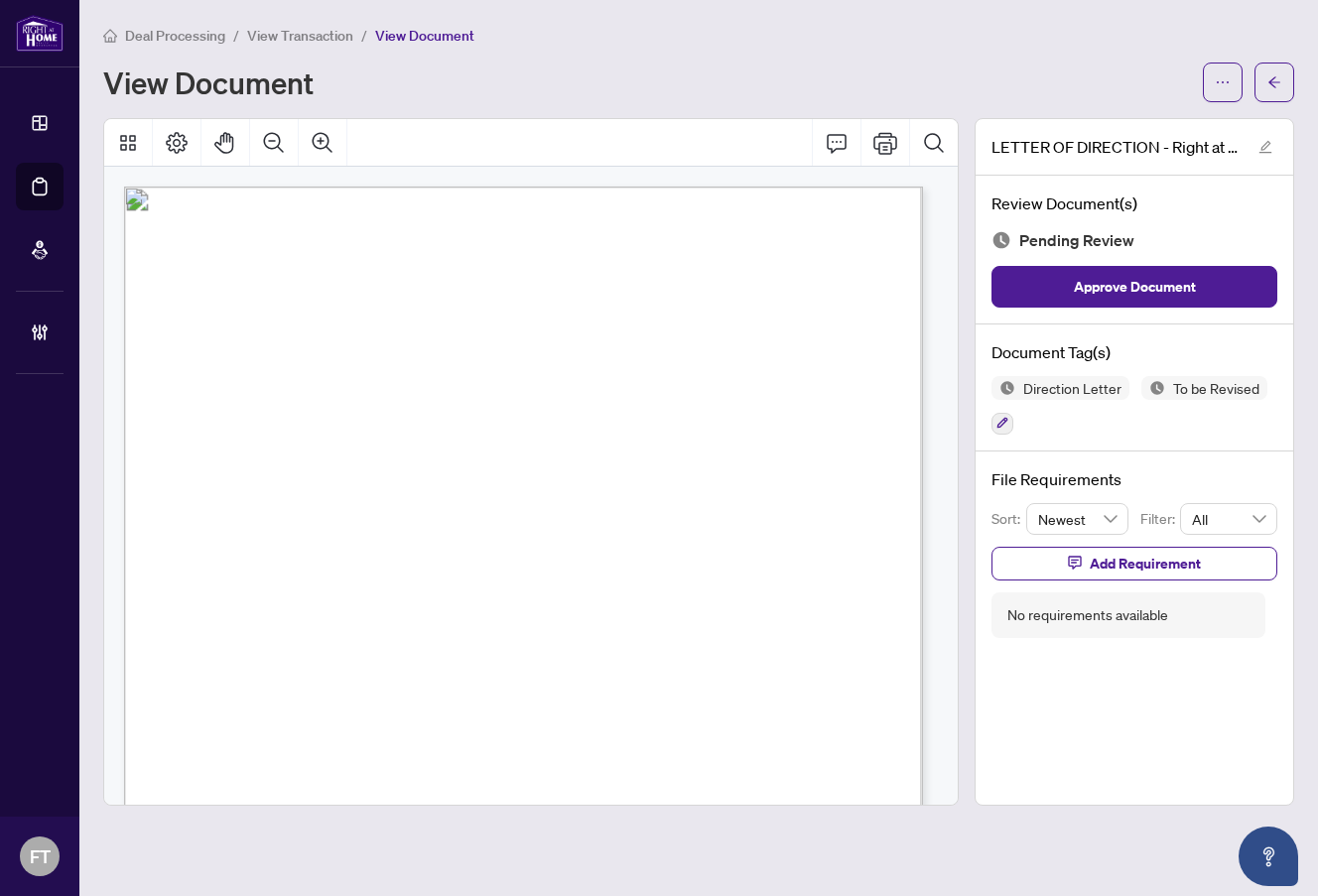 click on "View Transaction" at bounding box center (300, 36) 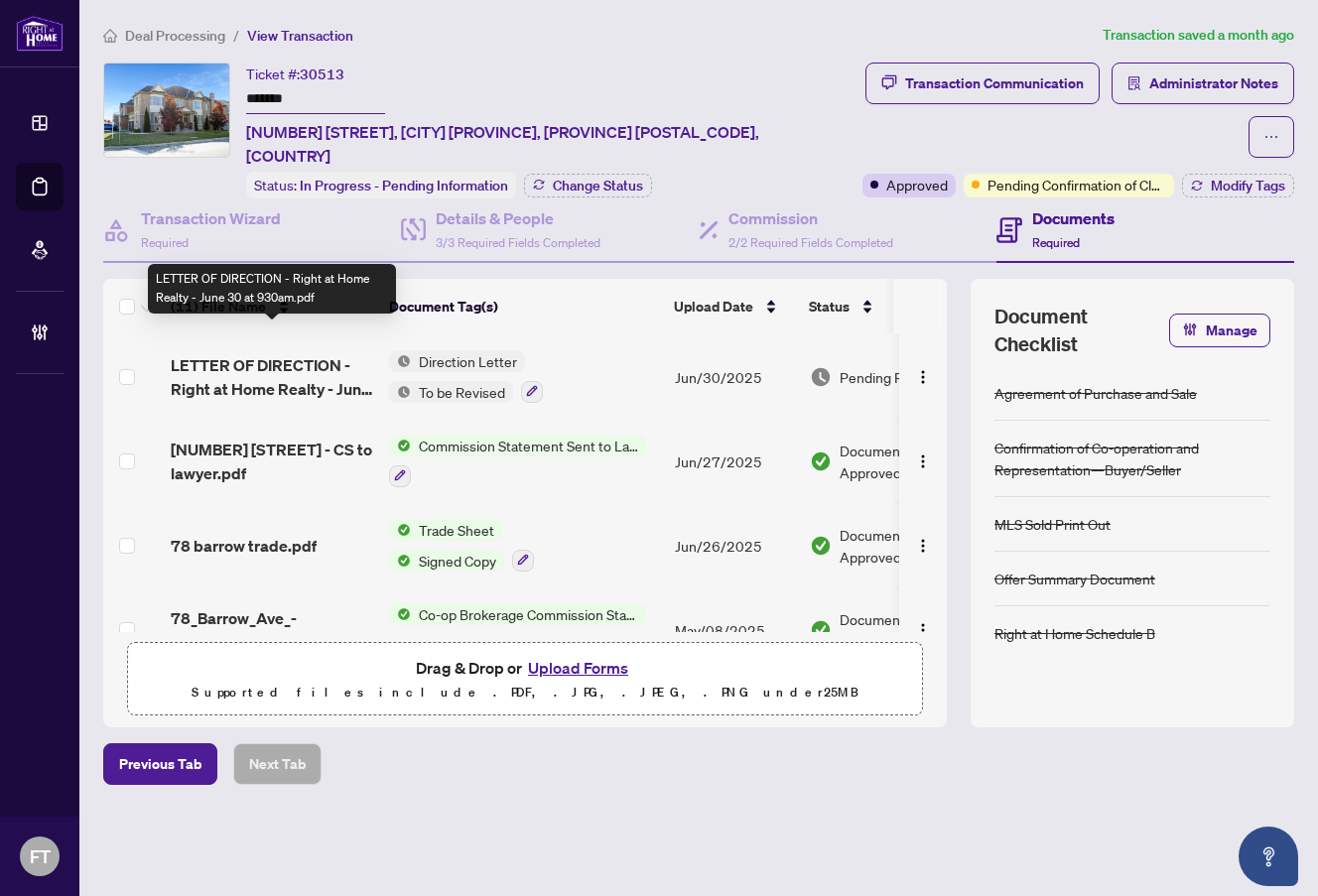 click on "LETTER OF DIRECTION - Right at Home Realty - June 30 at 930am.pdf" at bounding box center [272, 377] 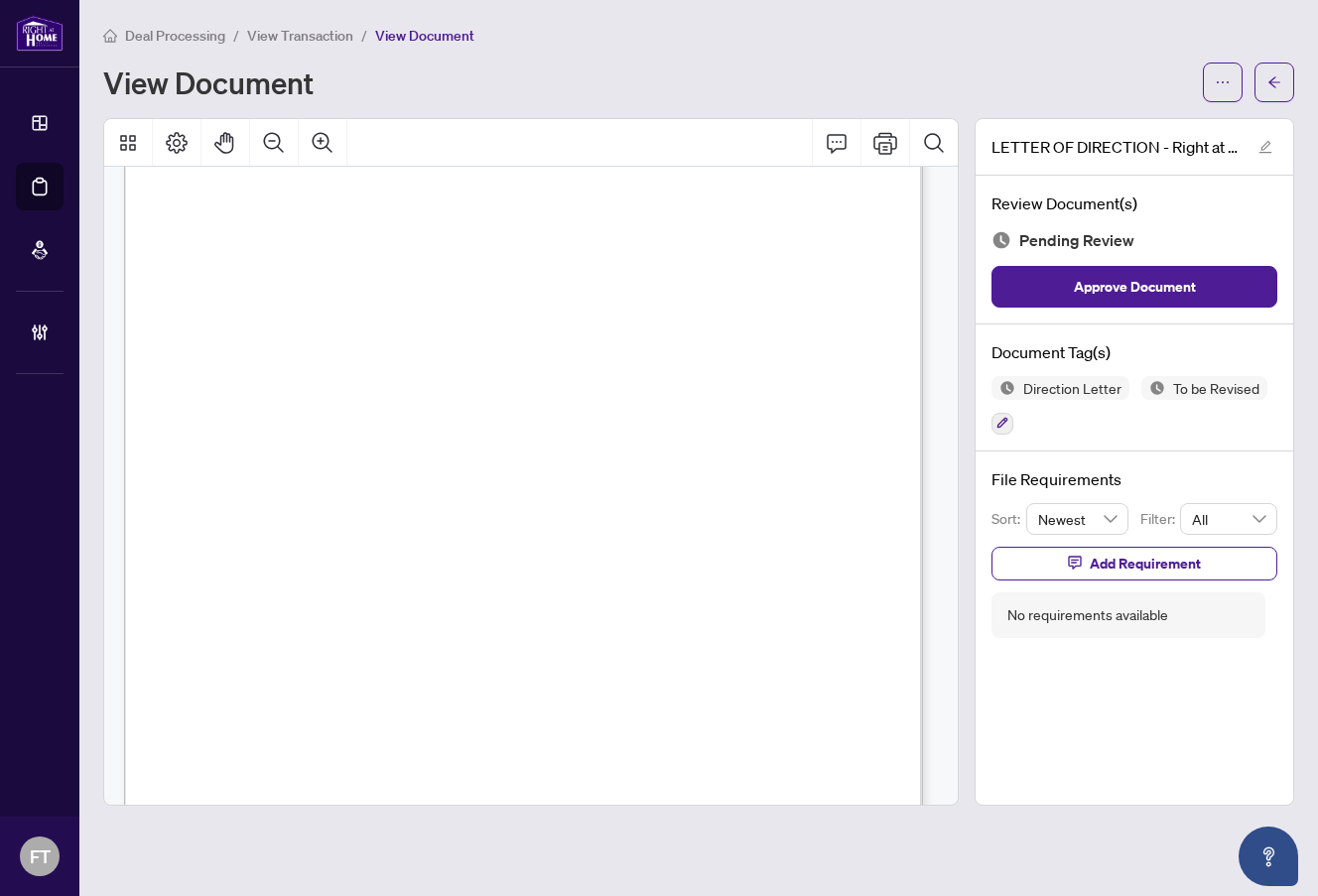 scroll, scrollTop: 496, scrollLeft: 0, axis: vertical 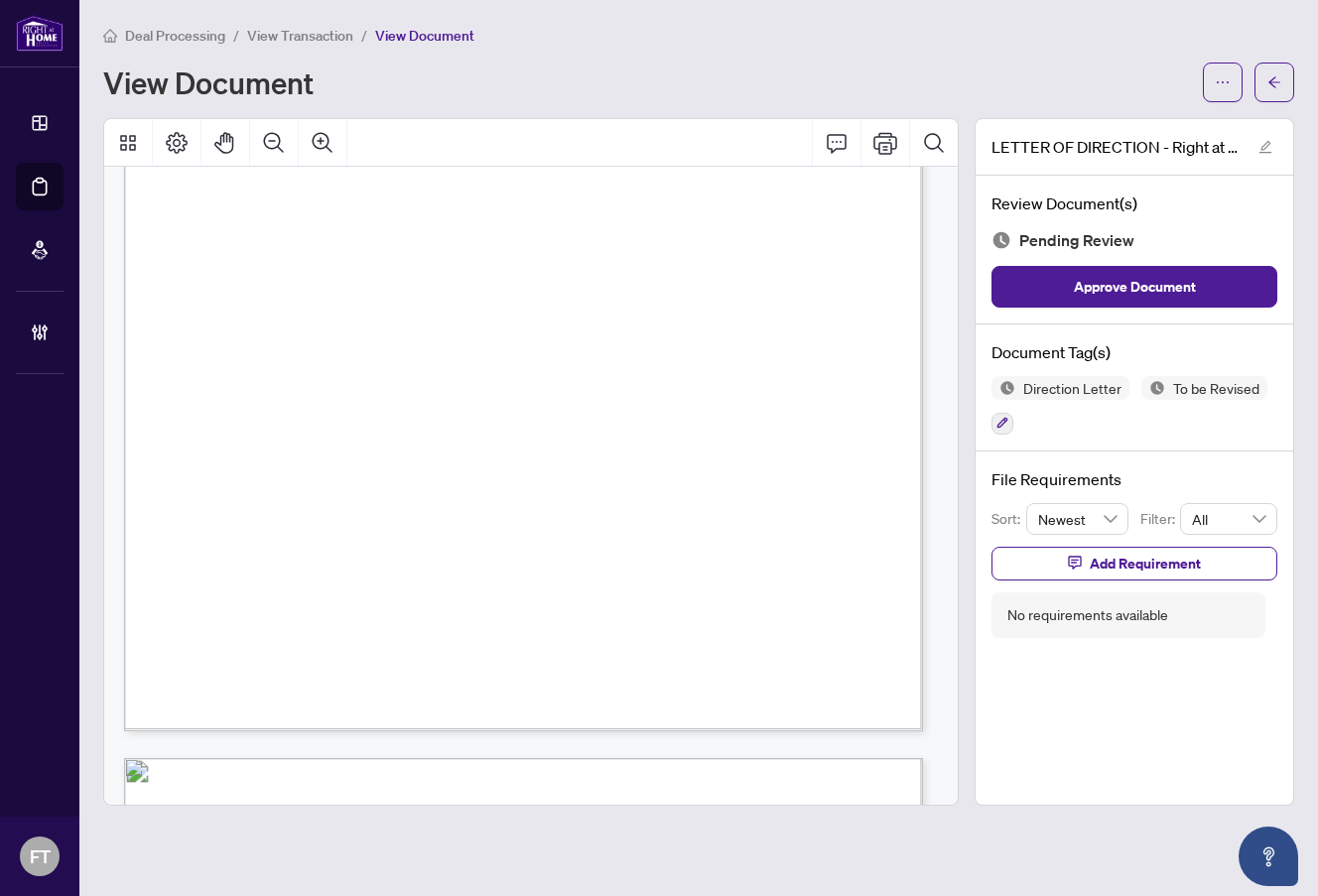 click on "LETTER OF DIRECTION
TO: Right at Home Realty Inc., Brokerage
FROM: Slawomir Adam Stopel
RE: Disbursement of Funds - 78 Barrow Avenue, Bradford West Gwillimbury
CLOSING DATE: June 30, 2025
TOTAL BALANCE DUE TO VENDOR: $11,466.00
AMOUNT TO BE RELEASED: $5,733.00 (50%)
Dear Sir/Madam,
I, Slawomir Adam Stopel, hereby direct Right at Home Realty Inc., Brokerage to release 50%
of the balance due to the Vendor, in the amount of $5, 733.00, from the total commission
balance of $11 ,466.00, to me by electronic funds transfer to the following RBC account
held in my name:
•  Branch Number:  03232
•  Institution Number:  003
•  Account Number:  5247655
No other method of disbursement is authorized.  Please ensure strict compliance with
this direction. A  void cheque is enclosed  for your reference.
This Letter of Direction is made at the request of Faneeza Gobind of DKS Law Corporation,
Newmarket, who is acting in connection with the closing of the transaction referenced" at bounding box center [664, 394] 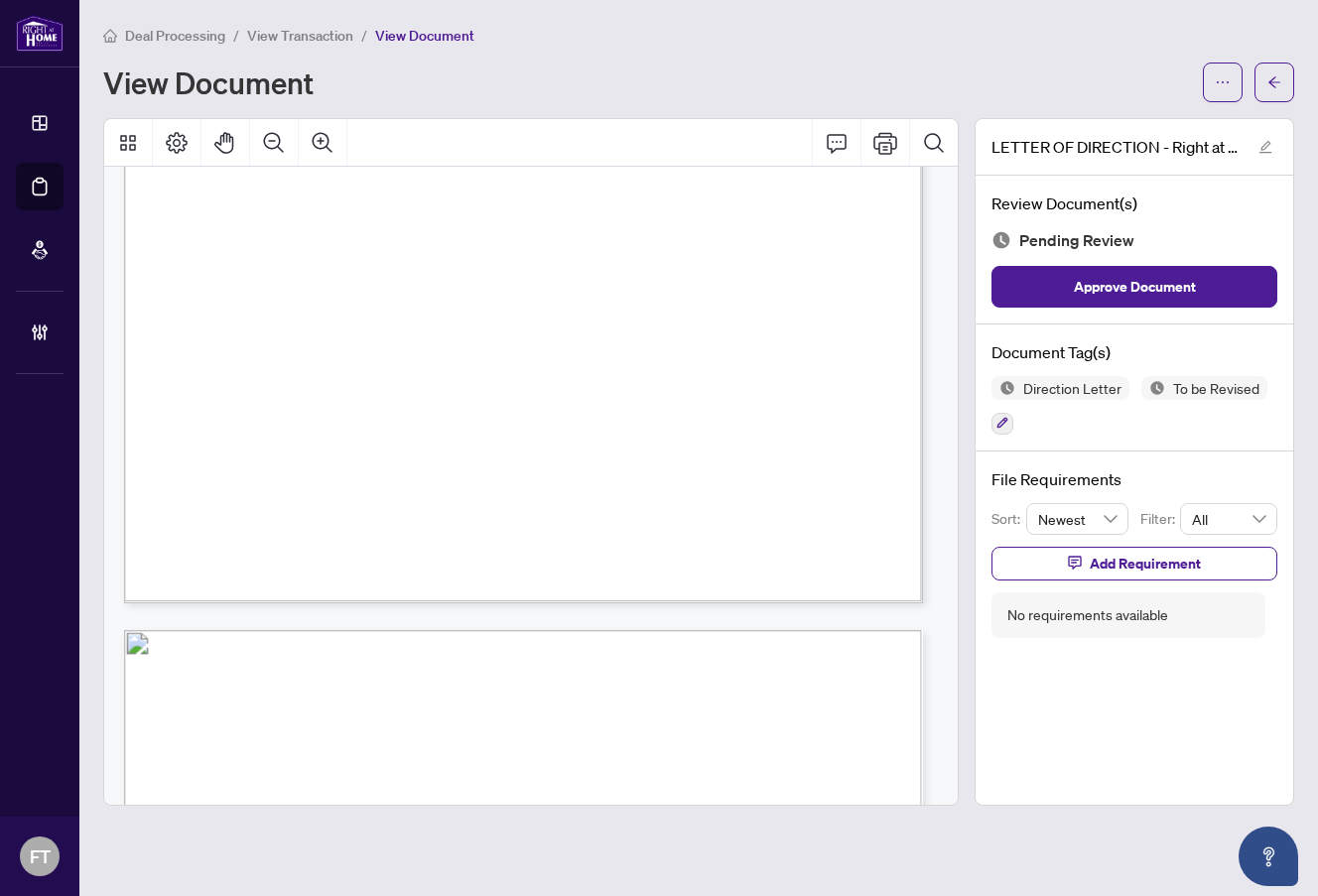 scroll, scrollTop: 992, scrollLeft: 0, axis: vertical 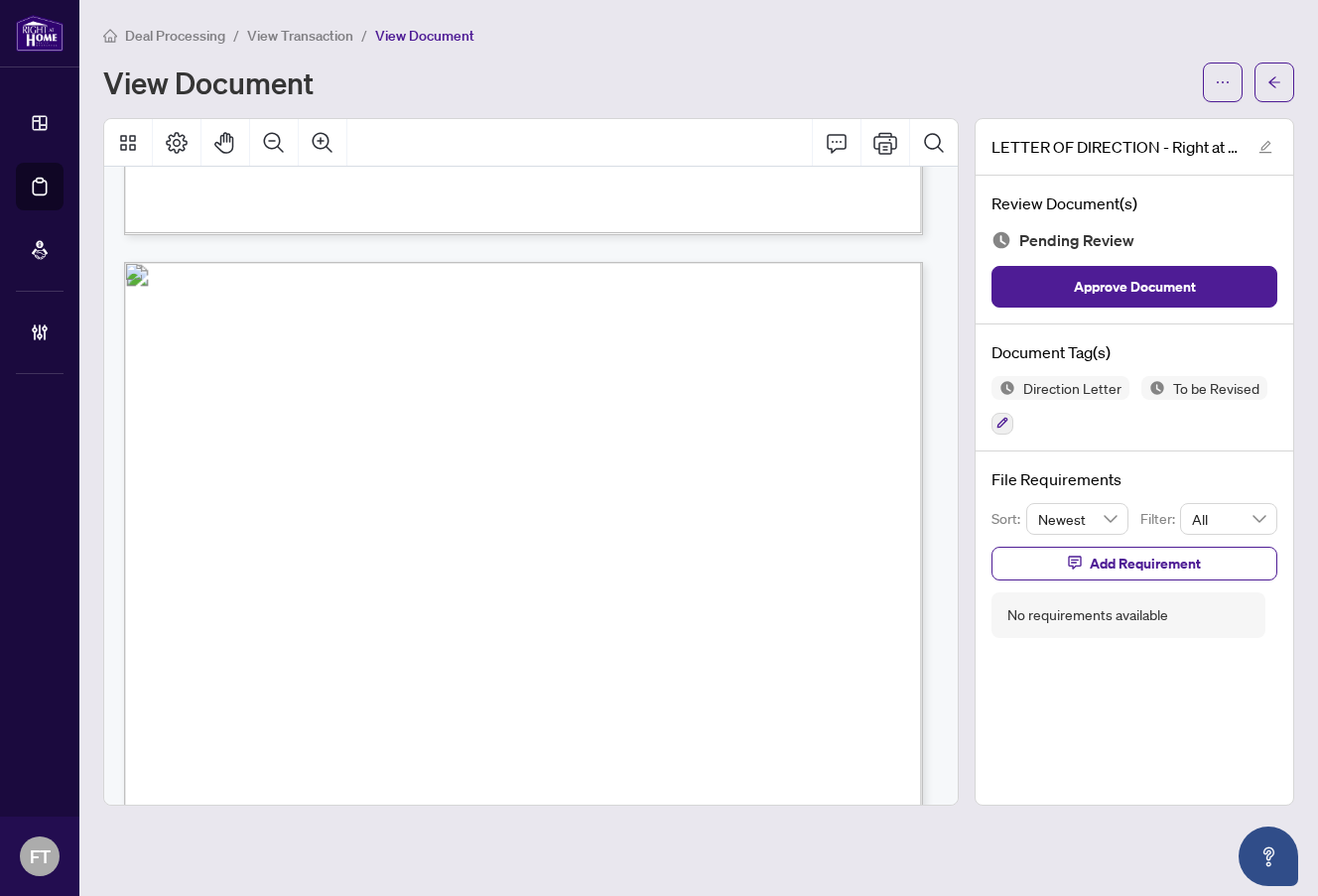 click on "I  How to set up payments an d deposits
Use this void cheque to set up pre-authorized payments and direct deposits.
It contains your account's transit, institution and account numbers that third
parties can use to set up the transactions.
Only share these details with parties you trust.
I SLAWOMIR STOPEL  v  0 I D
I  I
Transit#:  Institution  # :  Account#:
03232  003  5247655" at bounding box center [664, 965] 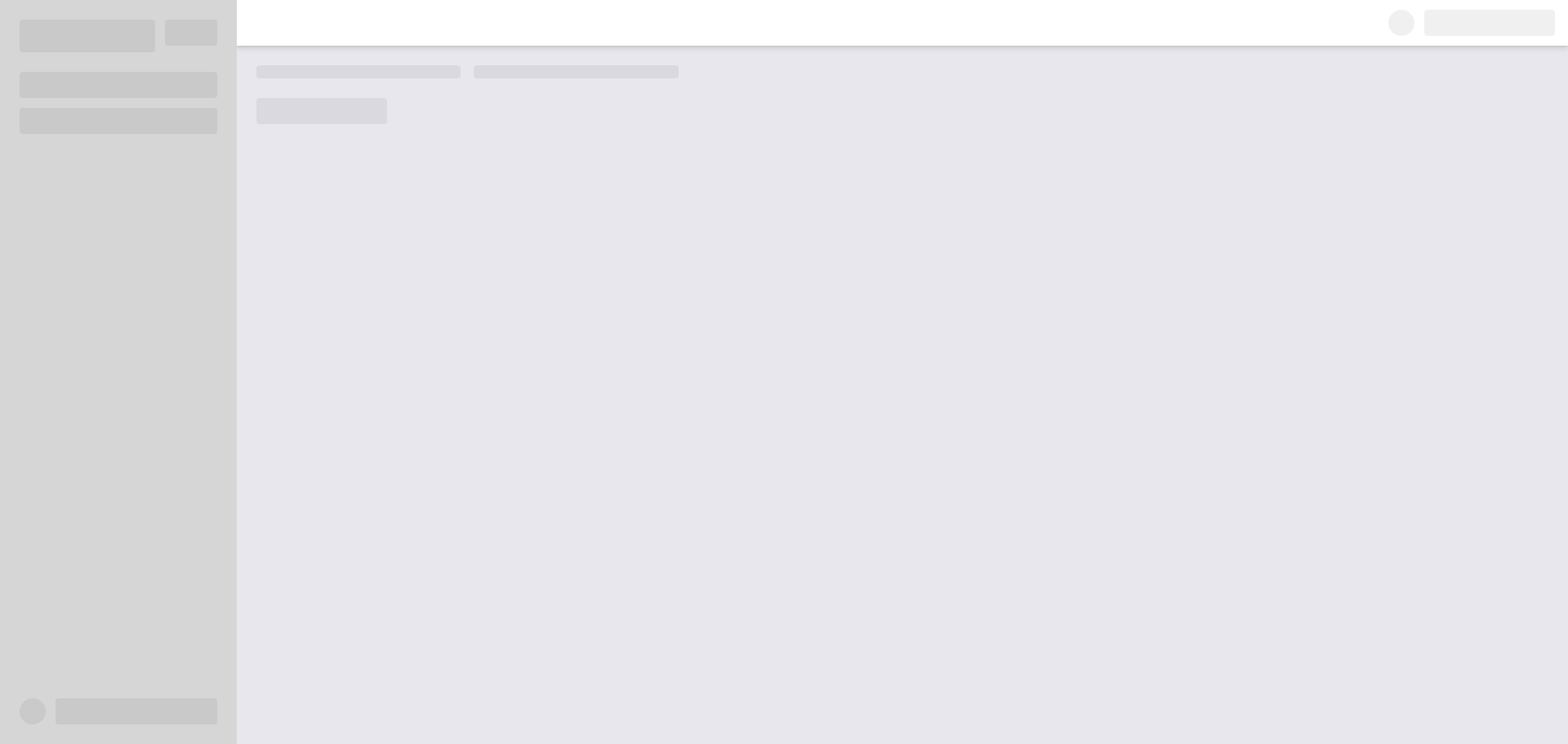 scroll, scrollTop: 0, scrollLeft: 0, axis: both 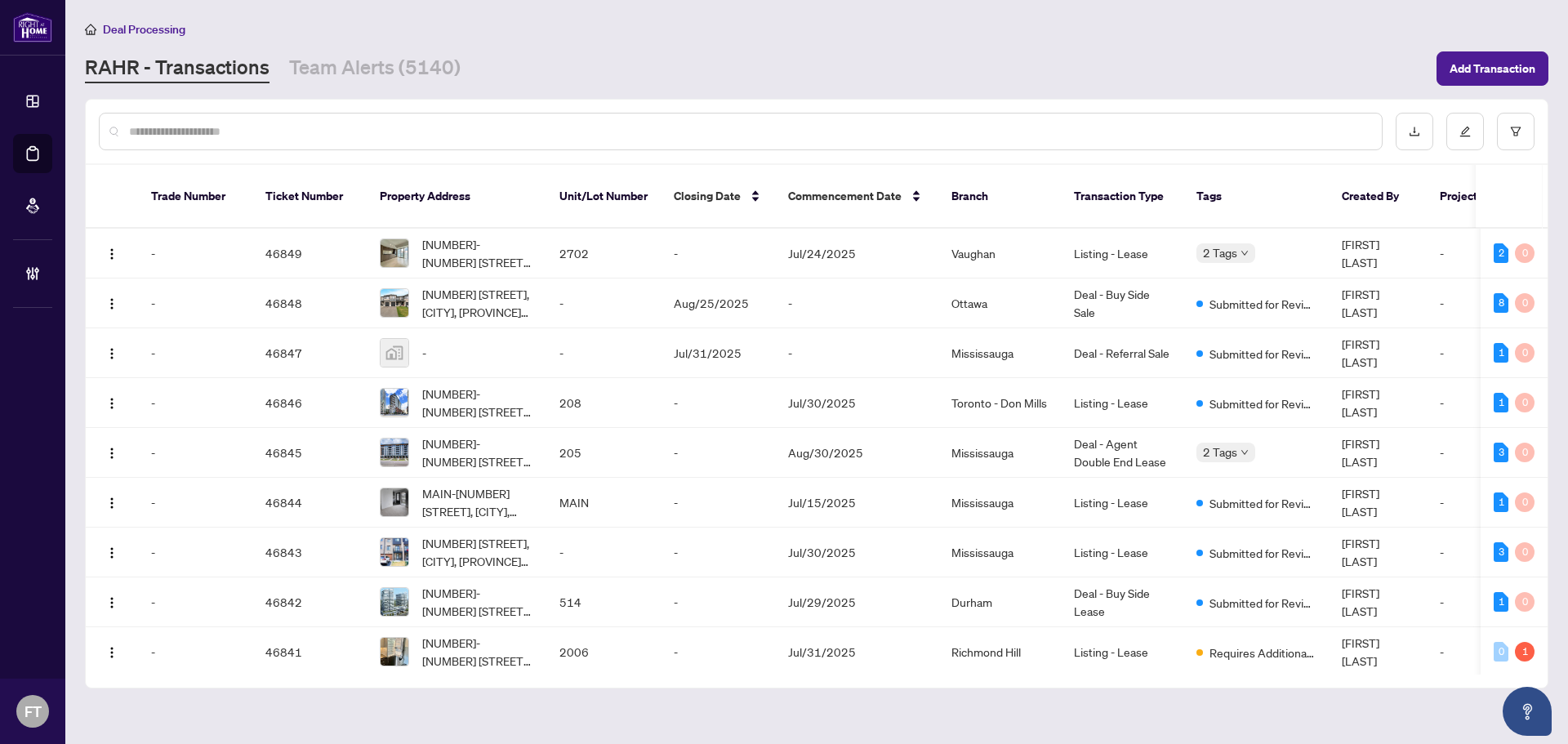 drag, startPoint x: 396, startPoint y: 69, endPoint x: 337, endPoint y: 141, distance: 93.08598 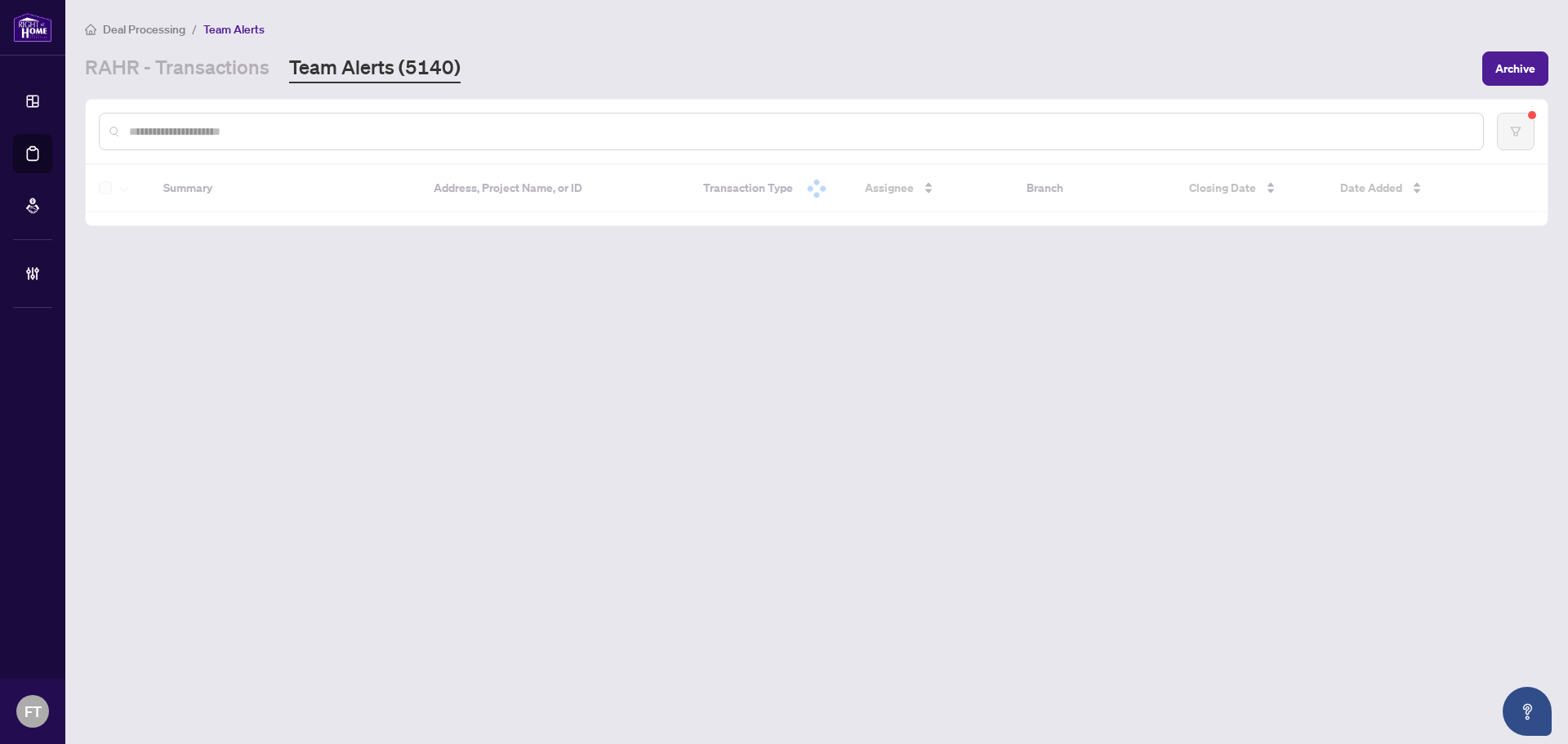 click at bounding box center [800, 131] 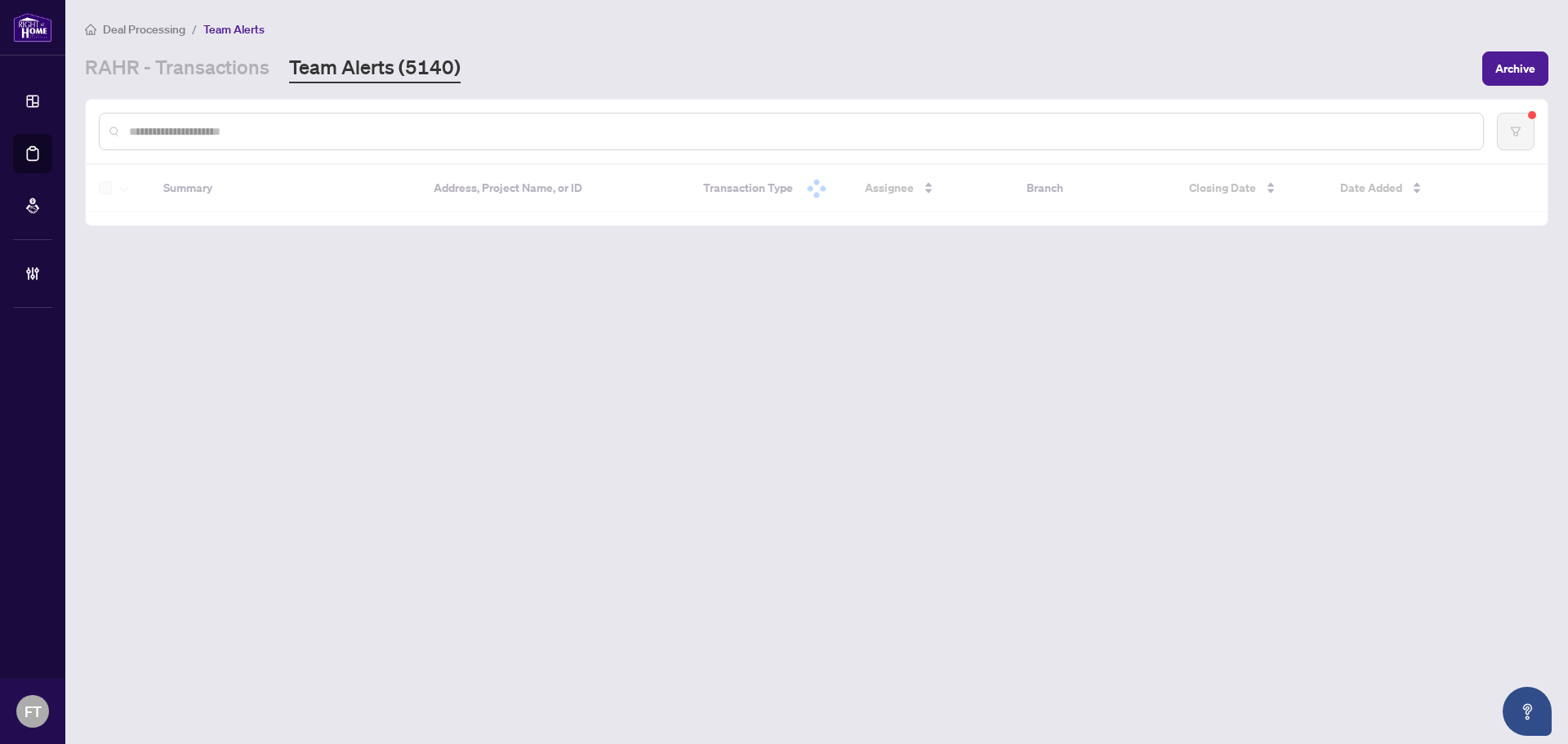 paste on "*******" 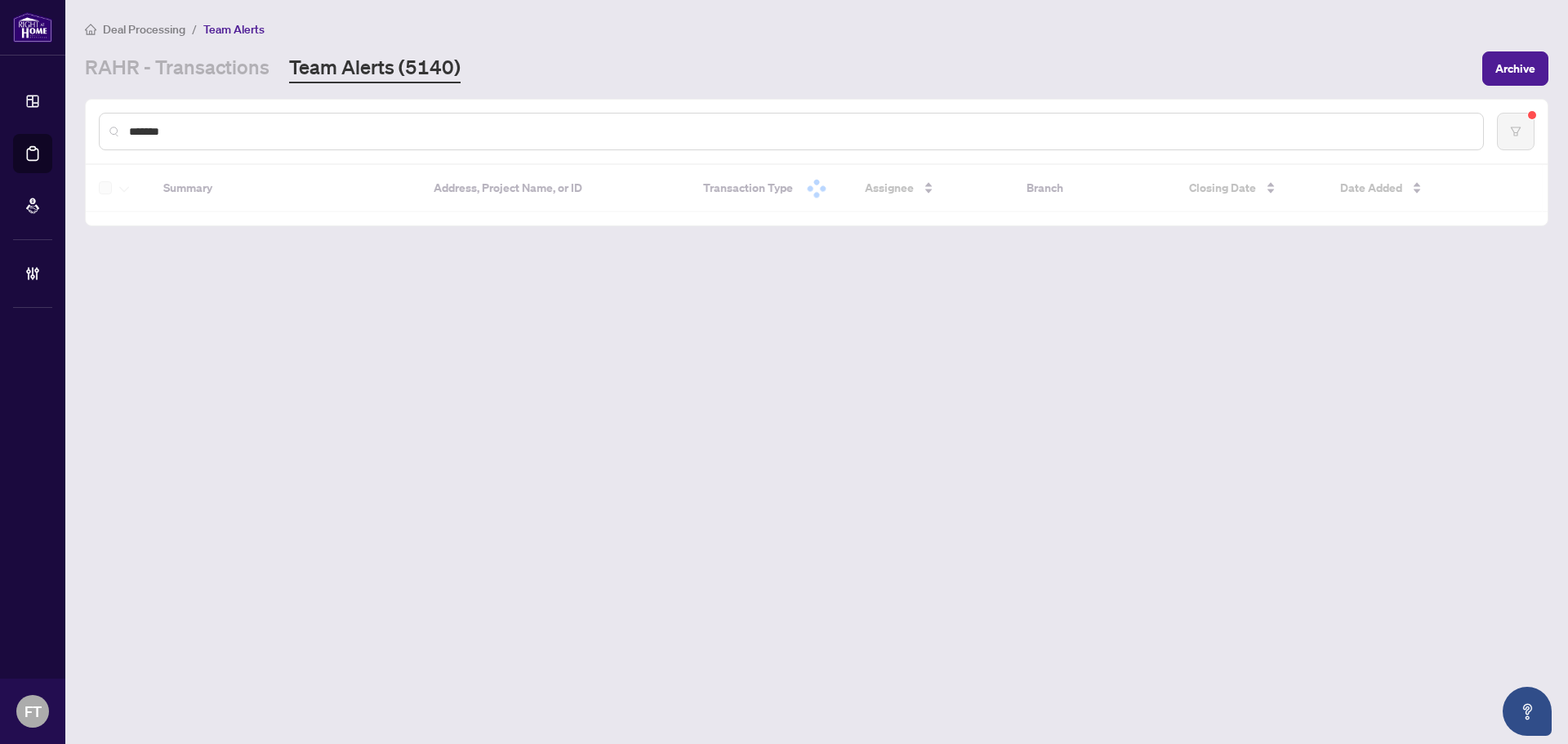 type on "*******" 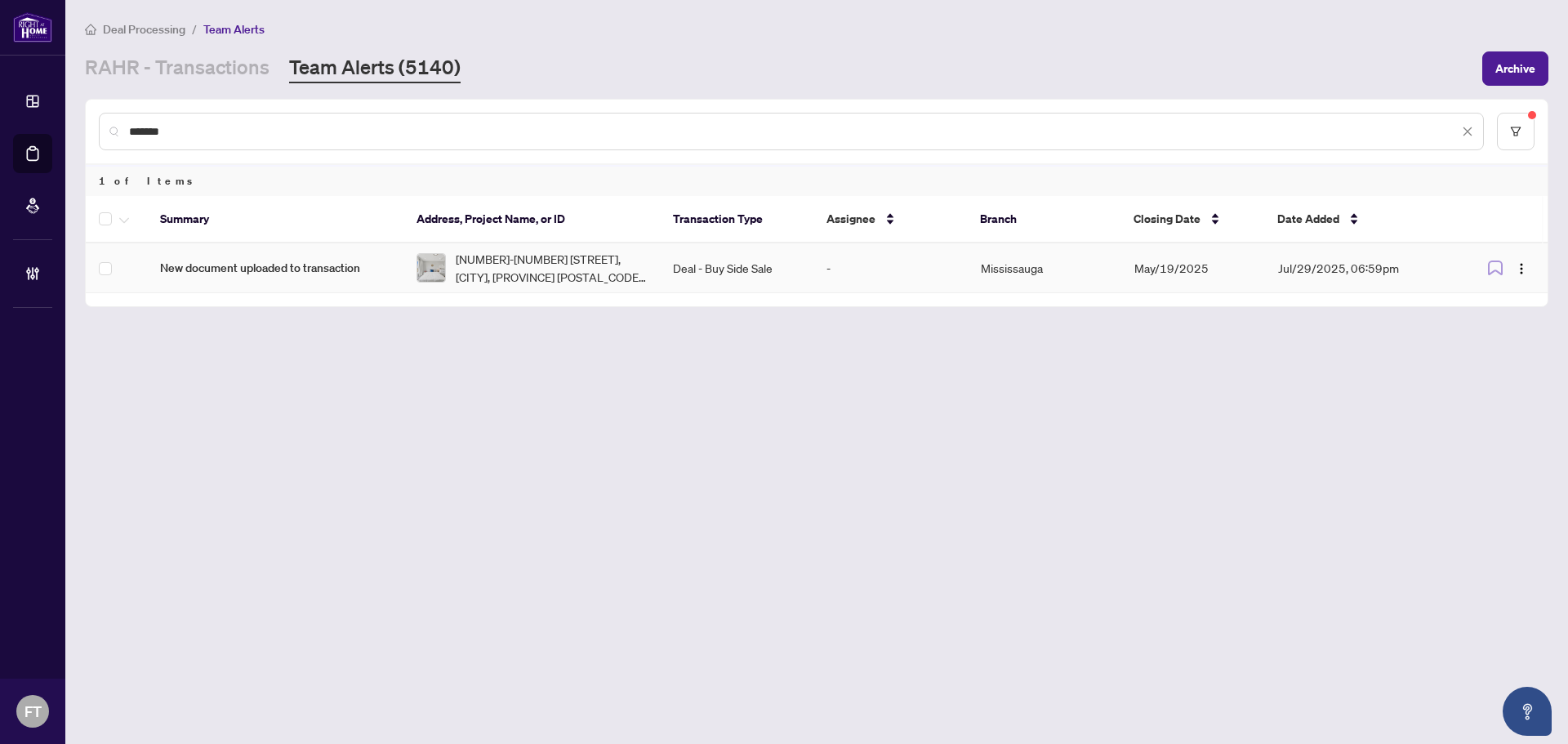 click on "Deal - Buy Side Sale" at bounding box center (737, 268) 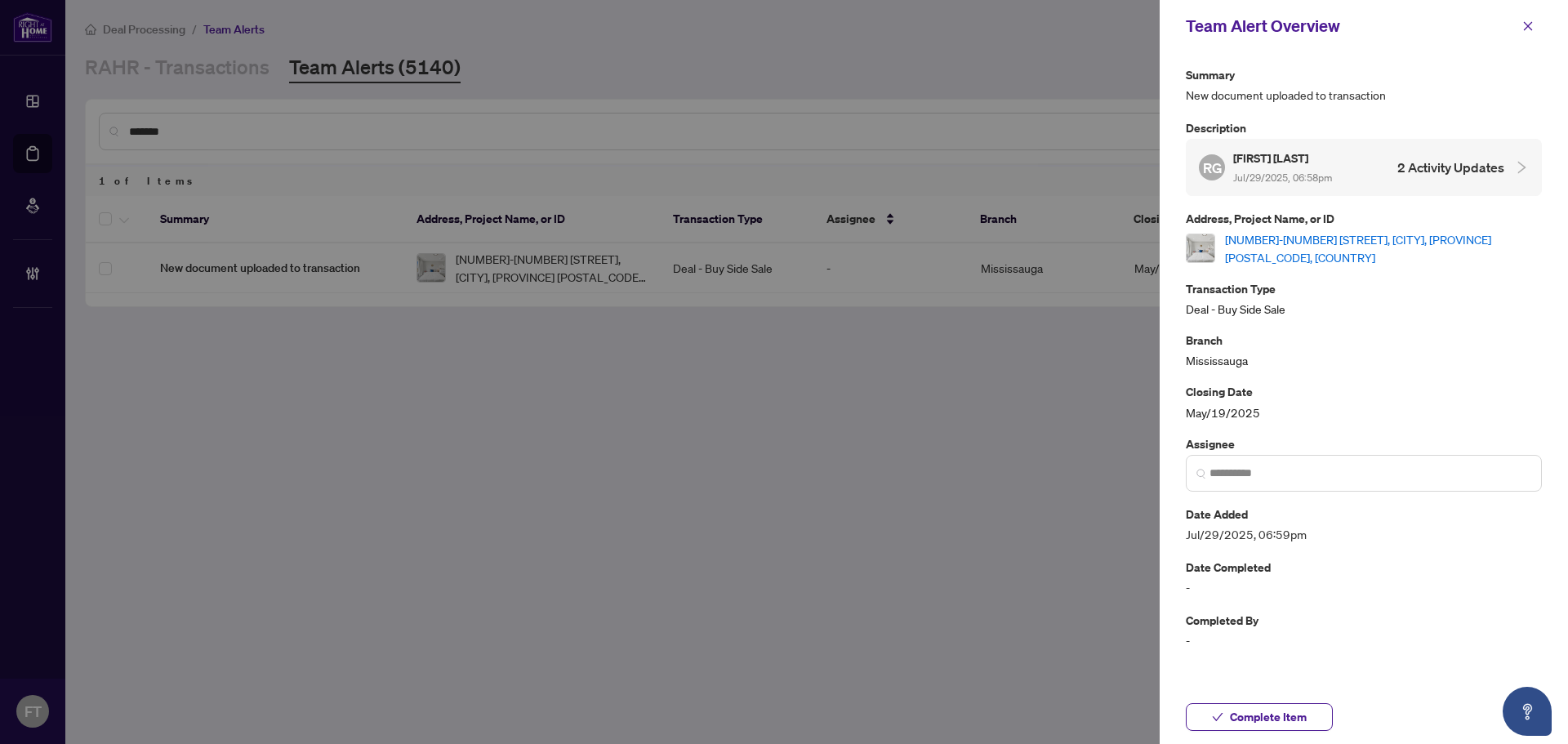 click on "Jul/29/2025, 06:58pm" at bounding box center [1282, 177] 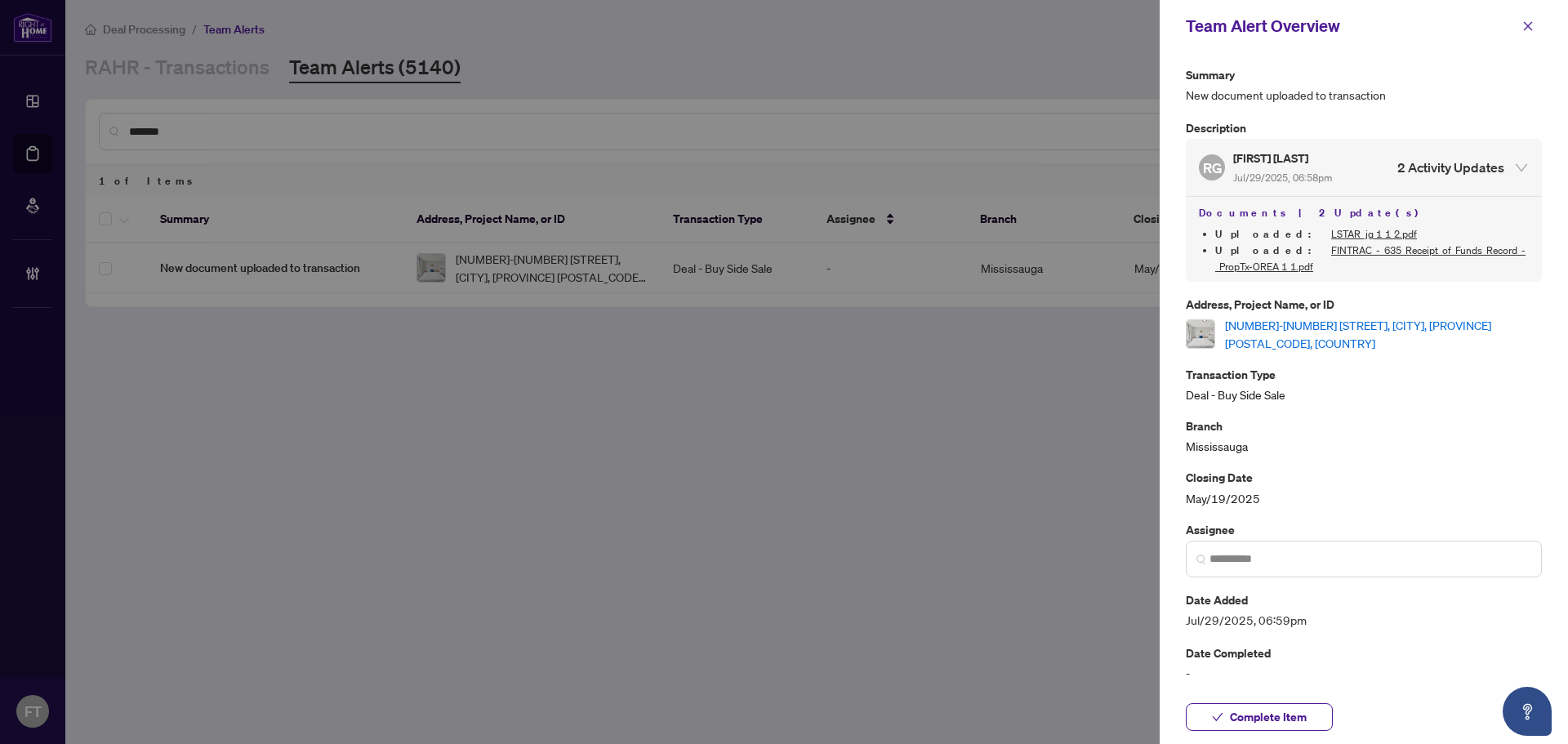 click at bounding box center (1364, 559) 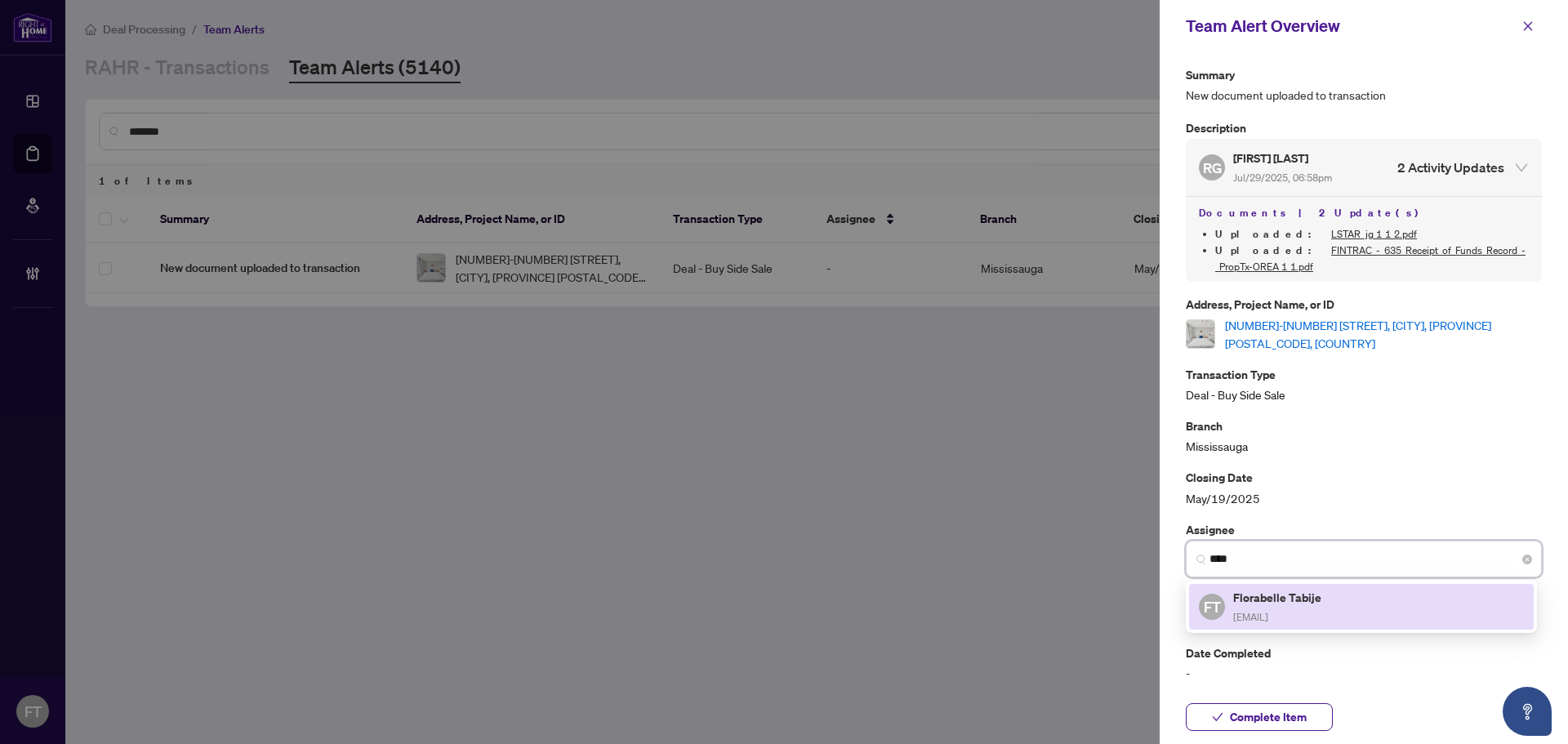 click on "Florabelle Tabije   florabellet@rightathomerealty.com" at bounding box center [1278, 607] 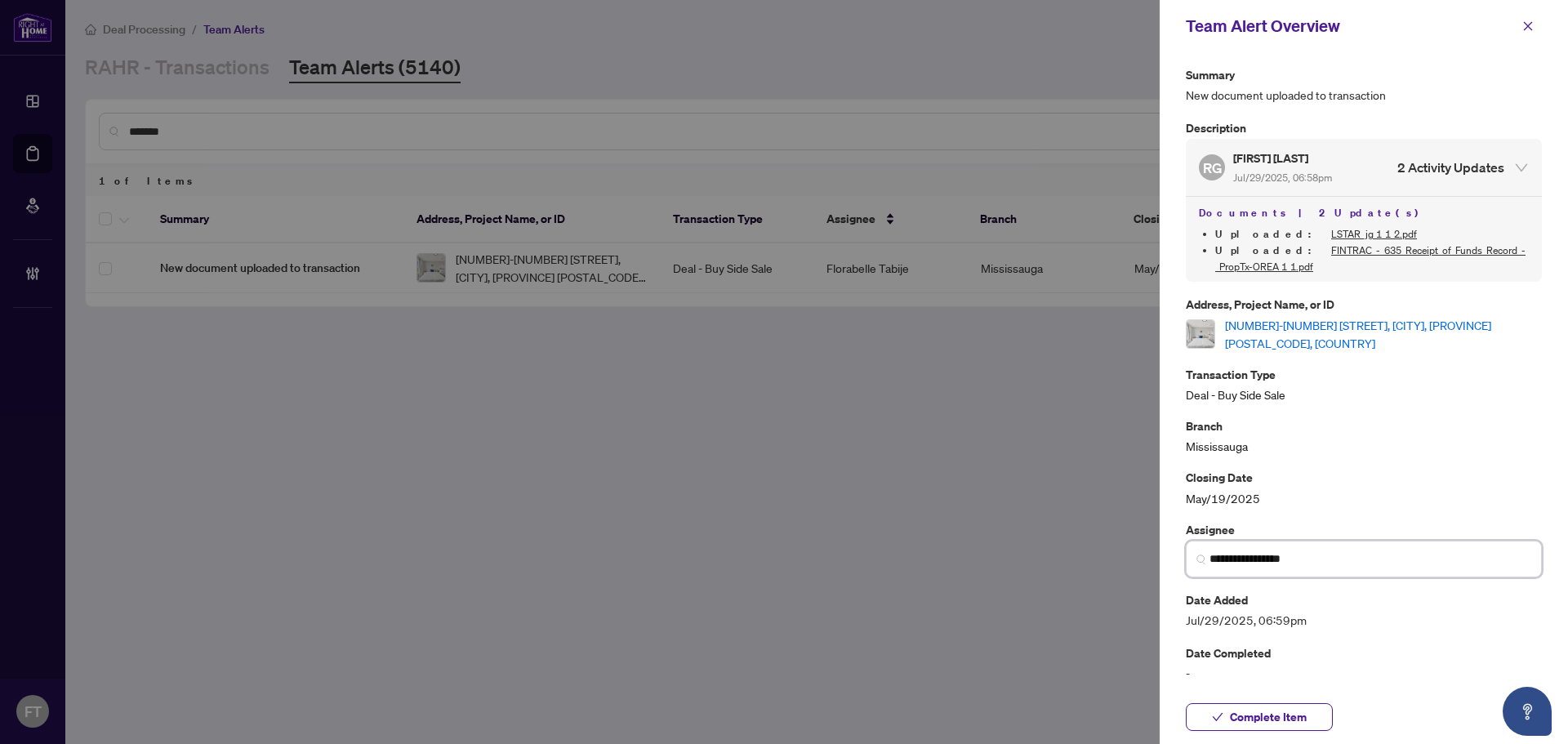 type on "**********" 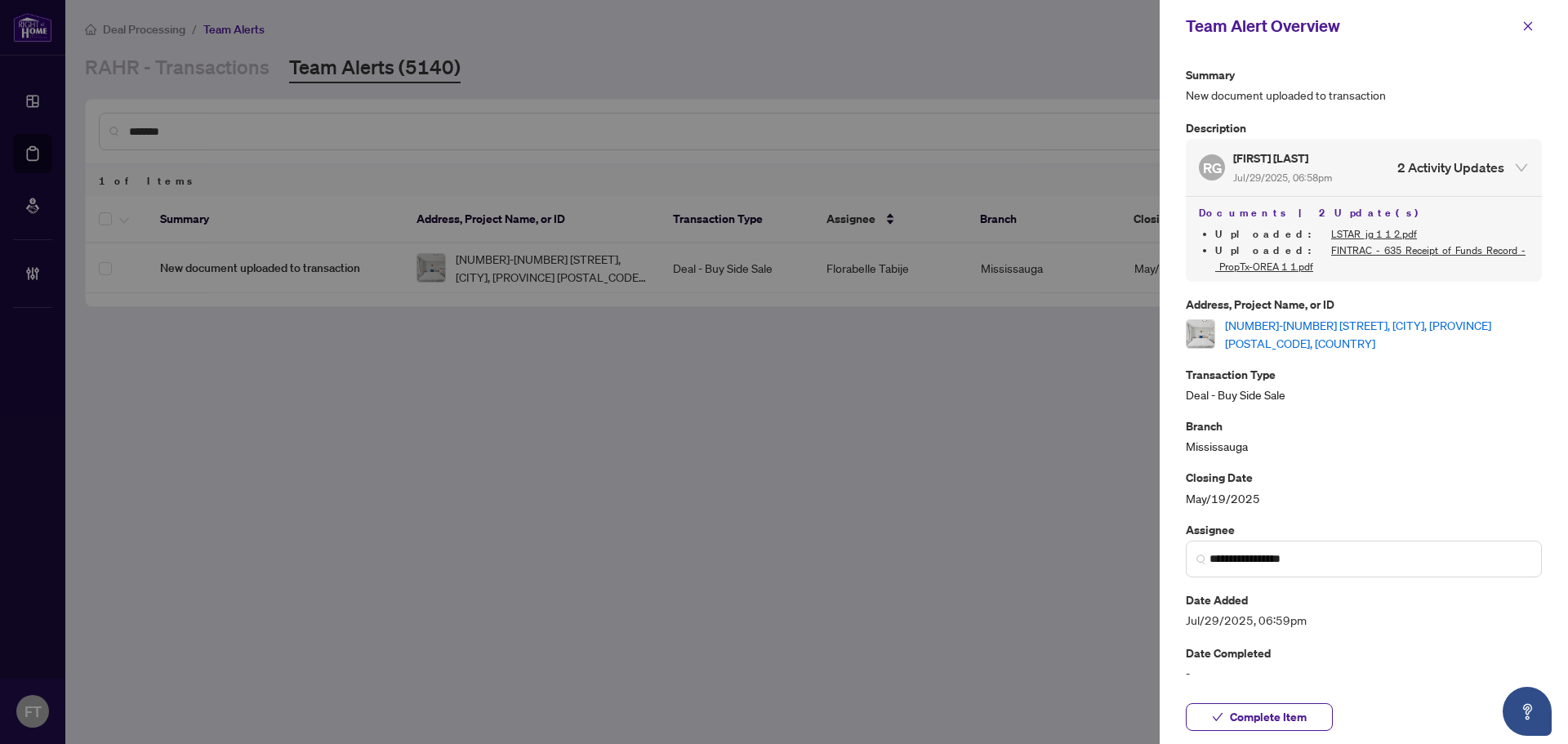click on "30-2500 Post Rd, Oakville, Ontario L6H 0K1, Canada" at bounding box center [1383, 334] 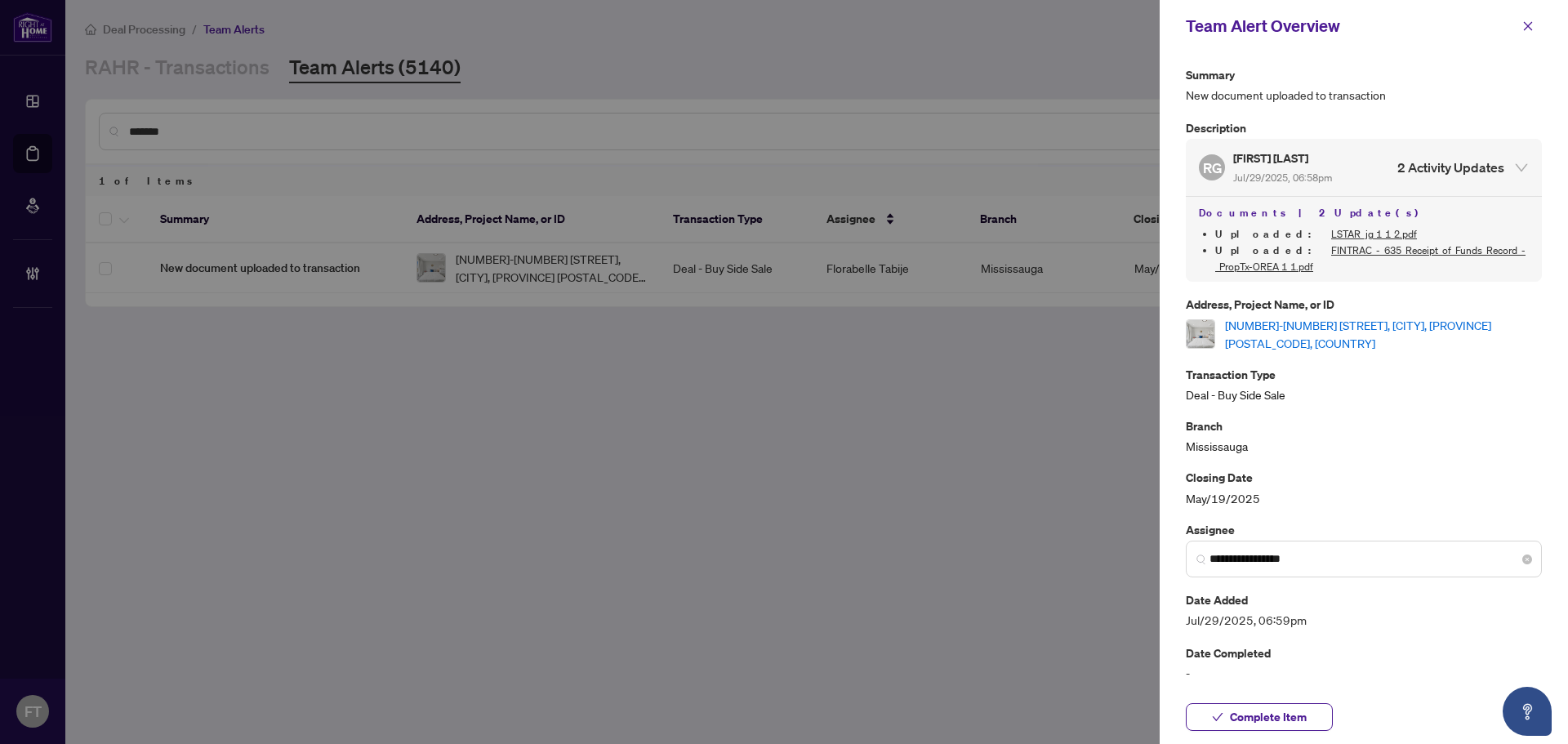 click on "**********" at bounding box center [1364, 559] 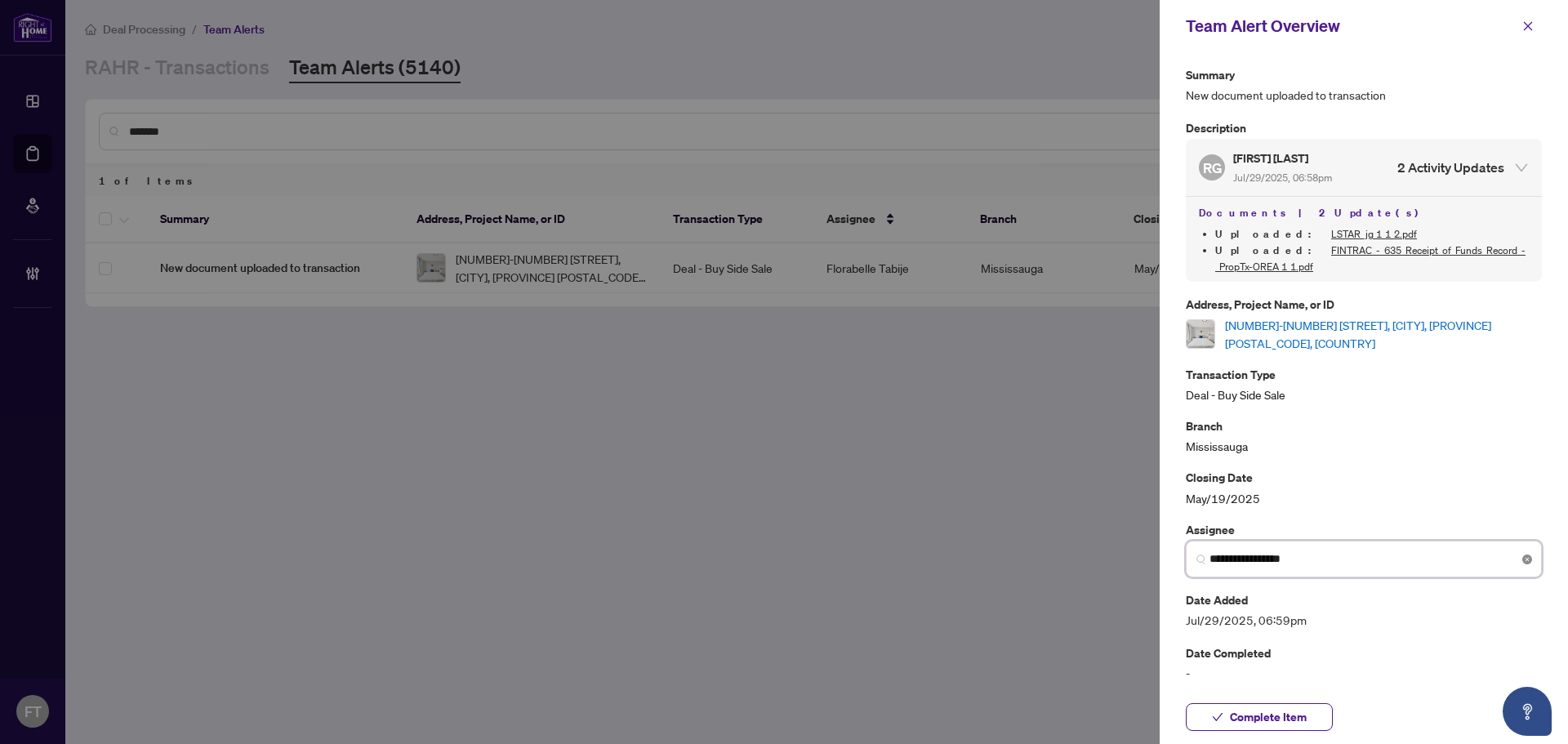 type 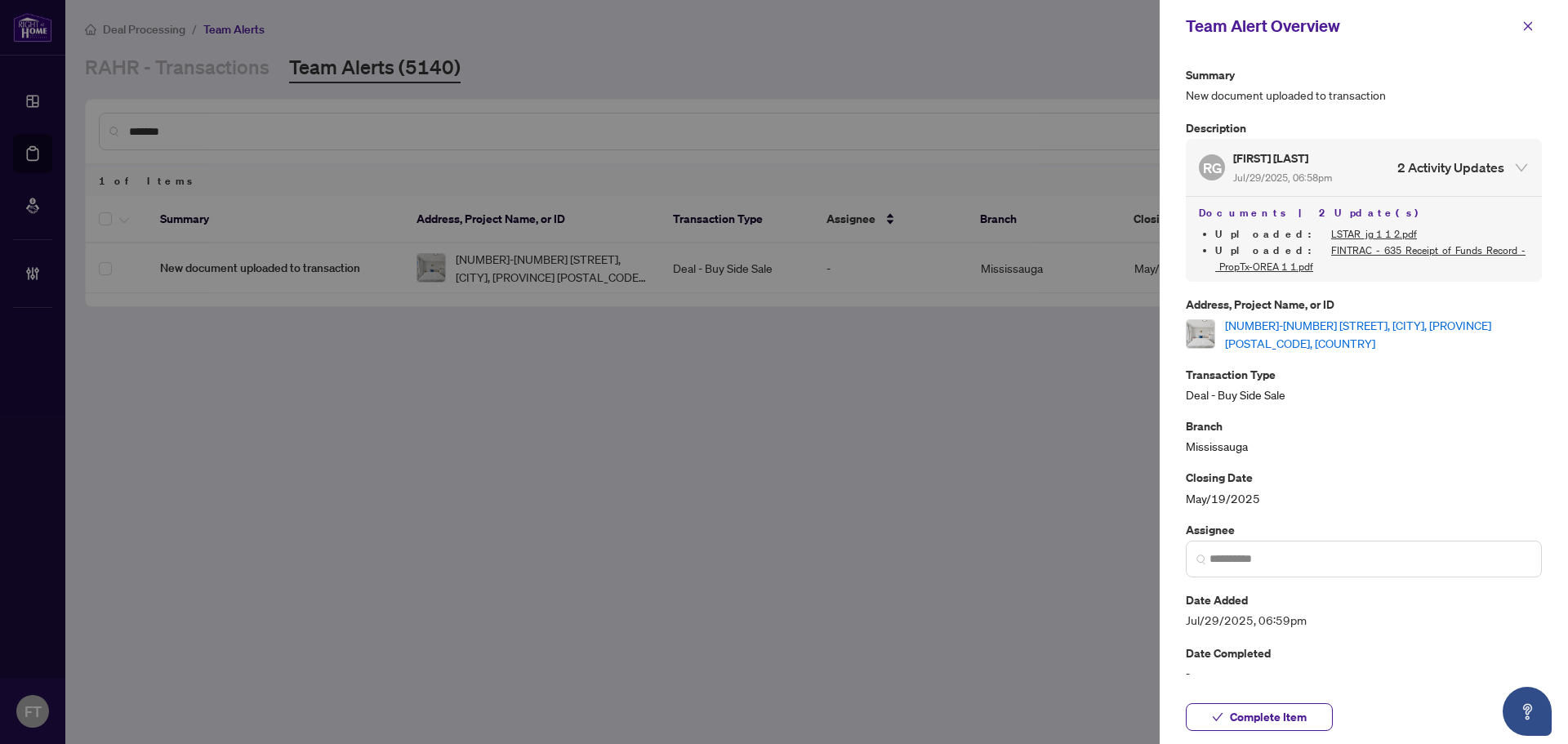 click at bounding box center [784, 372] 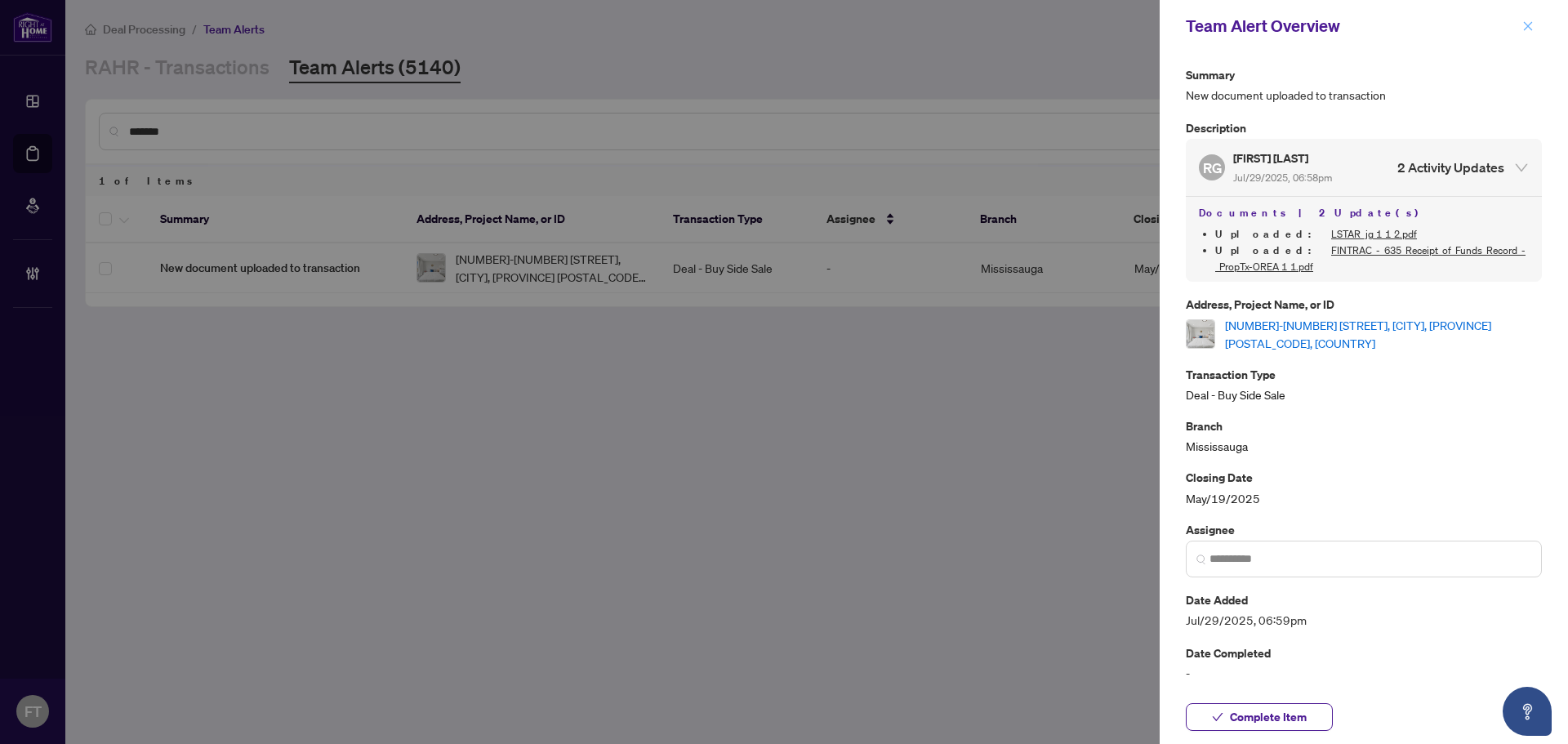click at bounding box center [1528, 26] 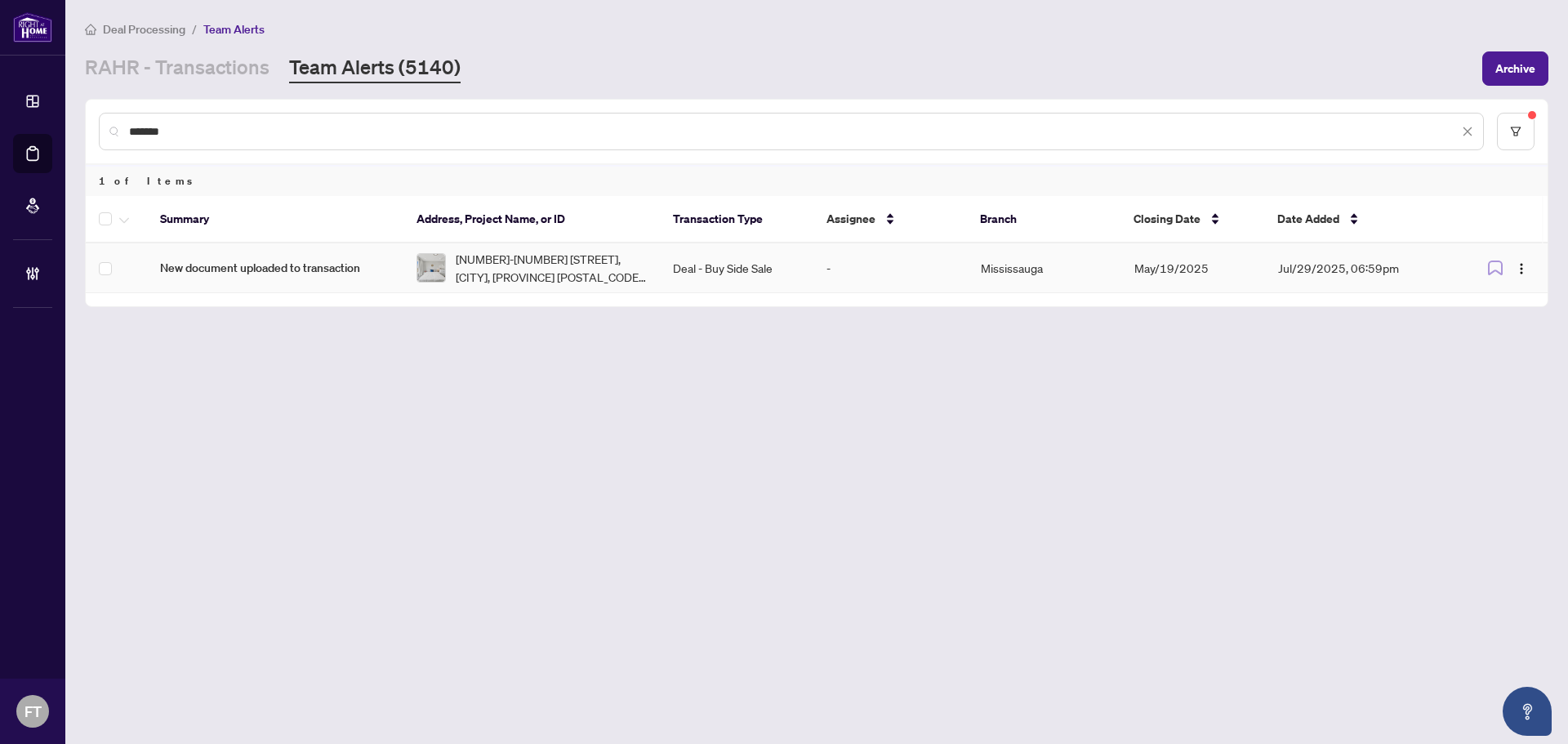 click on "30-2500 Post Rd, Oakville, Ontario L6H 0K1, Canada" at bounding box center (551, 268) 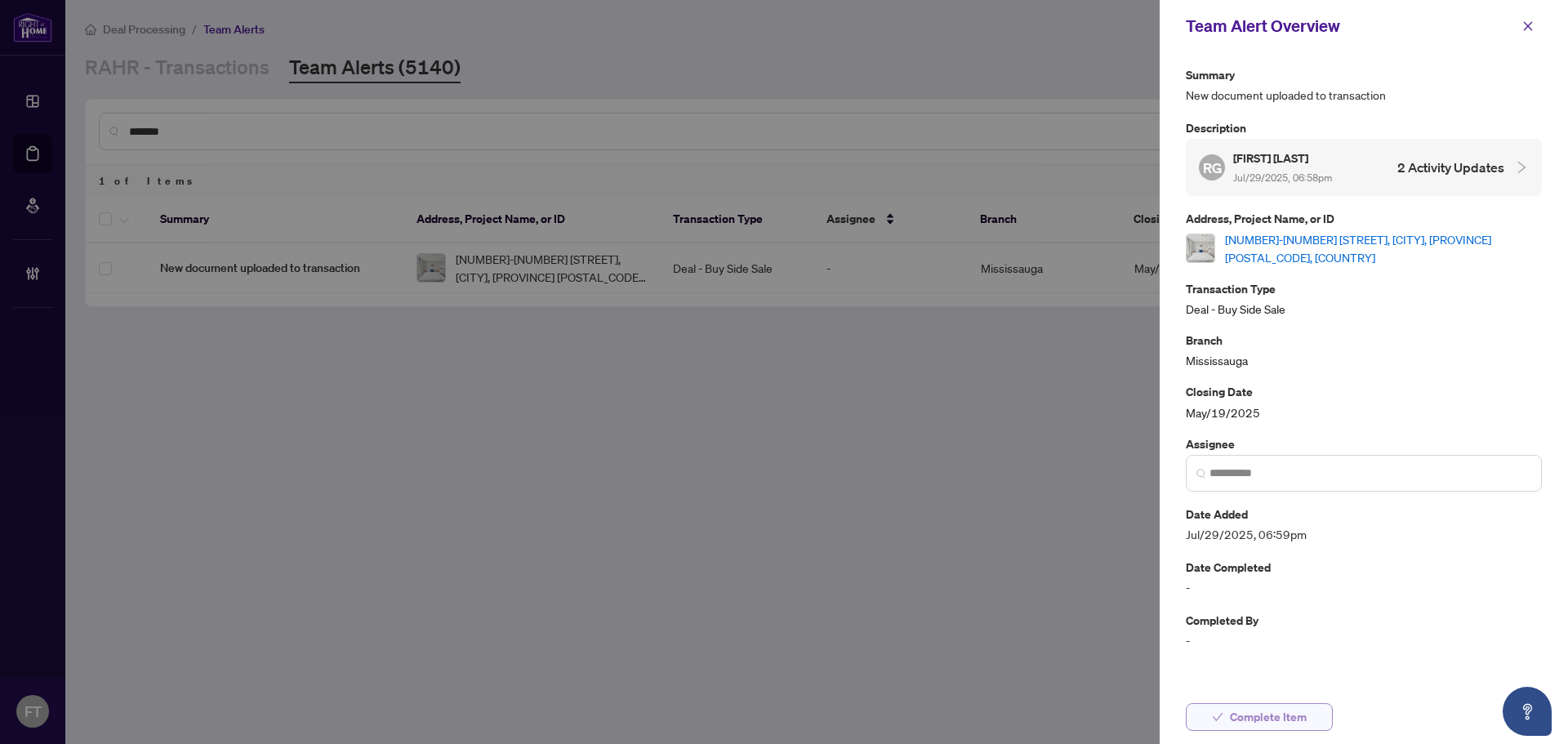 click on "Complete Item" at bounding box center (1268, 717) 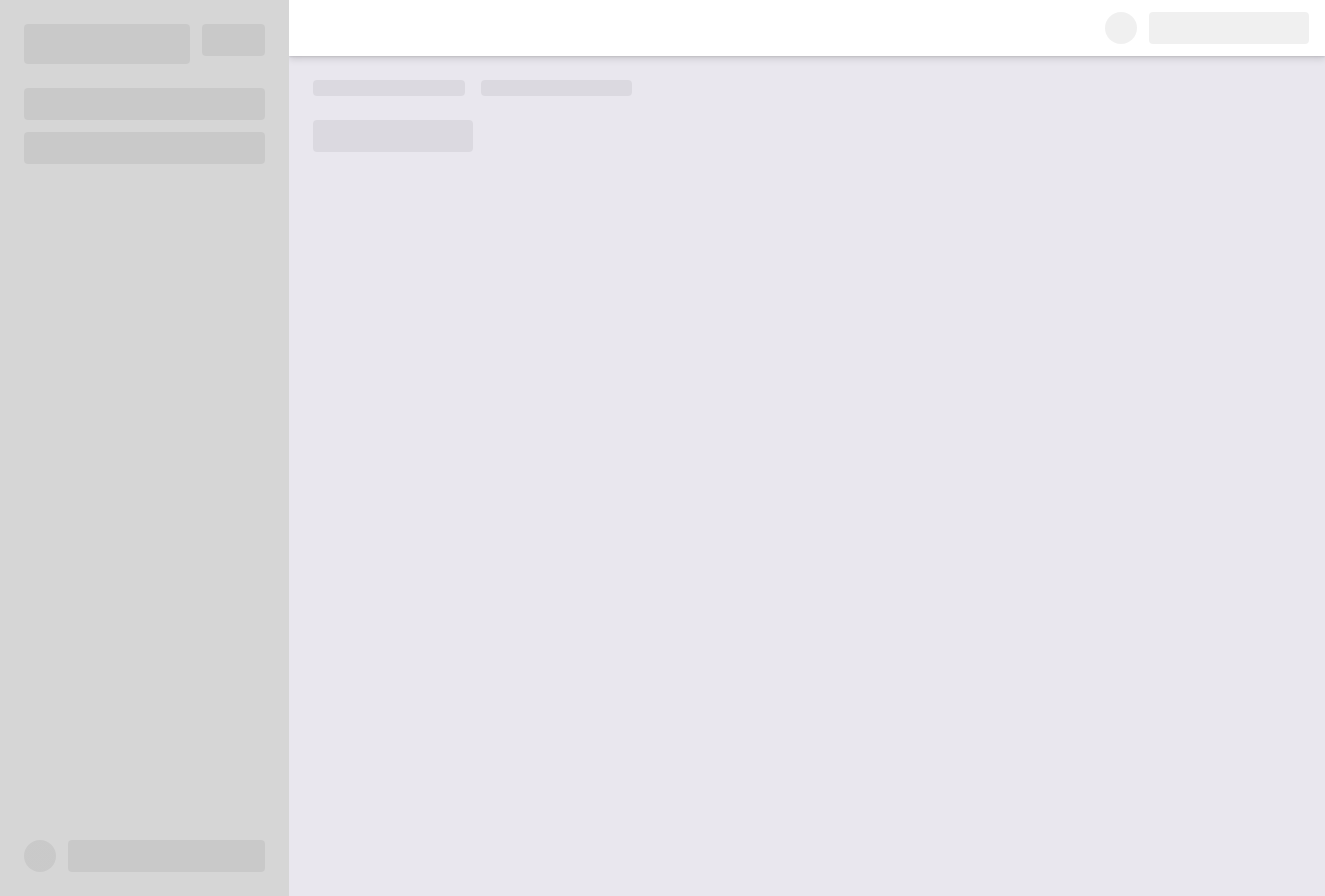 scroll, scrollTop: 0, scrollLeft: 0, axis: both 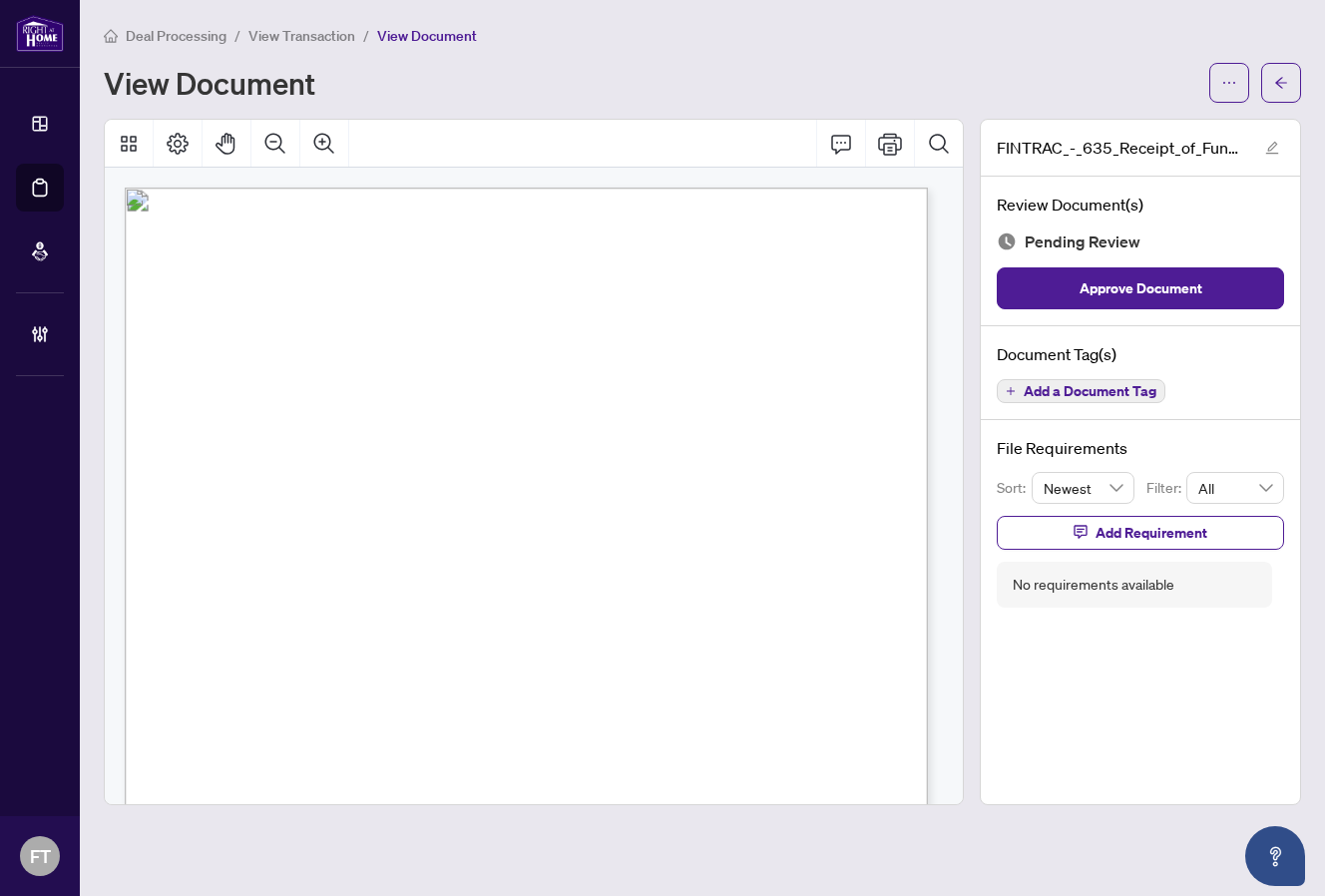 drag, startPoint x: 313, startPoint y: 394, endPoint x: 287, endPoint y: 407, distance: 29.068884 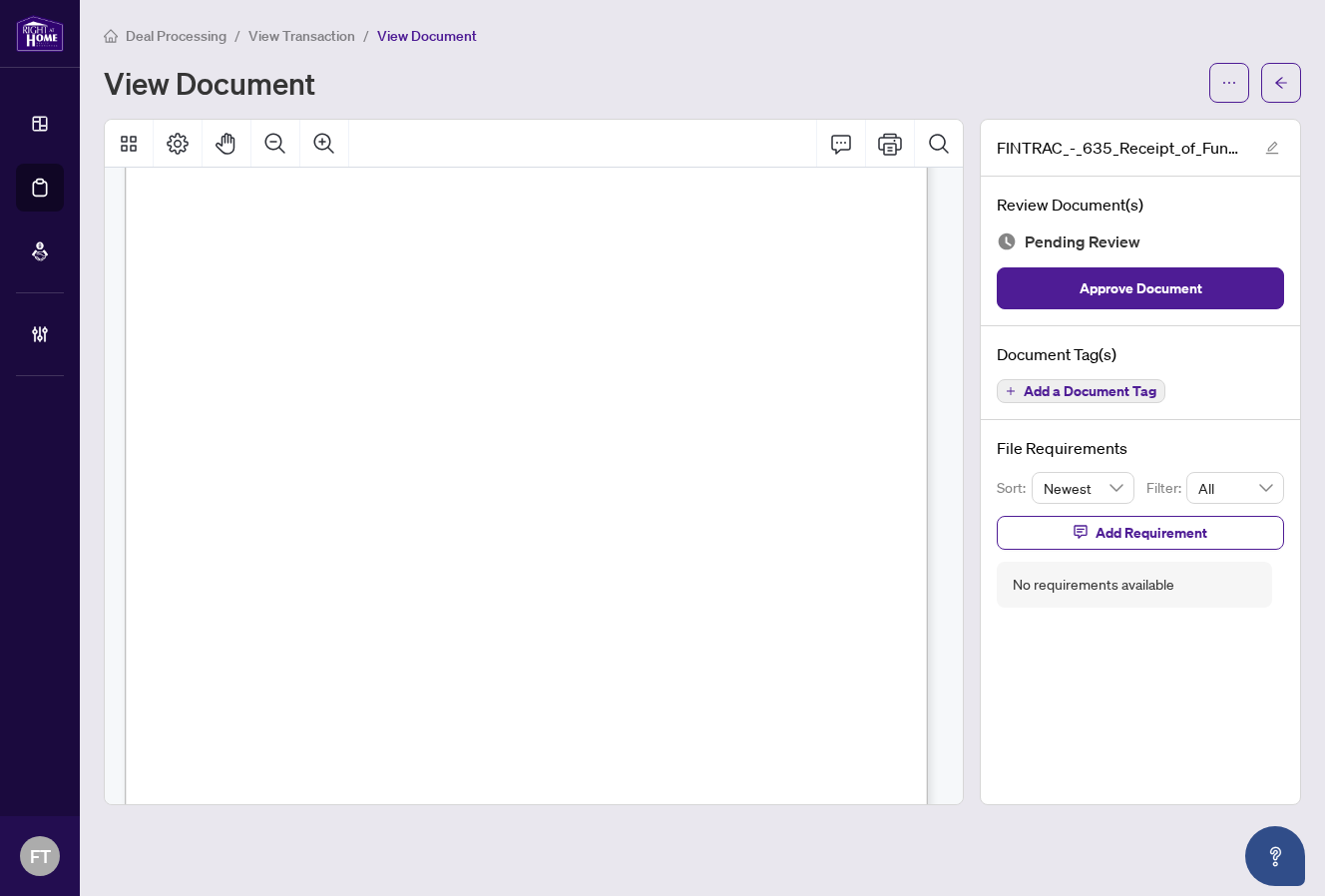 click on "Receipt of Funds Record
Form 635
for use in the Province of Ontario  Receipt of Funds Record
A. BASIC TRANSACTION INFORMATION
Transaction Property Address:  .  .  .  .  .  .  .  .  .  .  .  .  .  .  .  .  .  .  .  .  .  .  .  .  .  .  .  .  .  .  .  .  .  .  .  .  .  .  .  .  .  .  .  .  .  .  .  .  .  .  .  .  .  .  .  .  .  .  .  .  .  .  .  .  .  .  .  .  .  .  .  .  .
. . . . . . . . . . . . . . . . . . . . . . . . . . . . . . . . . . . . . . . . . . . . . . . . . . . . . . . . . . . . . . . . . . . . . . . . . . . . . . . . . . . . . . . . . . . . . . . . . . . .
Sales Representative/Broker Name:  .  .  .  .  .  .  .  .  .  .  .  .  .  .  .  .  .  .  .  .  .  .  .  .  .  .  .  .  .  .  .  .  .  .  .  .  .  .  .  .  .  .  .  .  .  .  .  .  .  .  .  .  .  .  .  .  .  .  .  .  .  .  .  .  .  .  .  .  .
B. INFORMATION ON FUNDS
Amount of Funds:  .  .  .  .  .  .  .  .  .  .  .  .  .  .  .  .  .  .  .  .  .  .  .  .  .  .  .  .  .  .  .  .  .  .  .  .  .  Currency of Funds:  .  .  .  .  .  .  .  .  ." at bounding box center [653, 672] 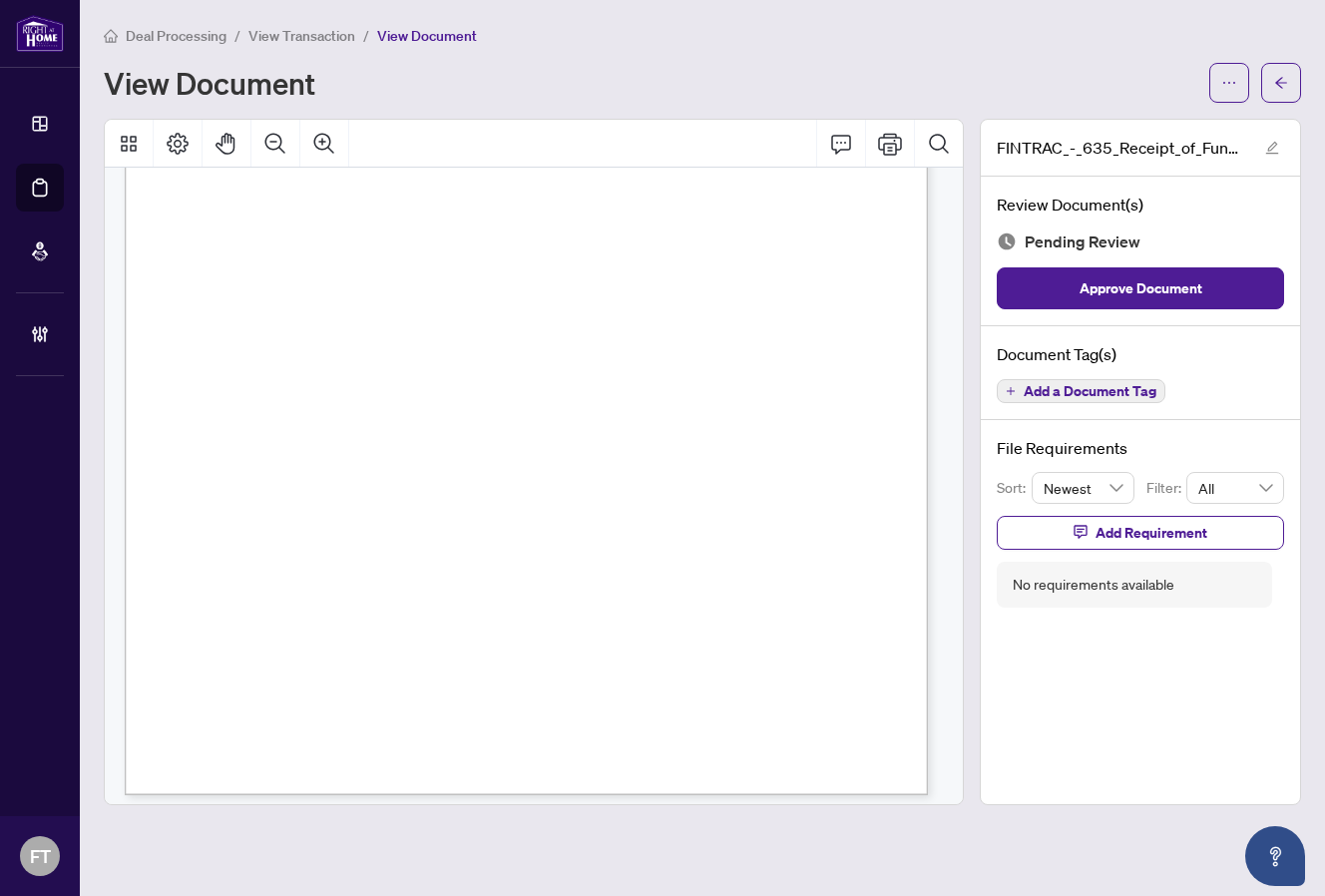 scroll, scrollTop: 1098, scrollLeft: 0, axis: vertical 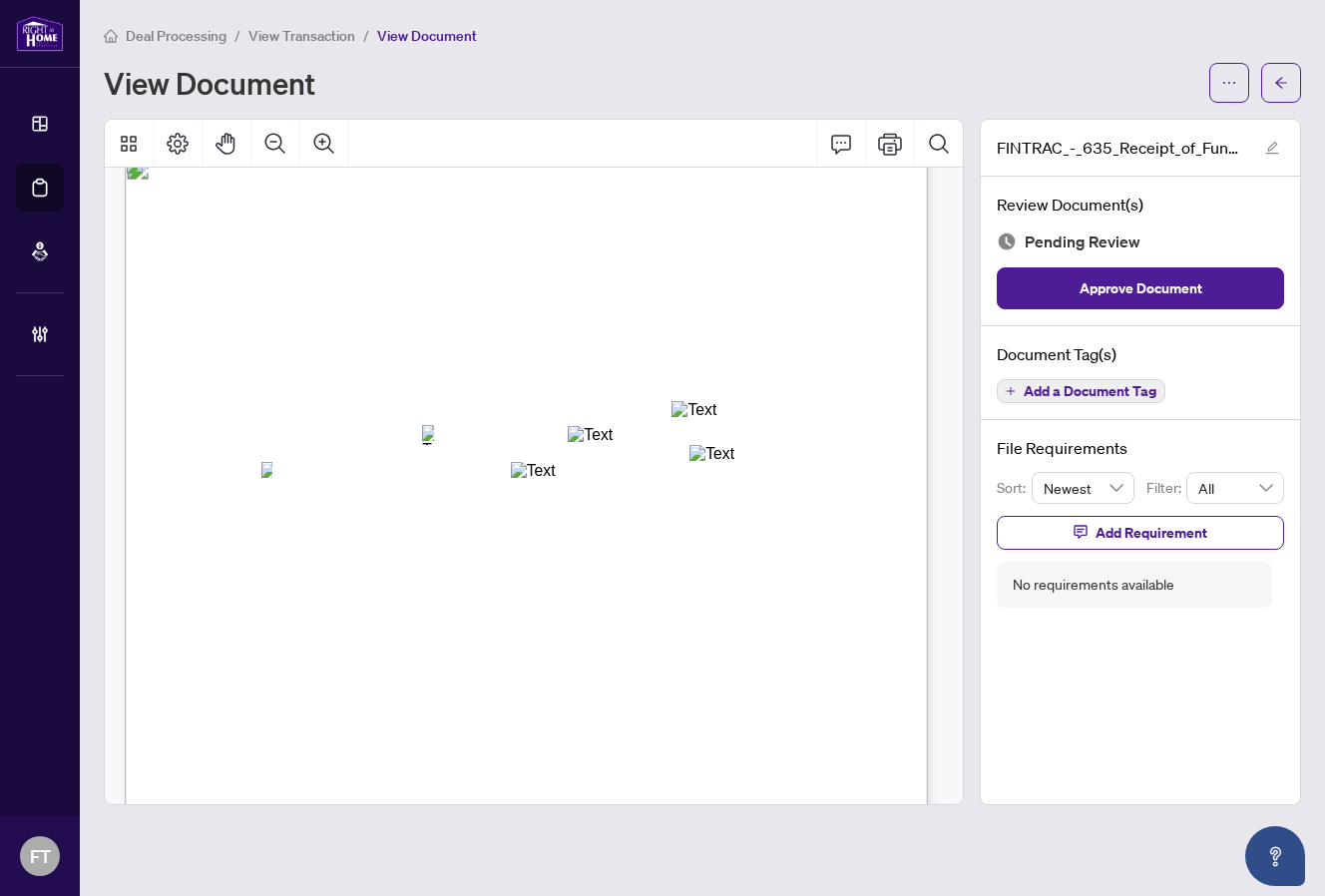 click on "Receipt of Funds Record
Form 635
for use in the Province of Ontario  Receipt of Funds Record
This document has been prepared by The Canadian Real Estate Association (“CREA”) to assist members in complying with requirements of
Canada’s Proceeds of Crime (Money Laundering) and Terrorist Financing Regulations .
The REALTOR® trademark is controlled by CREA. © 2014-2023. v.1.0
C. ACCOUNT-RELATED INFORMATION
C.1. List any reference number(s) of the brokerage that received the Funds that is connected to this purchase/sale
transaction and that functions as an account for the Funds:  . . . . . . . . . . . . . . . . . . . . . . . . . . . . . . . . . . . . . . . . . . . . . . . .
C.2. If an account is affected* by the transaction complete this section for each affected account**:
* Some examples of when an account is affected are when funds are received by cheque , or a money order or bank draft purchased from an account .
The account from which the funds are drawn is “affected” .
  ." at bounding box center [653, 839] 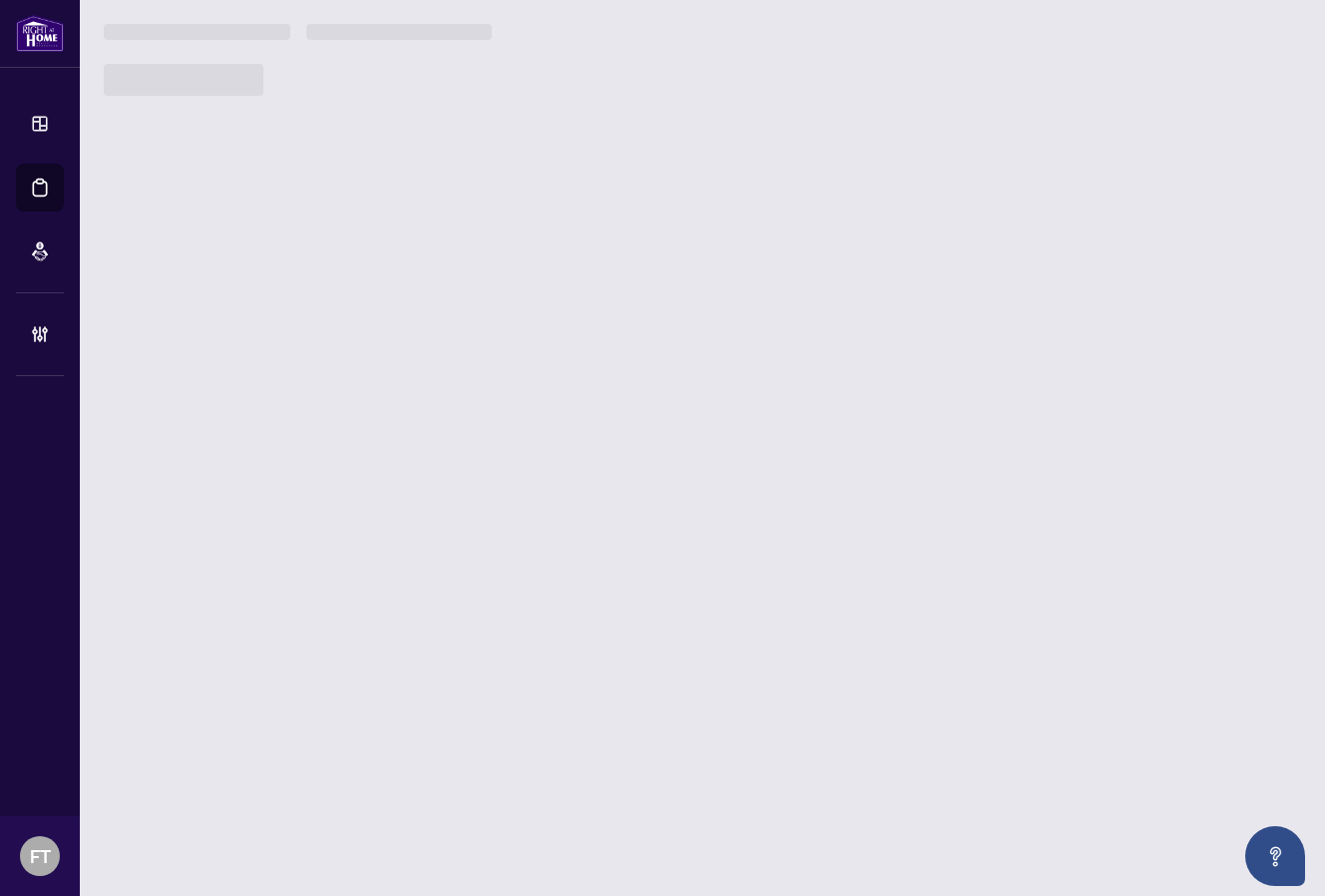 scroll, scrollTop: 0, scrollLeft: 0, axis: both 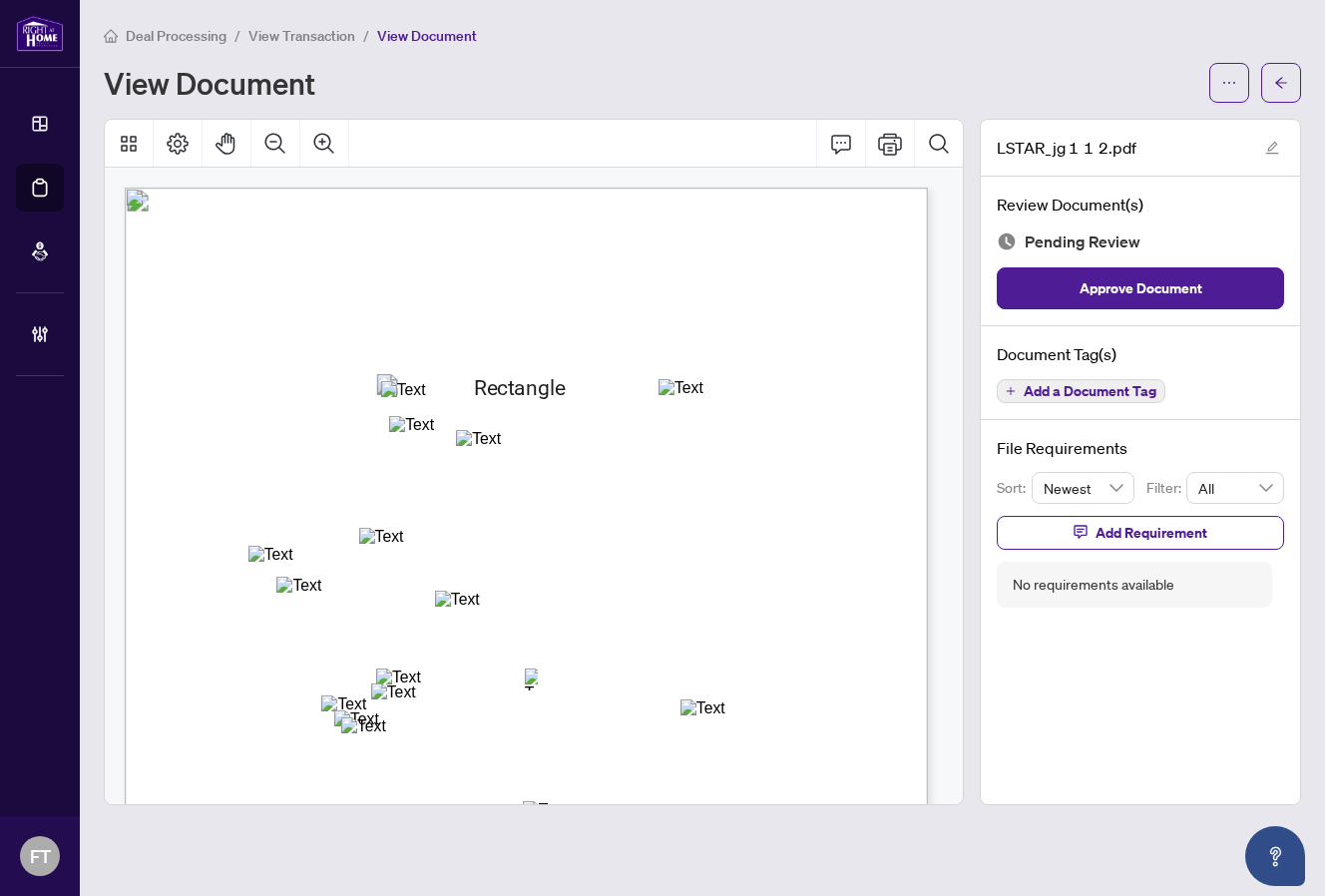 click at bounding box center (596, 600) 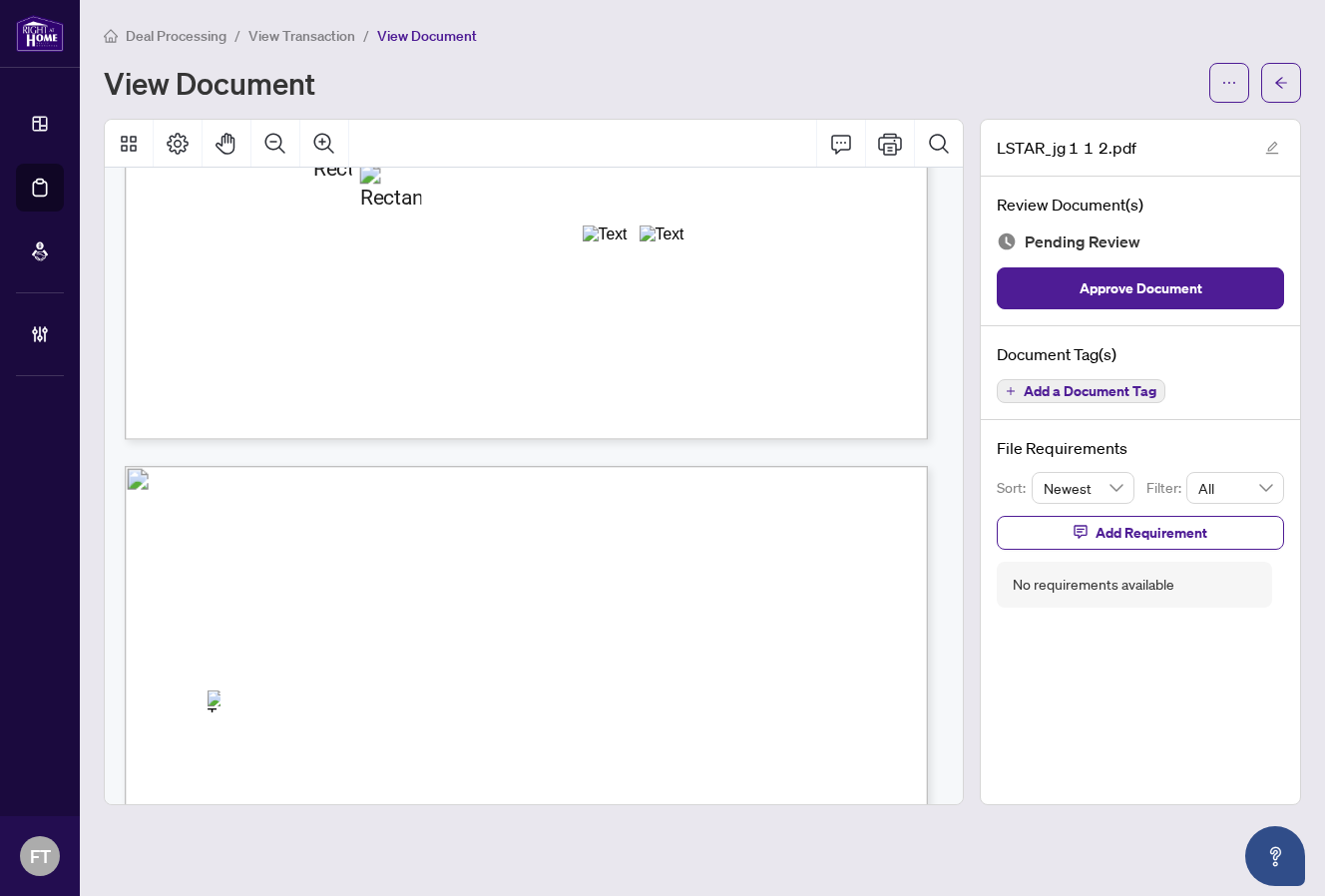 scroll, scrollTop: 2993, scrollLeft: 0, axis: vertical 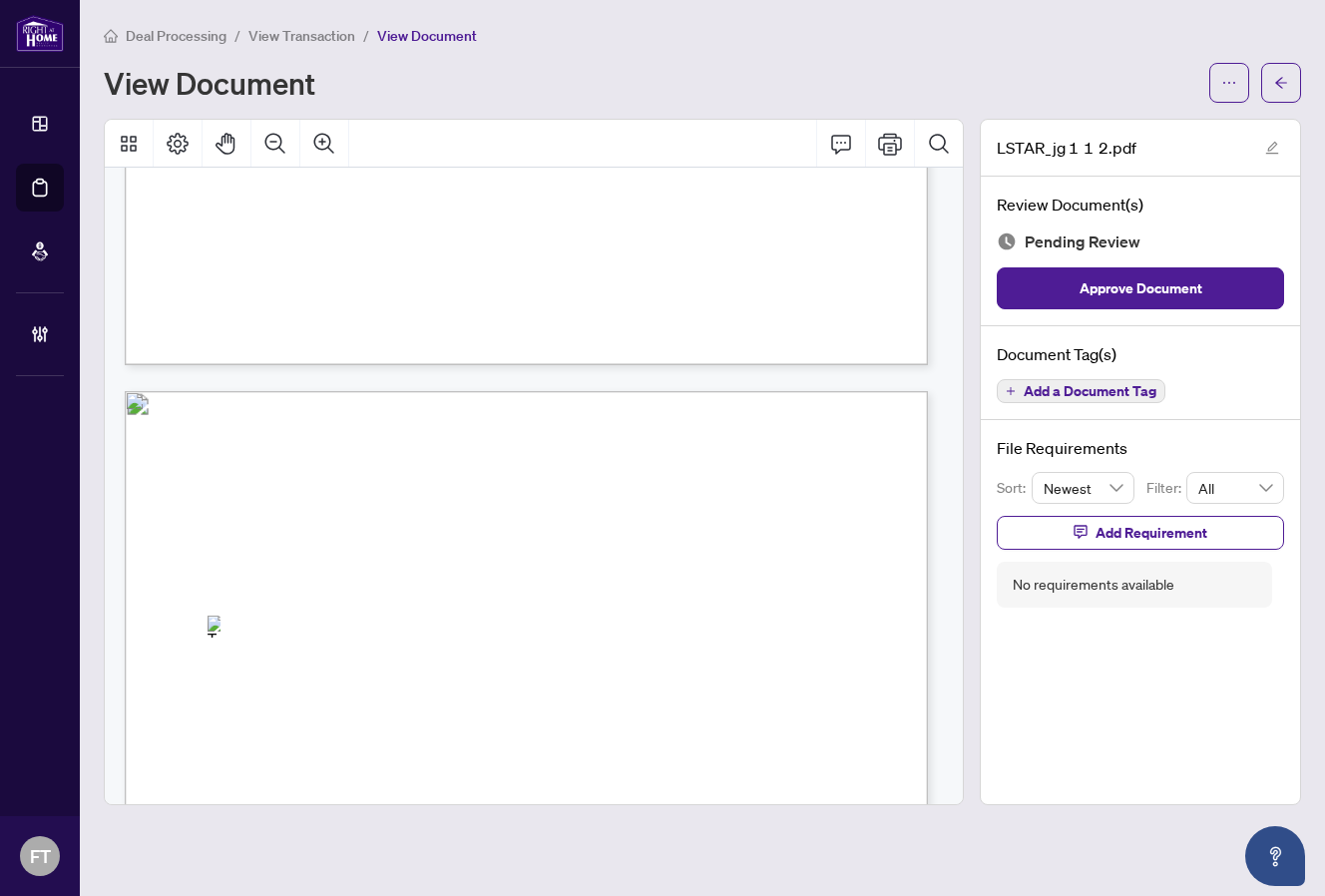click on "Apply the following measures according to the client risk score that was approved in Part 3:" at bounding box center [397, 224] 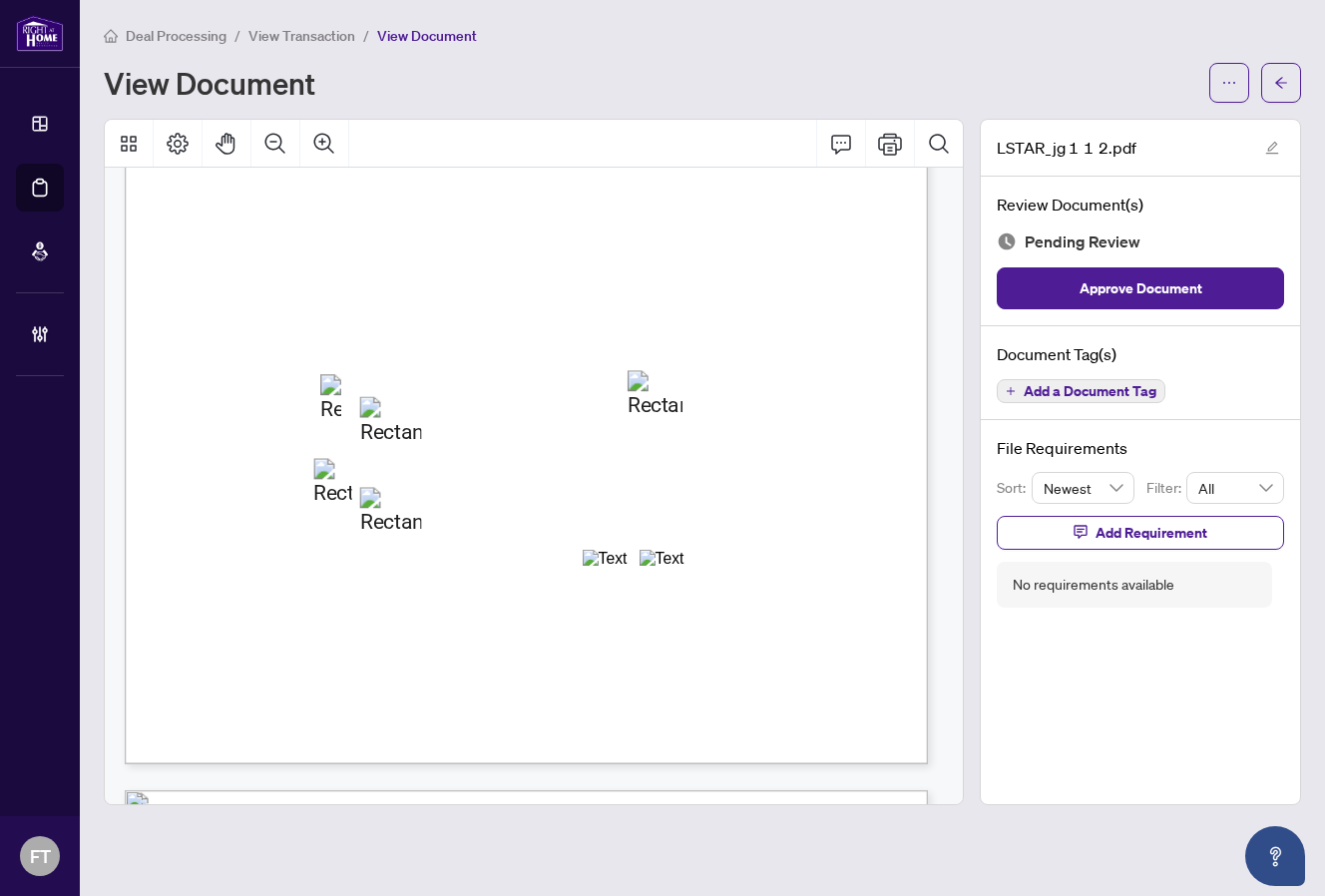 drag, startPoint x: 649, startPoint y: 512, endPoint x: 1224, endPoint y: 314, distance: 608.13568 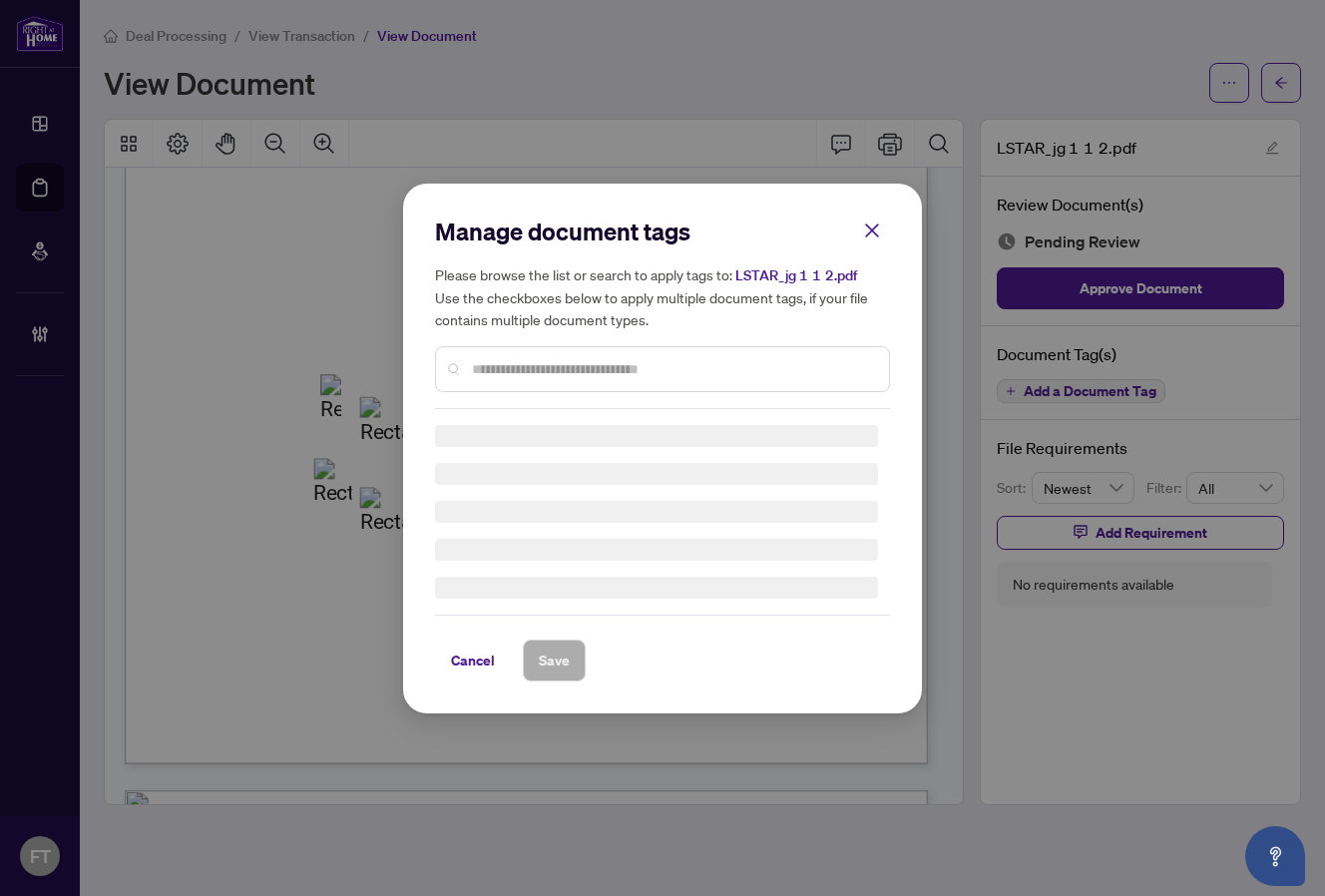 click at bounding box center (662, 369) 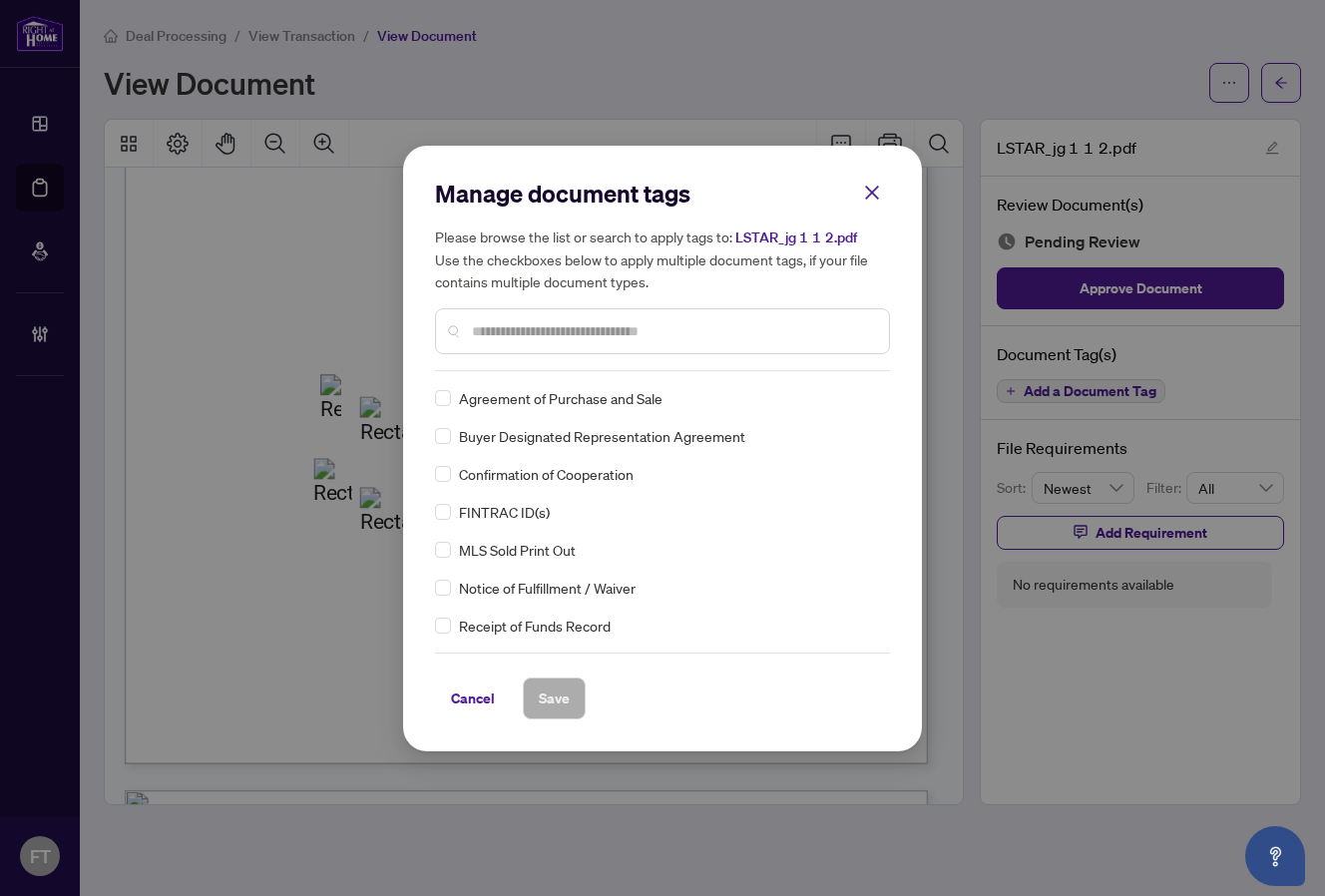 click at bounding box center (672, 331) 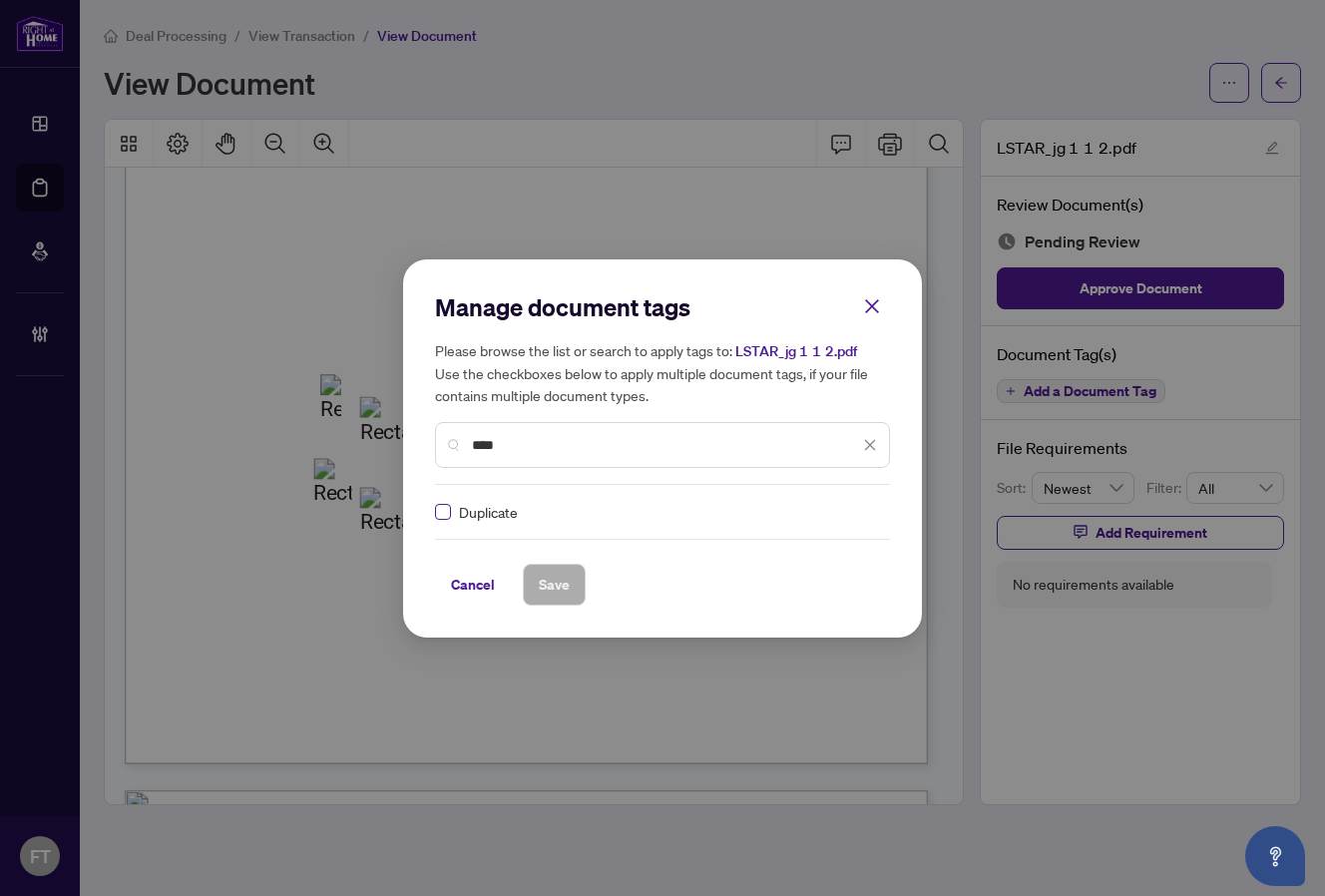 type on "****" 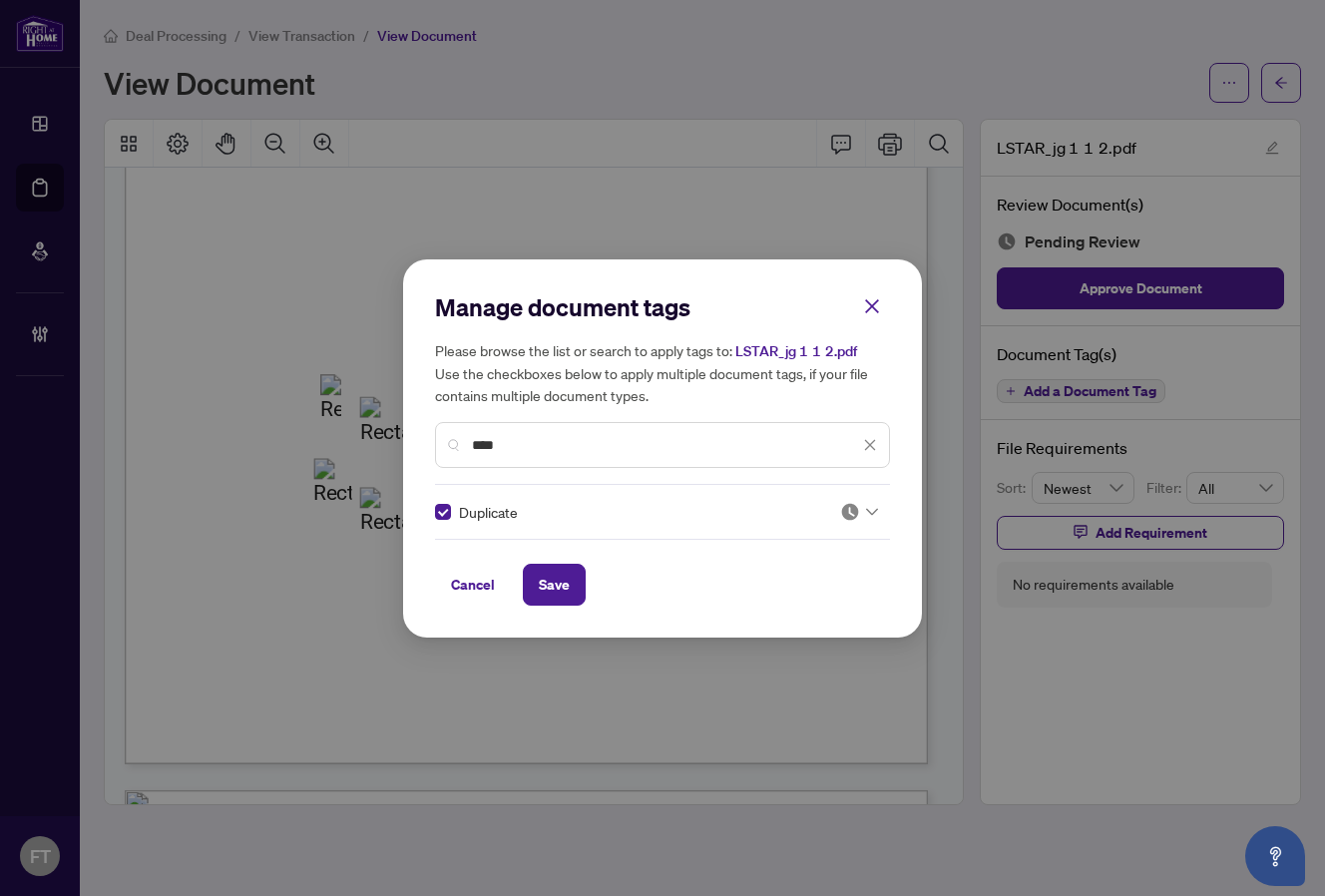 click at bounding box center (850, 512) 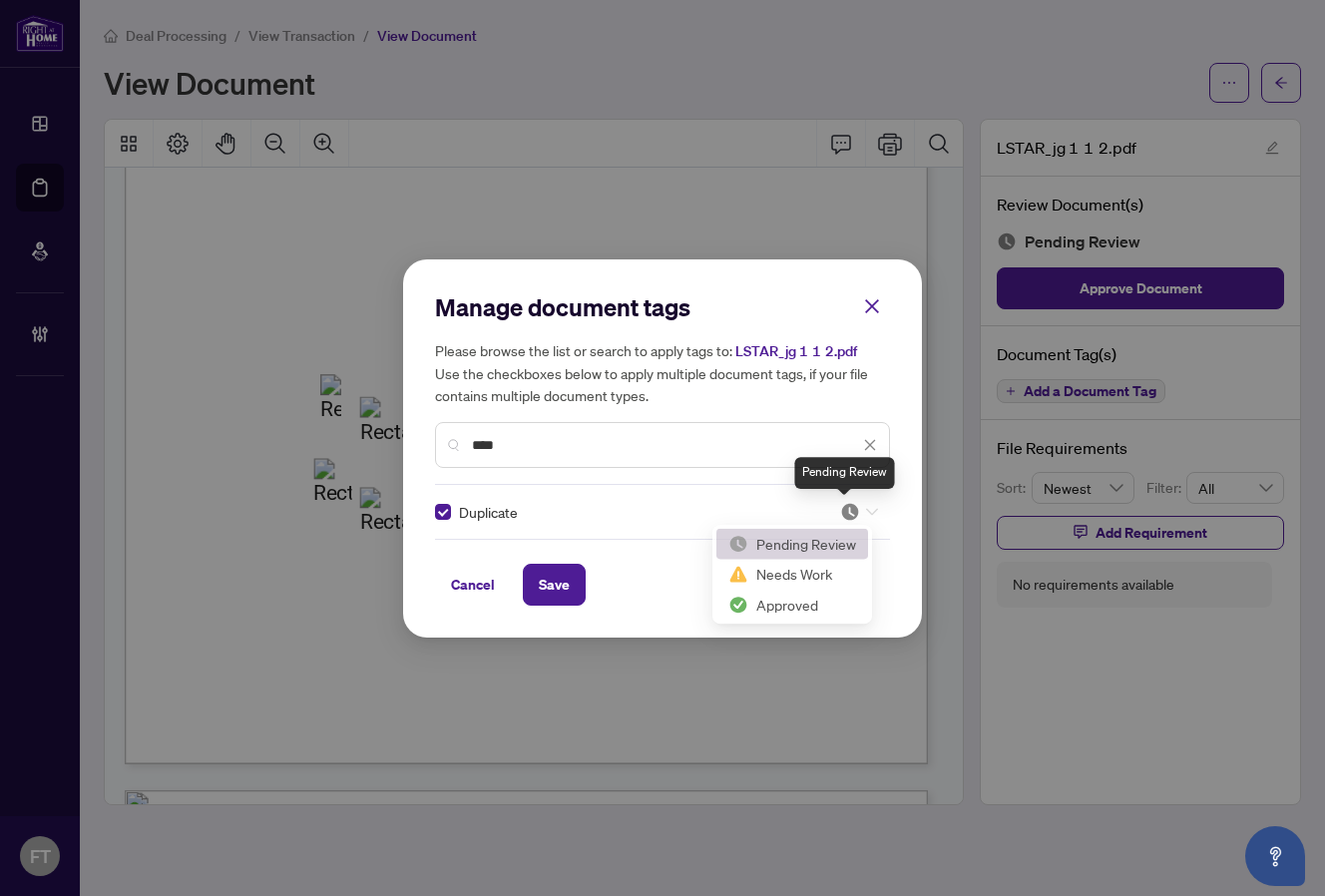 scroll, scrollTop: 3, scrollLeft: 0, axis: vertical 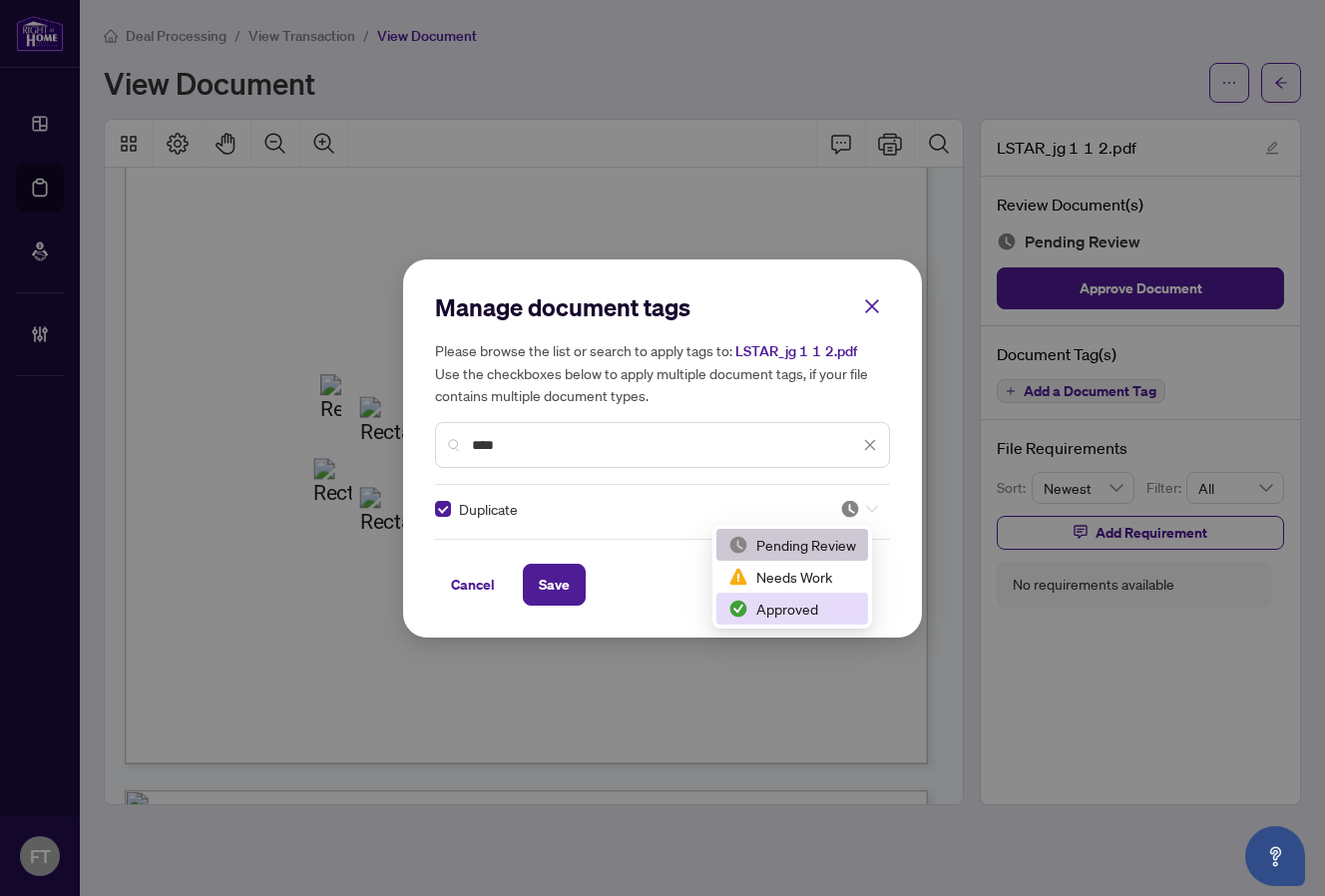 drag, startPoint x: 767, startPoint y: 583, endPoint x: 562, endPoint y: 611, distance: 206.90336 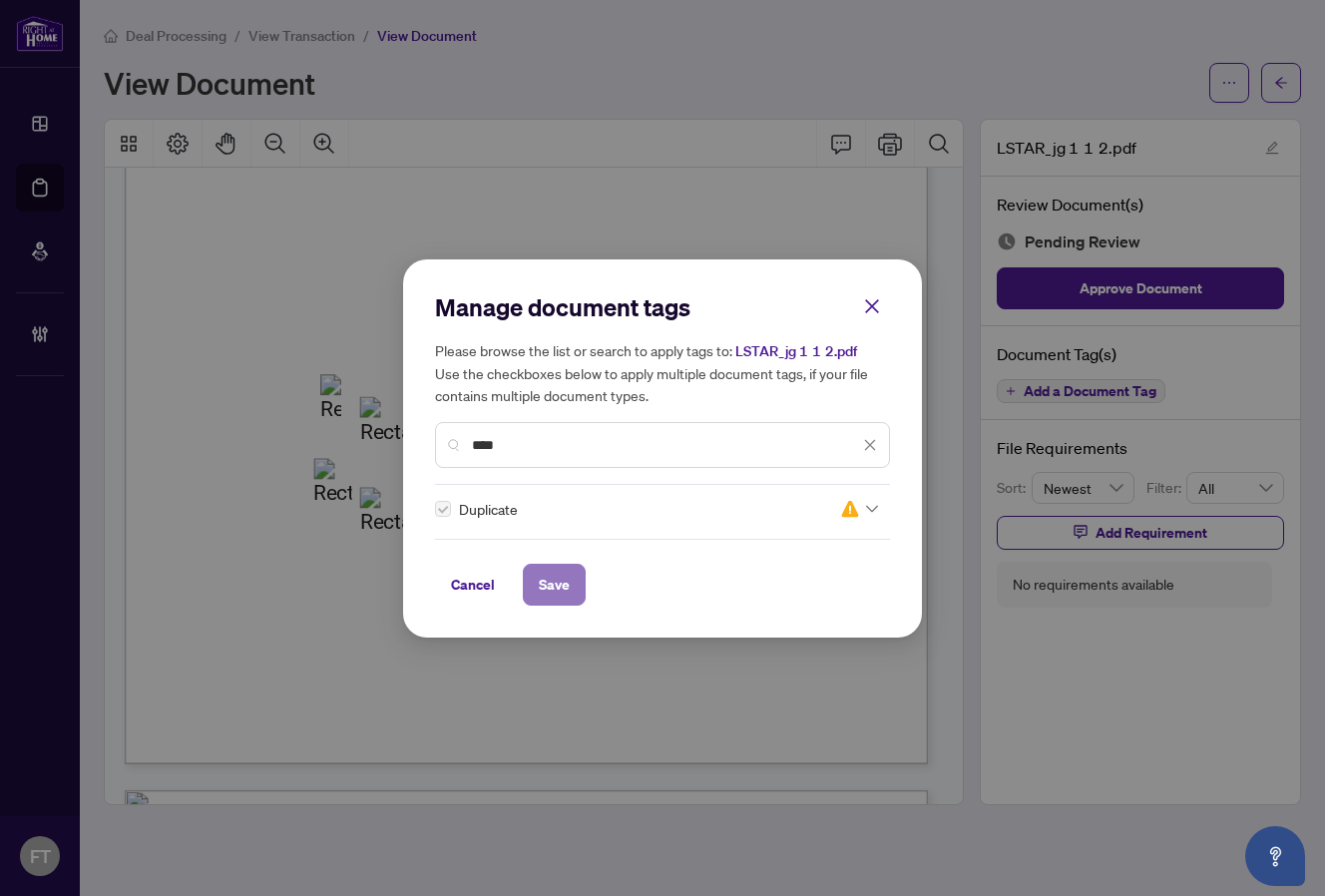 click on "Save" at bounding box center [554, 585] 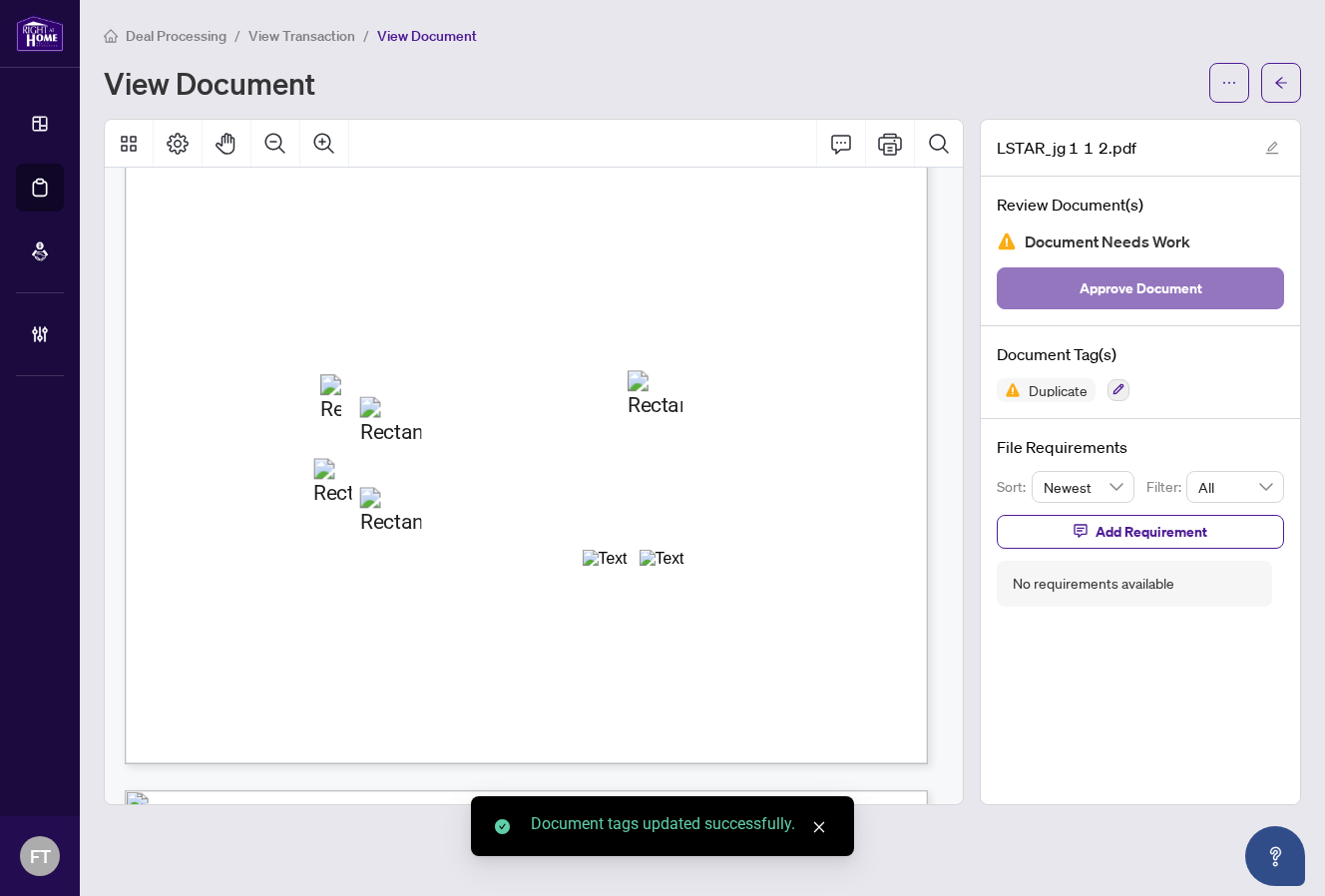 click on "Approve Document" at bounding box center (1140, 288) 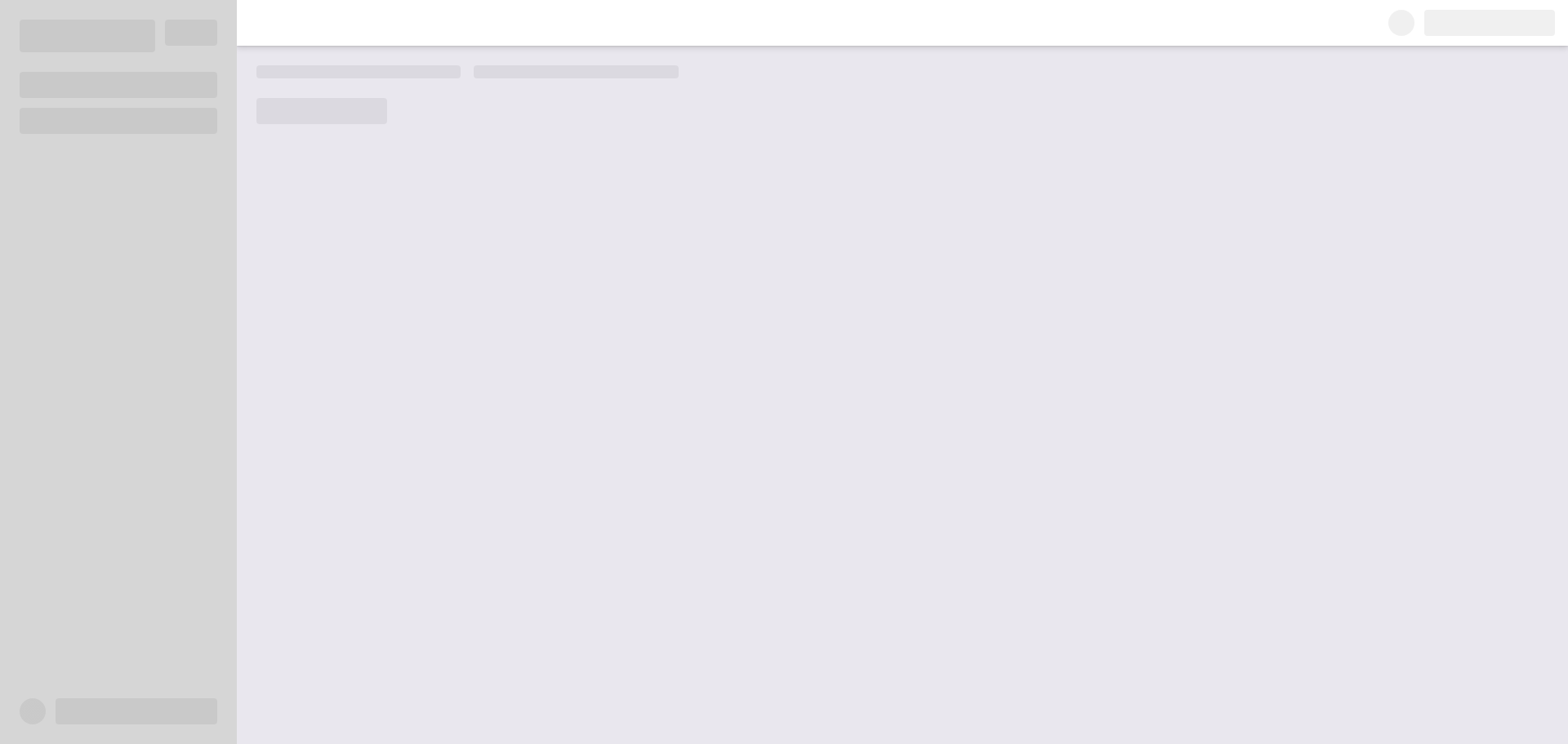 scroll, scrollTop: 0, scrollLeft: 0, axis: both 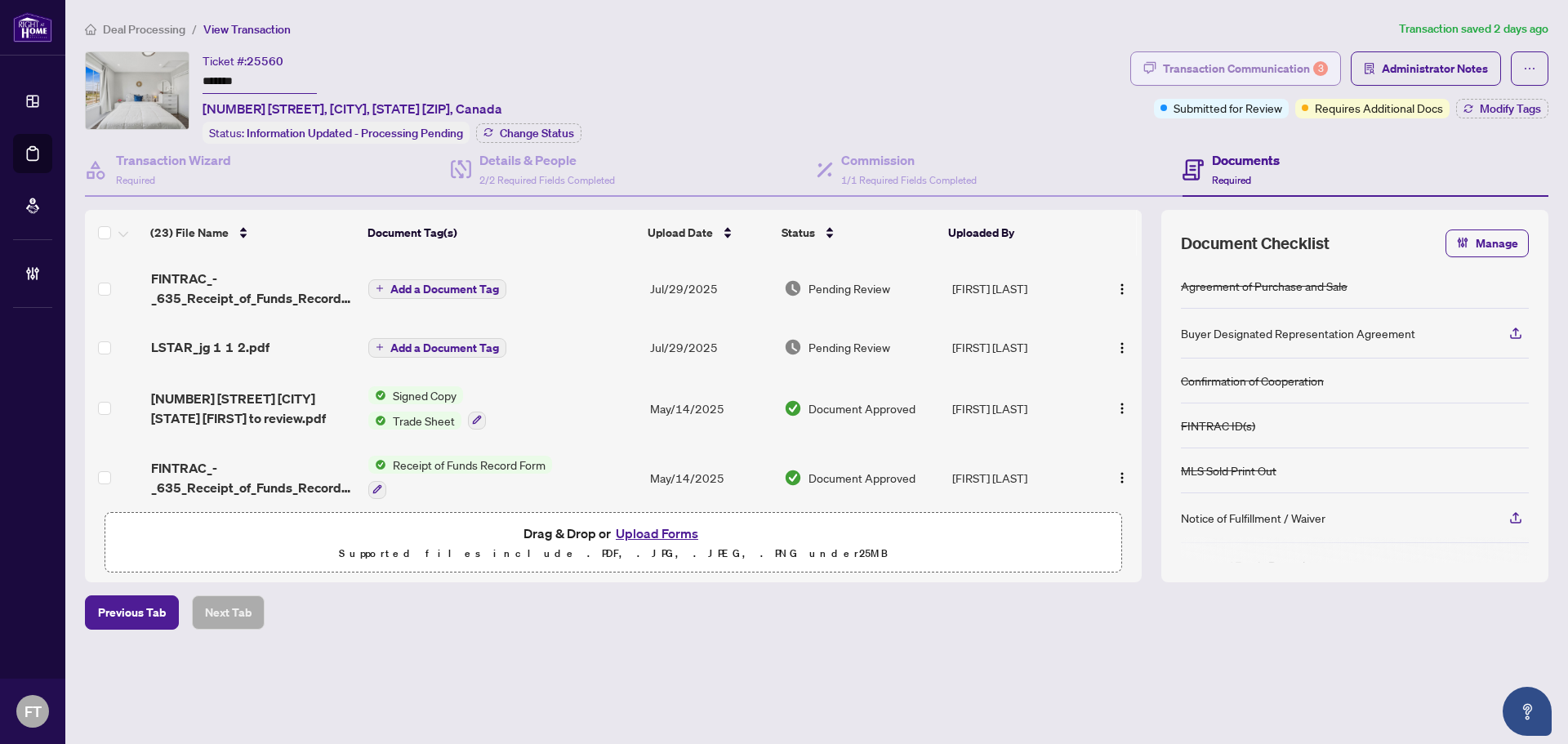 click on "Transaction Communication 3" at bounding box center [1245, 69] 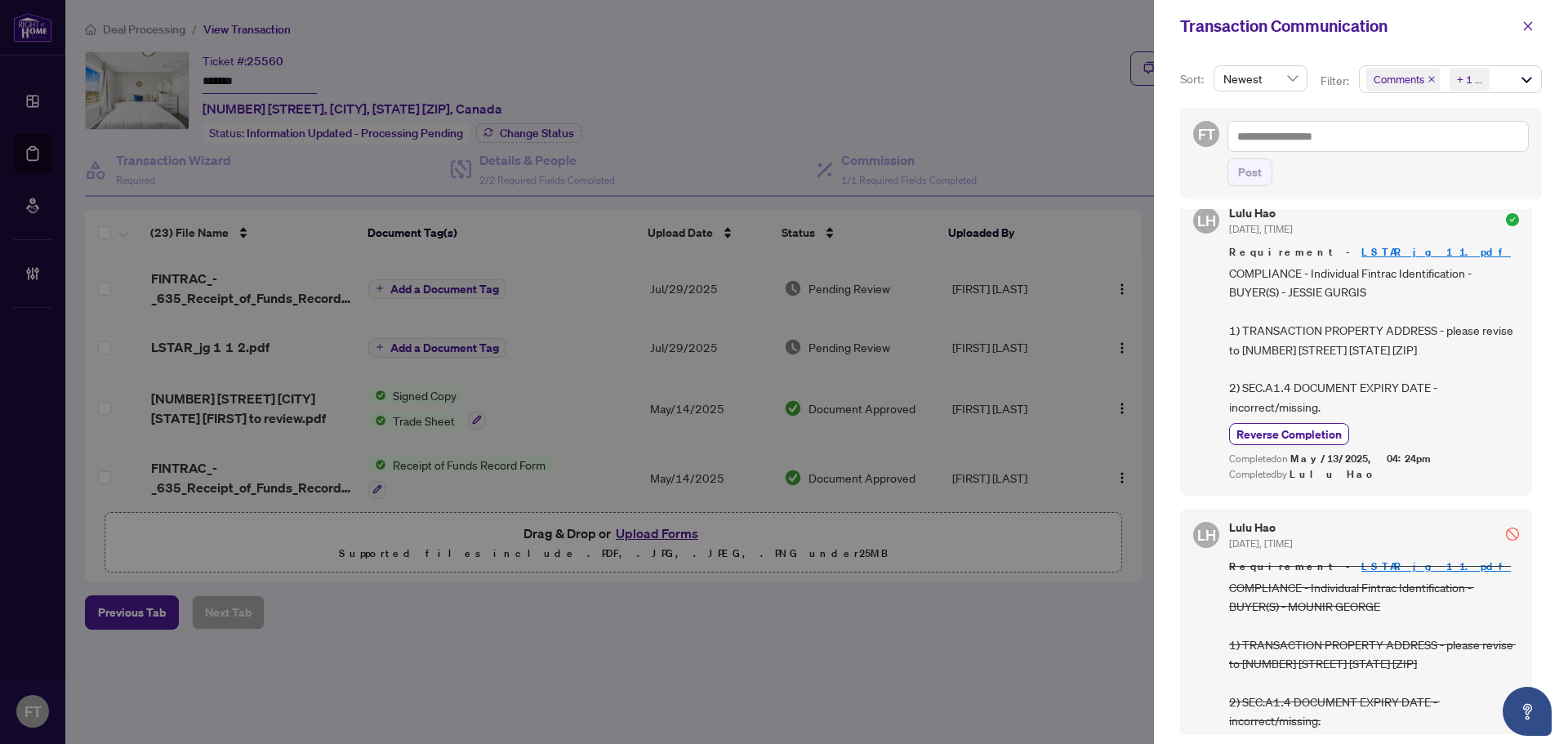 scroll, scrollTop: 817, scrollLeft: 0, axis: vertical 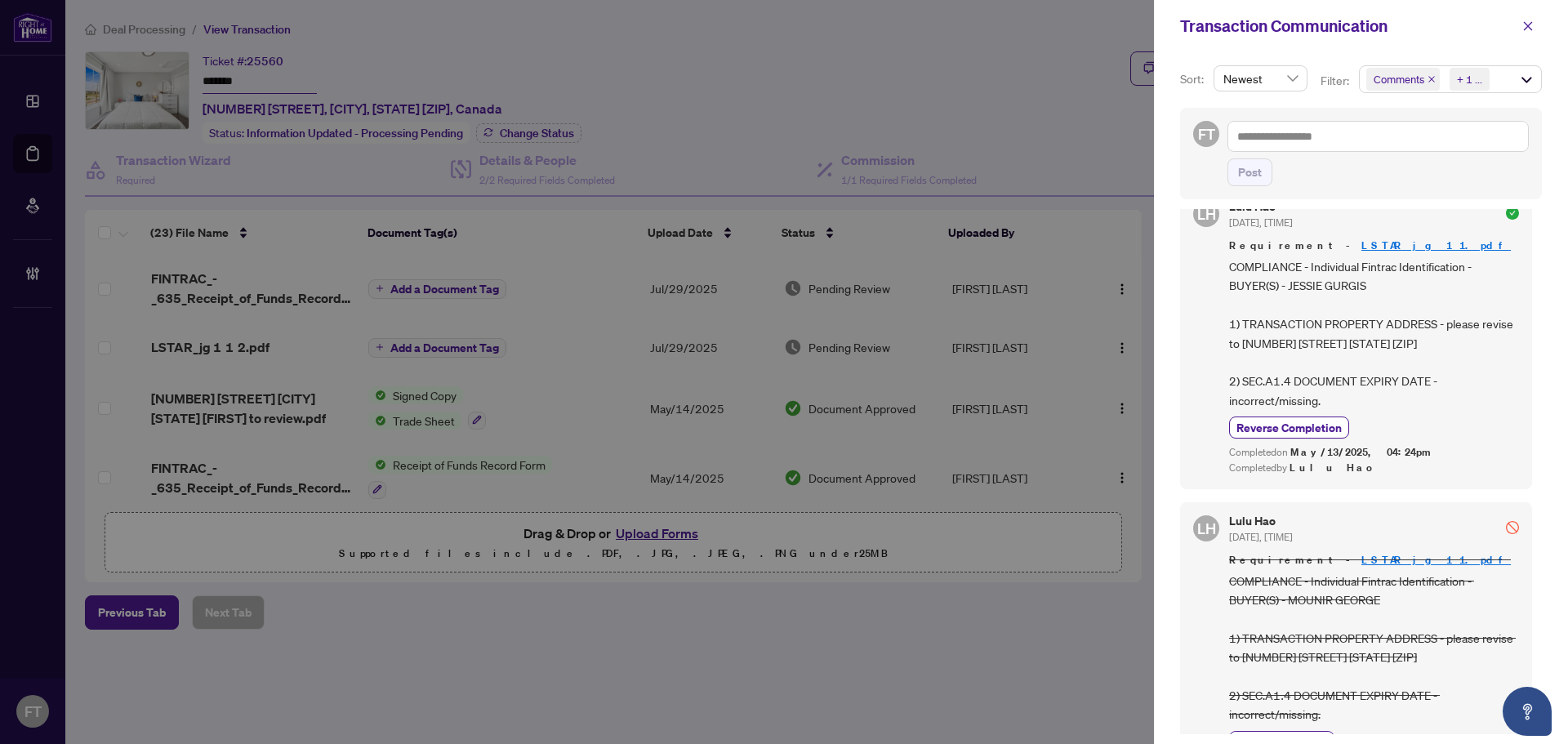 click at bounding box center (784, 372) 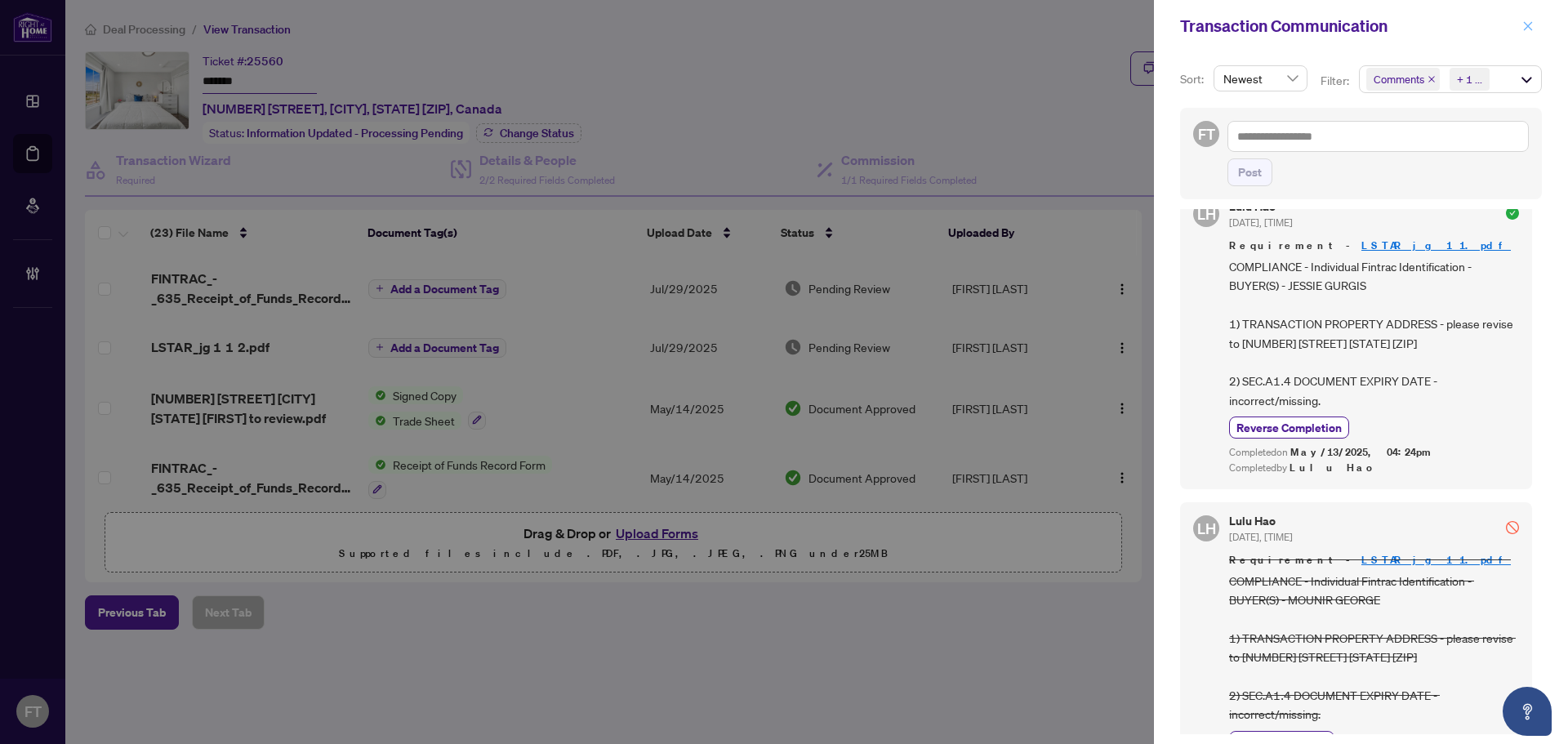 click at bounding box center [1528, 26] 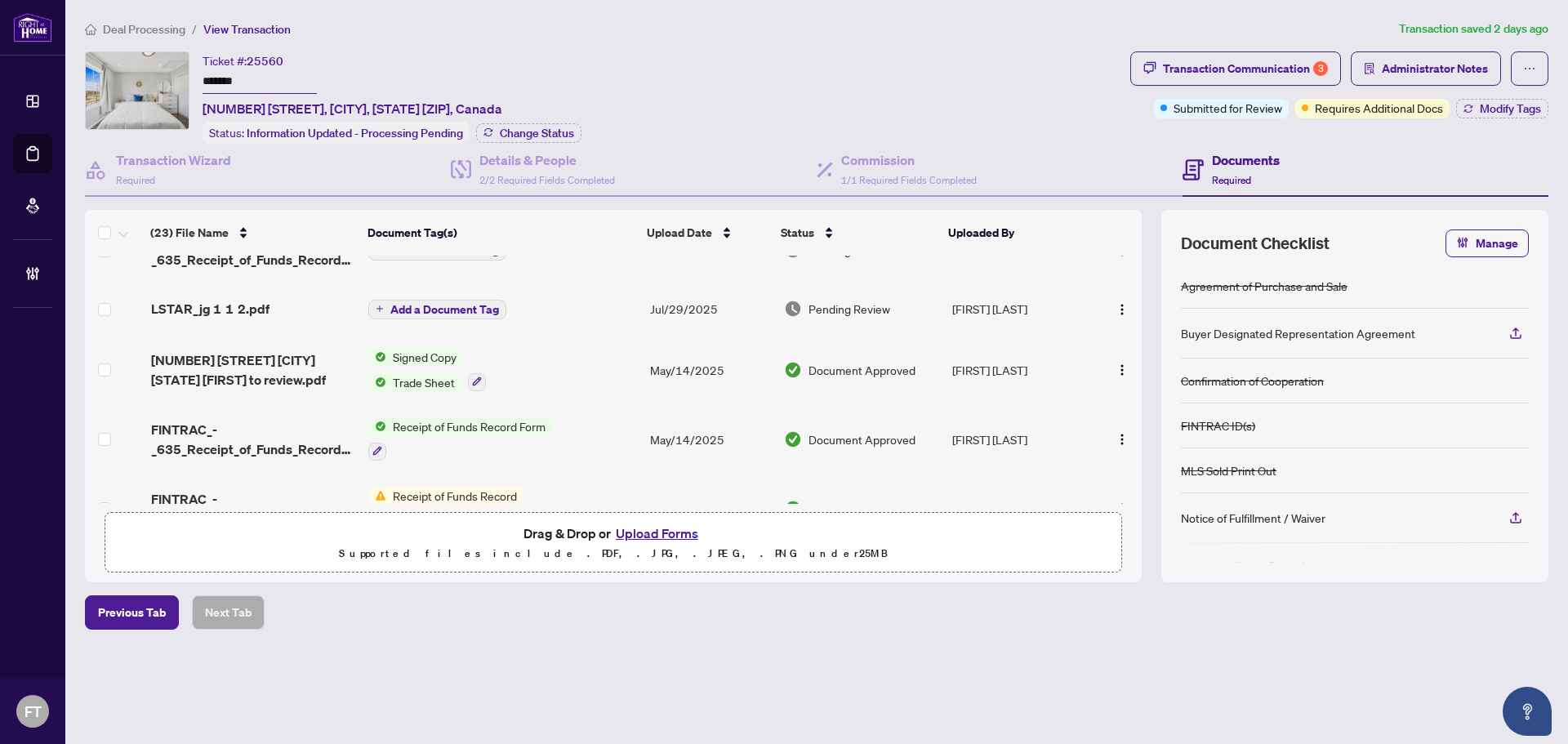 scroll, scrollTop: 0, scrollLeft: 0, axis: both 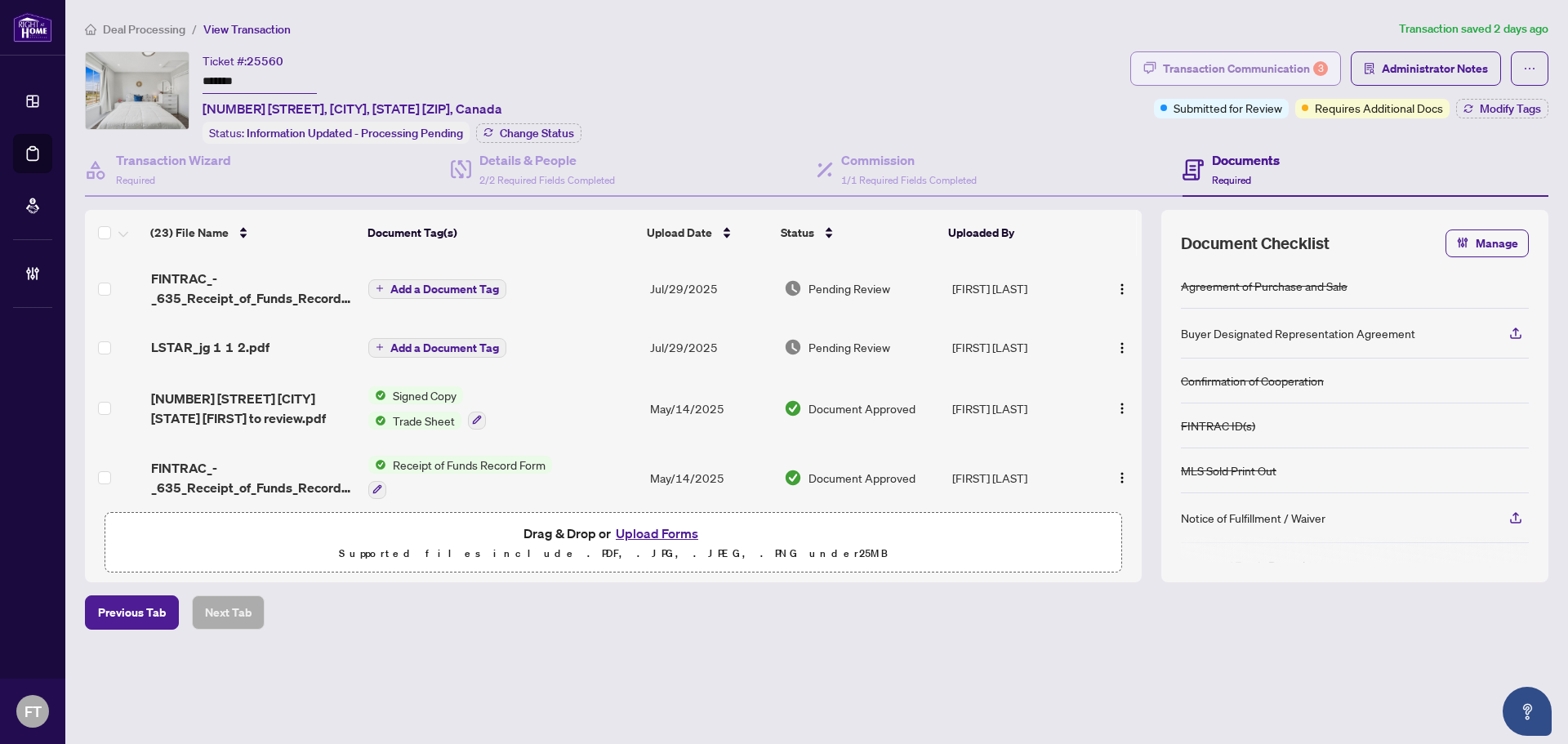 click on "Transaction Communication 3" at bounding box center (1245, 69) 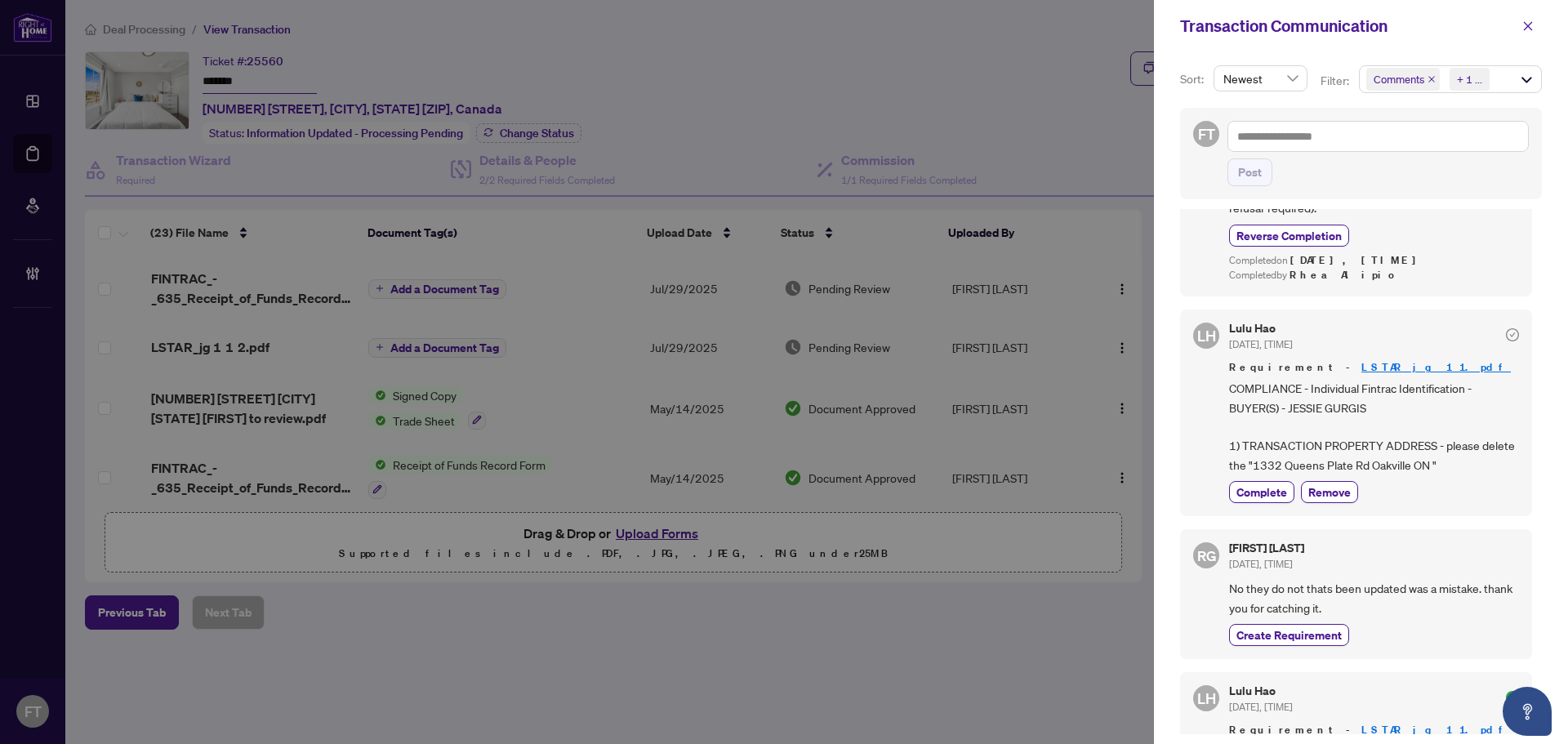 scroll, scrollTop: 0, scrollLeft: 0, axis: both 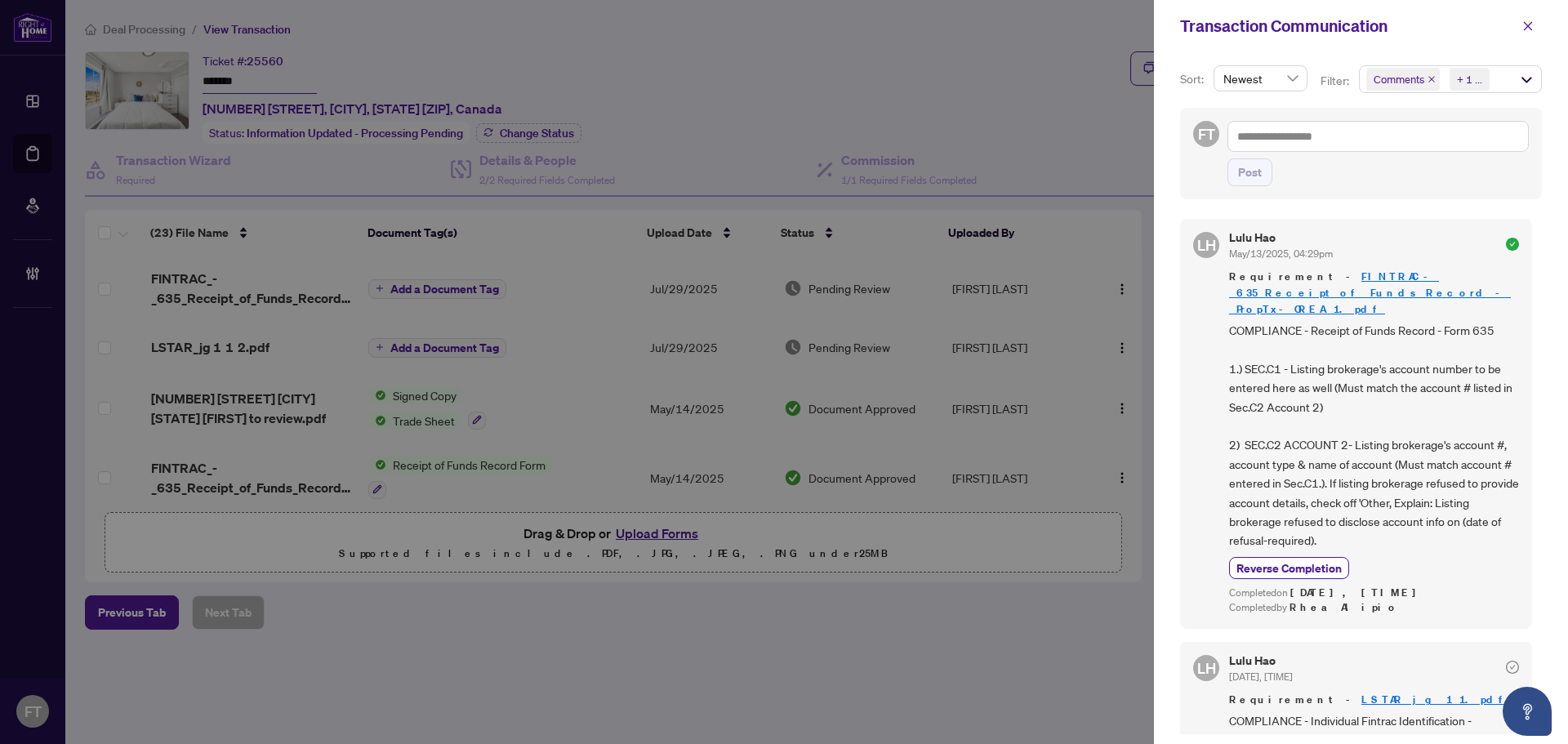 click on "+ 1 ..." at bounding box center (1468, 79) 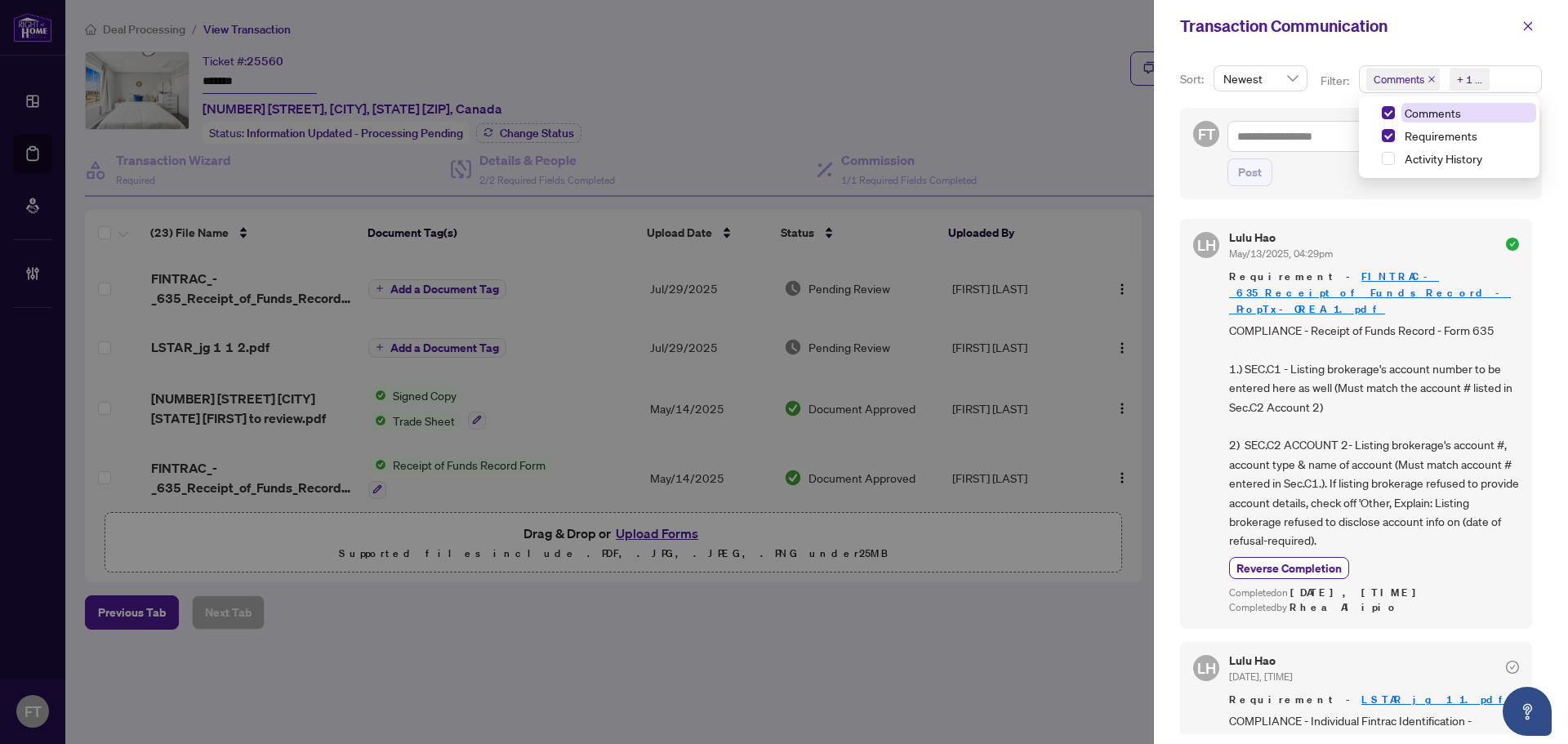 click on "Comments" at bounding box center (1432, 113) 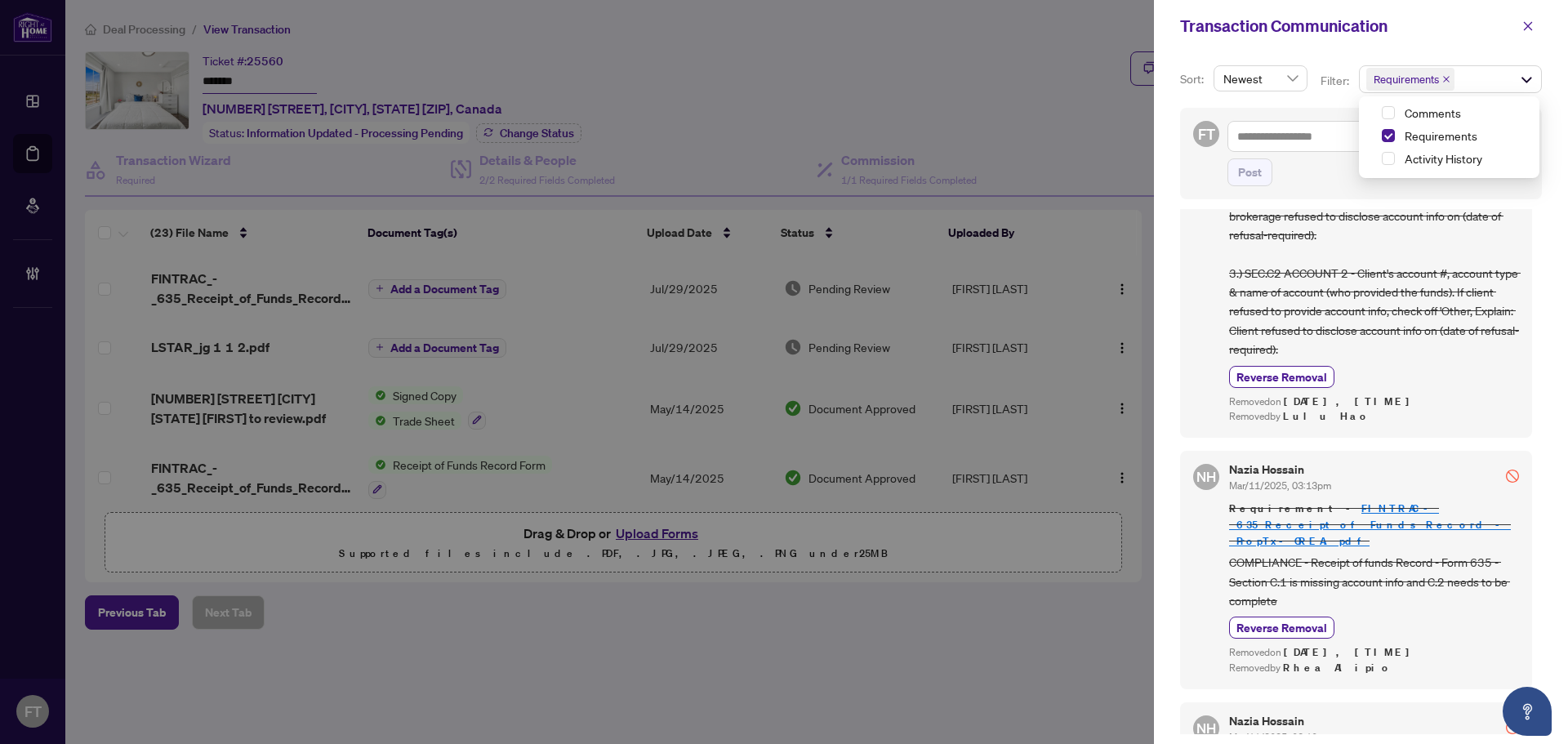 scroll, scrollTop: 3391, scrollLeft: 0, axis: vertical 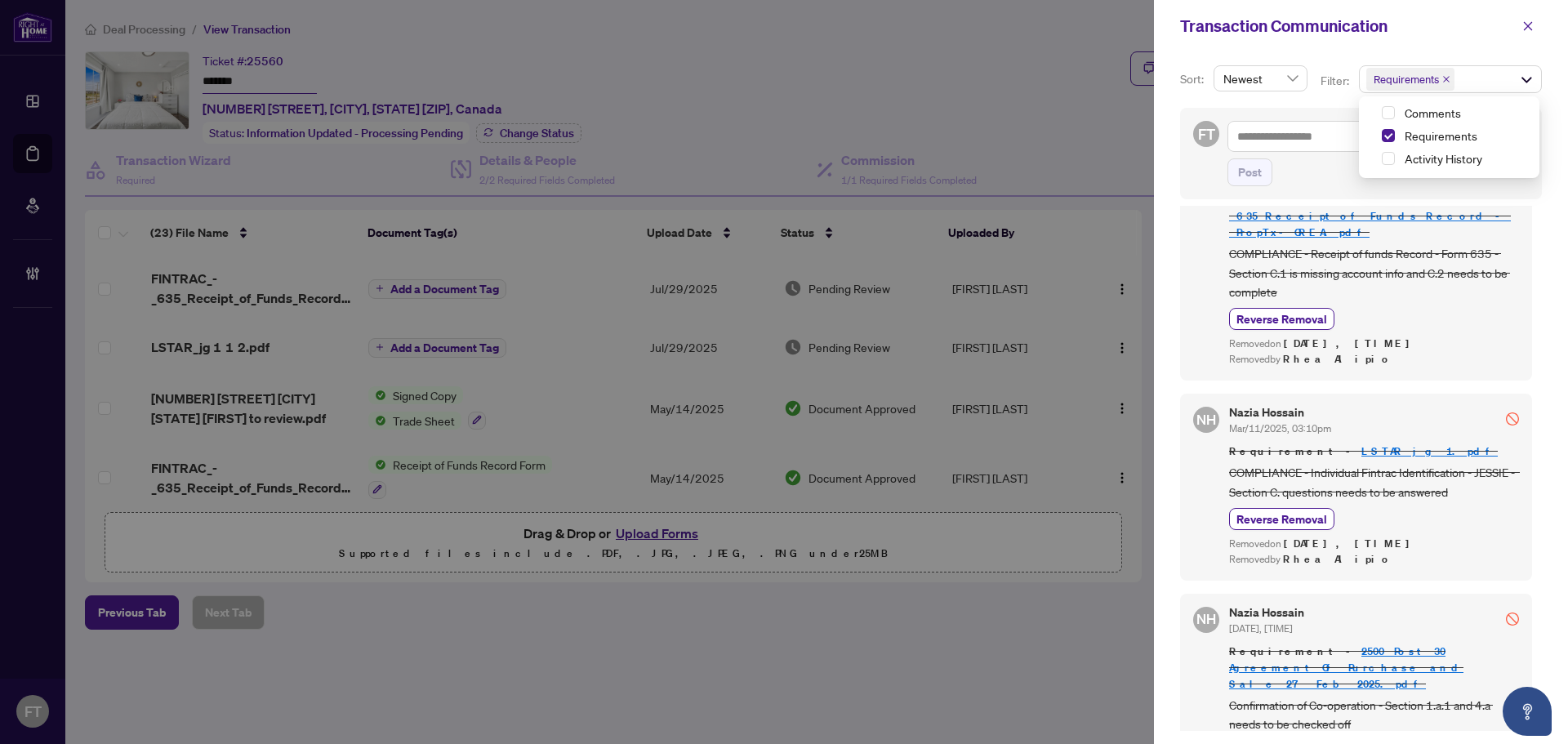 click on "Transaction Communication" at bounding box center (1361, 26) 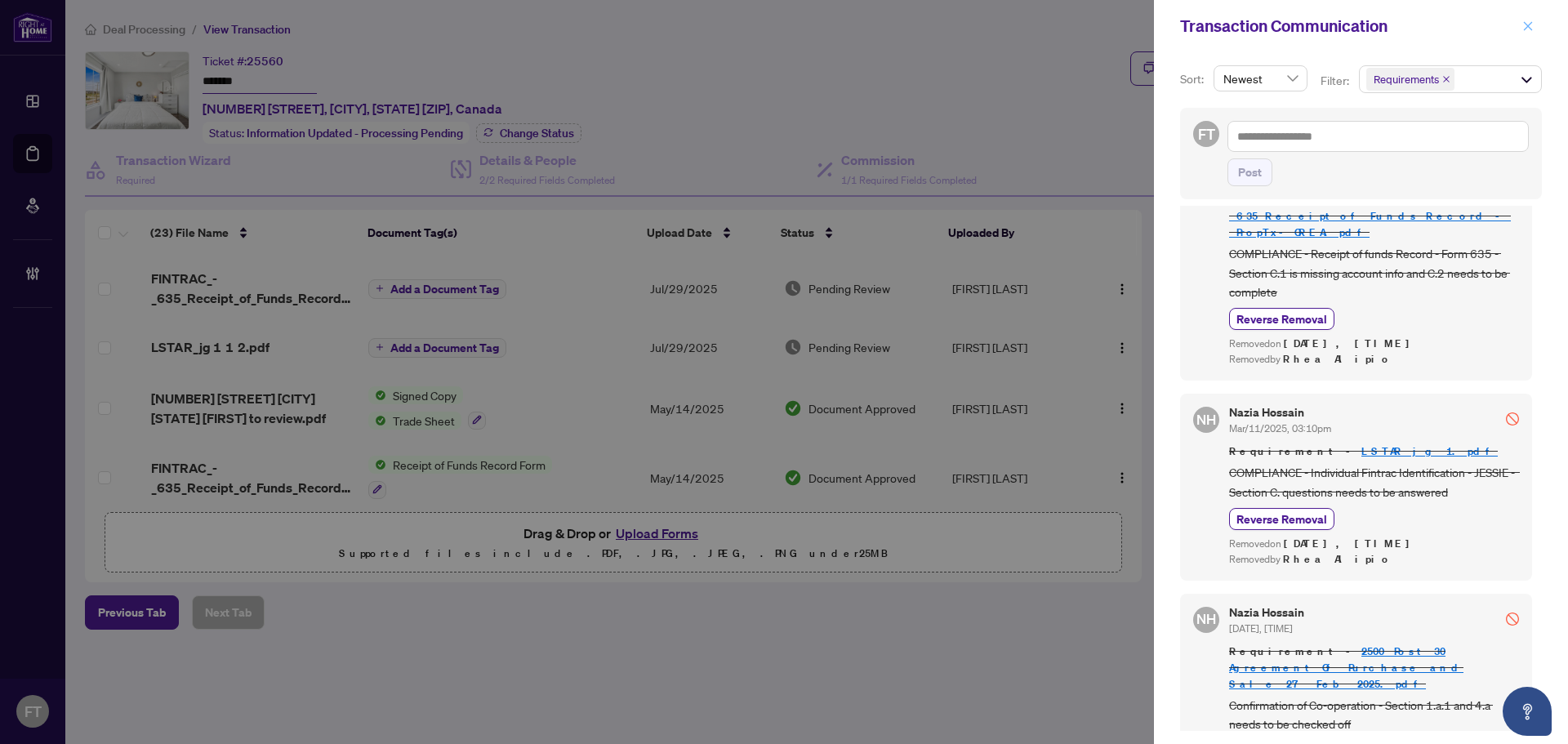 click at bounding box center [1528, 26] 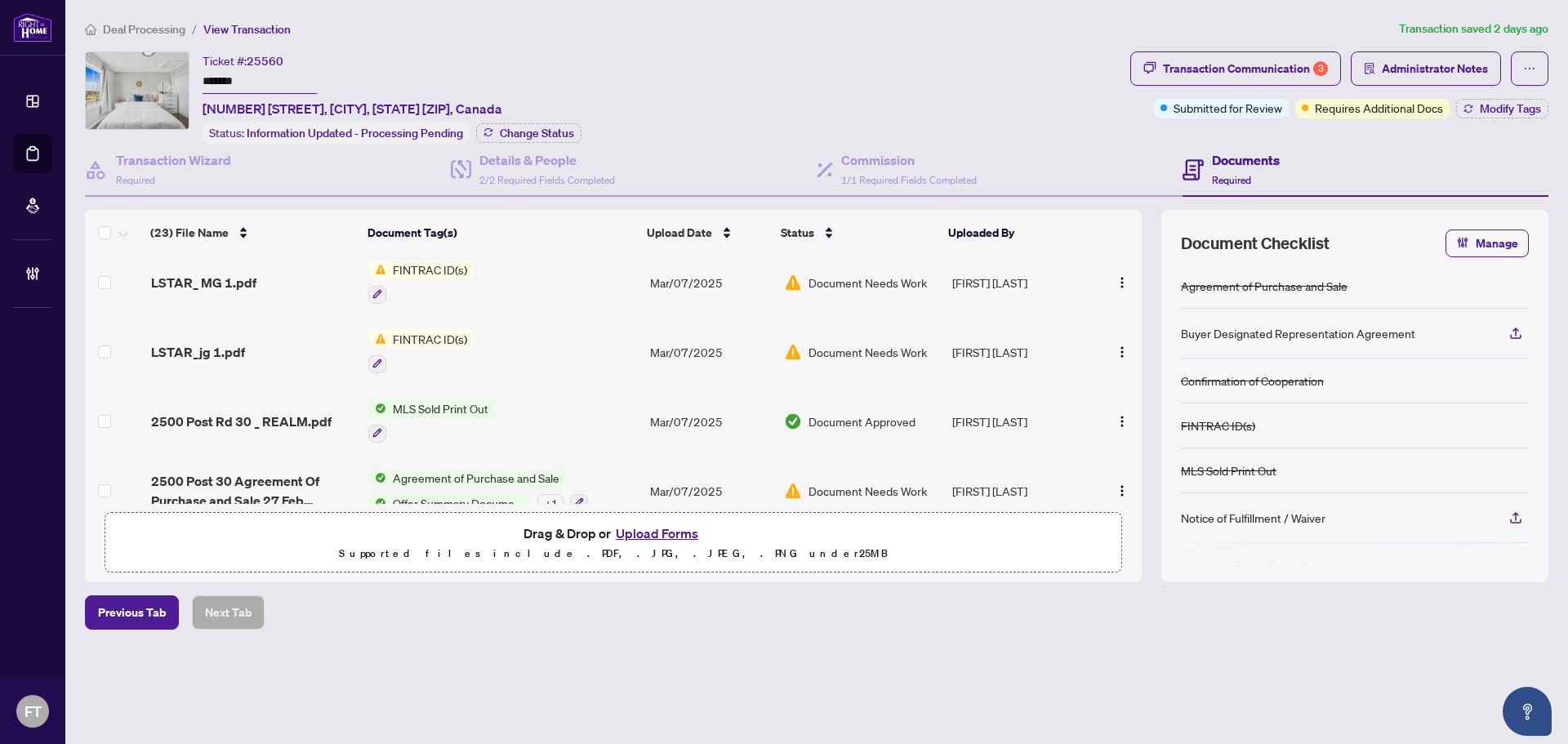 scroll, scrollTop: 1321, scrollLeft: 0, axis: vertical 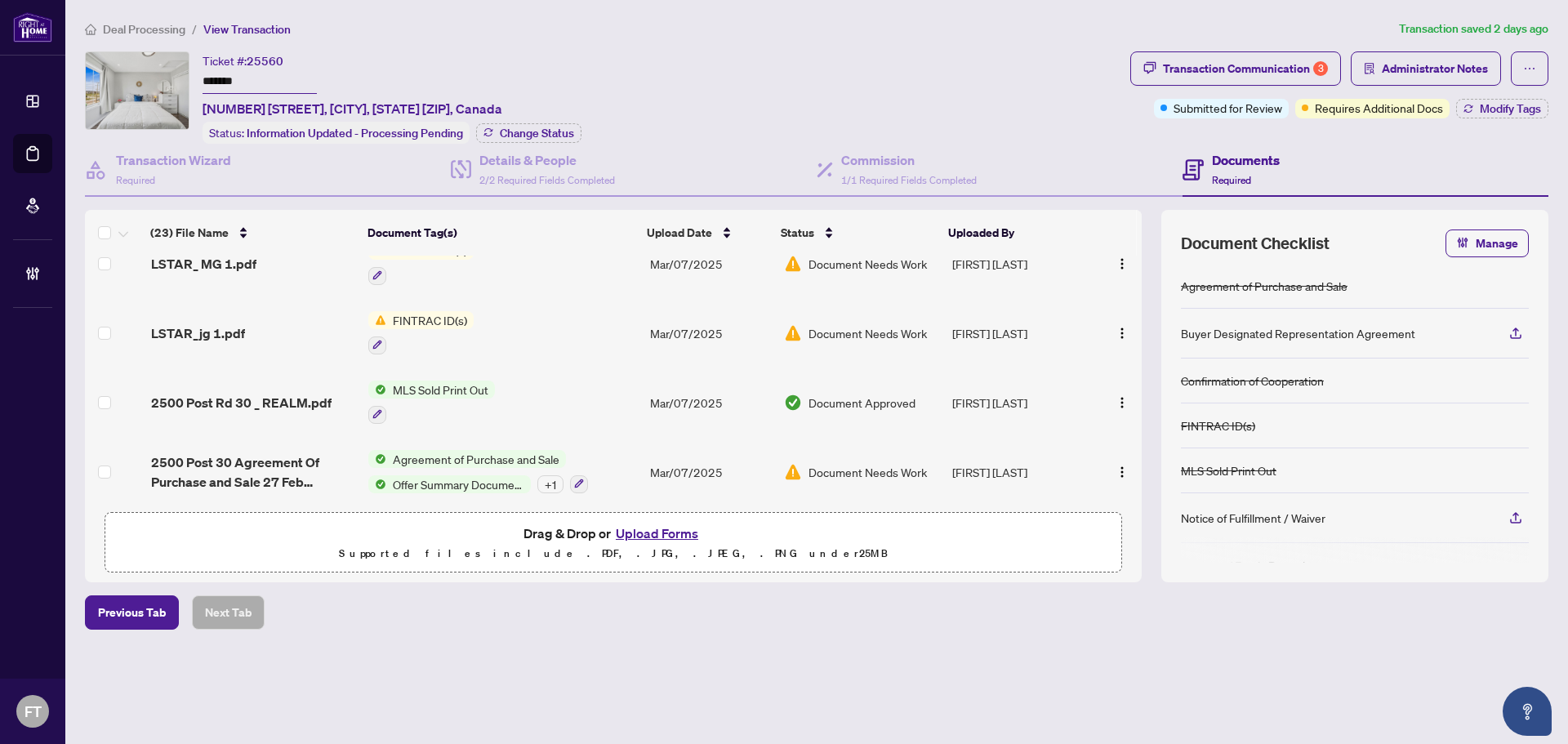click at bounding box center [118, 233] 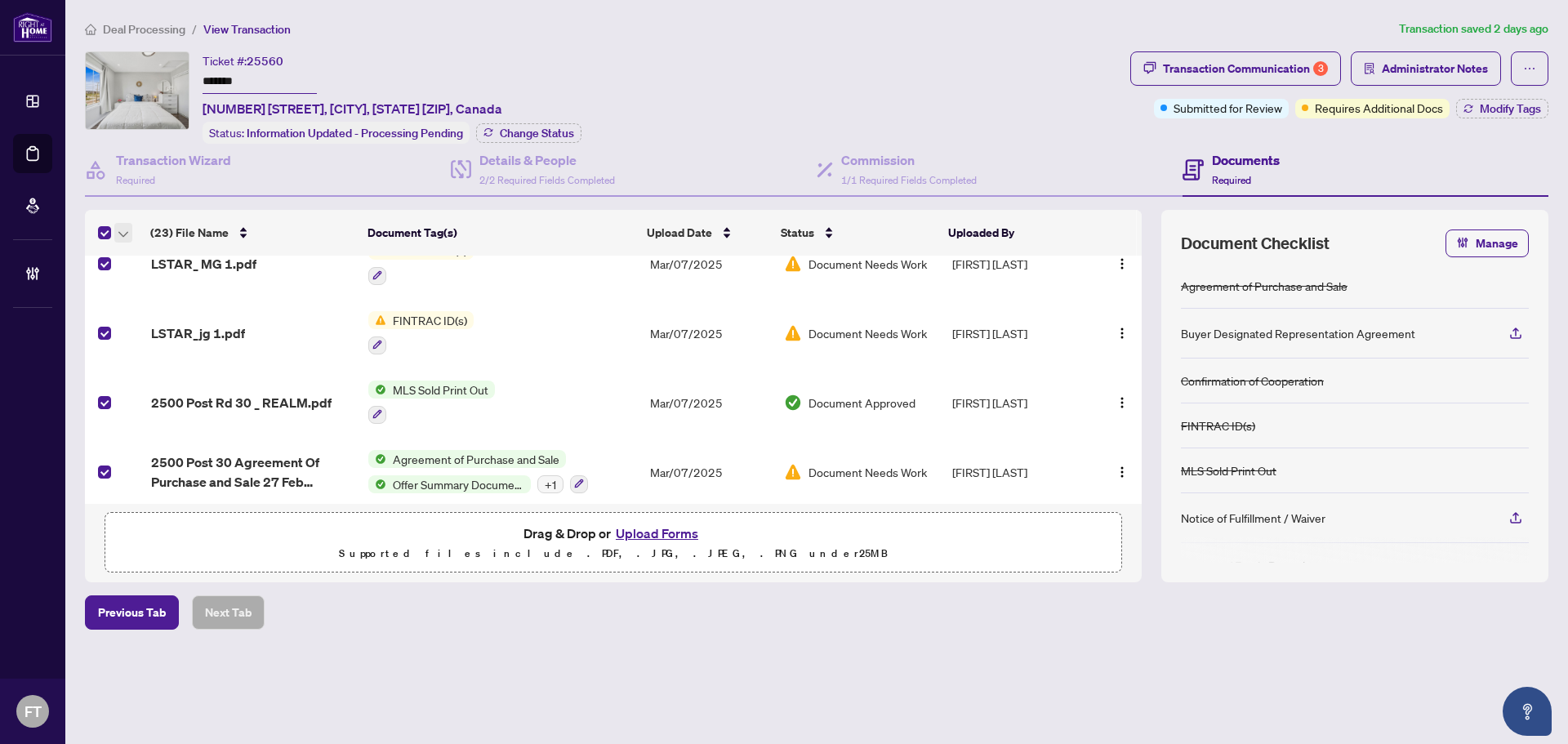 click at bounding box center (123, 233) 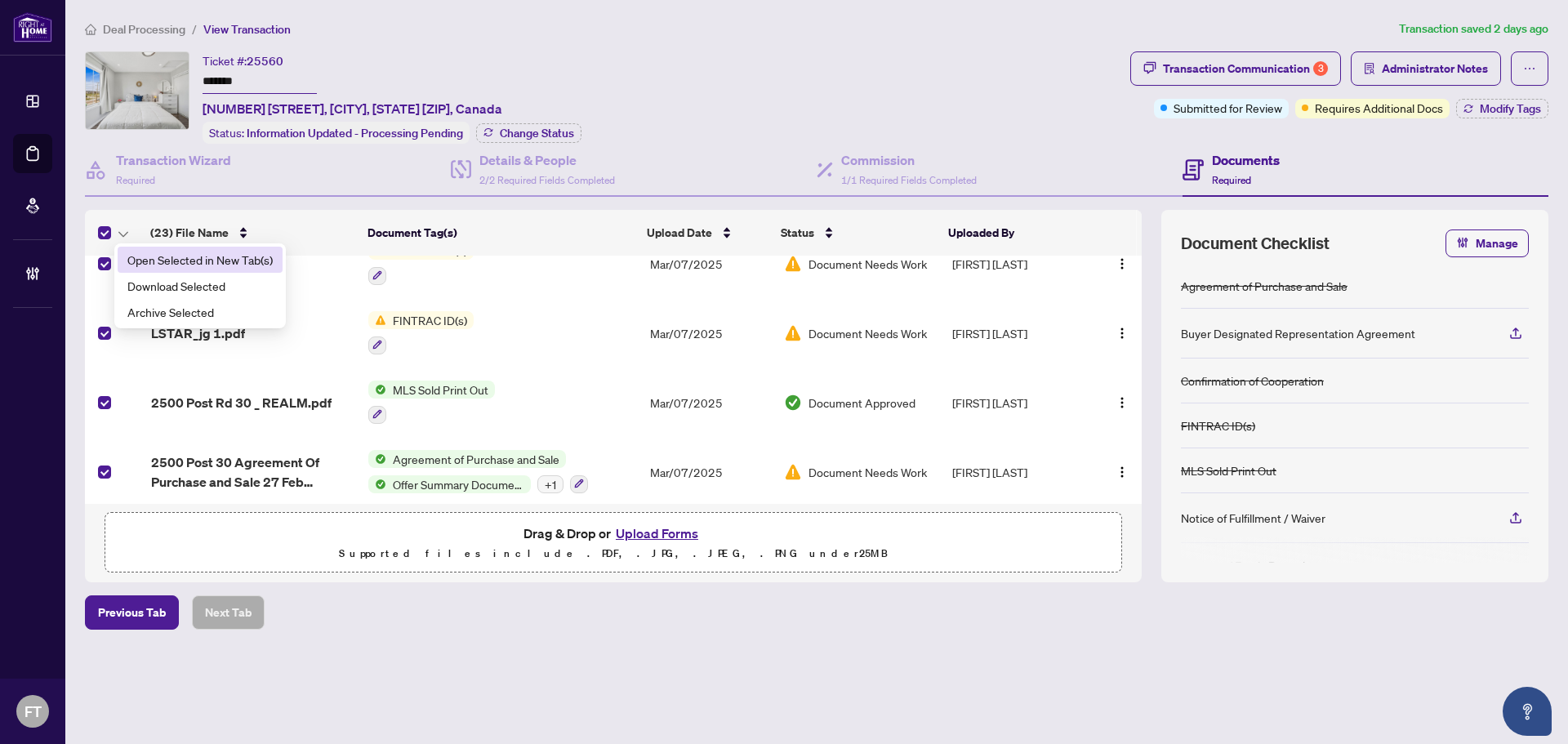 click on "Open Selected in New Tab(s)" at bounding box center [200, 260] 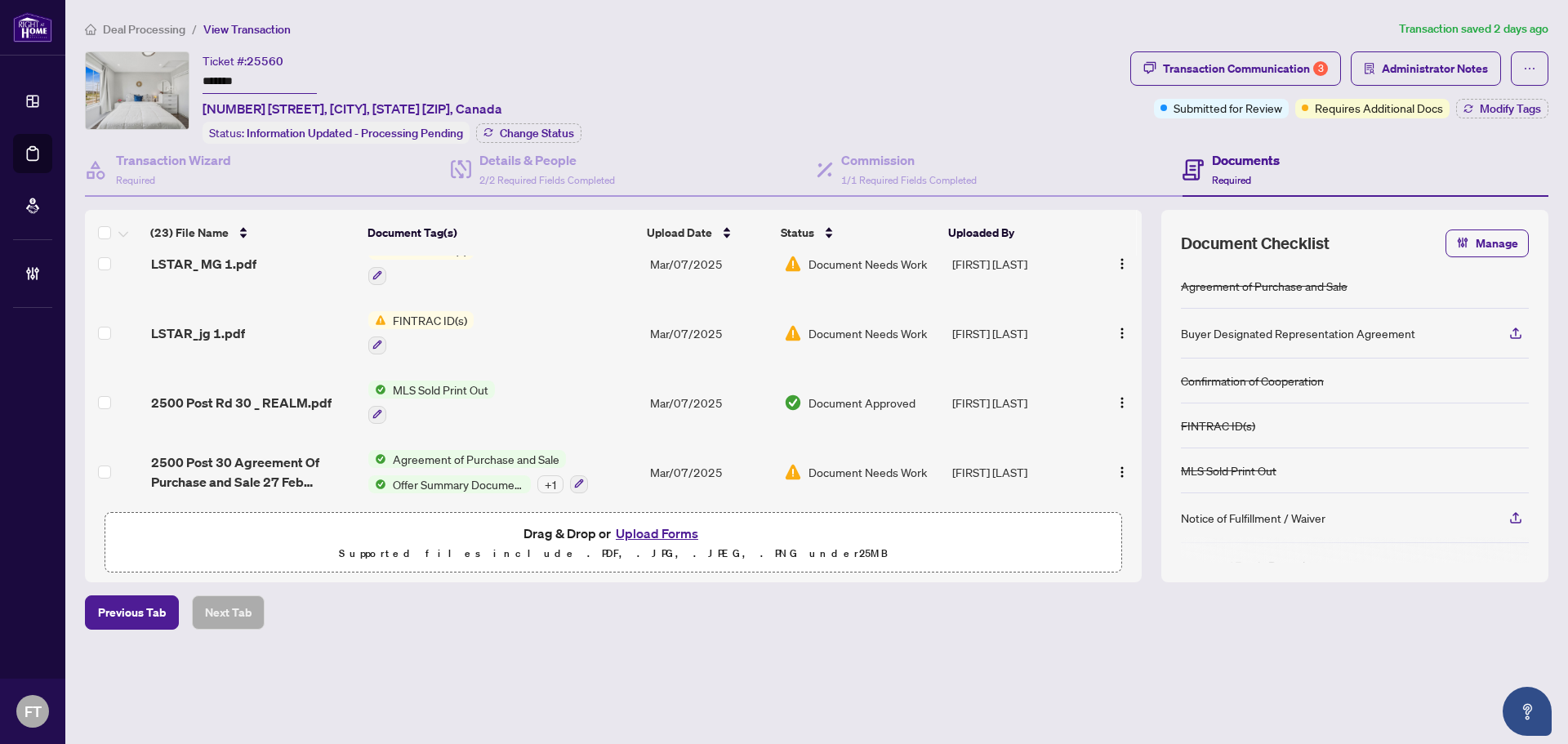 scroll, scrollTop: 1157, scrollLeft: 0, axis: vertical 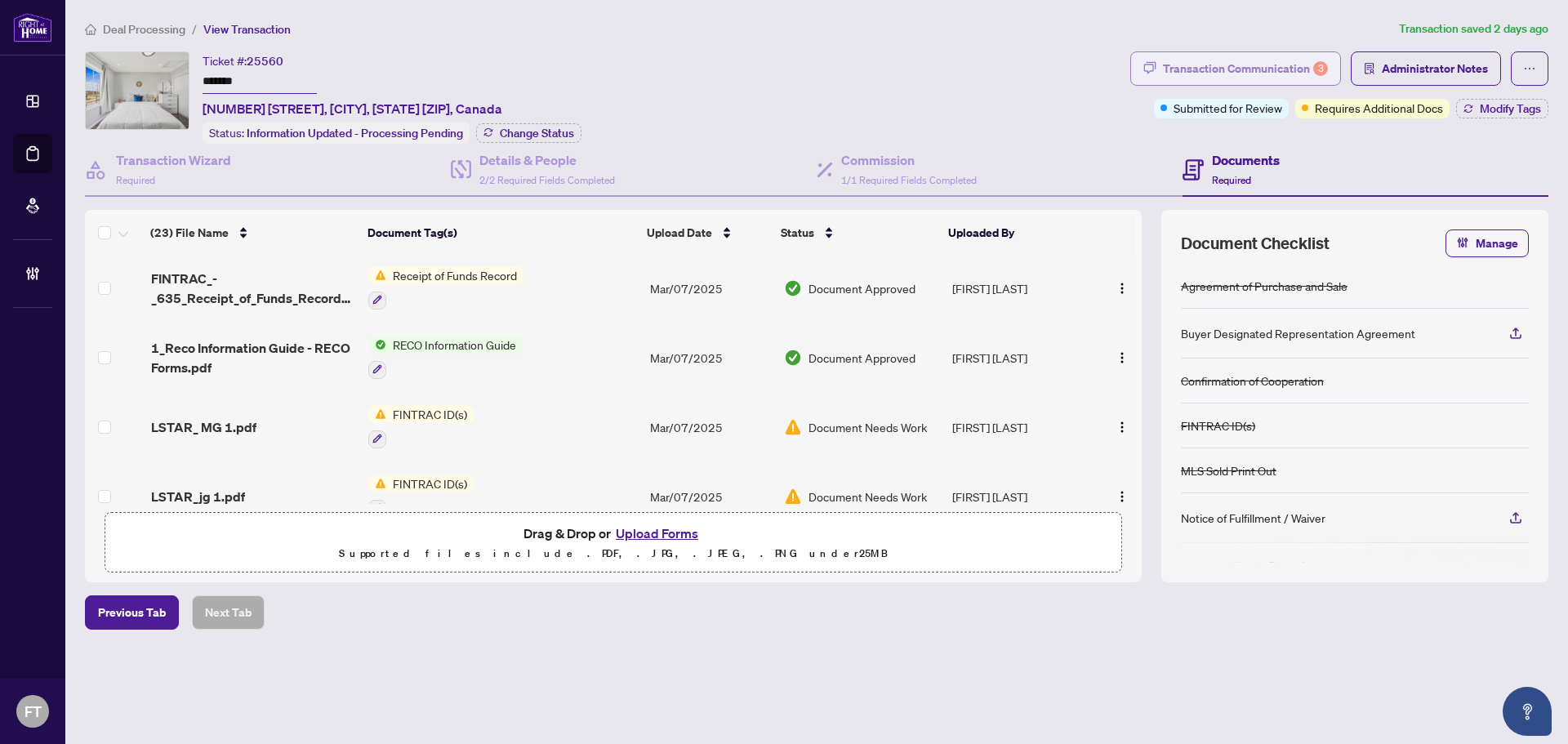 click on "Transaction Communication 3" at bounding box center (1236, 69) 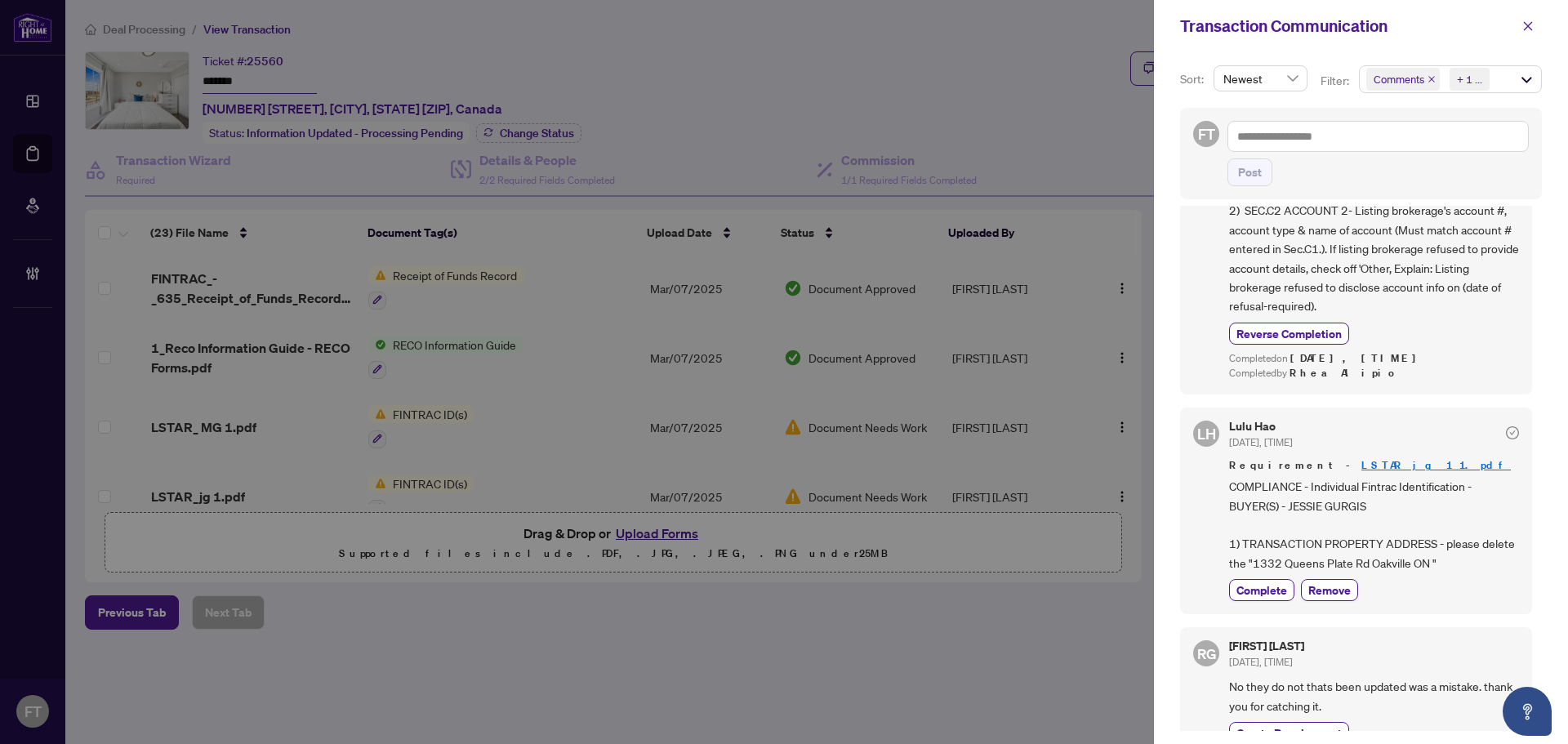 scroll, scrollTop: 0, scrollLeft: 0, axis: both 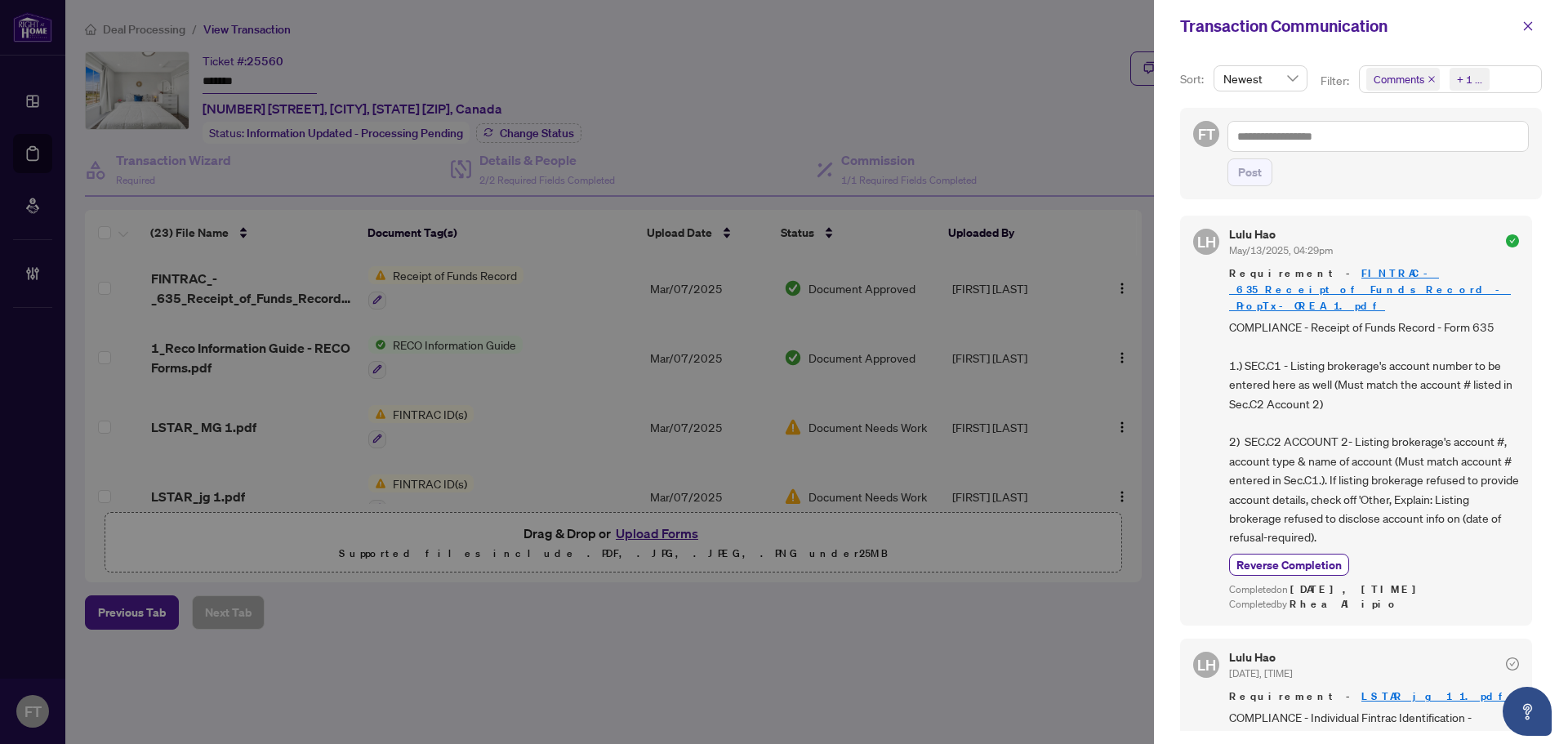 click on "Comments Requirements + 1 ..." at bounding box center [1450, 79] 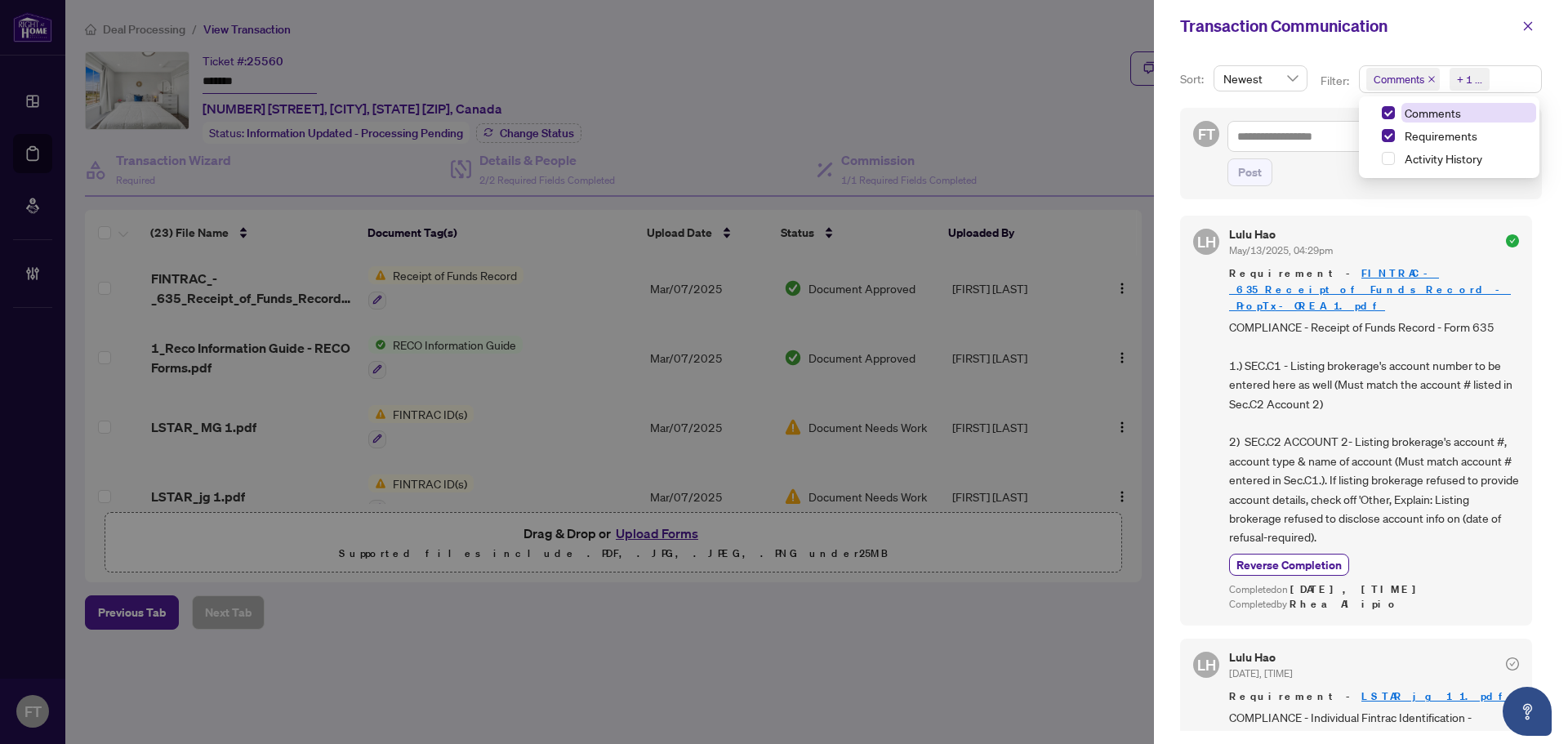 click on "Comments" at bounding box center [1432, 113] 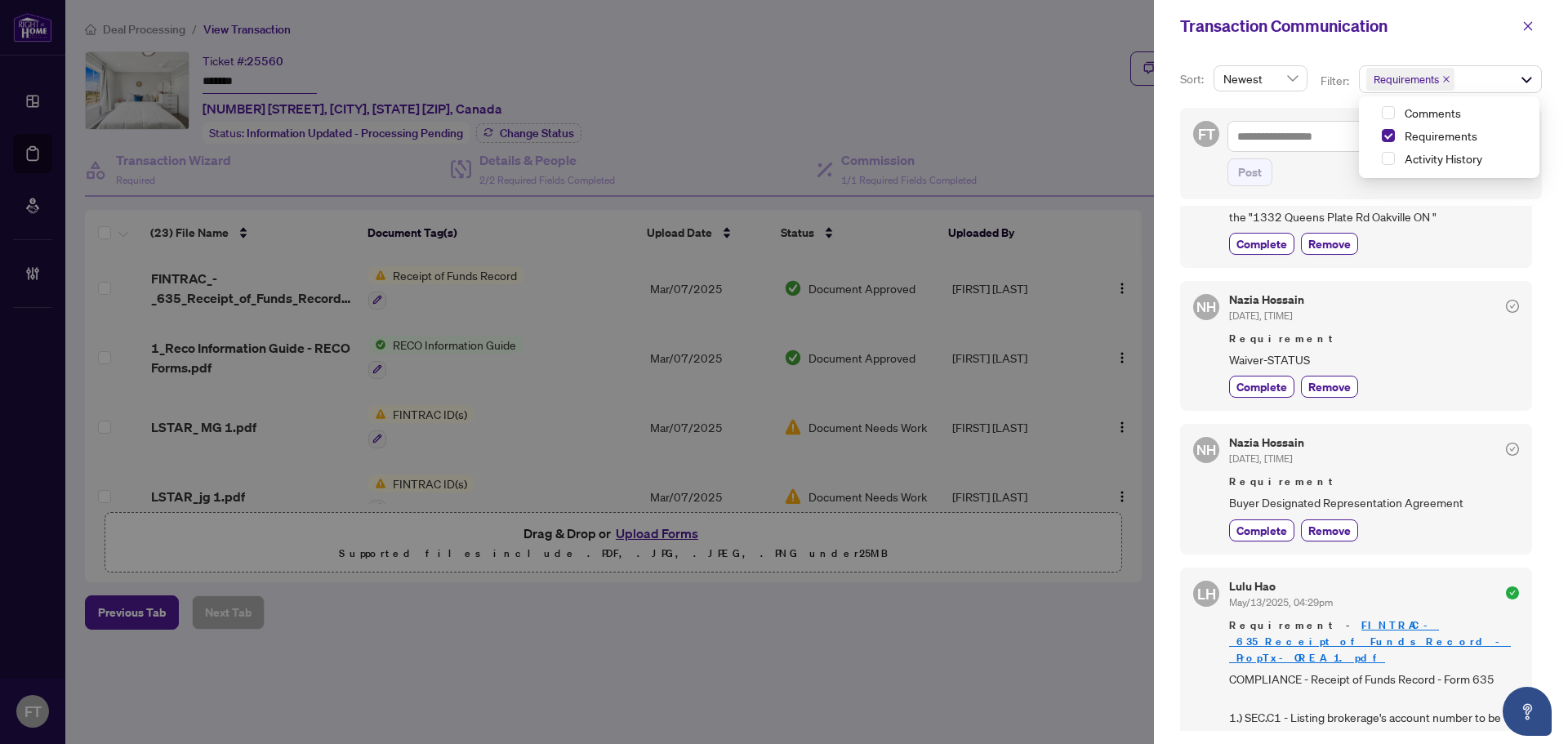 scroll, scrollTop: 245, scrollLeft: 0, axis: vertical 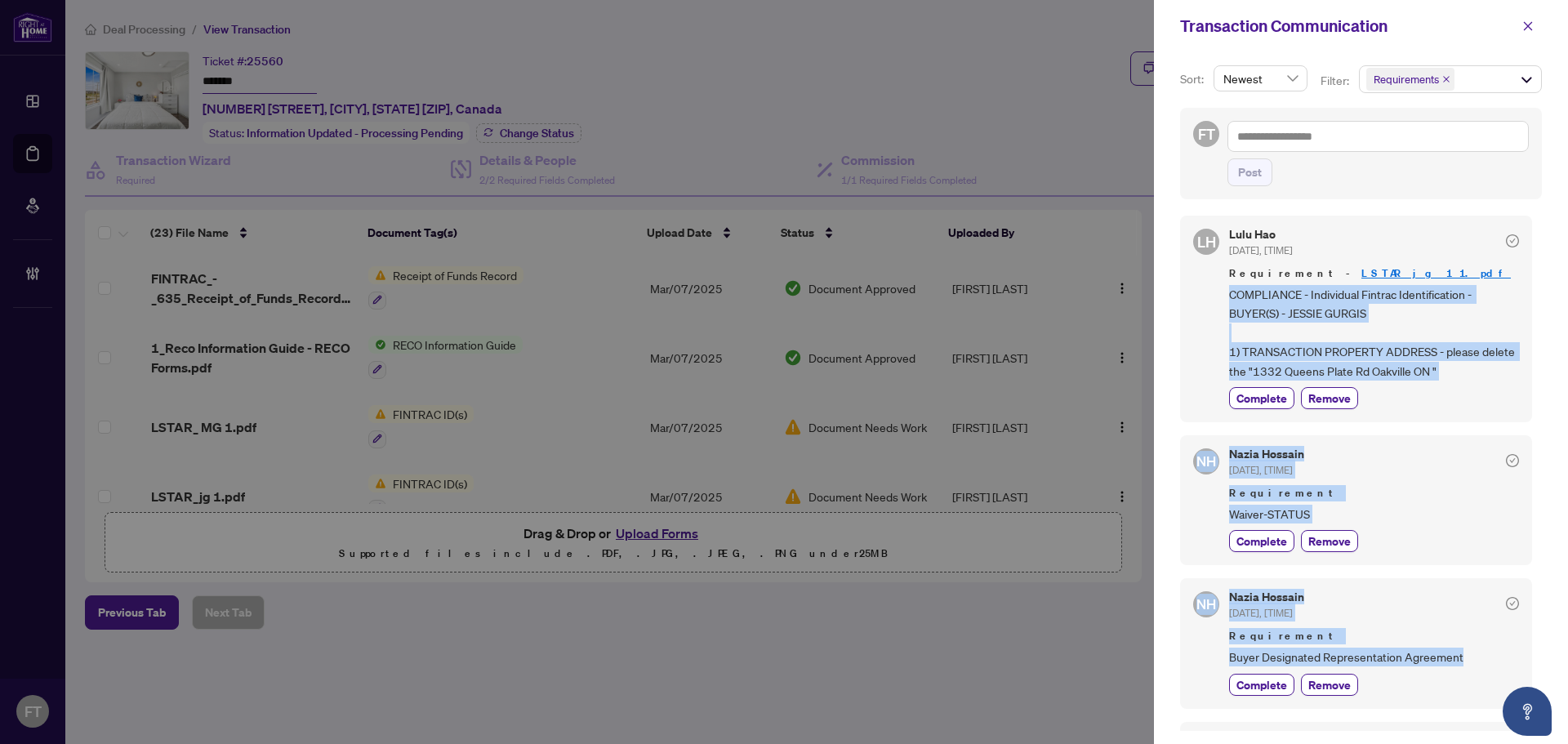 drag, startPoint x: 1481, startPoint y: 419, endPoint x: 1228, endPoint y: 292, distance: 283.0866 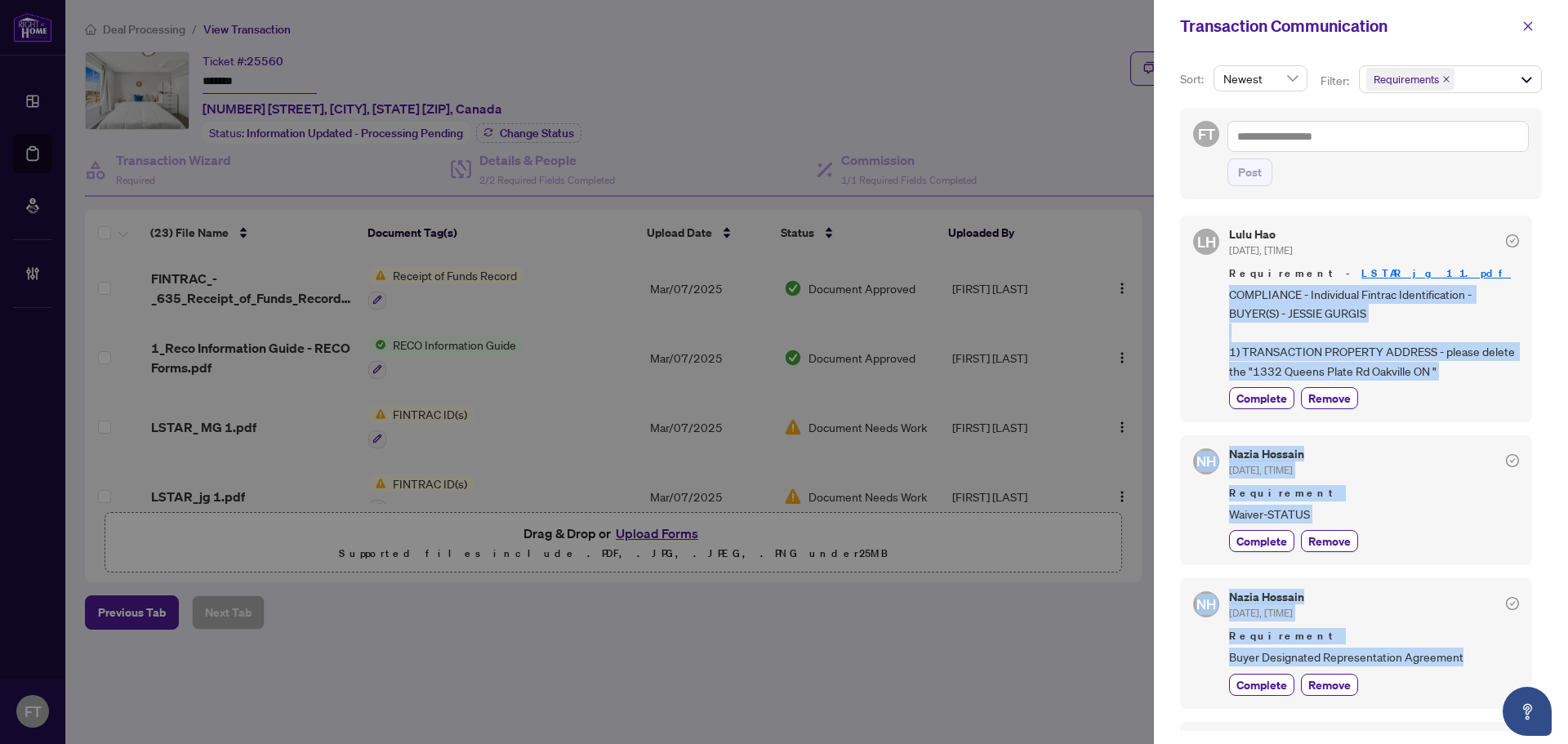 copy on "COMPLIANCE - Individual Fintrac Identification - BUYER(S) - JESSIE GURGIS
1) TRANSACTION PROPERTY ADDRESS - please delete the "1332 Queens Plate Rd Oakville ON " Complete Remove NH Nazia Hossain   [DATE], [TIME] Requirement   Waiver-STATUS Complete Remove NH Nazia Hossain   [DATE], [TIME] Requirement   Buyer Designated Representation Agreement" 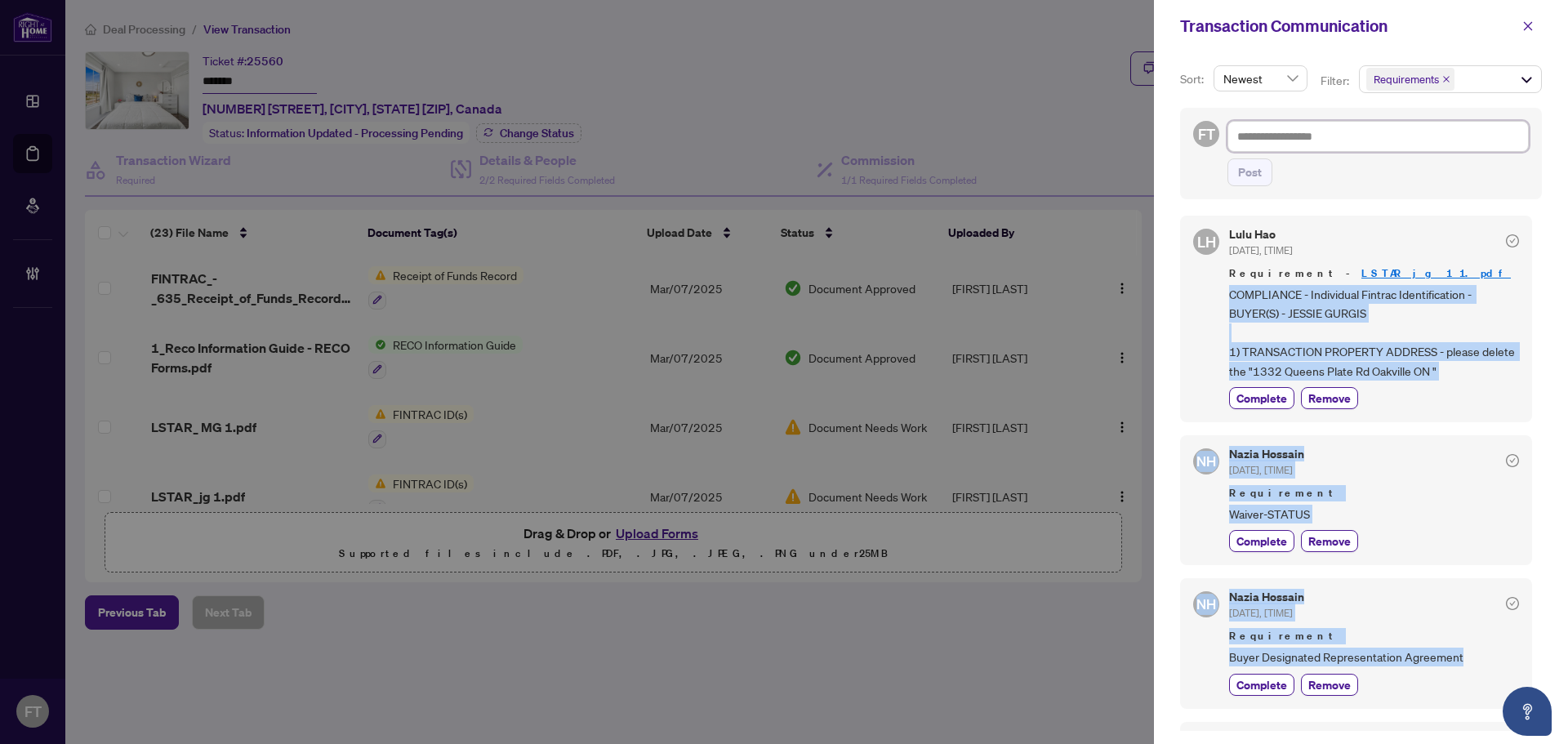 click at bounding box center [1378, 136] 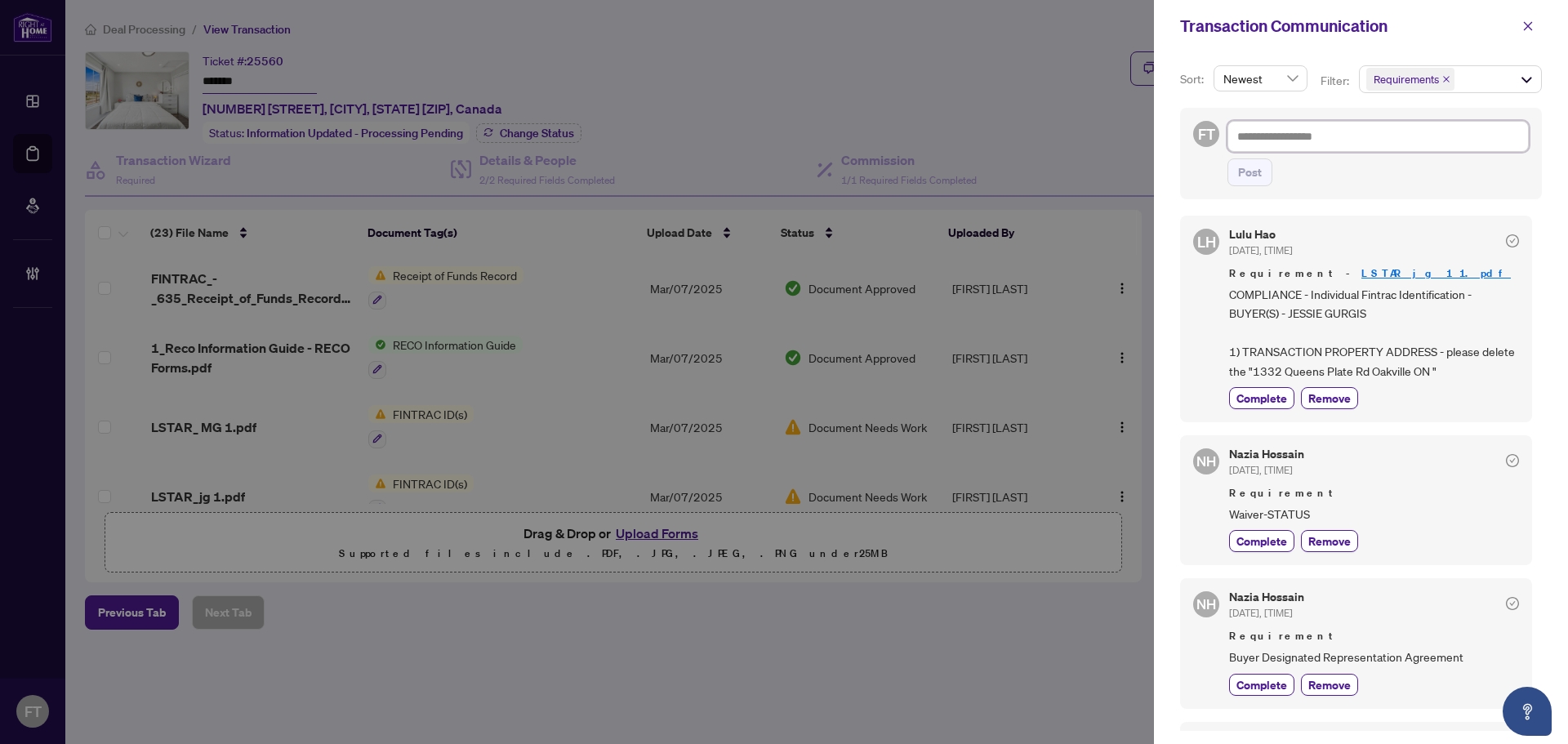 type on "*" 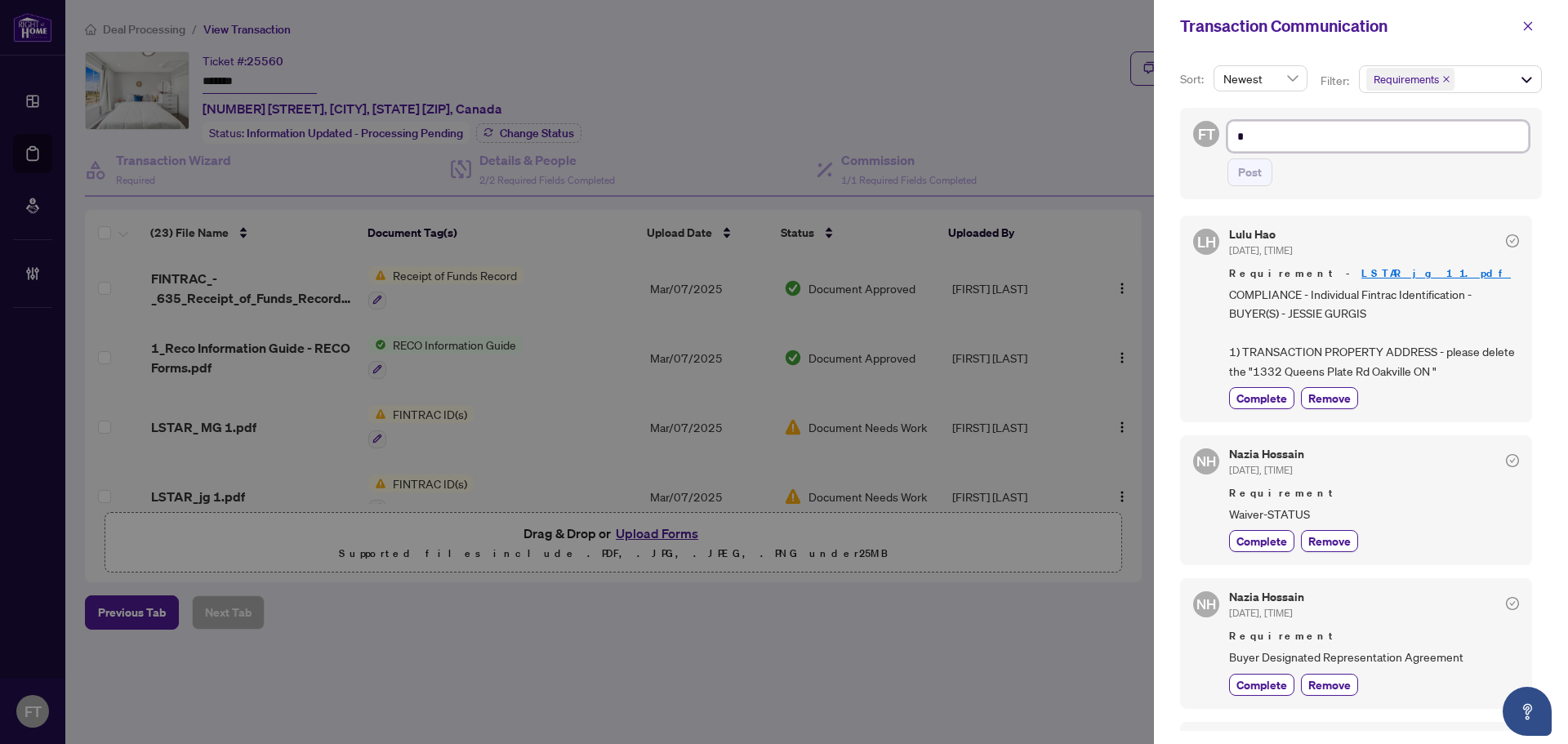 type on "**" 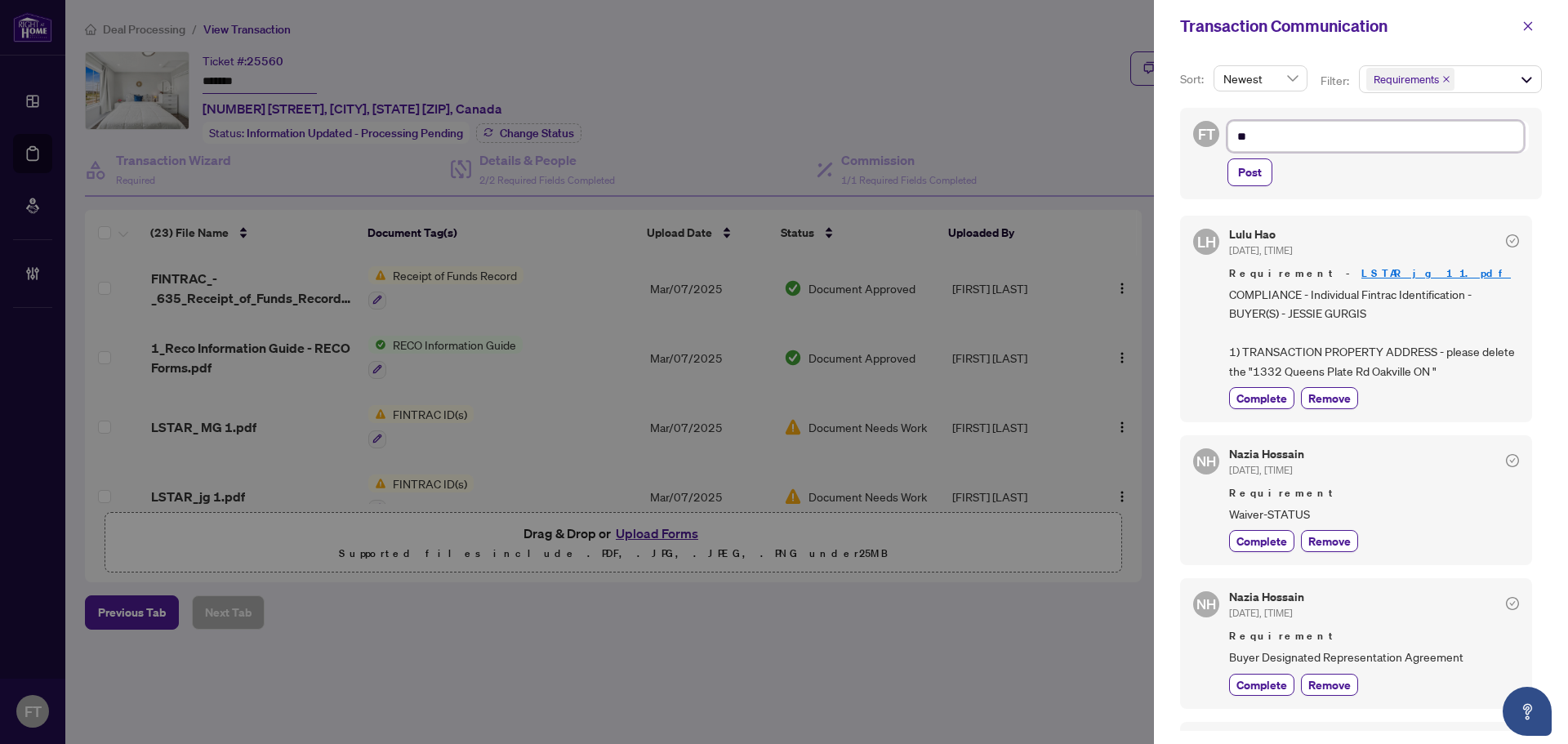 type on "**" 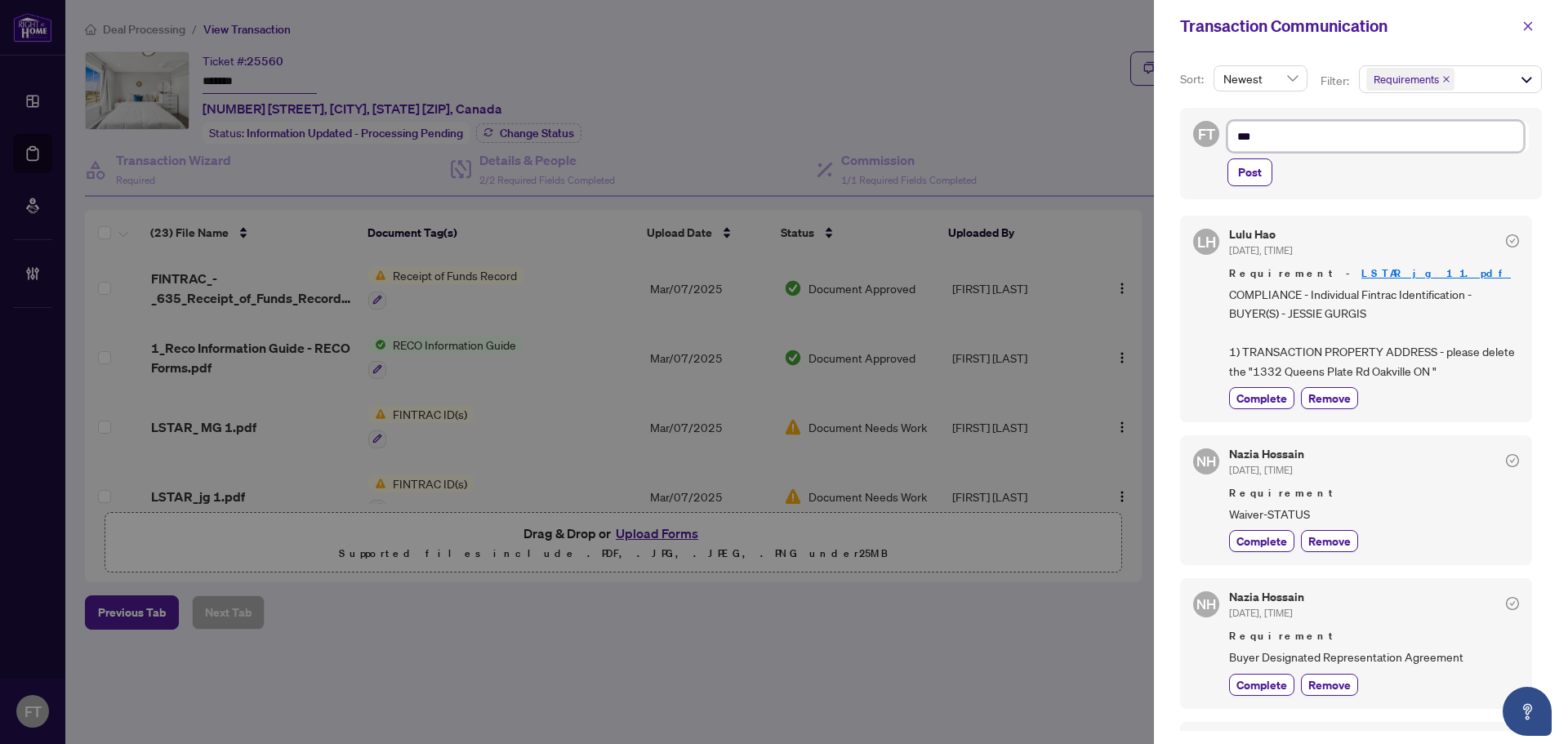 type on "**" 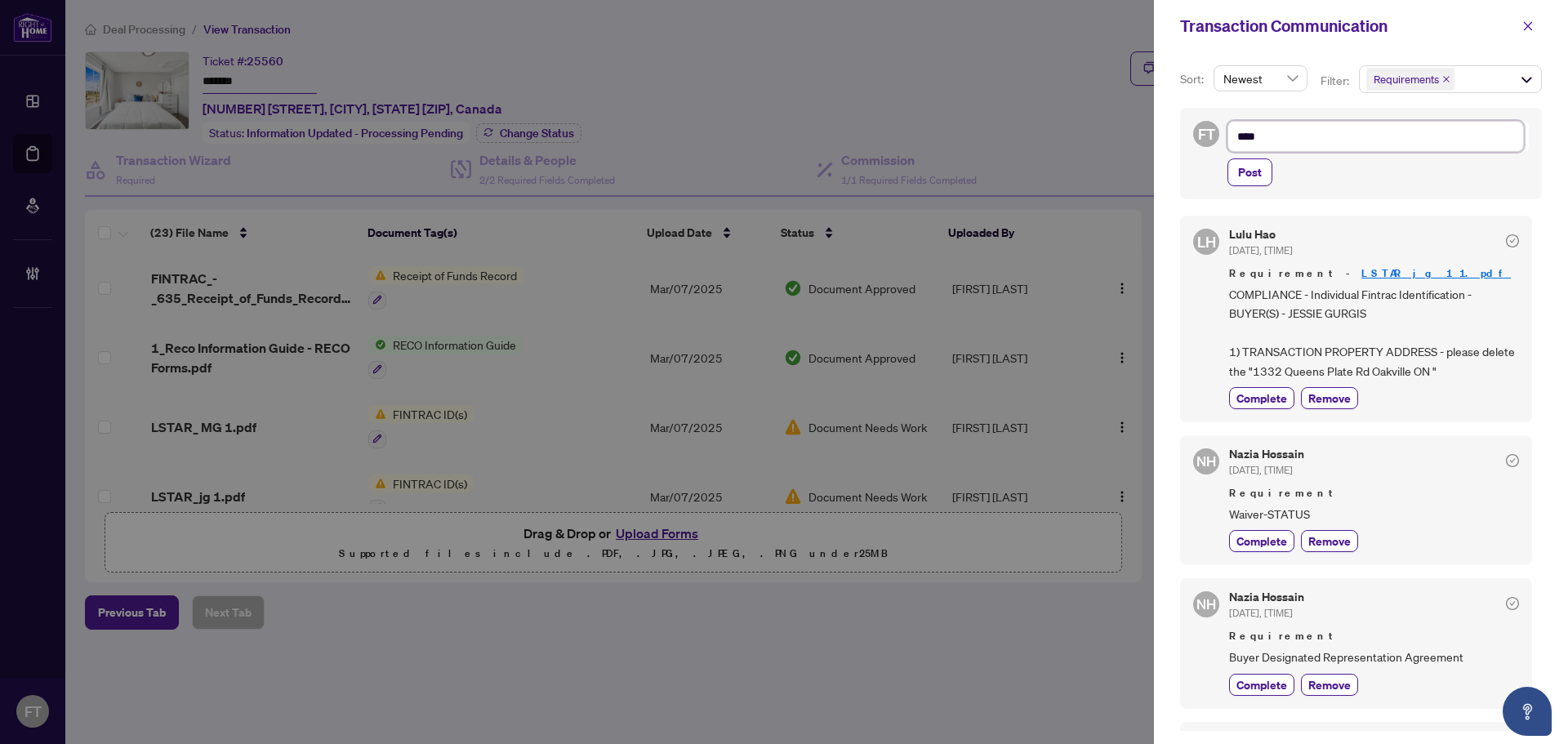 type on "*****" 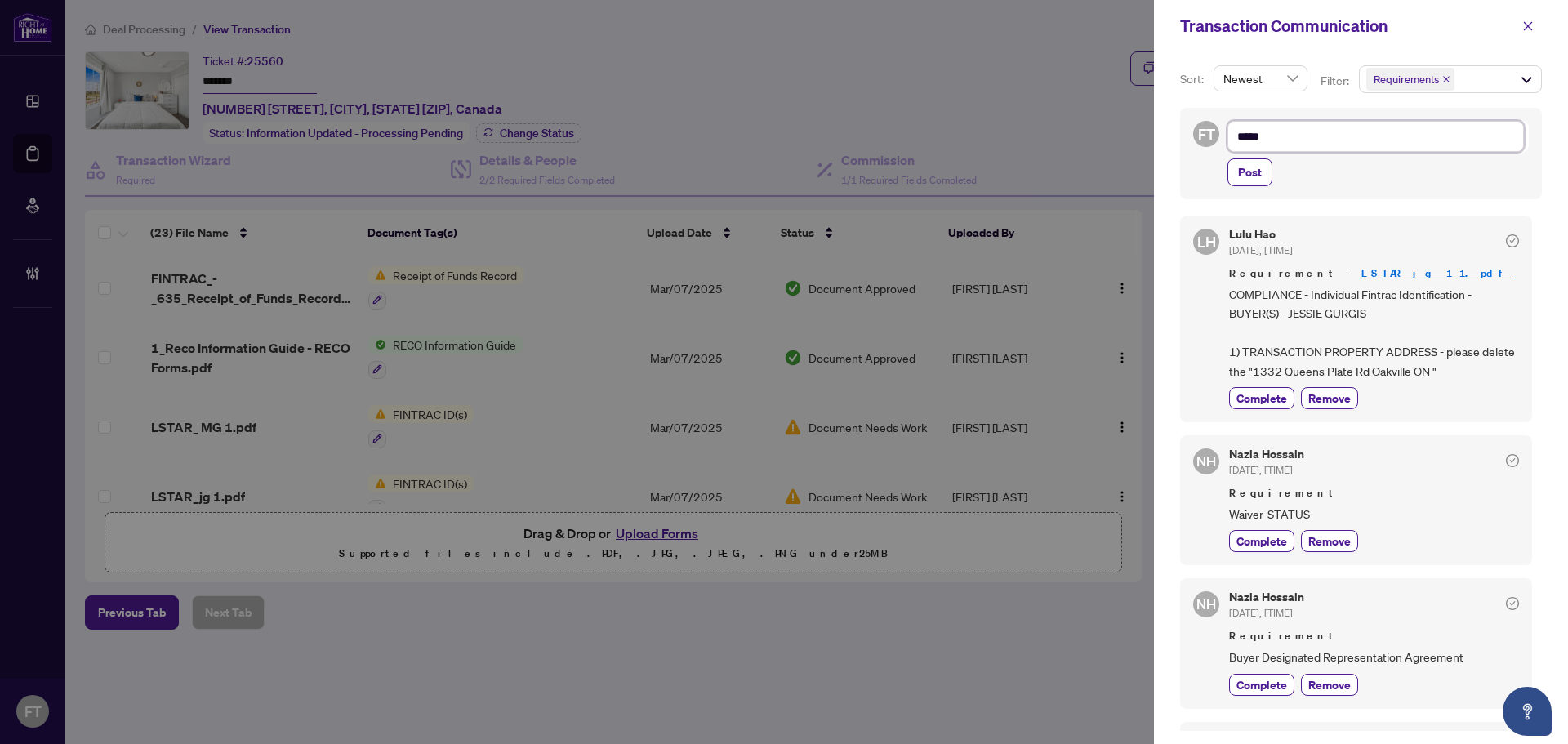 type on "*****" 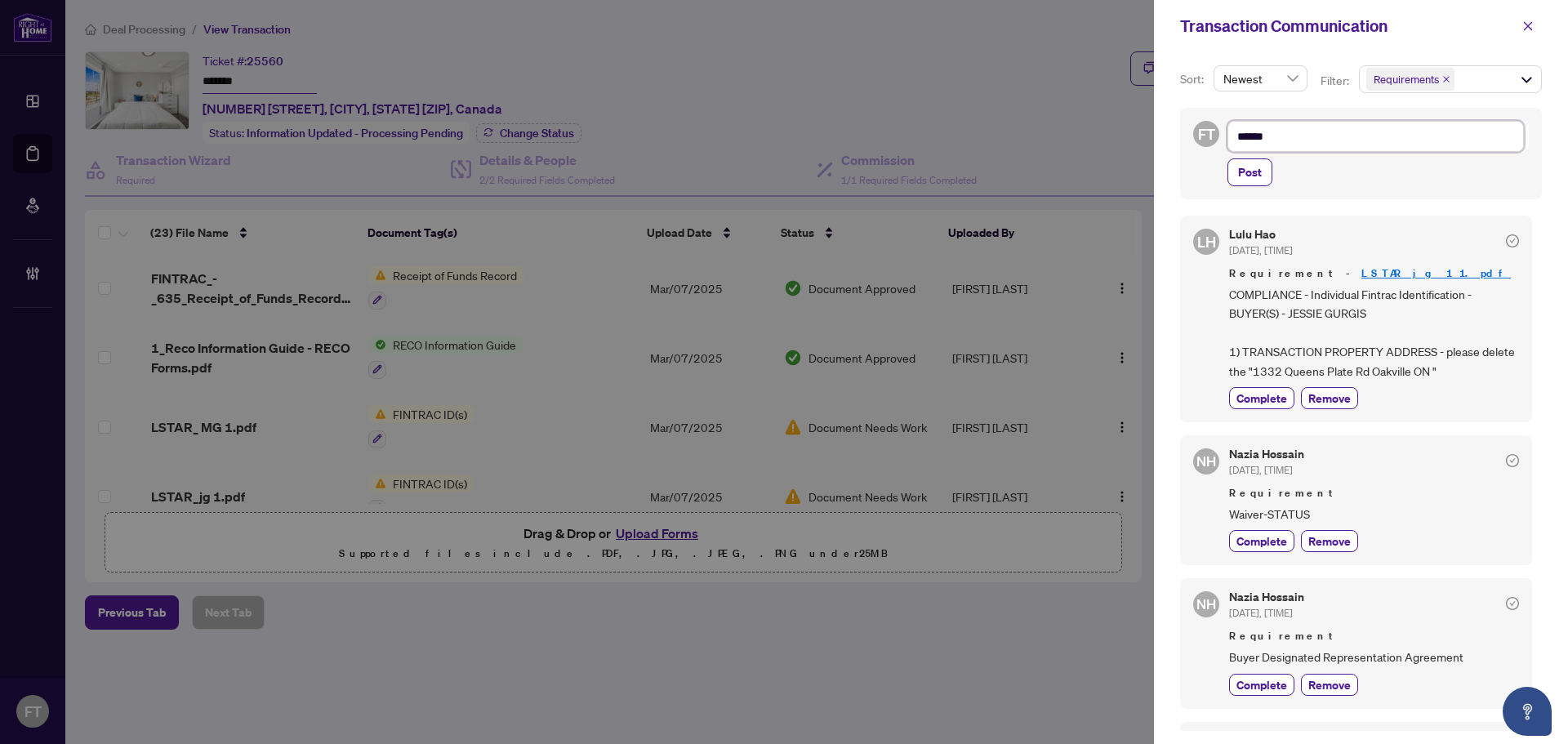 type on "*******" 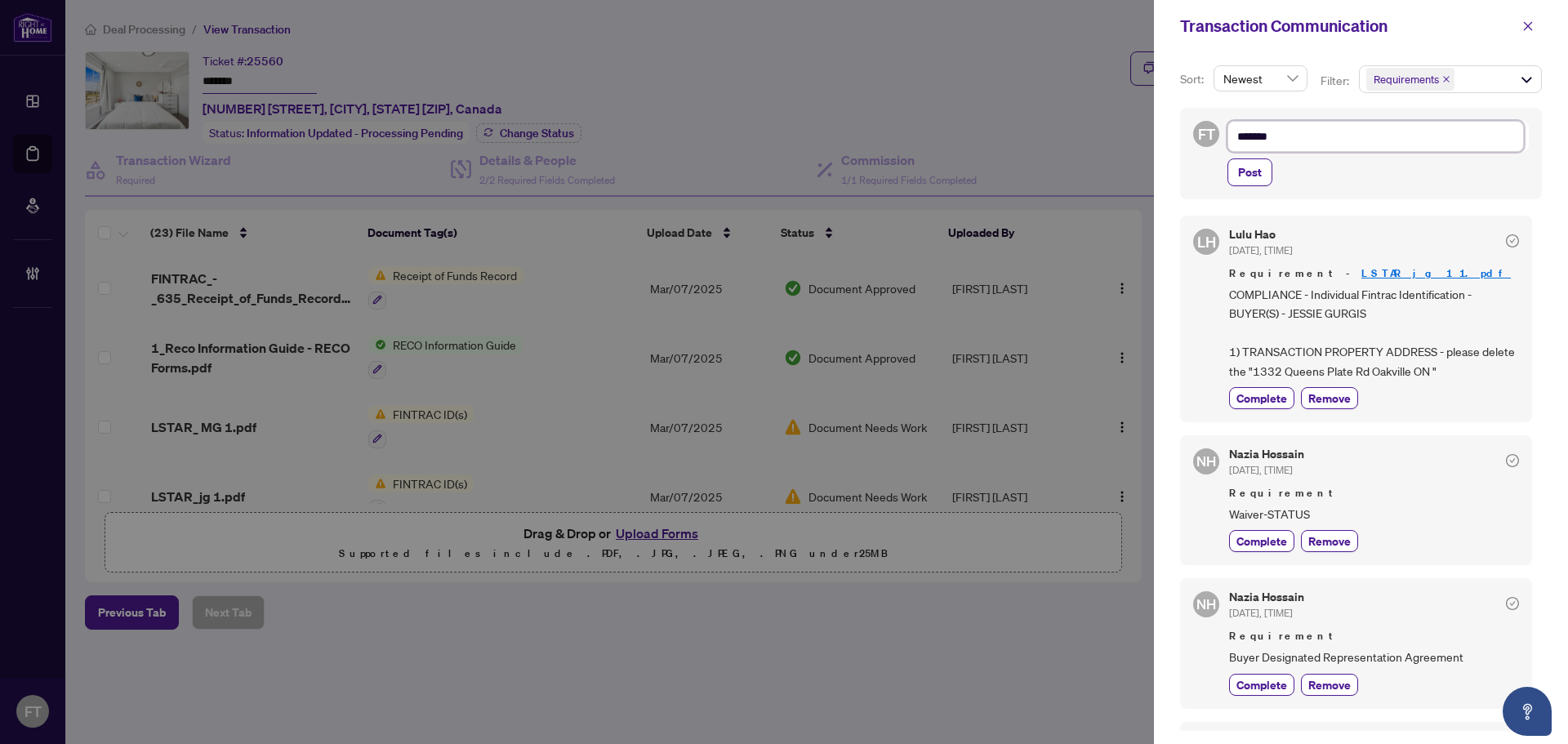 type on "********" 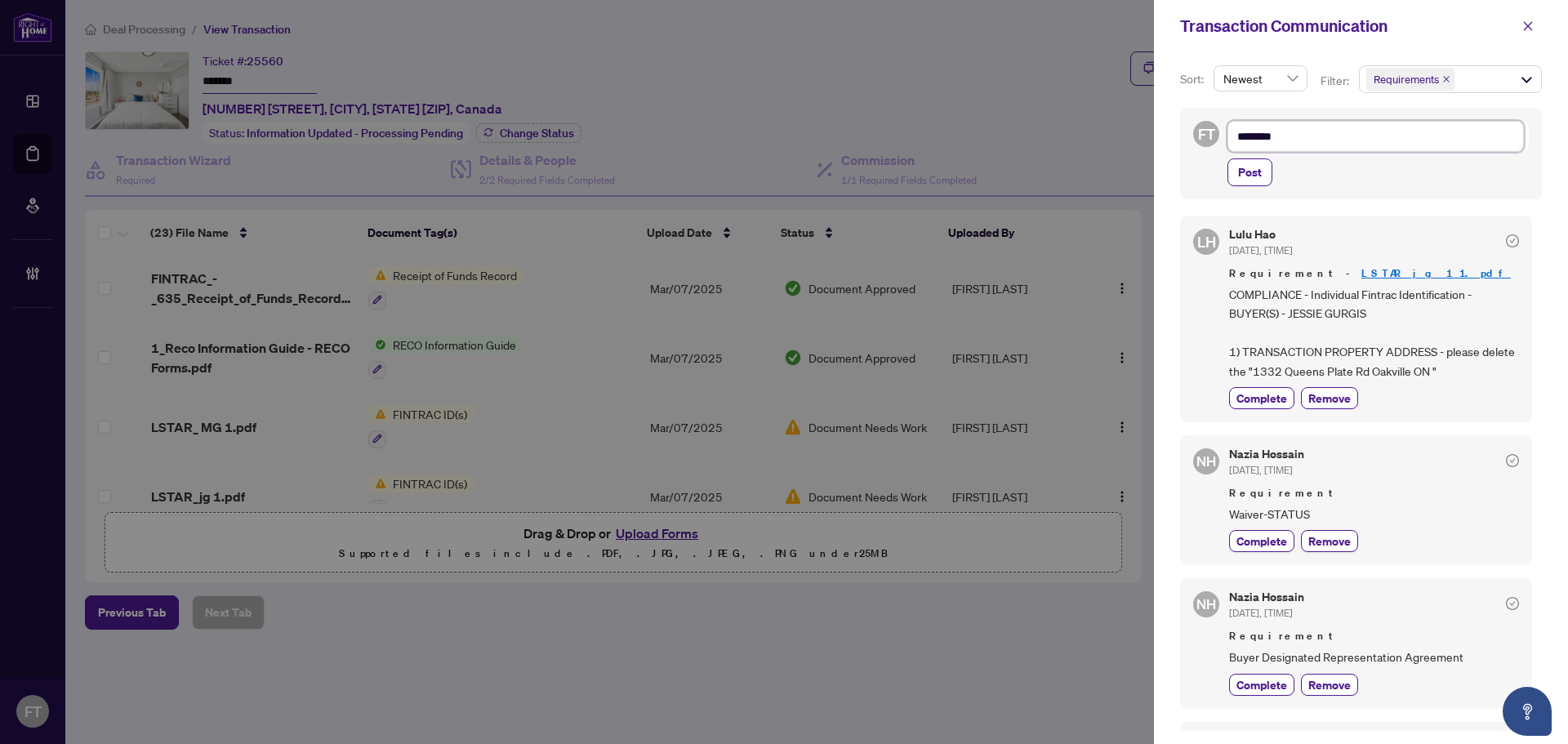 type on "*********" 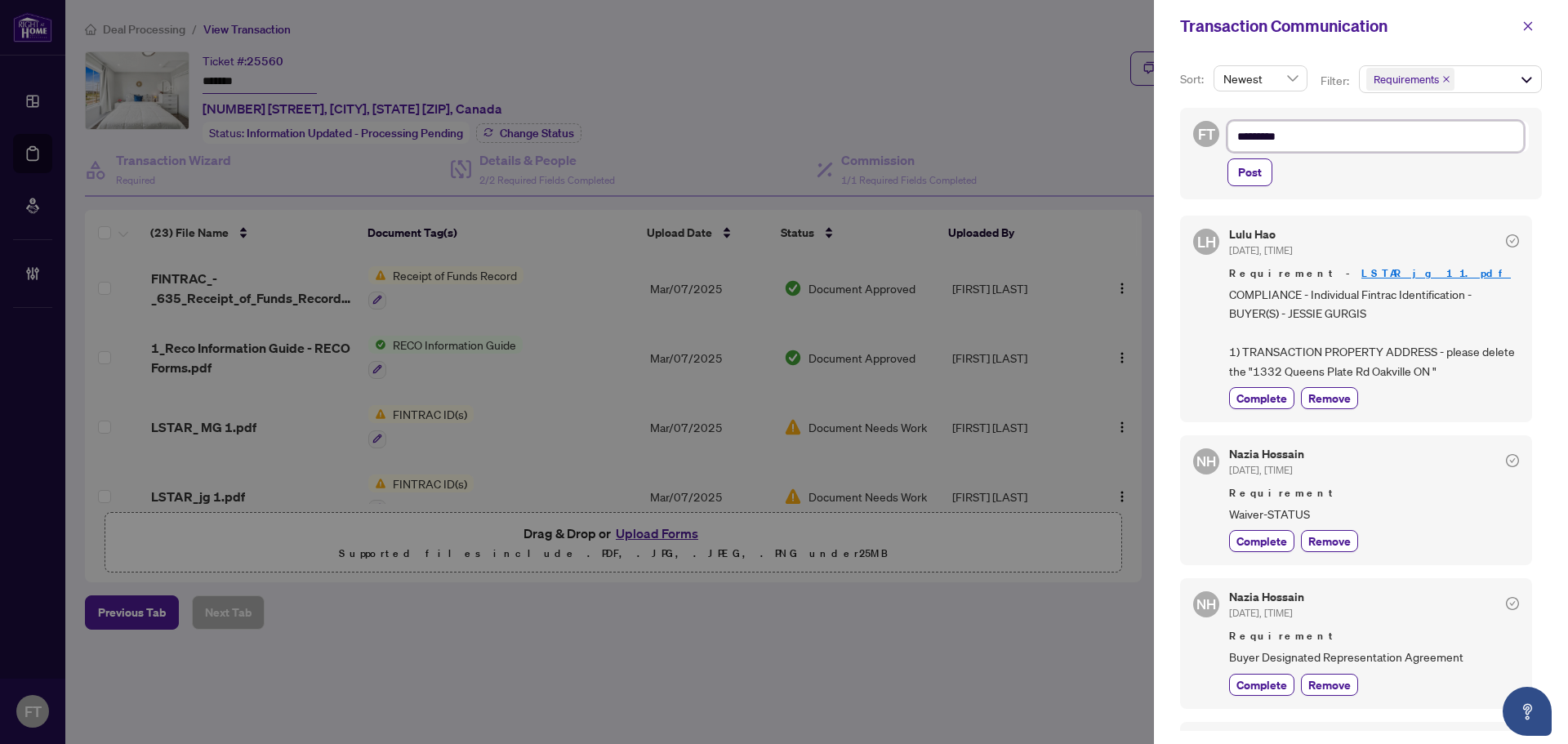type on "*********" 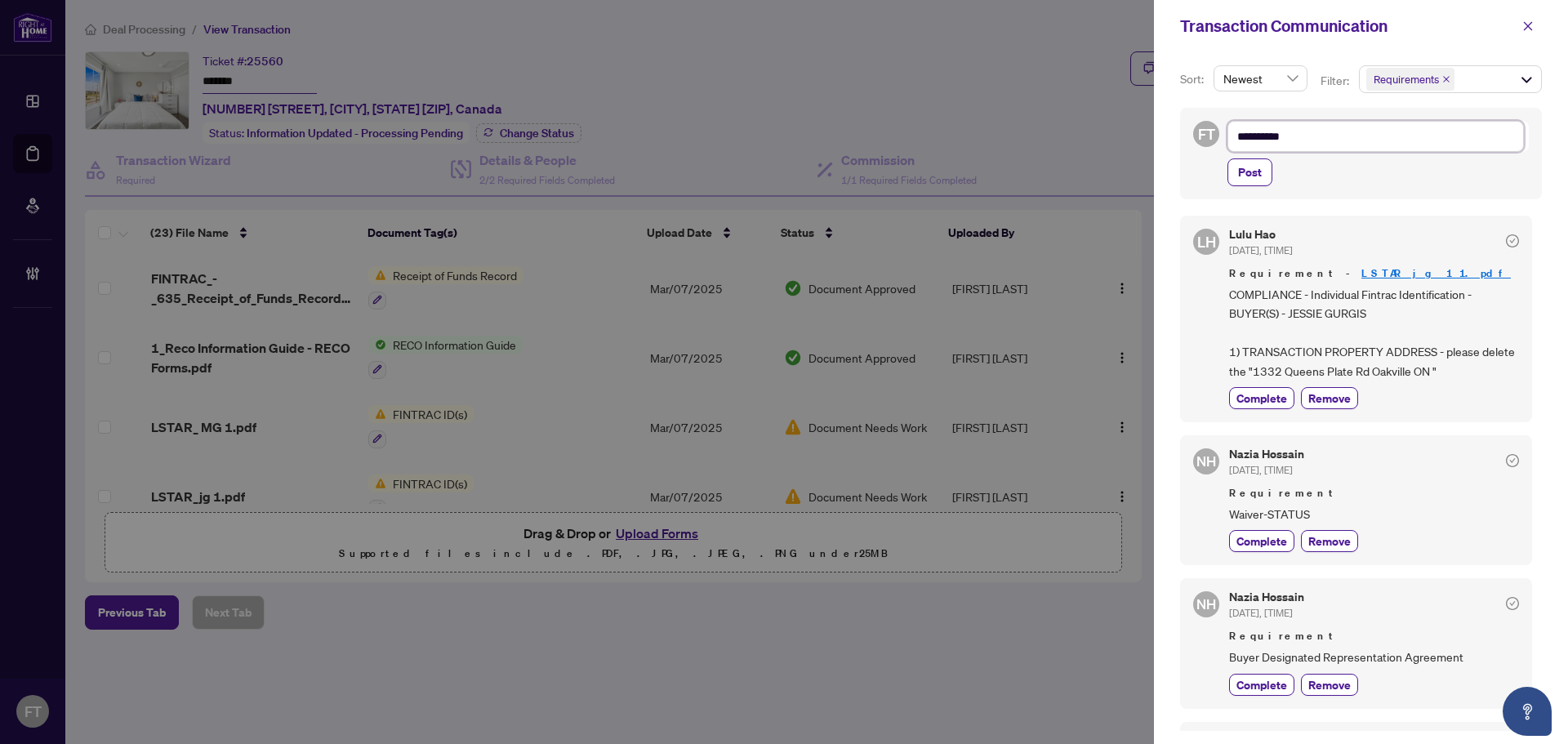 type on "*********" 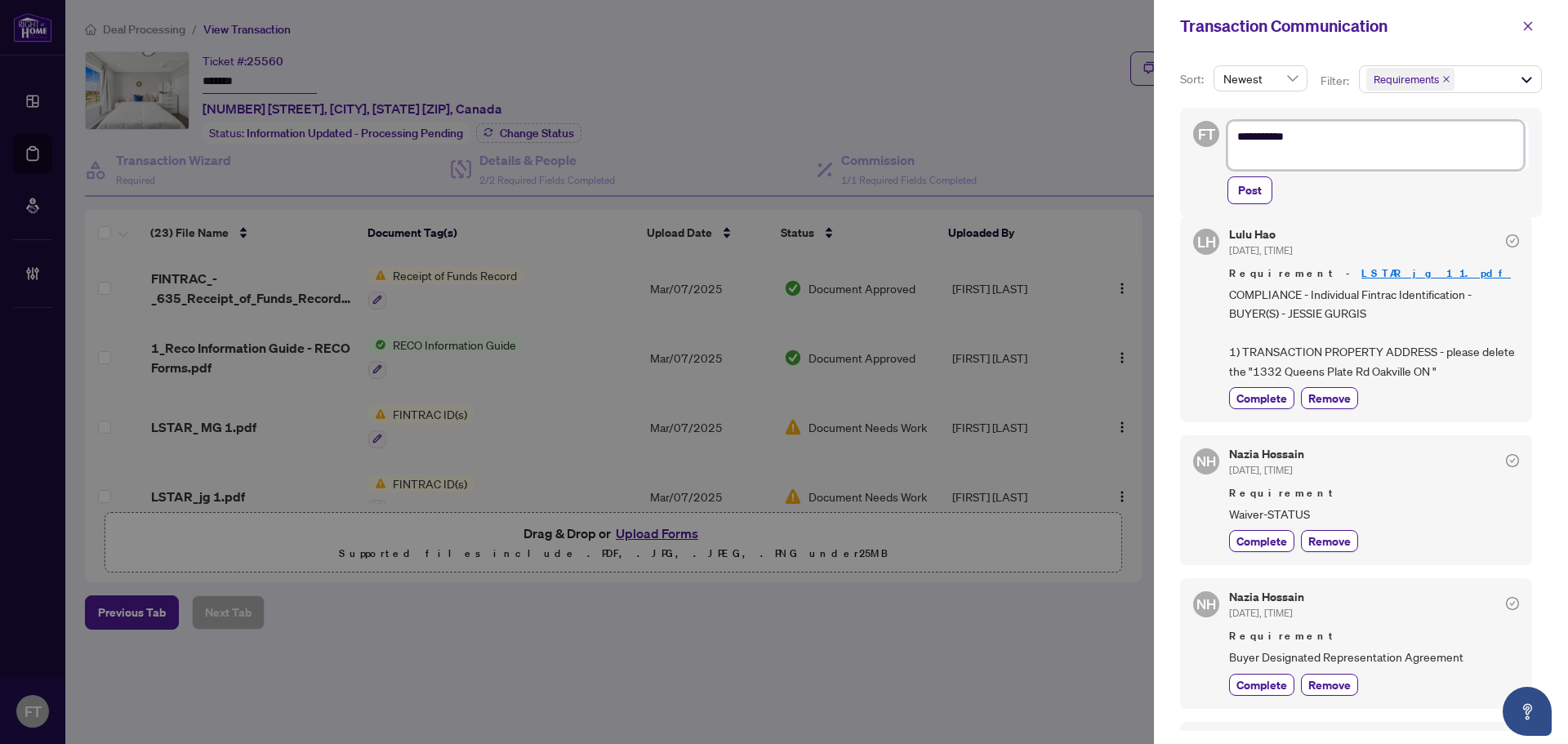 type on "*********
*" 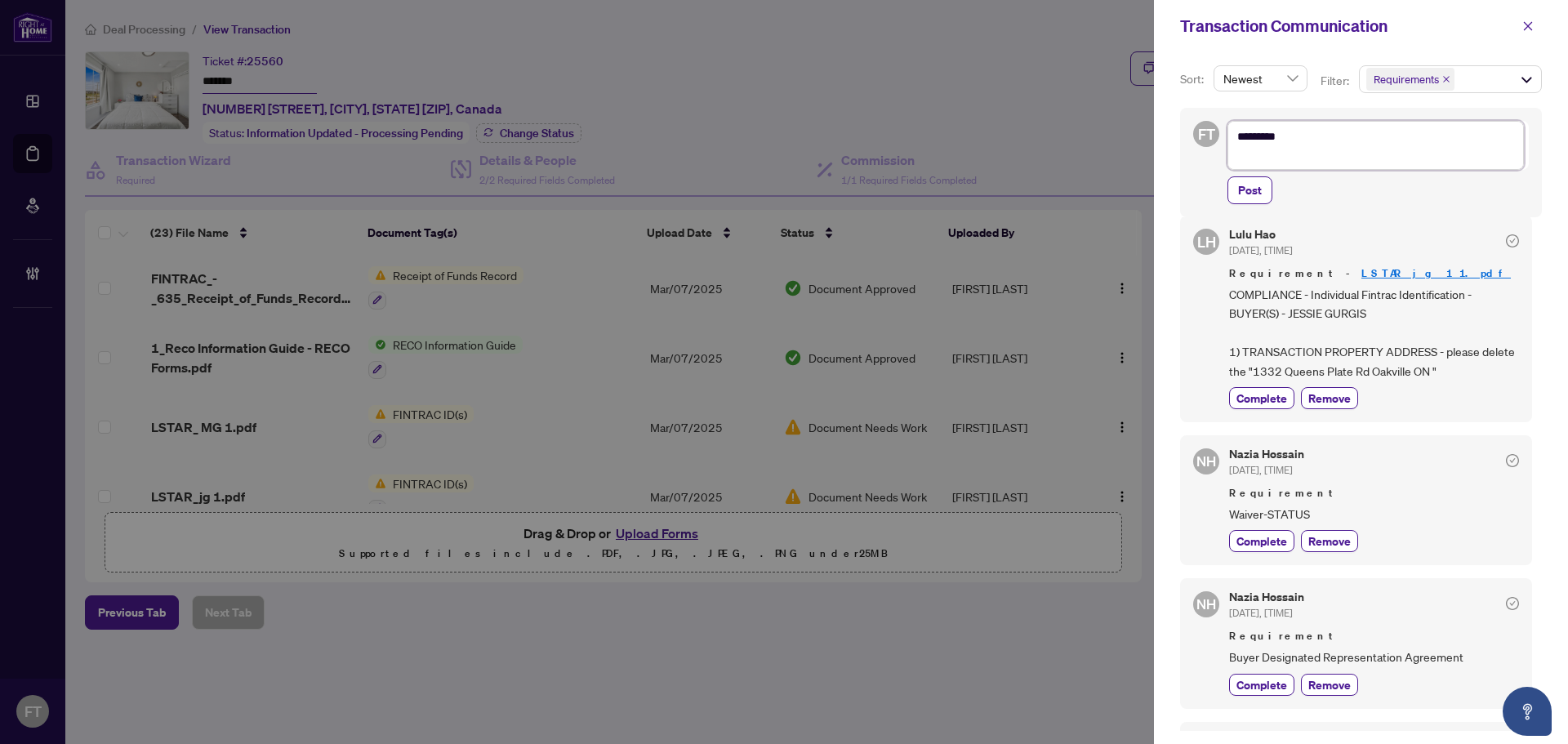 scroll, scrollTop: 39, scrollLeft: 0, axis: vertical 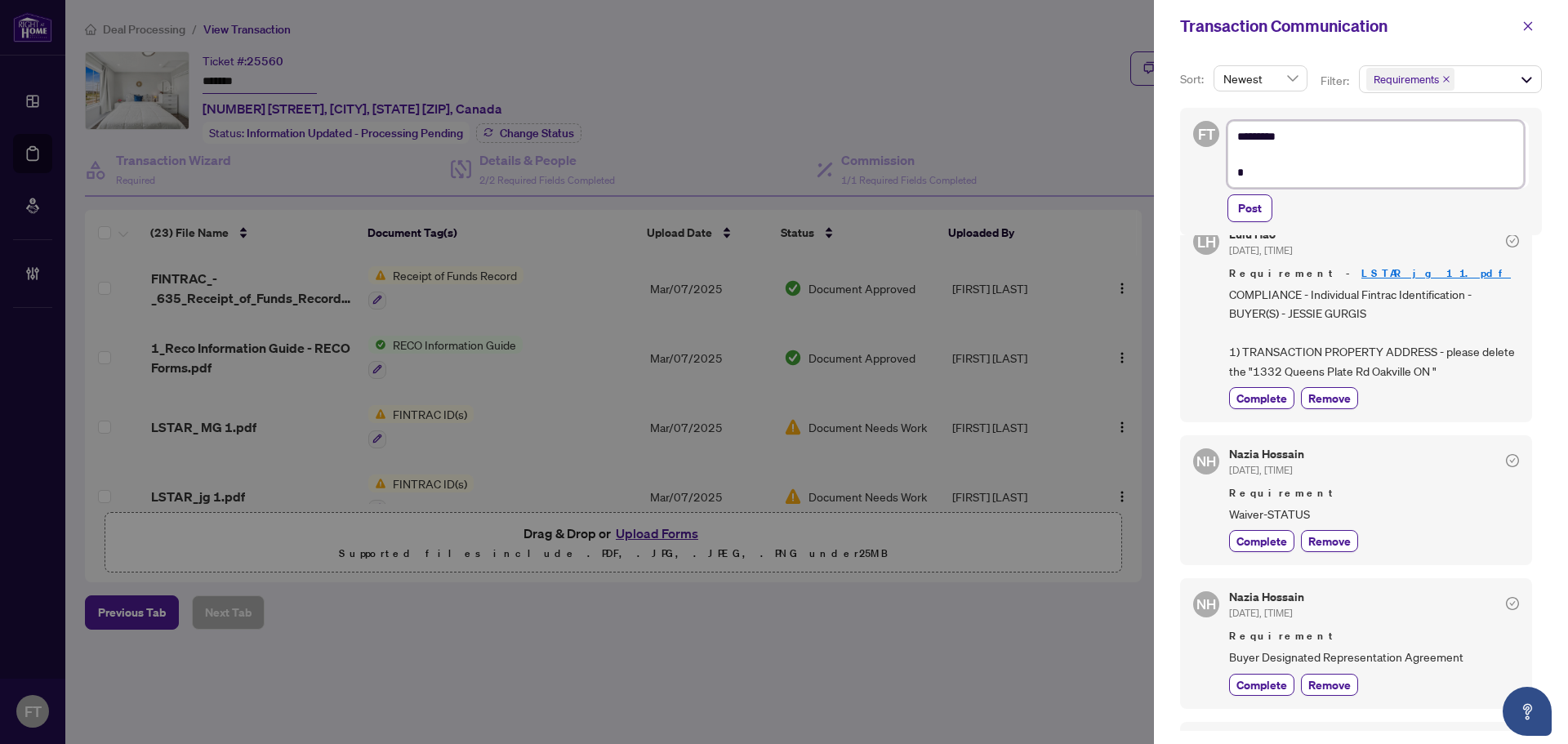type on "*********
**" 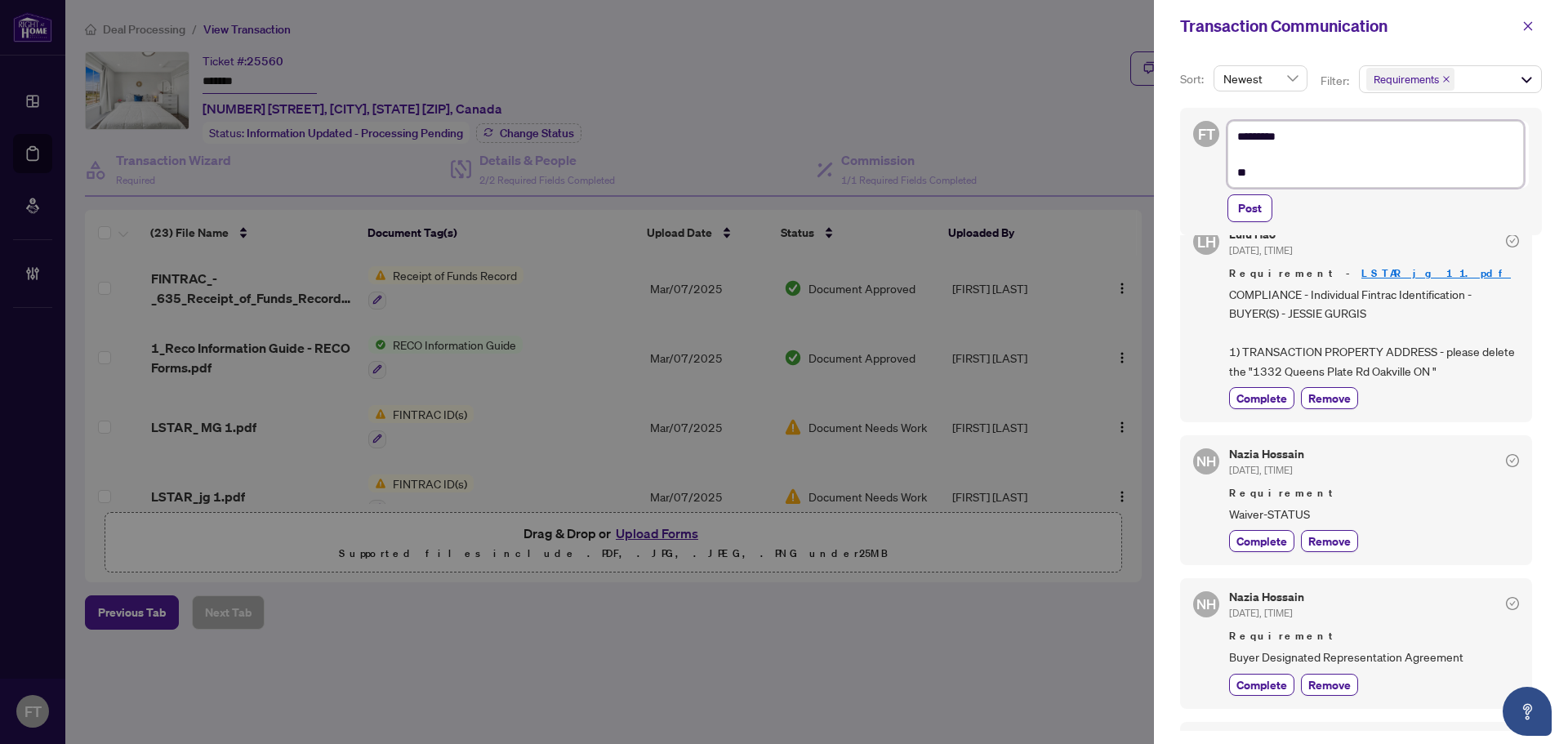 type on "*********
**" 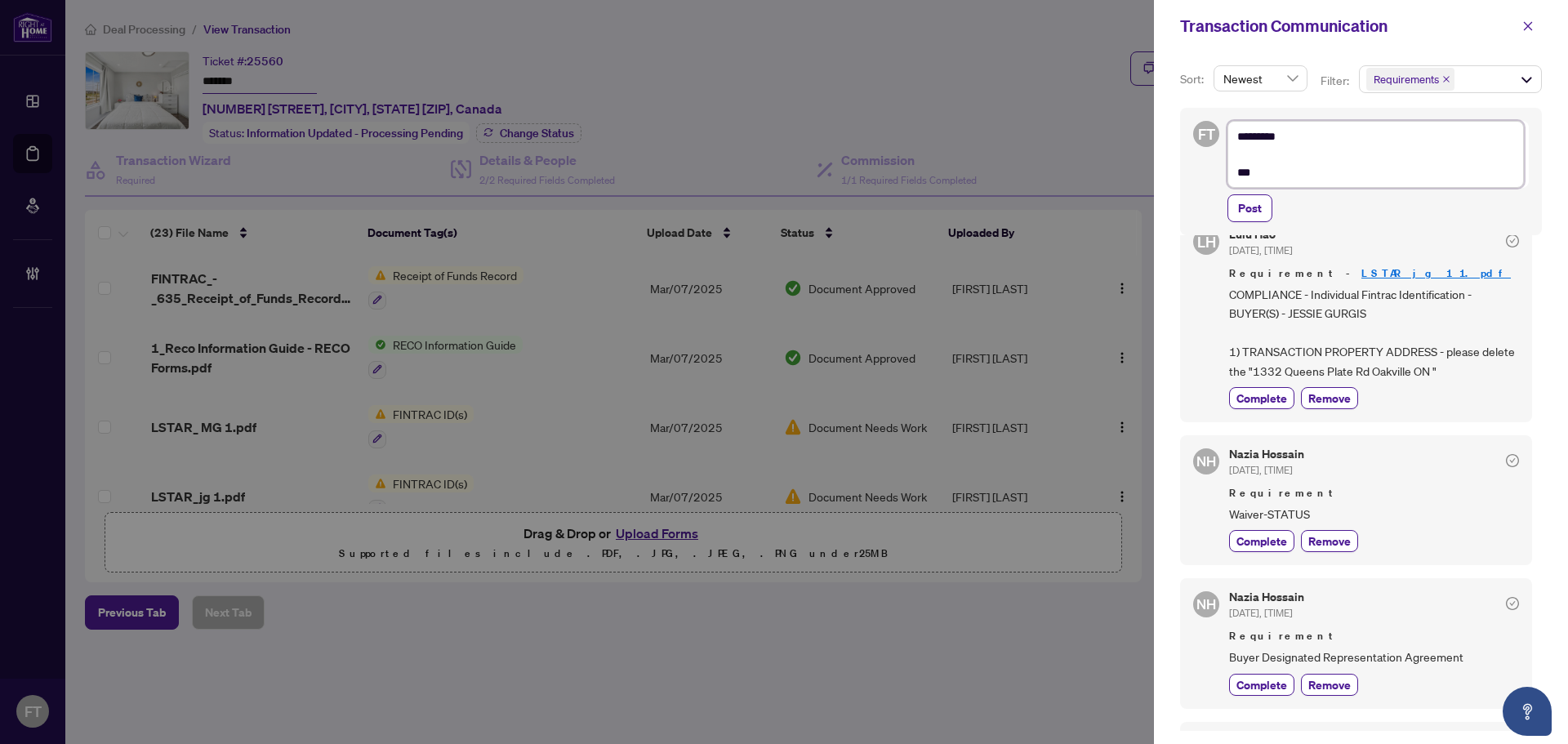 type on "*********
****" 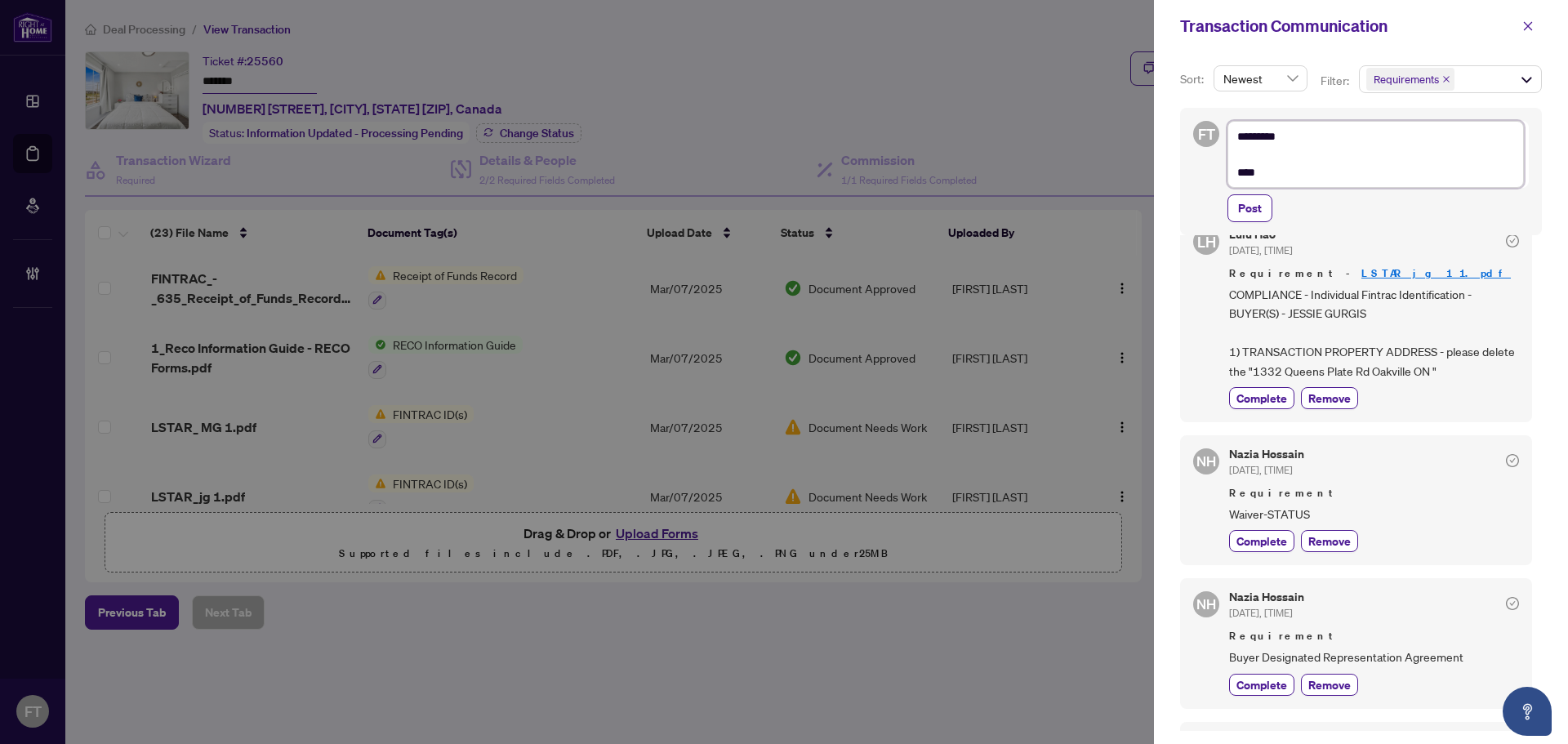 type on "*********
*****" 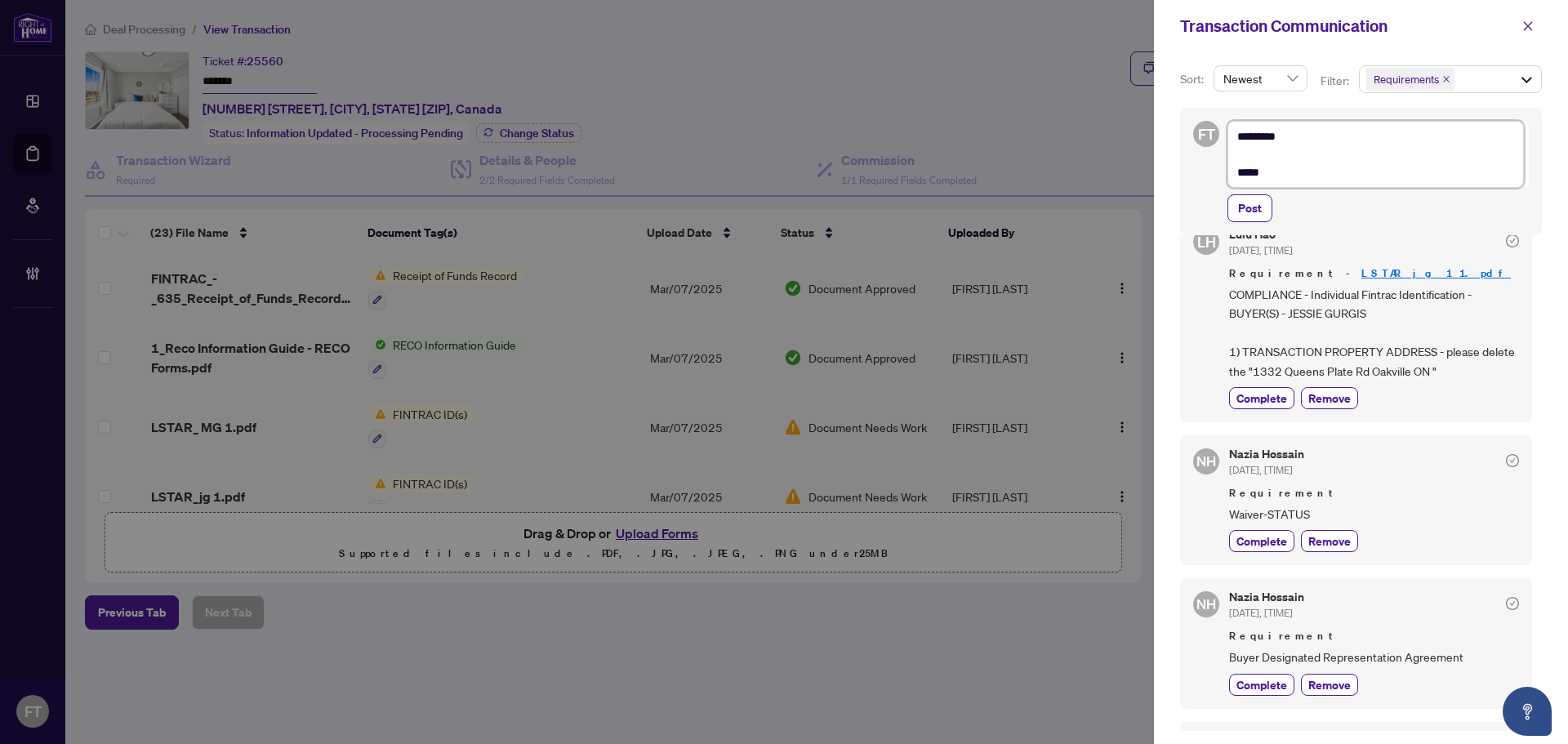 type on "*********
******" 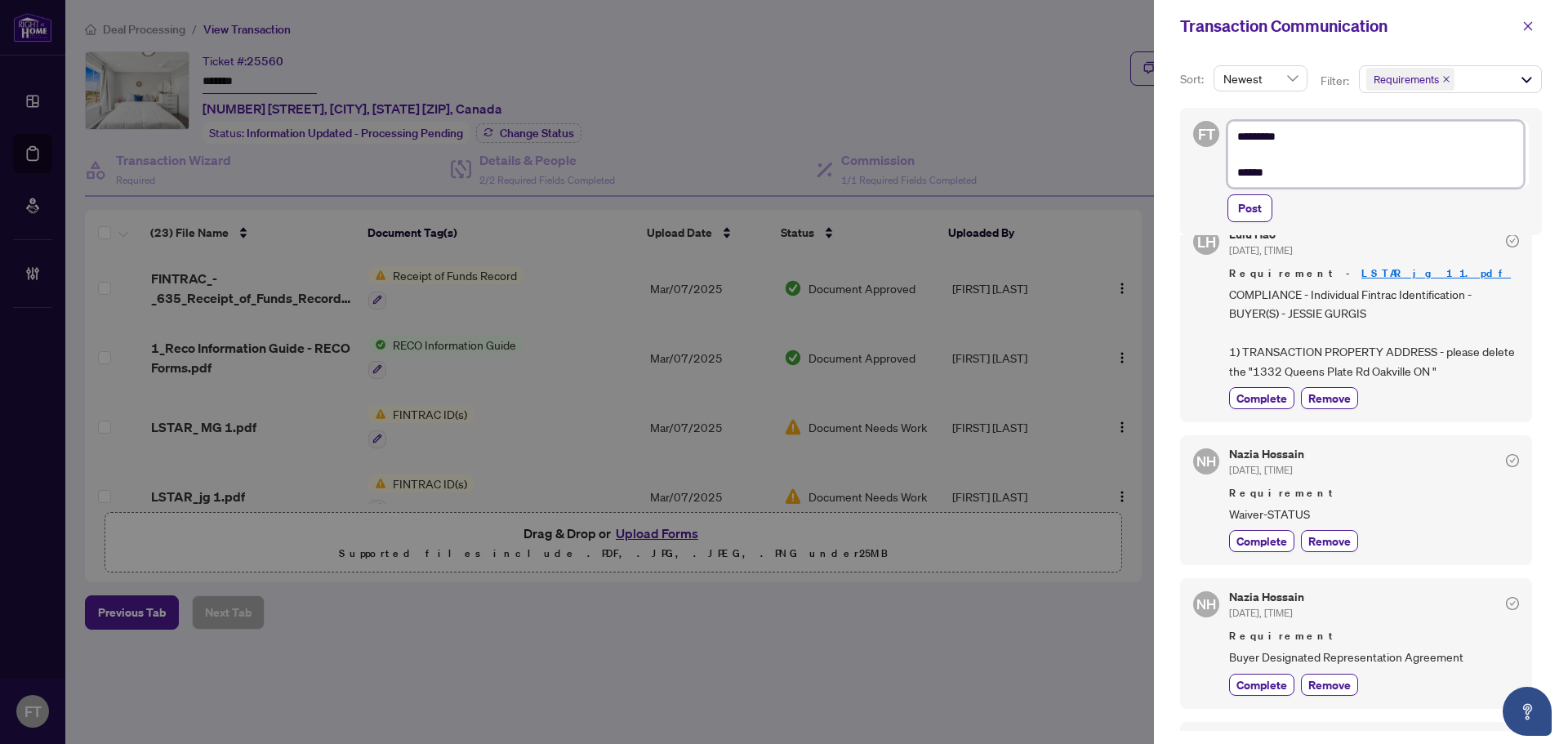 type on "*********
******" 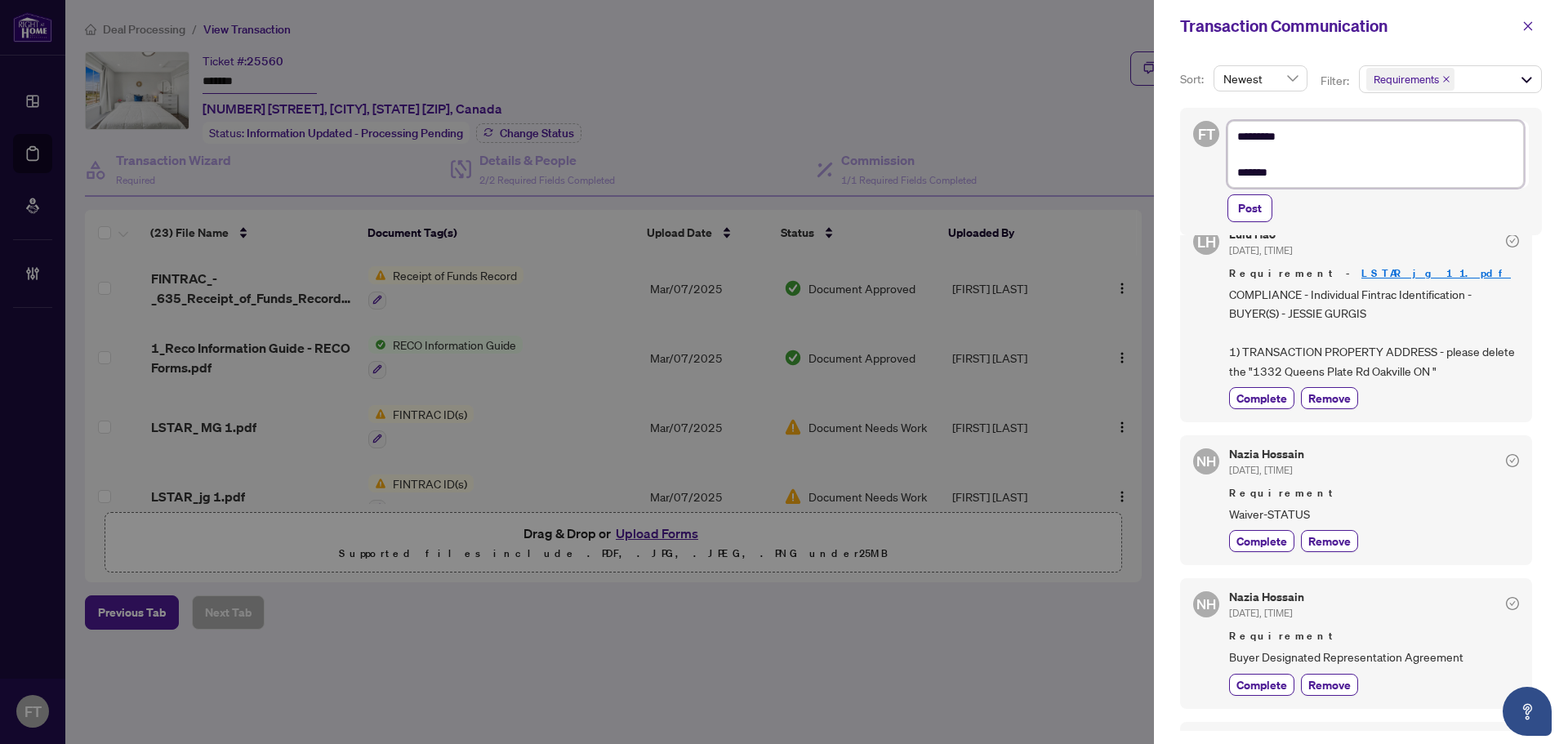type on "*********
********" 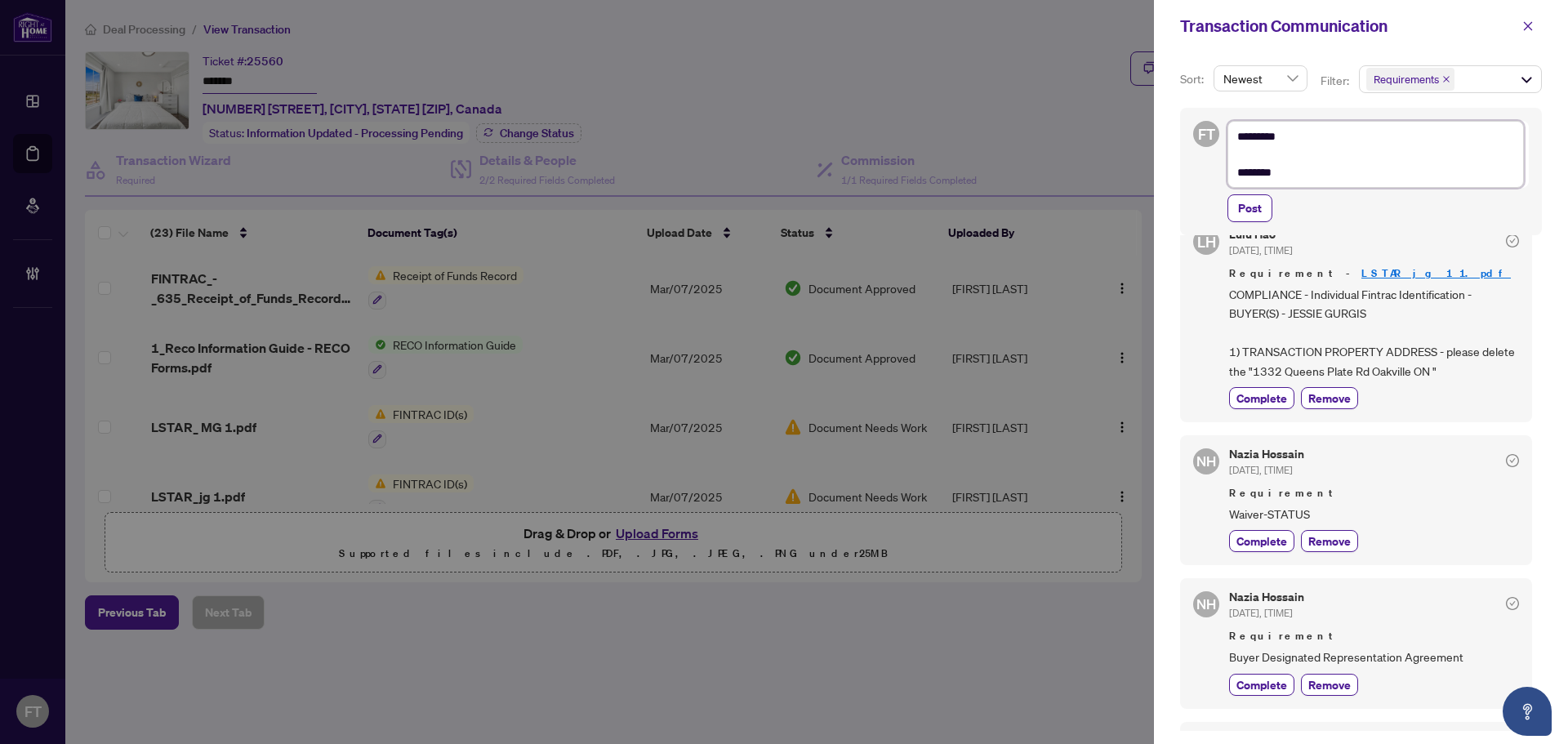 type on "*********
*********" 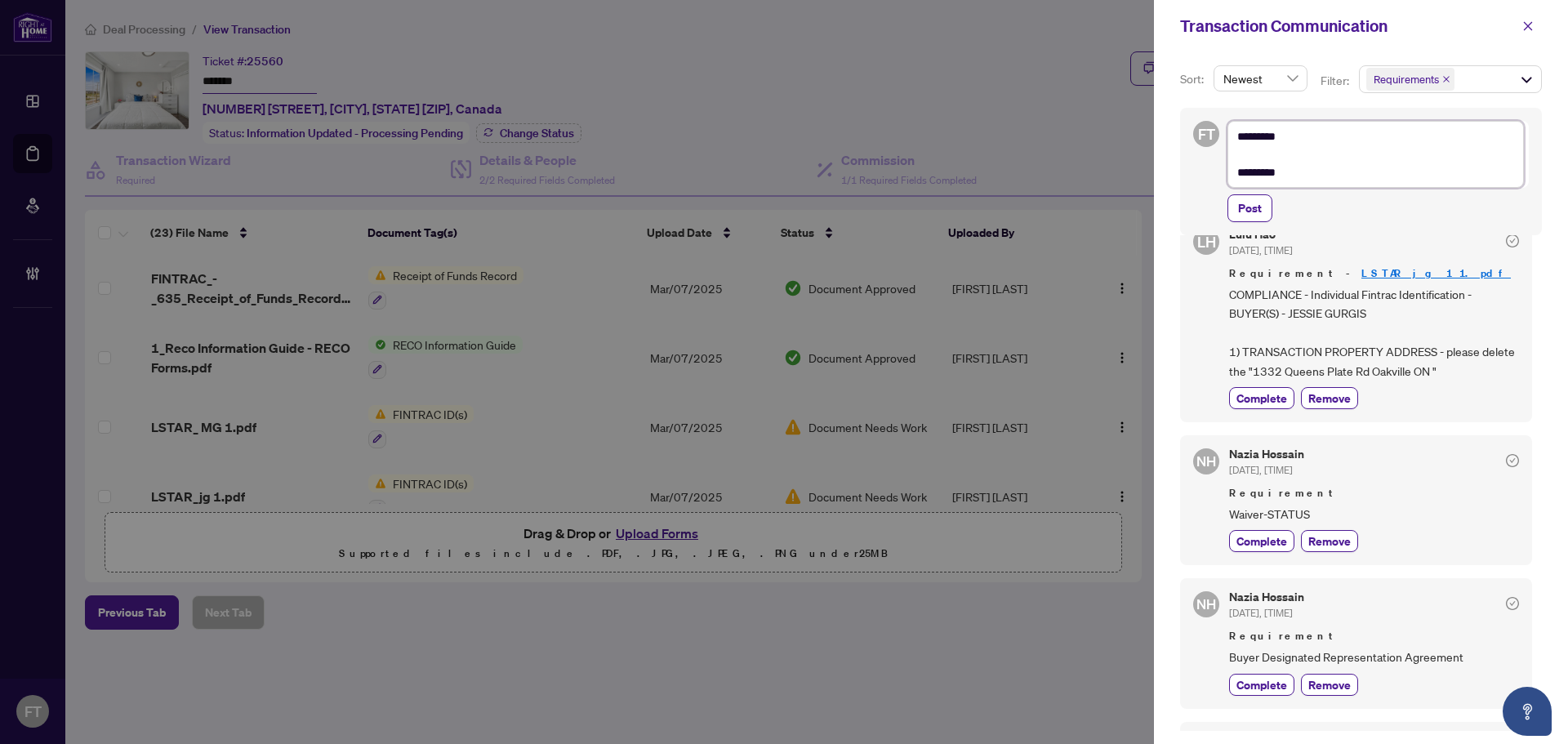 type on "*********
*********" 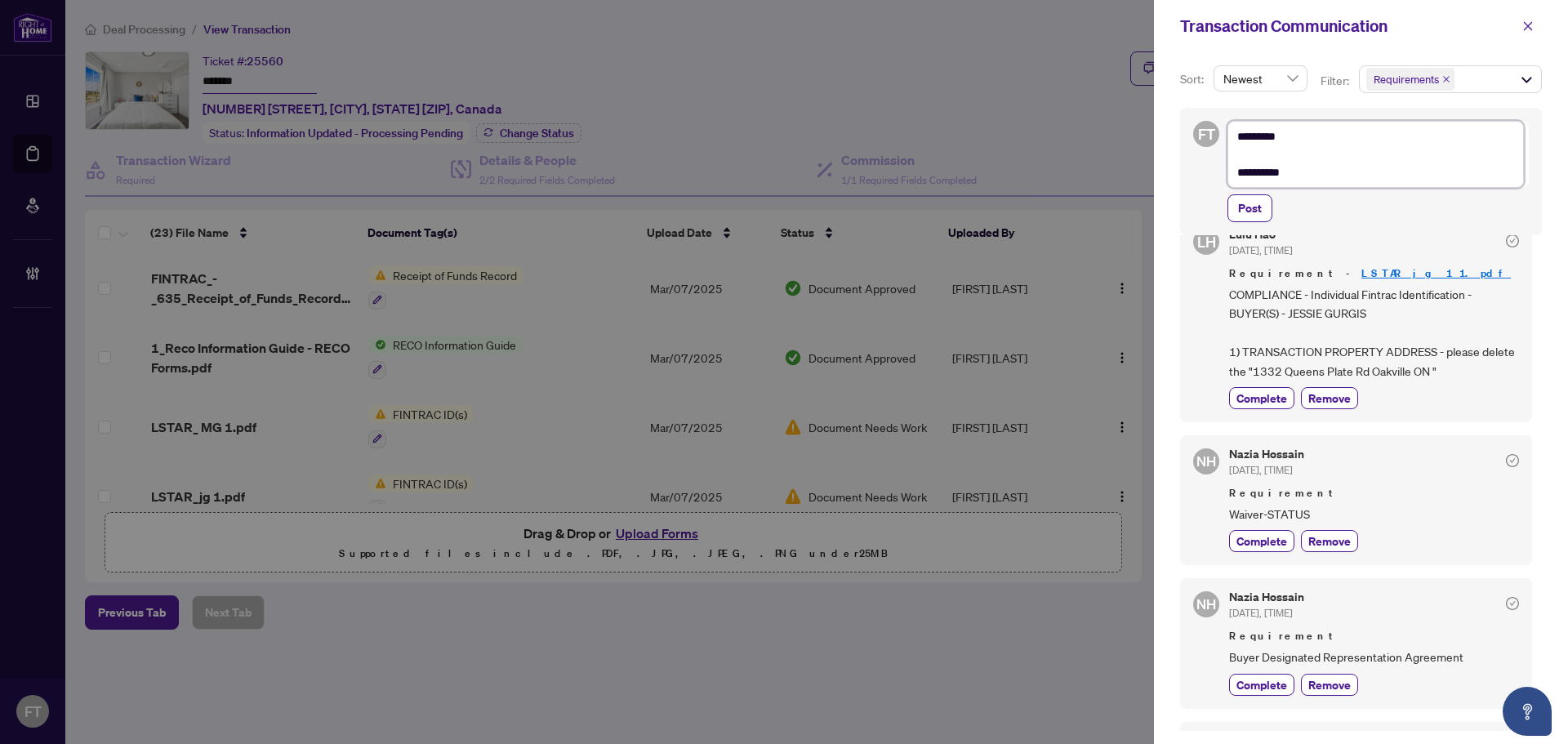 type on "**********" 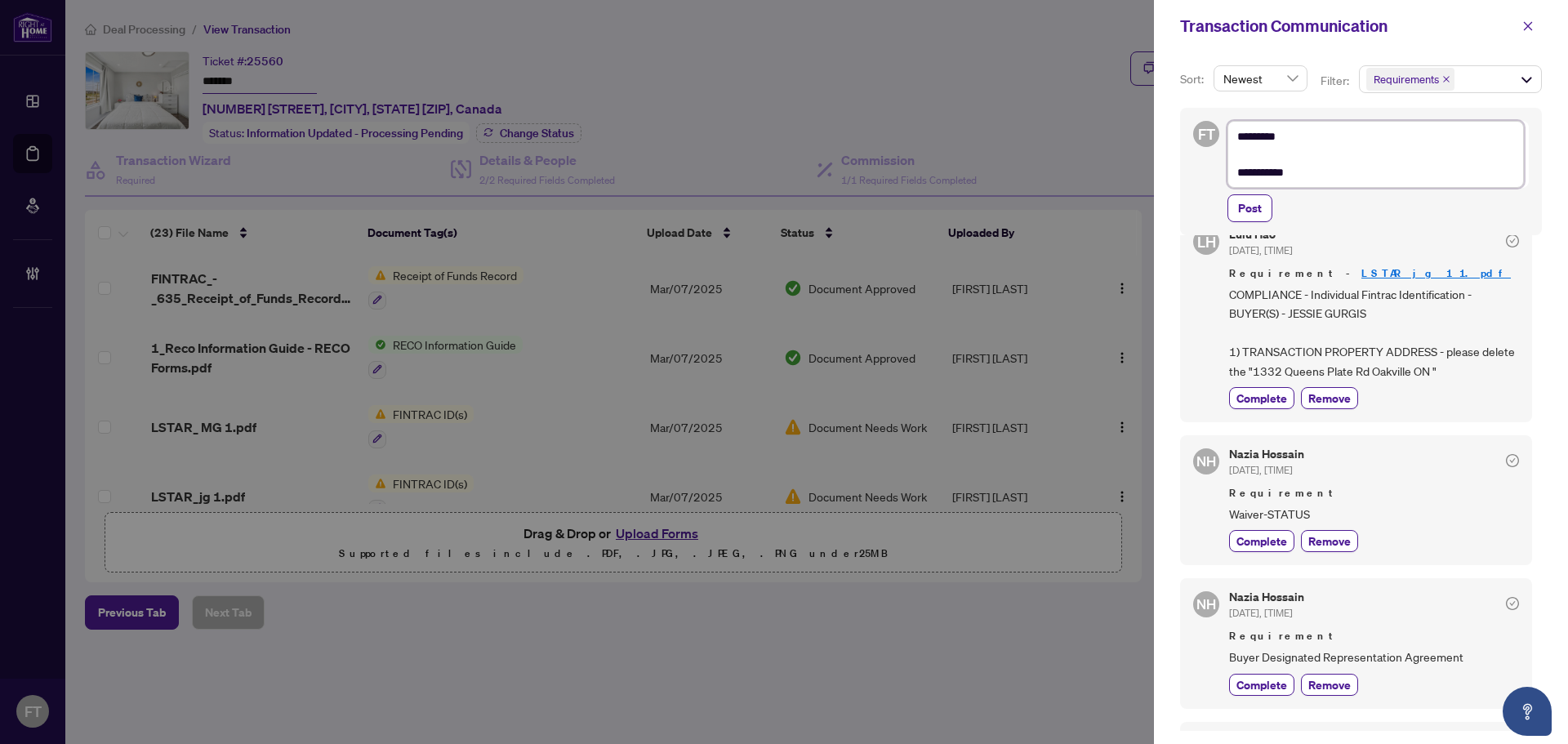 type on "**********" 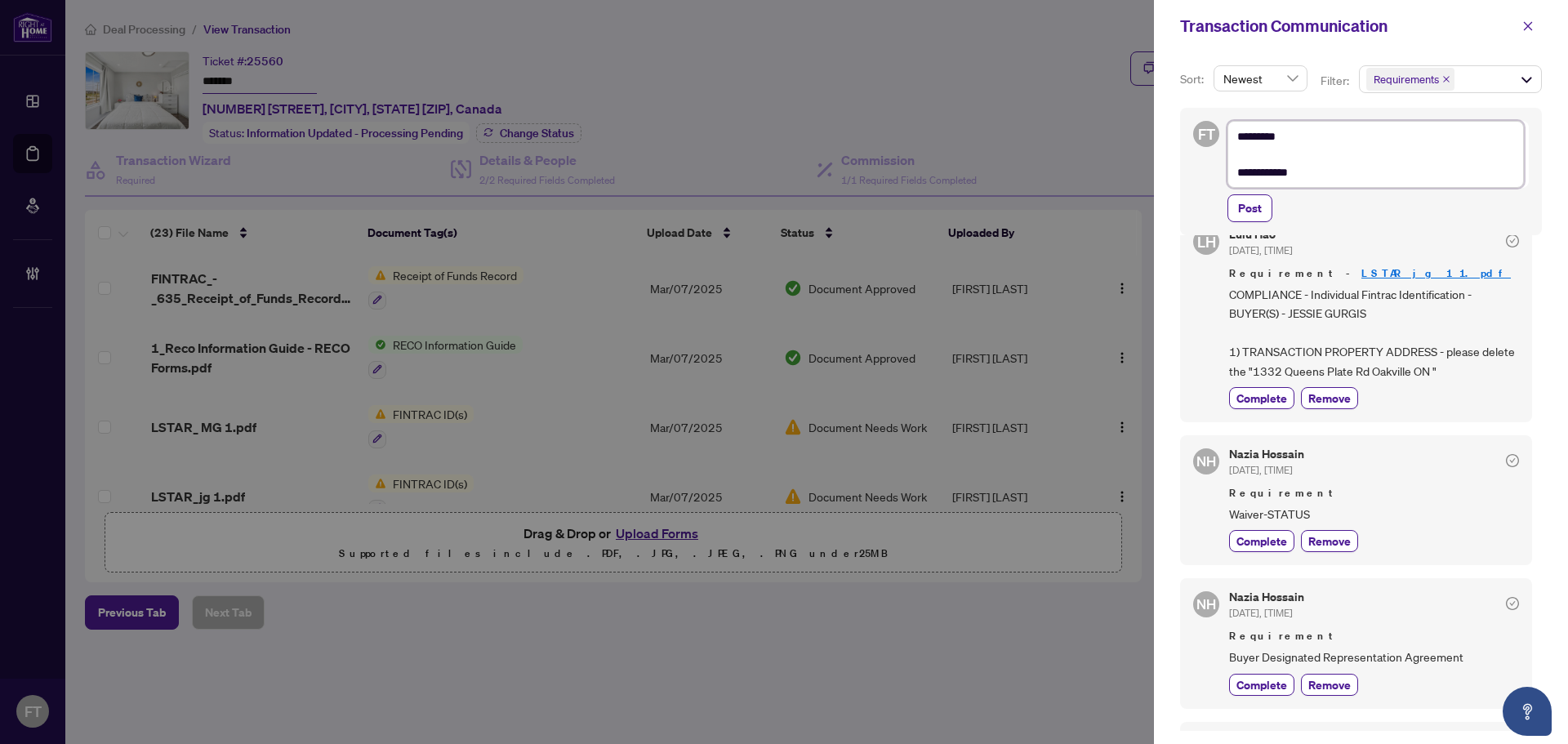 type on "**********" 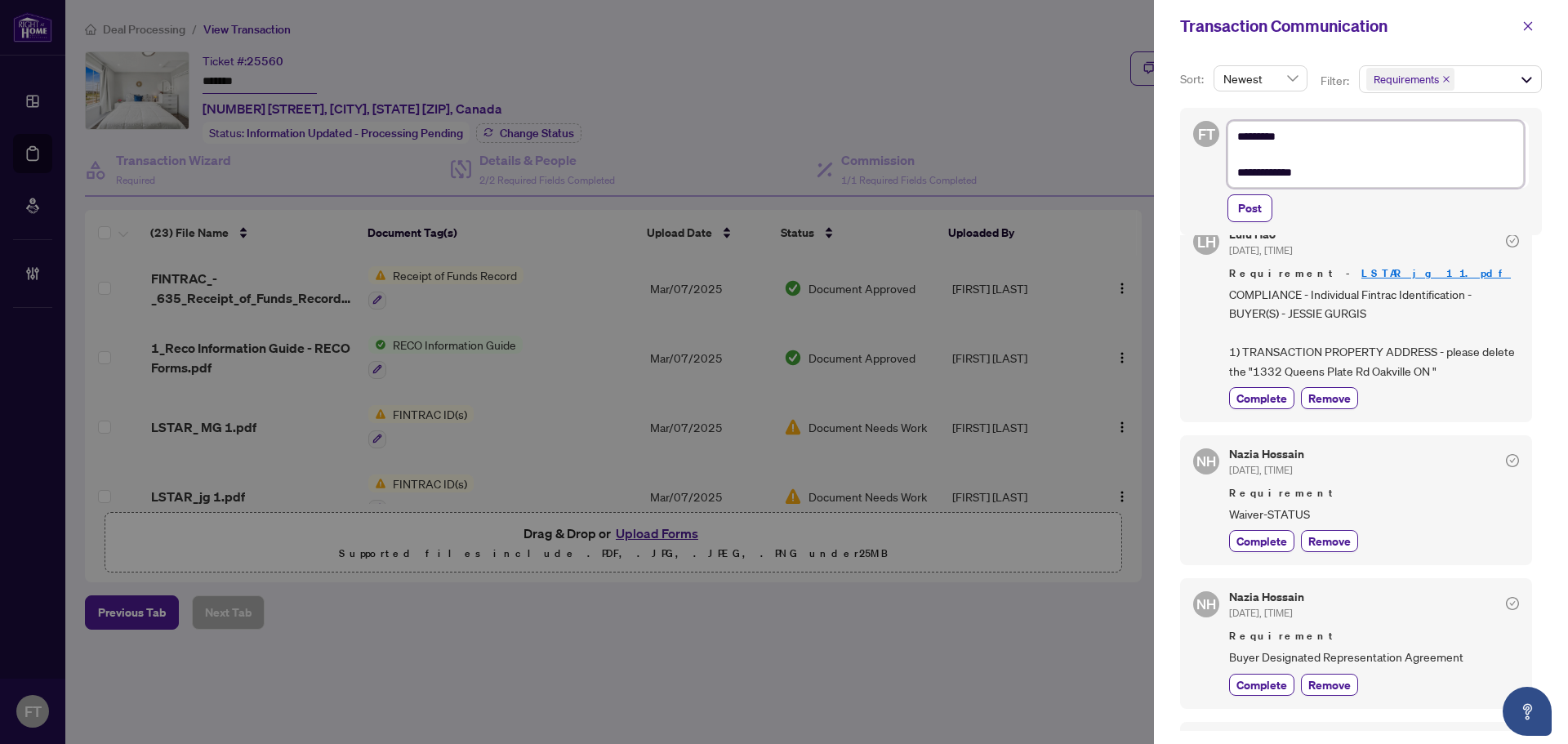 type on "**********" 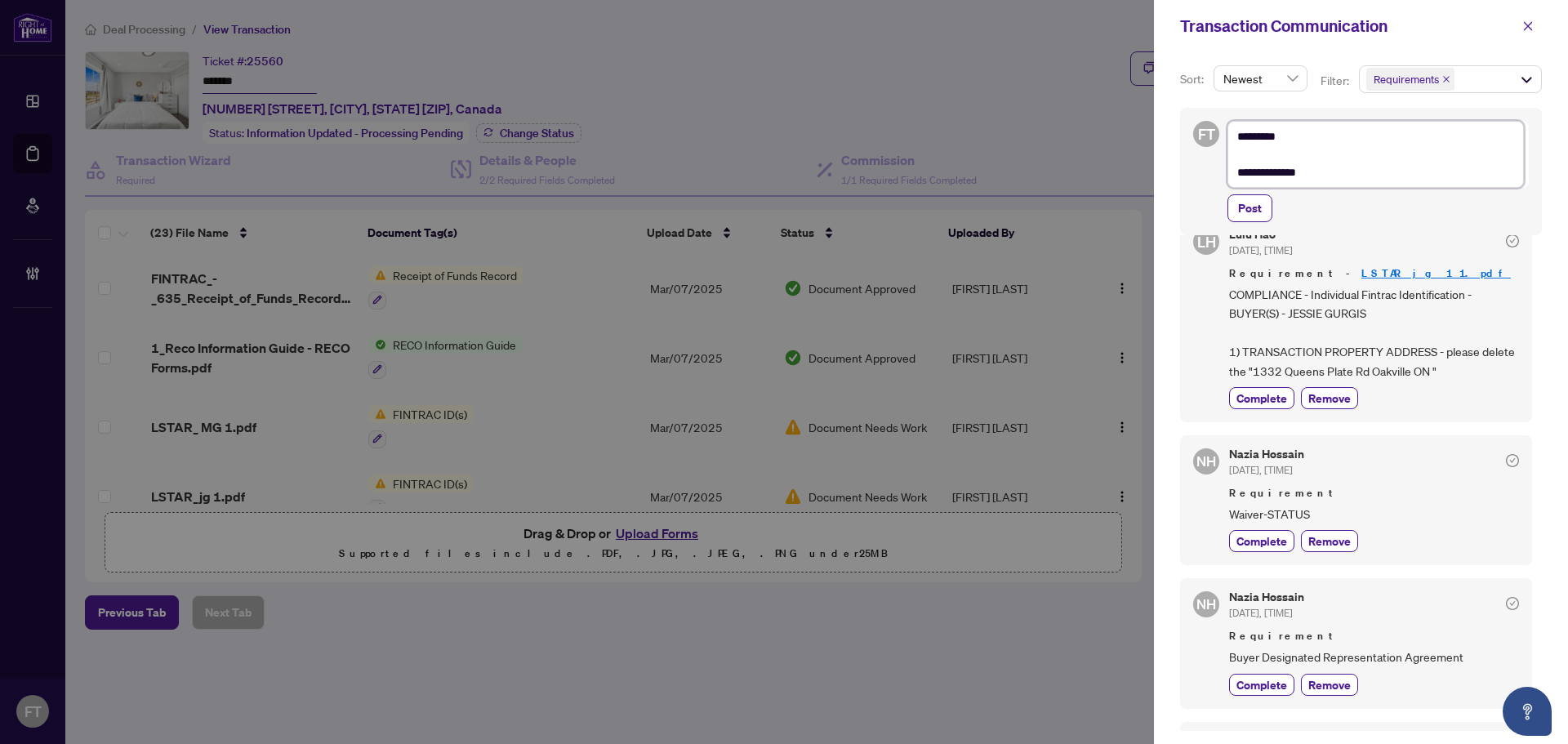 type on "**********" 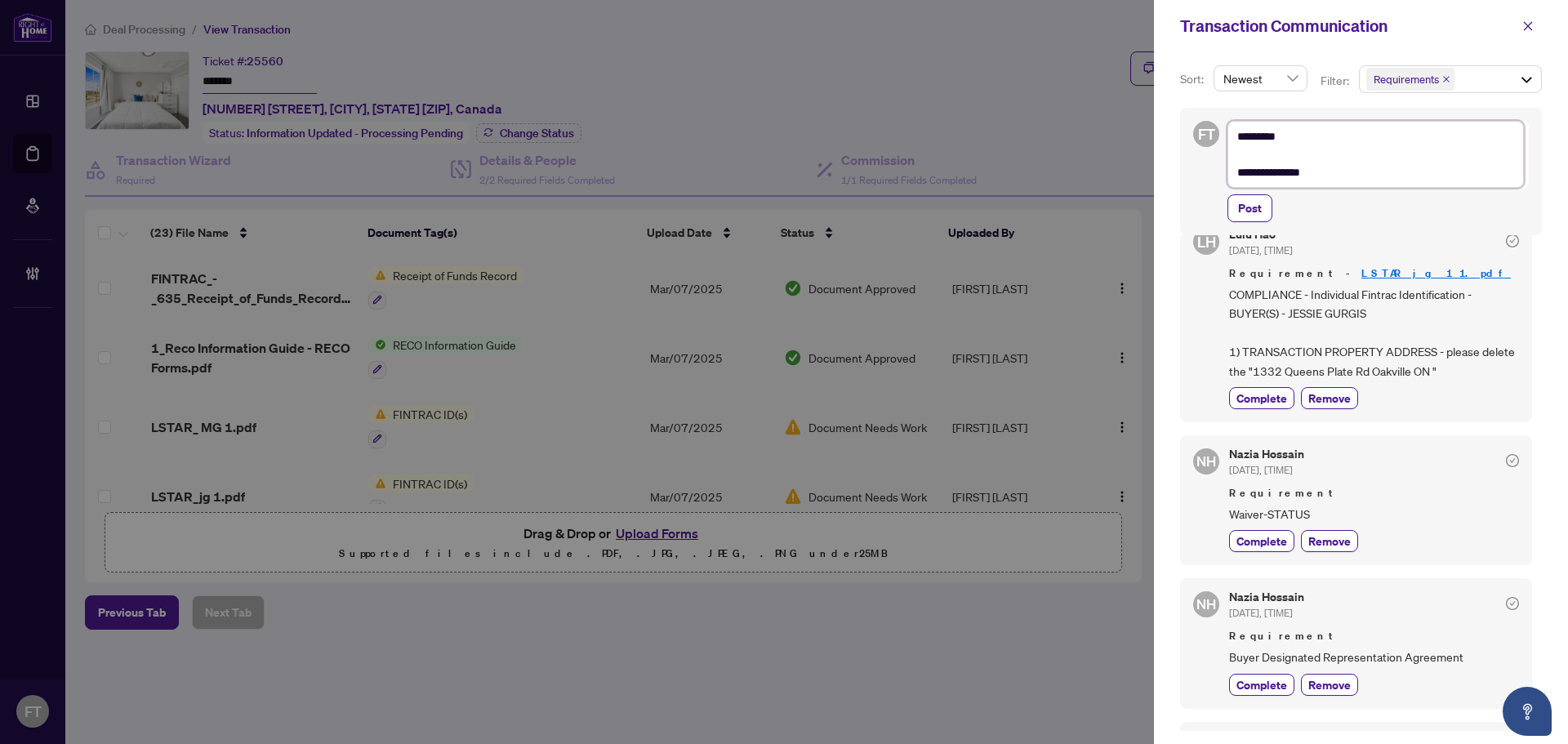 type on "**********" 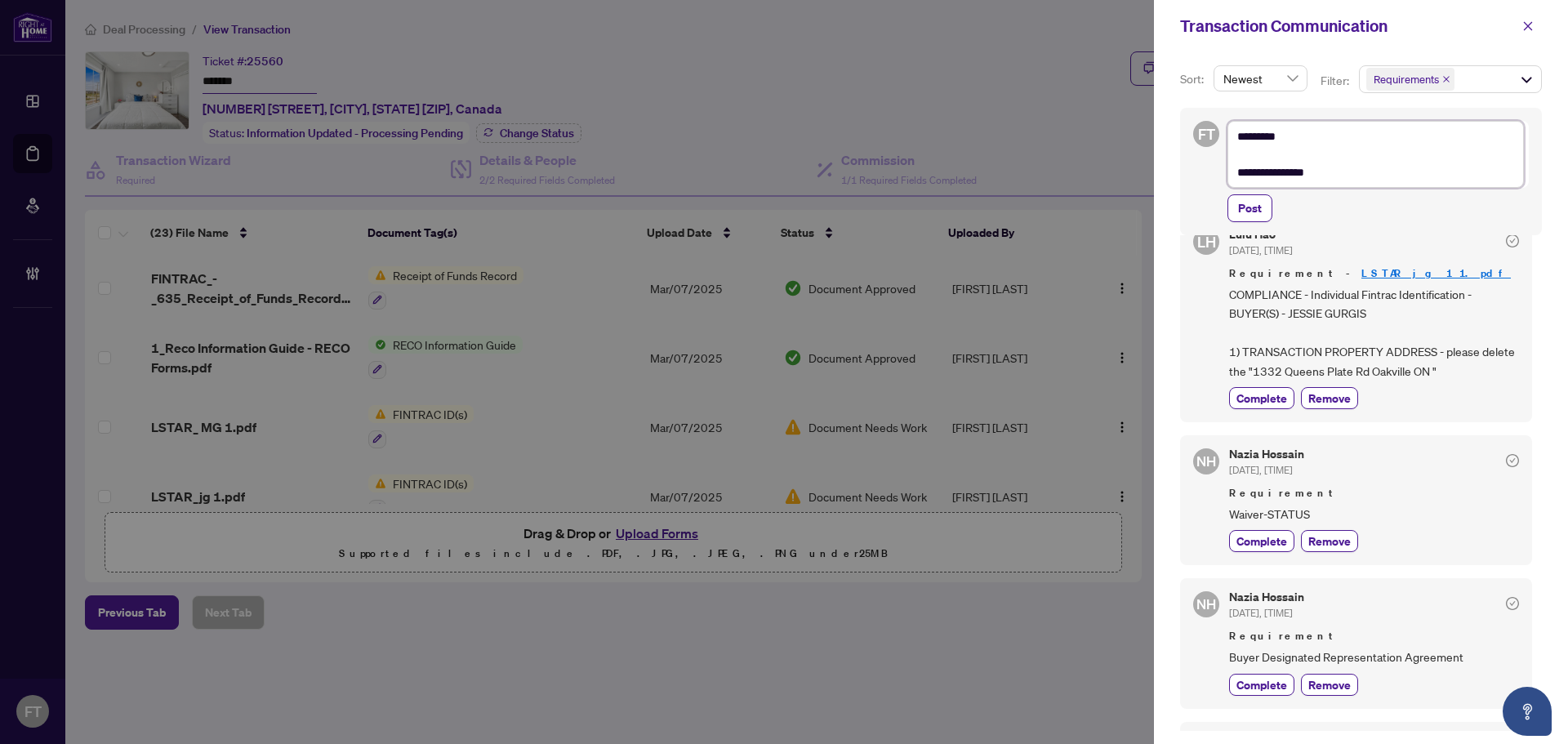 type on "**********" 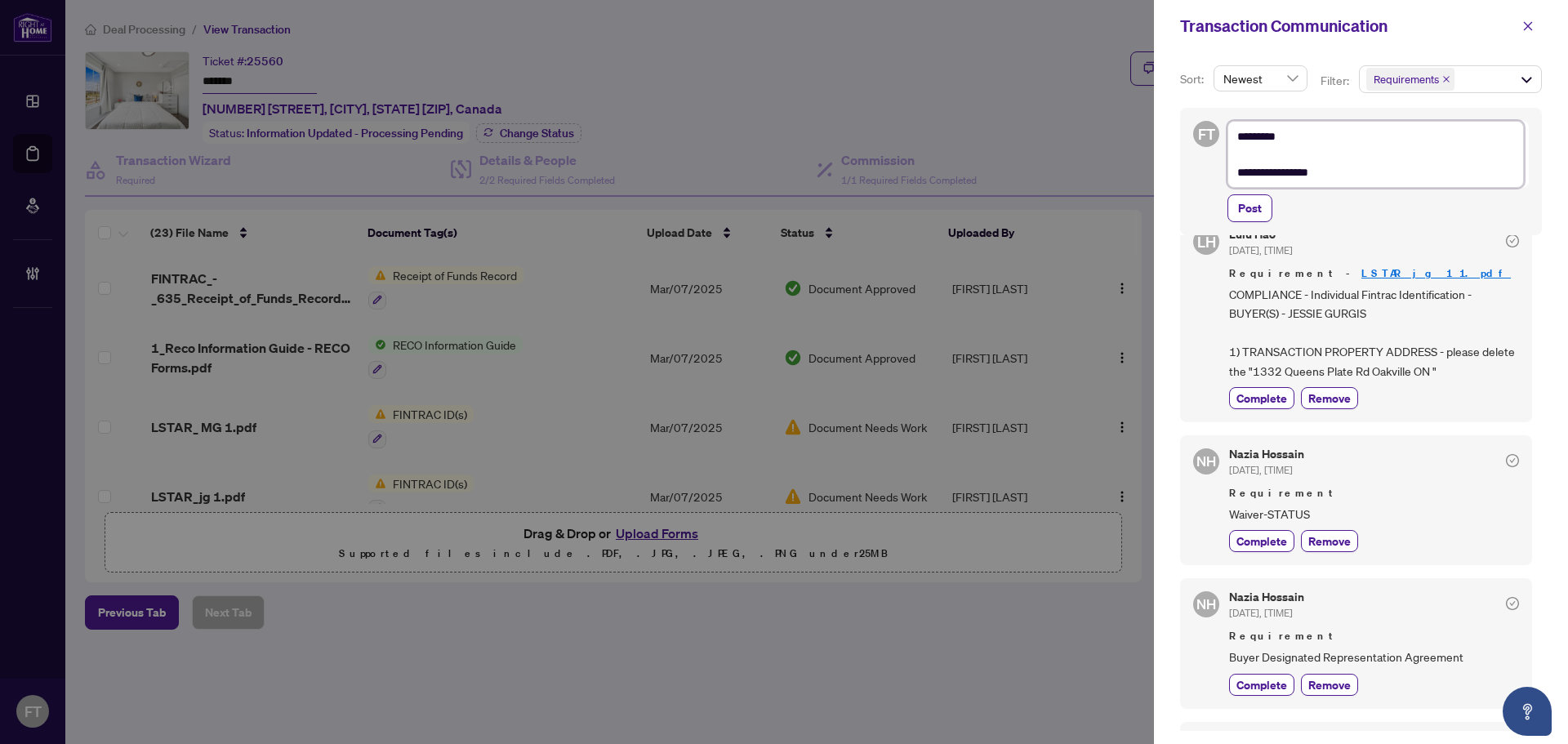 type on "**********" 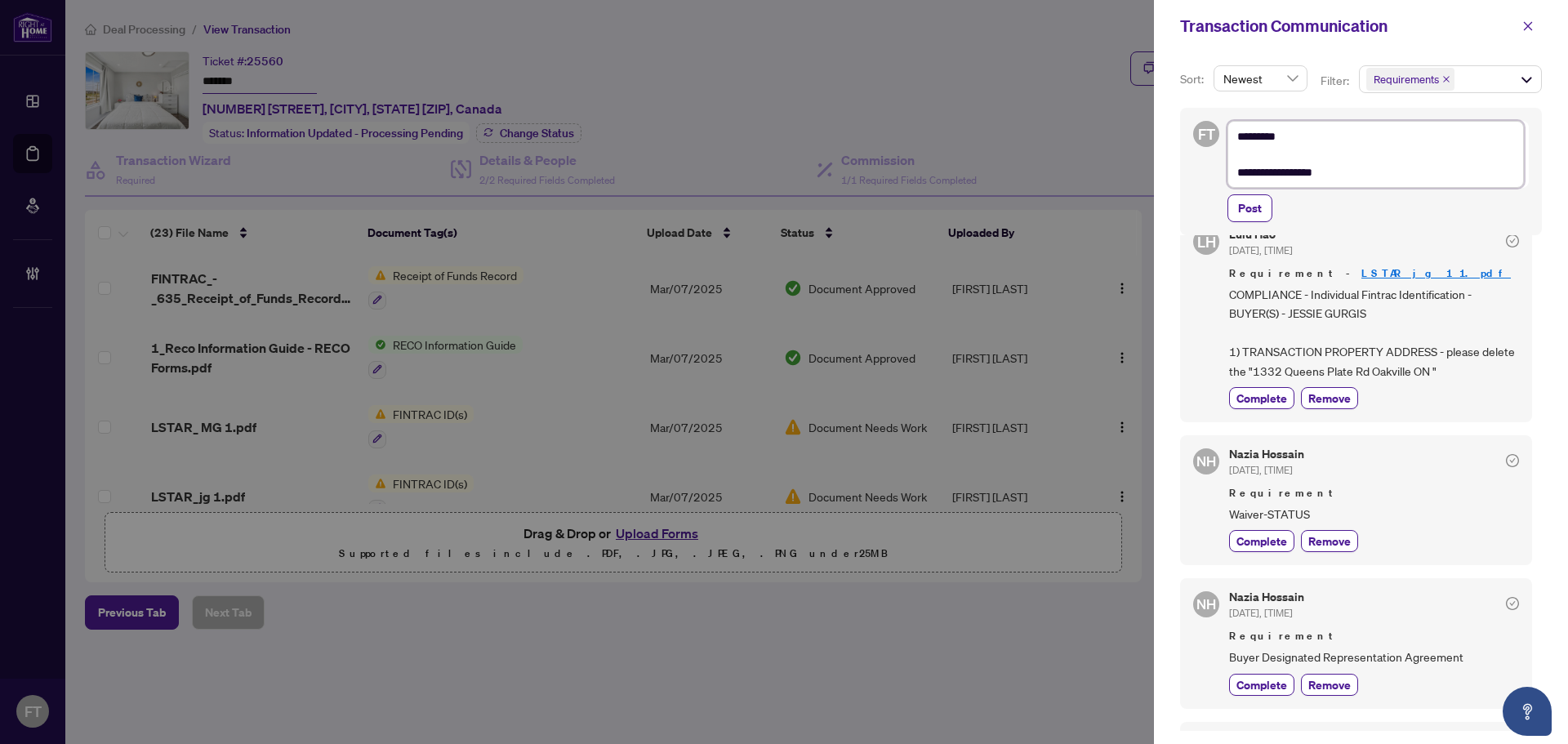 type on "**********" 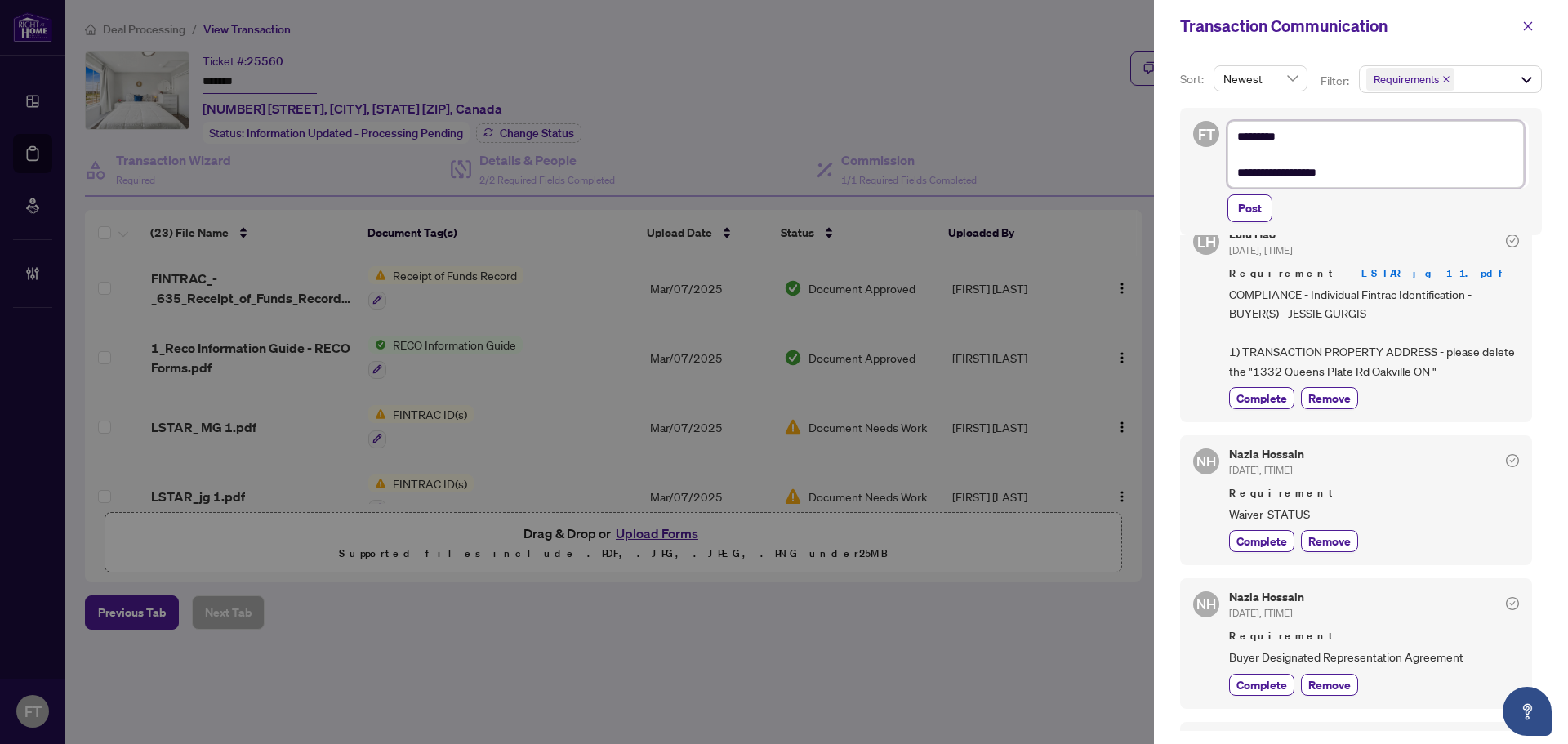 type on "**********" 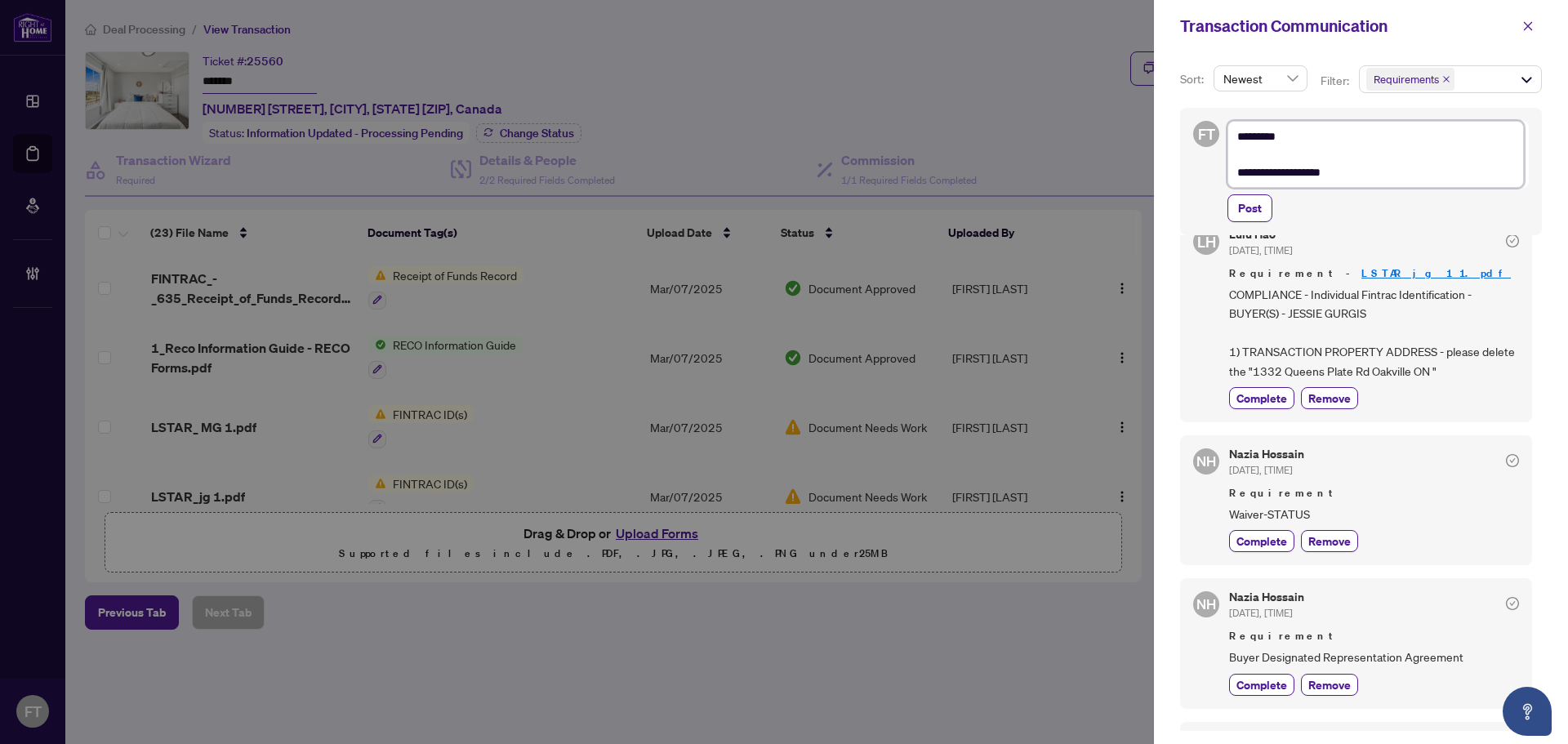 type on "**********" 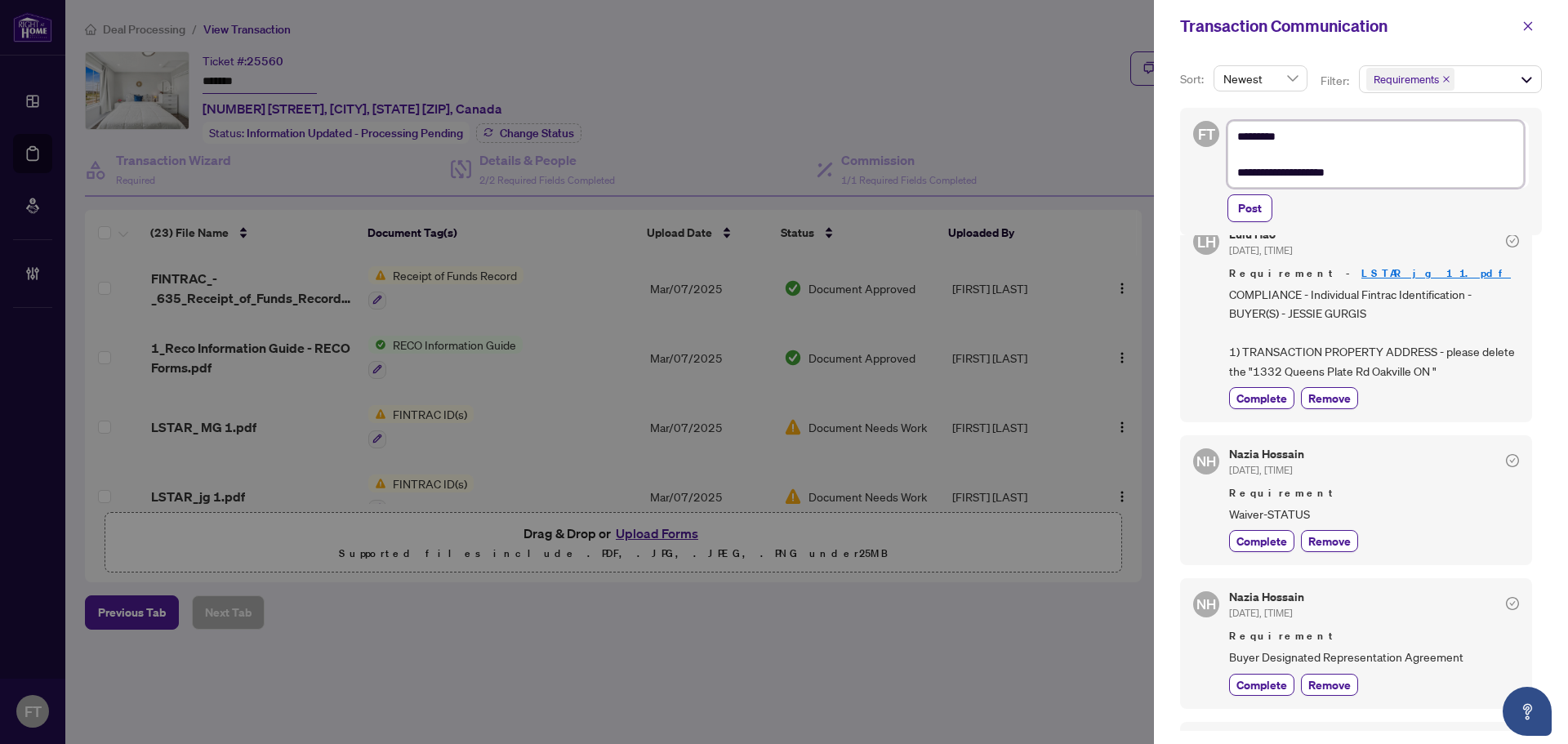 type on "**********" 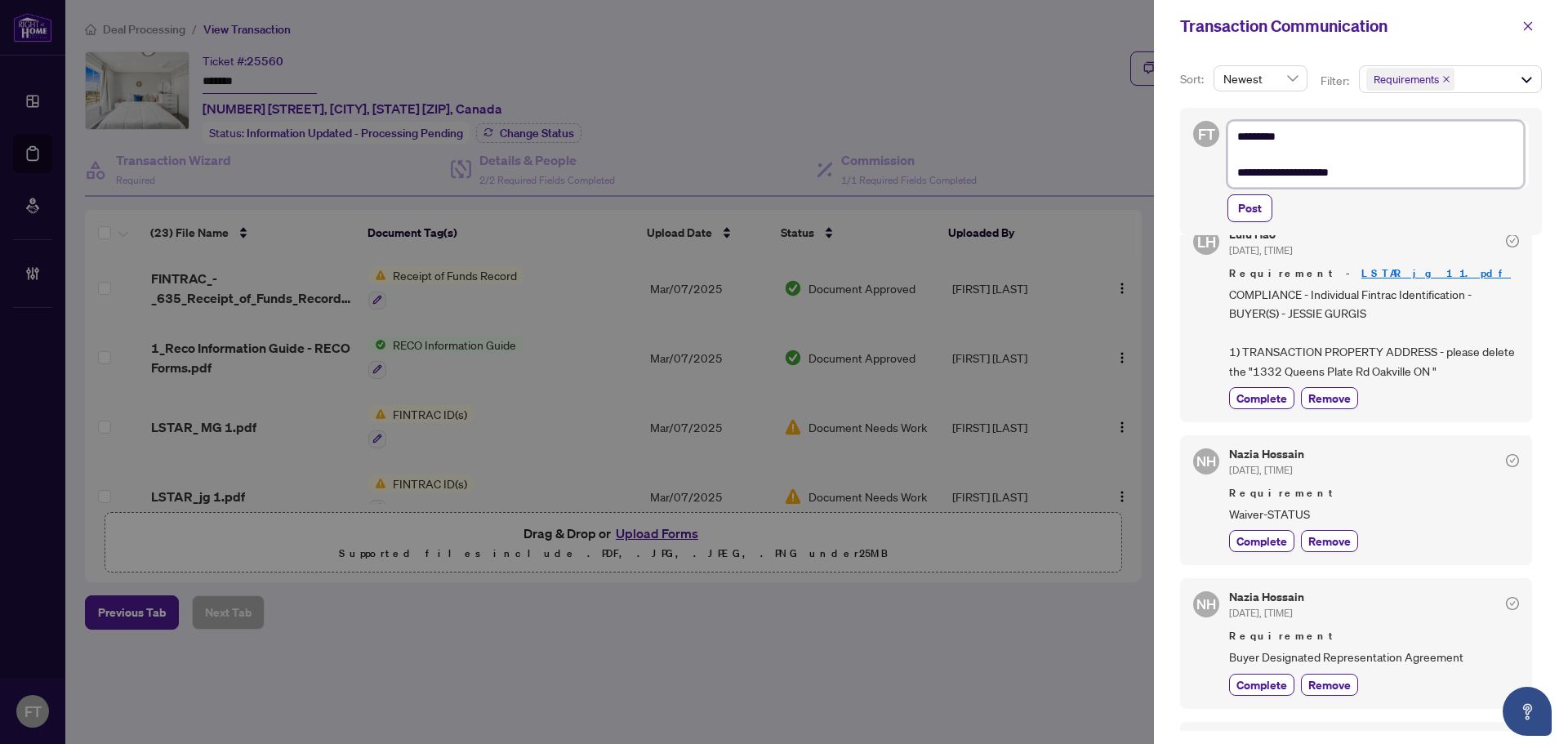 type on "**********" 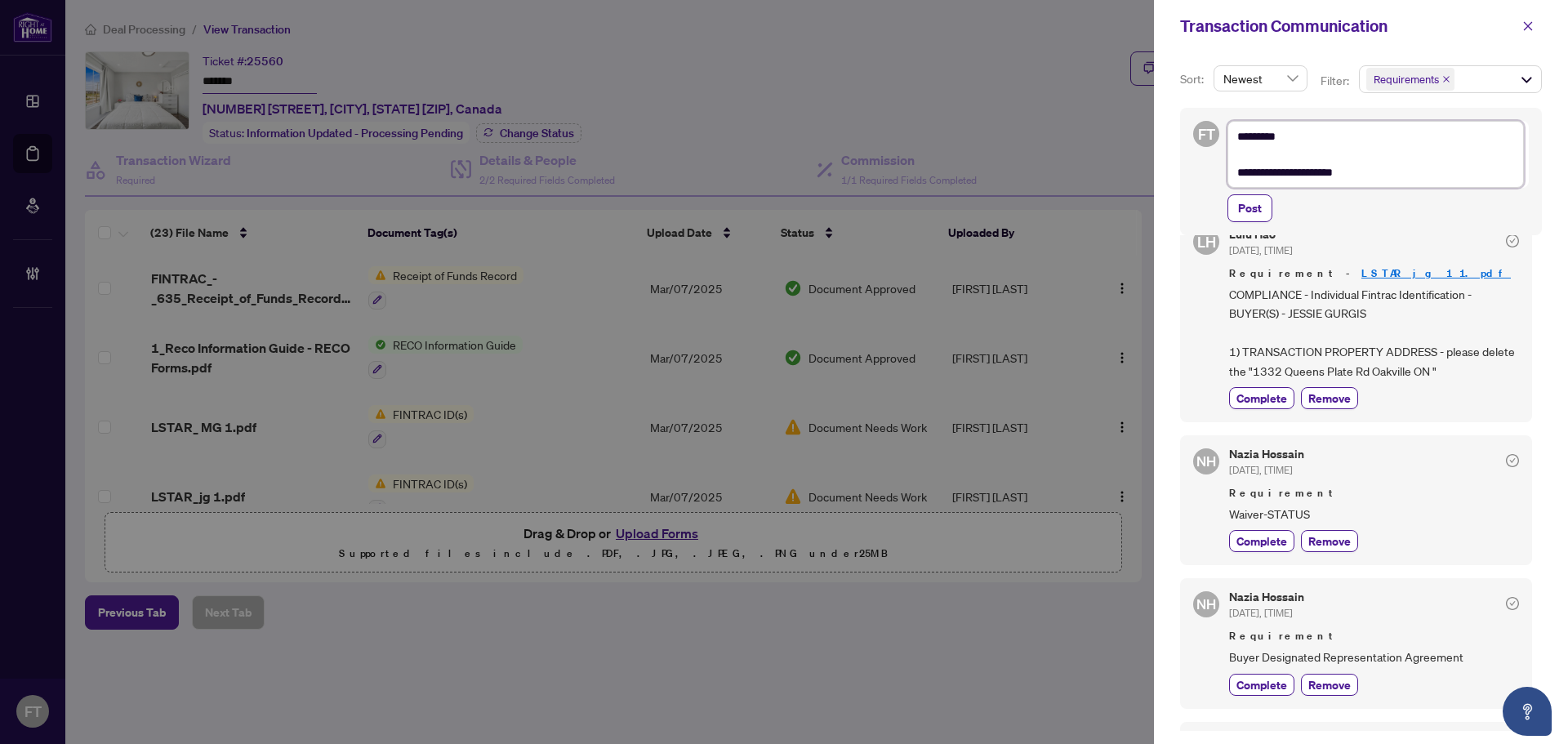 type on "**********" 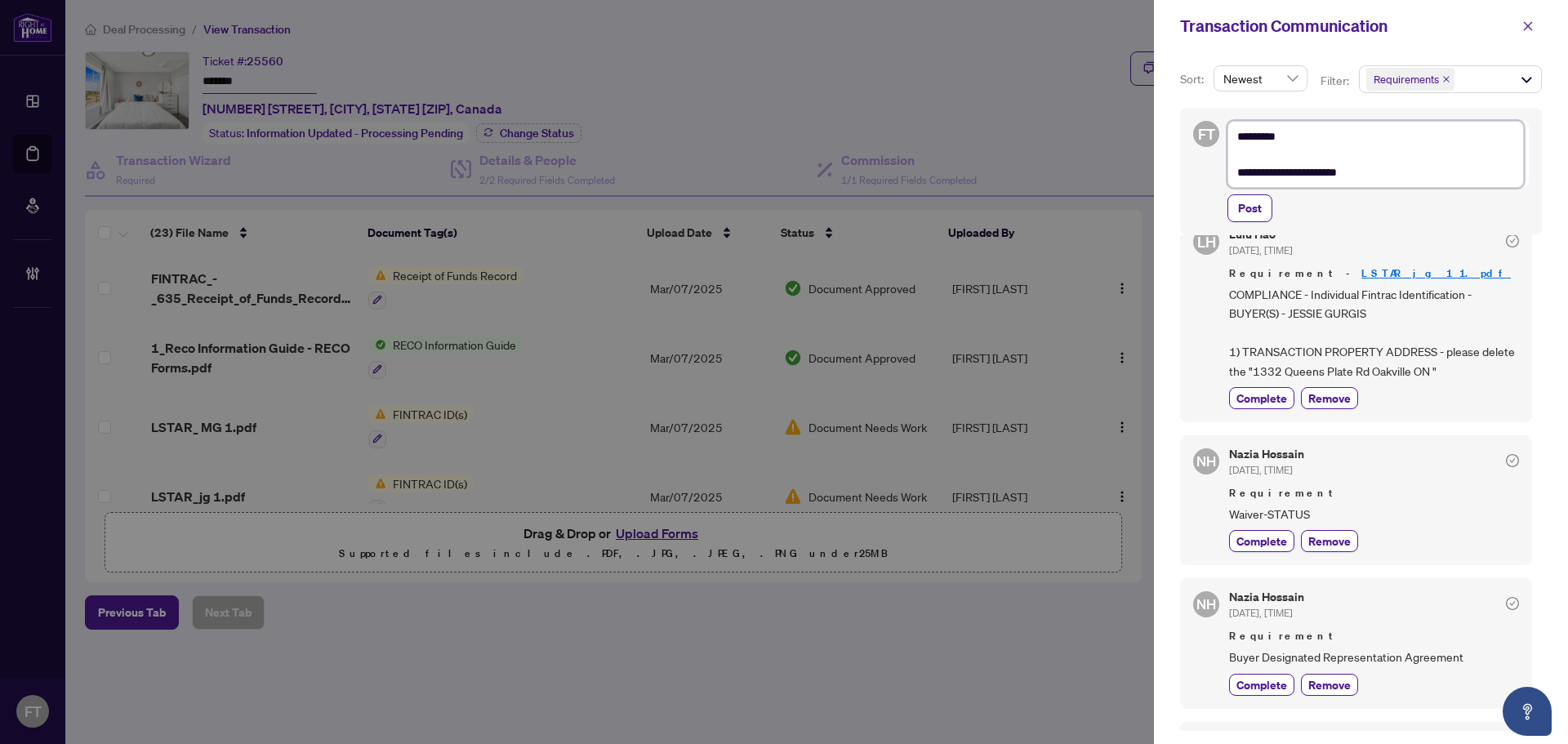 type on "**********" 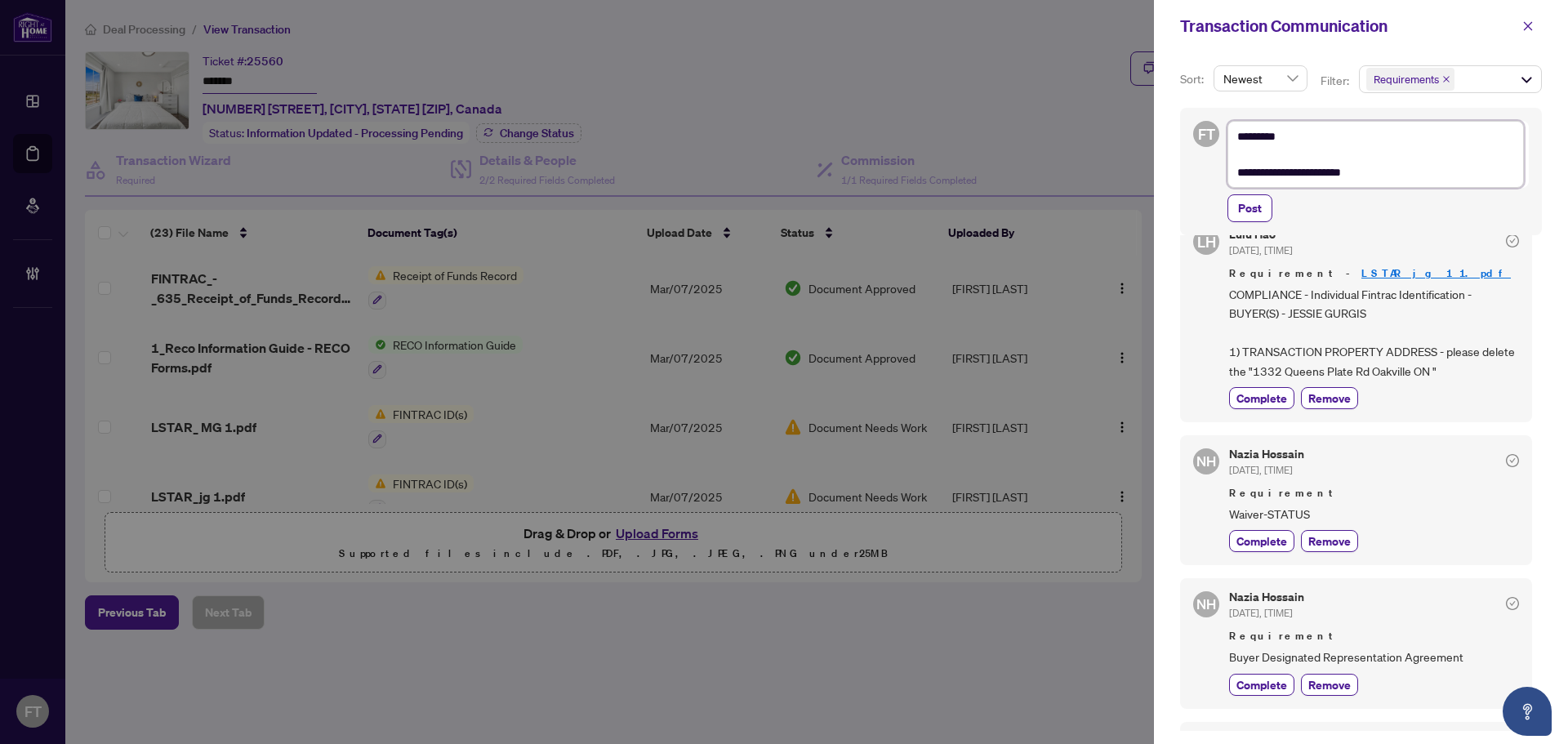 type on "**********" 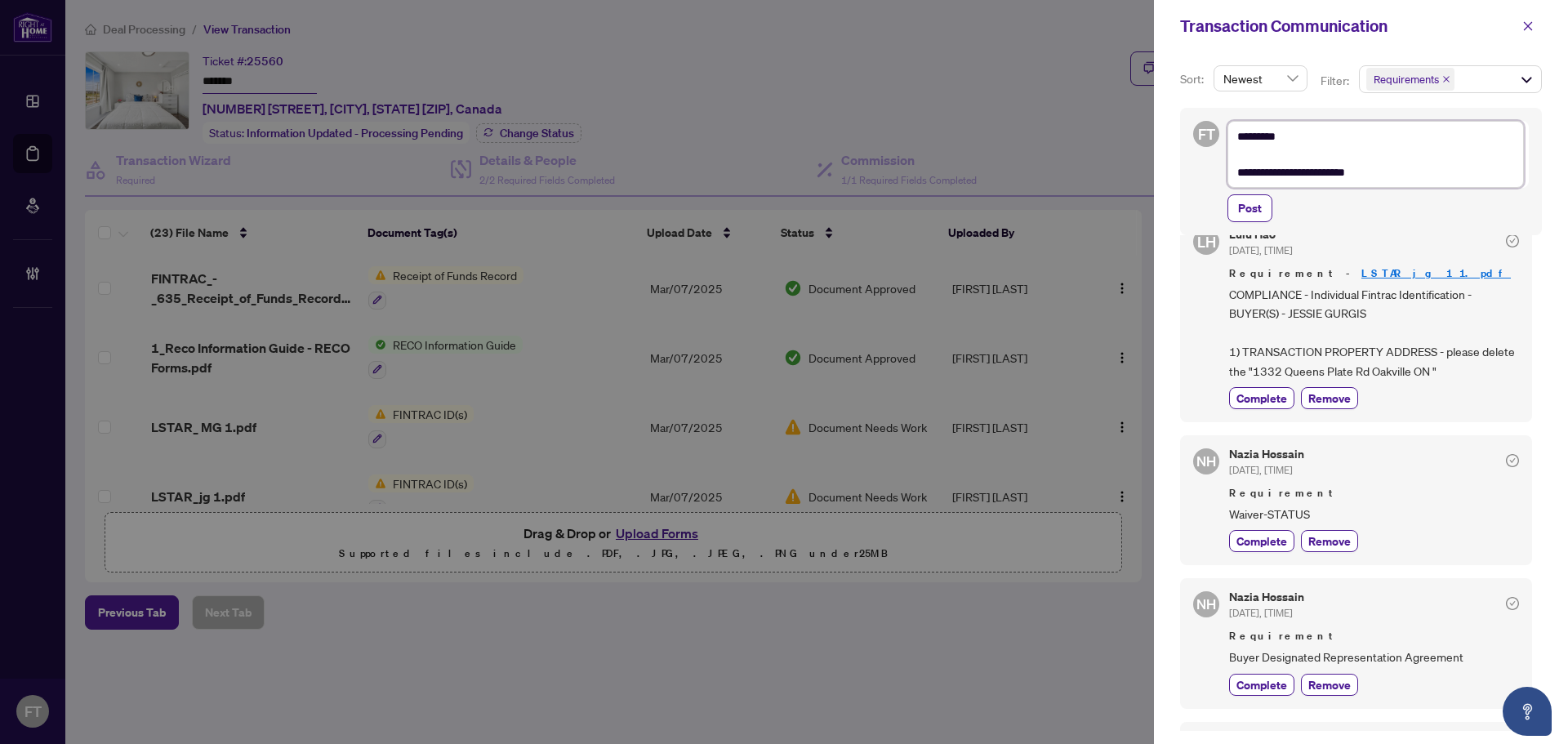 type on "**********" 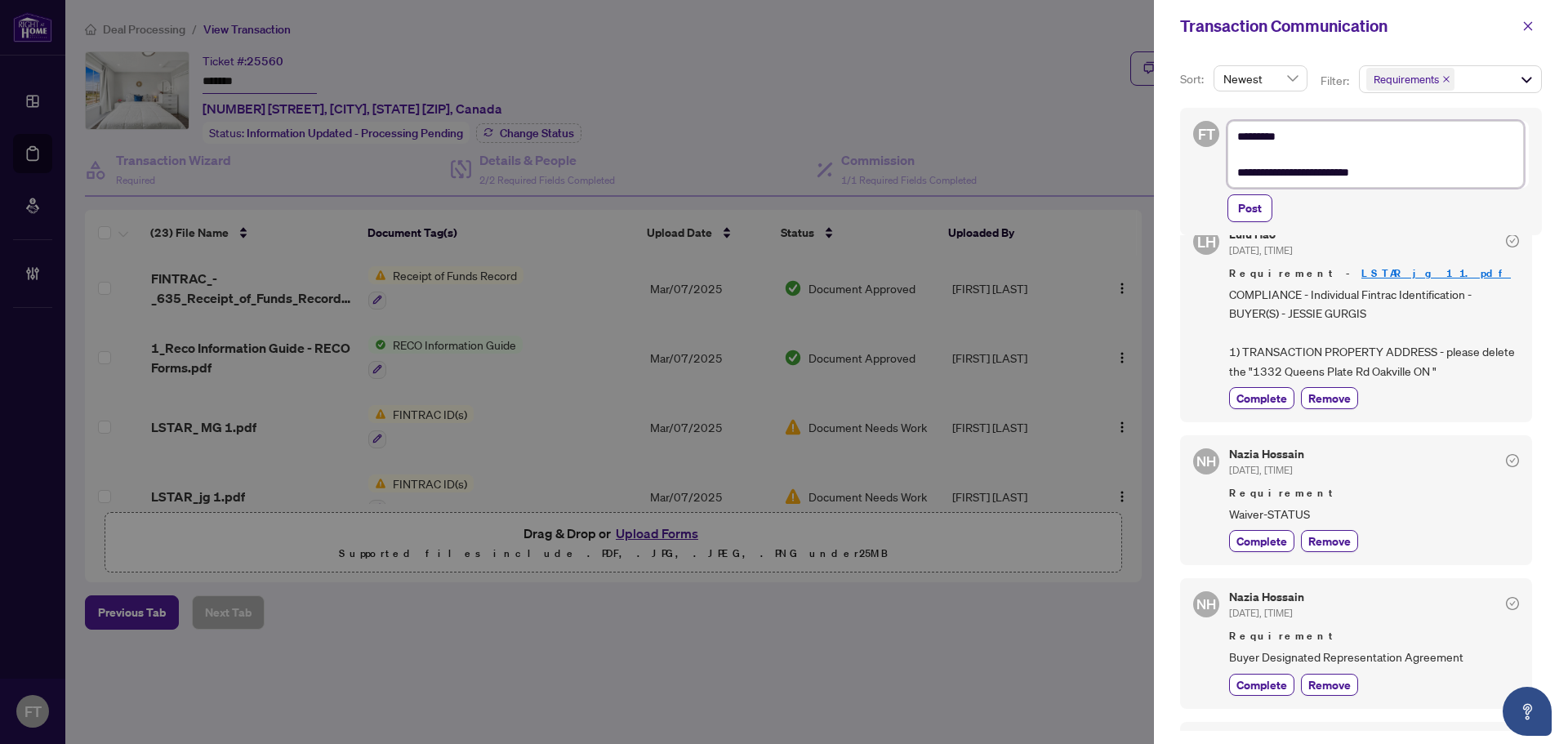 type on "**********" 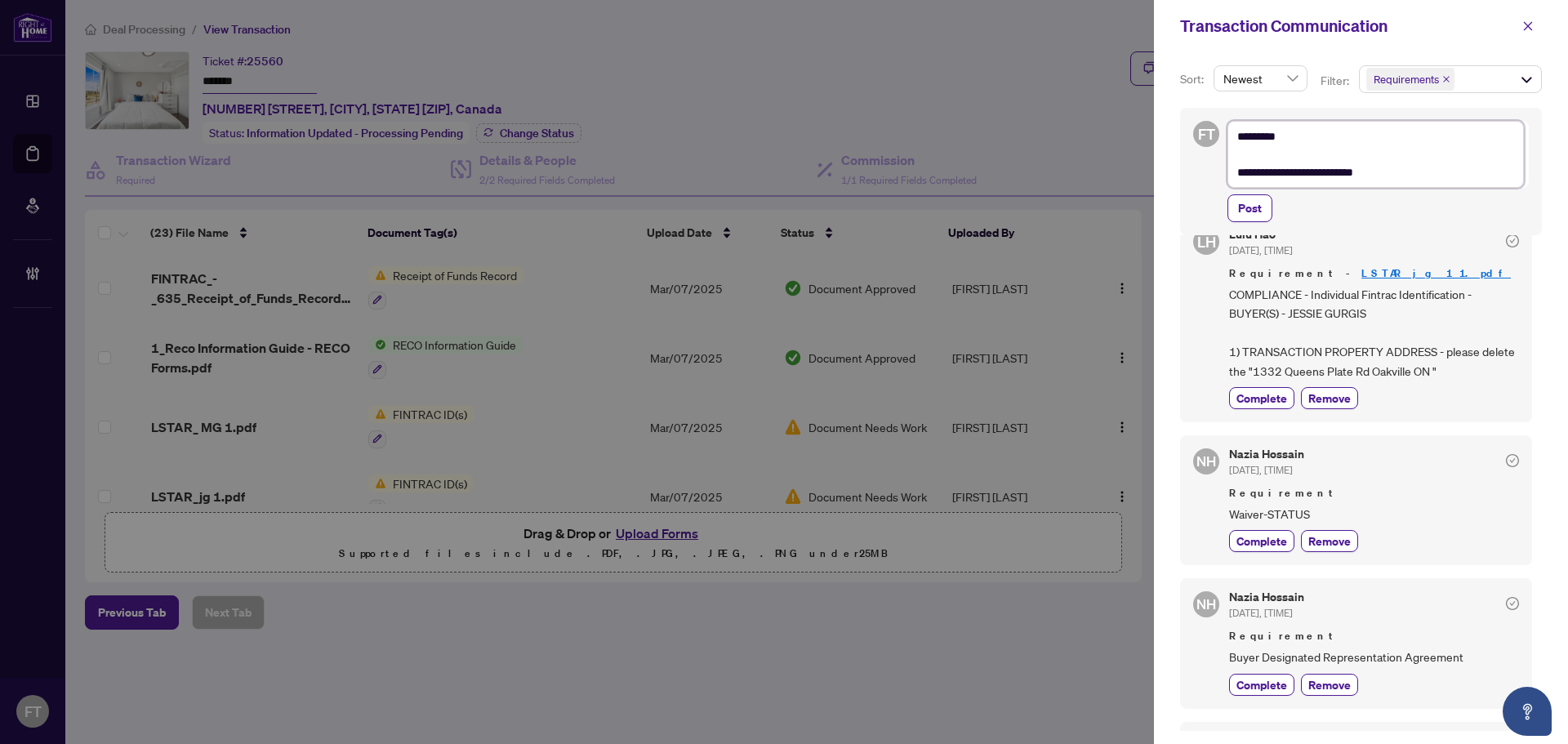 type on "**********" 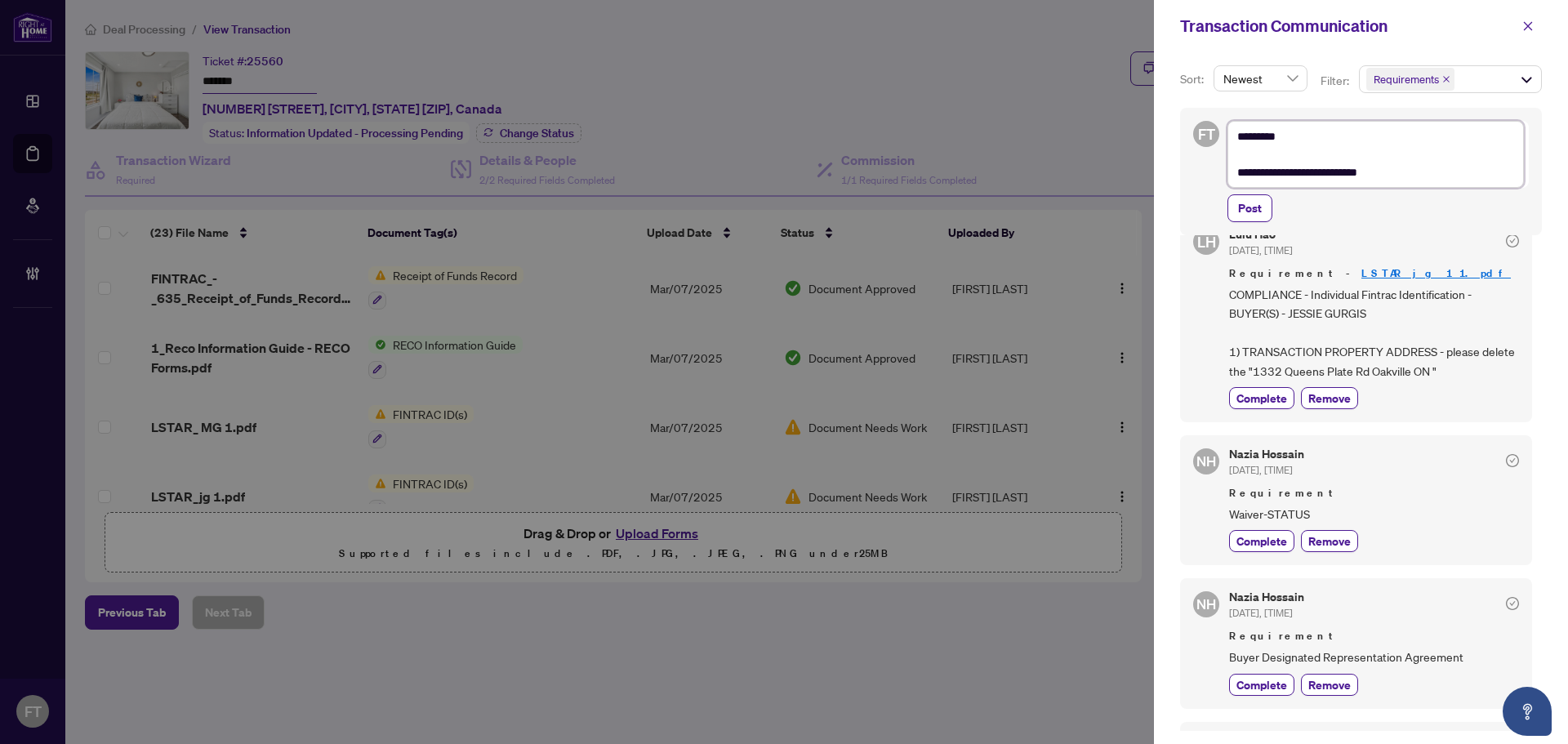 type on "**********" 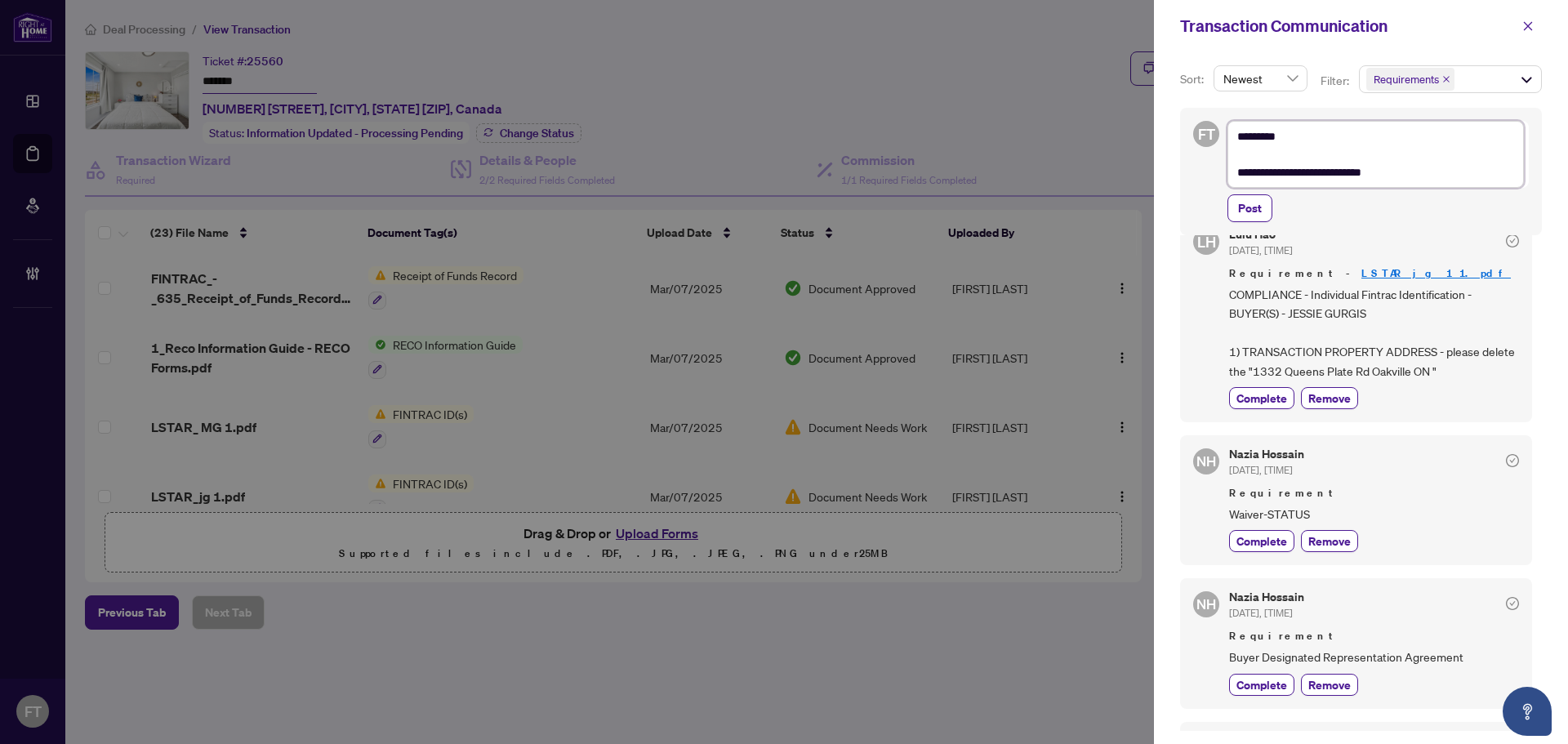 type on "**********" 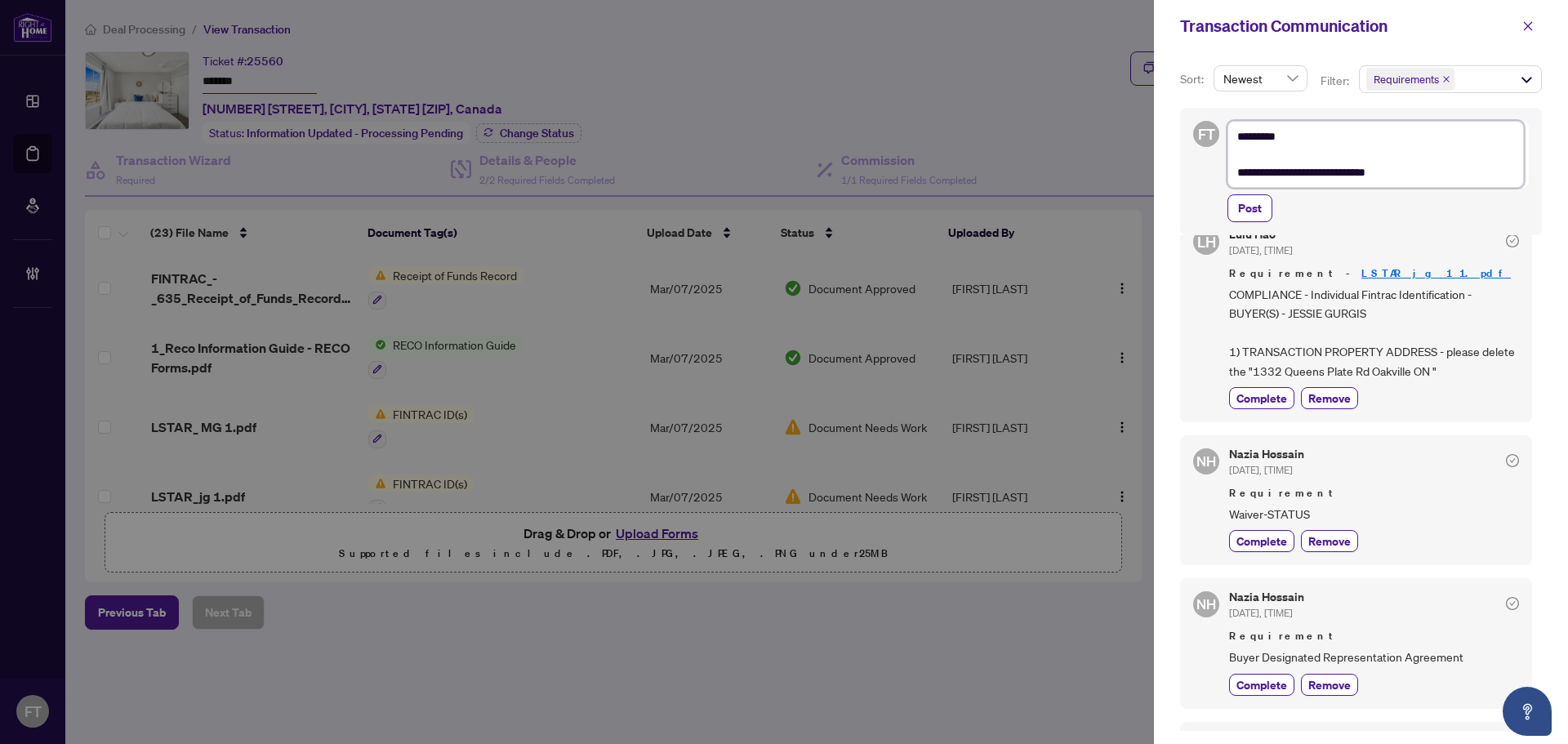 type on "**********" 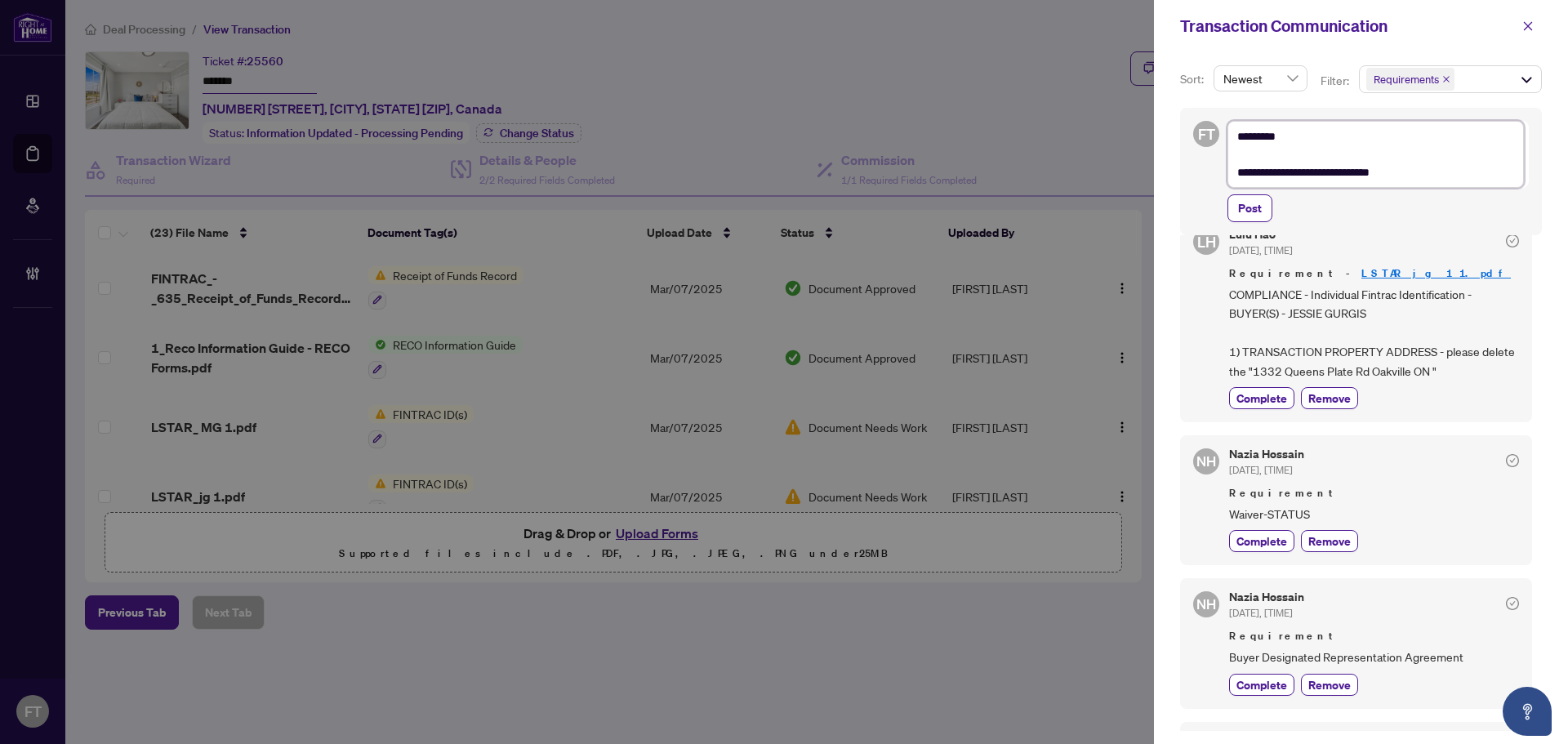 type on "**********" 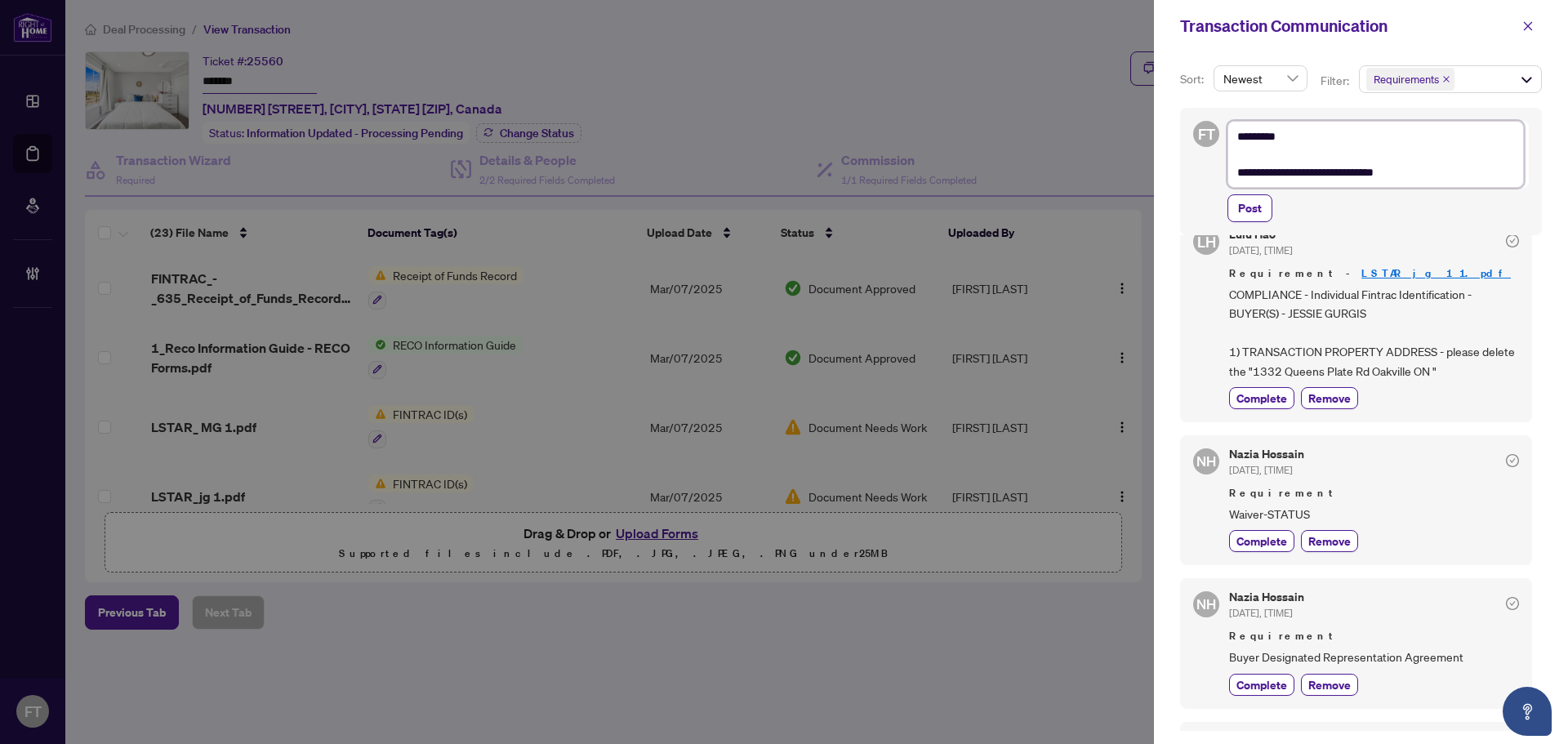 type on "**********" 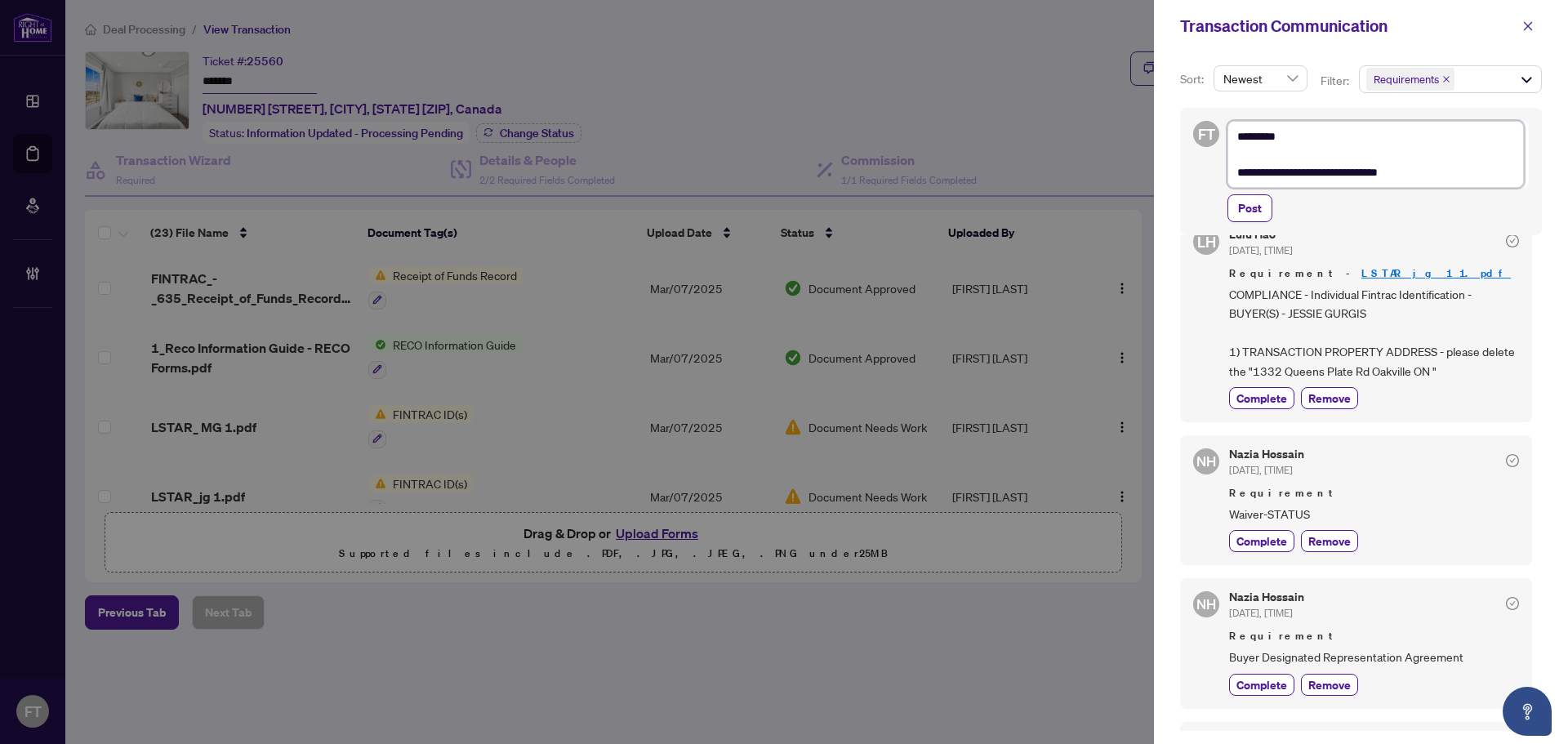 type on "**********" 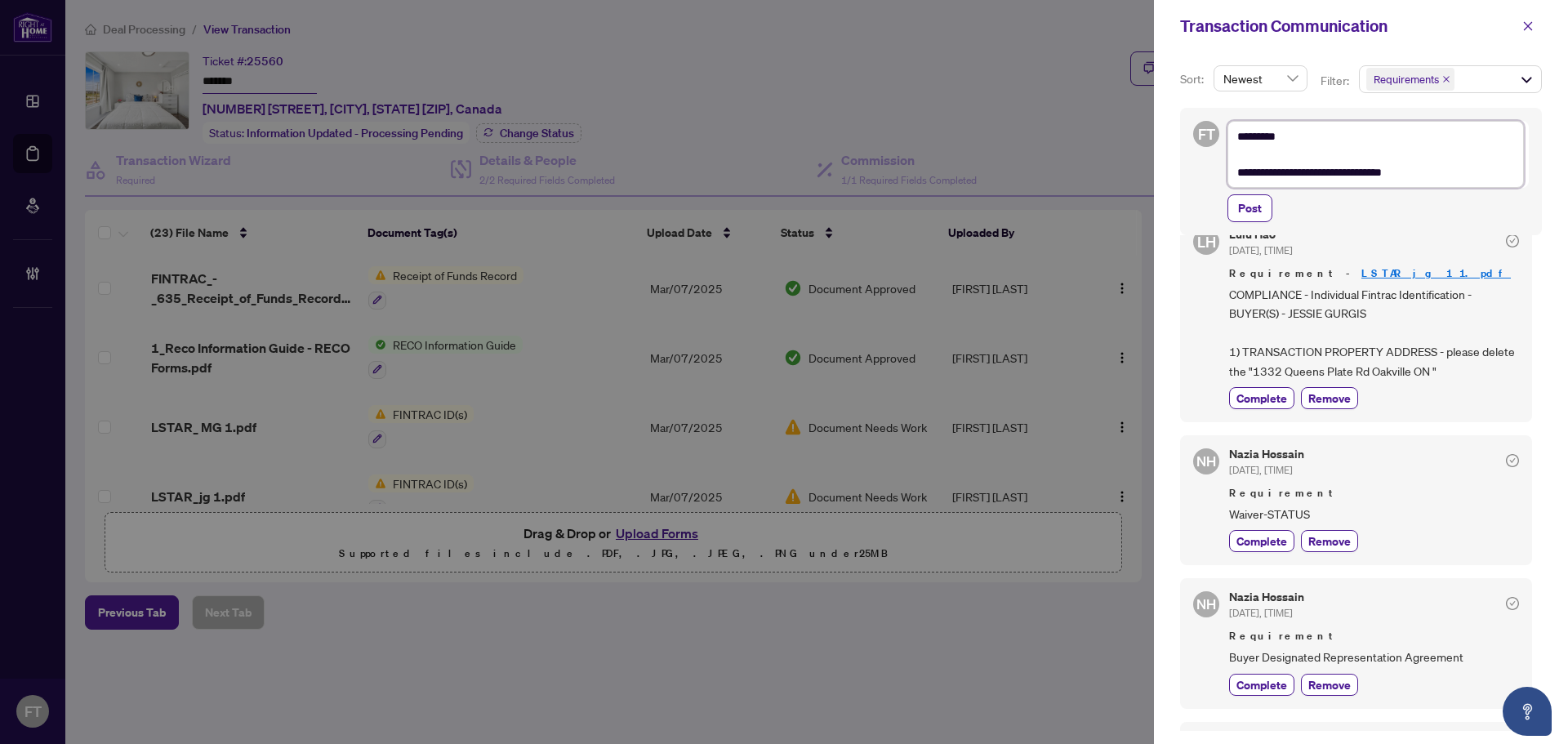 type on "**********" 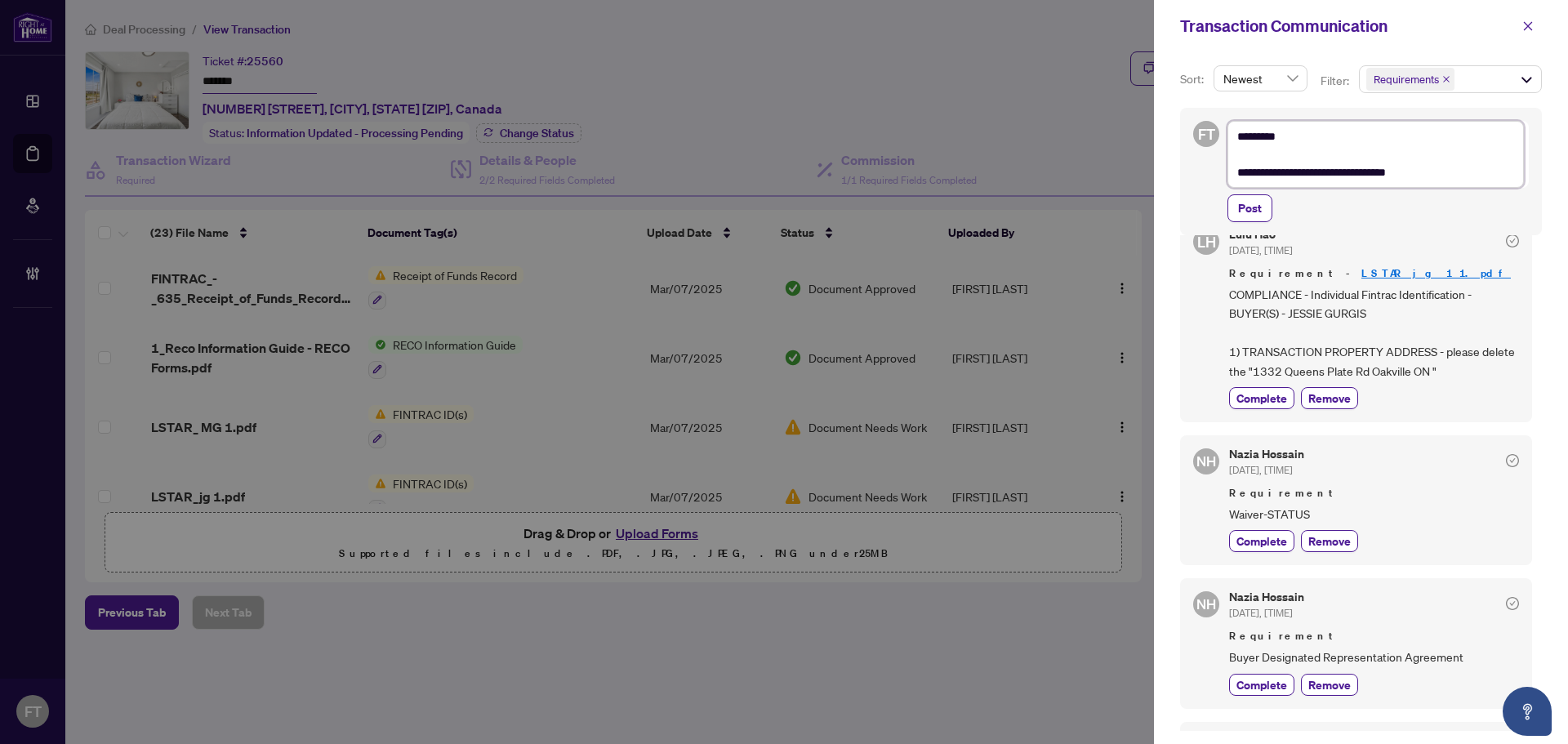 type on "**********" 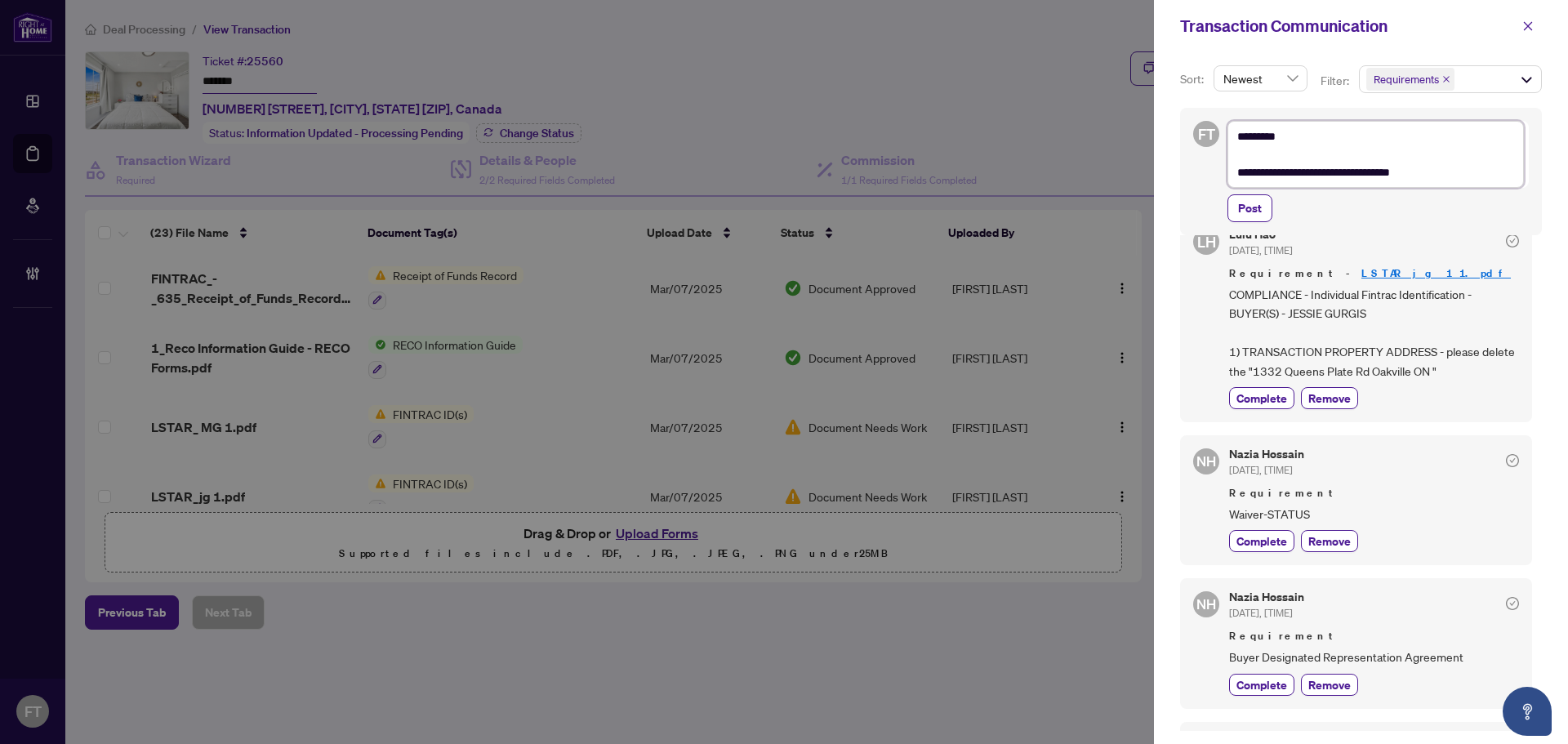 type on "**********" 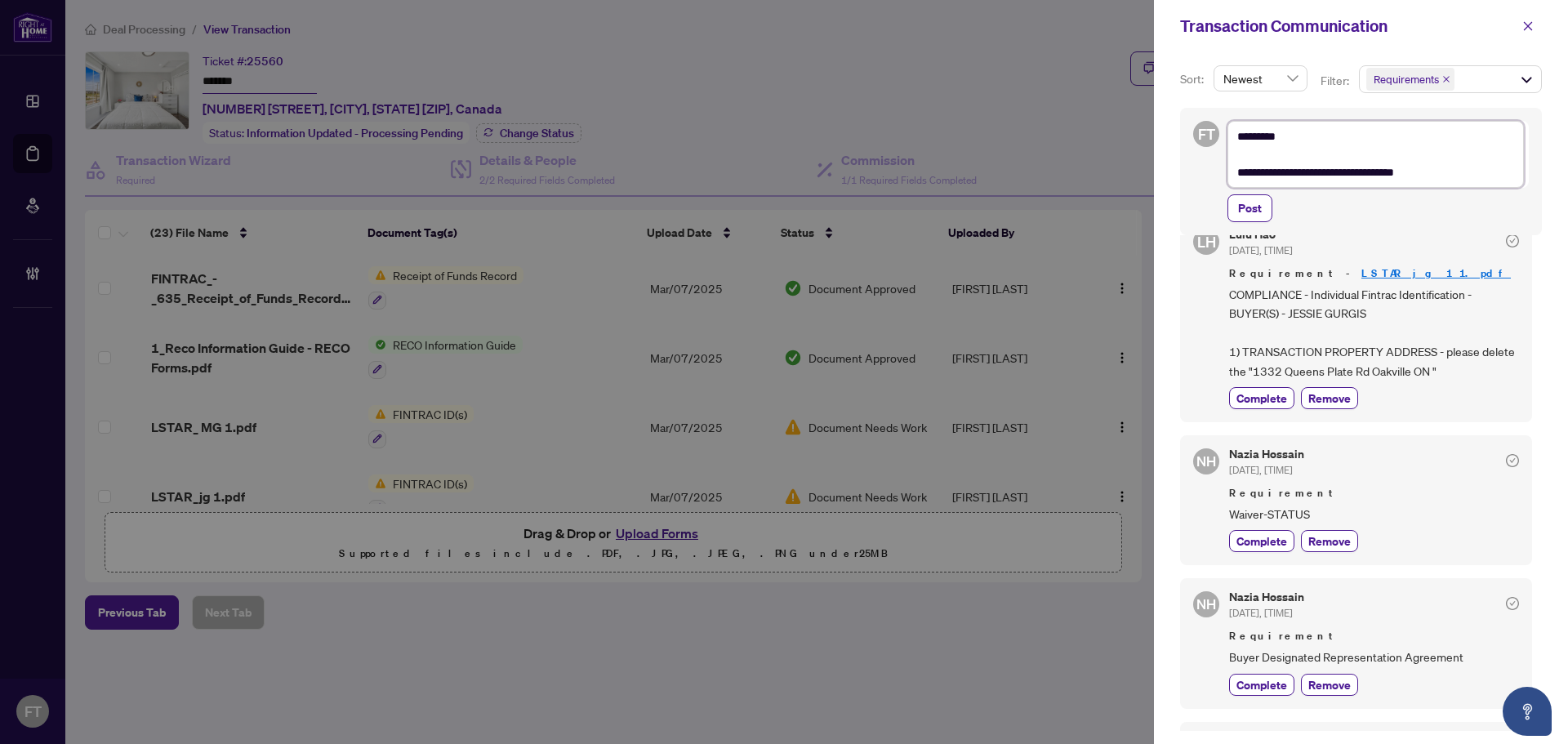 type on "**********" 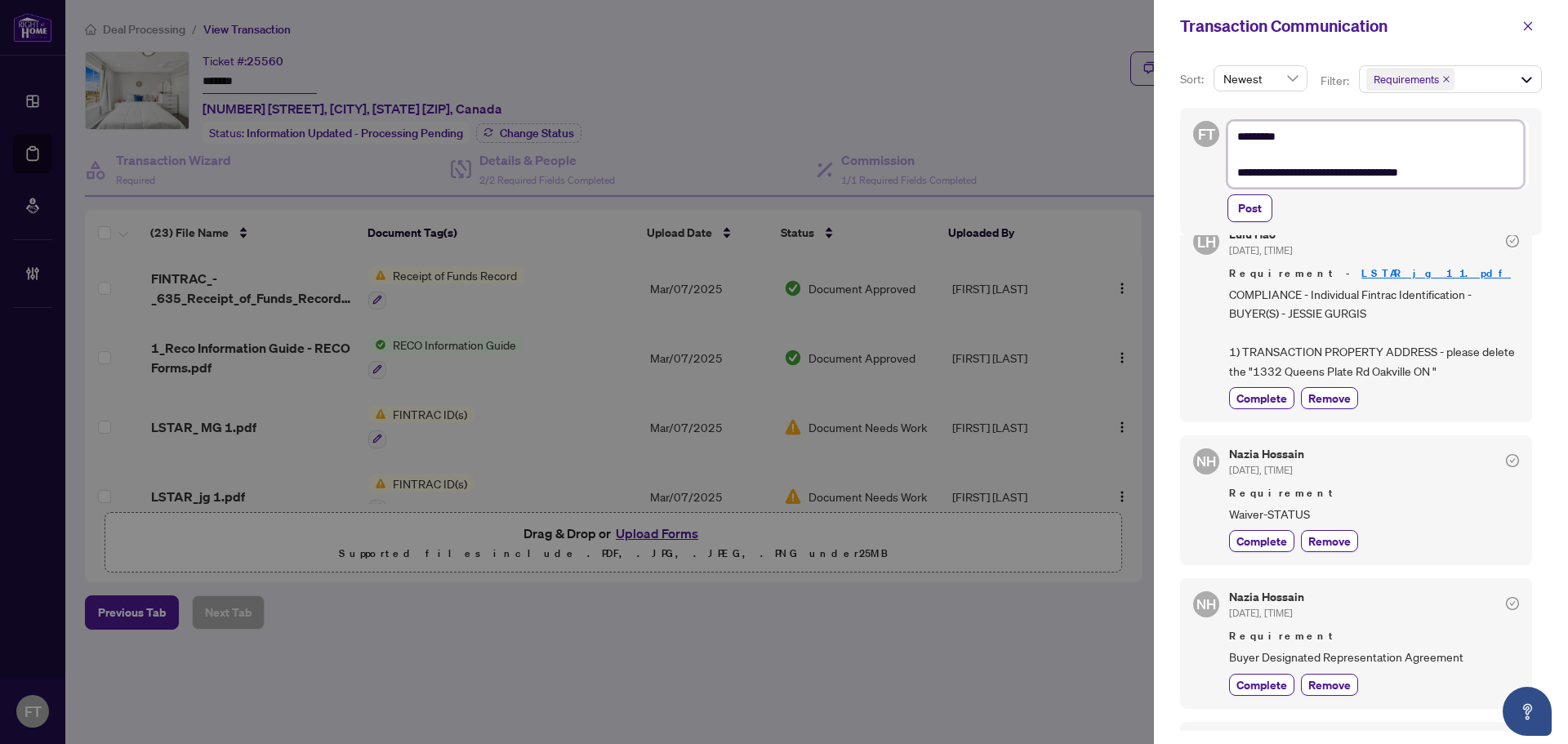 type on "**********" 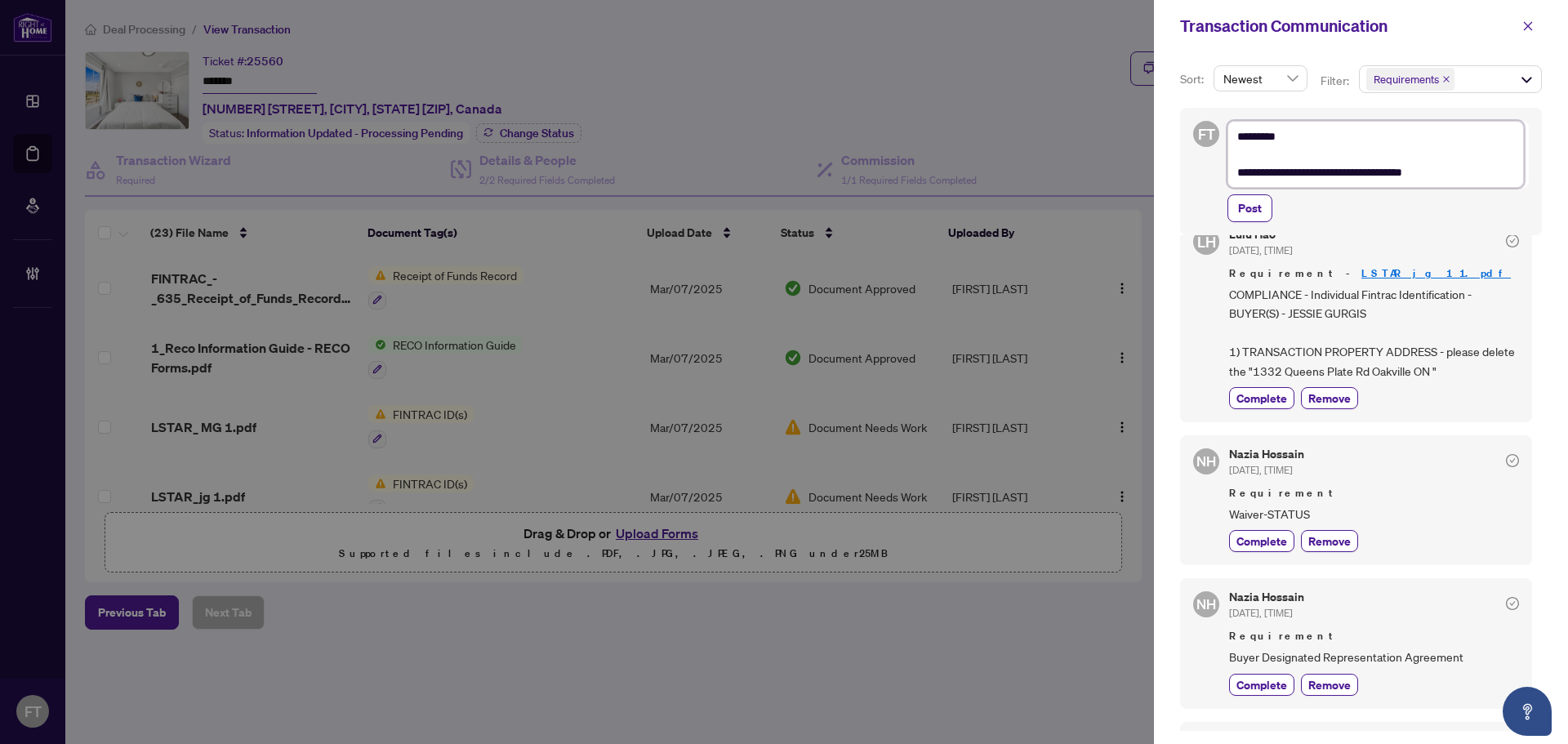 type on "**********" 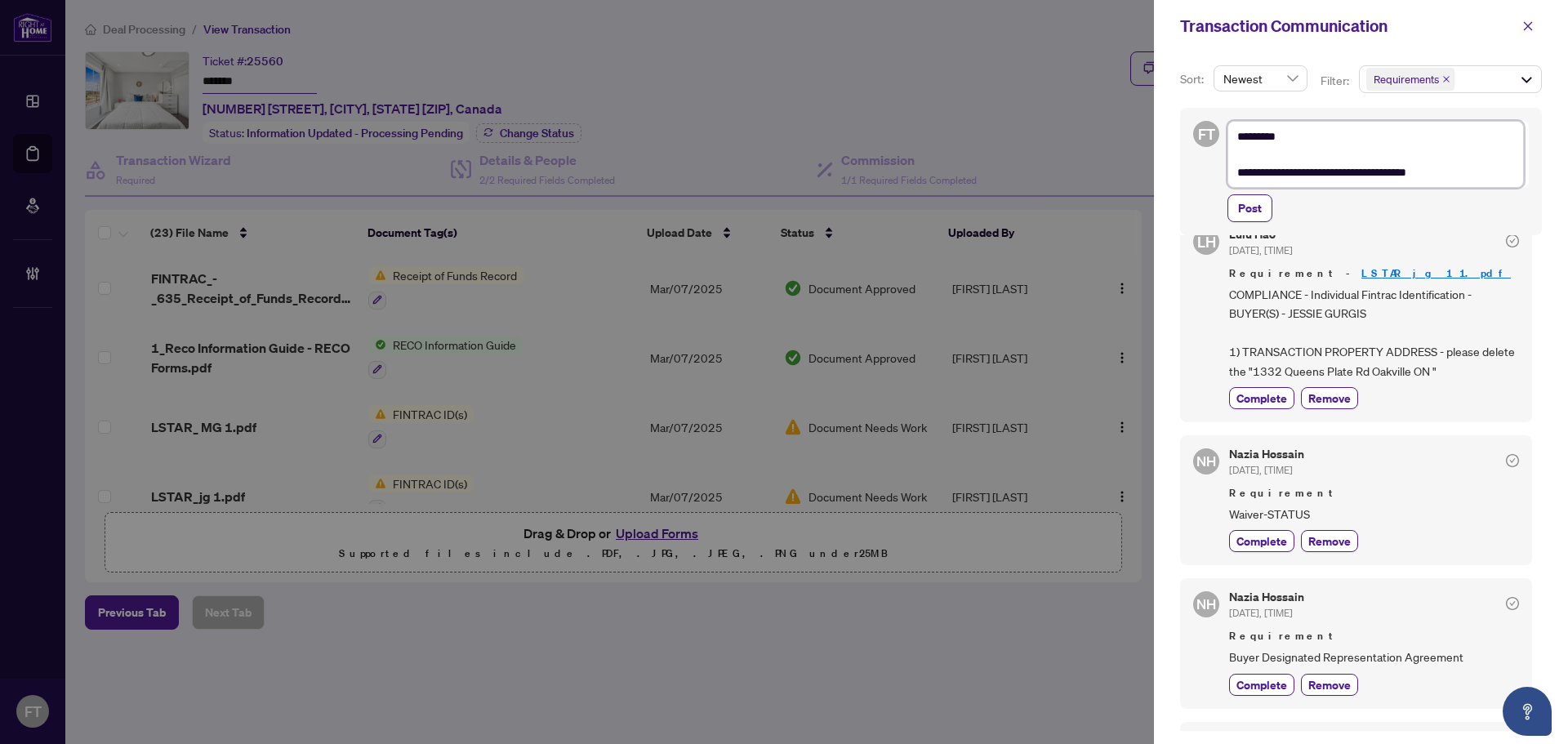 type on "**********" 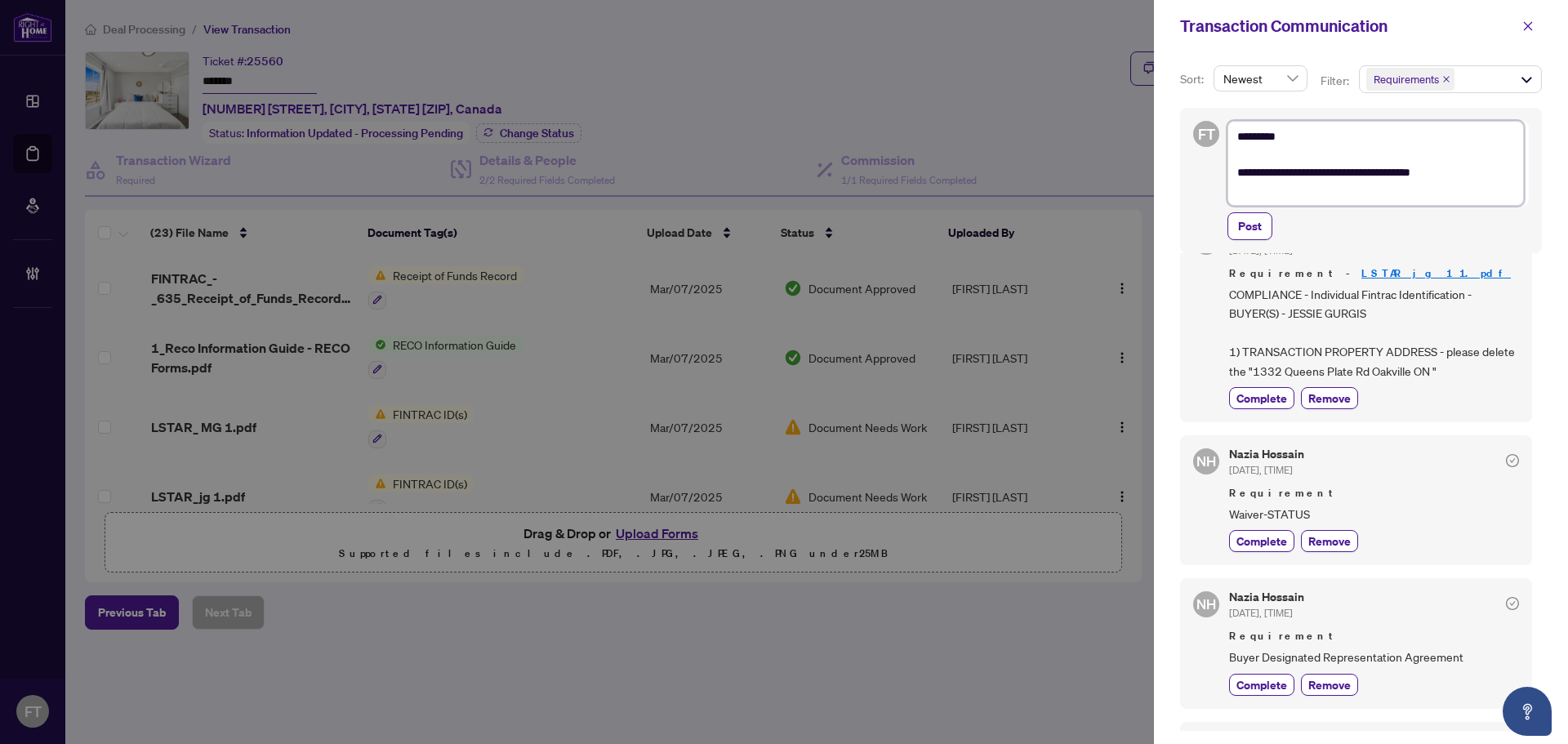 type on "**********" 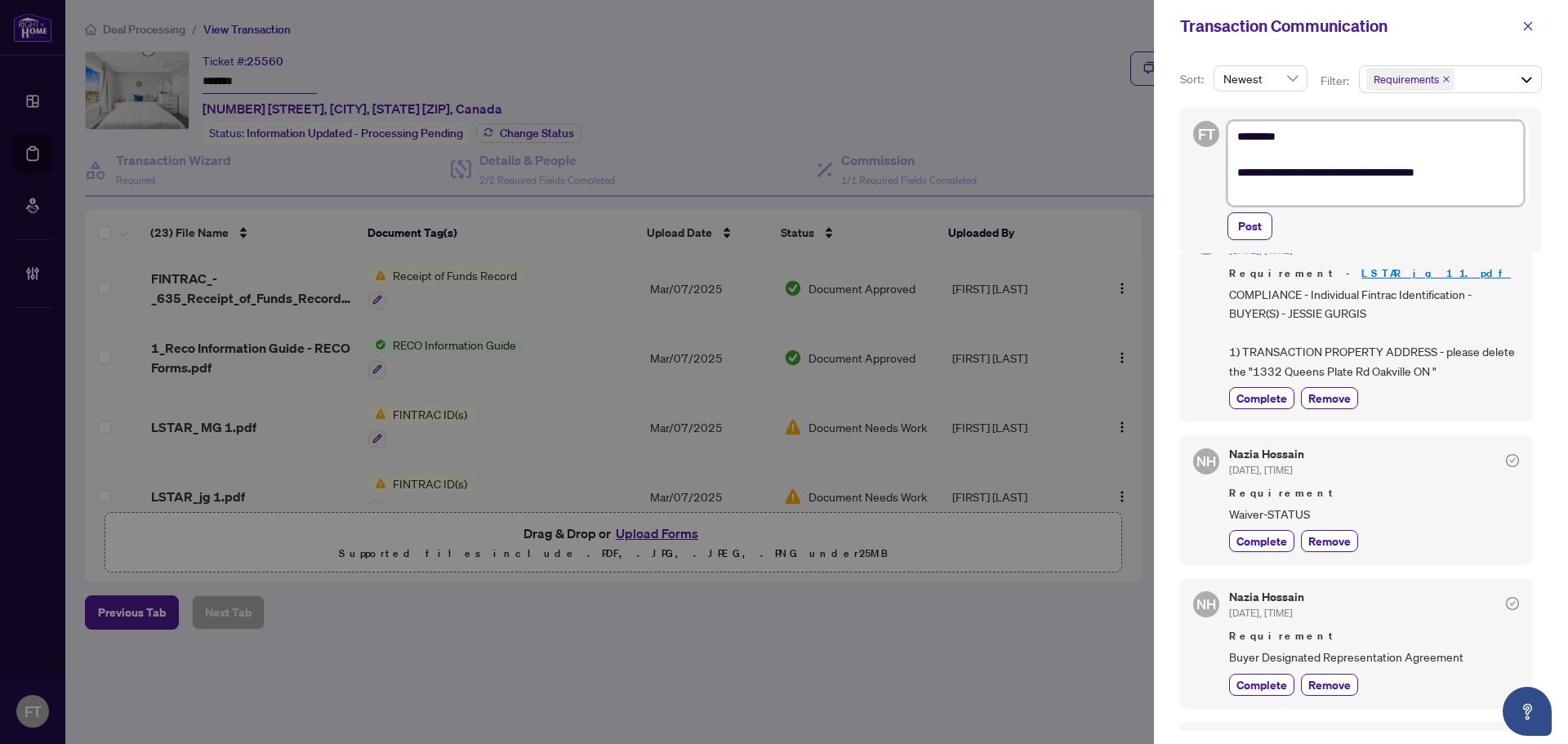 paste on "**********" 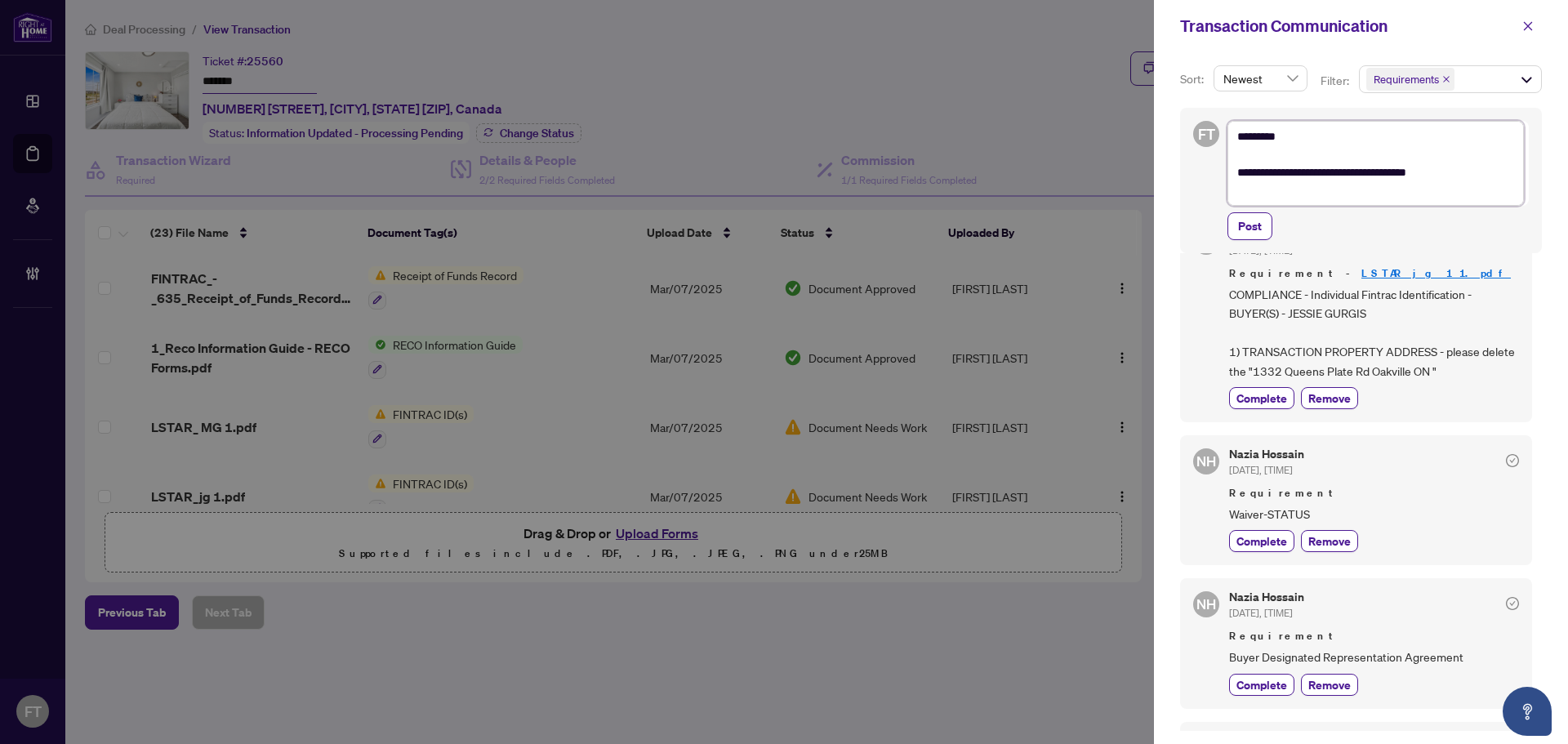 type on "**********" 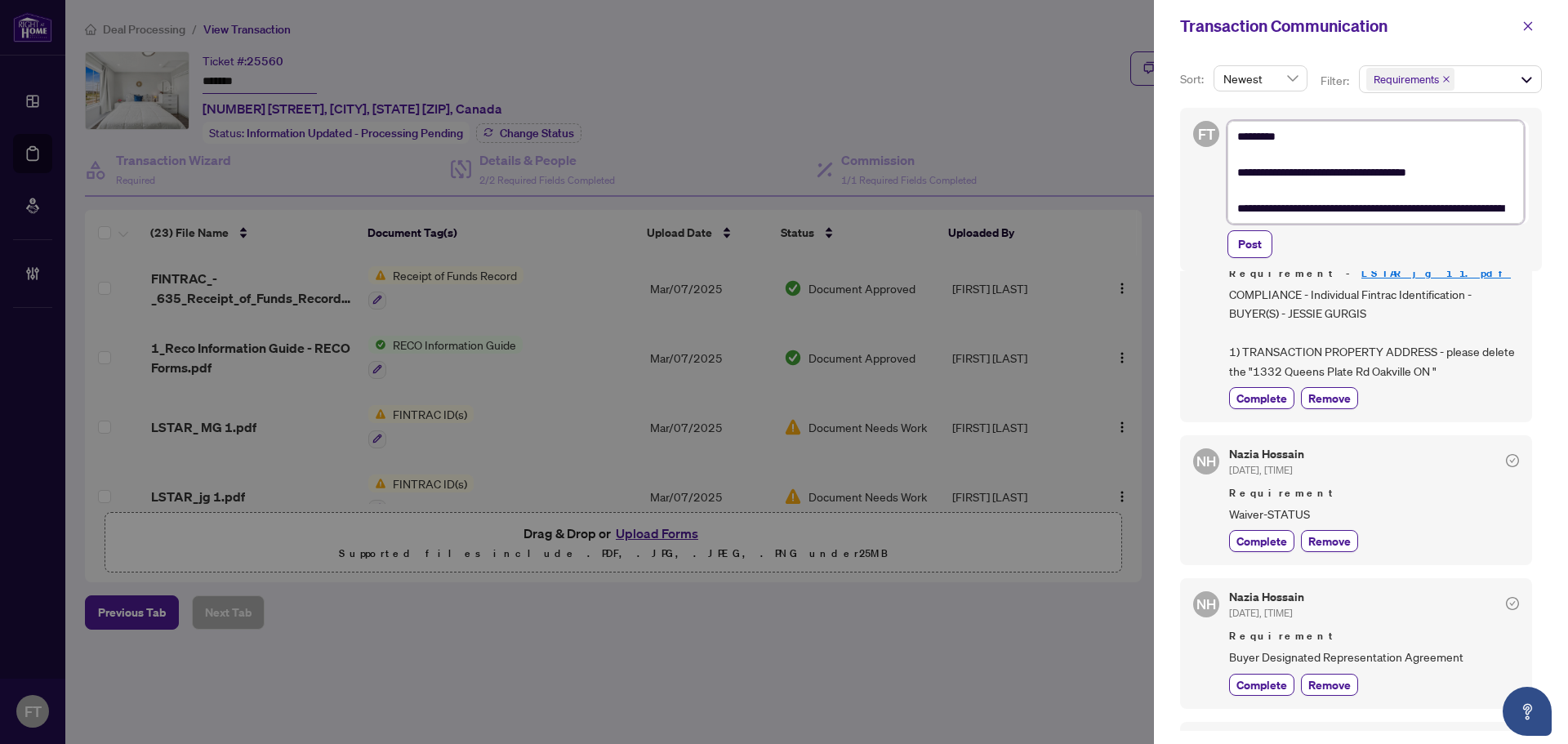 scroll, scrollTop: 327, scrollLeft: 0, axis: vertical 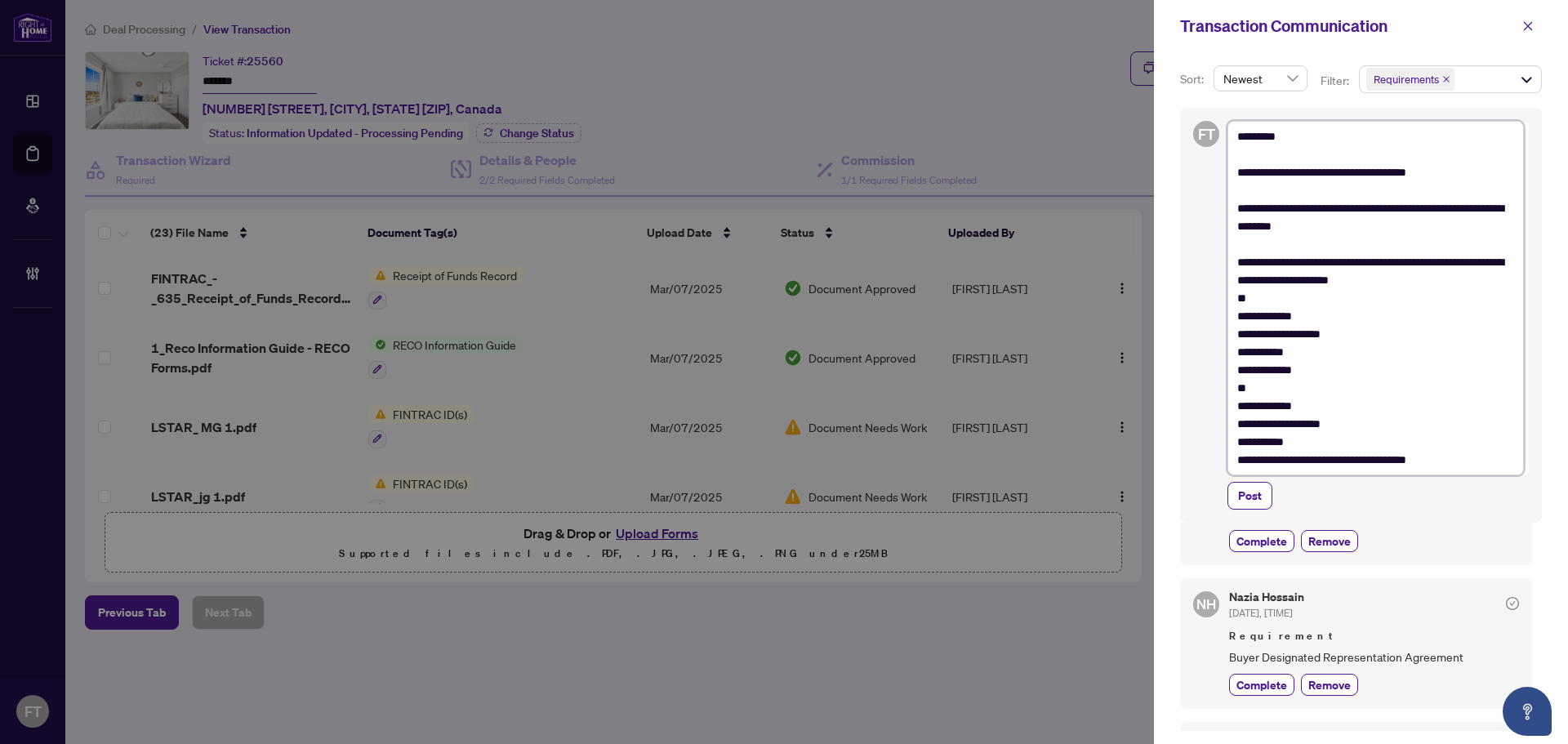 click on "**********" at bounding box center [1375, 298] 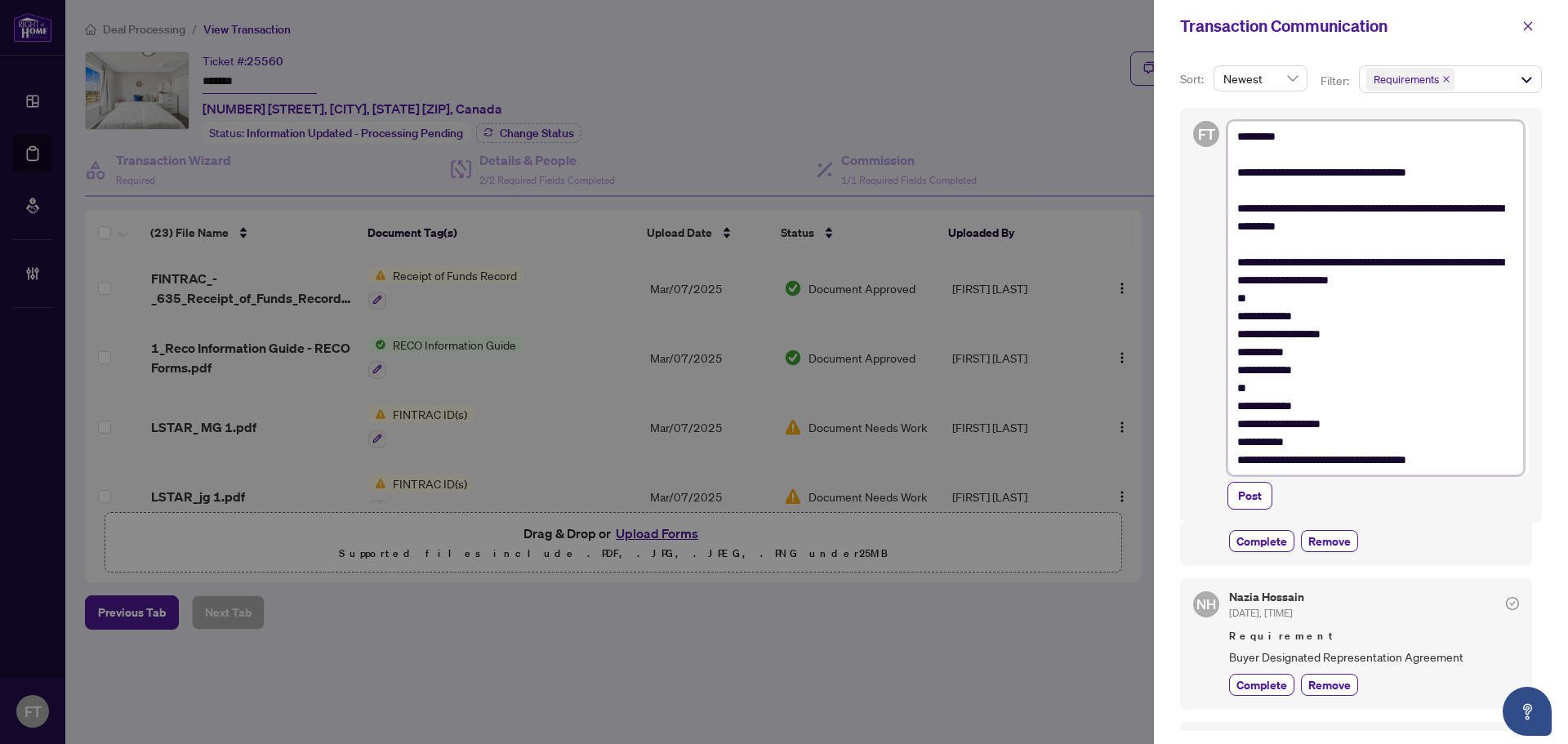 type on "**********" 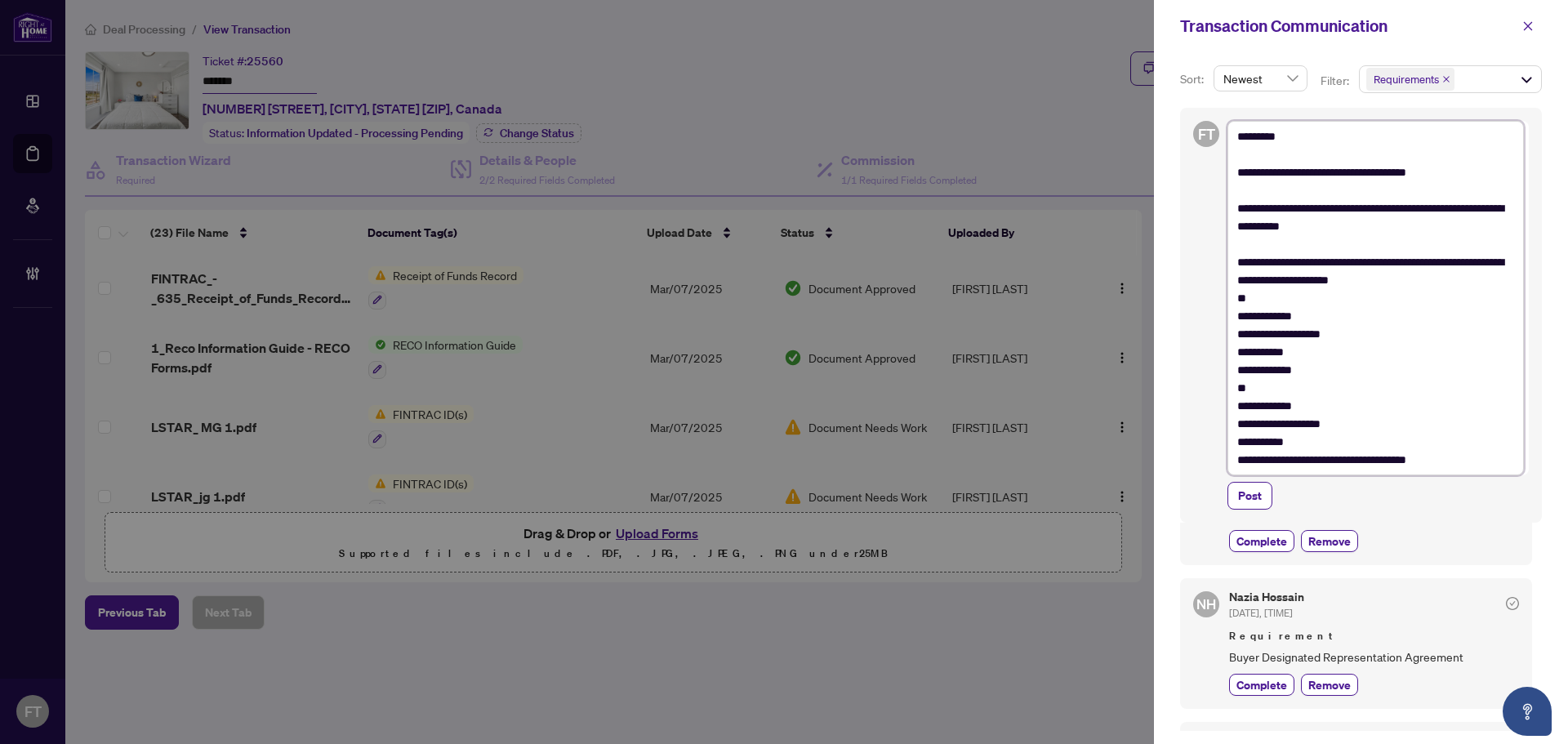 type on "**********" 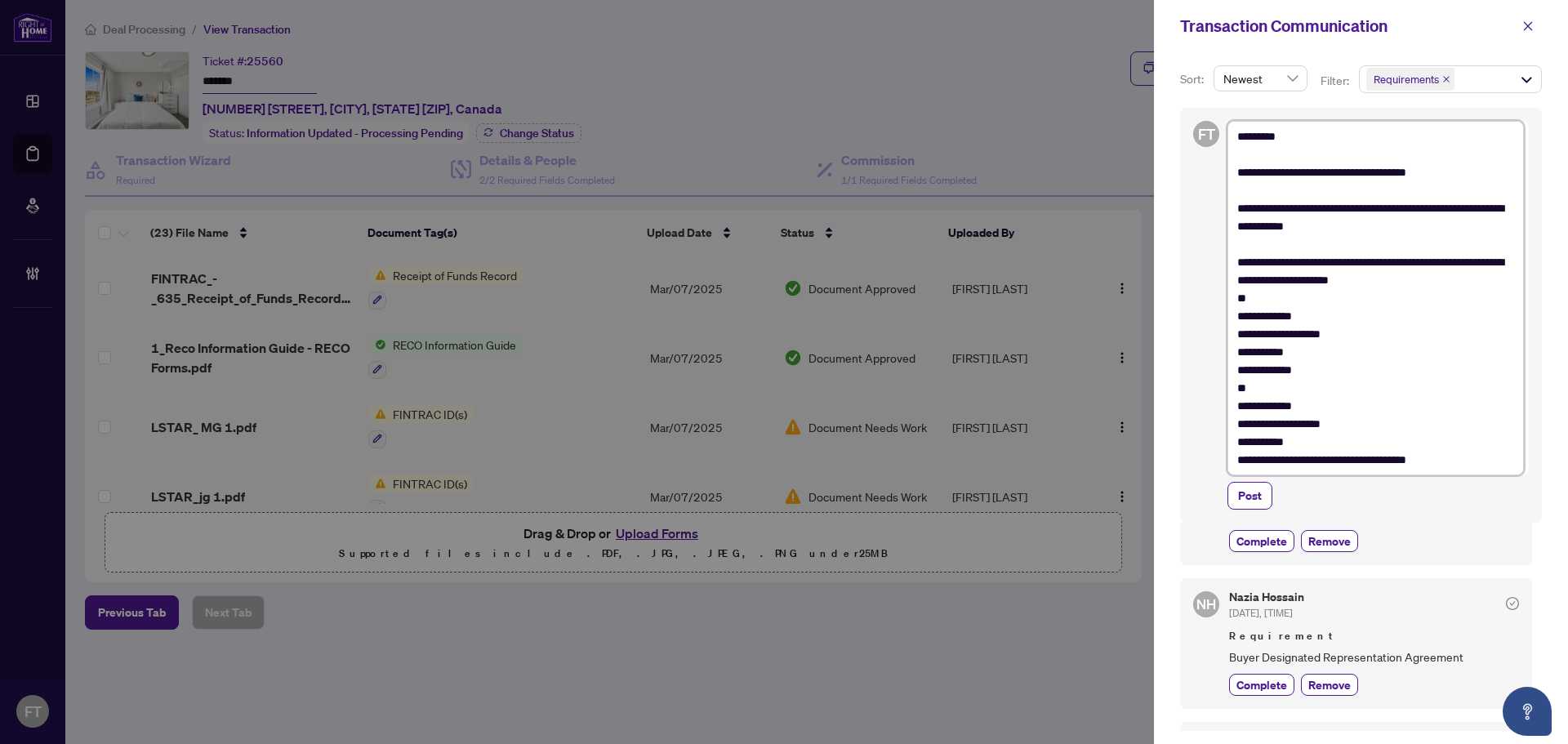drag, startPoint x: 1247, startPoint y: 265, endPoint x: 1203, endPoint y: 259, distance: 44.407207 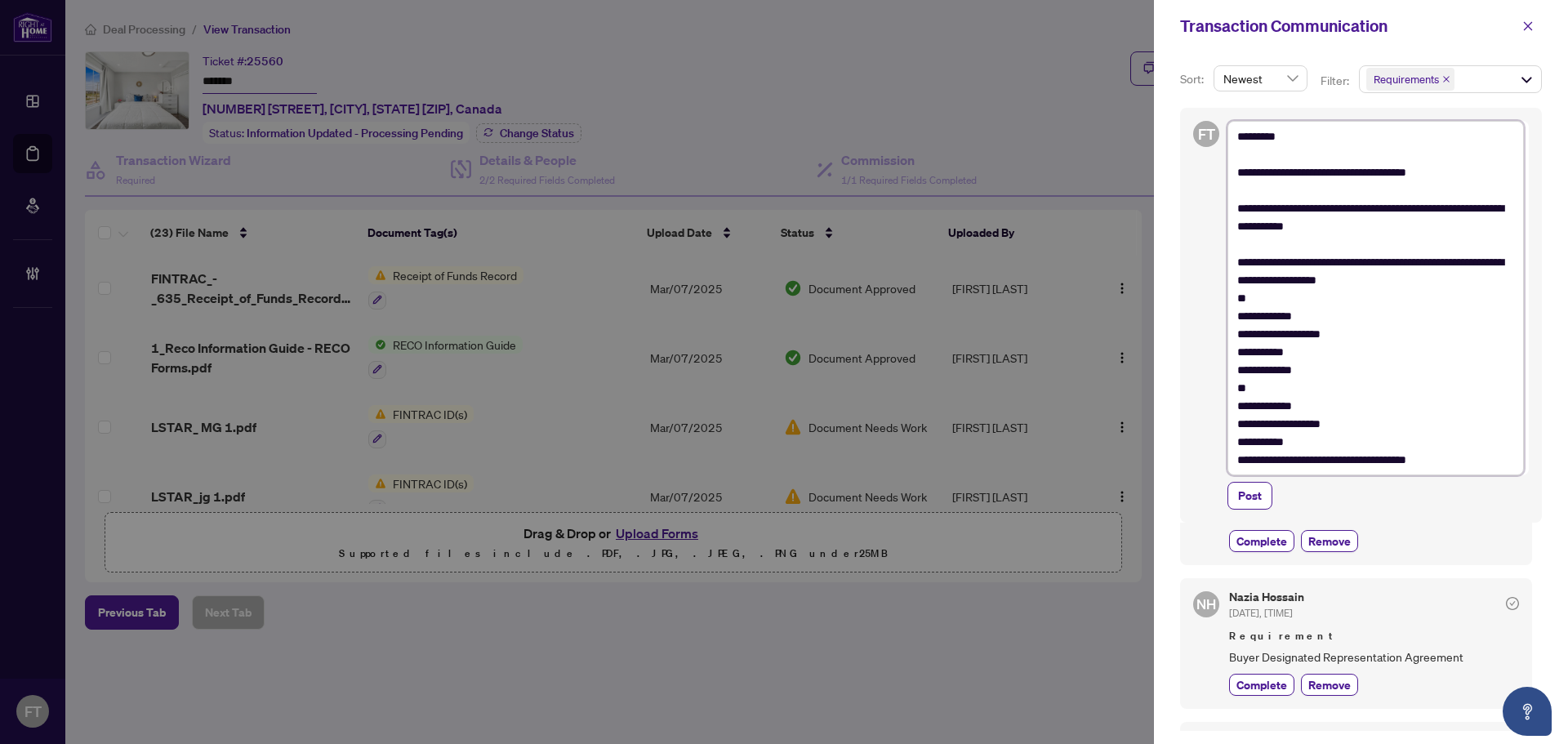 type on "**********" 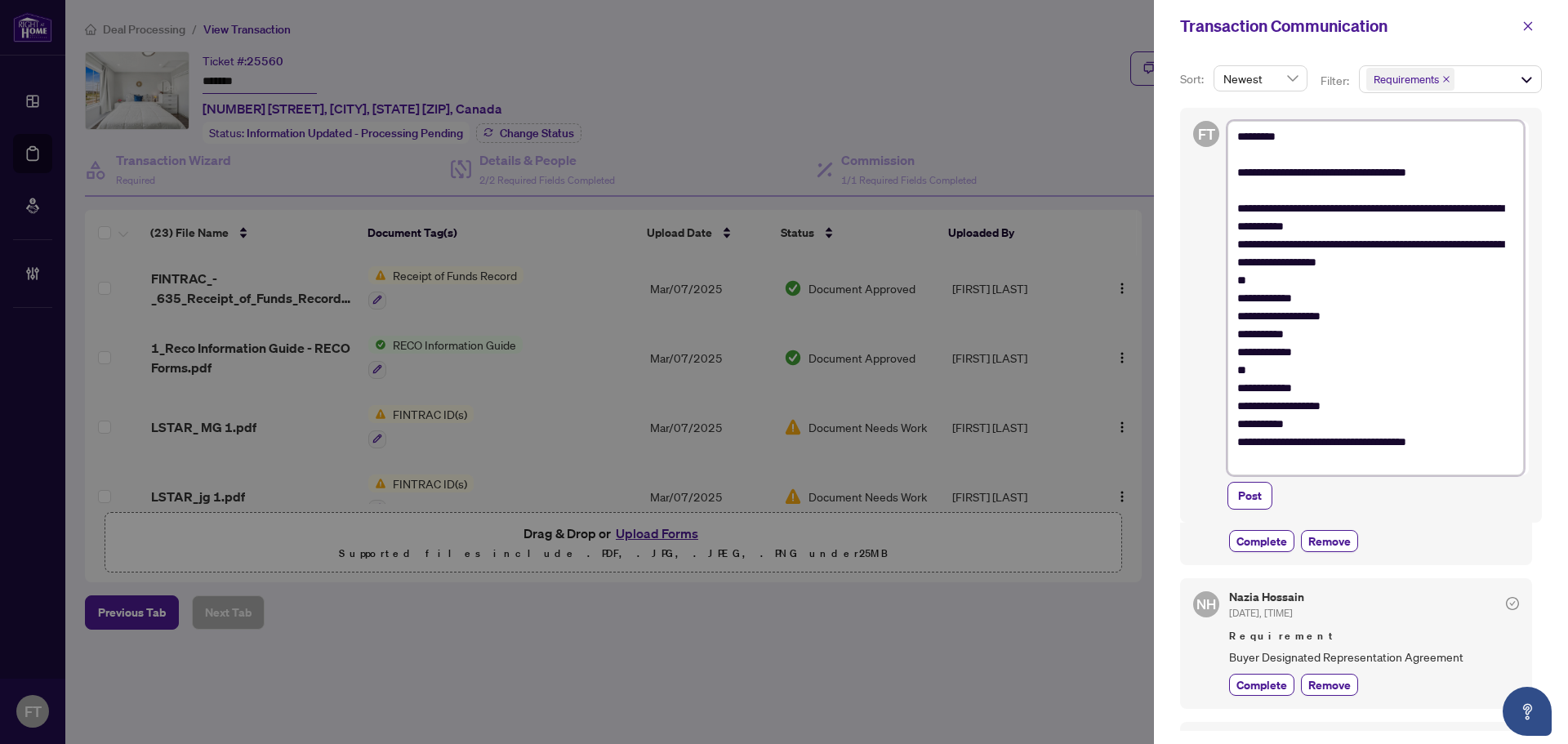 scroll, scrollTop: 309, scrollLeft: 0, axis: vertical 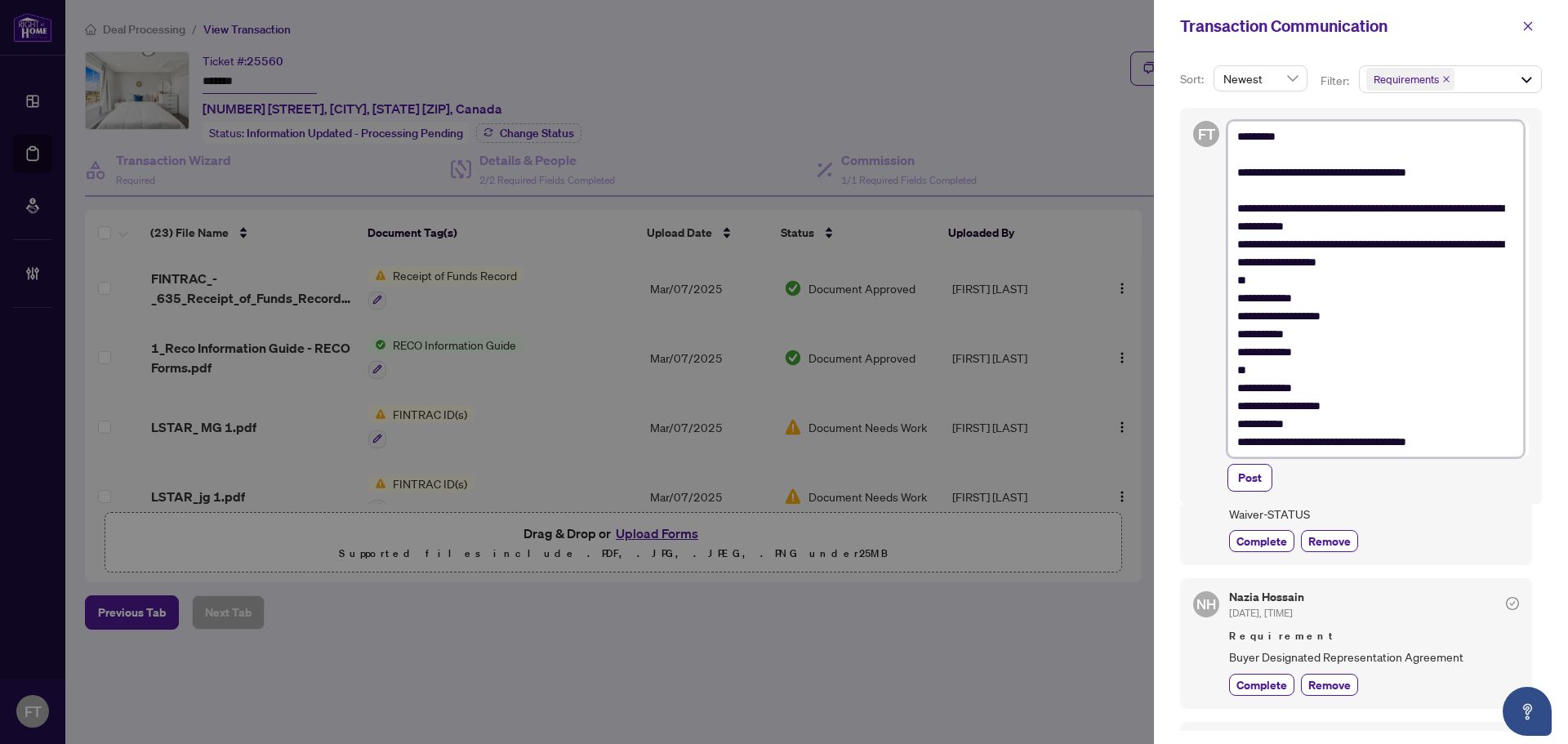 type on "**********" 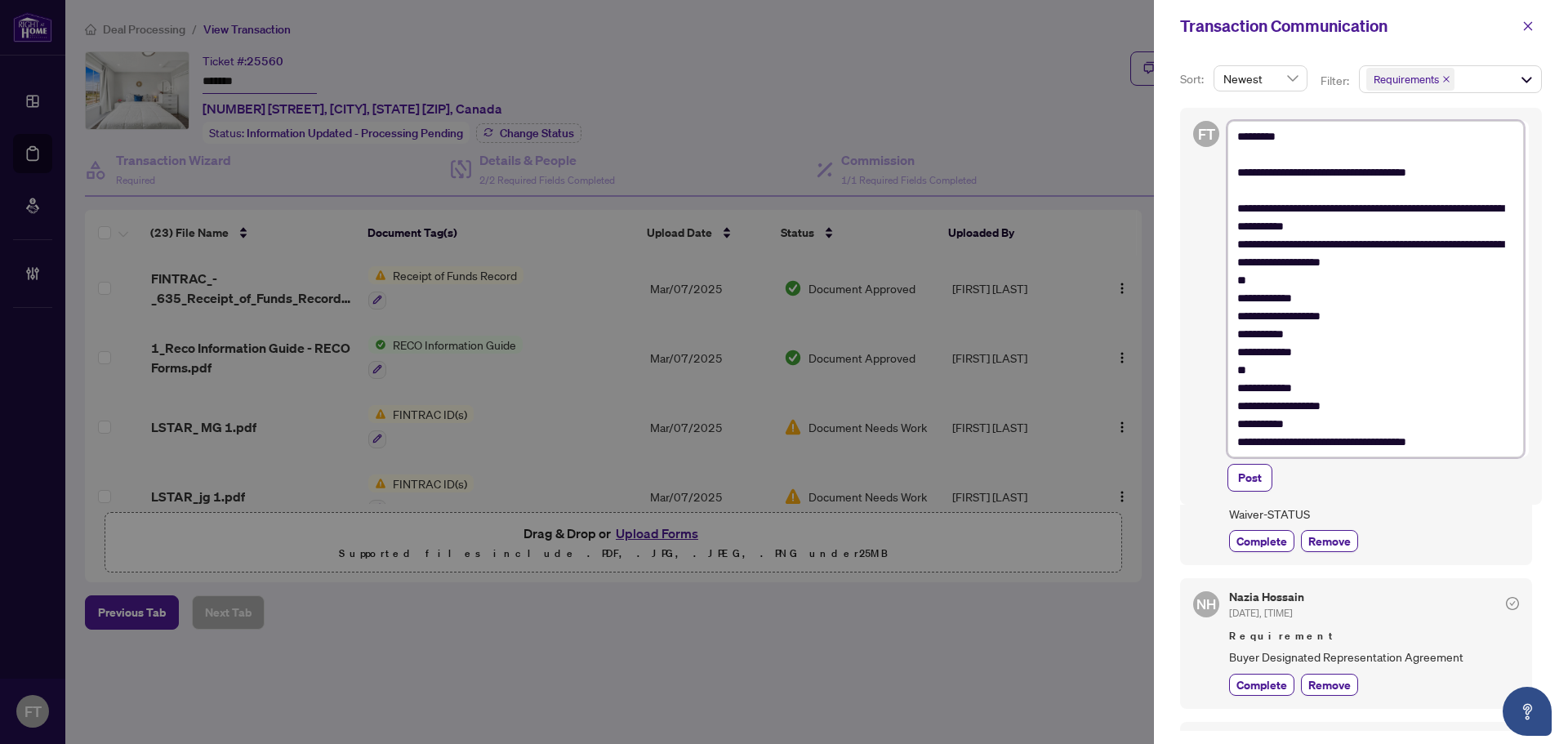 type on "**********" 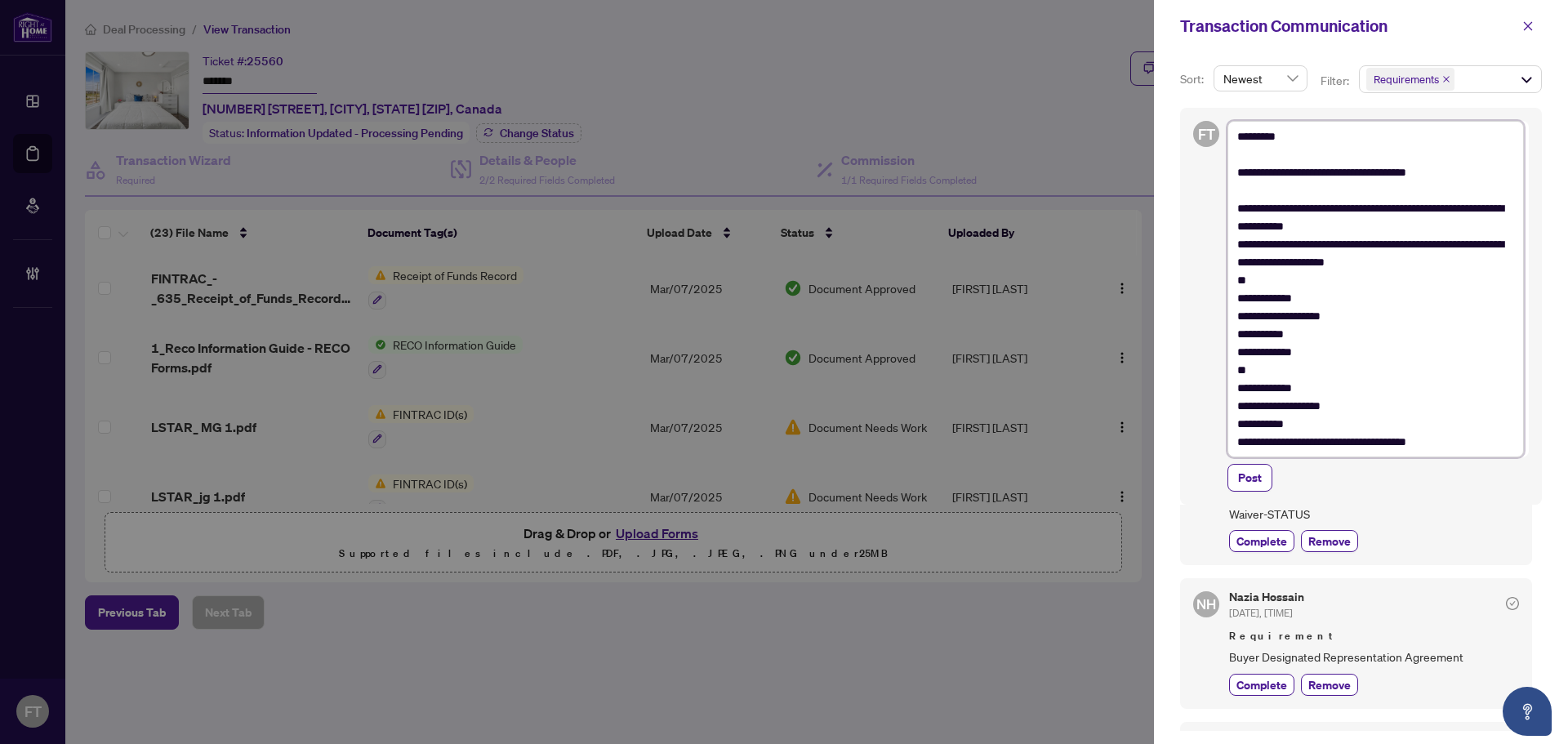 click on "**********" at bounding box center (1375, 289) 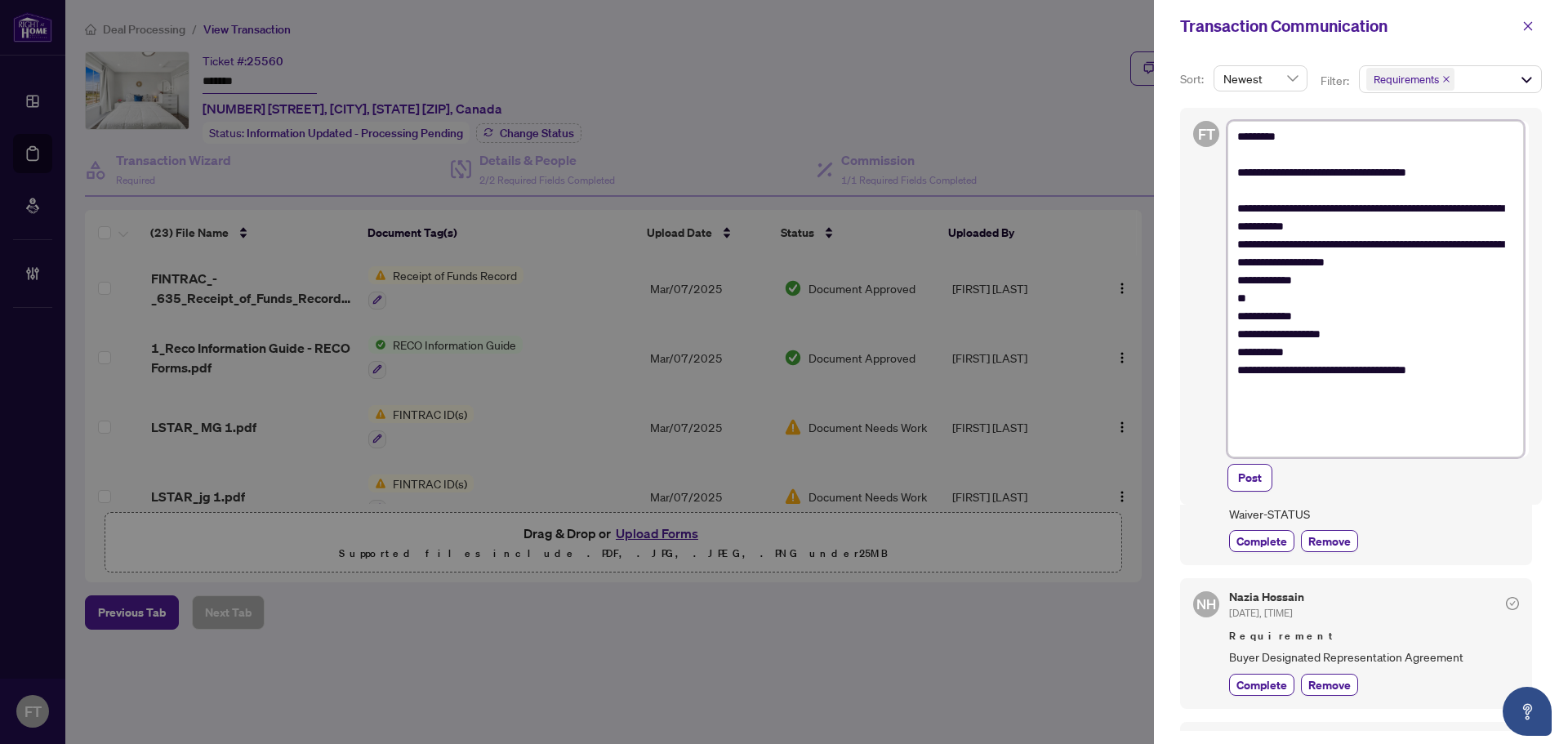 type on "**********" 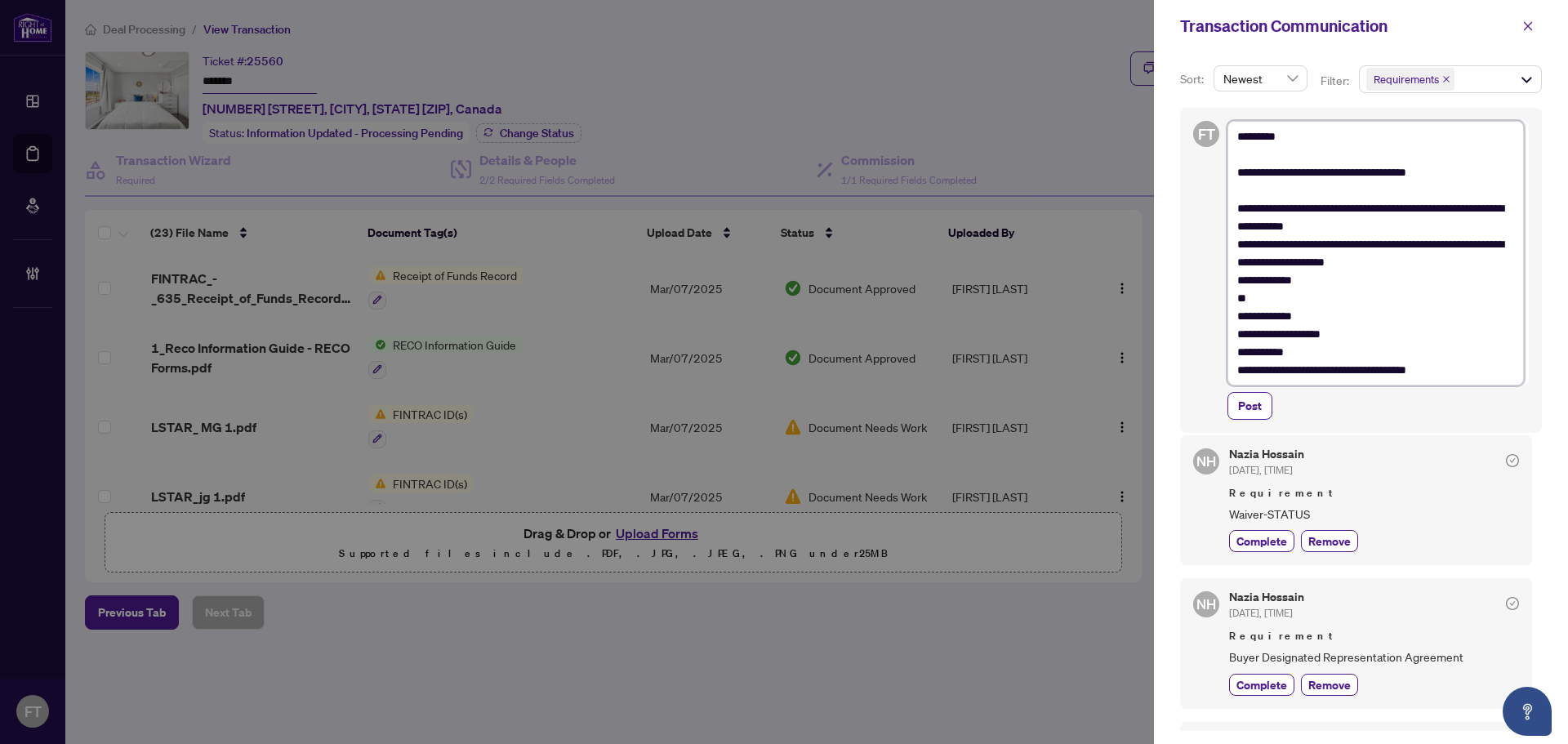 type on "**********" 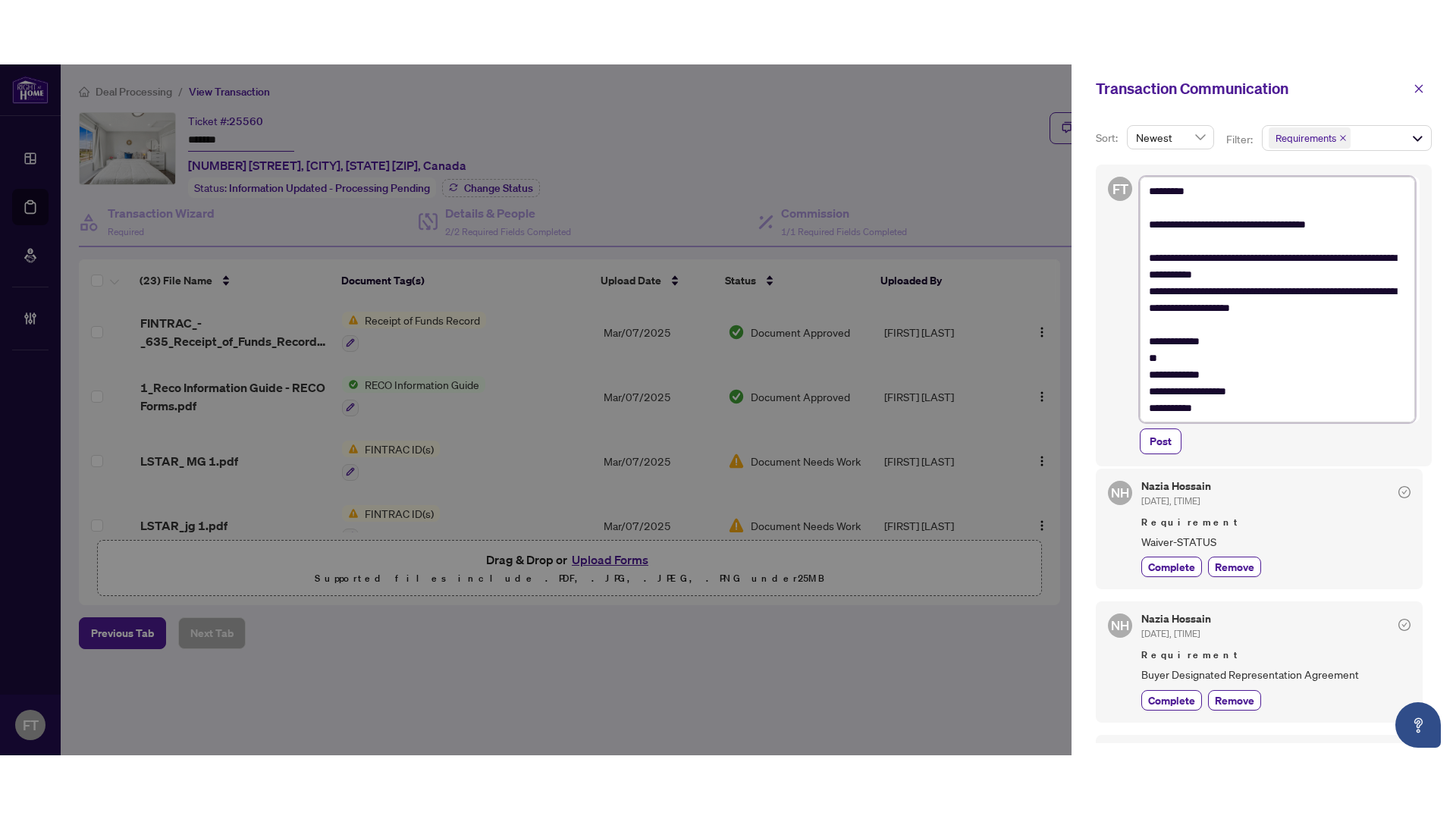 scroll, scrollTop: 237, scrollLeft: 0, axis: vertical 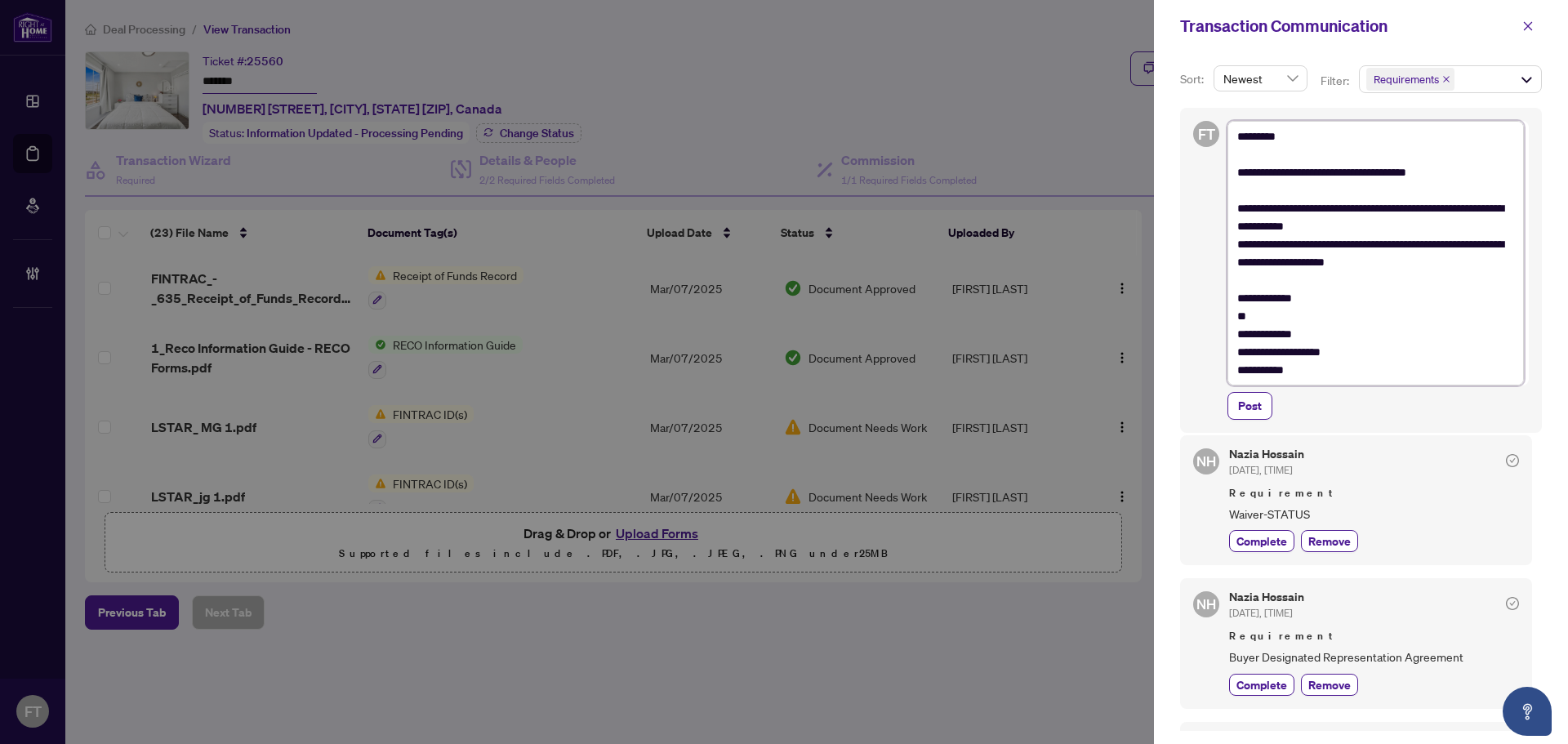 type on "**********" 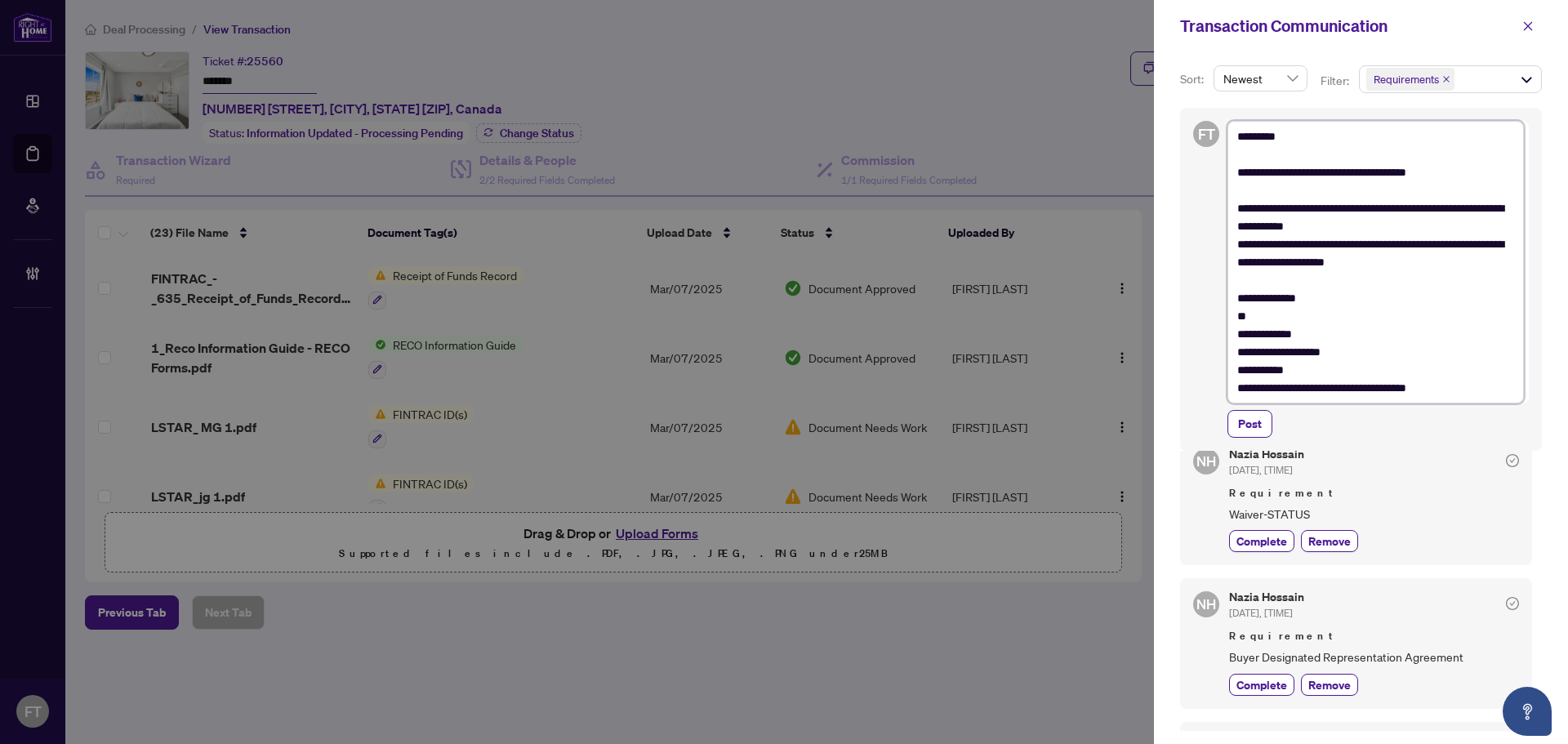 type on "**********" 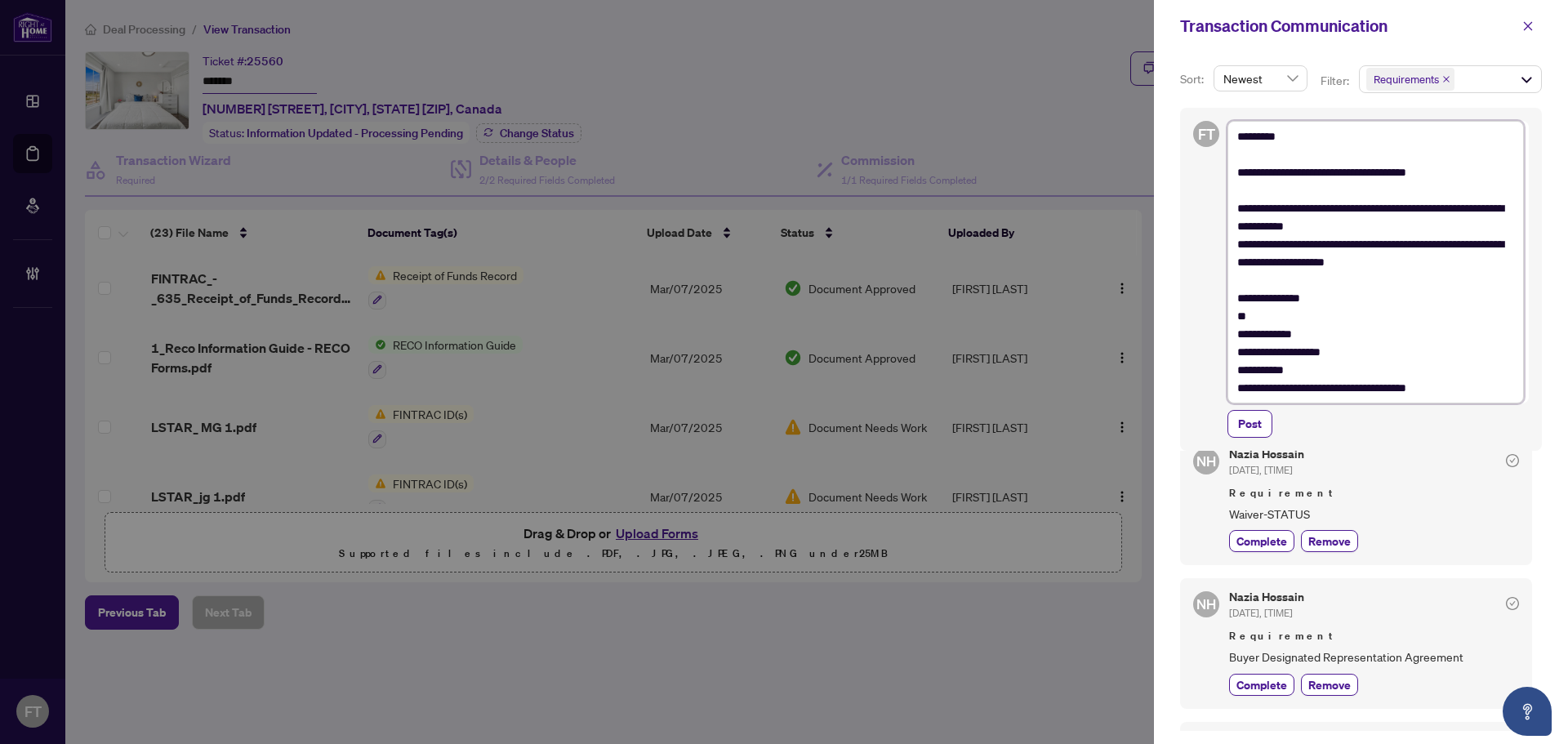 type on "**********" 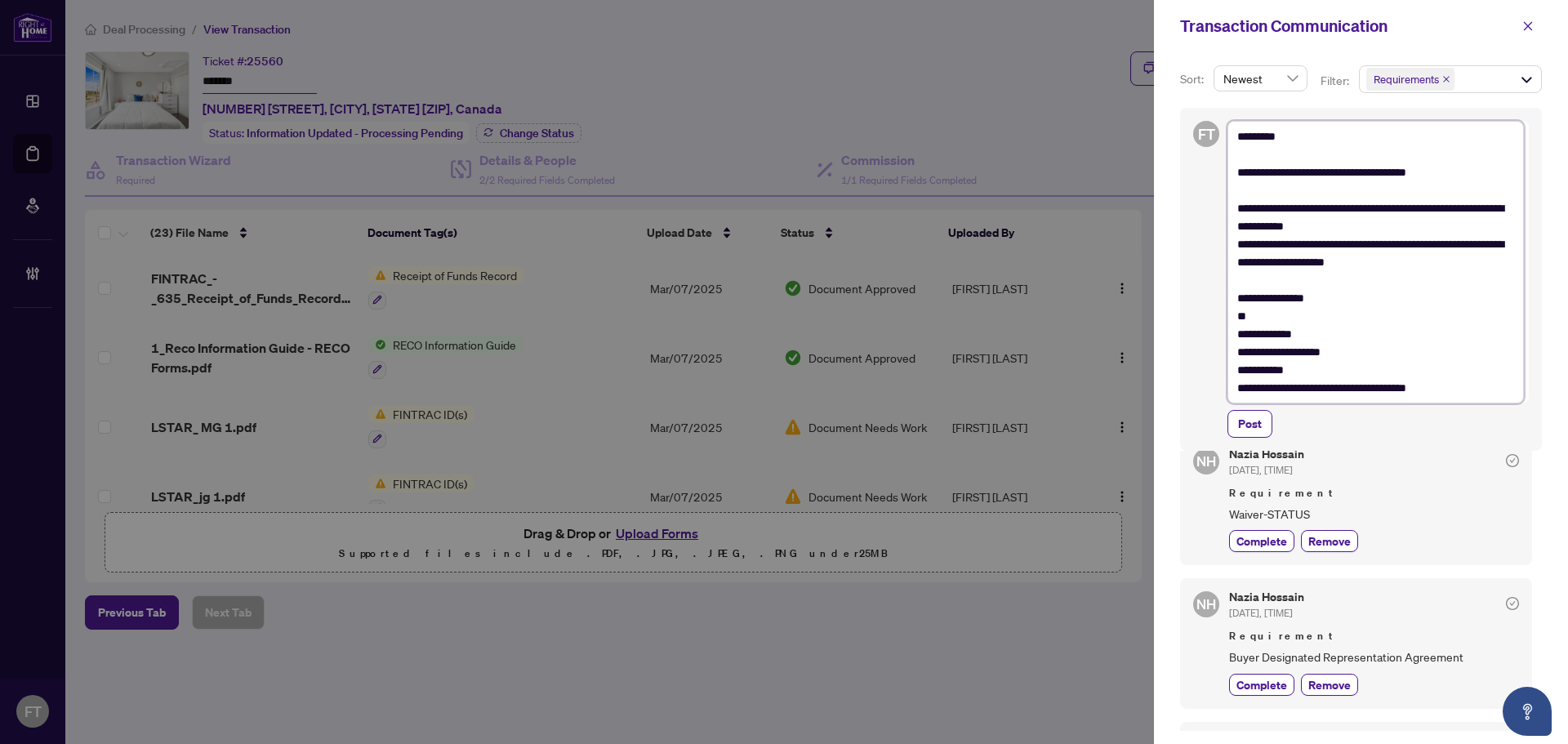 click on "**********" at bounding box center [1375, 262] 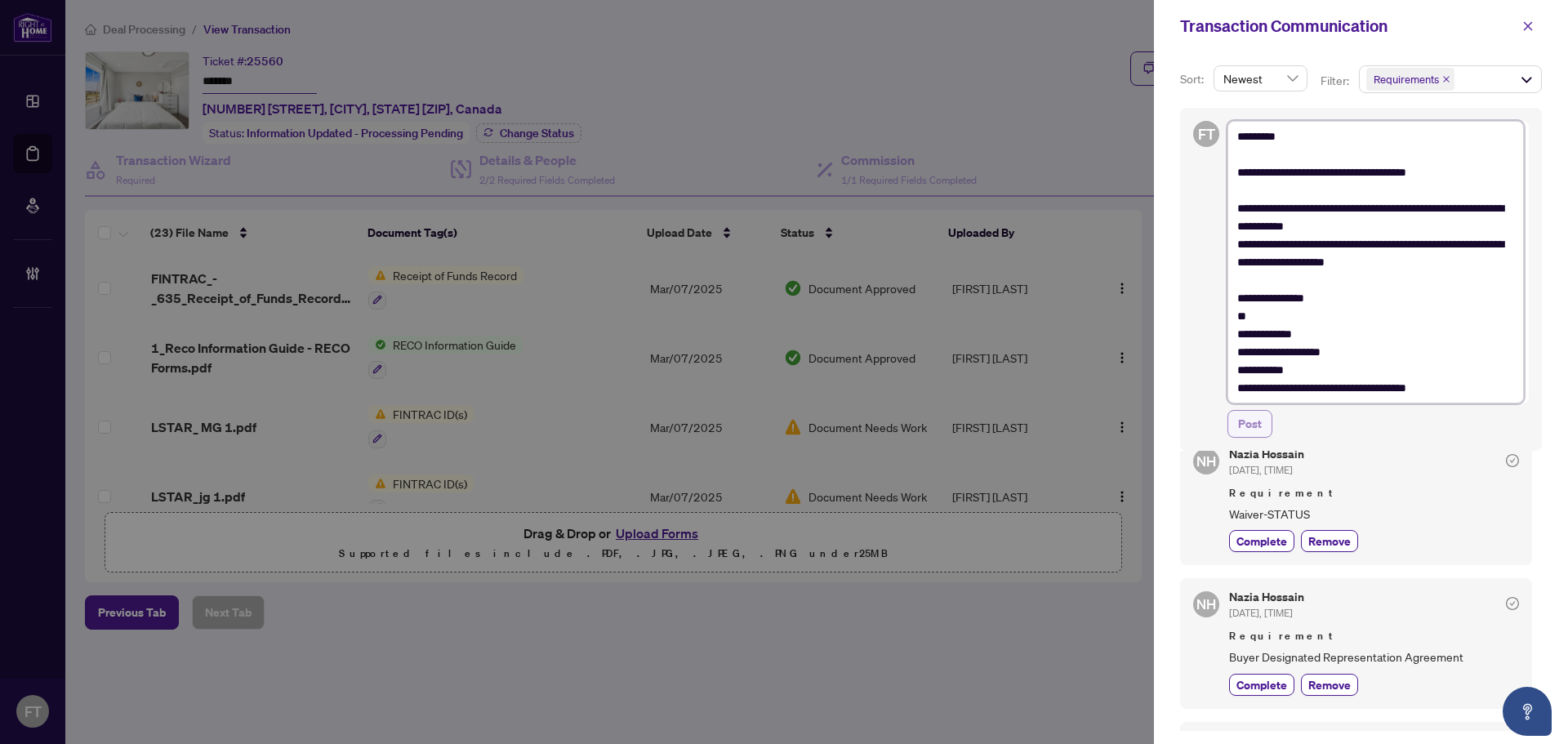 type on "**********" 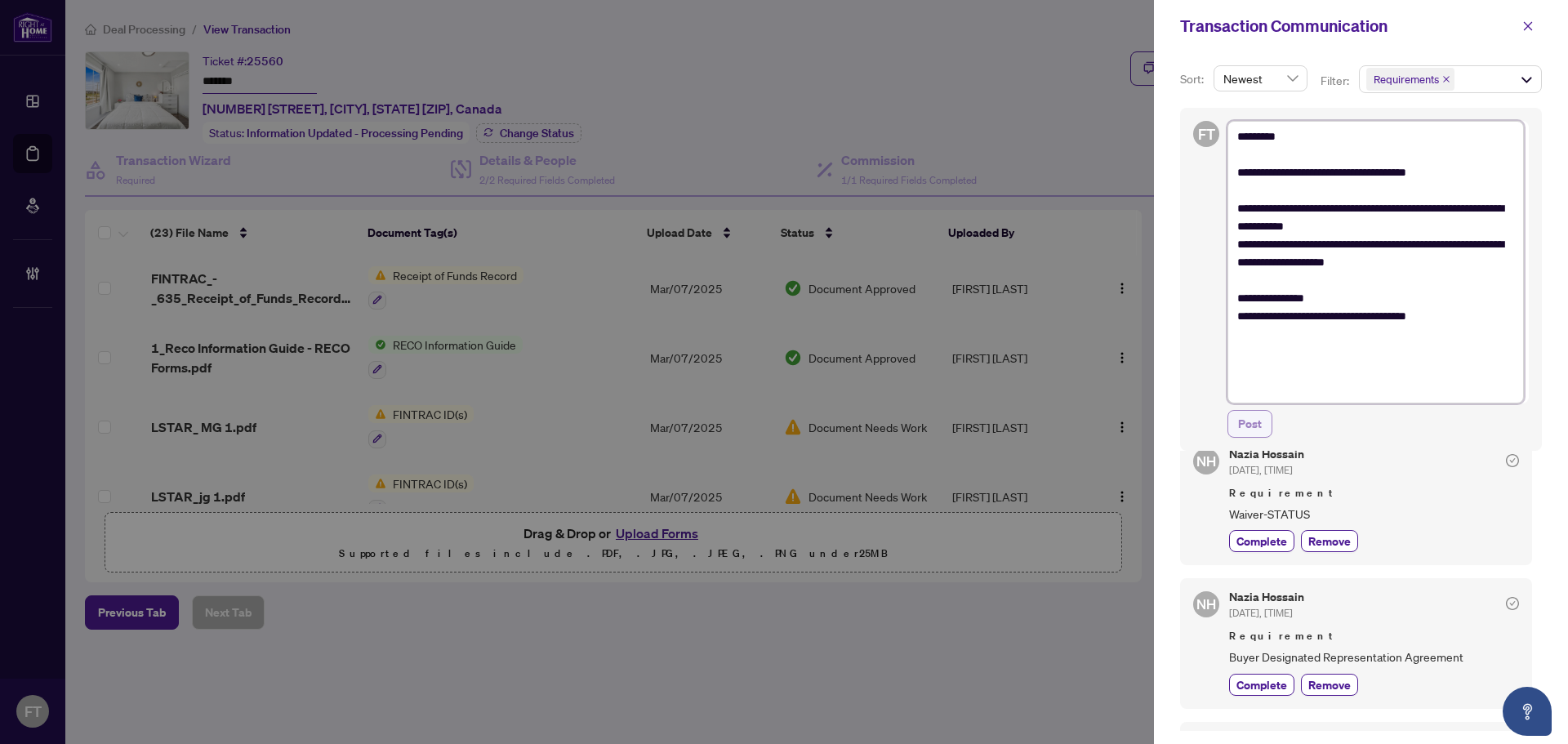 type on "**********" 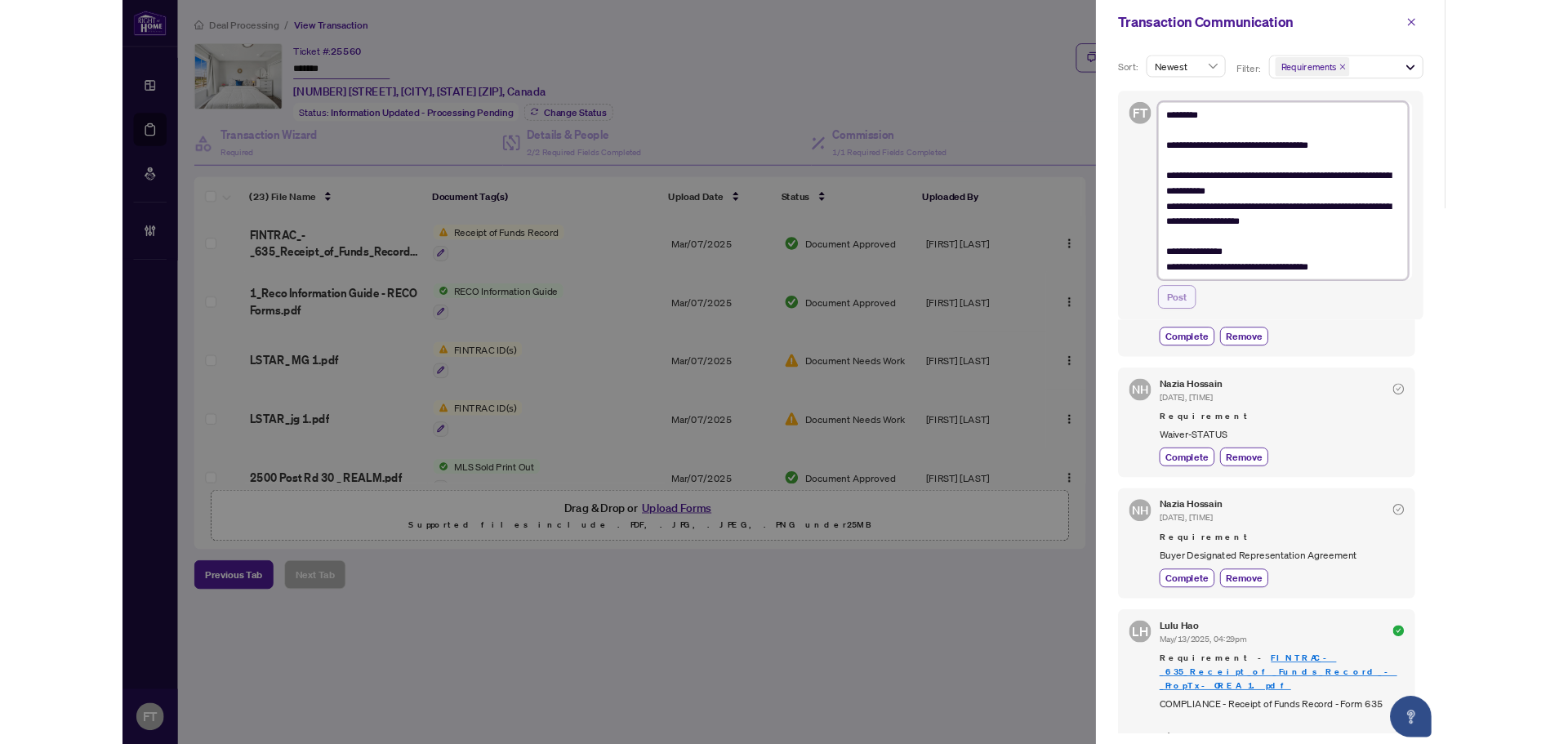 scroll, scrollTop: 183, scrollLeft: 0, axis: vertical 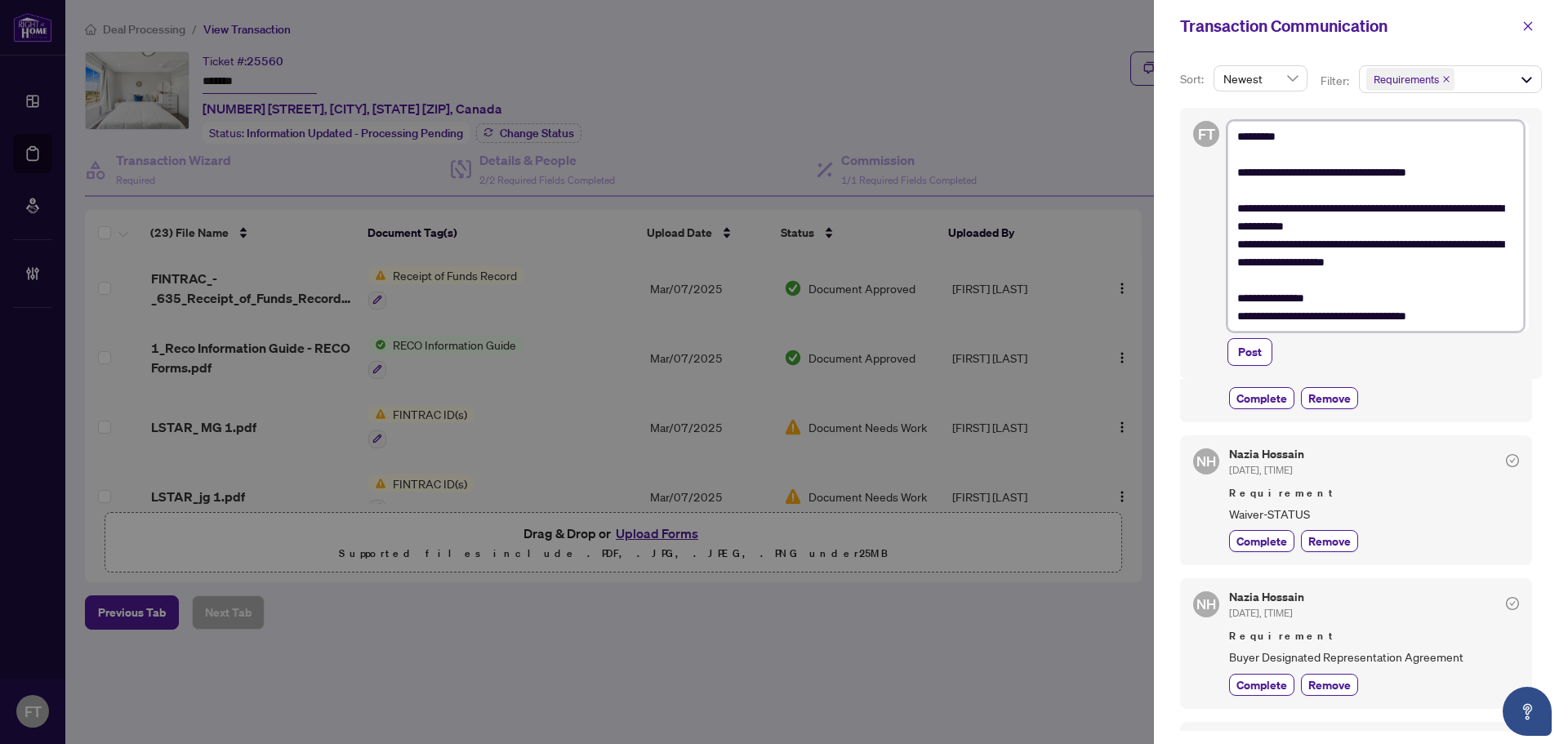 type on "**********" 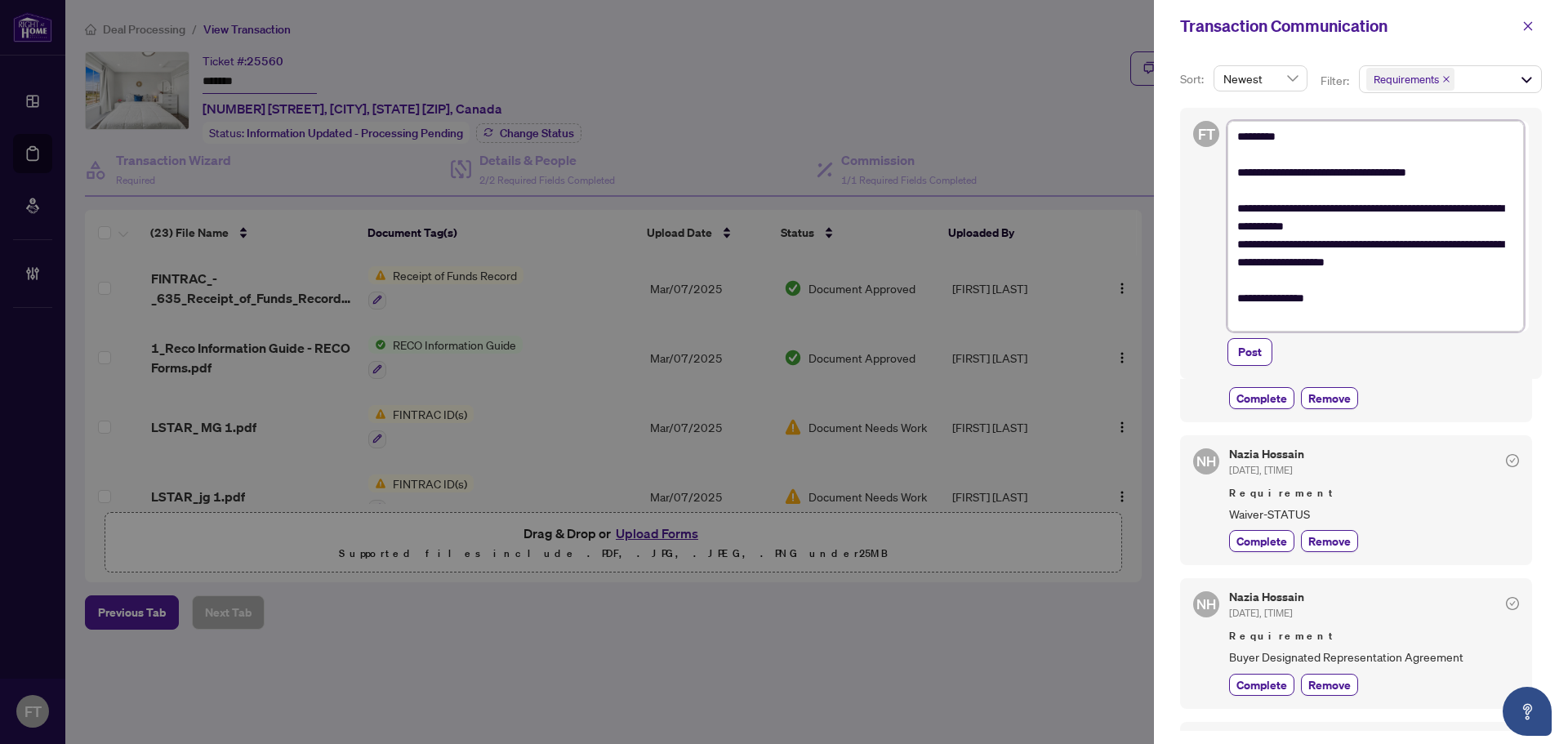 scroll, scrollTop: 201, scrollLeft: 0, axis: vertical 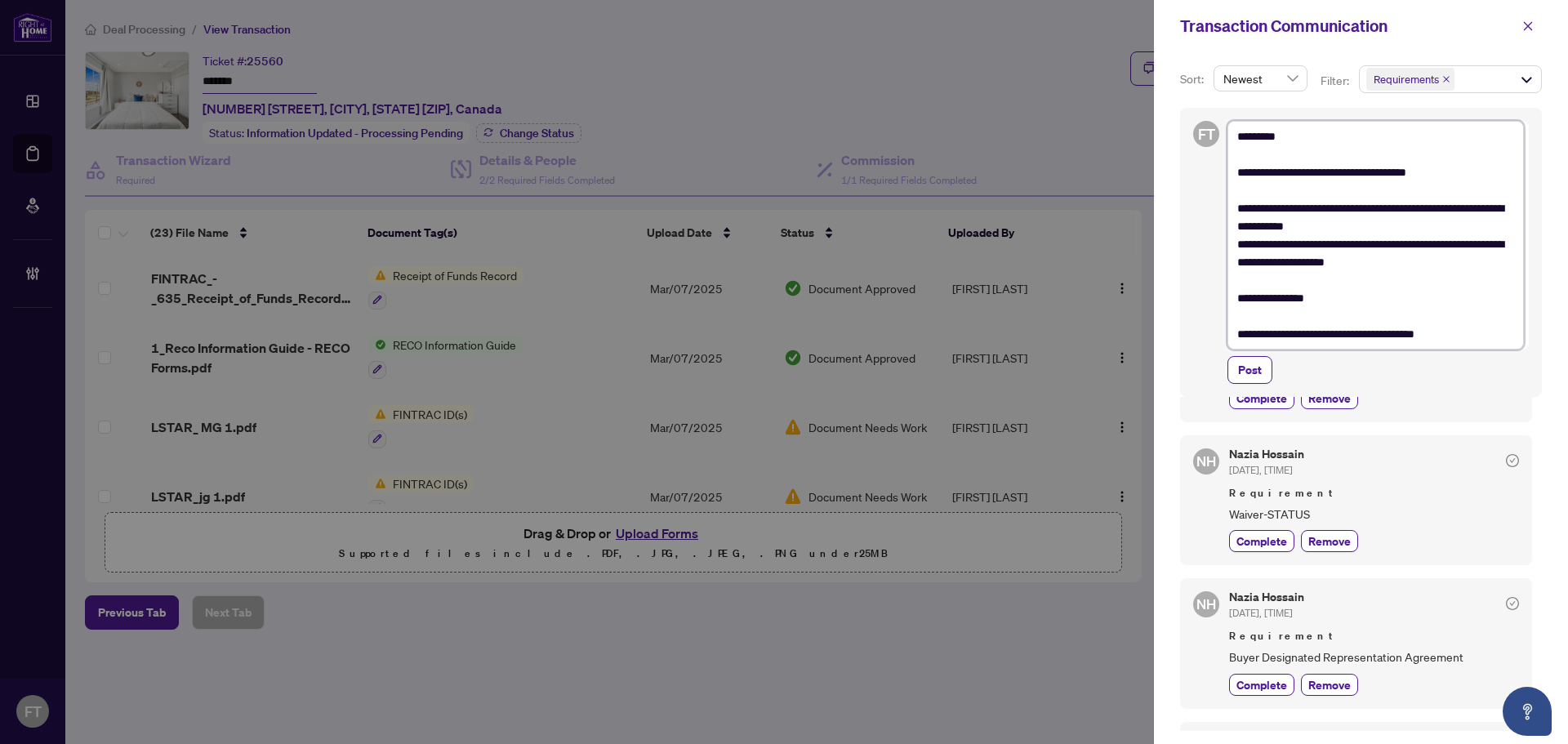 type on "**********" 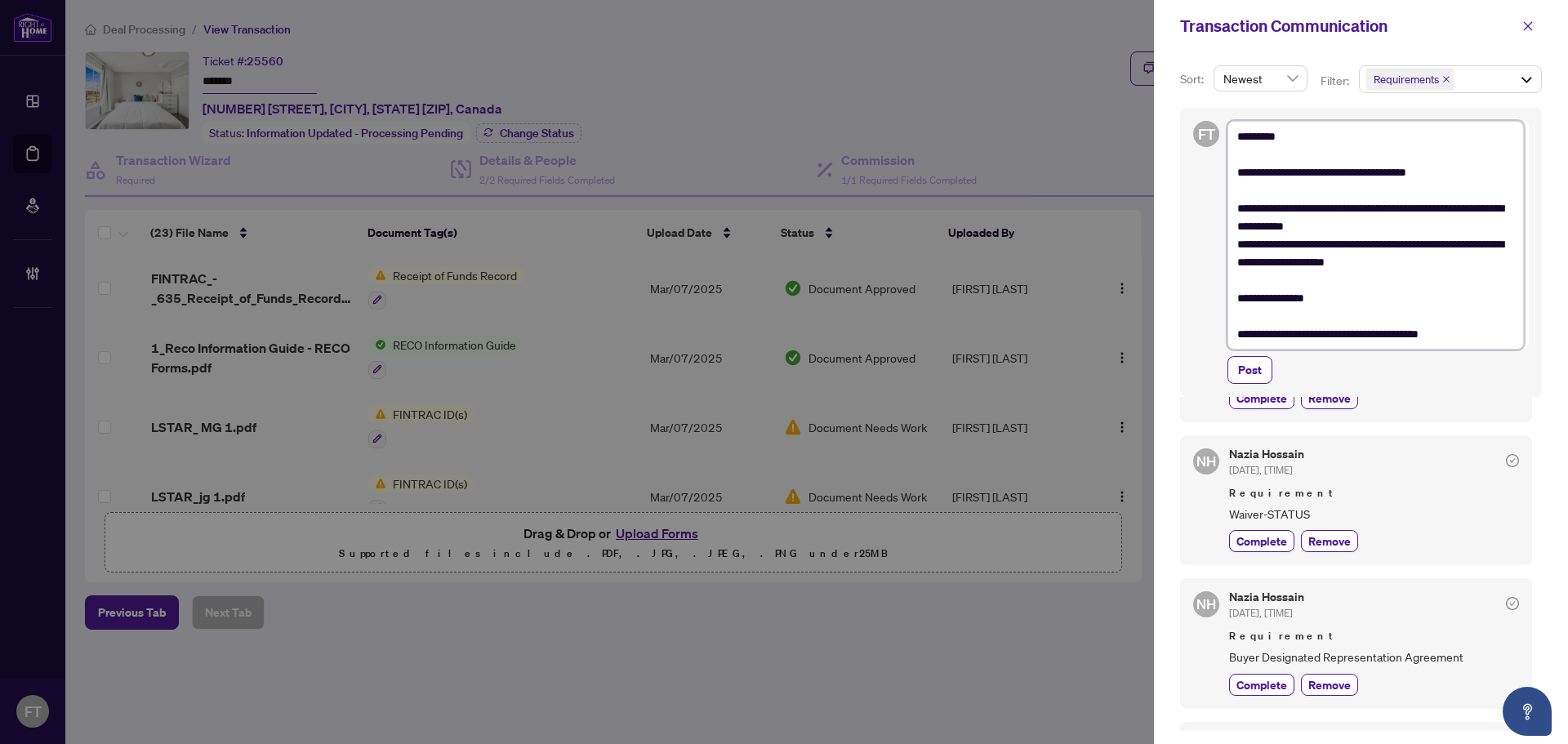 type on "**********" 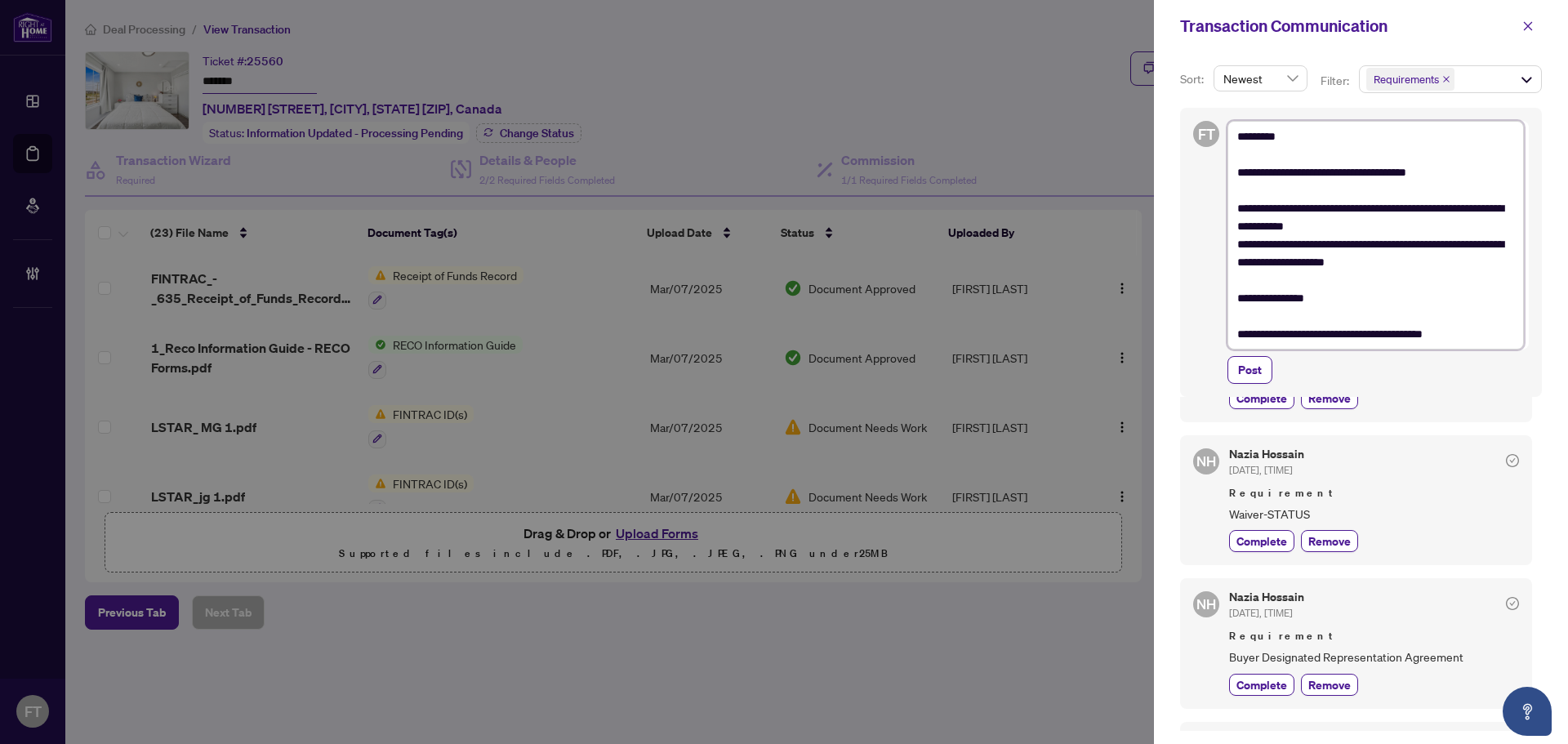 type on "**********" 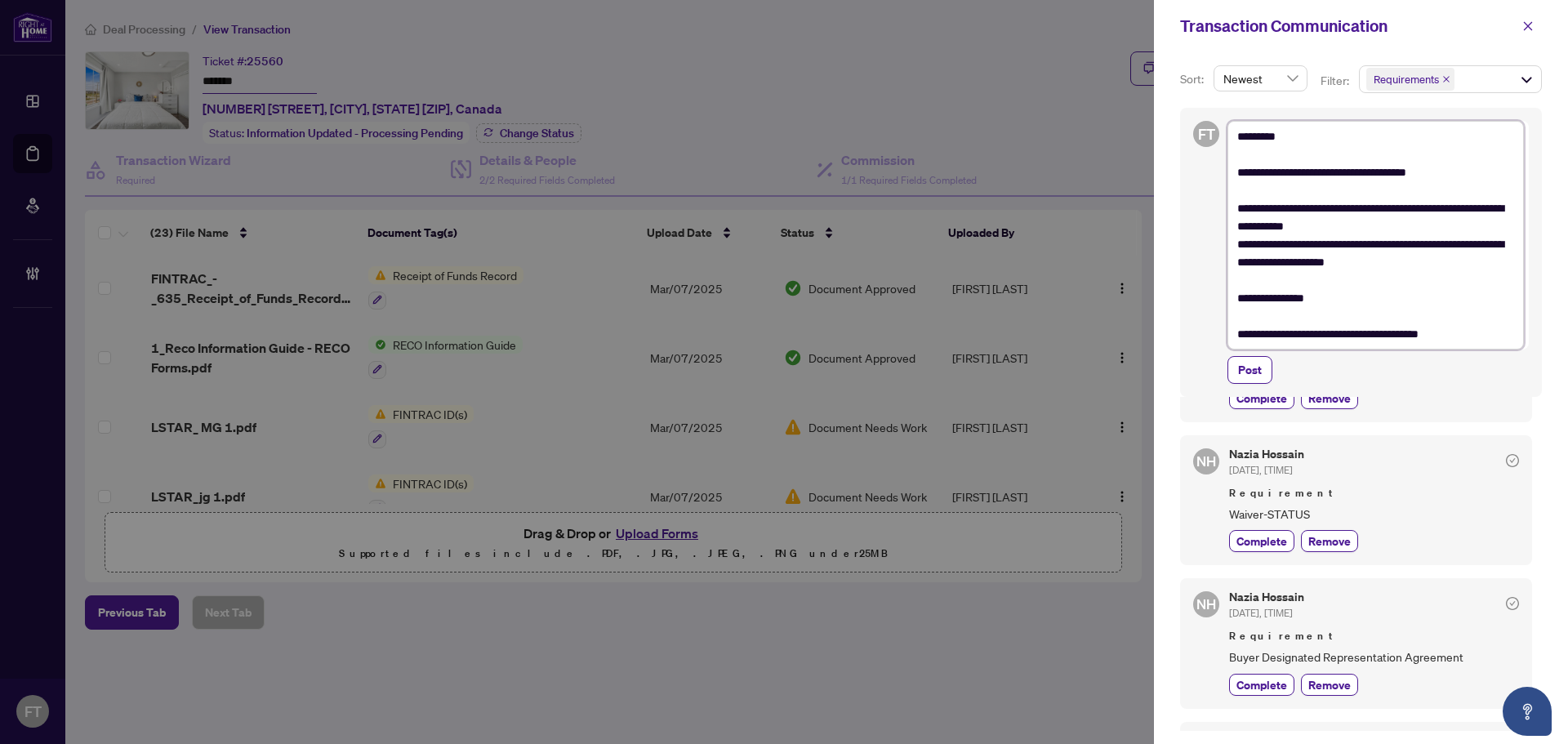 type on "**********" 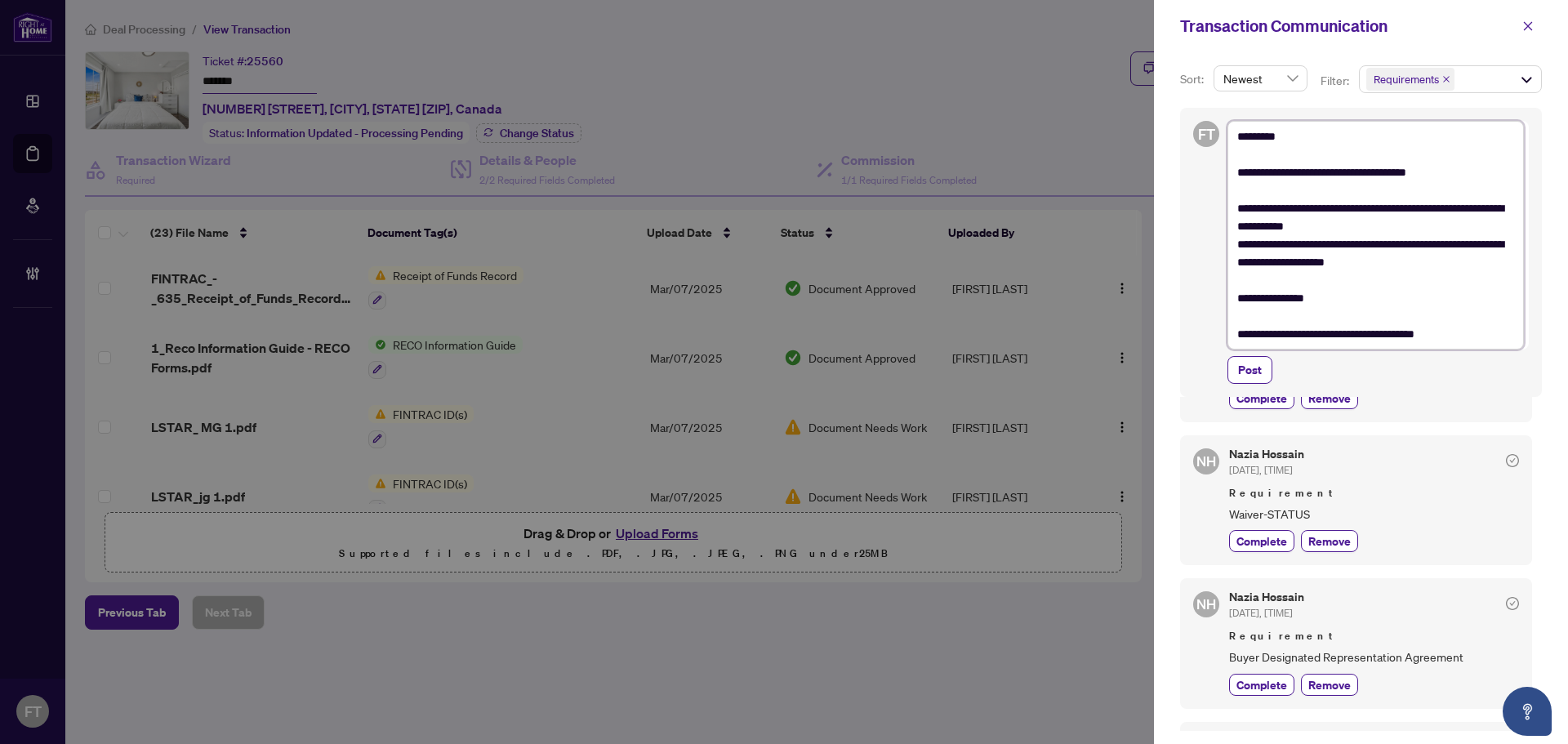 type on "**********" 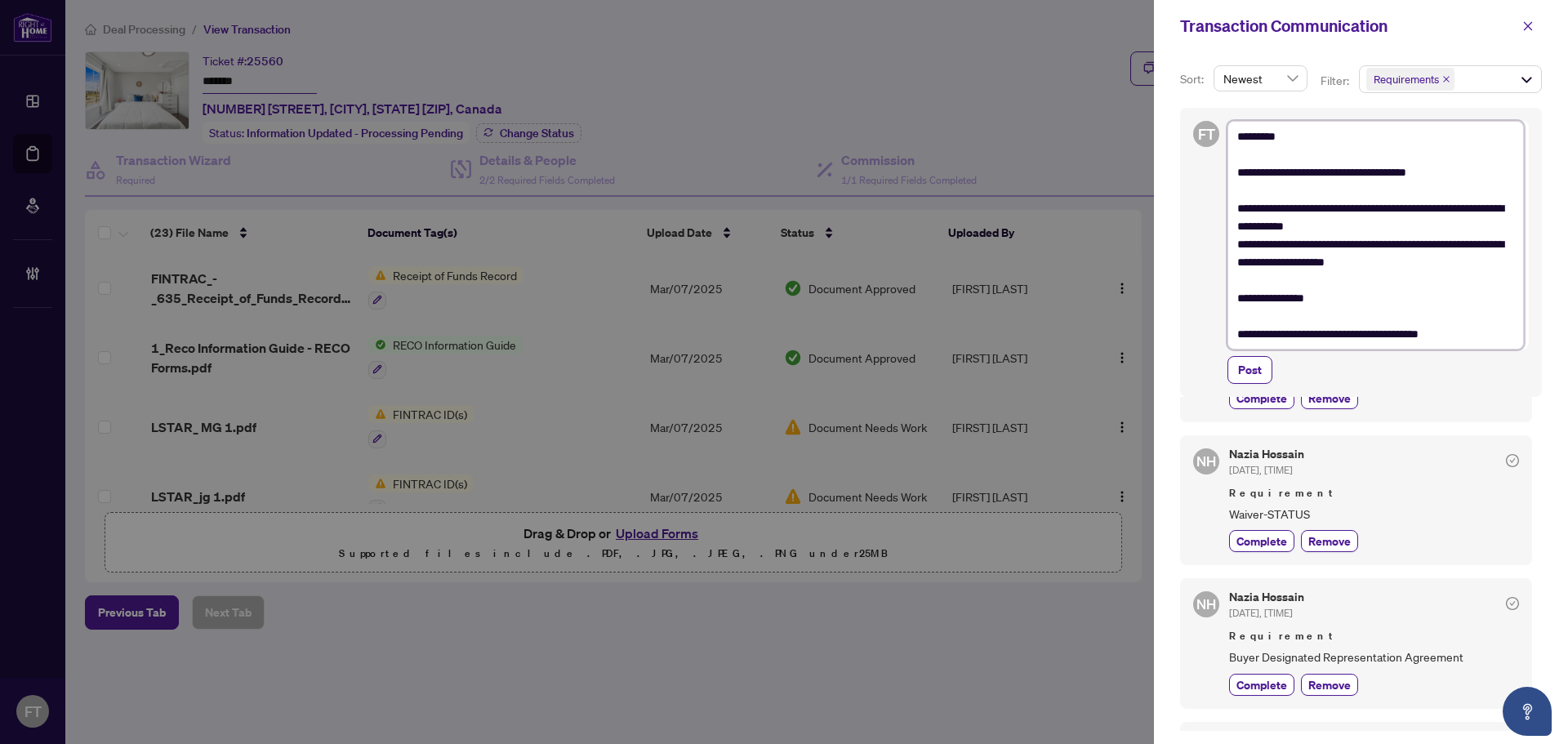 click on "**********" at bounding box center (1375, 235) 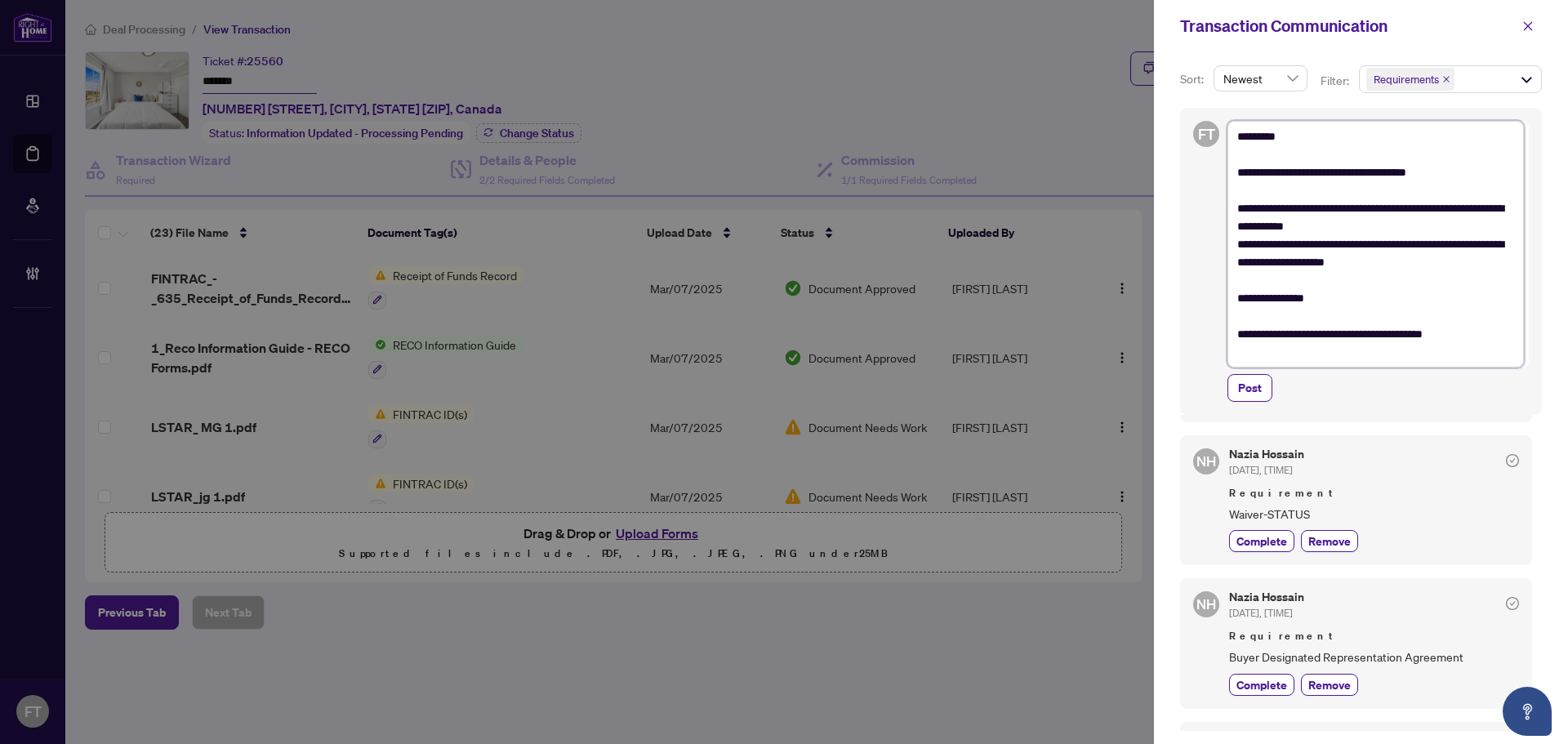 type on "**********" 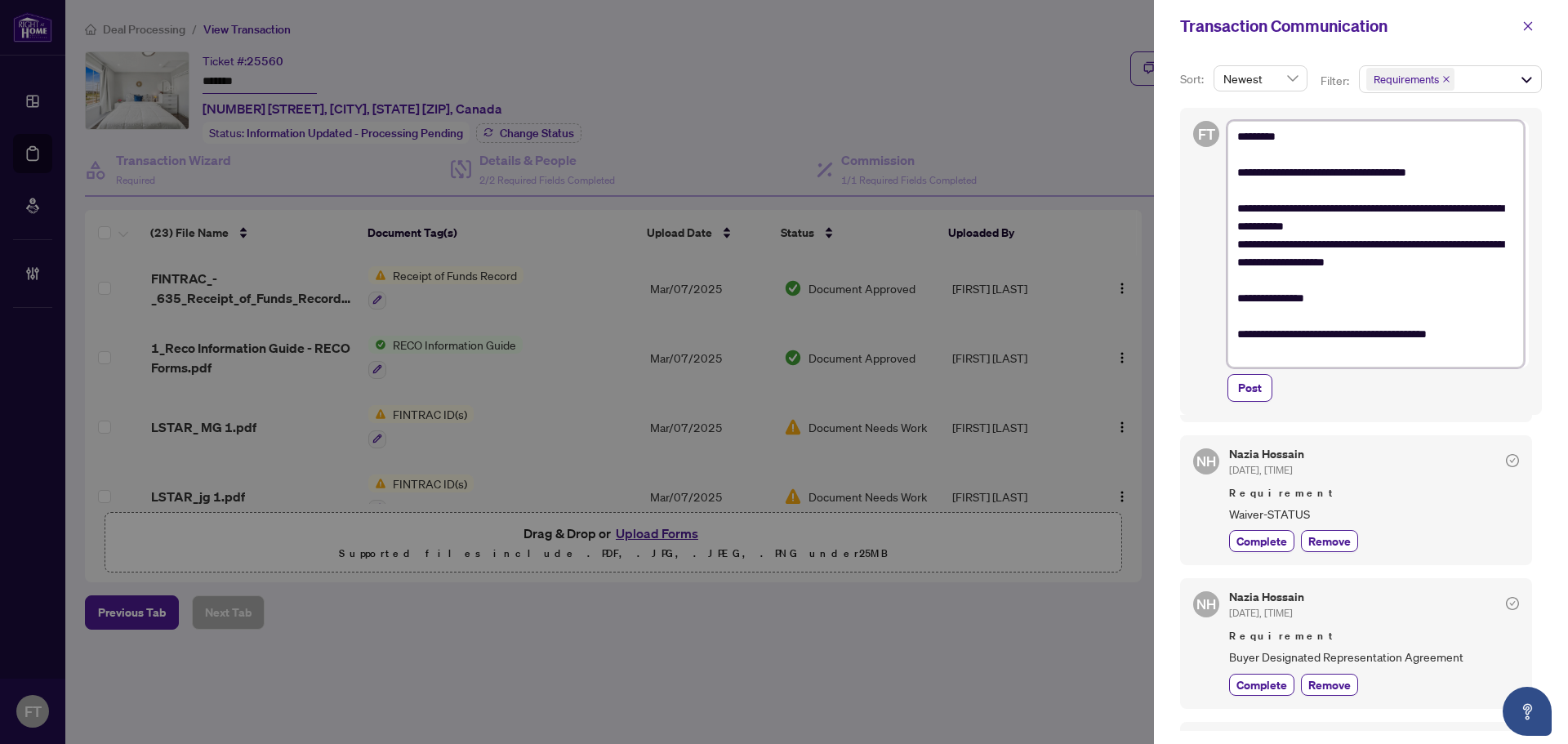 scroll, scrollTop: 237, scrollLeft: 0, axis: vertical 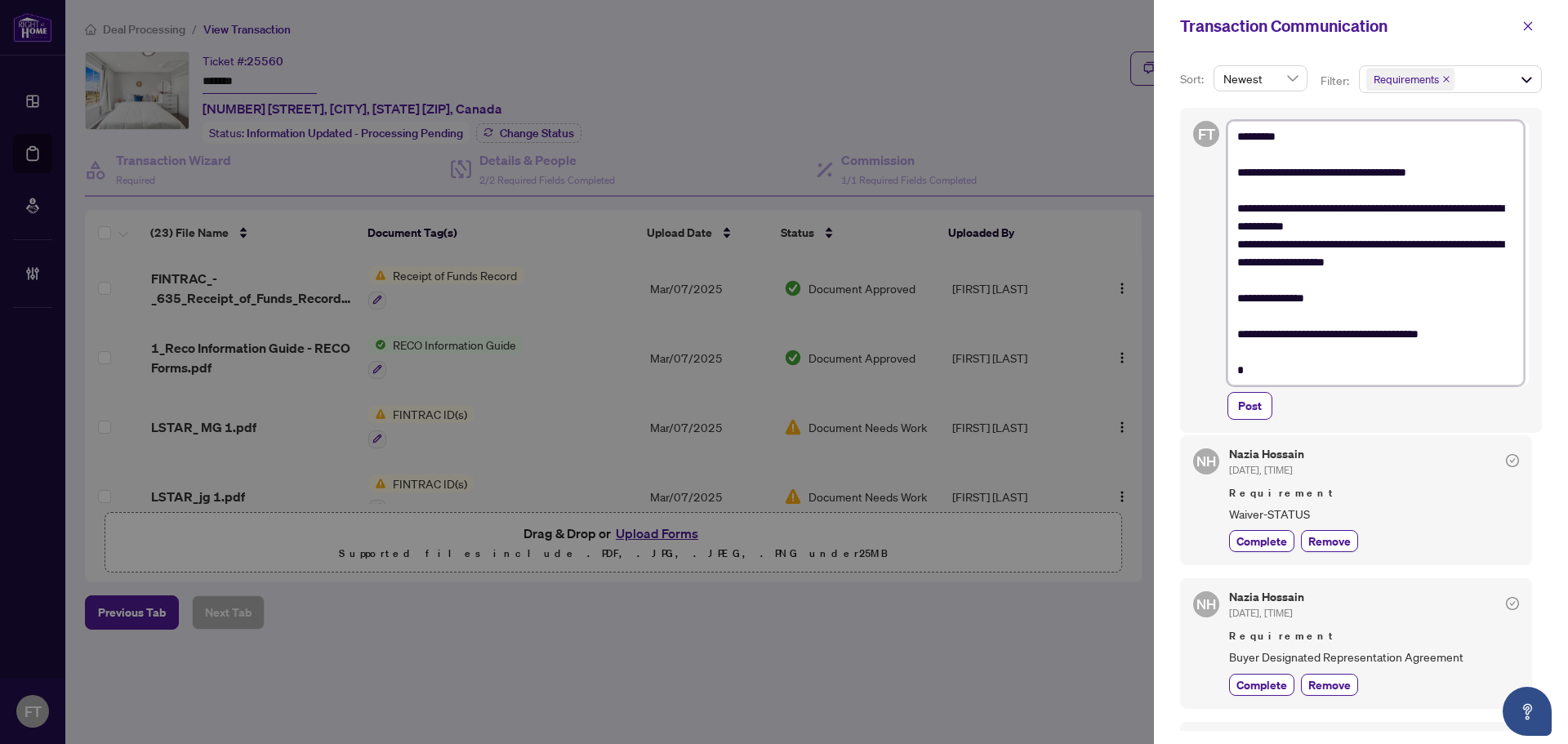 type on "**********" 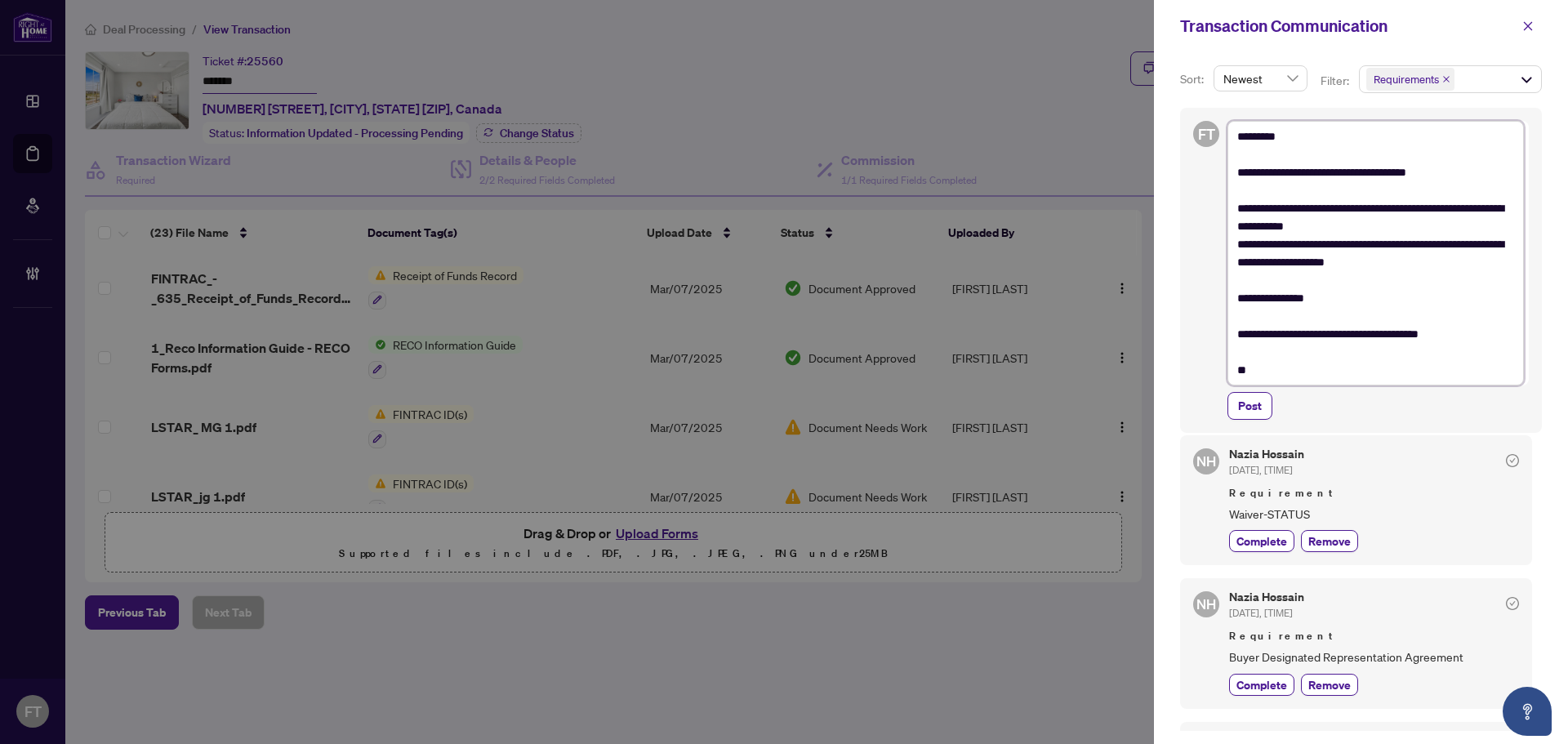 type on "**********" 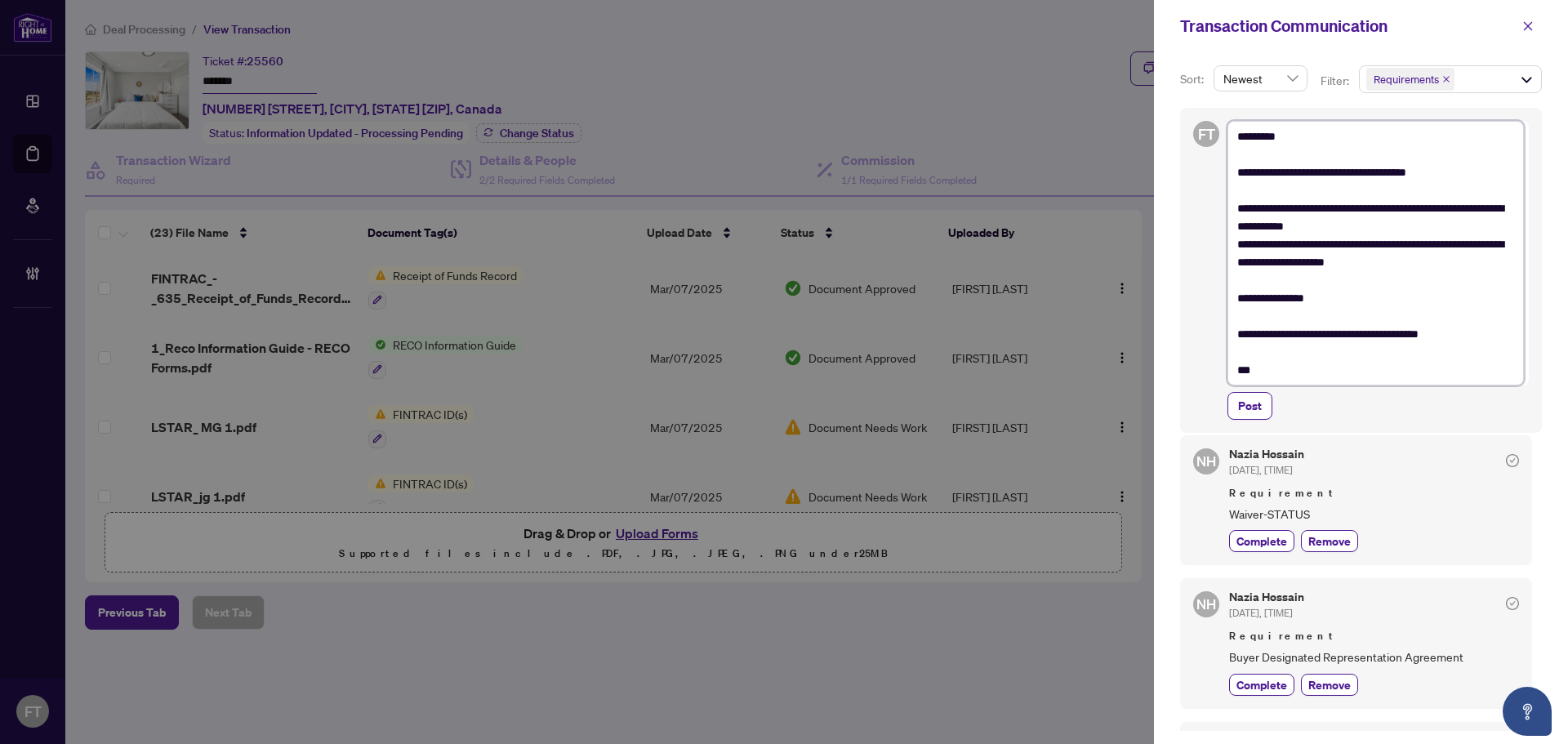 type on "**********" 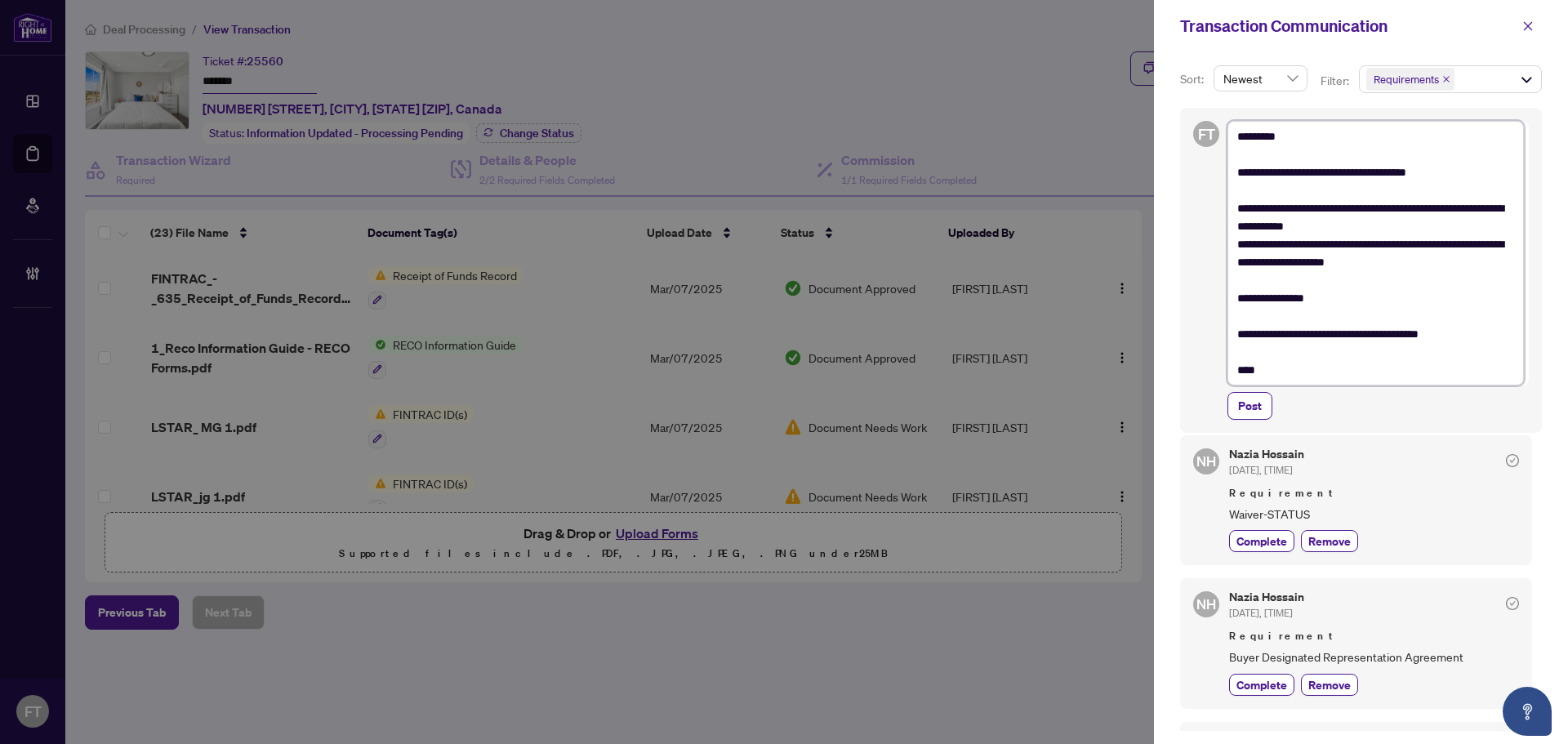 type on "**********" 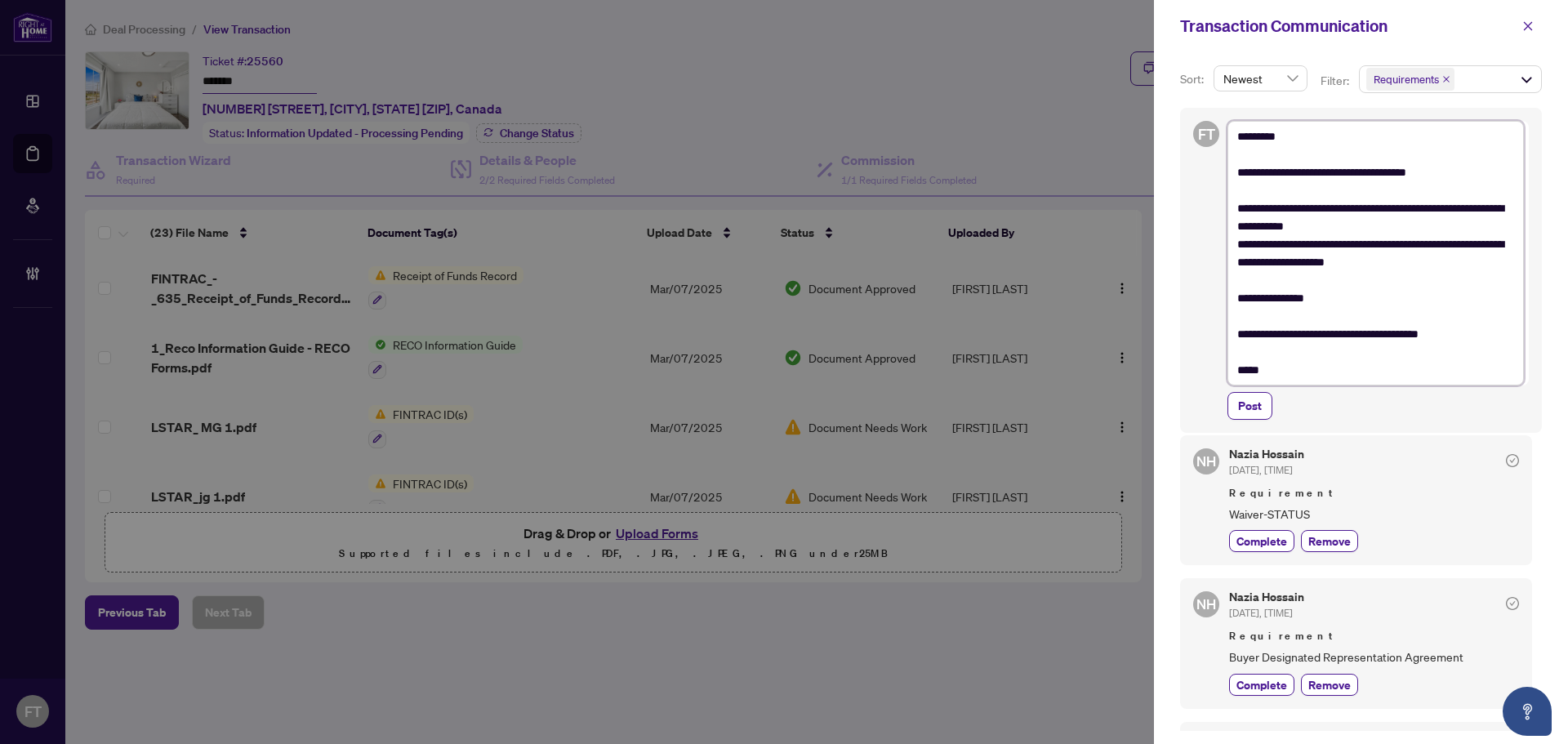 type on "**********" 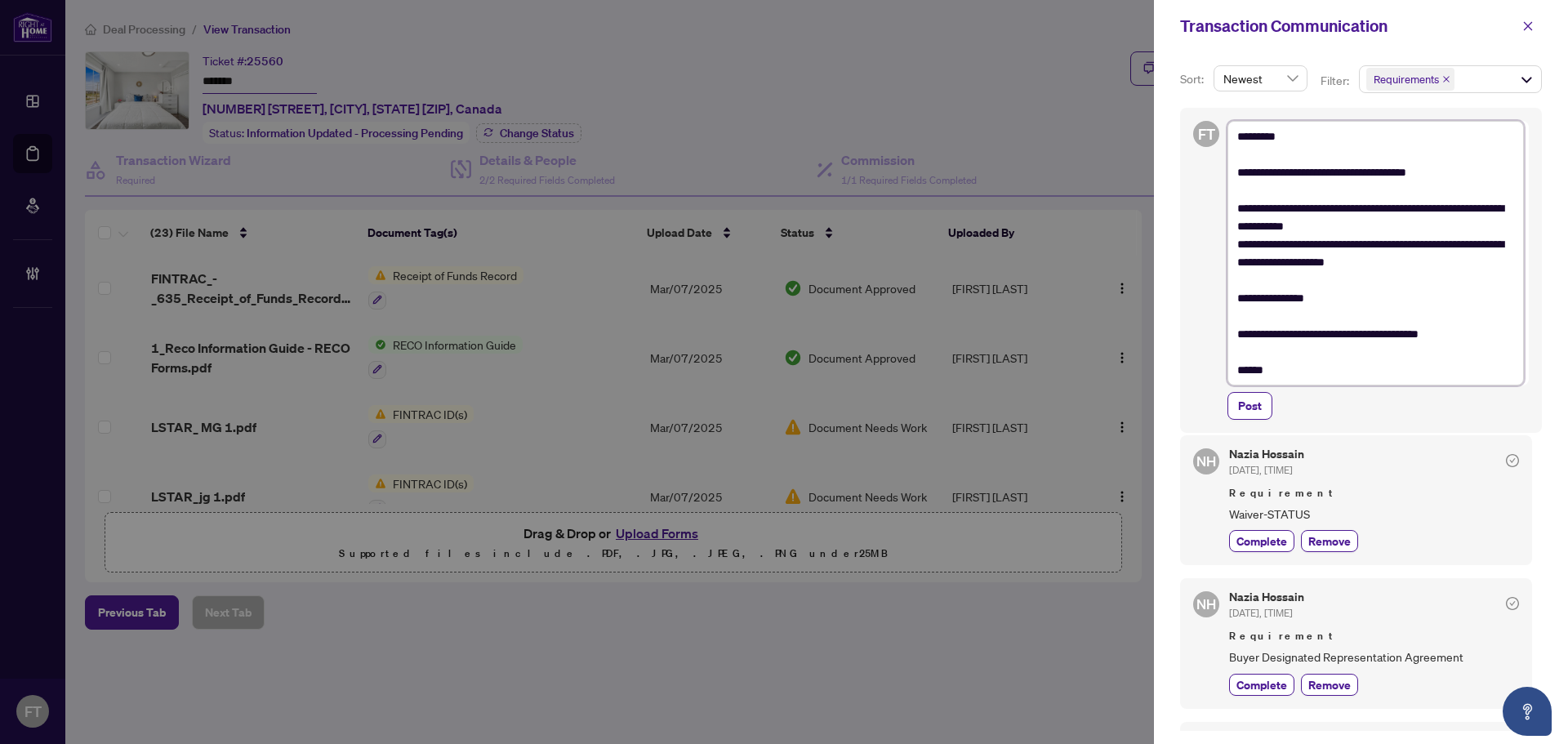 type on "**********" 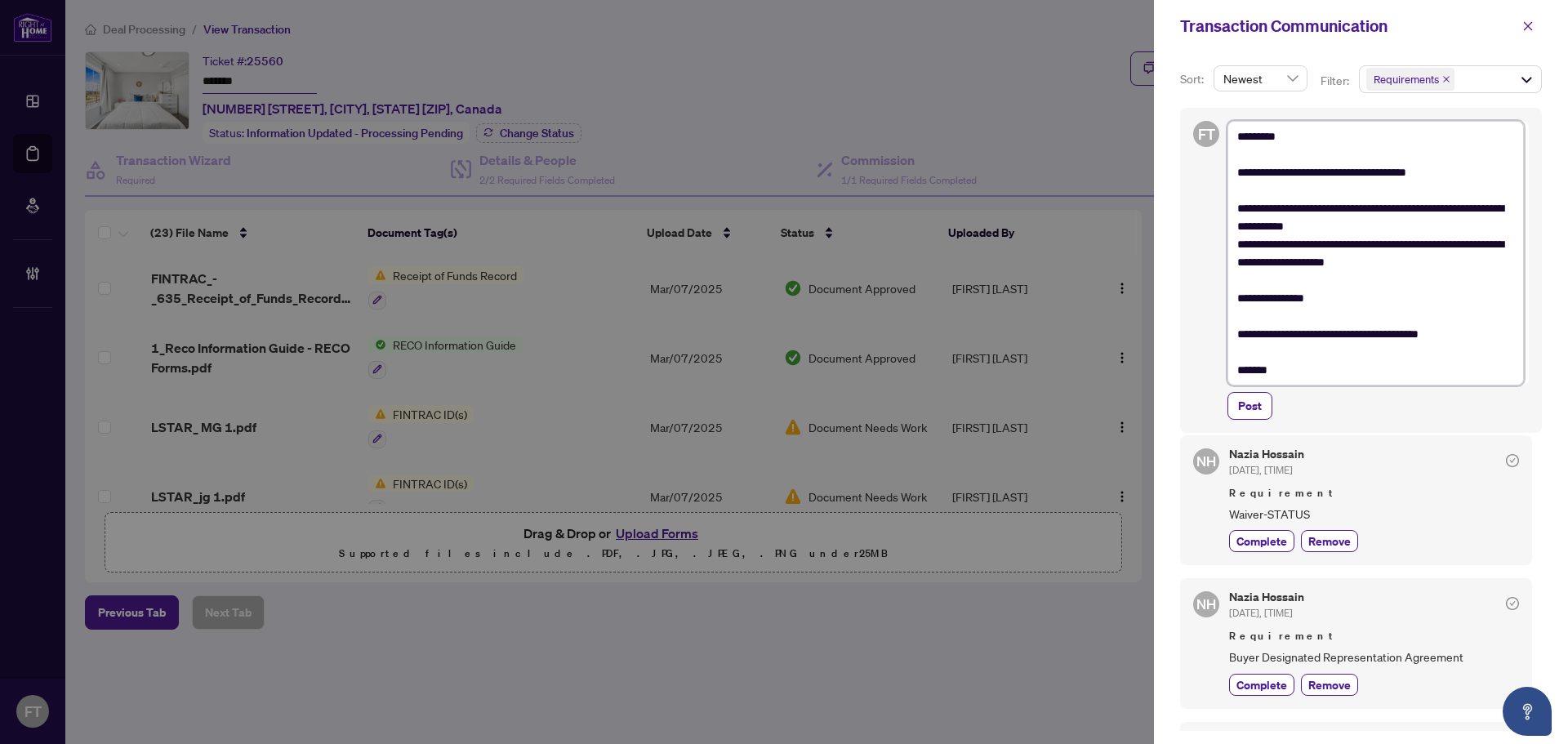 type on "**********" 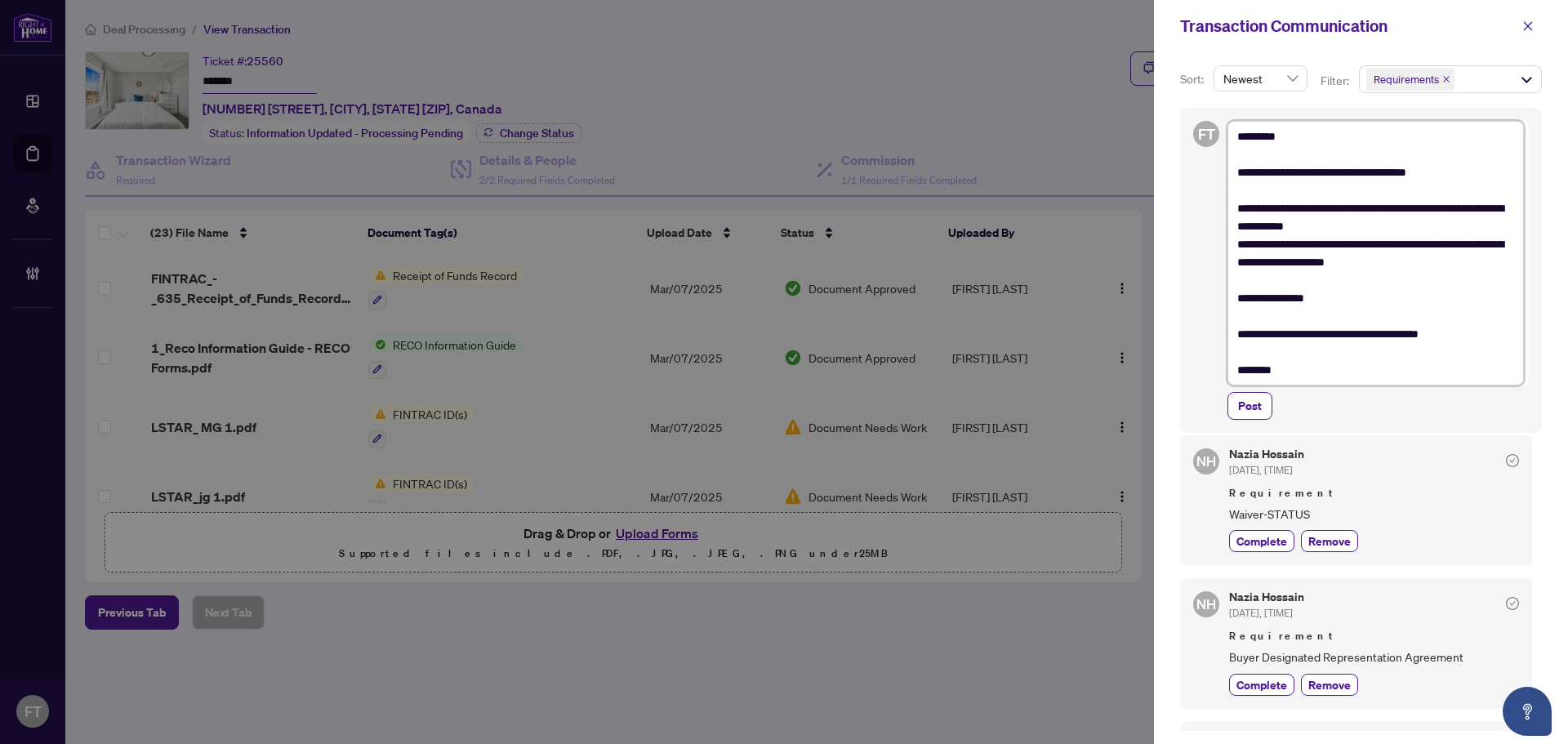 type on "**********" 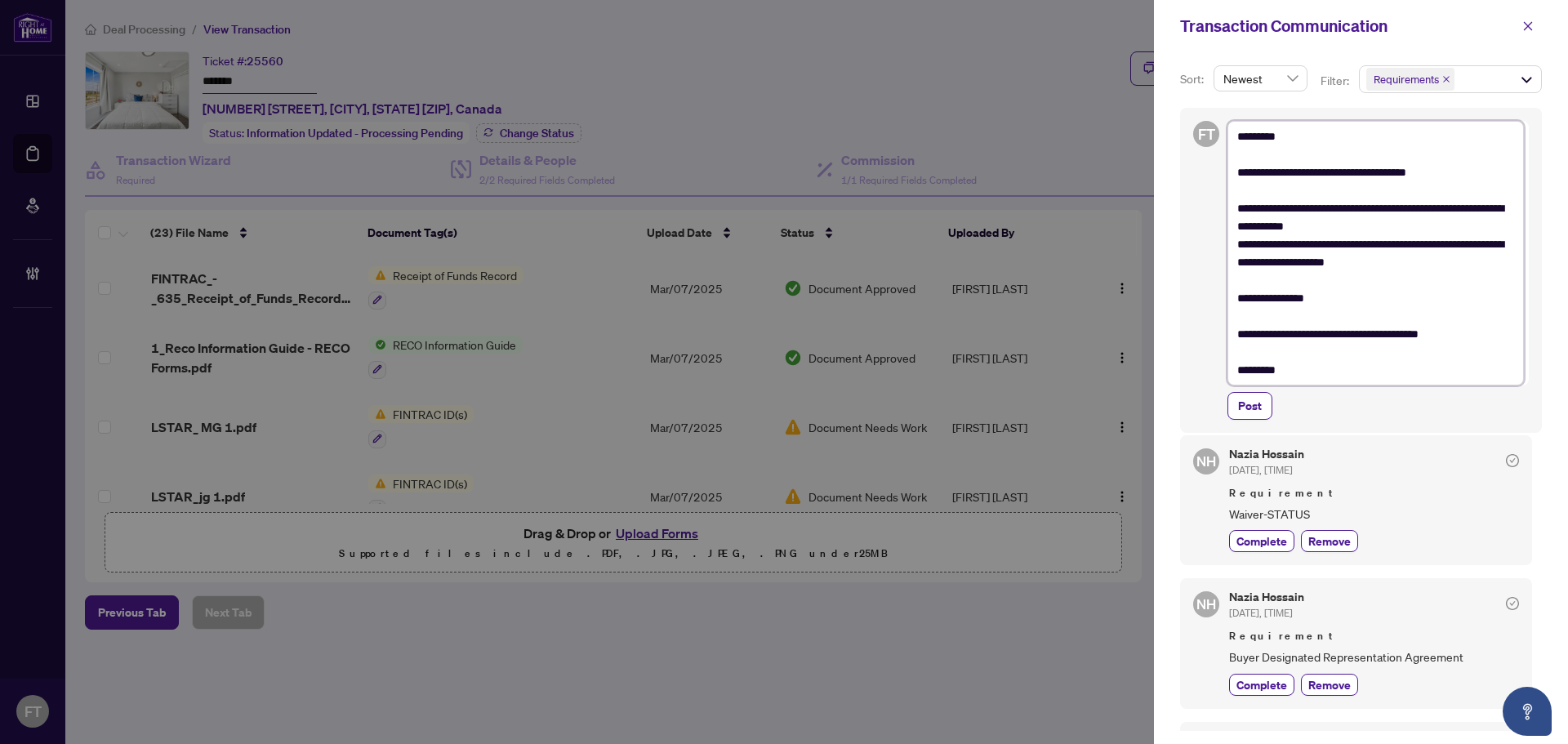 type on "**********" 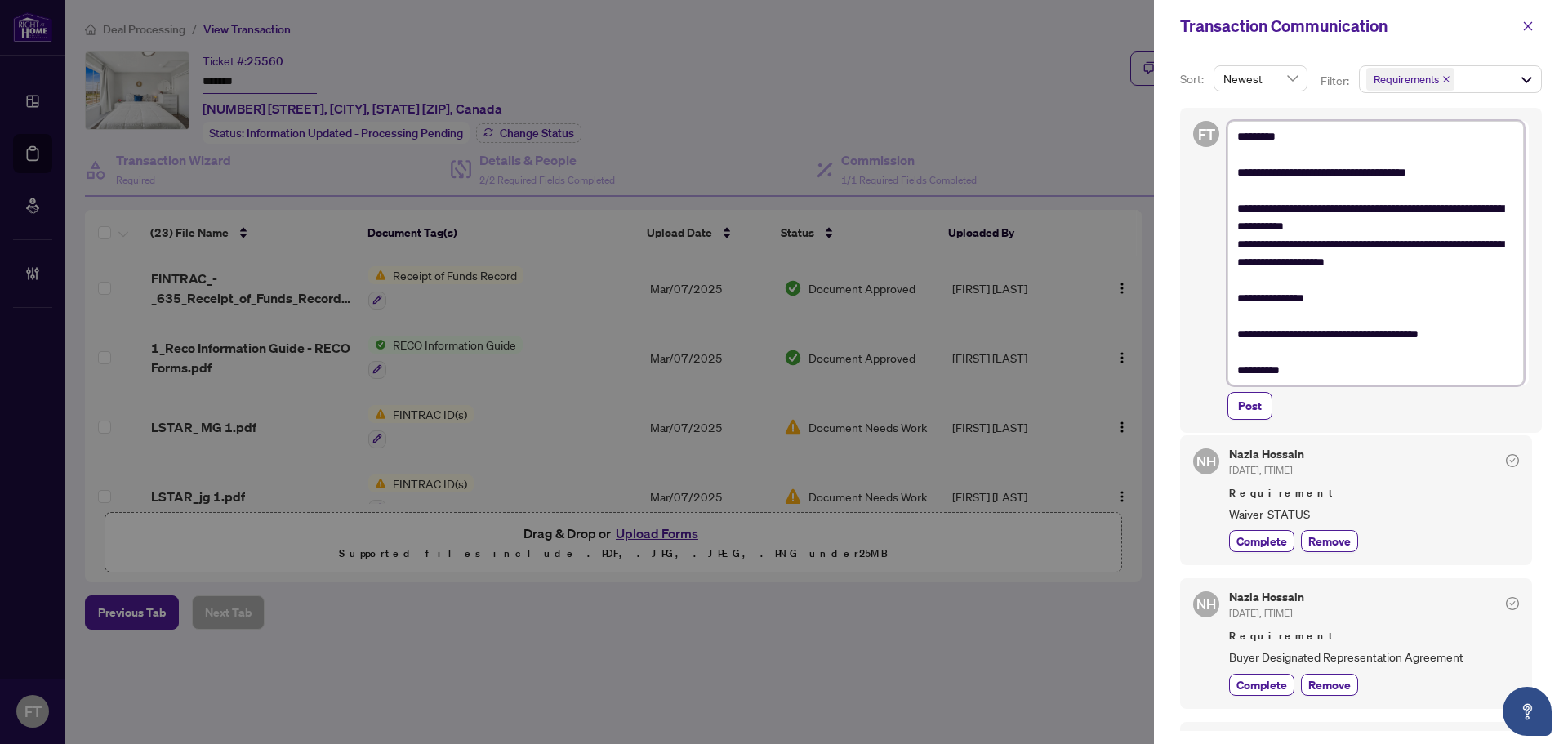 type on "**********" 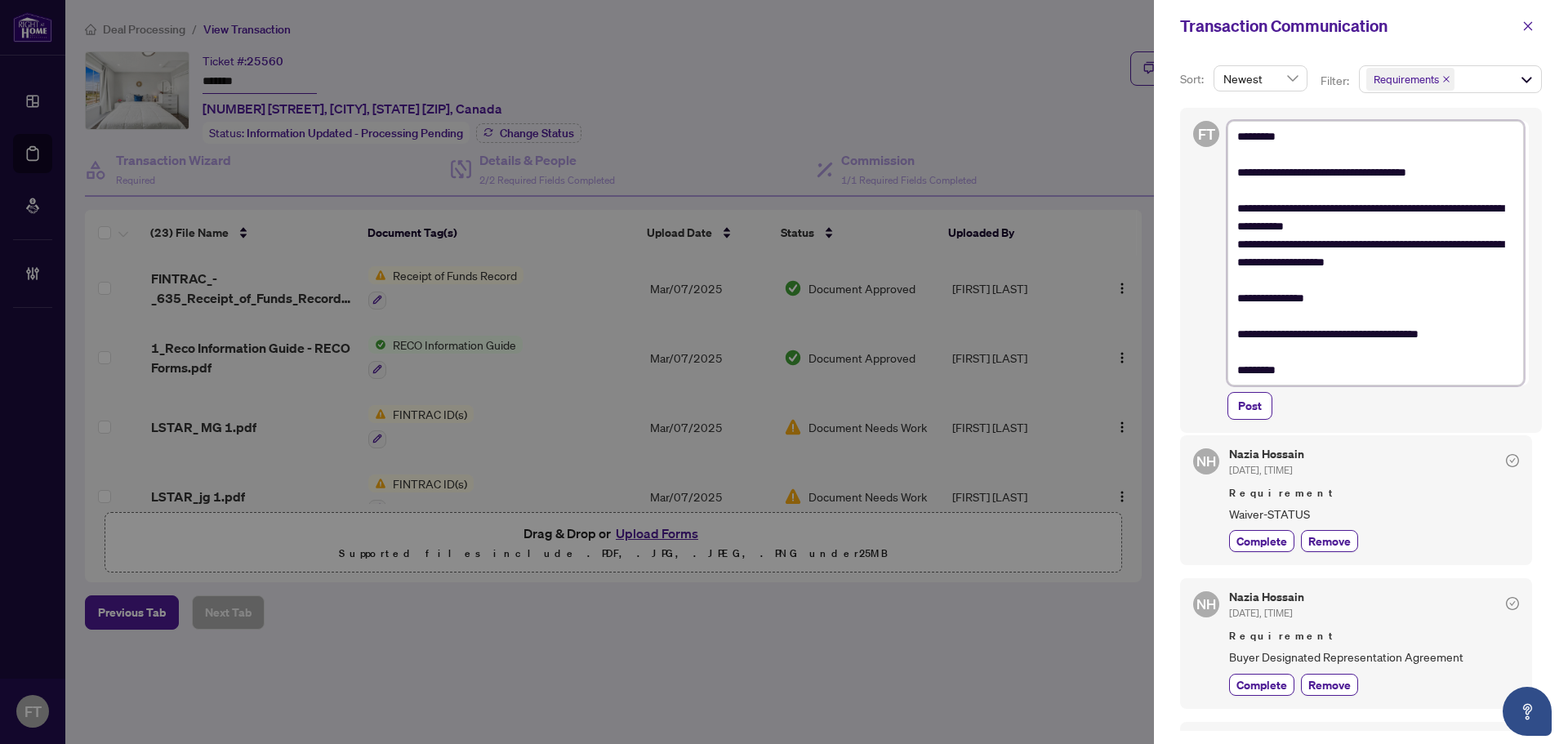 type on "**********" 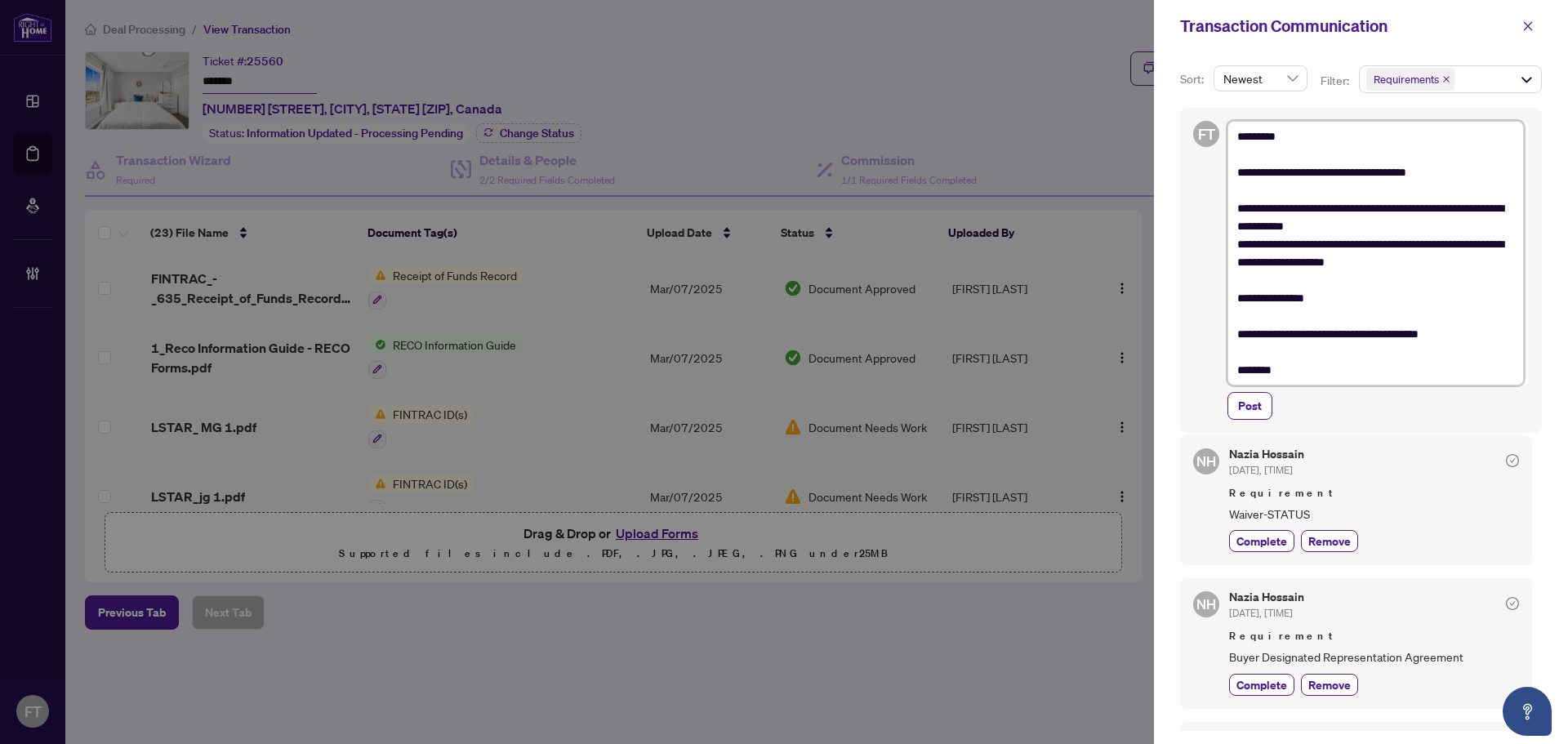 type on "**********" 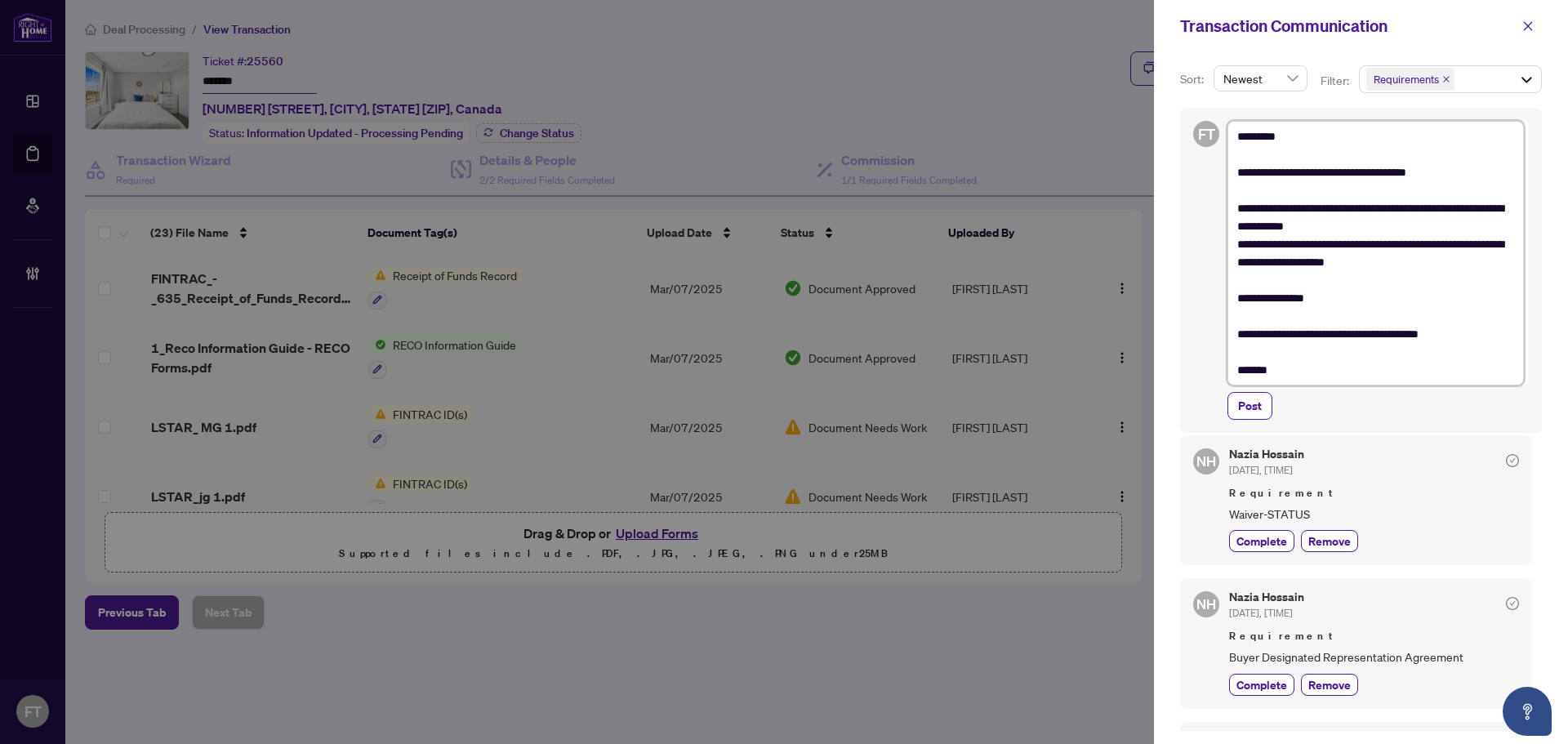 type on "**********" 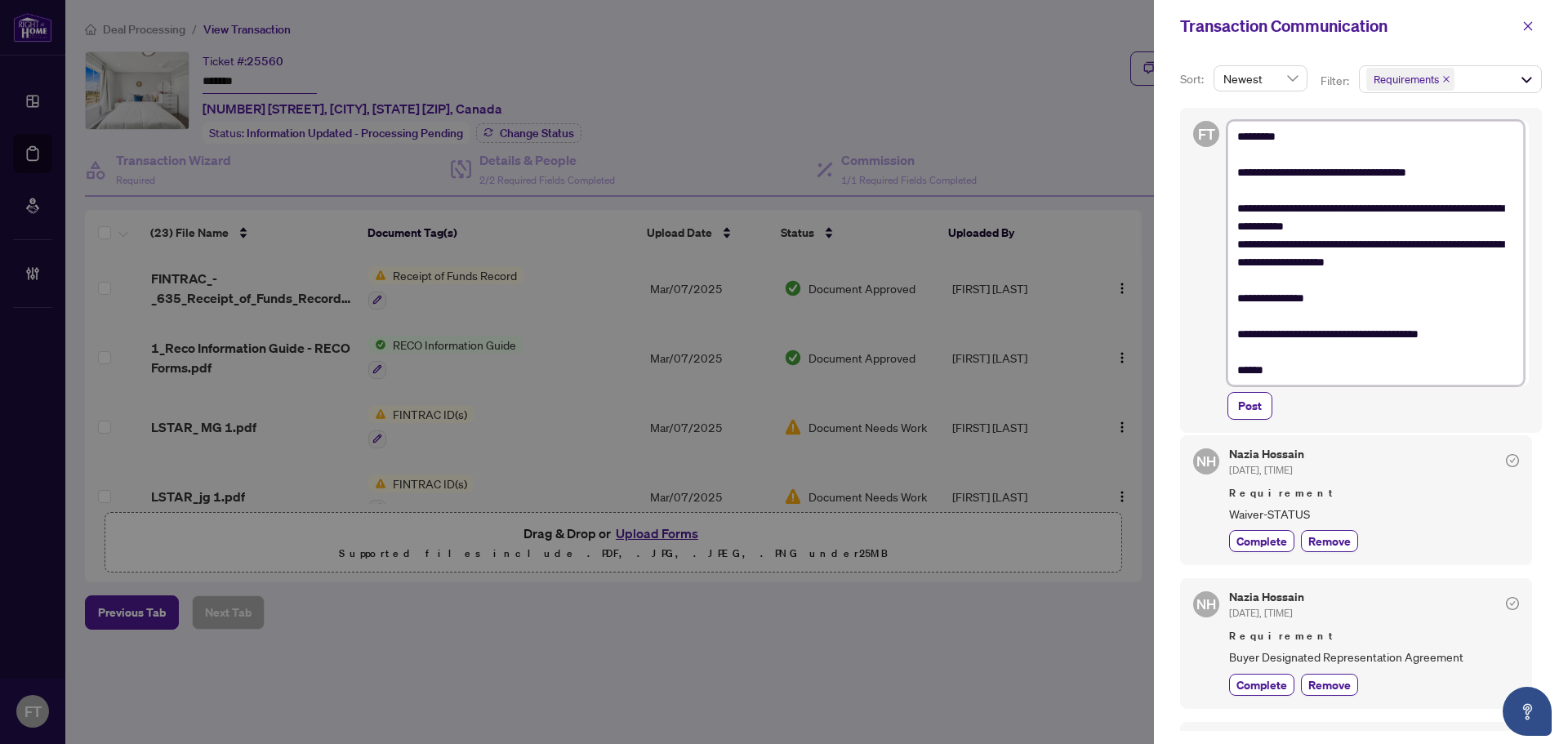 type on "**********" 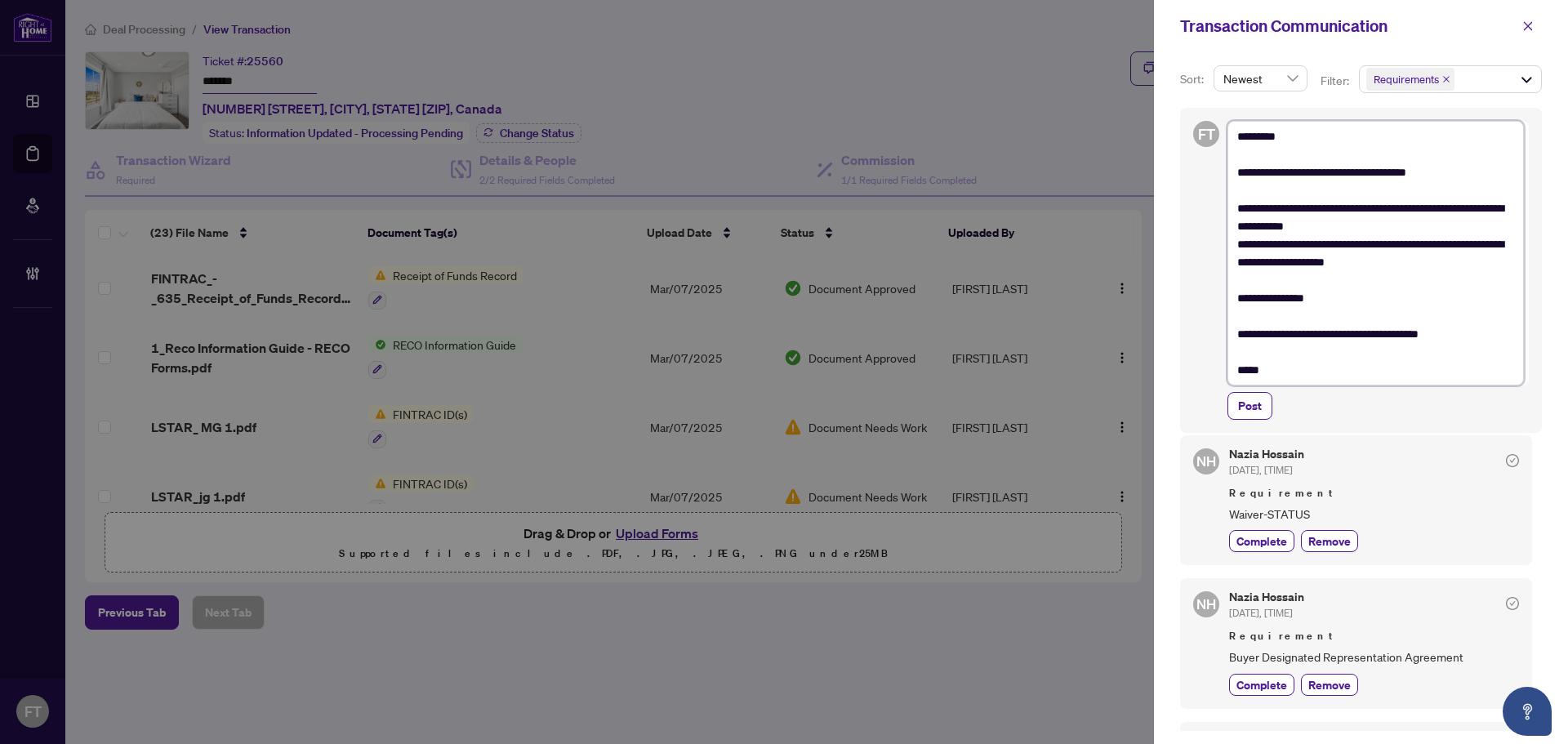 type on "**********" 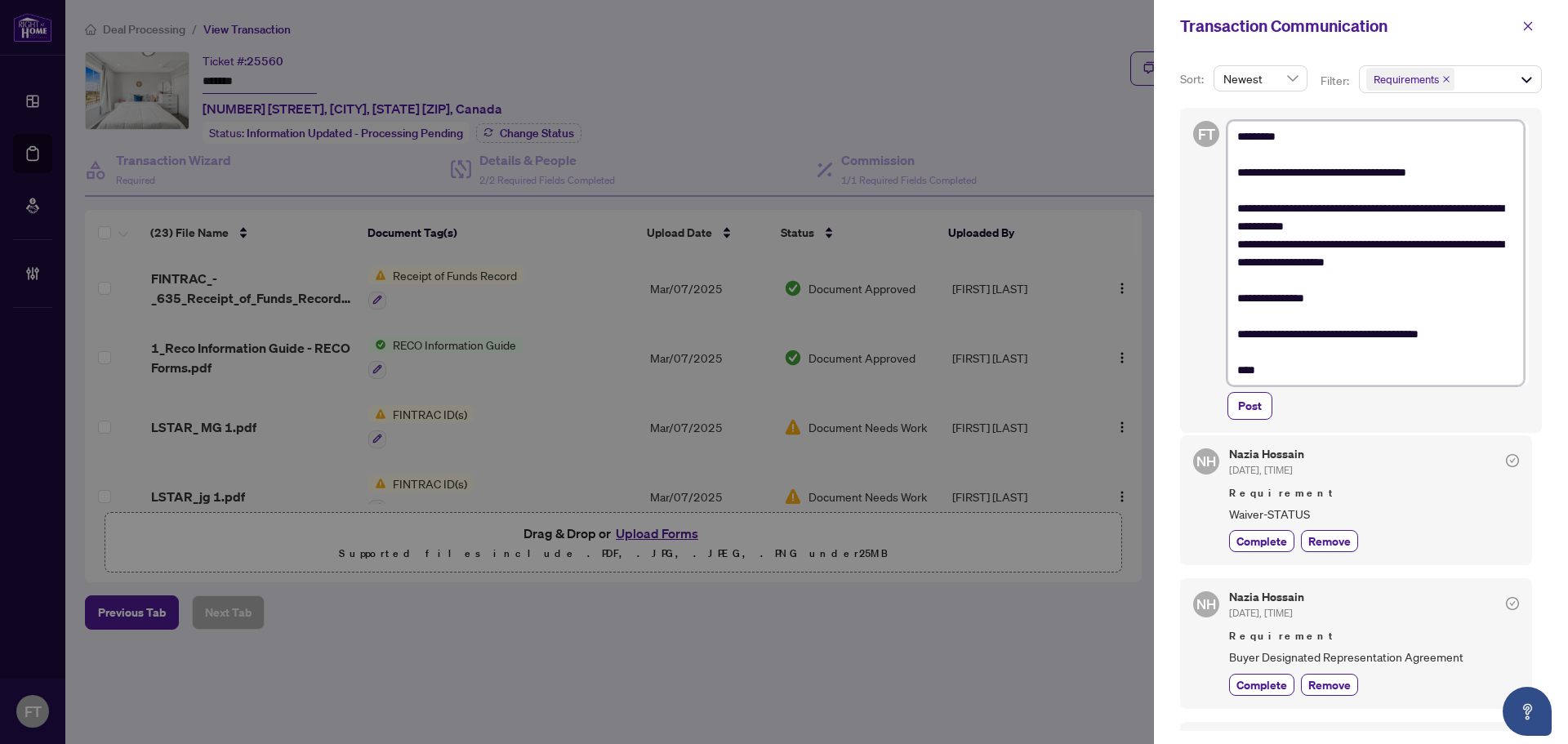 type on "**********" 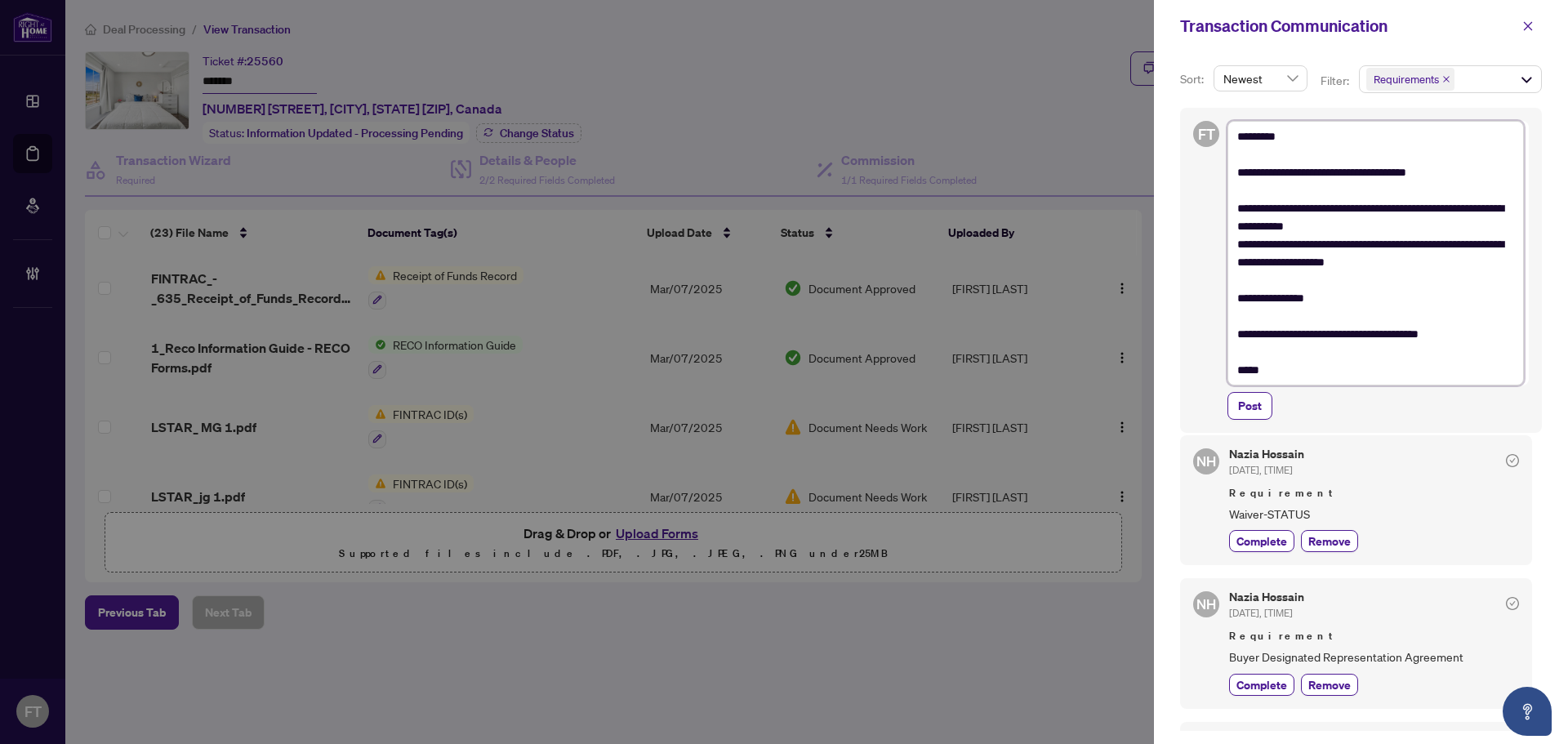 type on "**********" 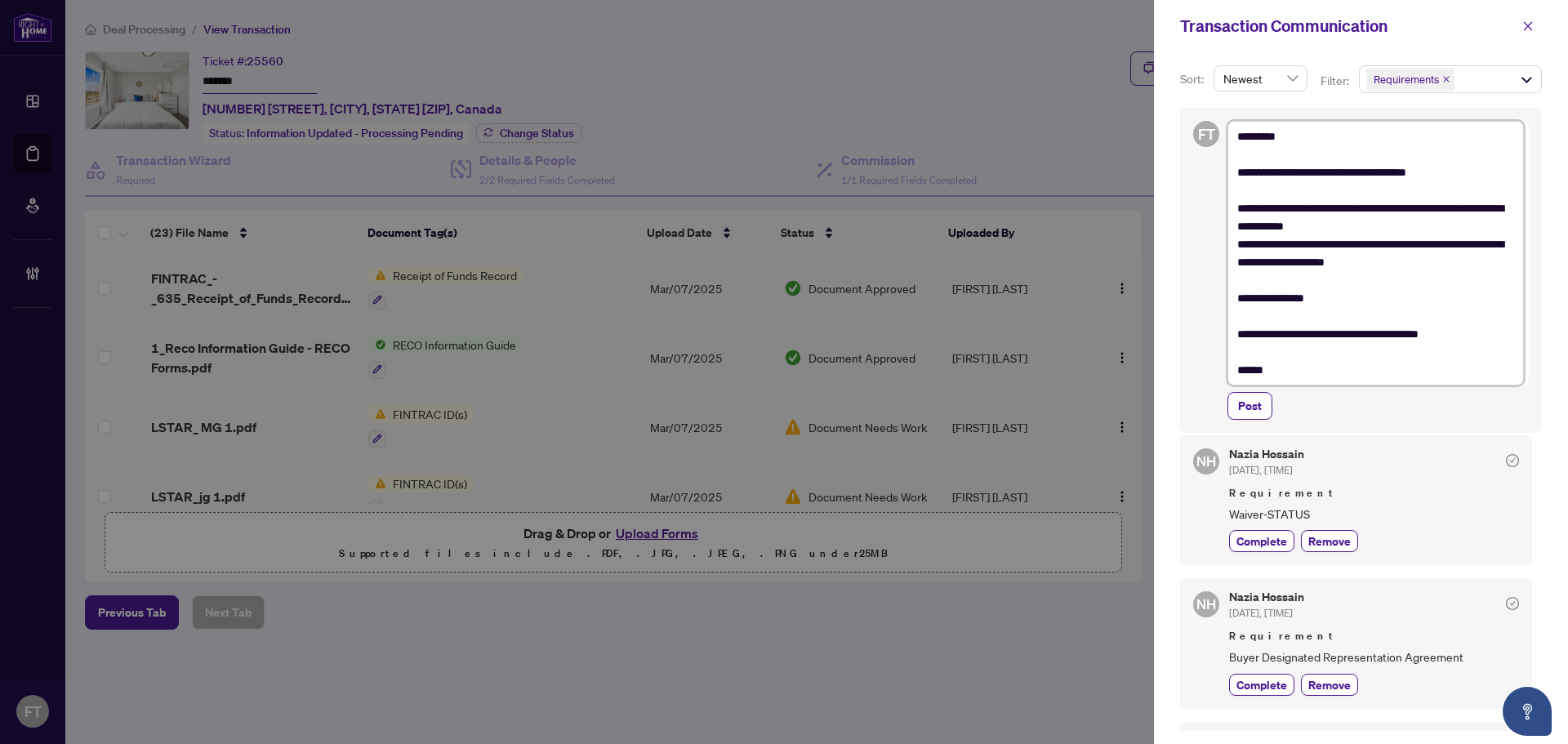type on "**********" 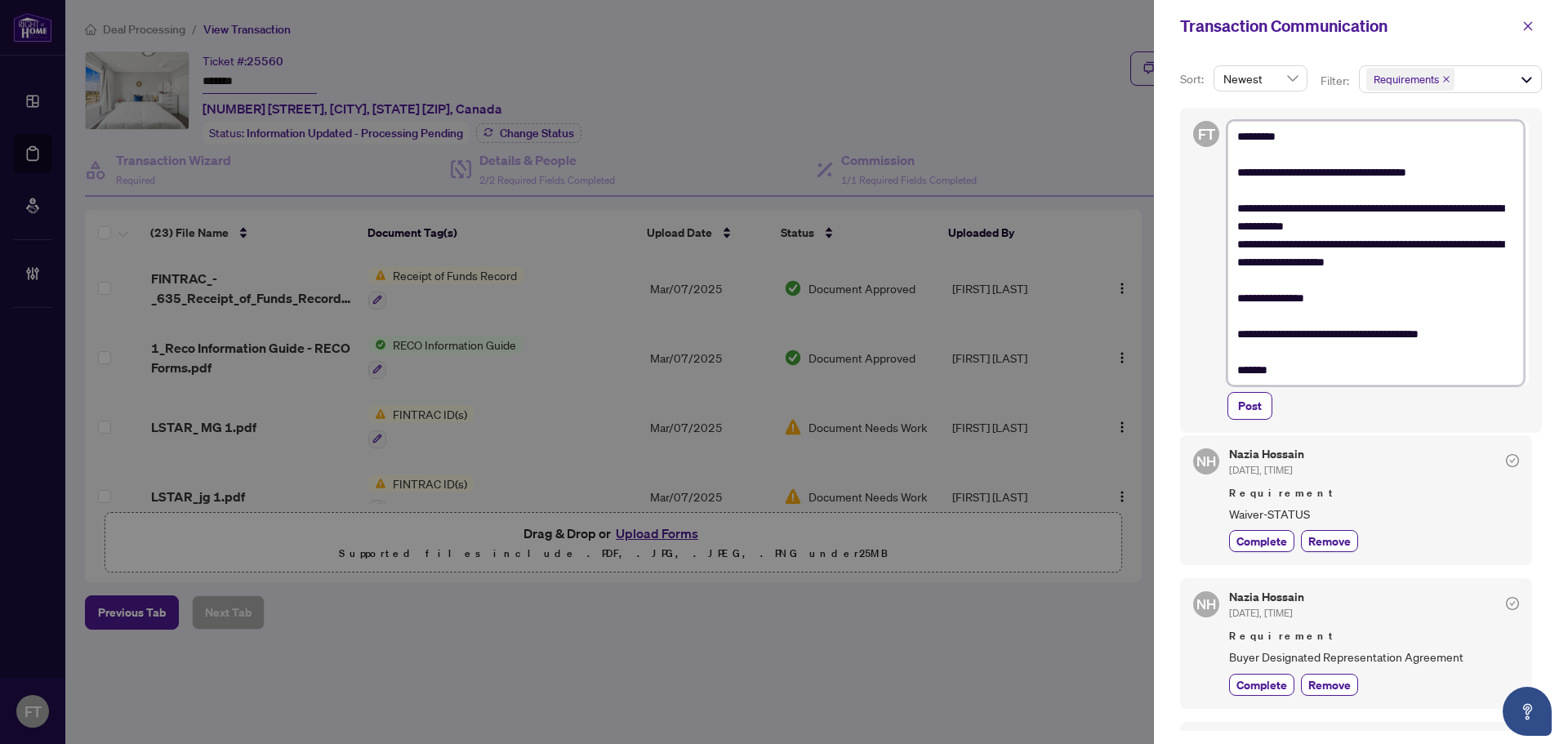 type on "**********" 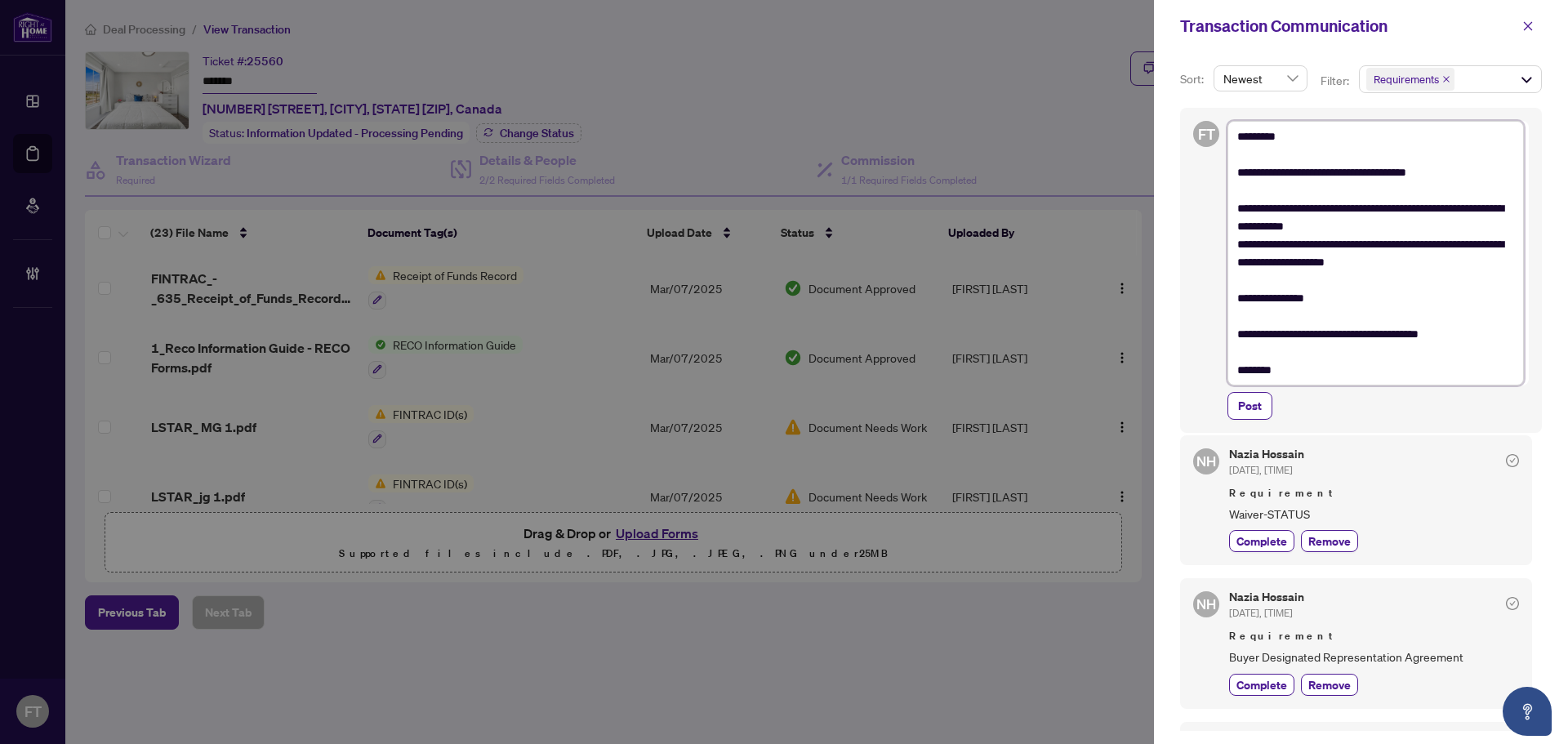 type on "**********" 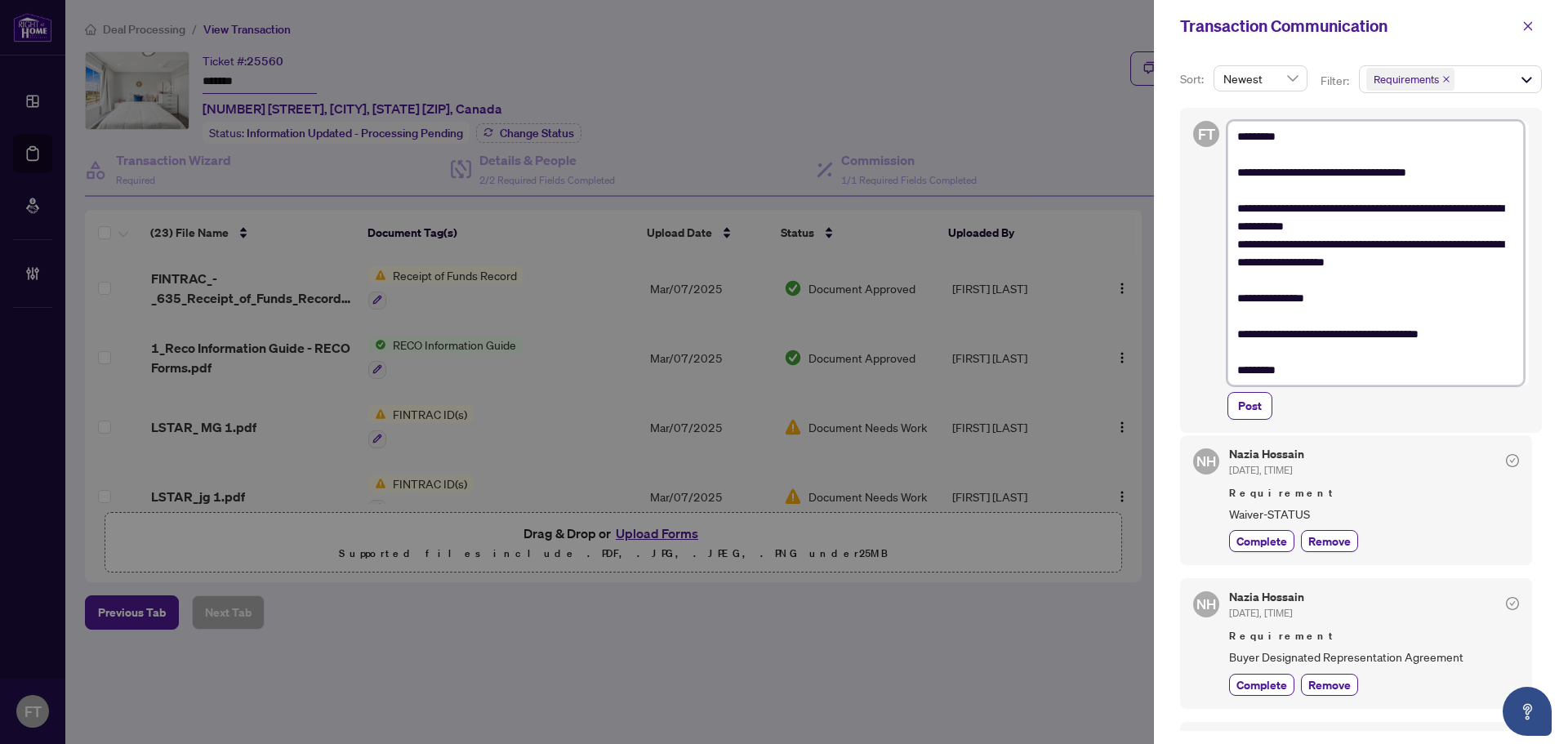 type on "**********" 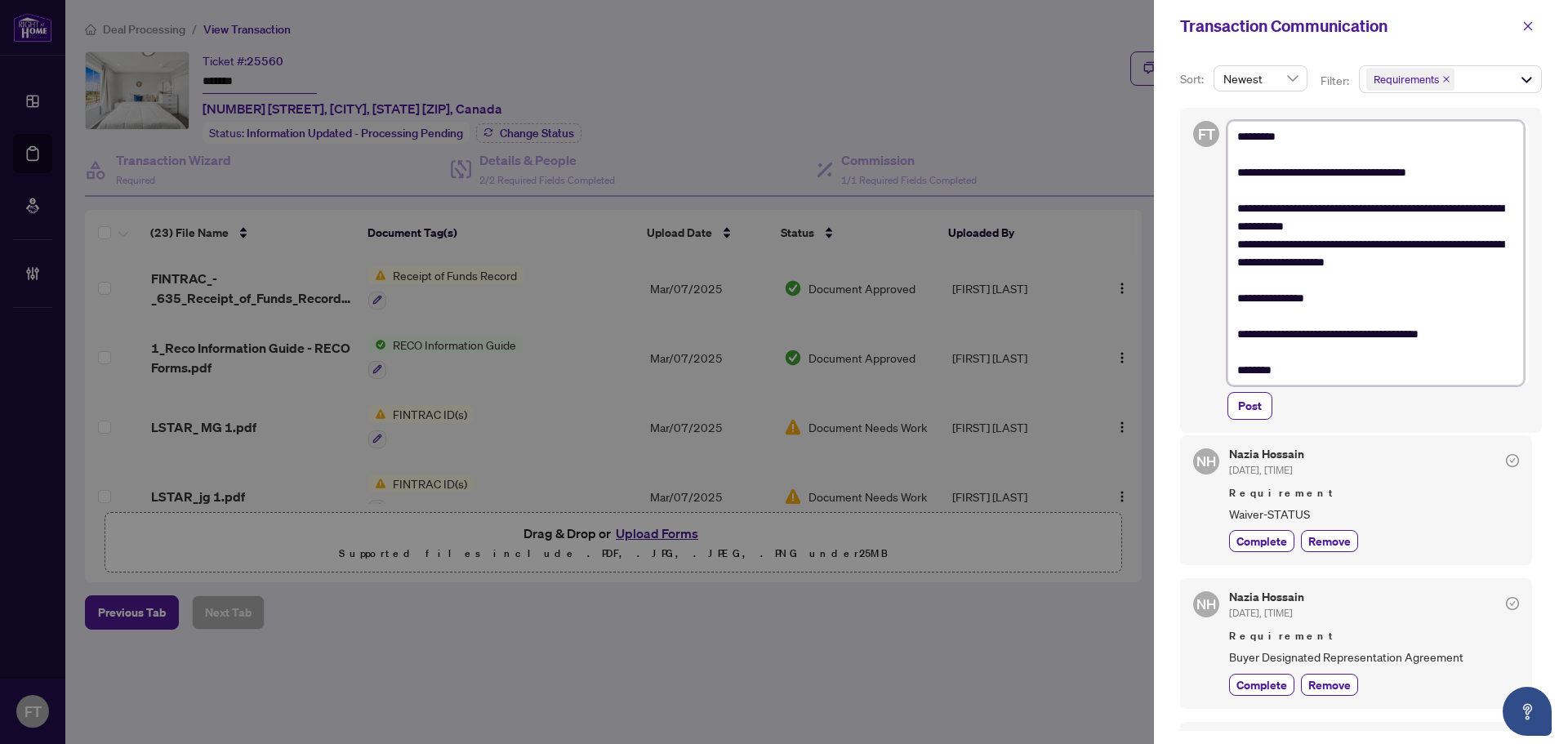 type 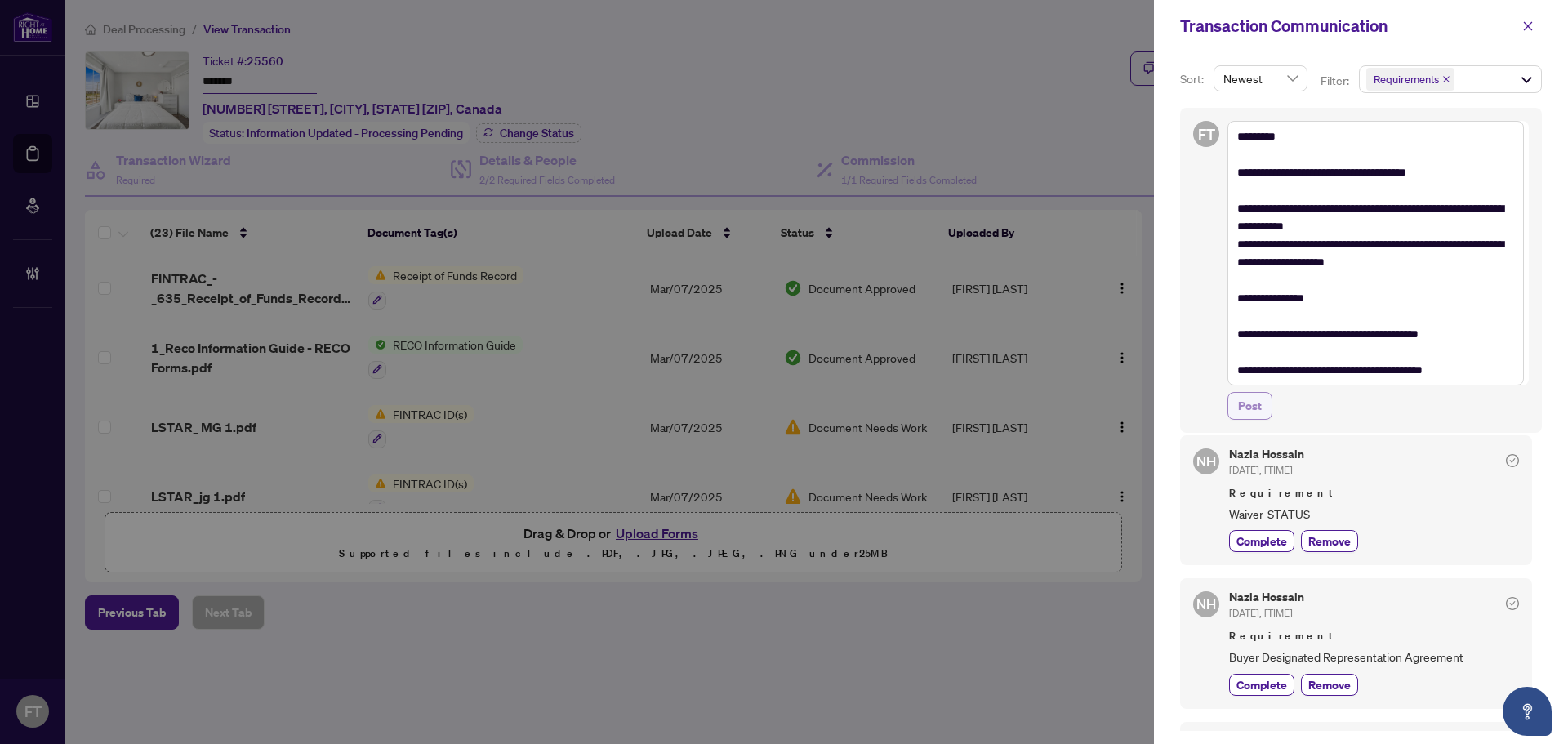 click on "Post" at bounding box center (1250, 406) 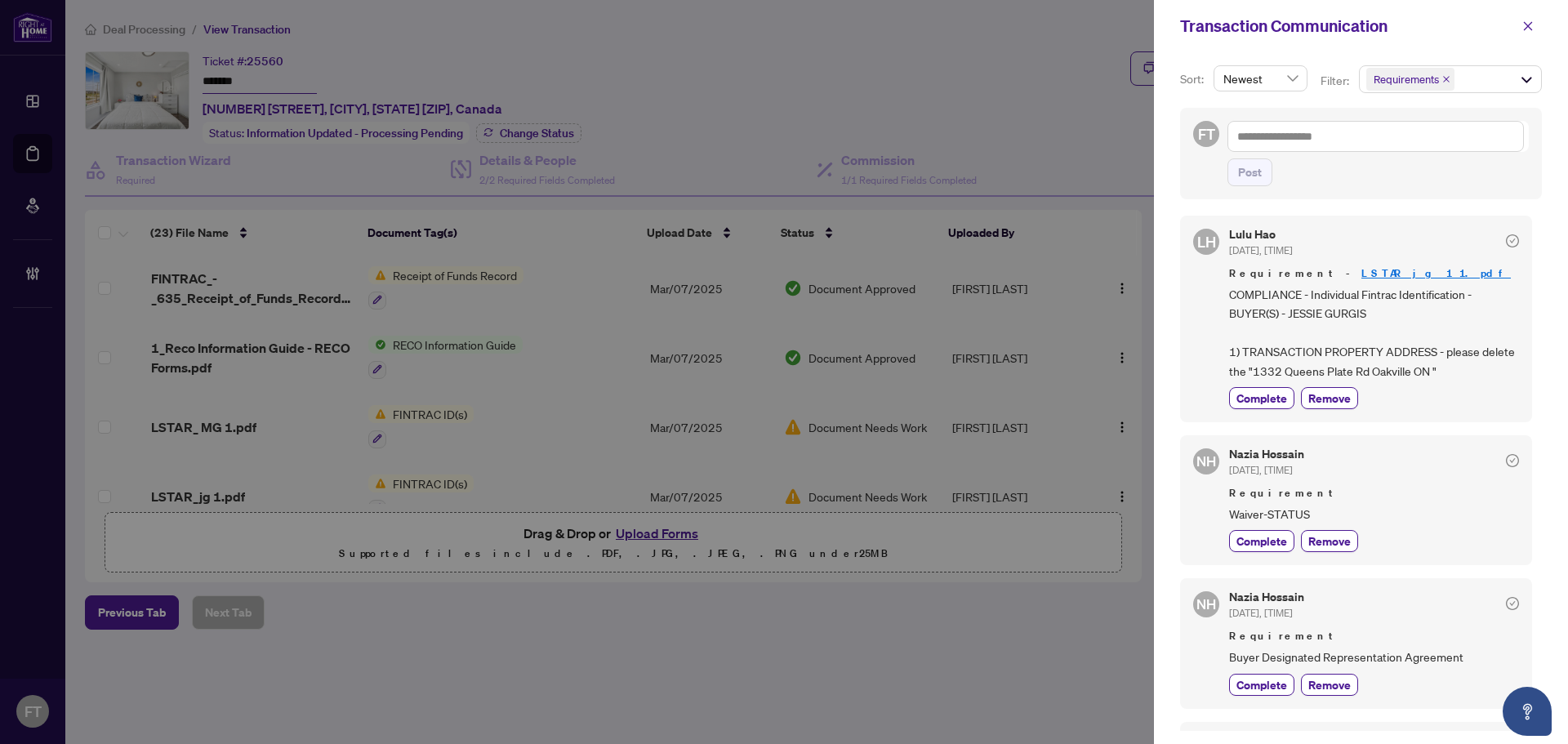 scroll, scrollTop: 3, scrollLeft: 0, axis: vertical 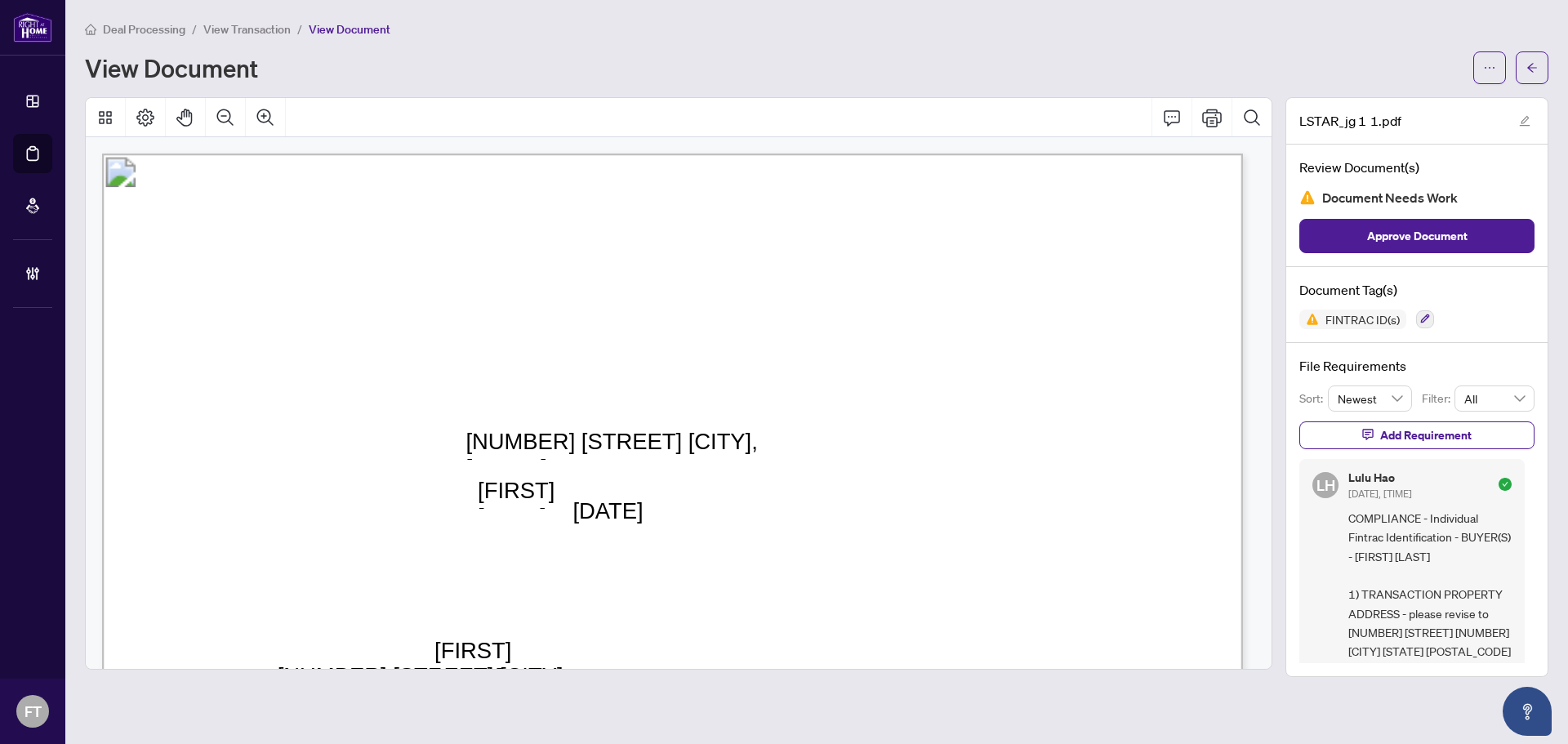 click on "Individual Identification
Information Record  Form 630
for use in the Province of Ontario  Individual Identification Information Record
NOTE: An Individual Identification Information Record is required by the  Proceeds of Crime (Money Laundering) and Terrorist Financing Act . This Record must be
completed by the REALTOR® member whenever they act in respect to the purchase or sale of real estate.
It is recommended that the Individual Identification Information Record be completed:
(i)  for a buyer when the offer is submitted and/or a deposit made, and
(ii)  for a seller when the seller accepts the offer.
Transaction Property Address:  .  .  .  .  .  . . . . . . . . . . . . . . . . . . . . . . . . . . . . . . . . . . . . . . . . . . . . . . . . . . . . . . . . . . . . . . . . . . . . . . . . . . . . . . . .
Sales Representative/Broker Name:  .  .  .  .  .  .  .  .  .  .  .  .  .  .  .  .  .  .  .  .  .  .  .  .  .  .  .  .  .  .  .  .  .  .  .  .  .  .  .  .  .  .  .  .  .  .  .  .  .  .  .  .  .  ." at bounding box center [1404, 1838] 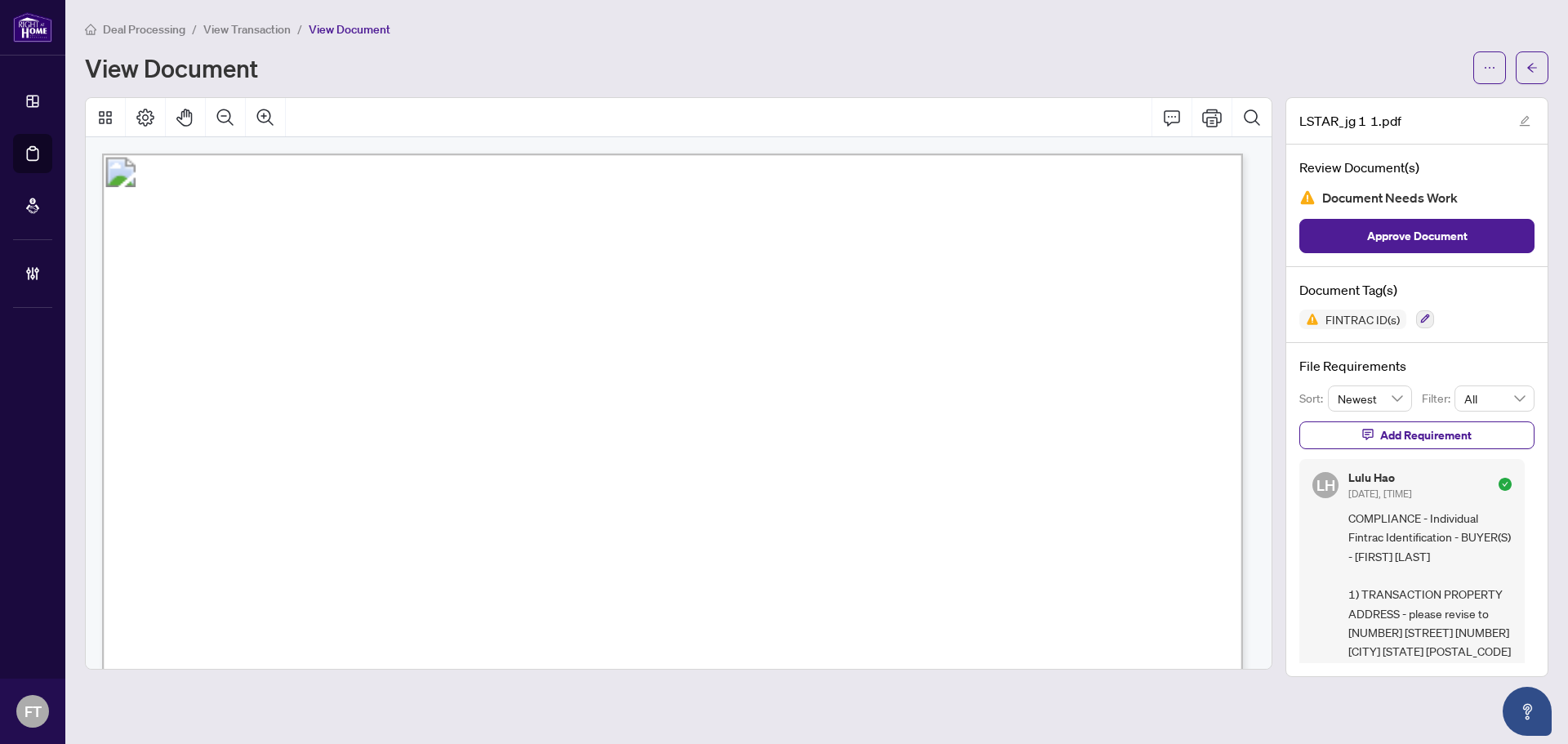 scroll, scrollTop: 33, scrollLeft: 0, axis: vertical 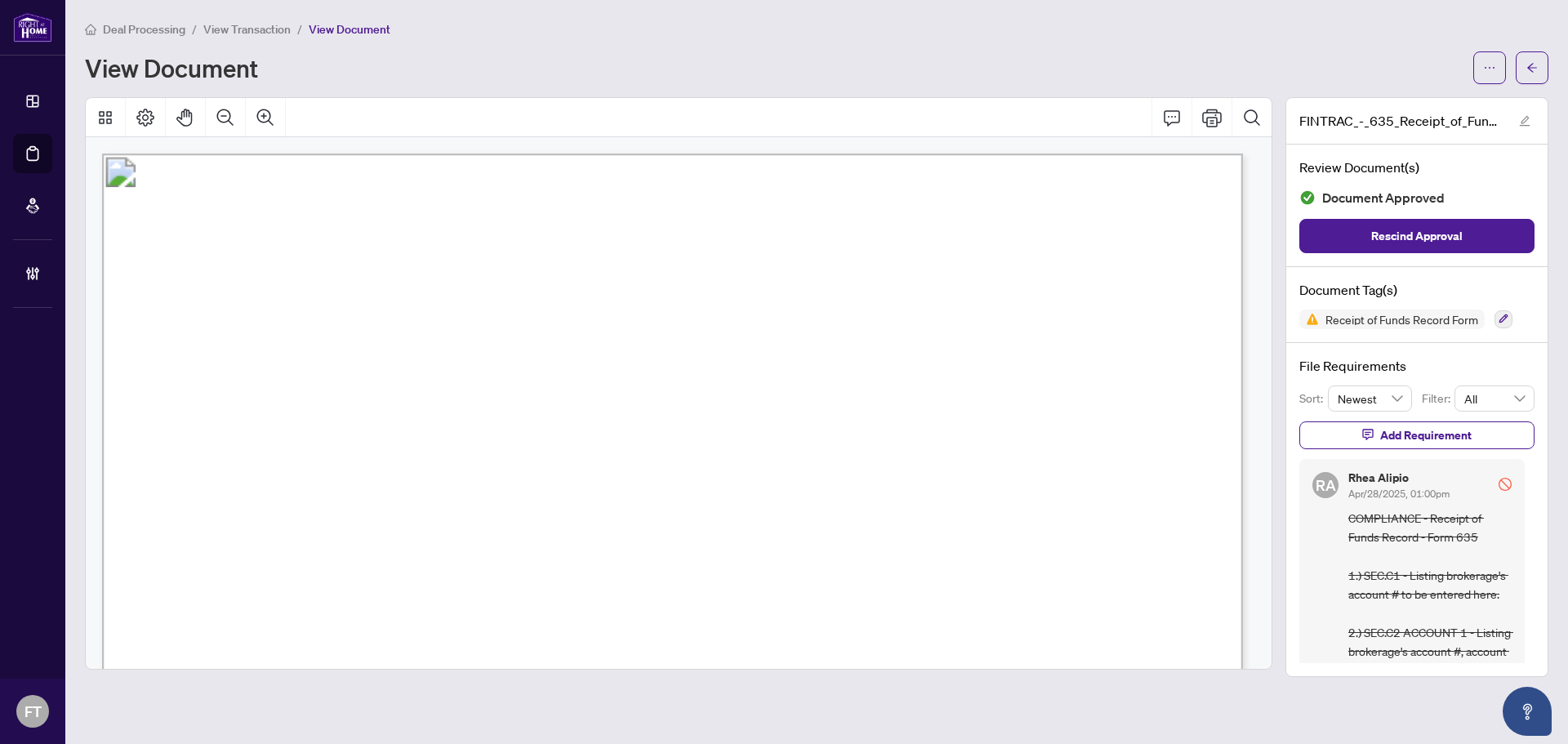click on "A. BASIC TRANSACTION INFORMATION" at bounding box center (457, 354) 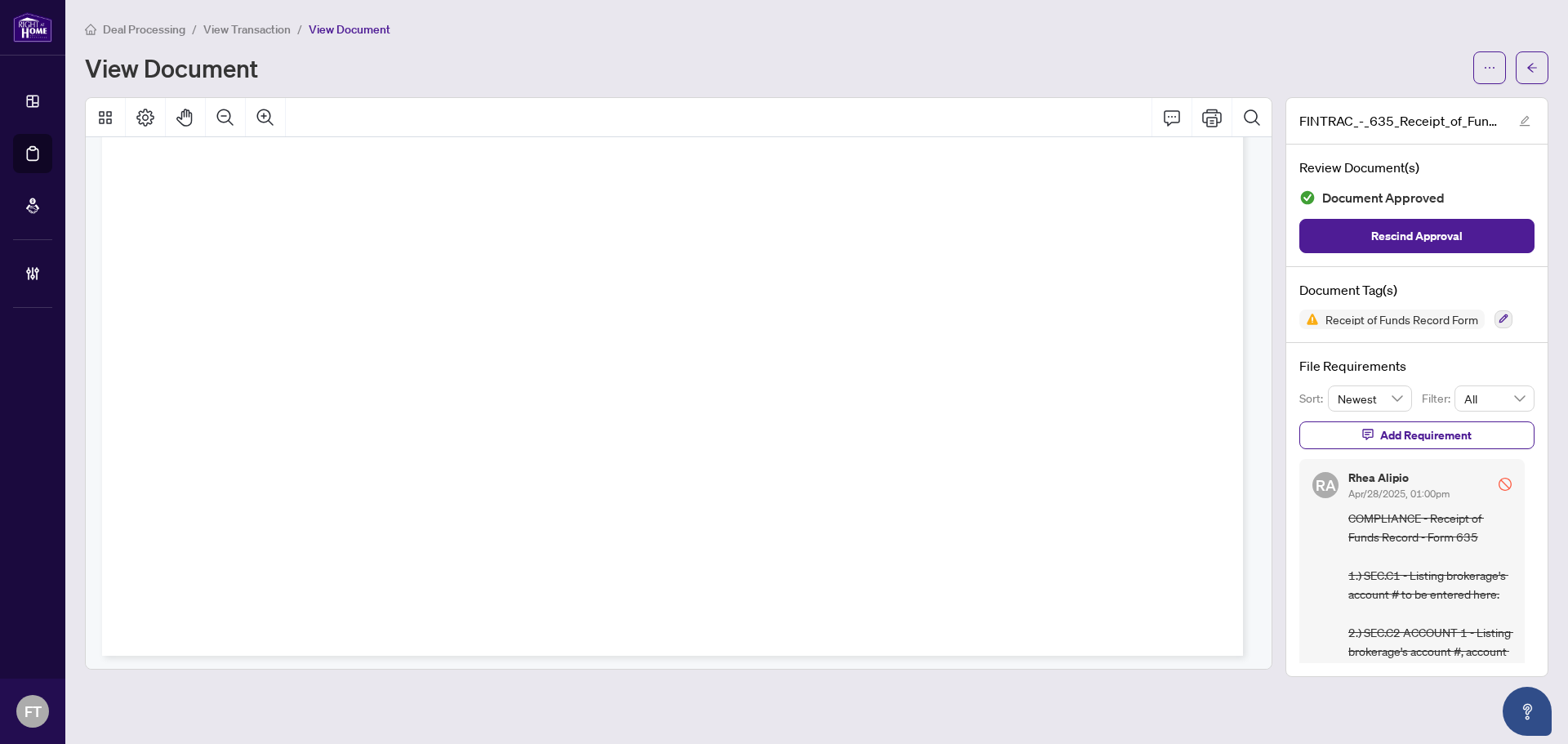 scroll, scrollTop: 4410, scrollLeft: 0, axis: vertical 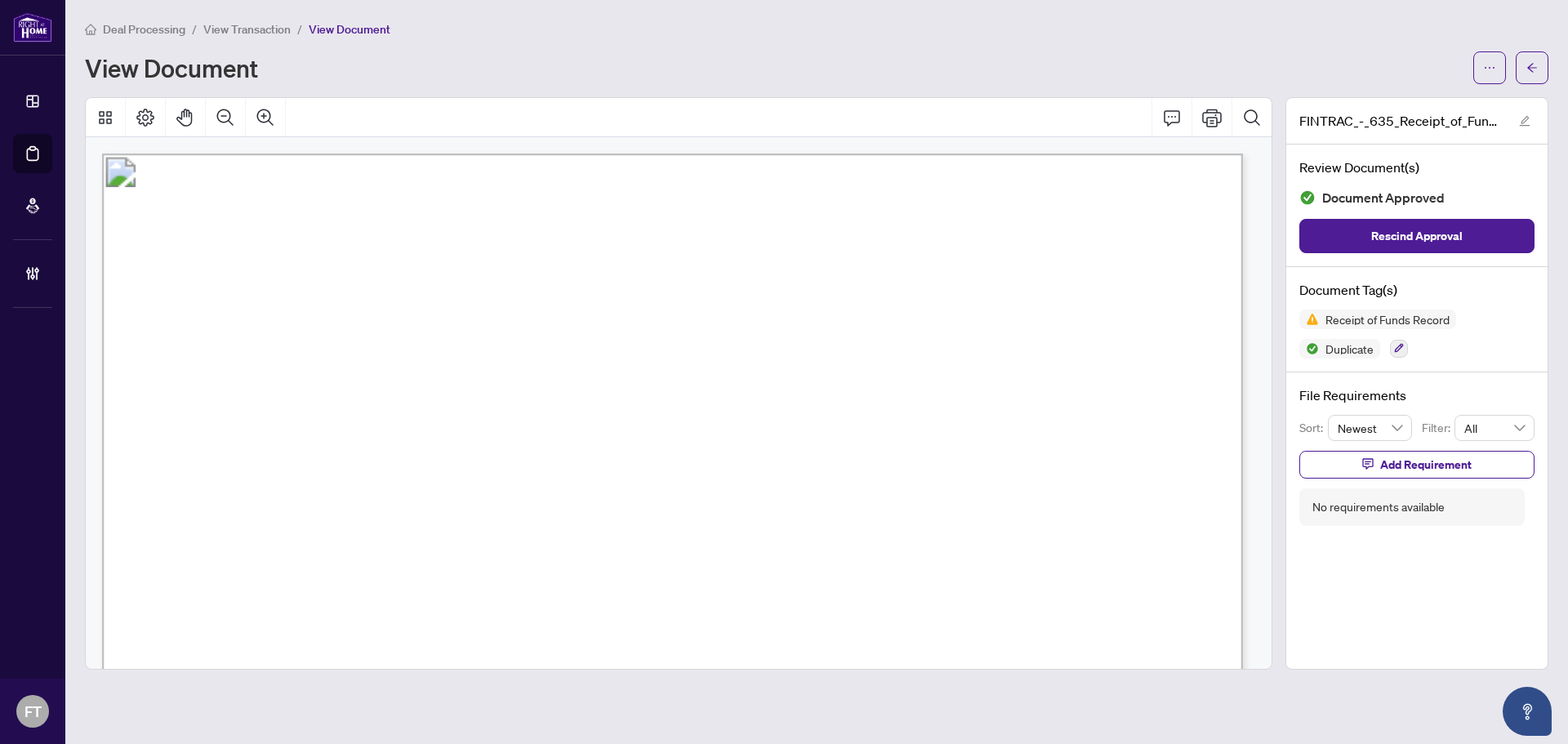 click on "Type of funds received:" at bounding box center (275, 1314) 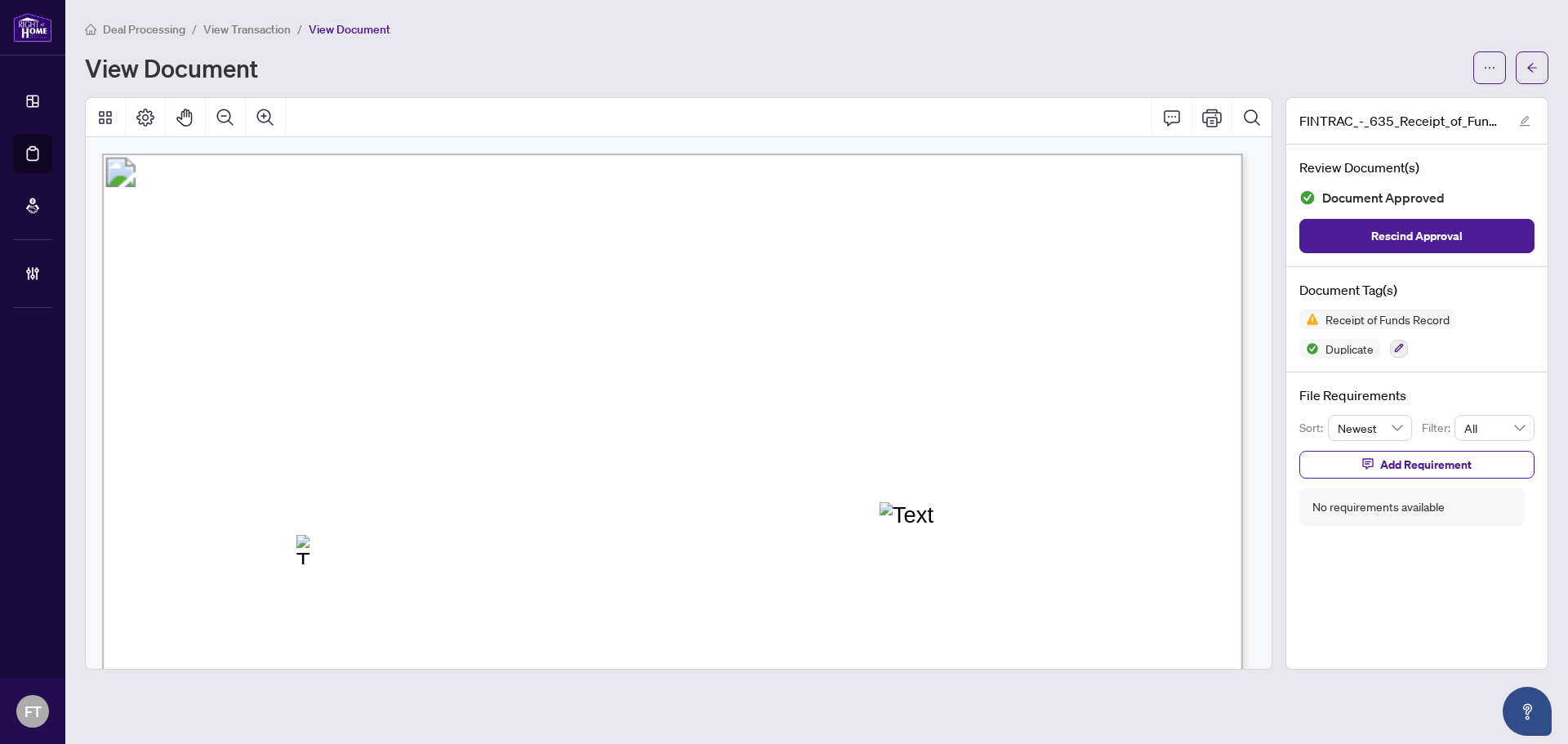 scroll, scrollTop: 3027, scrollLeft: 0, axis: vertical 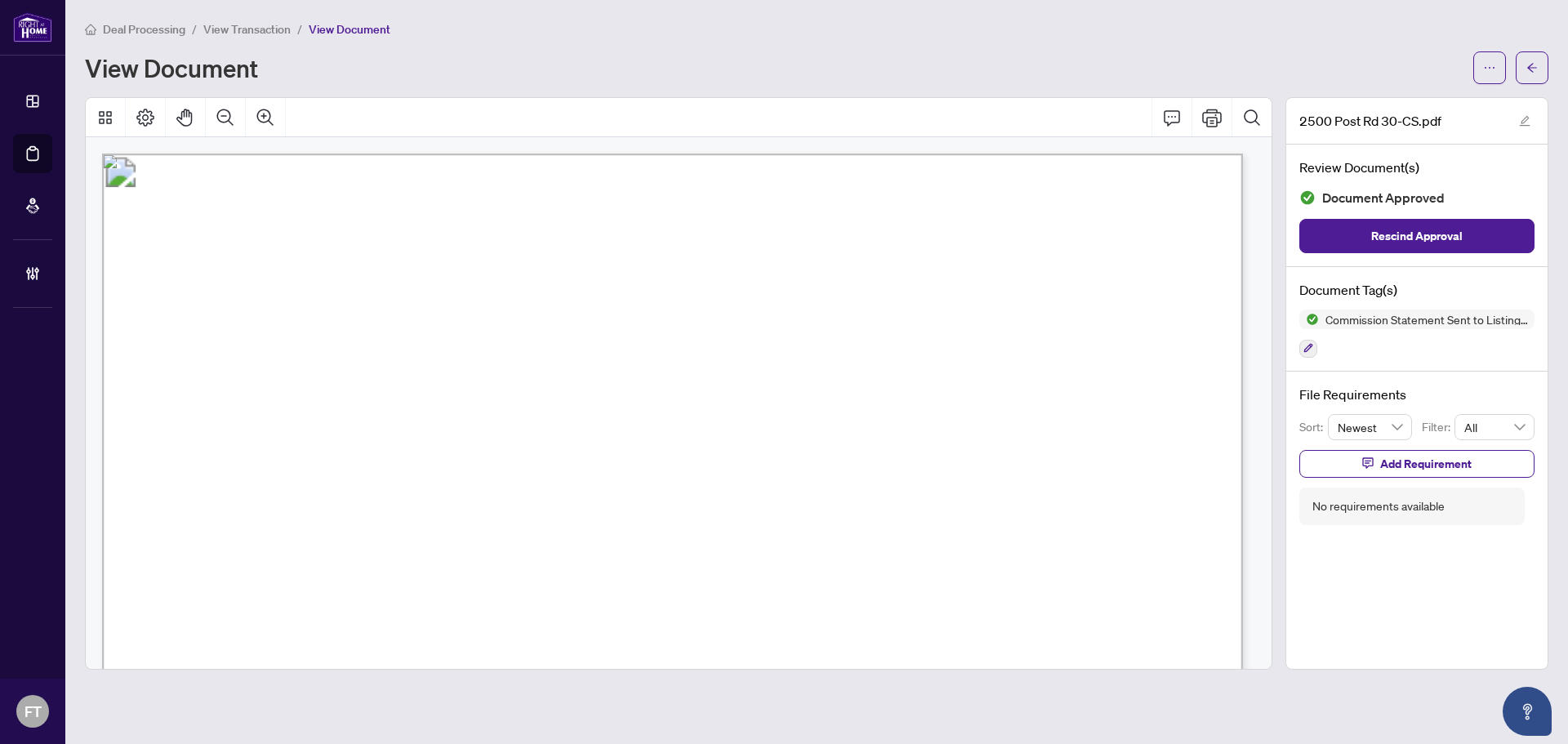 click on "[DATE]
Via Email : [EMAIL]
HOMELIFE G1 REALTY INC., BROKERAGE - EFT  Via Fax : [PHONE]
[NUMBER] [STREET], [NUMBER]
[CITY], [PROVINCE] [POSTAL_CODE]
Re:  Advance Statement of Account
[NUMBER] [STREET] [NUMBER], [CITY]
Closing Scheduled for [DATE]
Sale Price $ 660,000.00
Commission 2.50%  $ 16,500.00
Less share of MLS fees  $  0.00
Harmonized Sales Tax  $ 2,145.00
Balance Due on Closing  $ 18,645.00
Please pay via EFT or make cheque payable to Right at Home Realty, and forward to our Accounting
Department via mail or courier:
Right at Home Realty
Two Morneau Shepell Centre
[NUMBER] [STREET], [SUITE]
[CITY], [PROVINCE] [POSTAL_CODE]
Please send the Seller's Lawyer info to [EMAIL]
Please EFT funds to our Commission Trust account , for a copy of our commission trust void cheque
please email [EMAIL]
Our invoice number is 2502200. Our GST/HST # is [TAX_ID]
Yours truly,
Right at Home Realty
Deal Secretary
Tel:  [PHONE]" at bounding box center [1404, 1838] 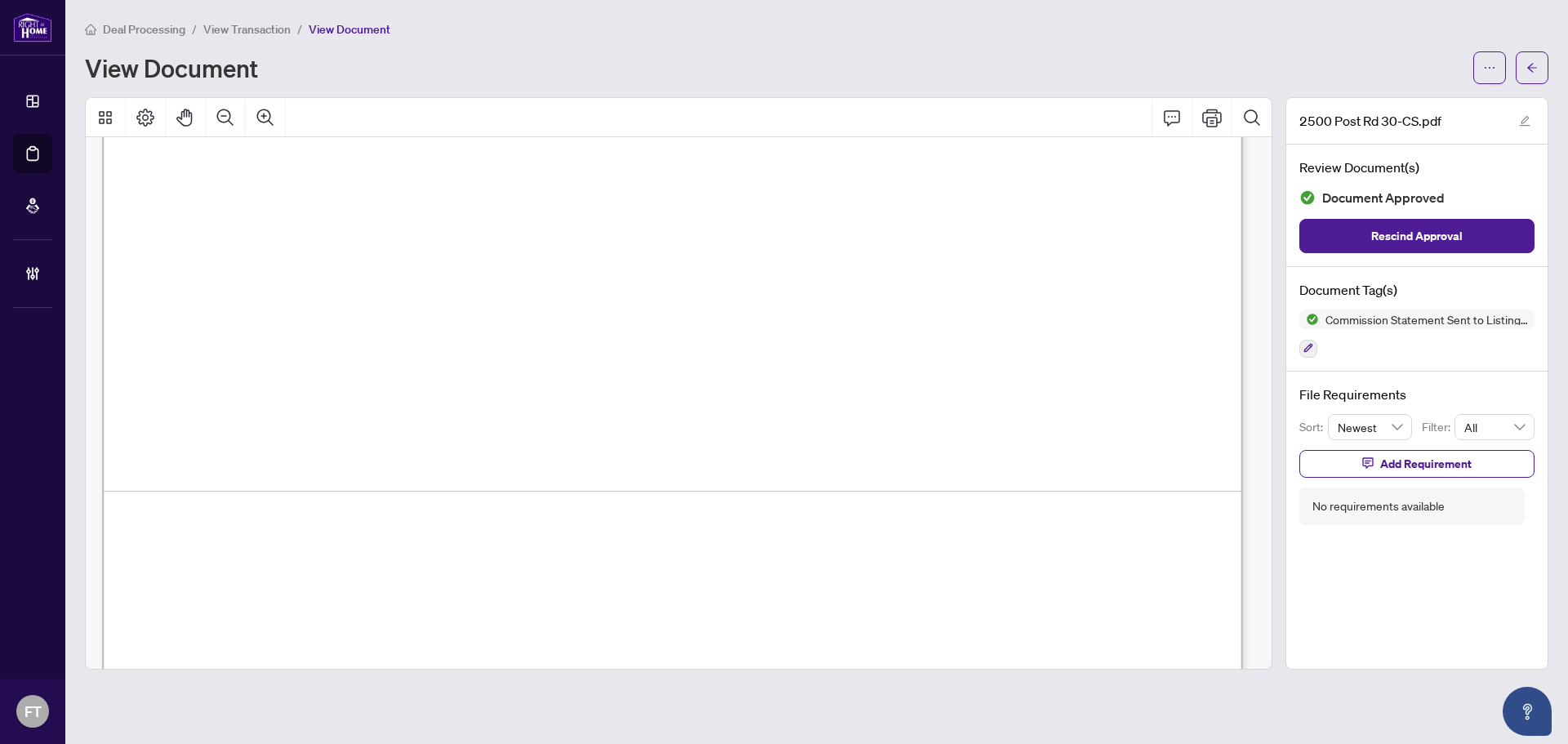 scroll, scrollTop: 978, scrollLeft: 0, axis: vertical 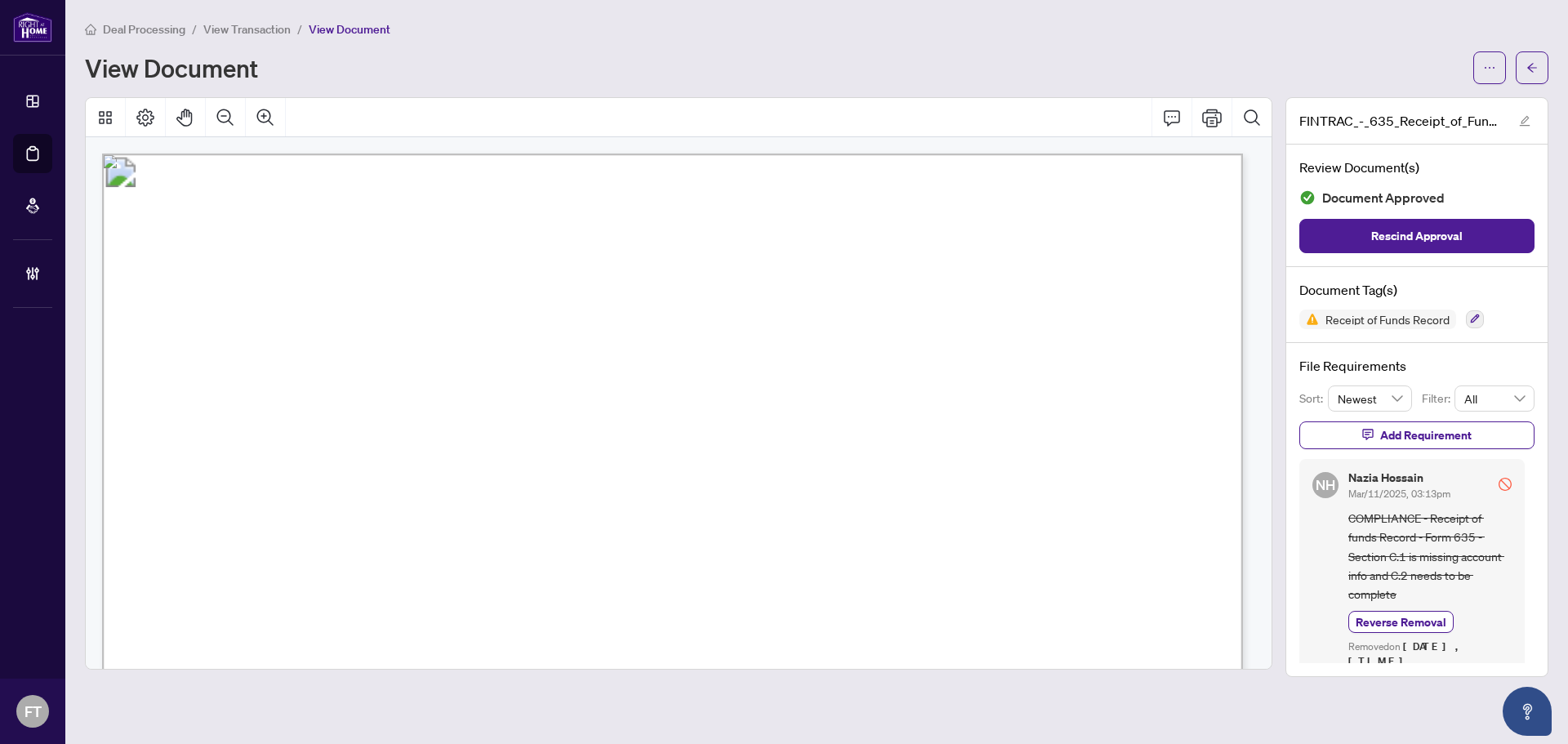click on "Receipt of Funds Record
Form 635
for use in the Province of Ontario  Receipt of Funds Record
A. BASIC TRANSACTION INFORMATION
Transaction Property Address:  .  .  .  .  .  .  .  .  .  .  .  .  .  .  .  .  .  .  .  .  .  .  .  .  .  .  .  .  .  .  .  .  .  .  .  .  .  .  .  .  .  .  .  .  .  .  .  .  .  .  .  .  .  .  .  .  .  .  .  .  .  .  .  .  .  .  .  .  .  .  .  .  .
. . . . . . . . . . . . . . . . . . . . . . . . . . . . . . . . . . . . . . . . . . . . . . . . . . . . . . . . . . . . . . . . . . . . . . . . . . . . . . . . . . . . . . . . . . . . . . . . . . . .
Sales Representative/Broker Name:  .  .  .  .  .  .  .  .  .  .  .  .  .  .  .  .  .  .  .  .  .  .  .  .  .  .  .  .  .  .  .  .  .  .  .  .  .  .  .  .  .  .  .  .  .  .  .  .  .  .  .  .  .  .  .  .  .  .  .  .  .  .  .  .  .  .  .  .  .
B. INFORMATION ON FUNDS
Amount of Funds:  .  .  .  .  .  .  .  .  .  .  .  .  .  .  .  .  .  .  .  .  .  .  .  .  .  .  .  .  .  .  .  .  .  .  .  .  .  Currency of Funds:  .  .  .  .  .  .  .  .  ." at bounding box center (1404, 1838) 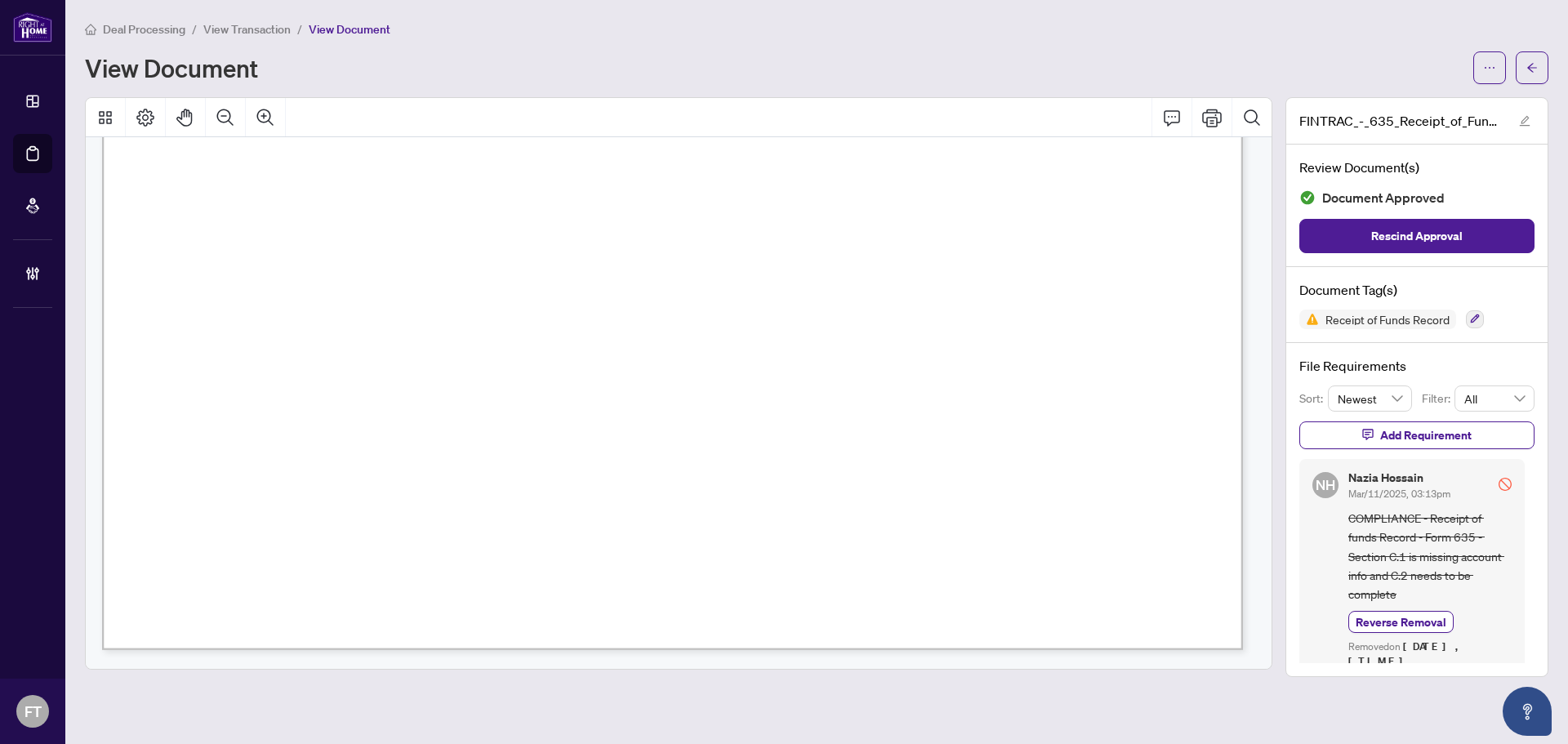 scroll, scrollTop: 4542, scrollLeft: 0, axis: vertical 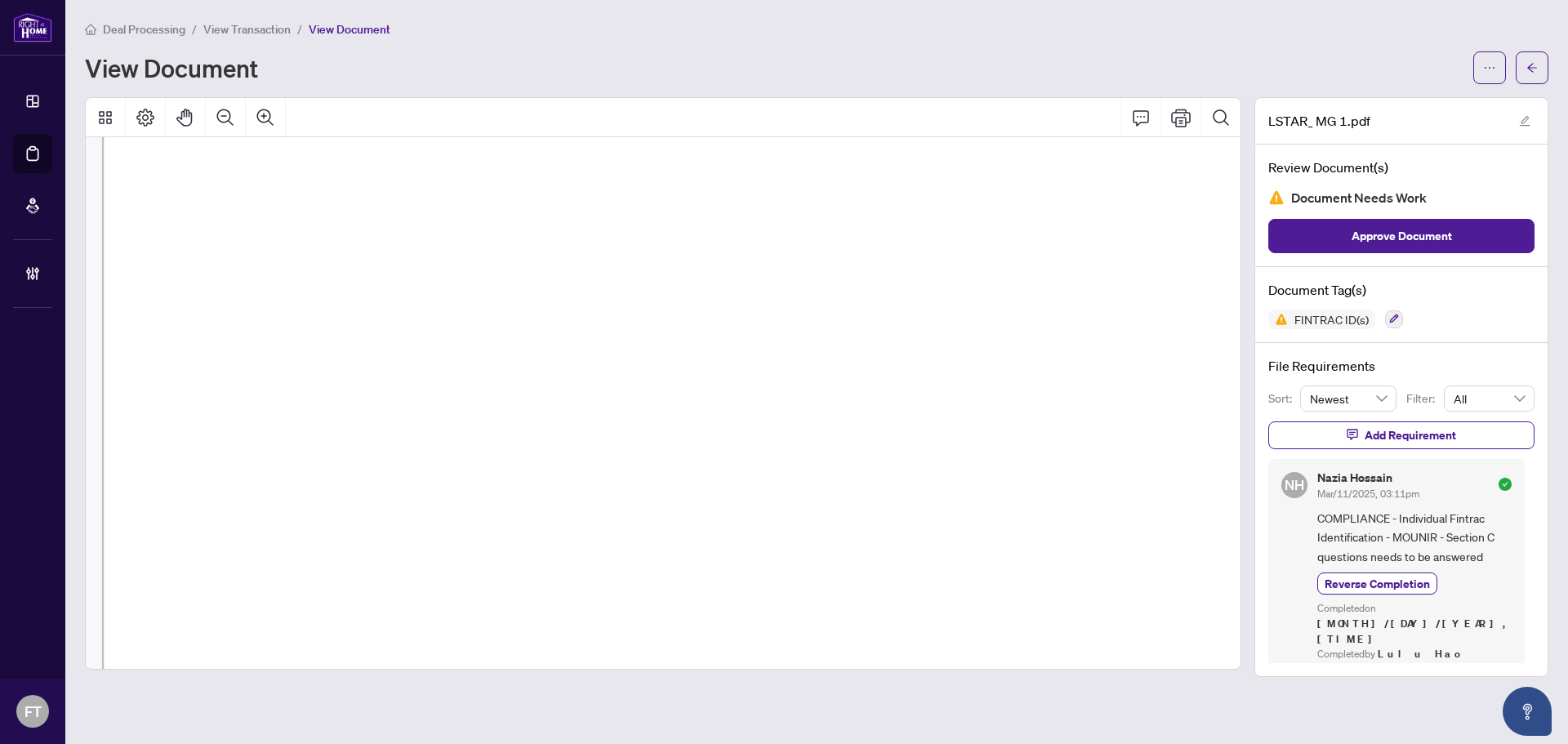 click on "Account Number**:" at bounding box center [333, 385] 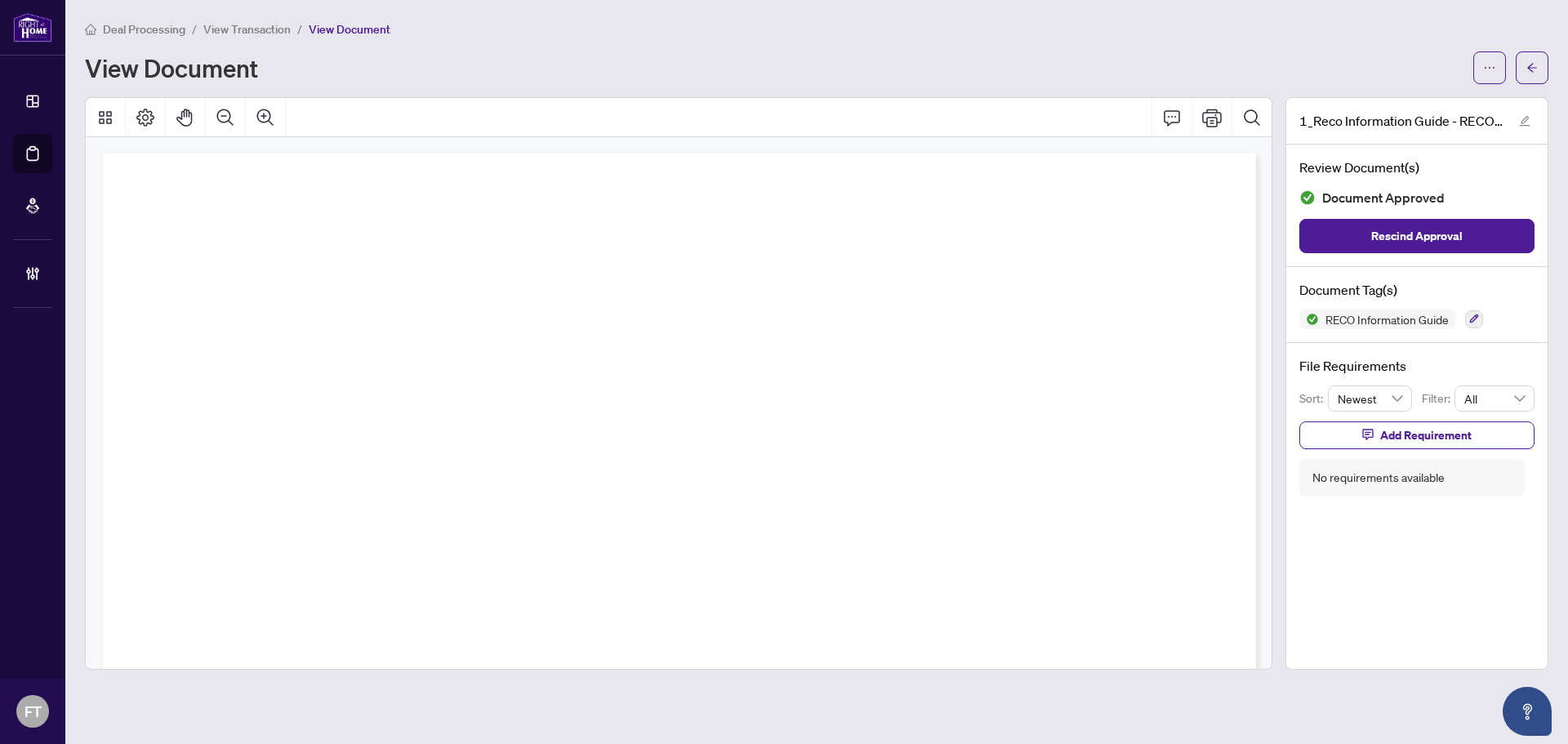 scroll, scrollTop: 0, scrollLeft: 0, axis: both 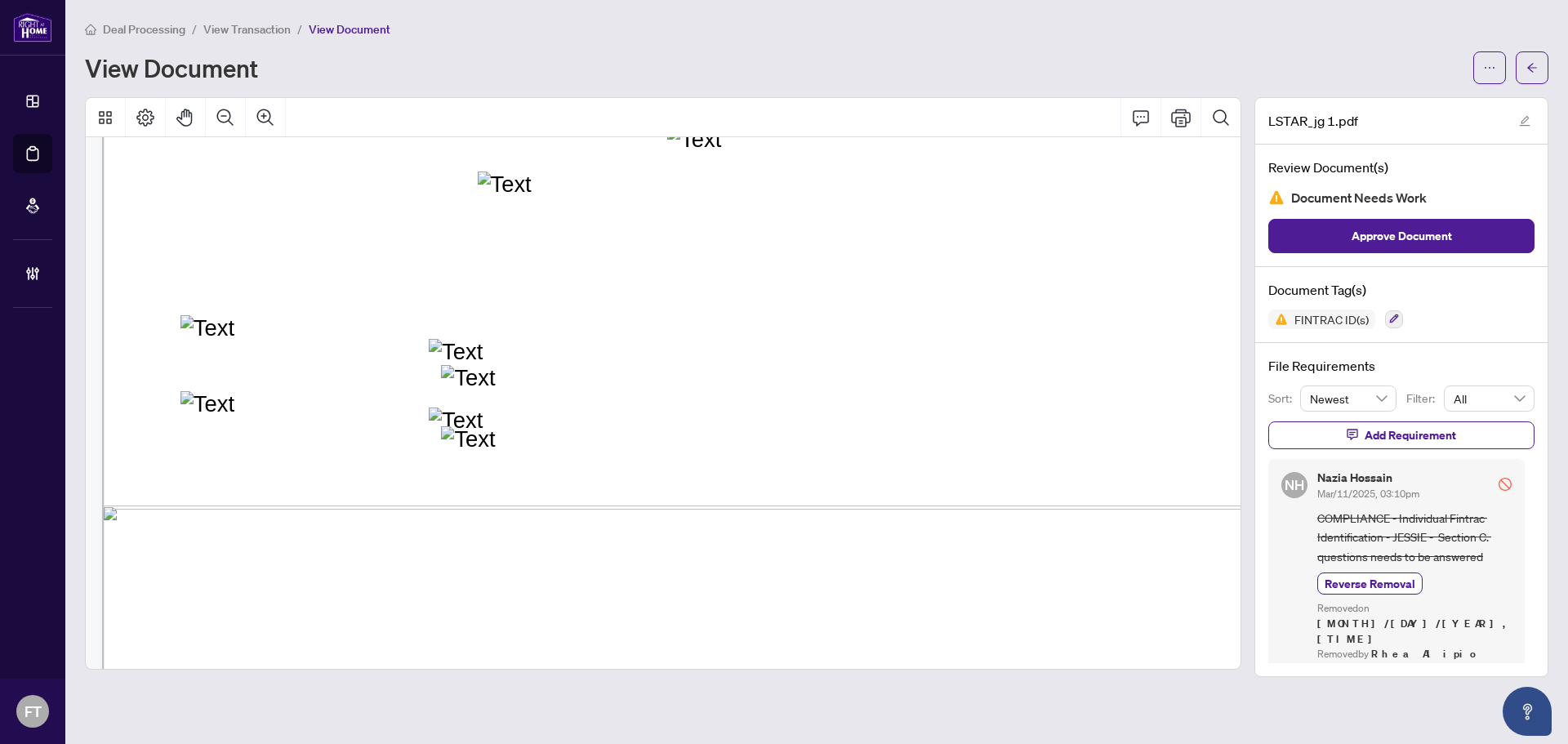 click on "Name of Source:" at bounding box center (337, 428) 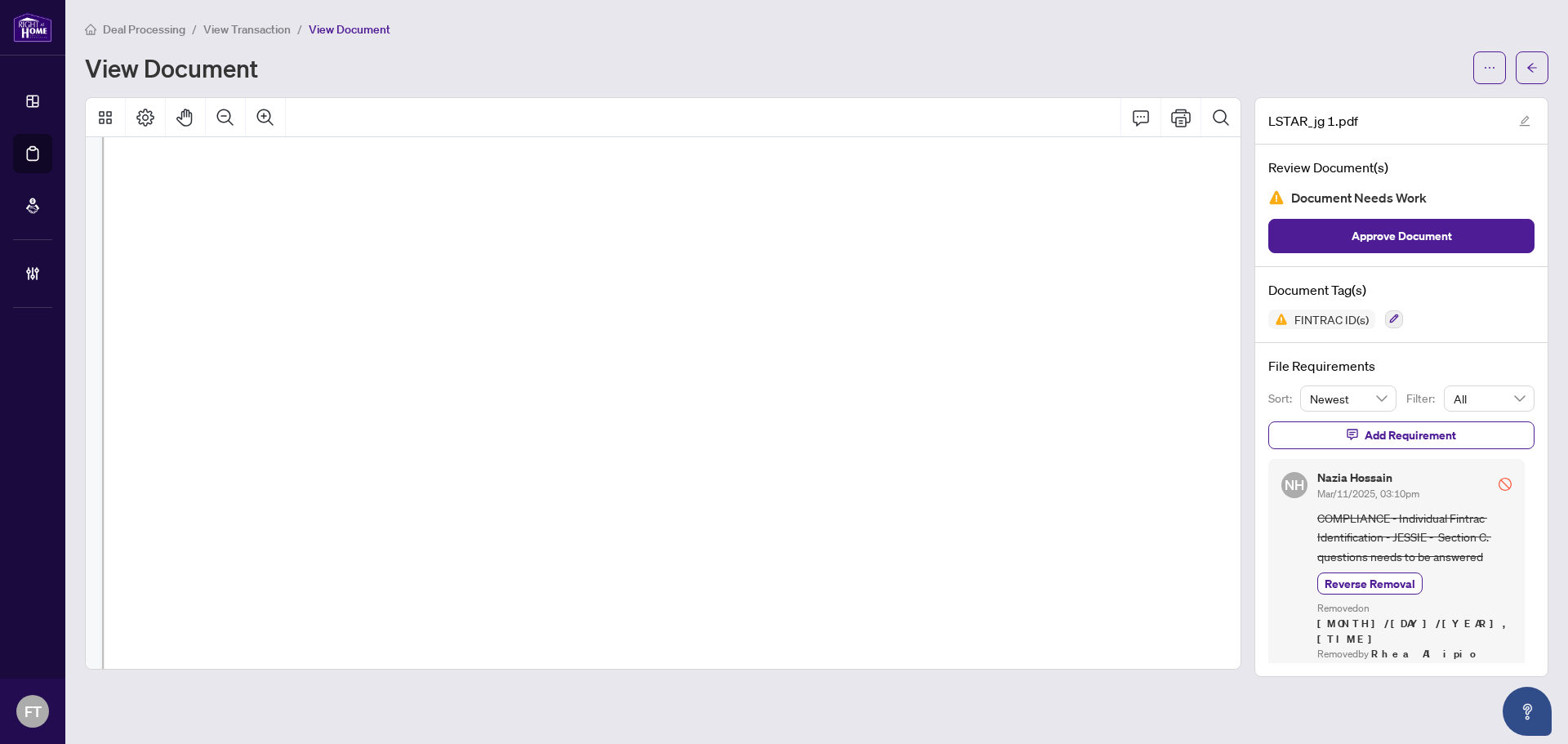 scroll, scrollTop: 5518, scrollLeft: 0, axis: vertical 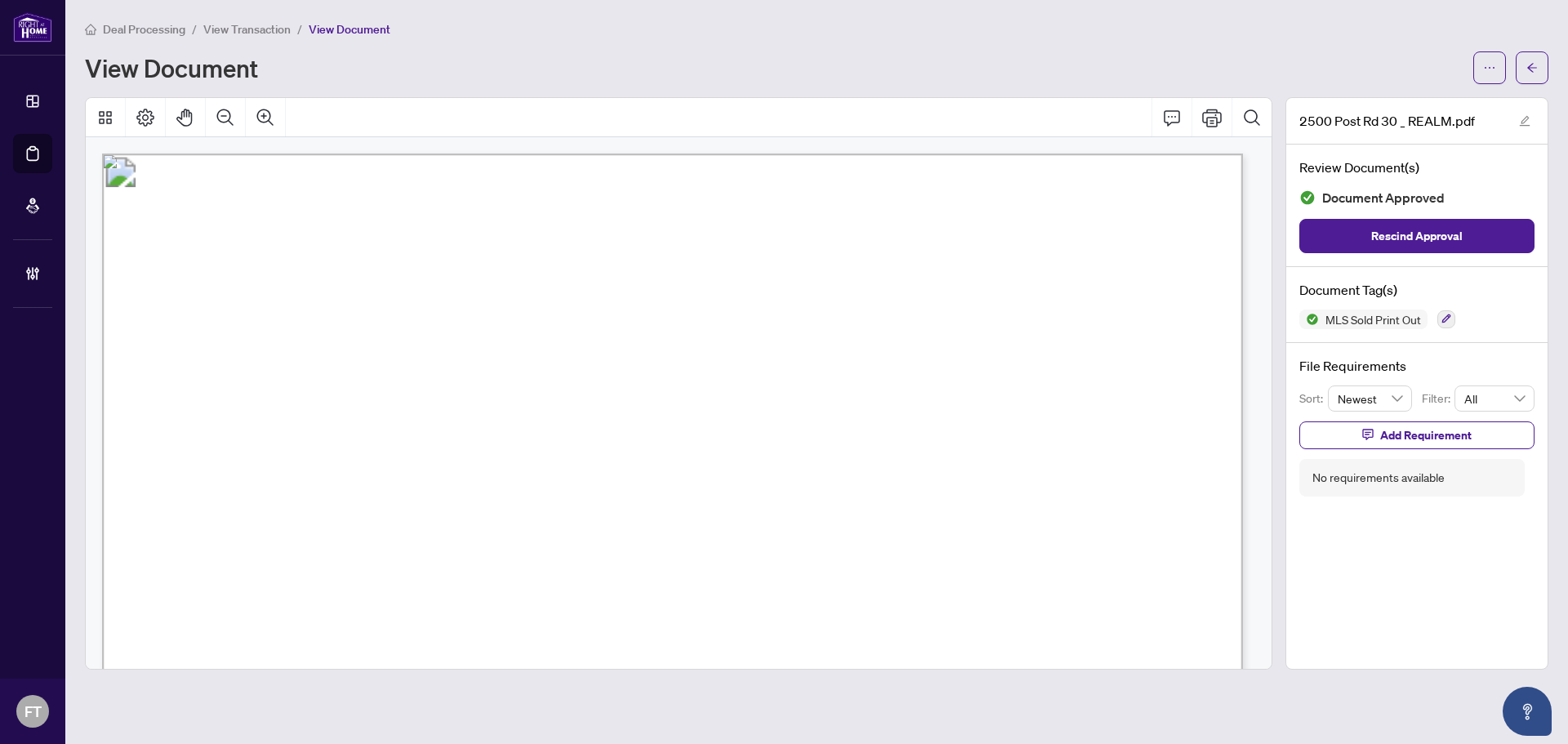 click on "[NUMBER] [STREET] [NUMBER], [CITY]
[CITY], [NEIGHBORHOOD],  [REGION], [PROVINCE]  [POSTAL_CODE]
Condo Townhouse Stacked Townhse
Sold  $660,000 Taxes  $[AMOUNT] ([YEAR])
List  $599,000  % Dif  110
W11970492
2  Beds  2  Baths  6  Rooms  1  Tot prk spcs  1000 1199  Sqft  15  DOM
·  ·  ·  ·  ·  ·
Contact Details
GANGOTRI
BHAYANA
List
Salesperson
http://www.Ga
l
GB  Back
39
1  /  39
Overview  Attachments  Links  Description  Listing Info  Property Info  Features  Search  Contacts  Documents 
•  •  •  •  •        
  
  " at bounding box center (1404, 1838) 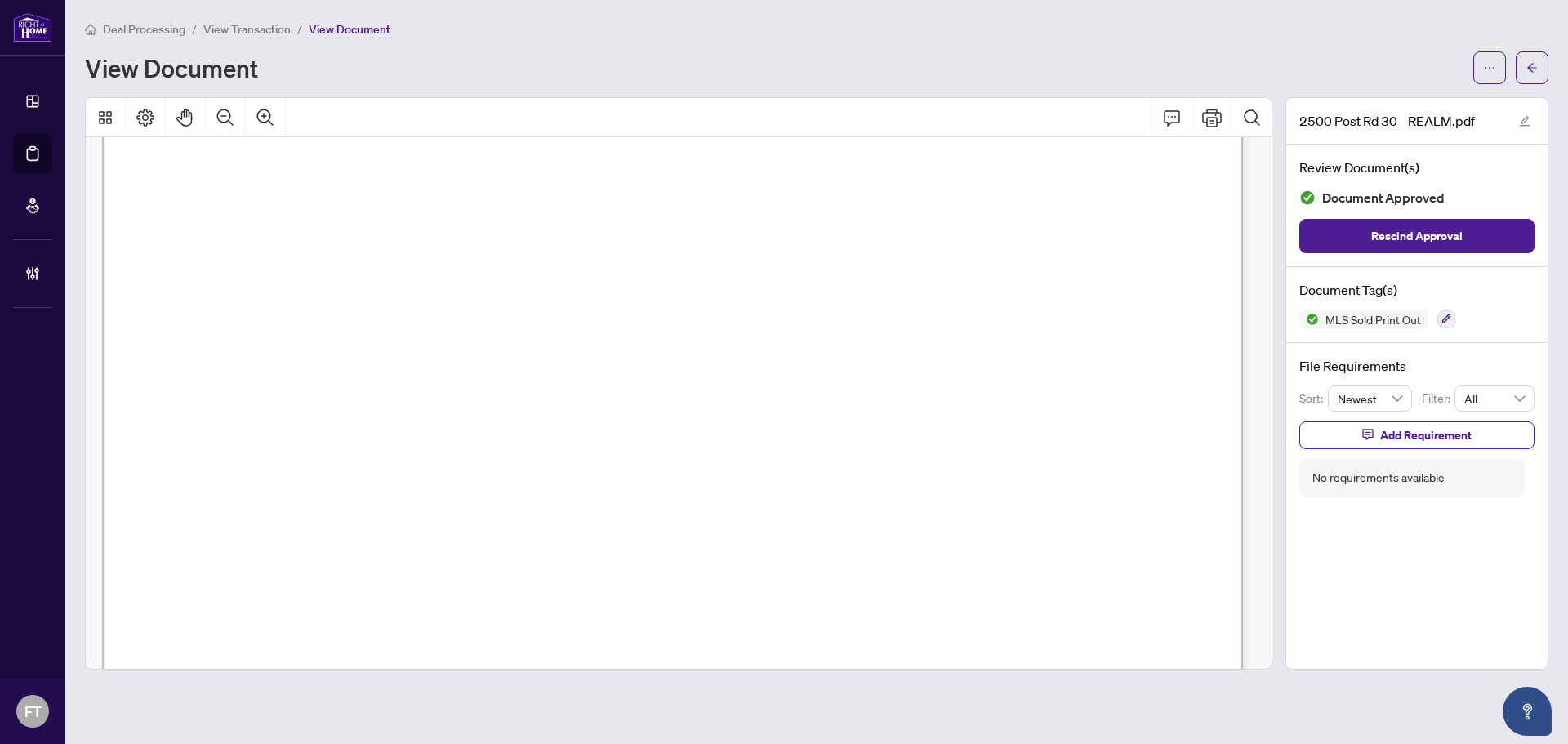 scroll, scrollTop: 978, scrollLeft: 0, axis: vertical 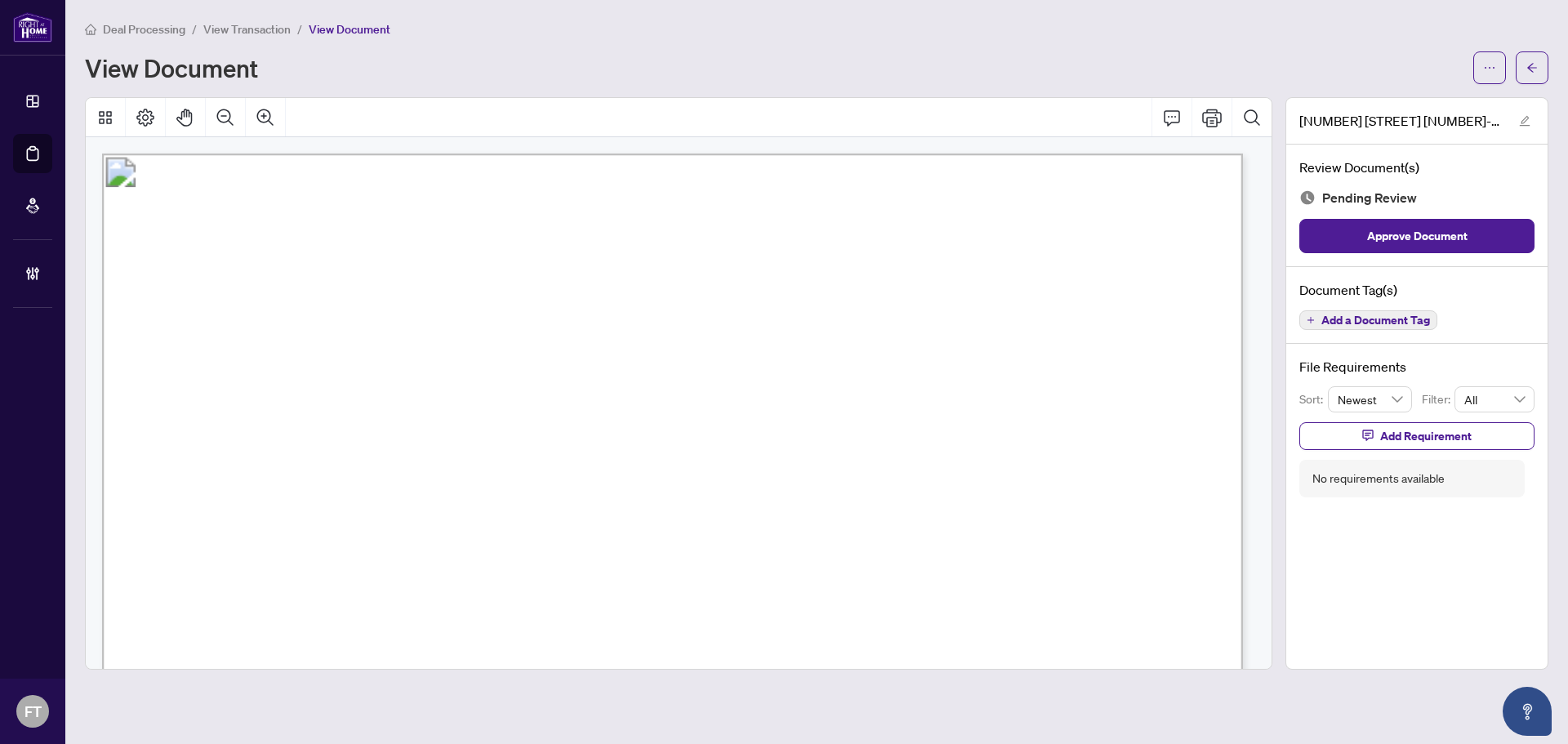 click on "ON, CA" at bounding box center [671, 457] 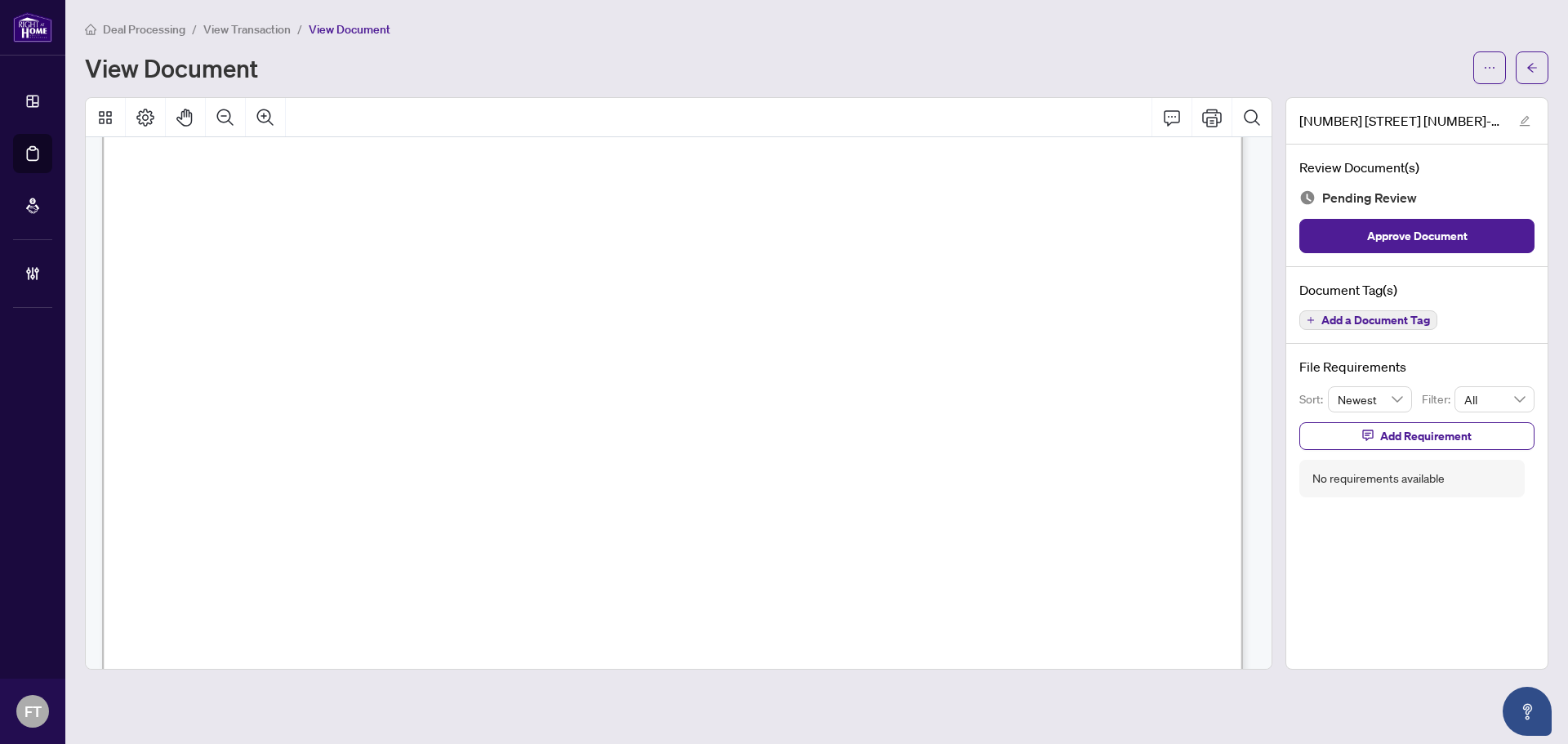 scroll, scrollTop: 0, scrollLeft: 0, axis: both 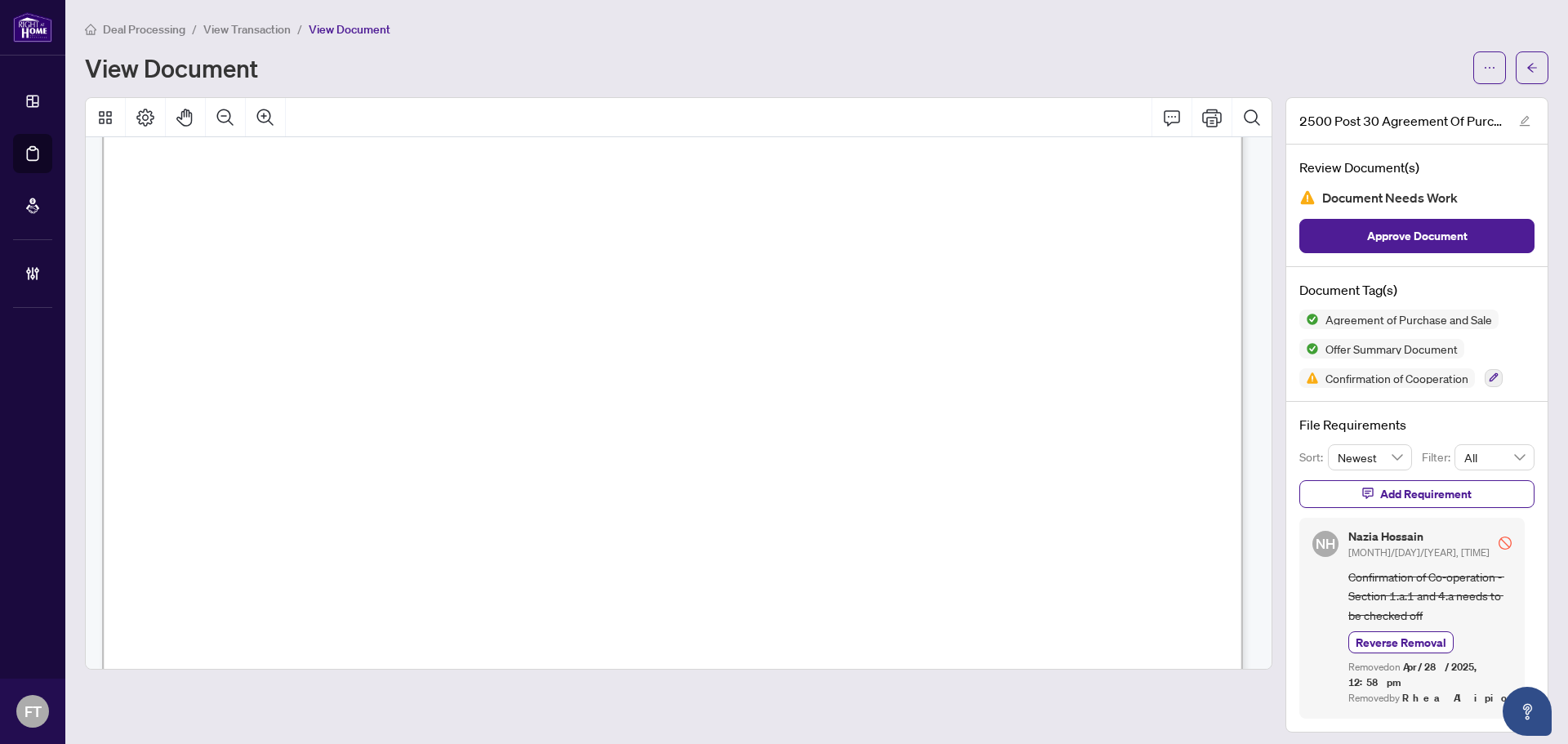 click 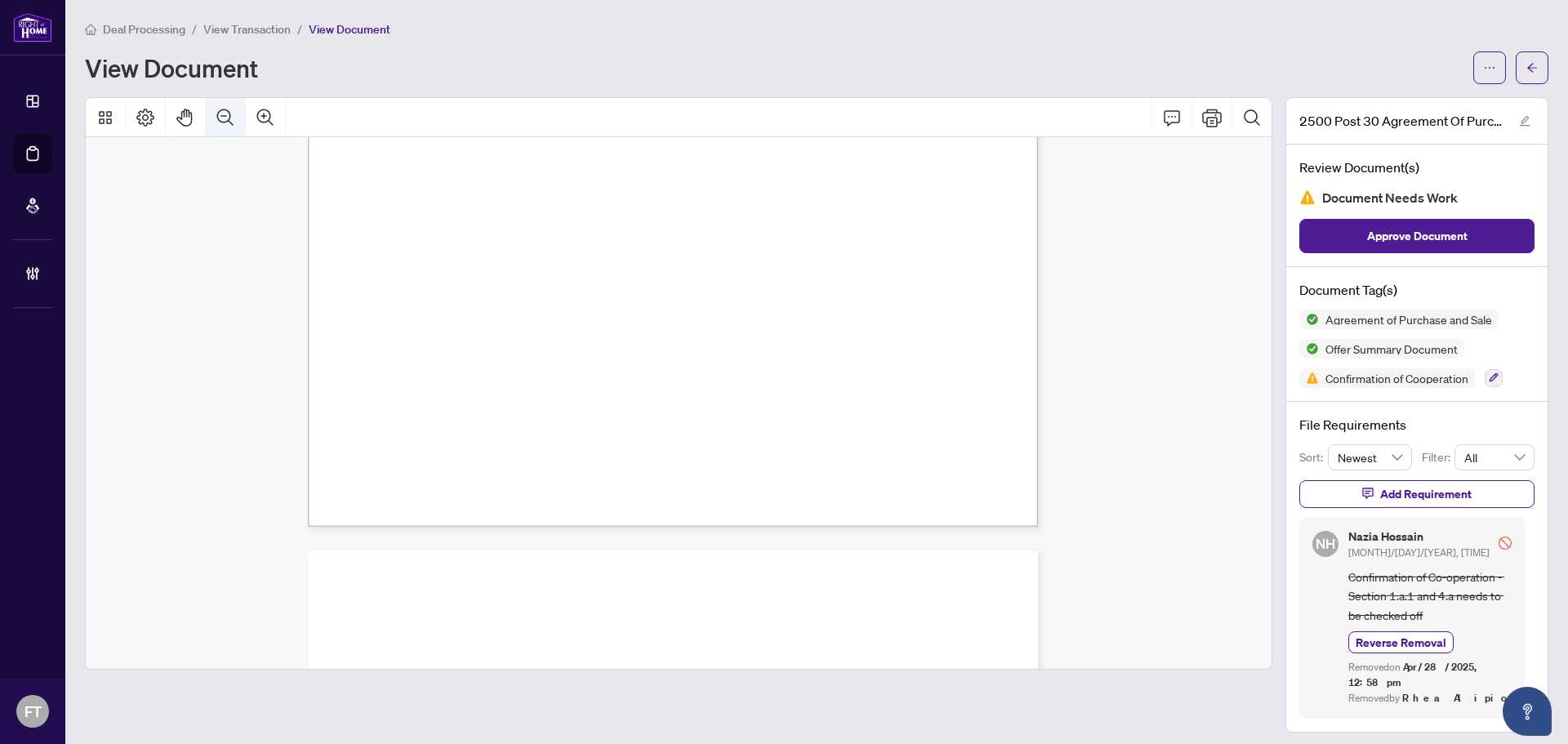 scroll, scrollTop: 1032, scrollLeft: 0, axis: vertical 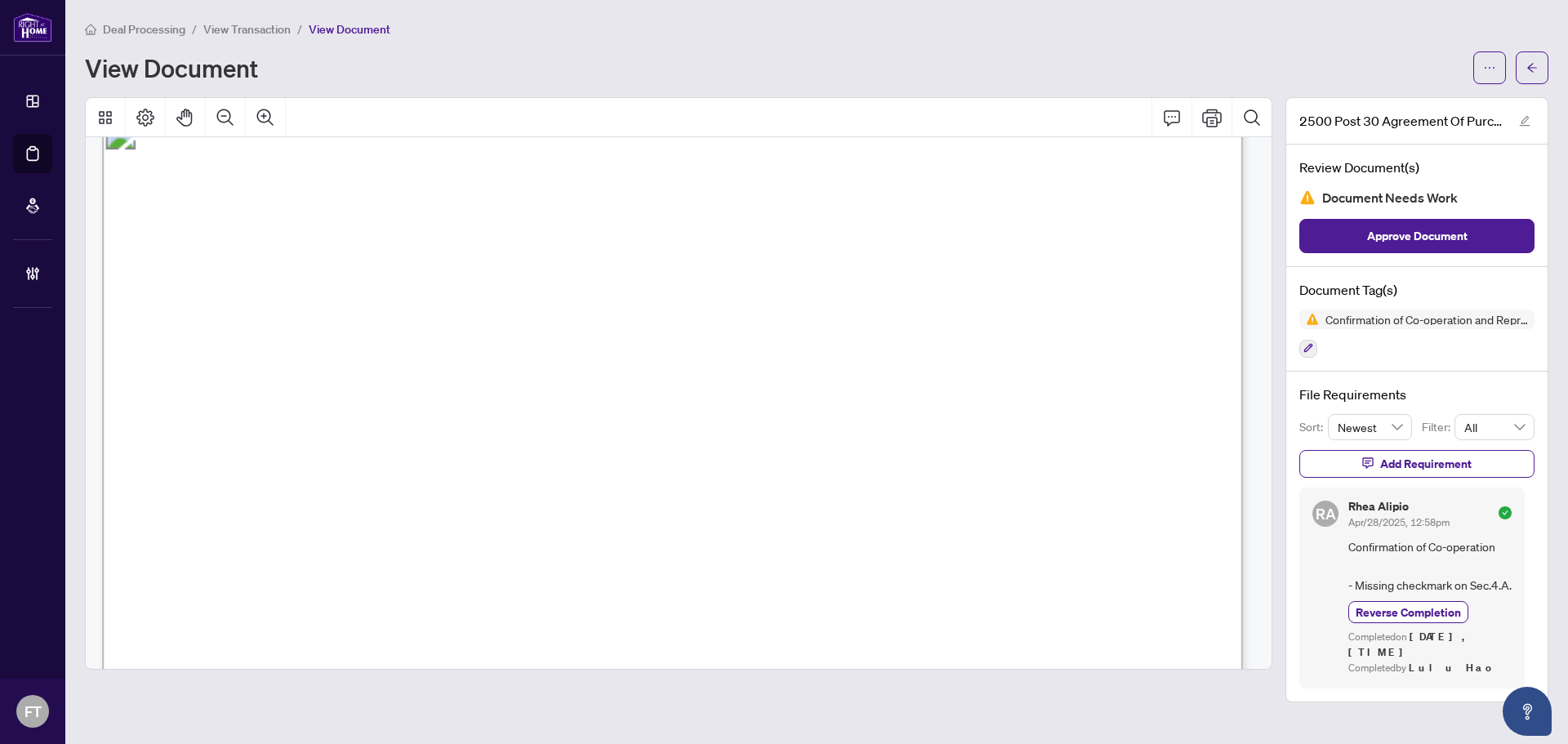 click at bounding box center (672, 2368) 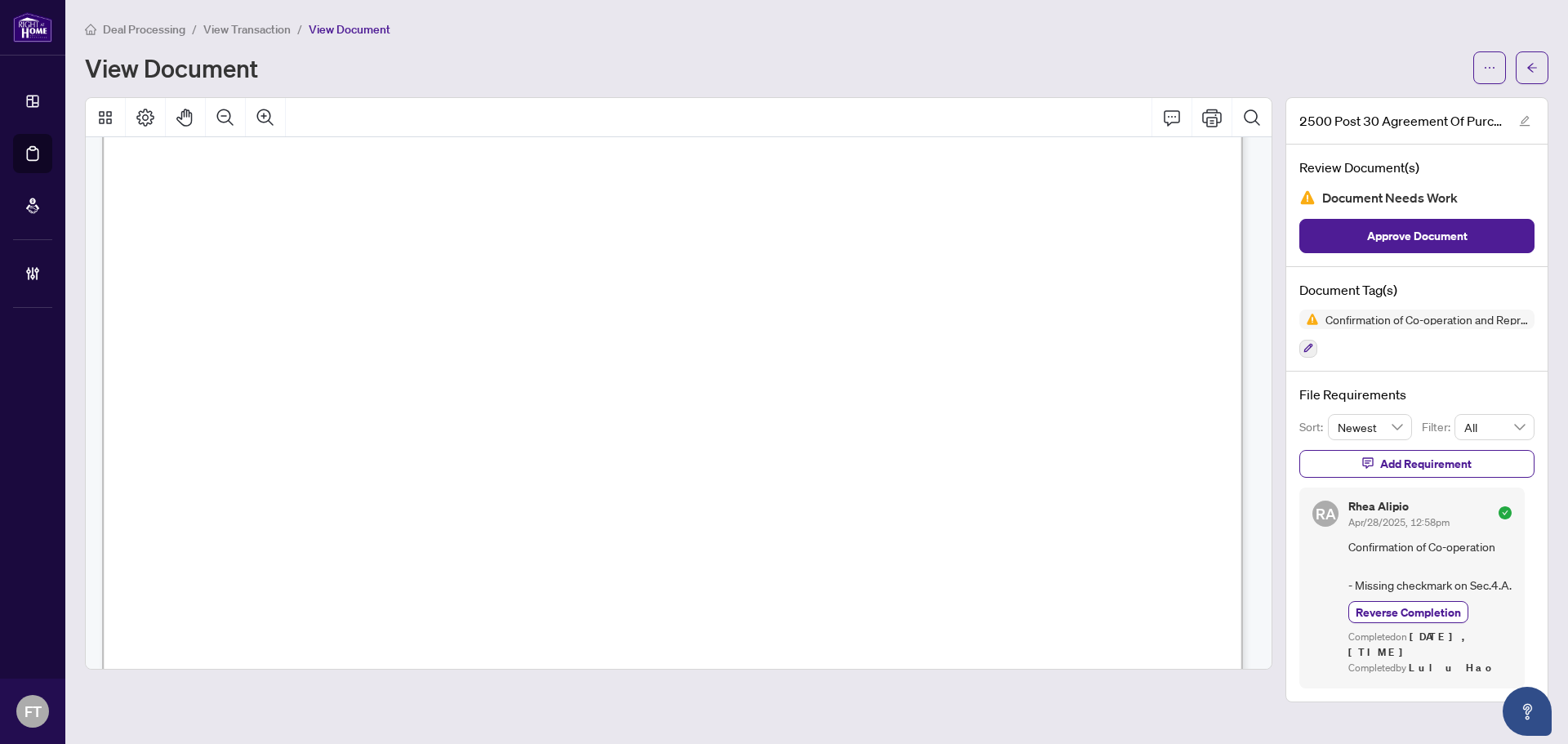 scroll, scrollTop: 9115, scrollLeft: 0, axis: vertical 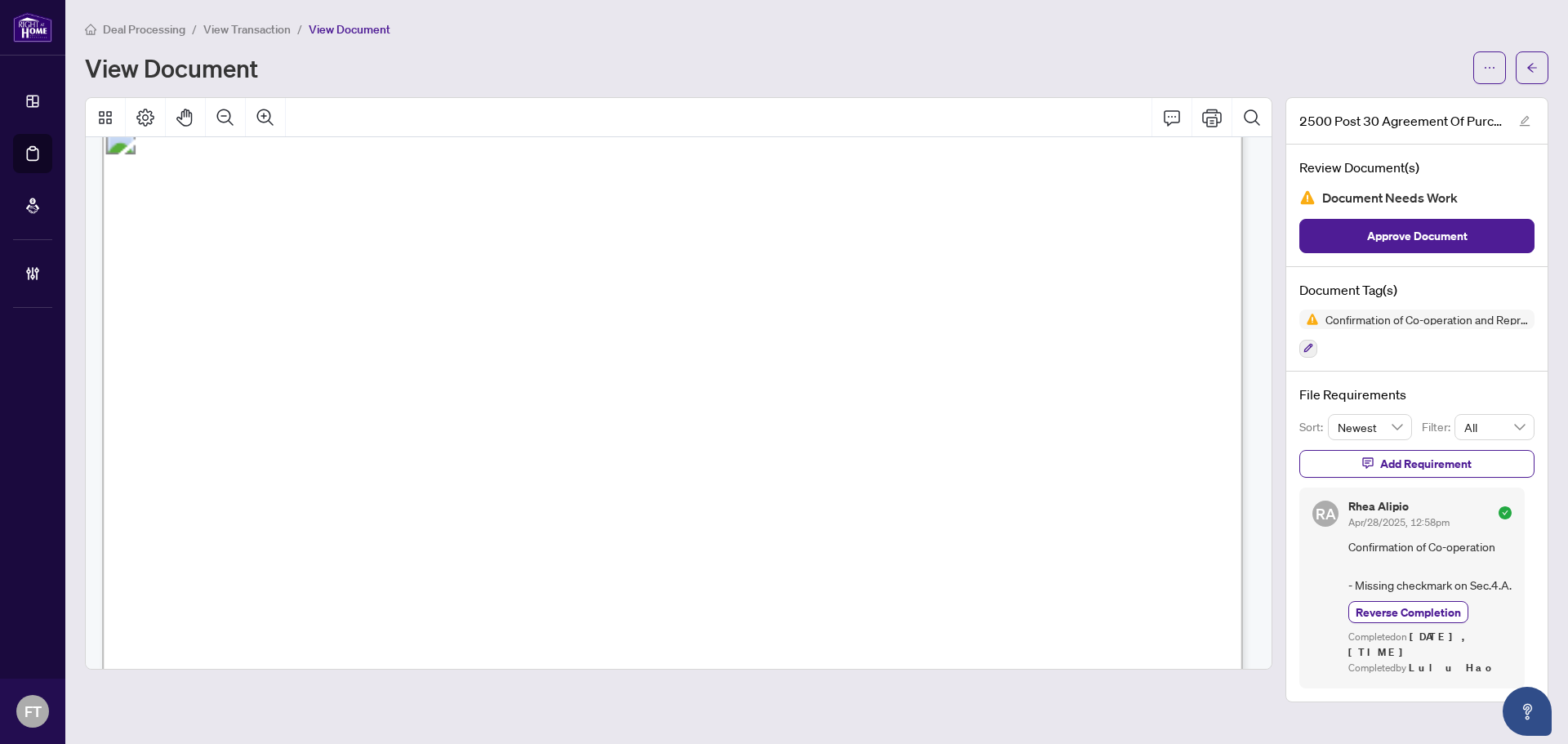 click 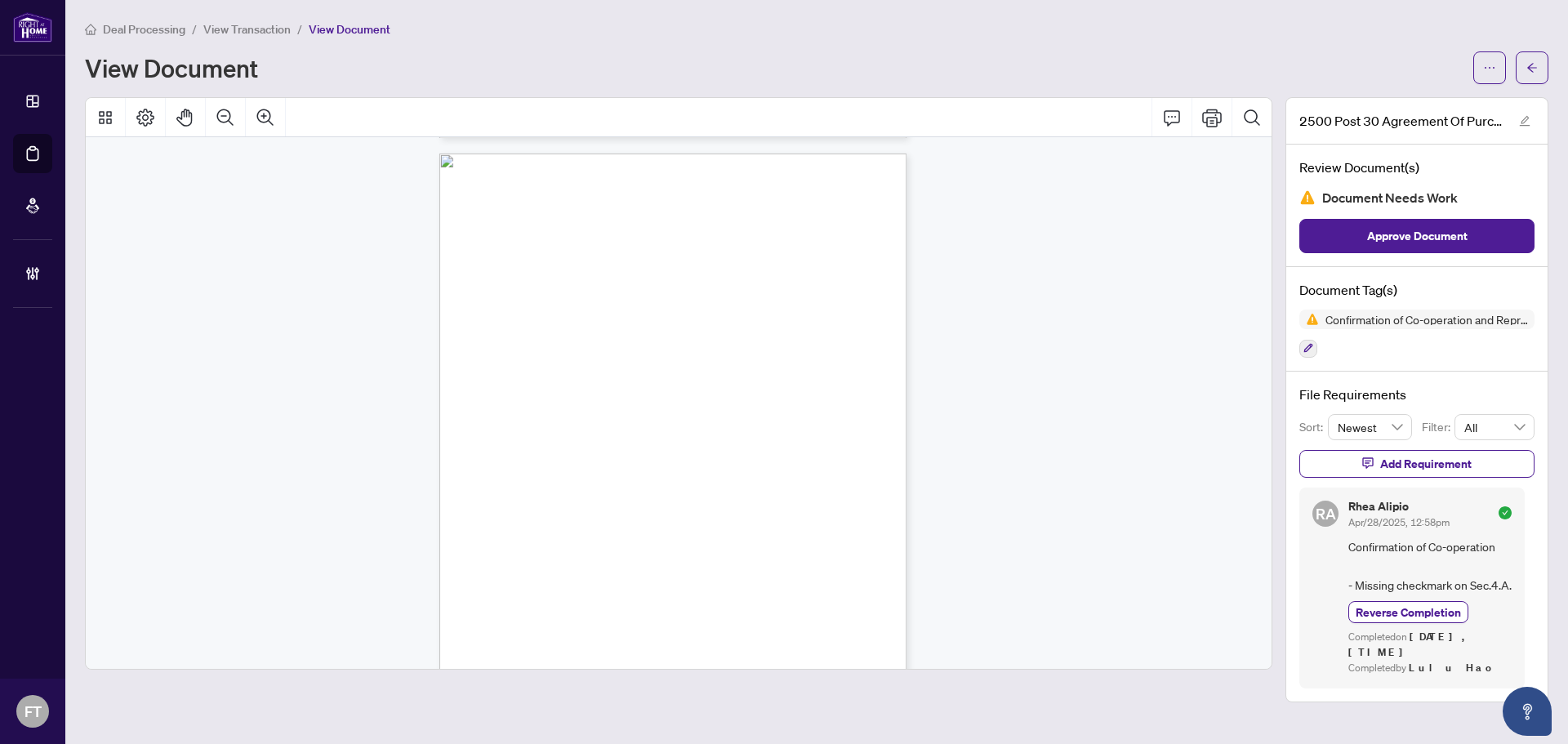 scroll, scrollTop: 6820, scrollLeft: 0, axis: vertical 